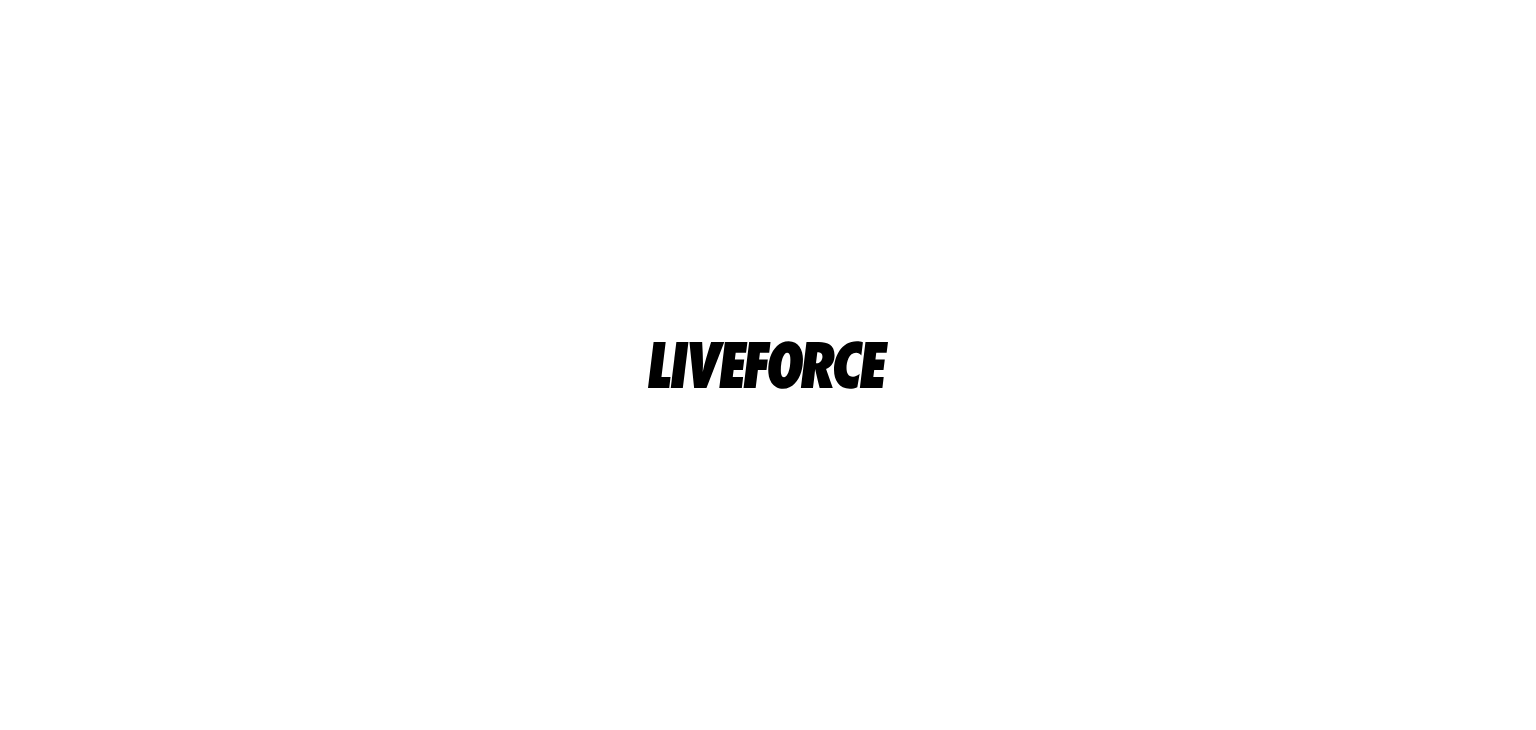 scroll, scrollTop: 0, scrollLeft: 0, axis: both 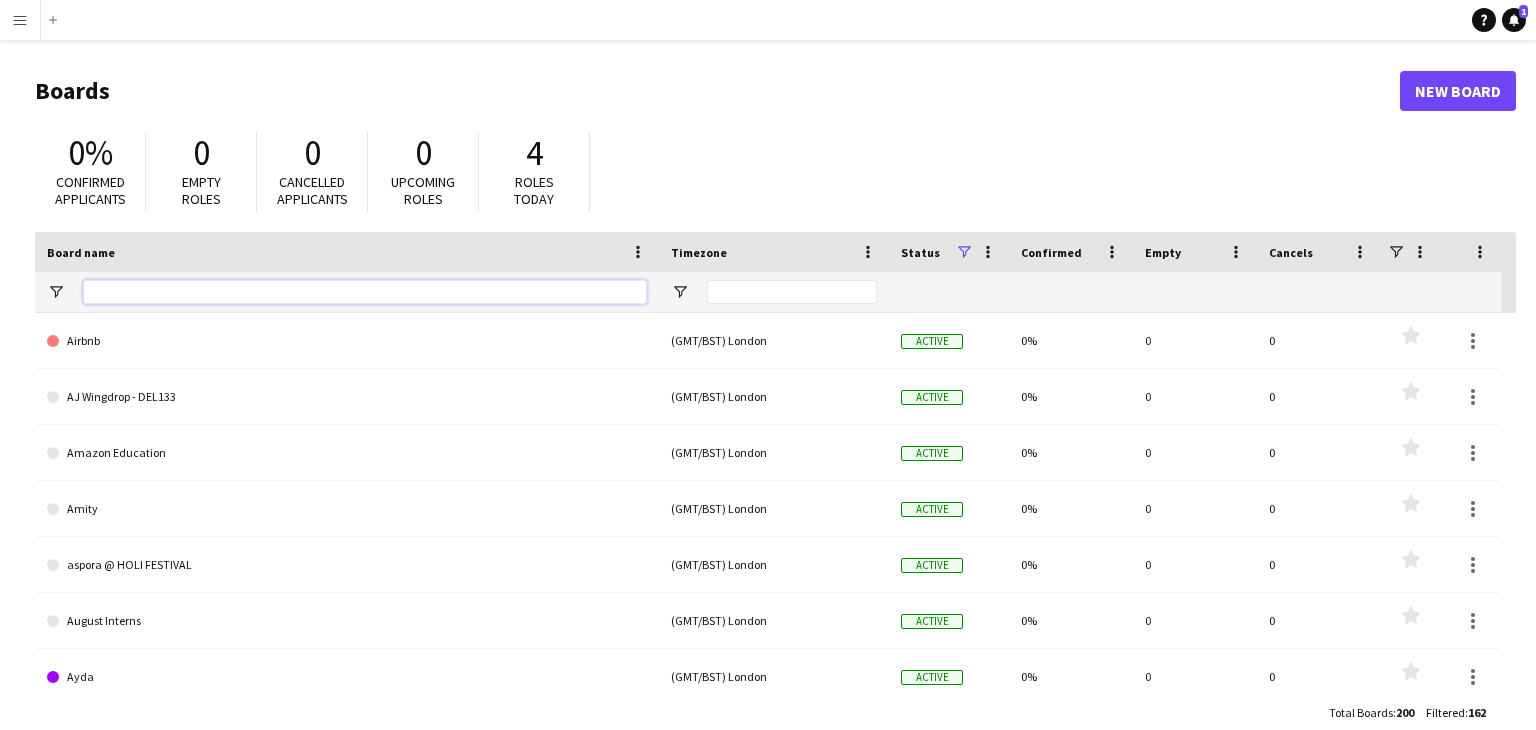 click at bounding box center [365, 292] 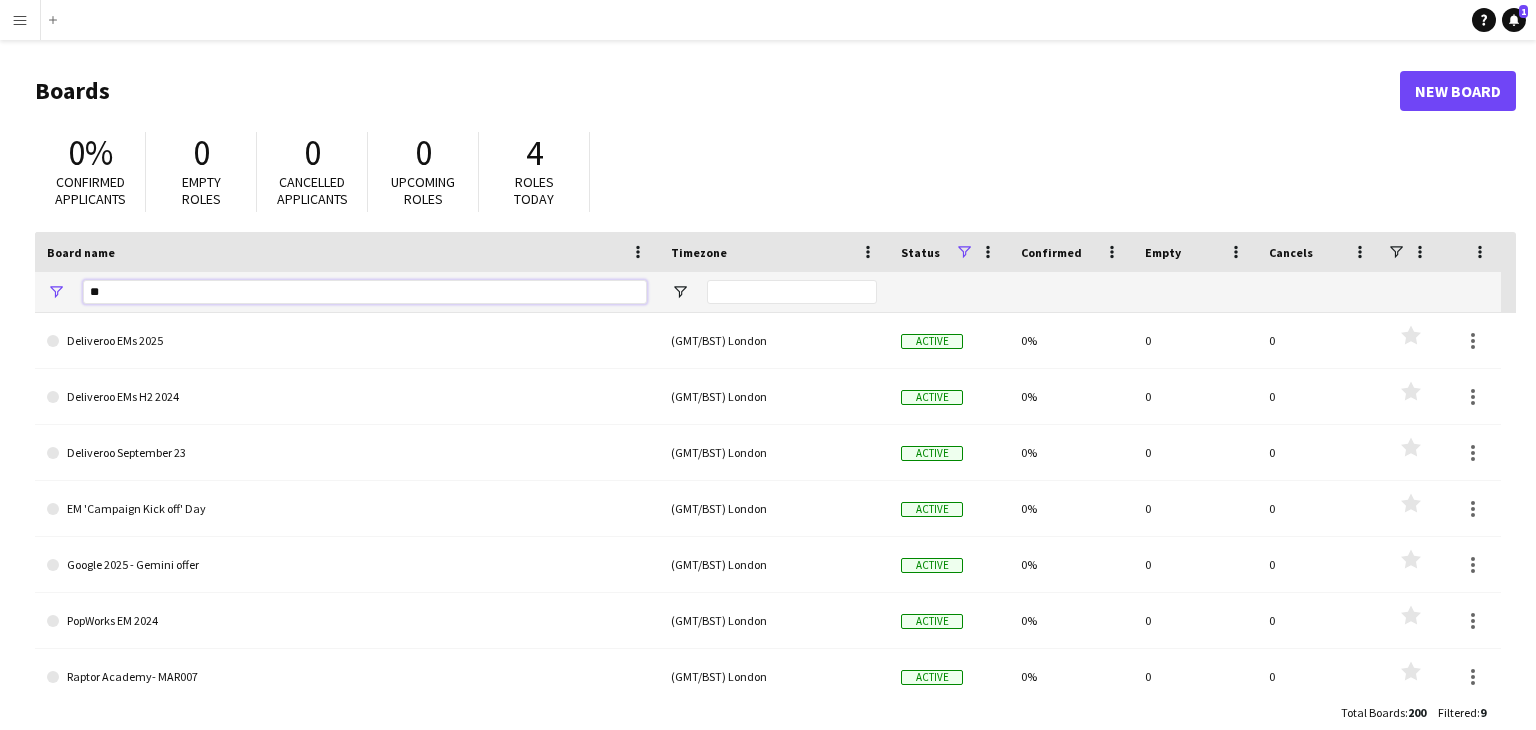 type on "*" 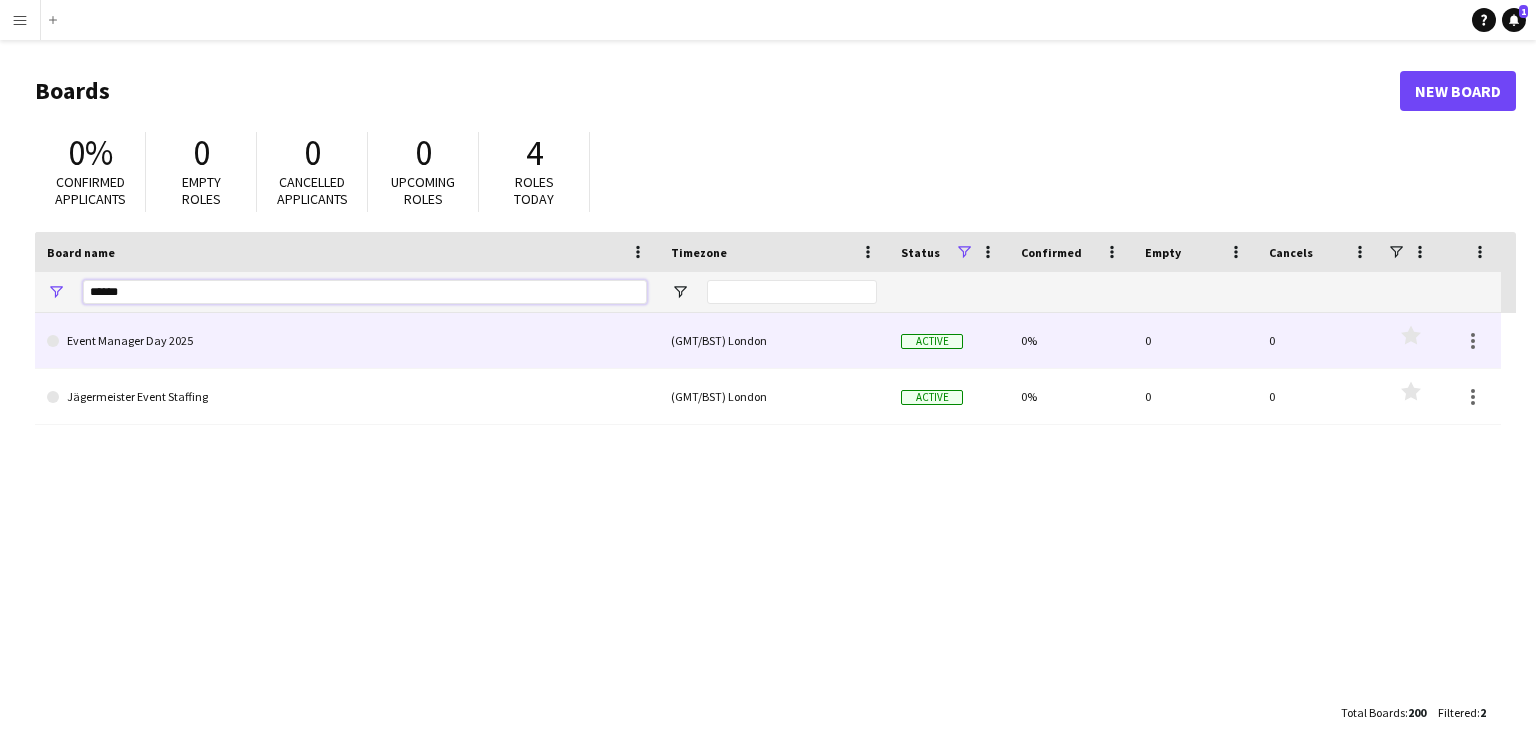 type on "*****" 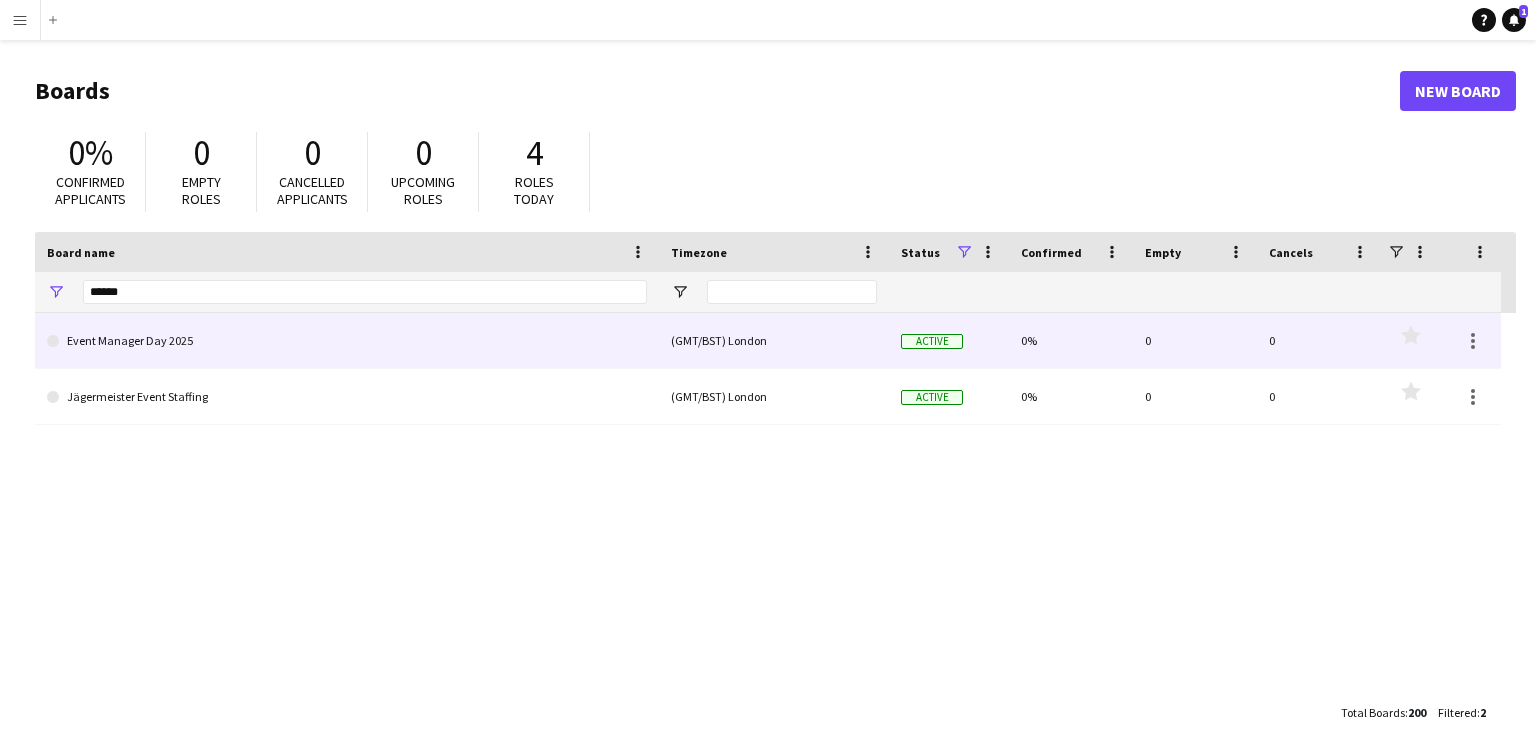 click on "Event Manager Day 2025" 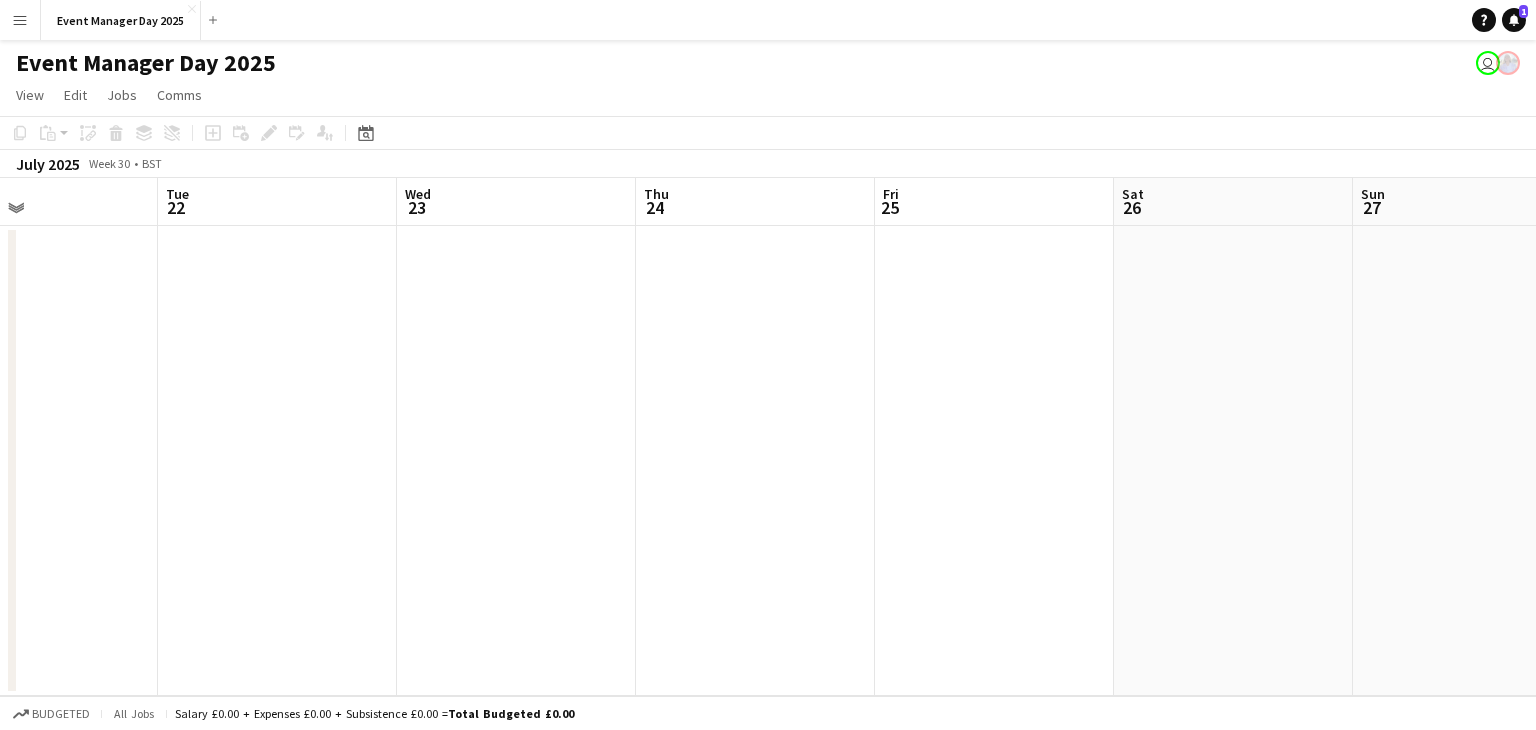 scroll, scrollTop: 0, scrollLeft: 807, axis: horizontal 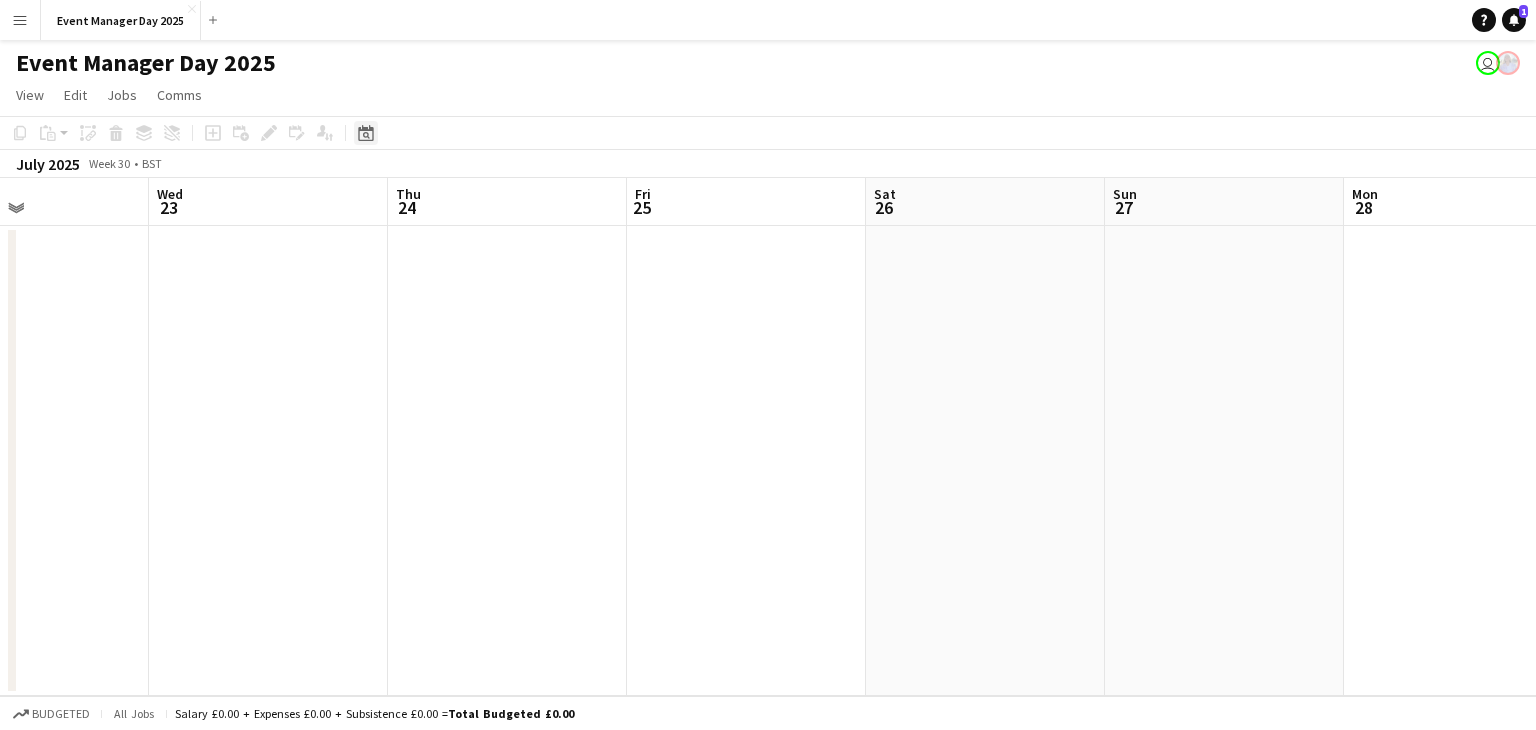 click on "Date picker" at bounding box center (366, 133) 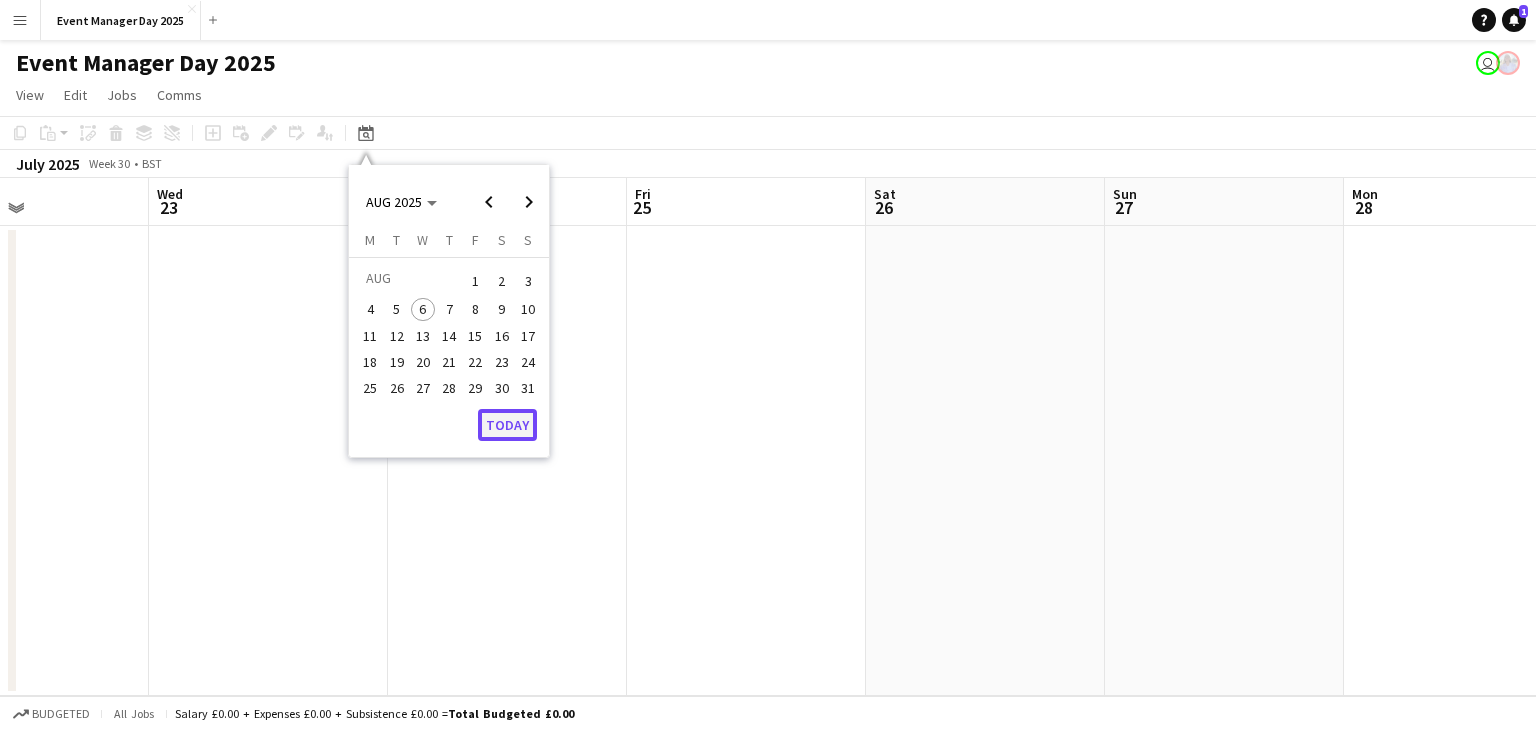 click on "Today" at bounding box center [507, 425] 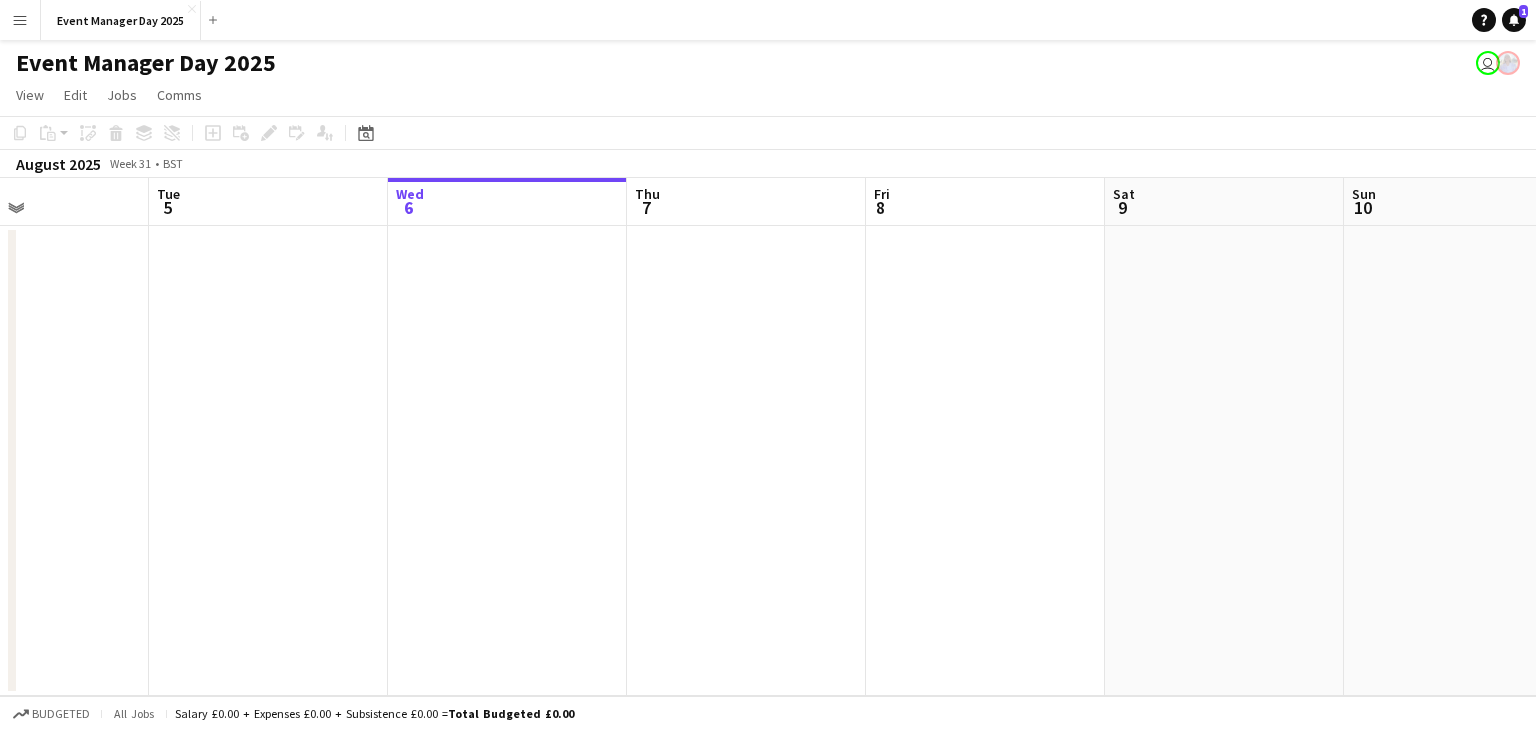 scroll, scrollTop: 0, scrollLeft: 688, axis: horizontal 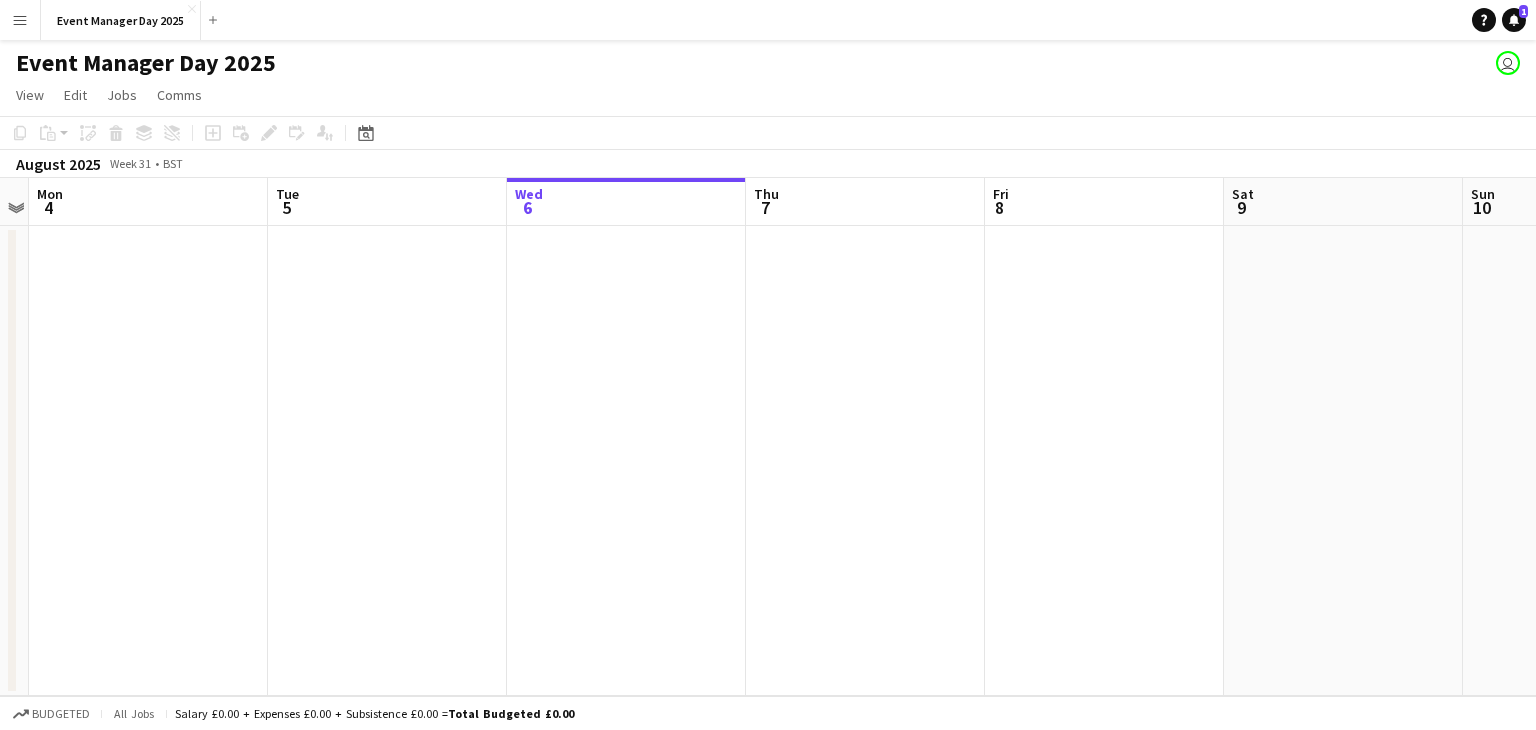 click on "Menu" at bounding box center (20, 20) 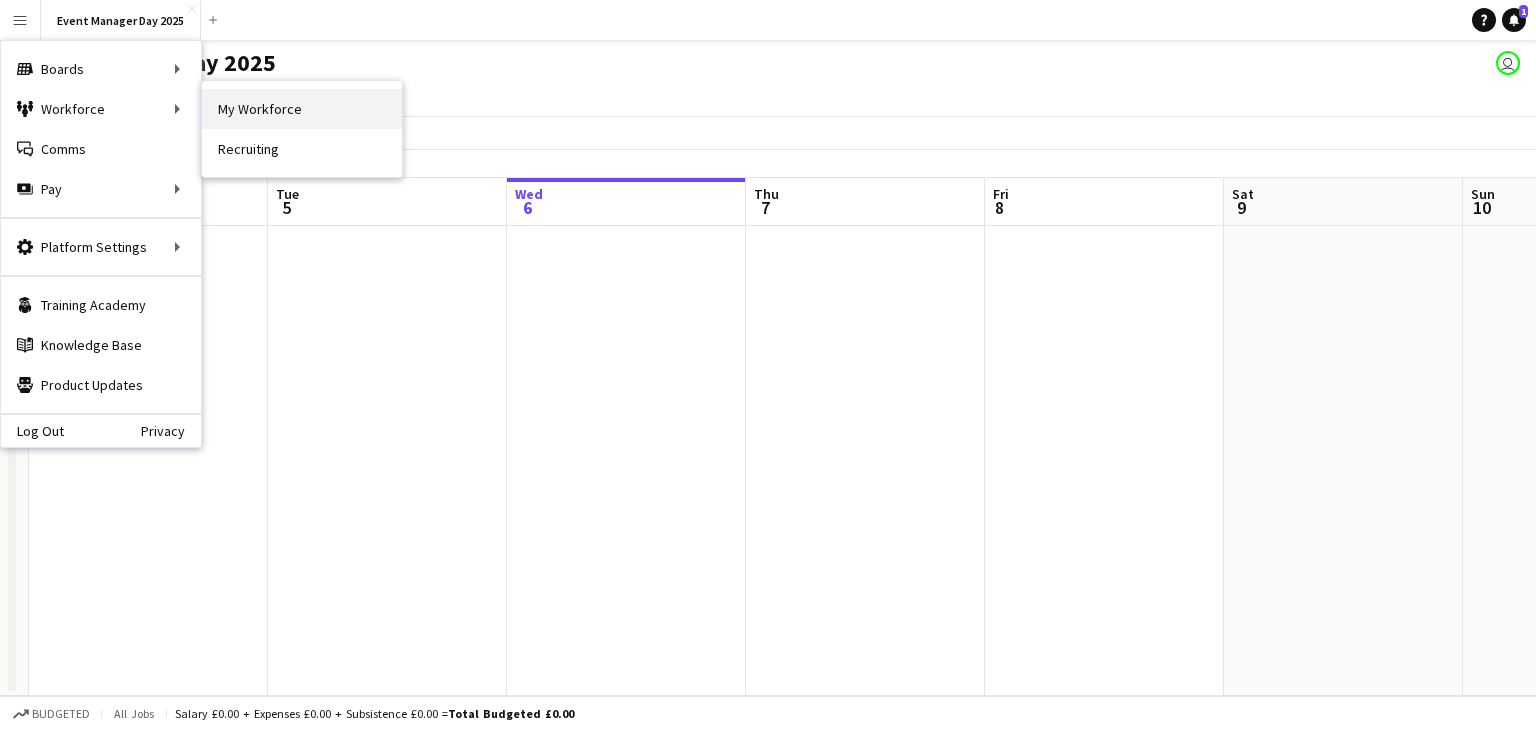 click on "My Workforce" at bounding box center (302, 109) 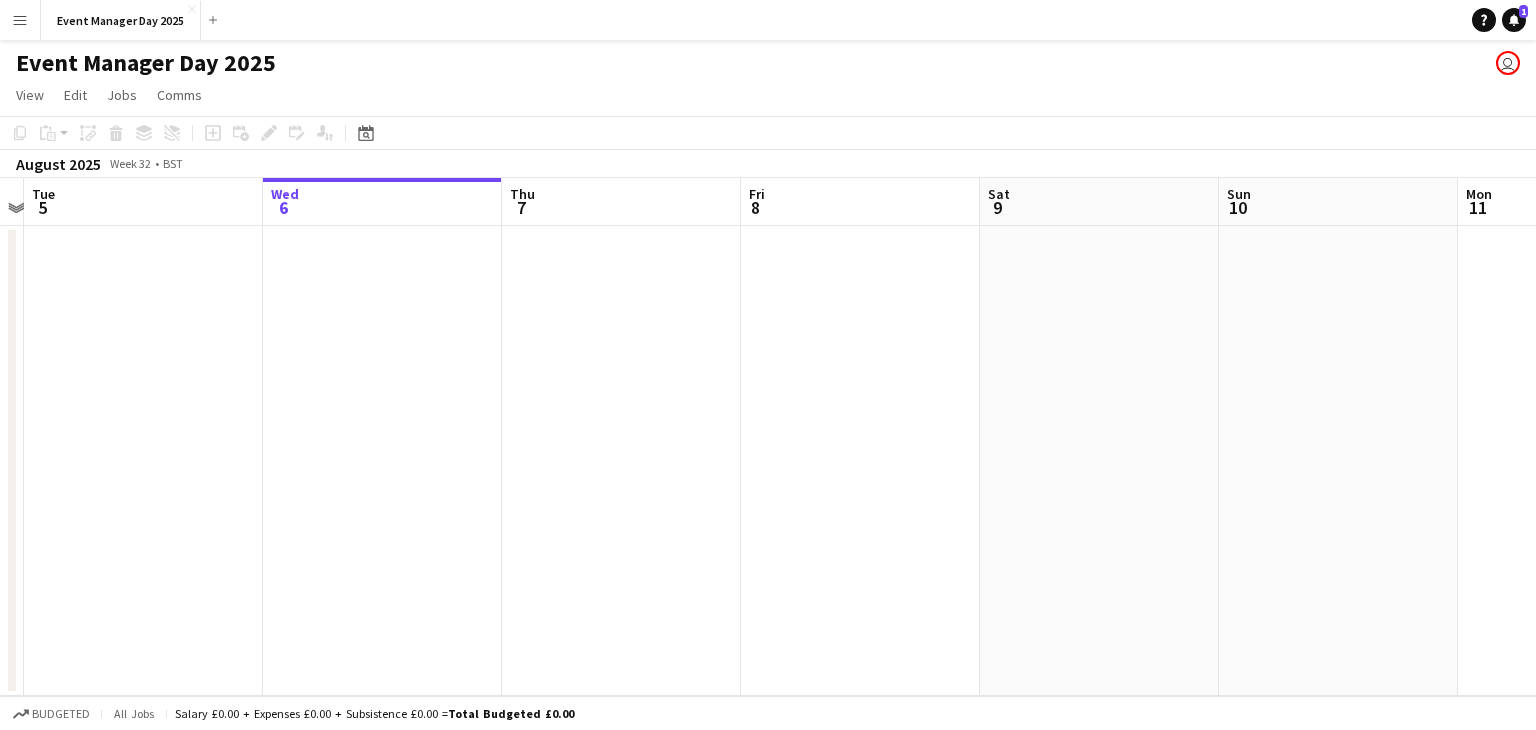 scroll, scrollTop: 0, scrollLeft: 729, axis: horizontal 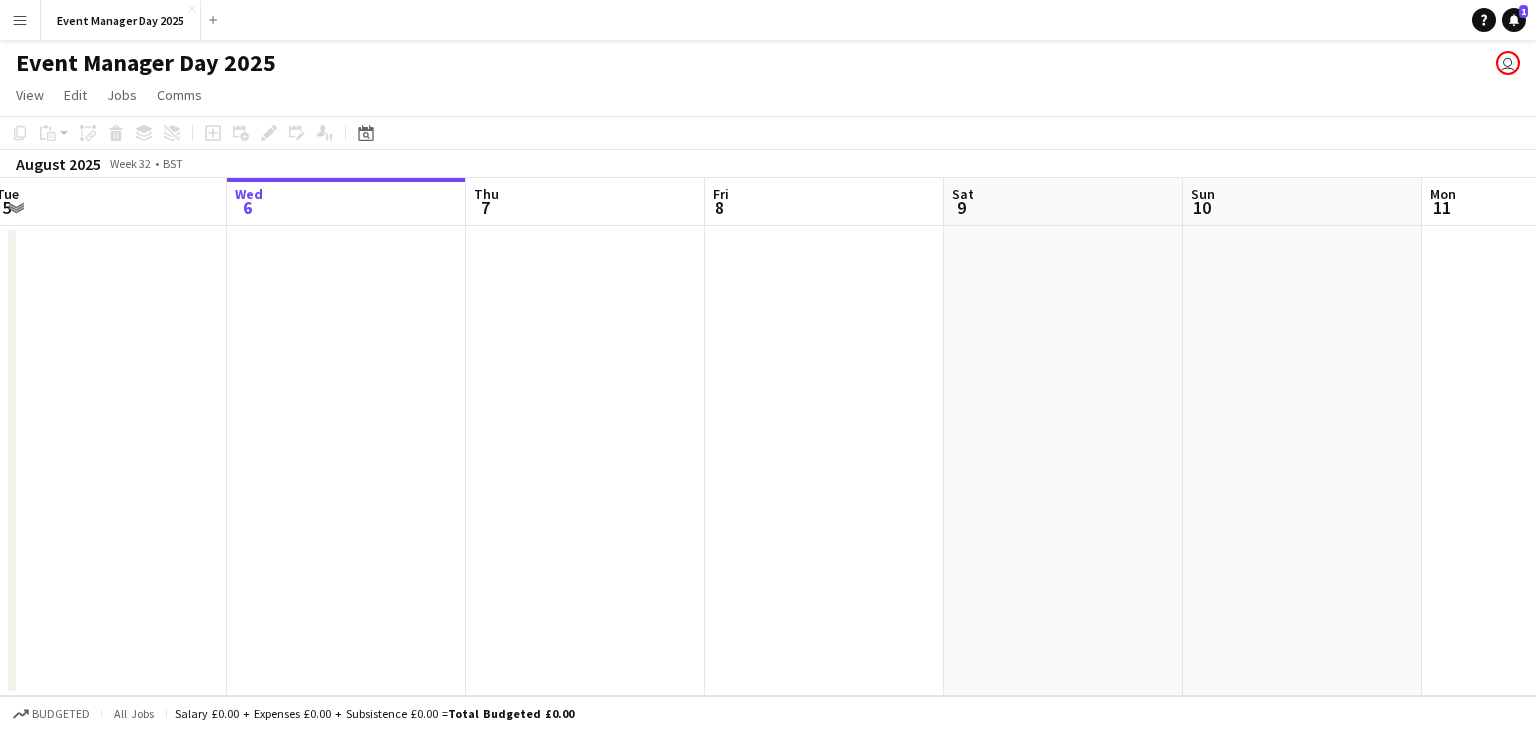 click on "Menu" at bounding box center (20, 20) 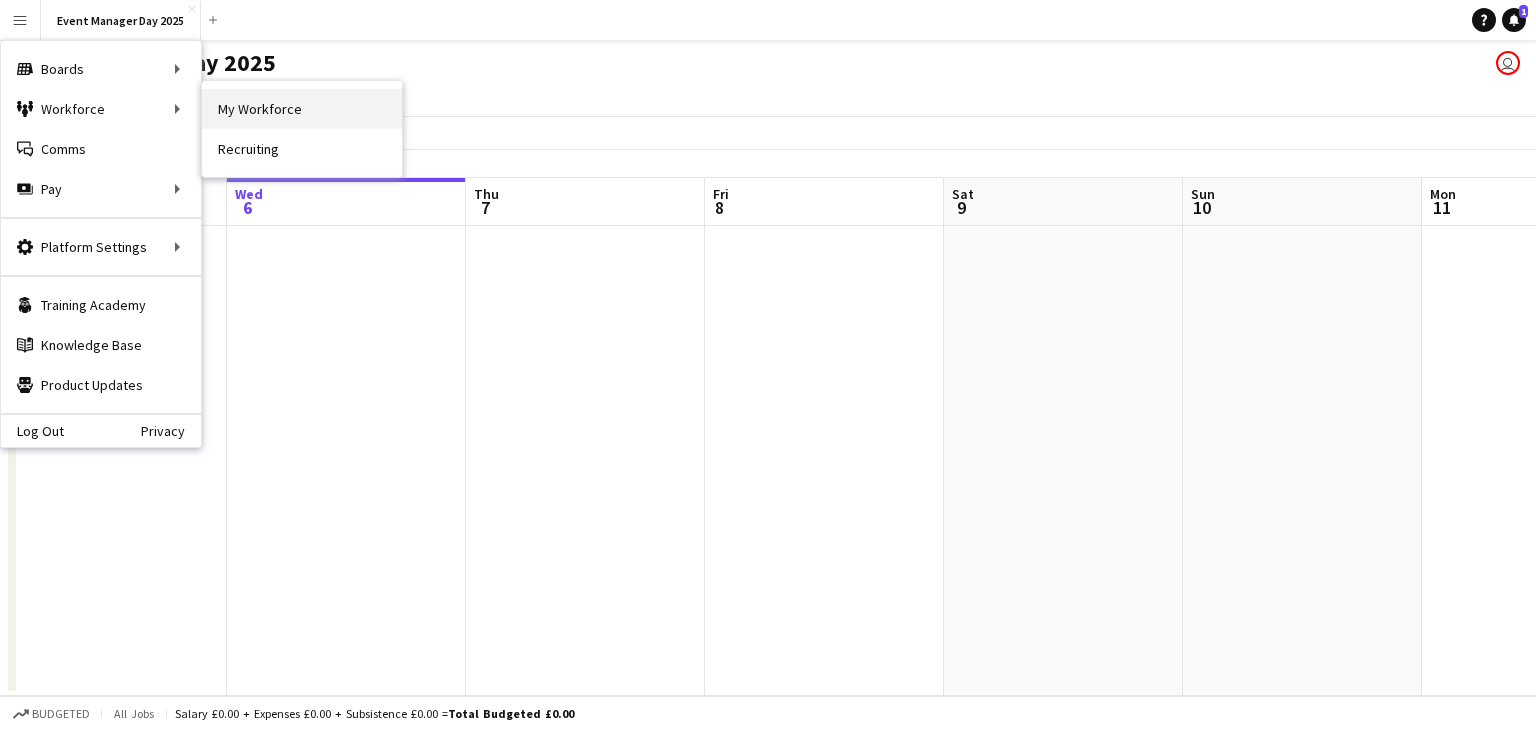 click on "My Workforce" at bounding box center [302, 109] 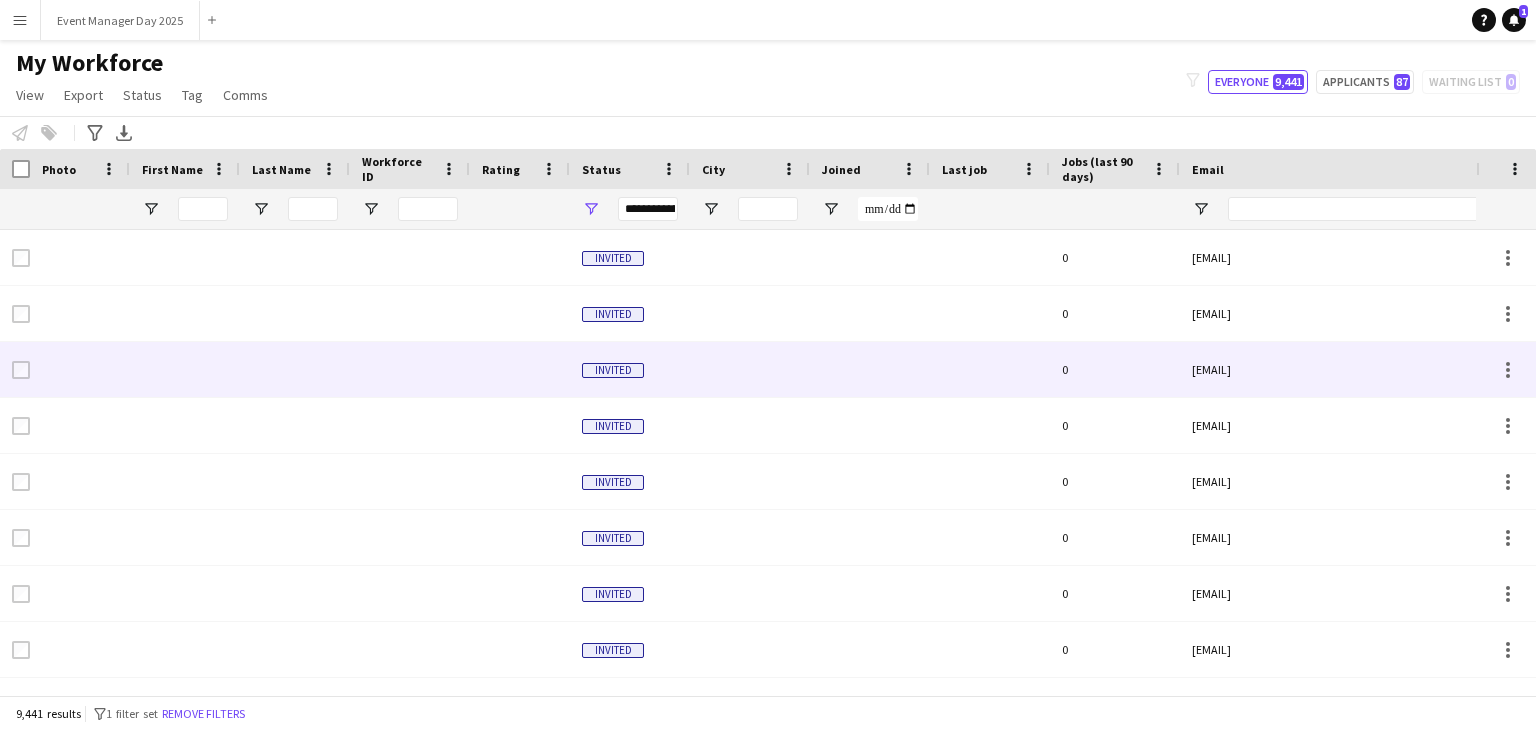 scroll, scrollTop: 0, scrollLeft: 131, axis: horizontal 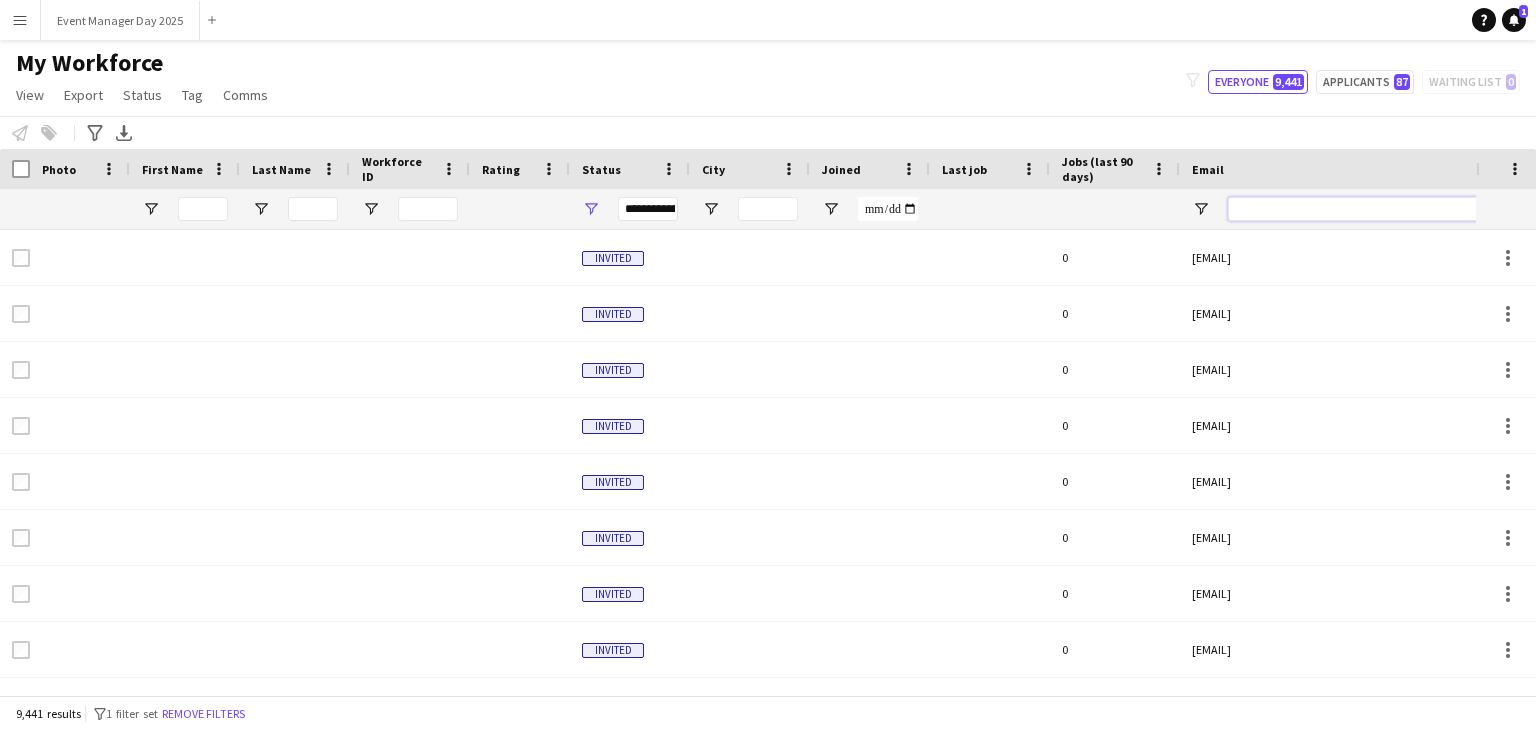 click at bounding box center [1398, 209] 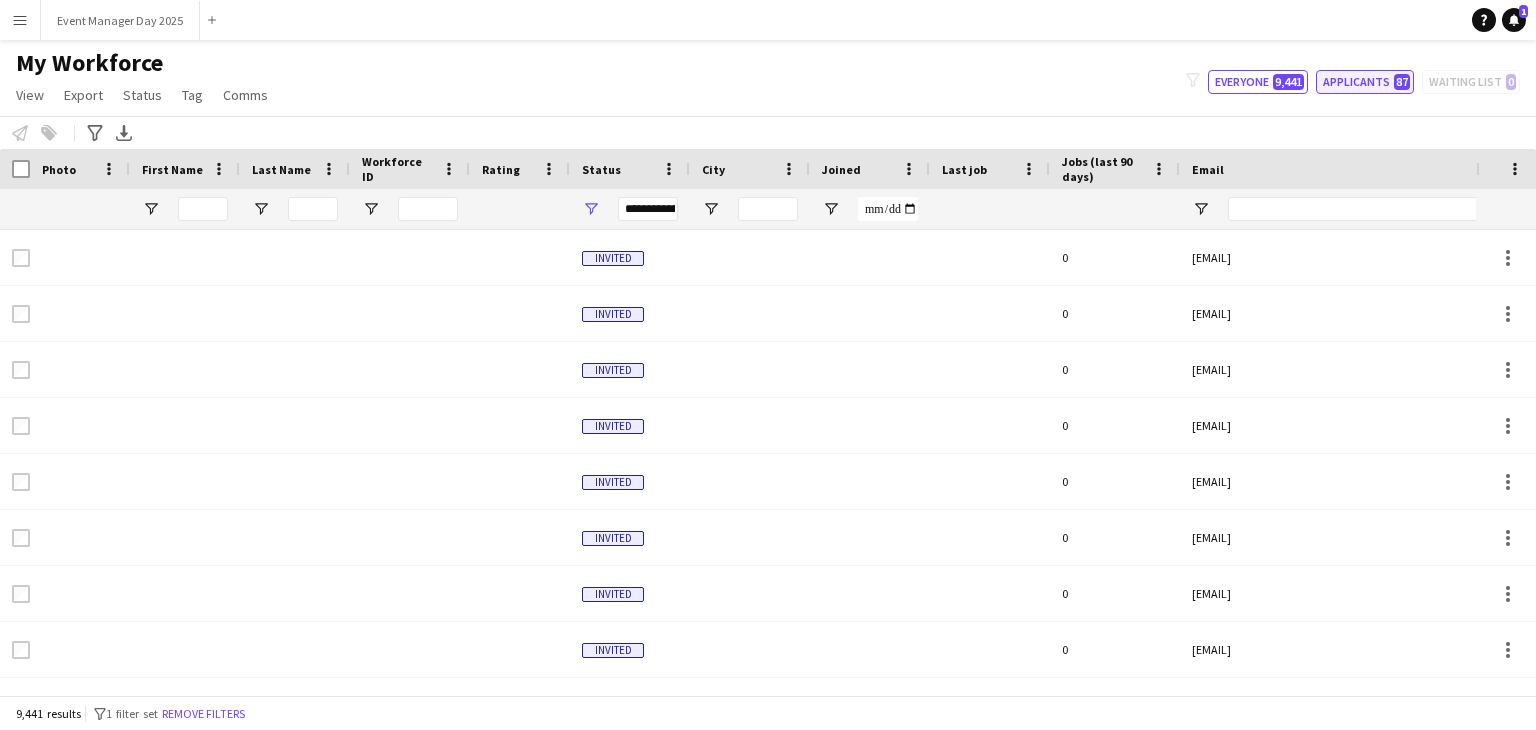 click on "Applicants   87" 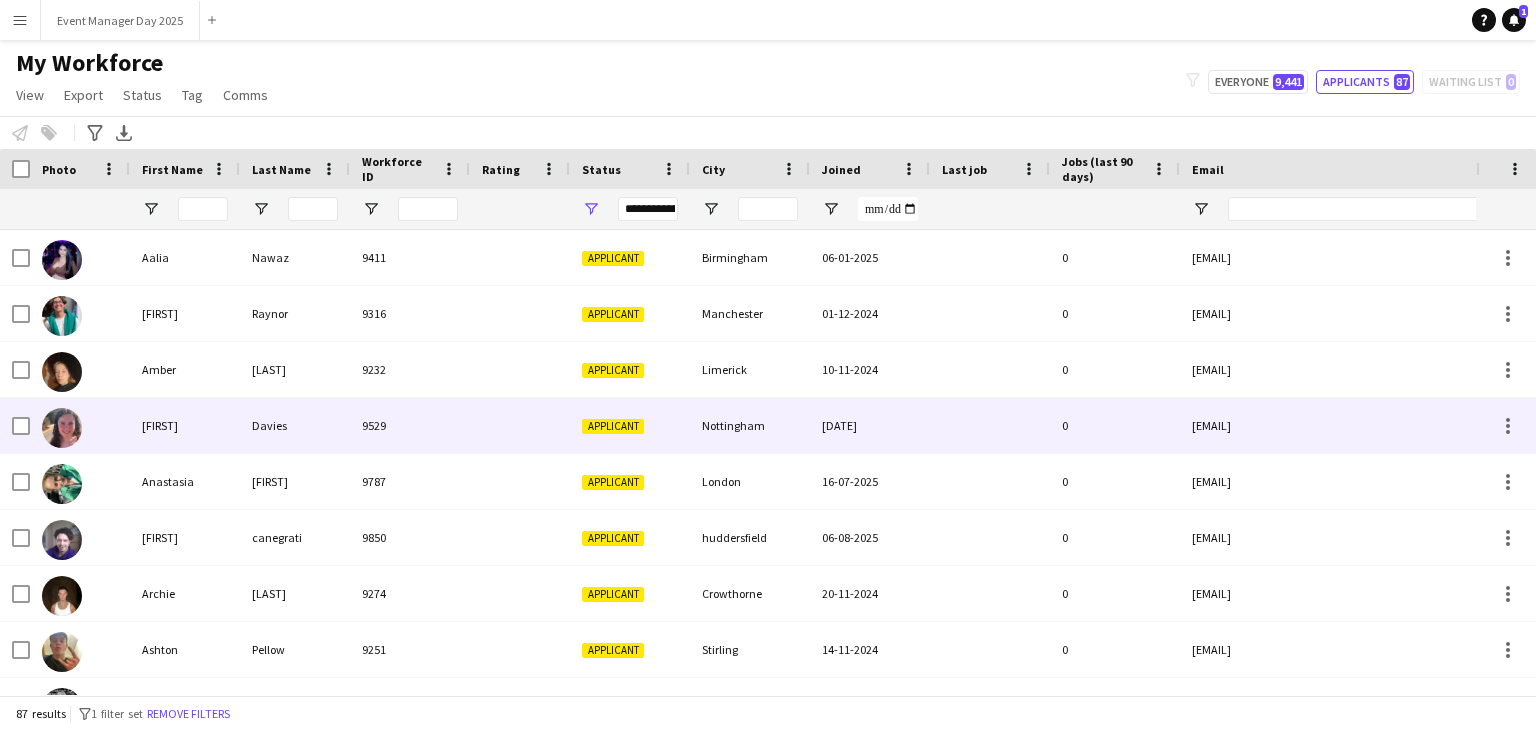 scroll, scrollTop: 162, scrollLeft: 0, axis: vertical 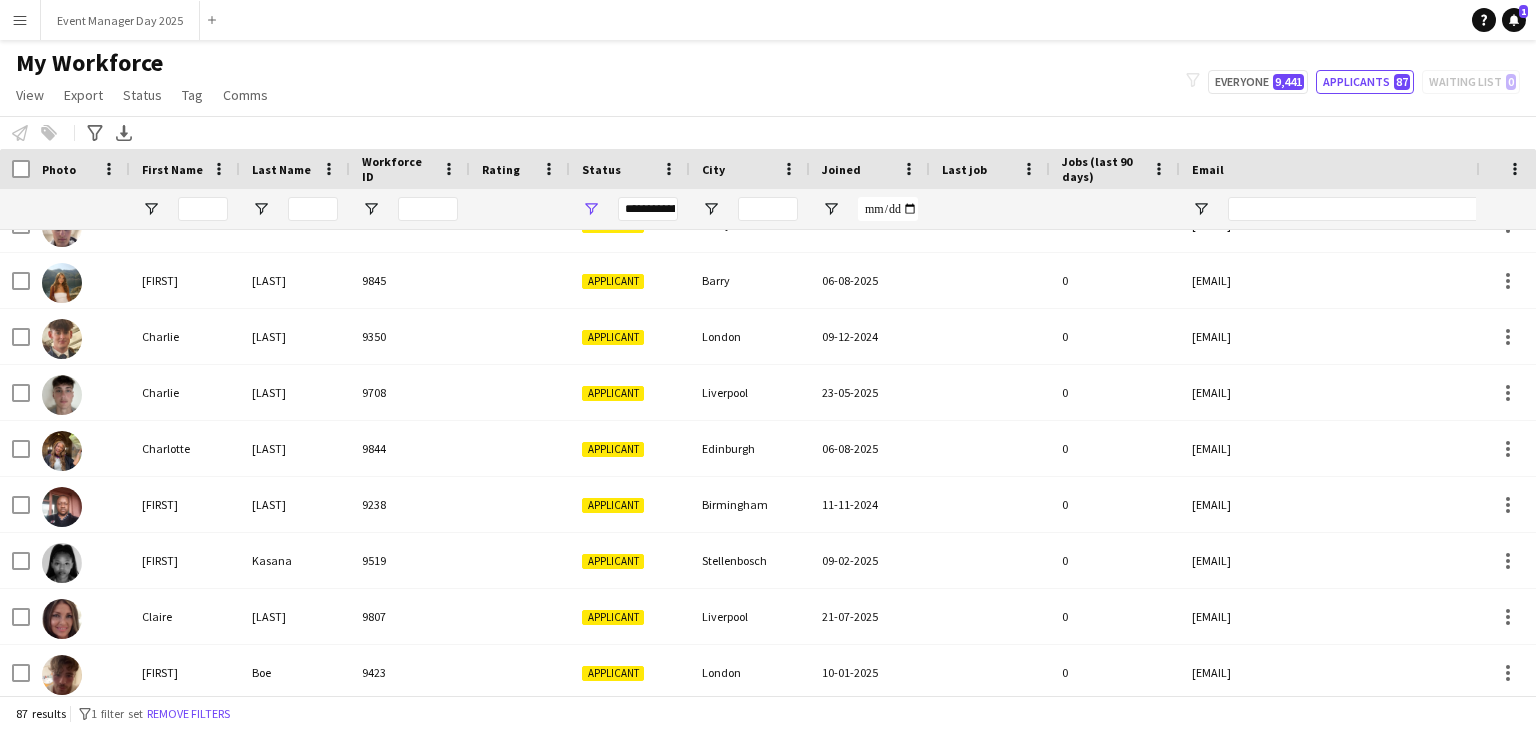 click on "Menu" at bounding box center [20, 20] 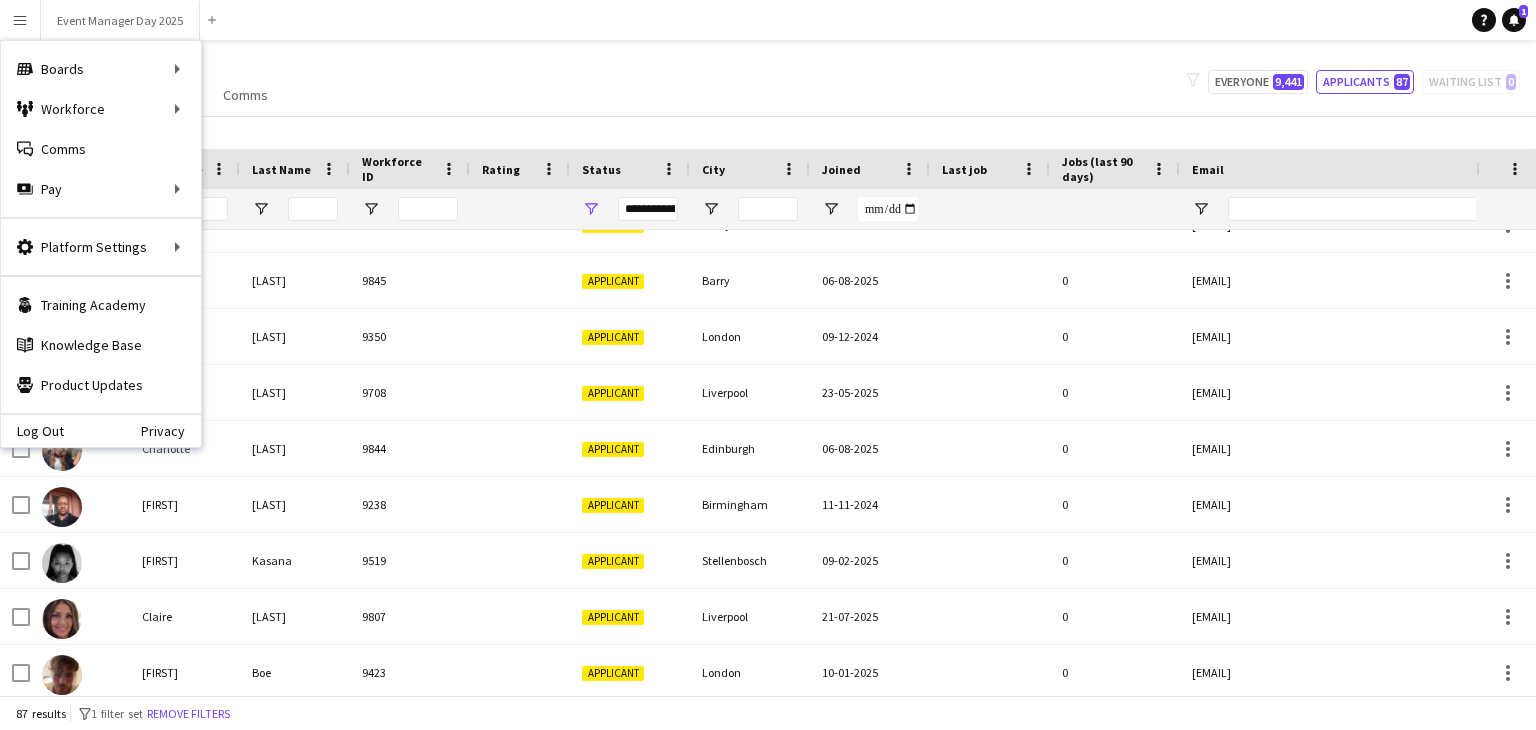 click on "My Workforce   View   Views  Default view Deliveroo New view Update view Delete view Edit name Customise view Customise filters Reset Filters Reset View Reset All  Export  Export as XLSX Export as PDF  Status  Edit  Tag  New tag  Edit tag  Deliveroo 24/25 (31) Event Manager  (0) Insomnia Cookies 24/25 (0) Jägermeister Sep - May 24/25 (52) Popworks 24/25 (49) PopWorks Recruitment 24/25 (1) Pot Noodle Sep - Dec 24 (0) Tinder Sep - Dec 24 (0) UD x Samsung GB4 24 (8) UG x Spoty March - July 24 (0) Umberto Giannini Recruitment '24 (11) Umberto June - Oct 24 (10) Van Driver (0)  Add to tag  Deliveroo 24/25 (31) Event Manager  (0) Insomnia Cookies 24/25 (0) Jägermeister Sep - May 24/25 (52) Popworks 24/25 (49) PopWorks Recruitment 24/25 (1) Pot Noodle Sep - Dec 24 (0) Tinder Sep - Dec 24 (0) UD x Samsung GB4 24 (8) UG x Spoty March - July 24 (0) Umberto Giannini Recruitment '24 (11) Umberto June - Oct 24 (10) Van Driver (0)  Untag  Deliveroo 24/25 (31) Event Manager  (0) Insomnia Cookies 24/25 (0) Van Driver (0)" 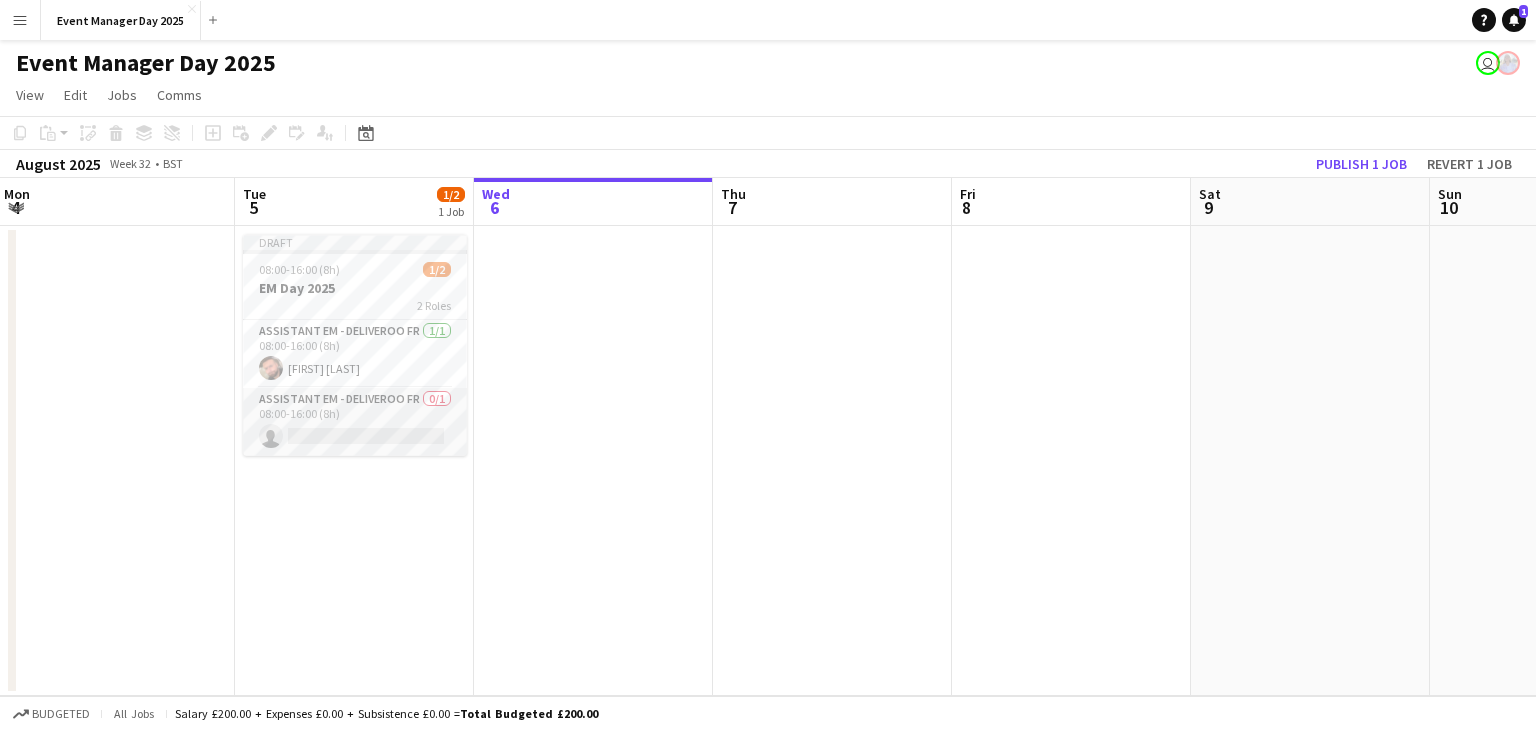 click on "Assistant EM - Deliveroo FR   0/1   08:00-16:00 (8h)
single-neutral-actions" at bounding box center [355, 422] 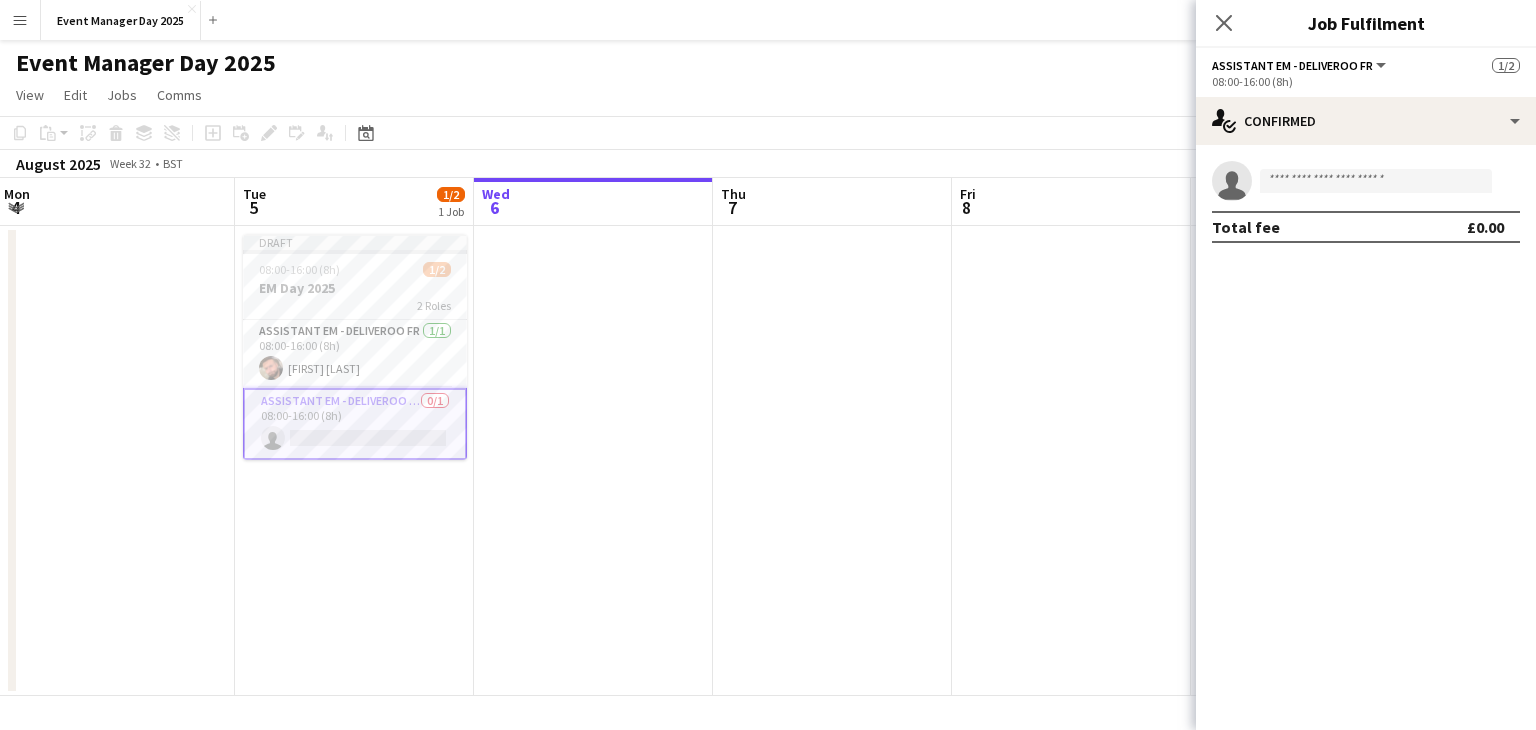 click on "Assistant EM - Deliveroo FR" 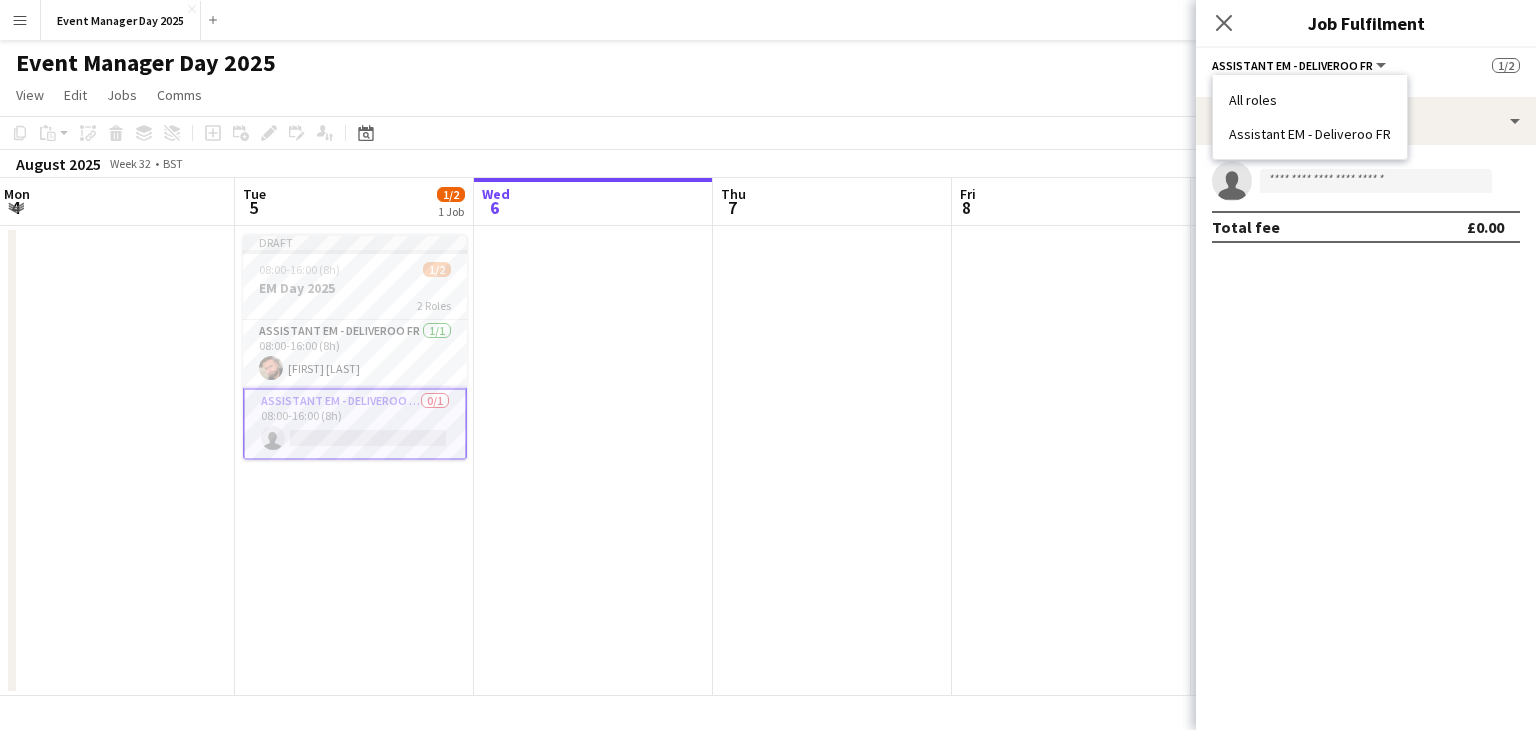click on "Total fee   £0.00" at bounding box center (1366, 227) 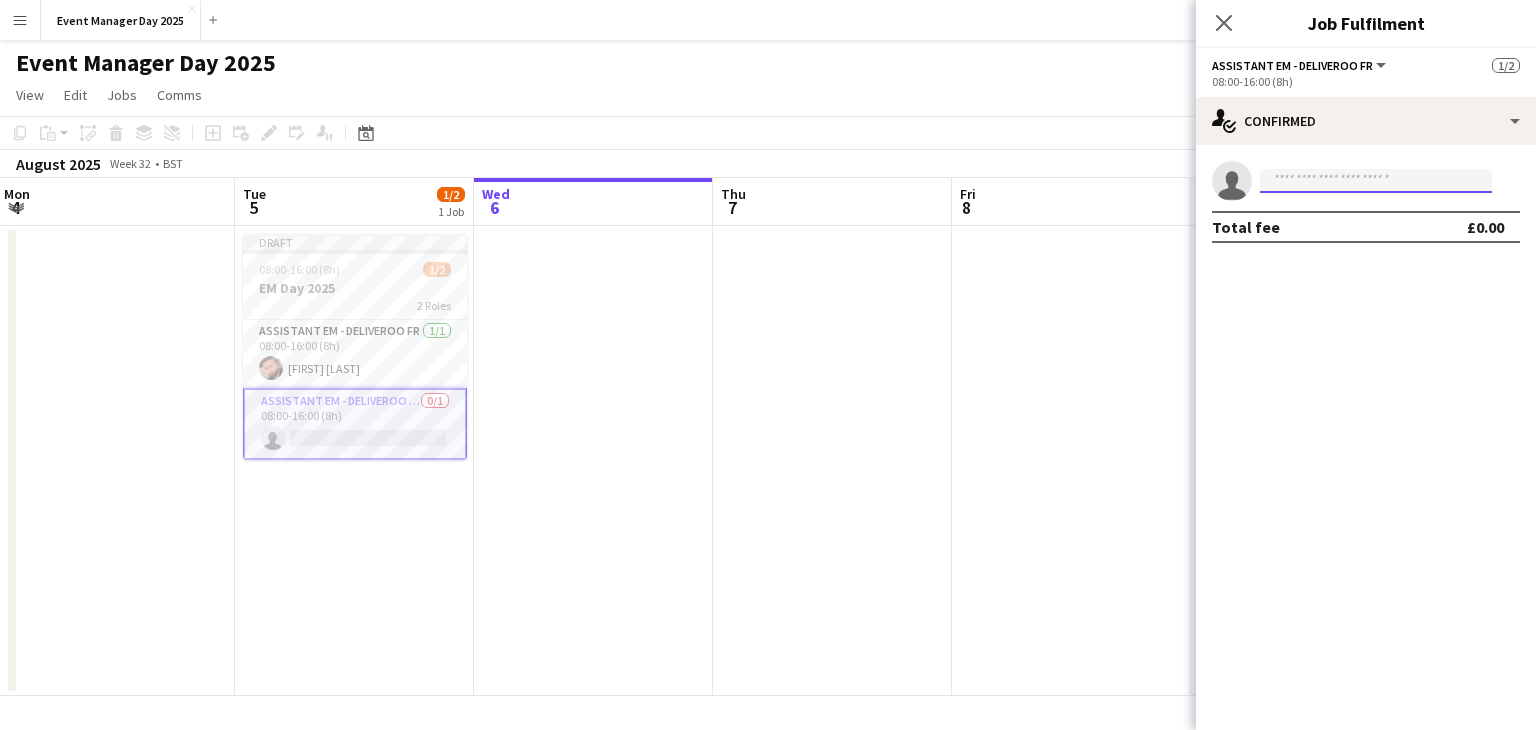 click at bounding box center (1376, 181) 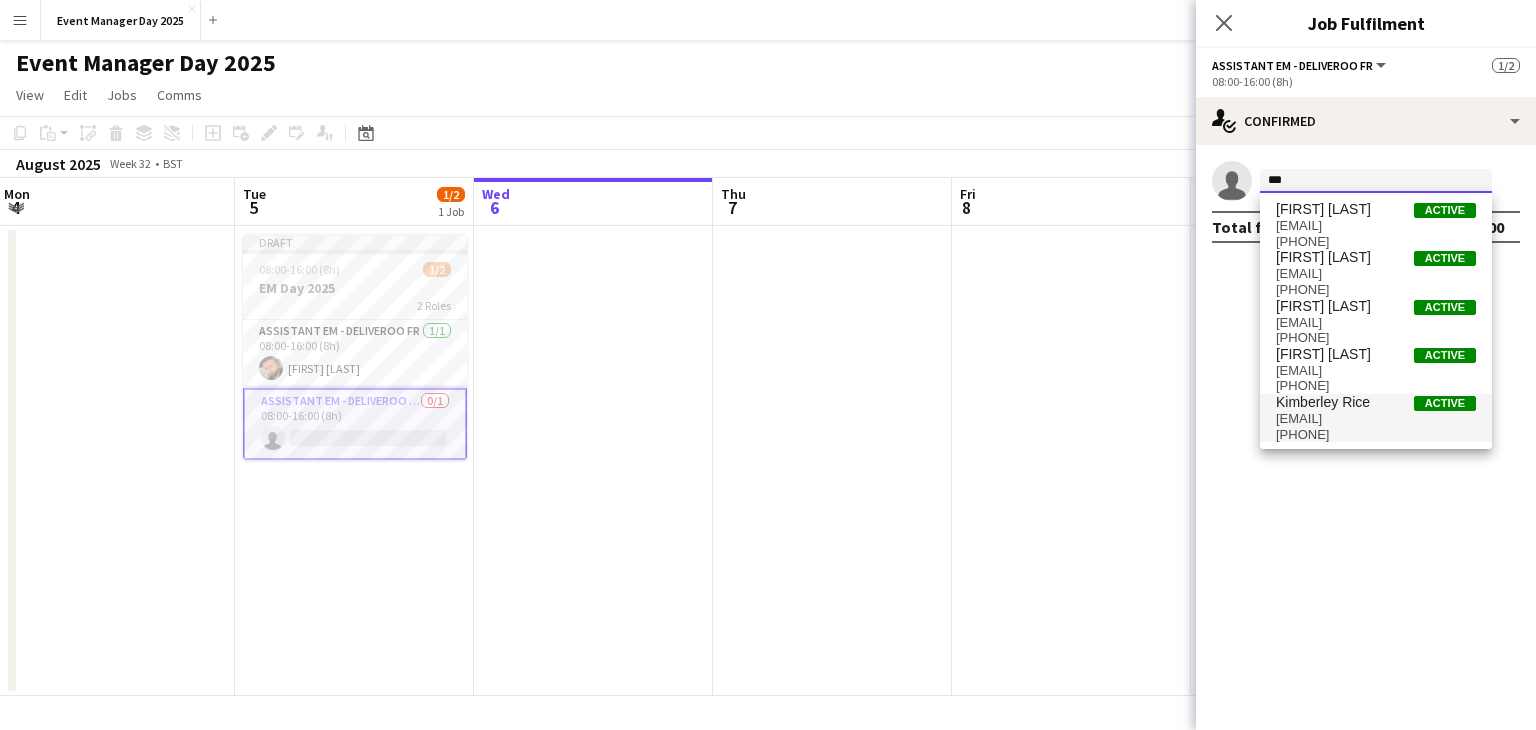 type on "***" 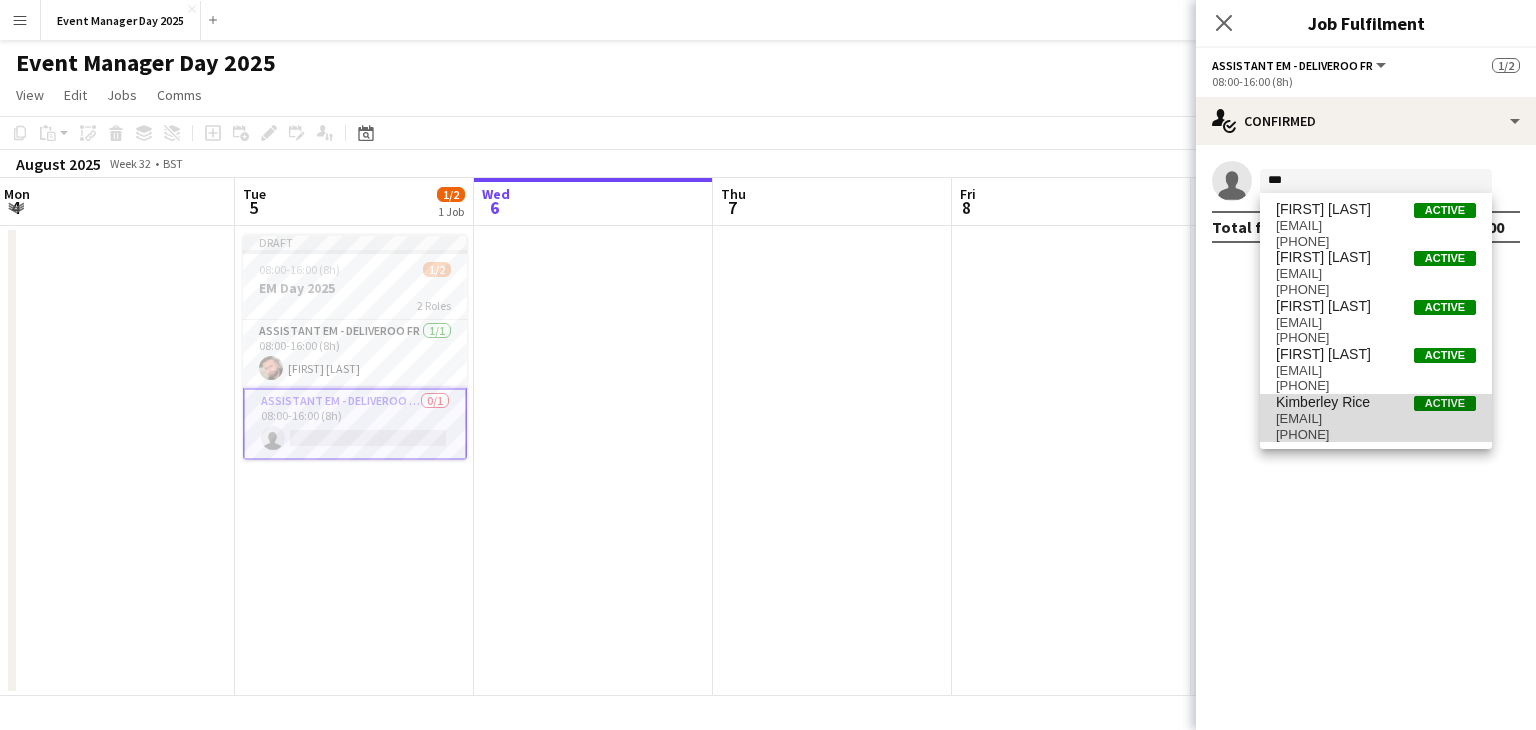 click on "Kimberley Rice" at bounding box center (1323, 402) 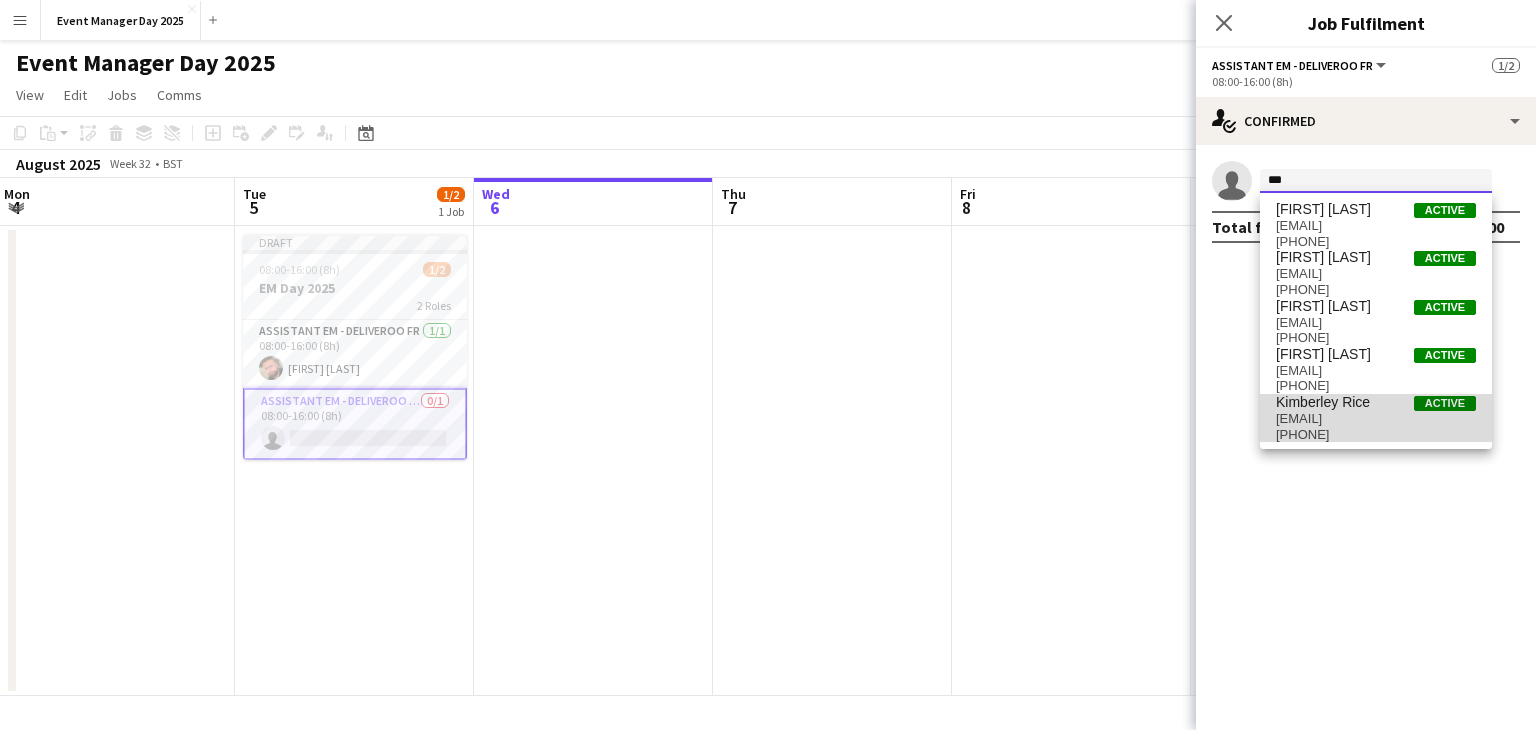 type 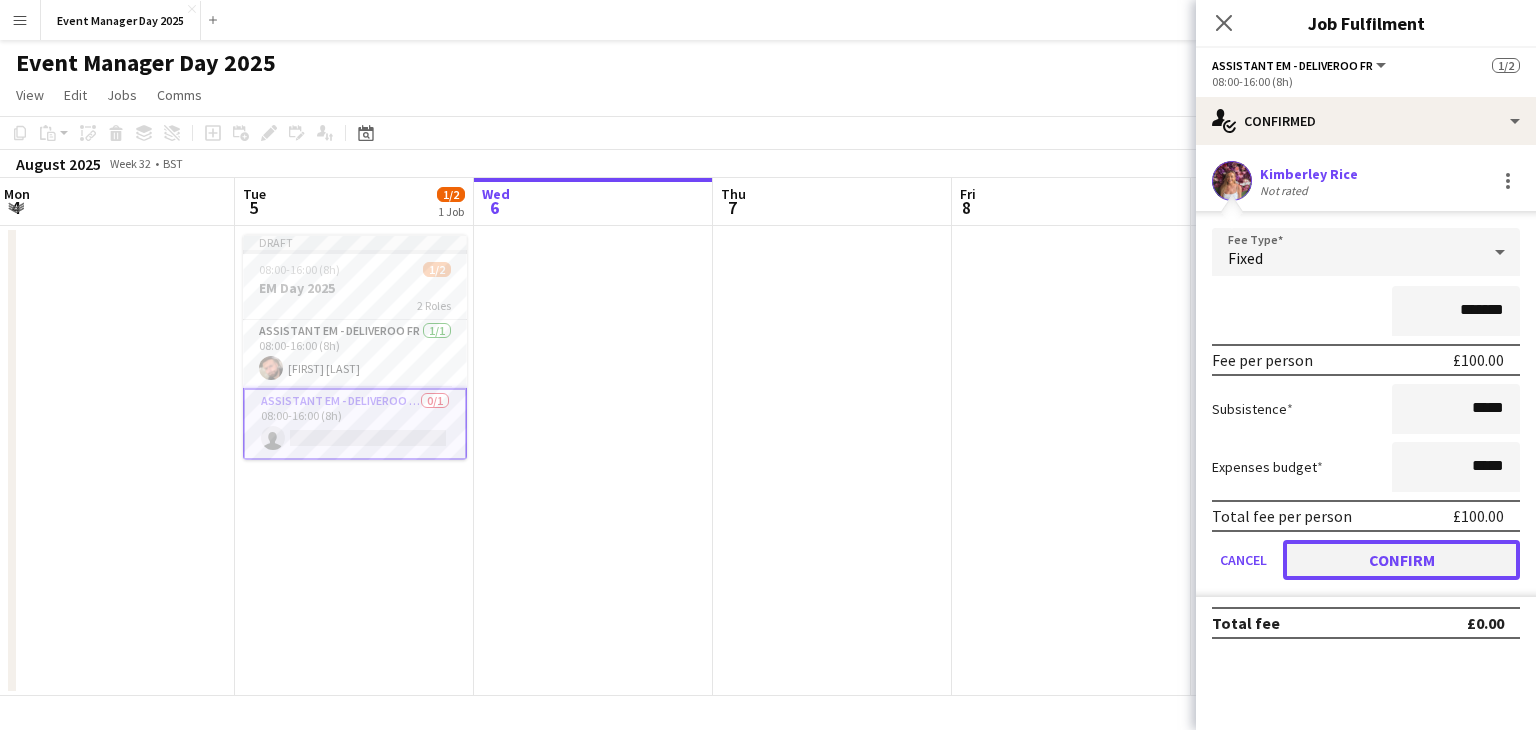 click on "Confirm" at bounding box center (1401, 560) 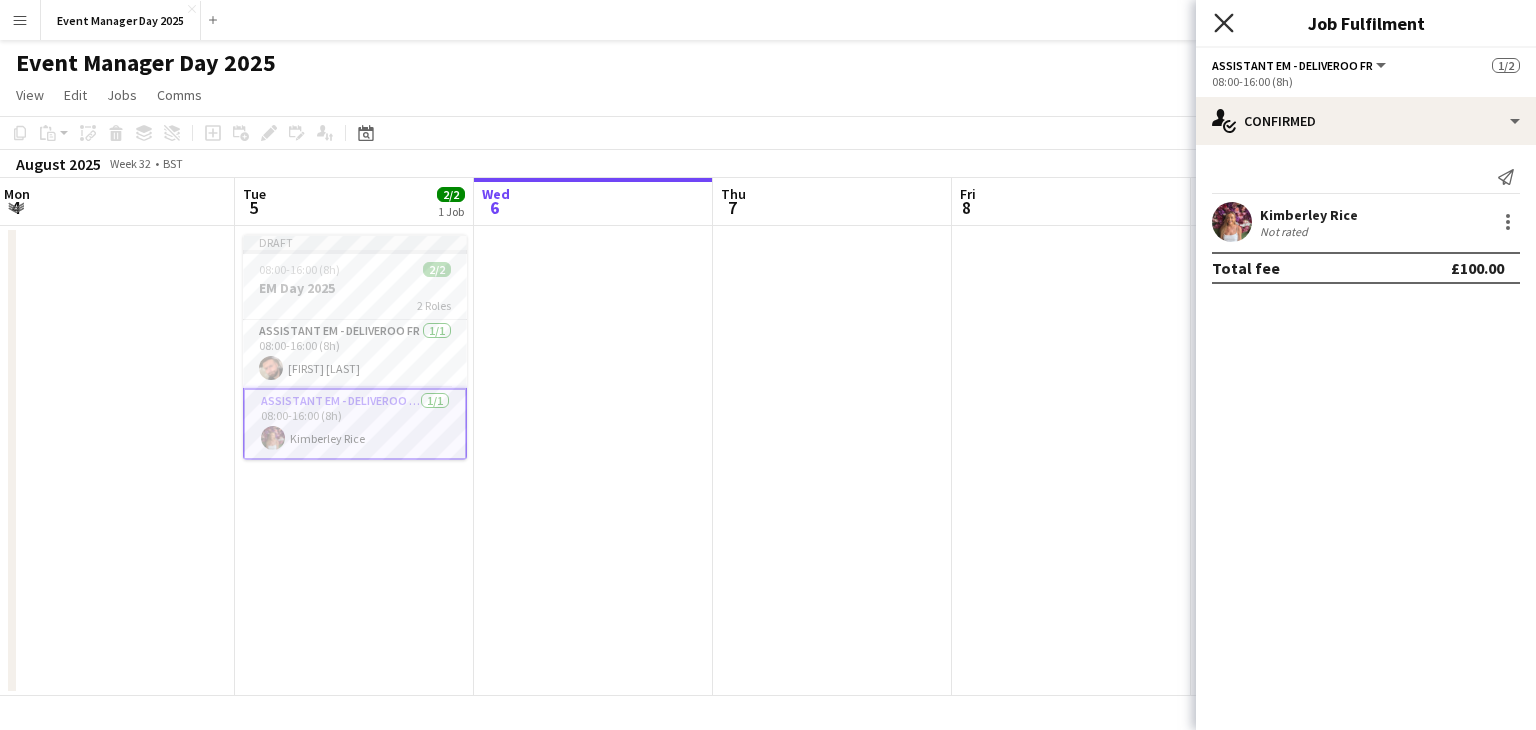 click on "Close pop-in" 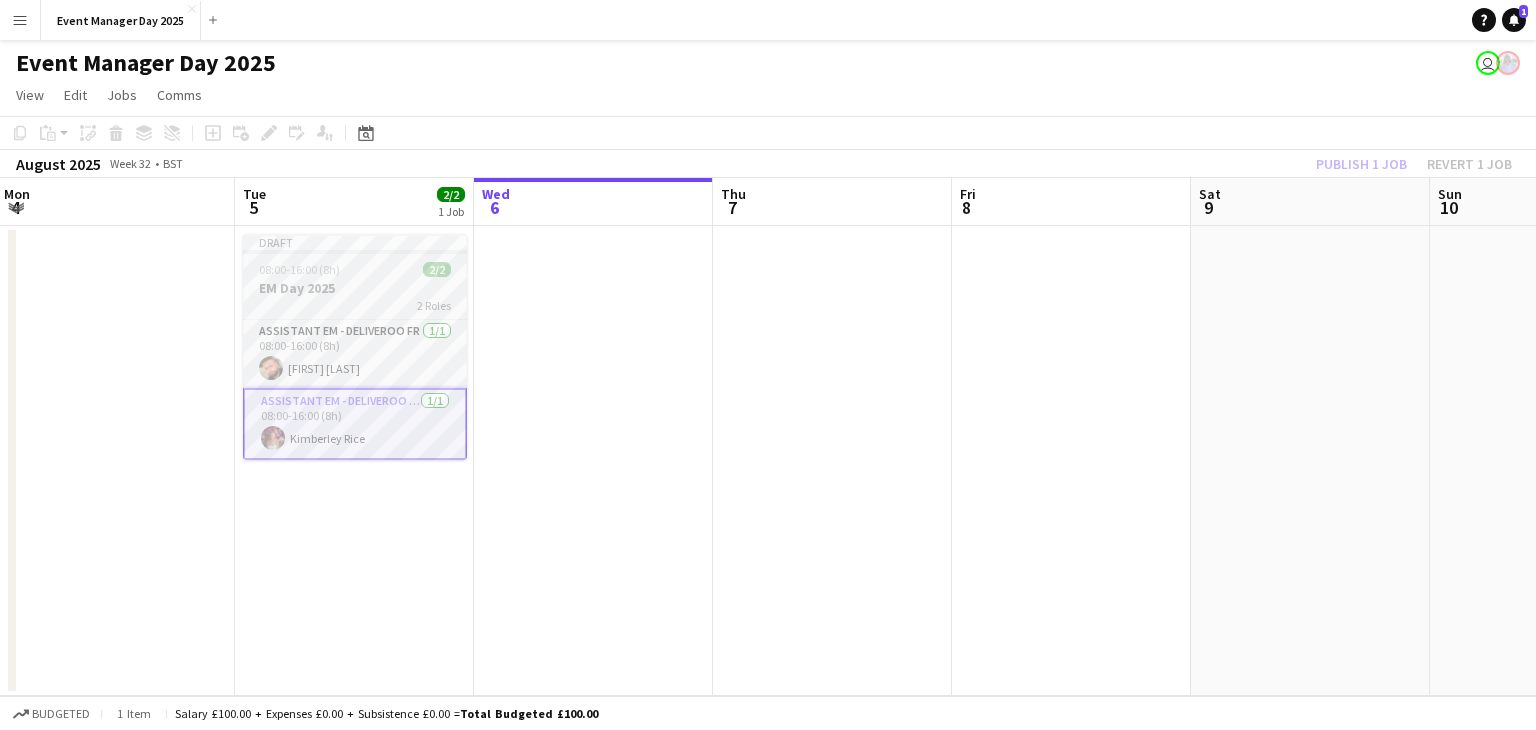 click on "08:00-16:00 (8h)    2/2" at bounding box center [355, 269] 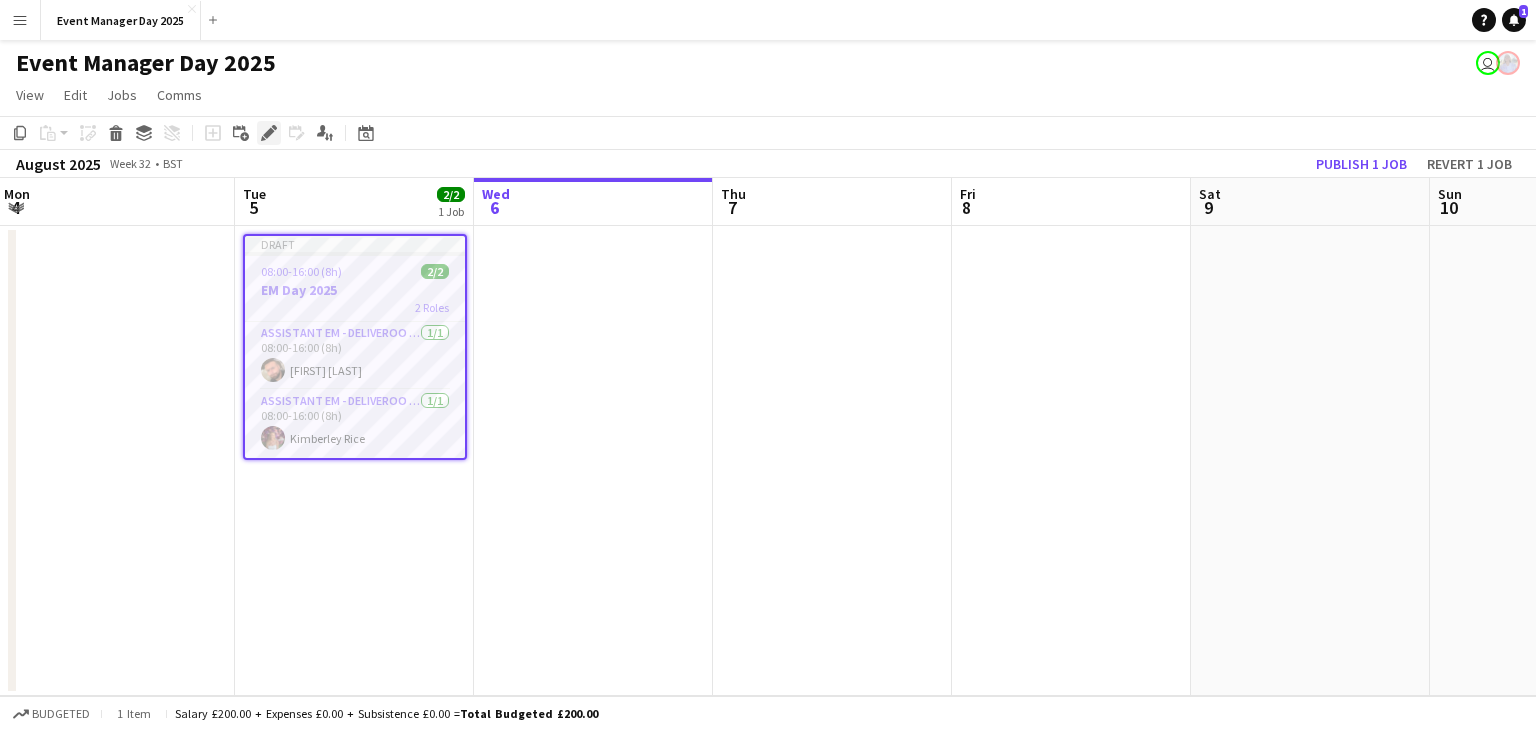 click on "Edit" 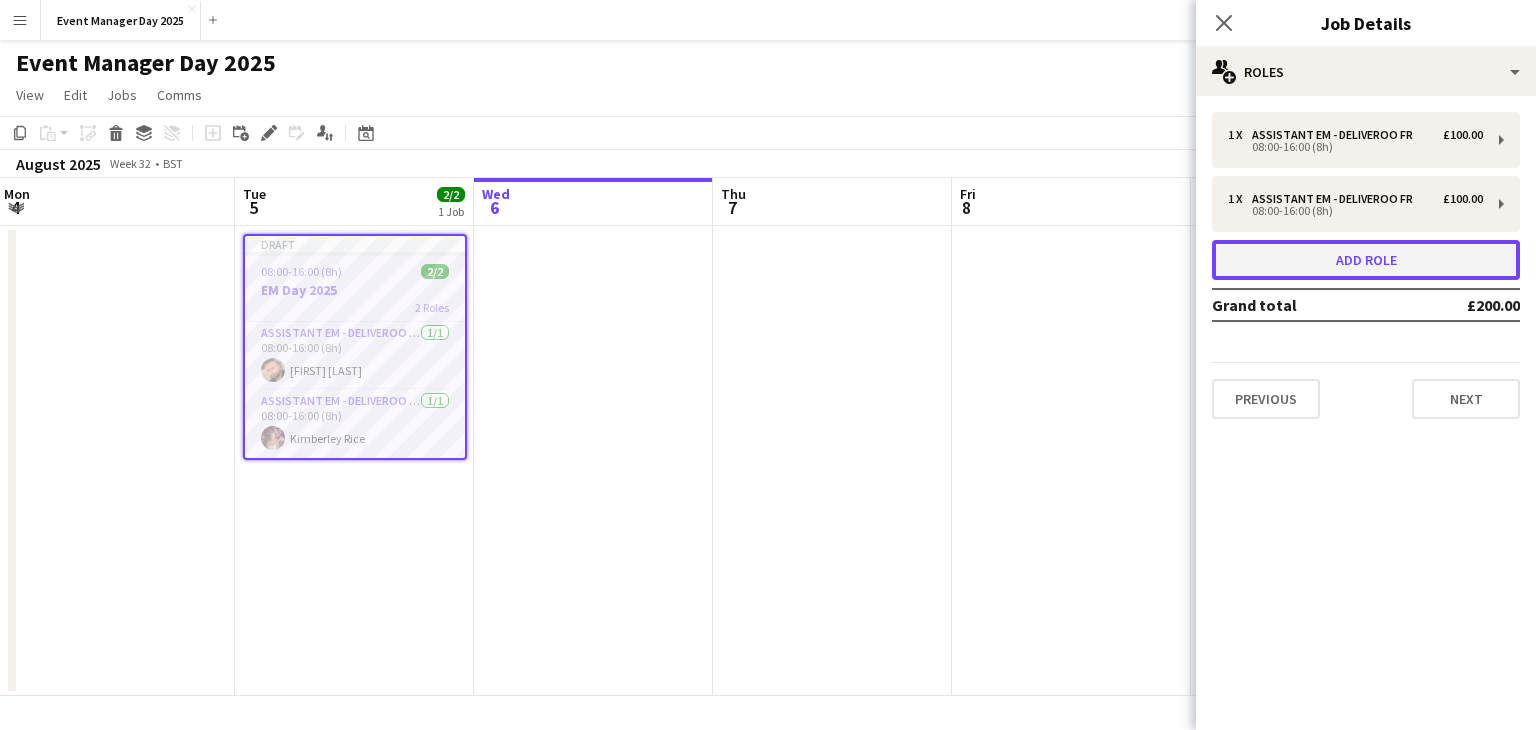 click on "Add role" at bounding box center [1366, 260] 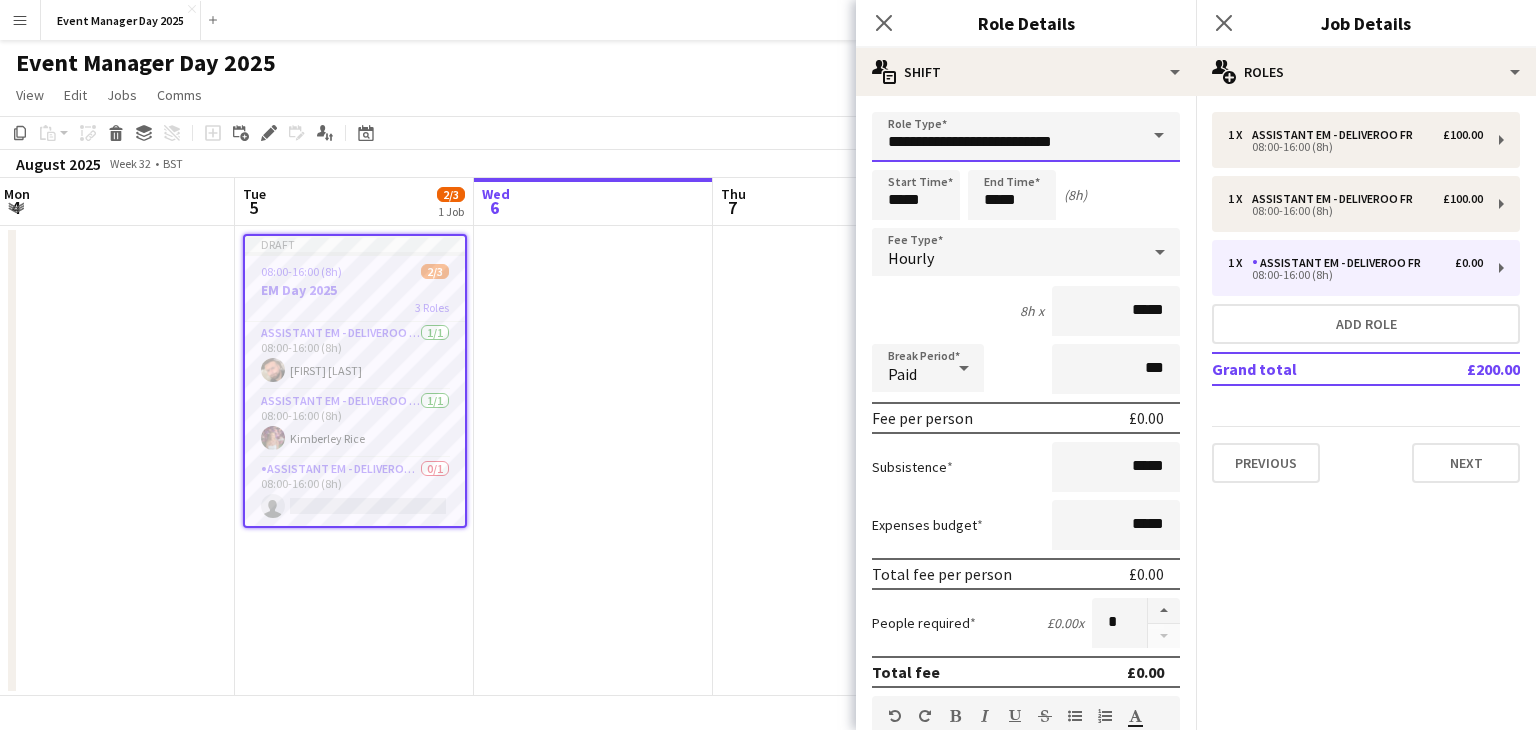 click on "**********" at bounding box center (1026, 137) 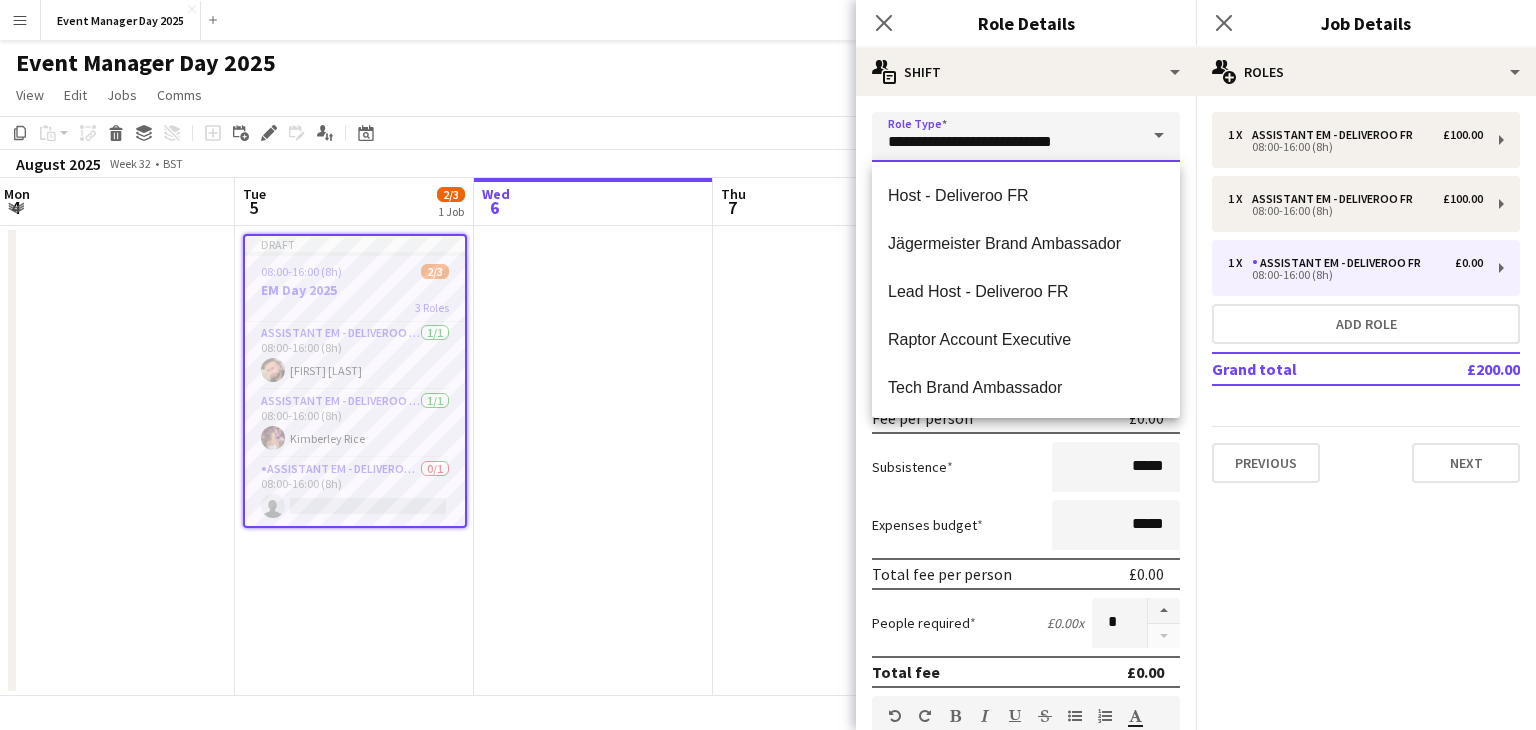 scroll, scrollTop: 336, scrollLeft: 0, axis: vertical 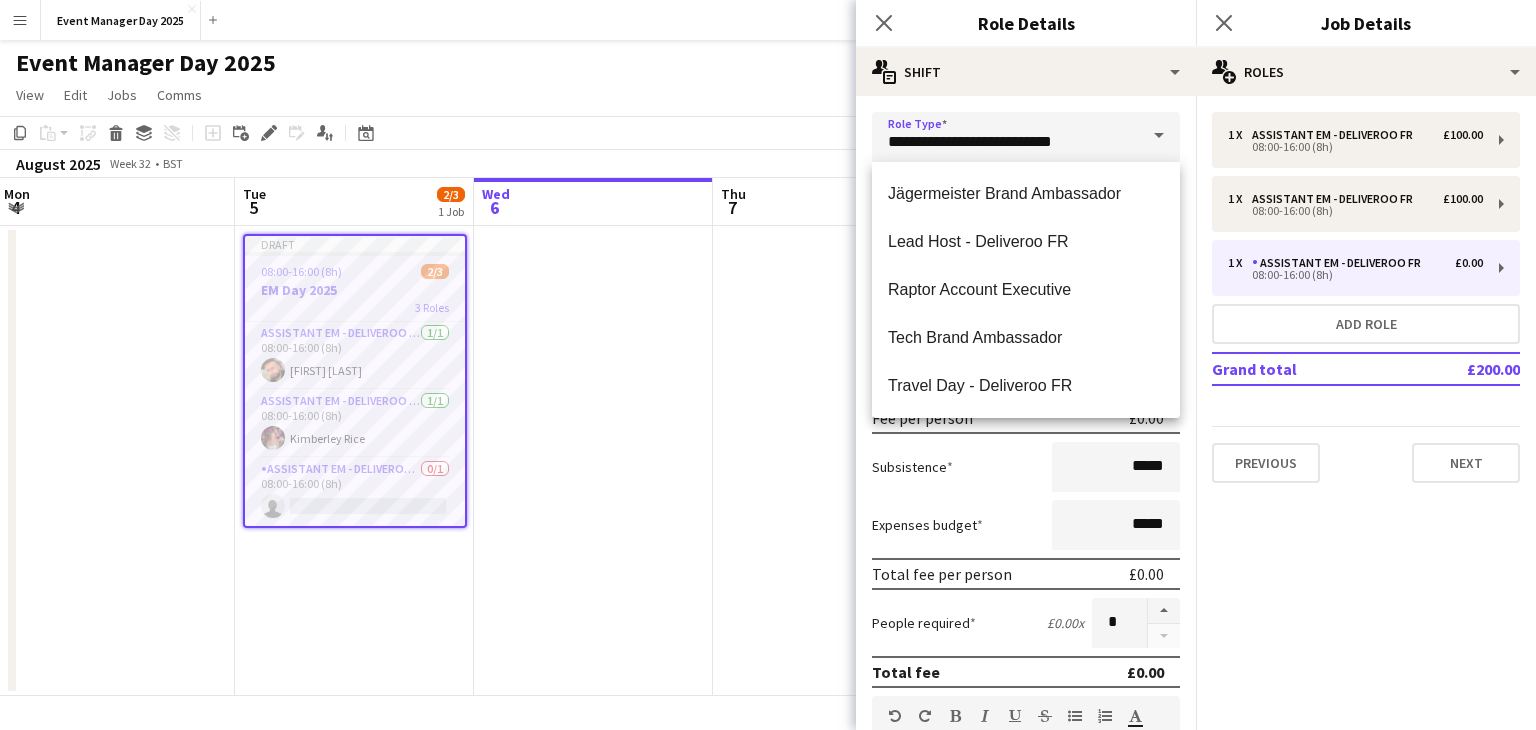 click on "pencil3
General details   1 x   Assistant EM - Deliveroo FR   £100.00   08:00-16:00 (8h)   1 x   Assistant EM - Deliveroo FR   £100.00   08:00-16:00 (8h)   1 x   Assistant EM - Deliveroo FR   £0.00   08:00-16:00 (8h)   Add role   Grand total   £200.00   Previous   Next" 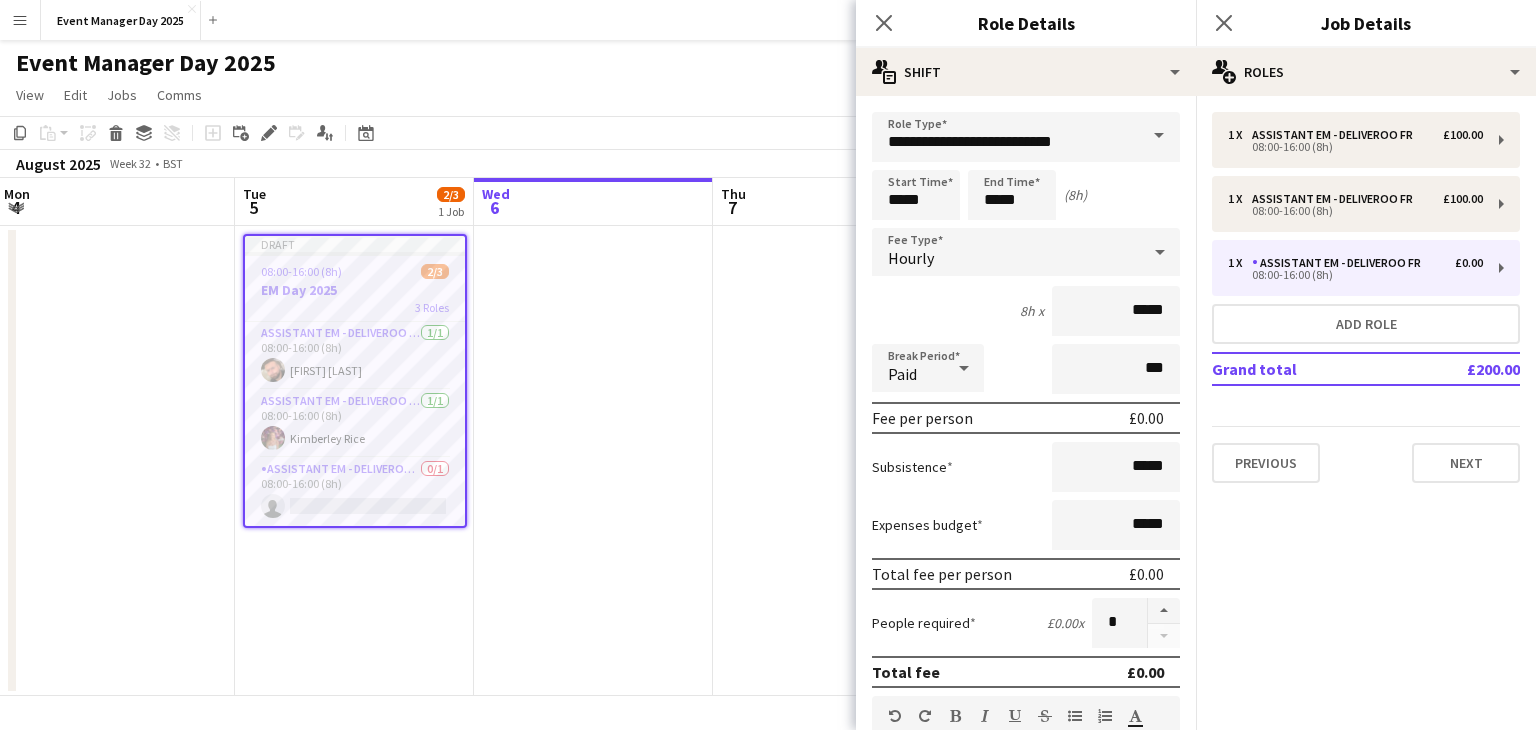 click on "Hourly" at bounding box center [1006, 252] 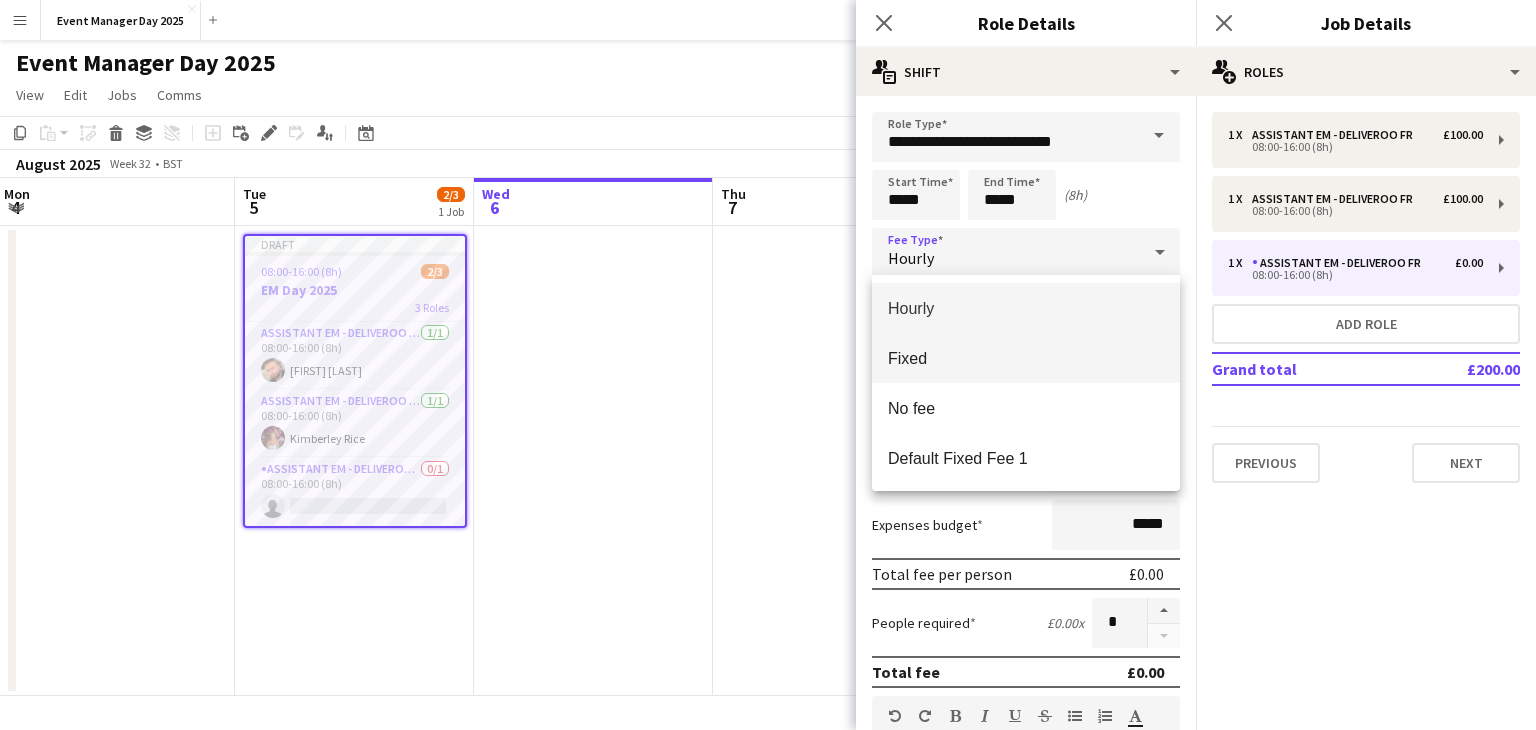 click on "Fixed" at bounding box center [1026, 358] 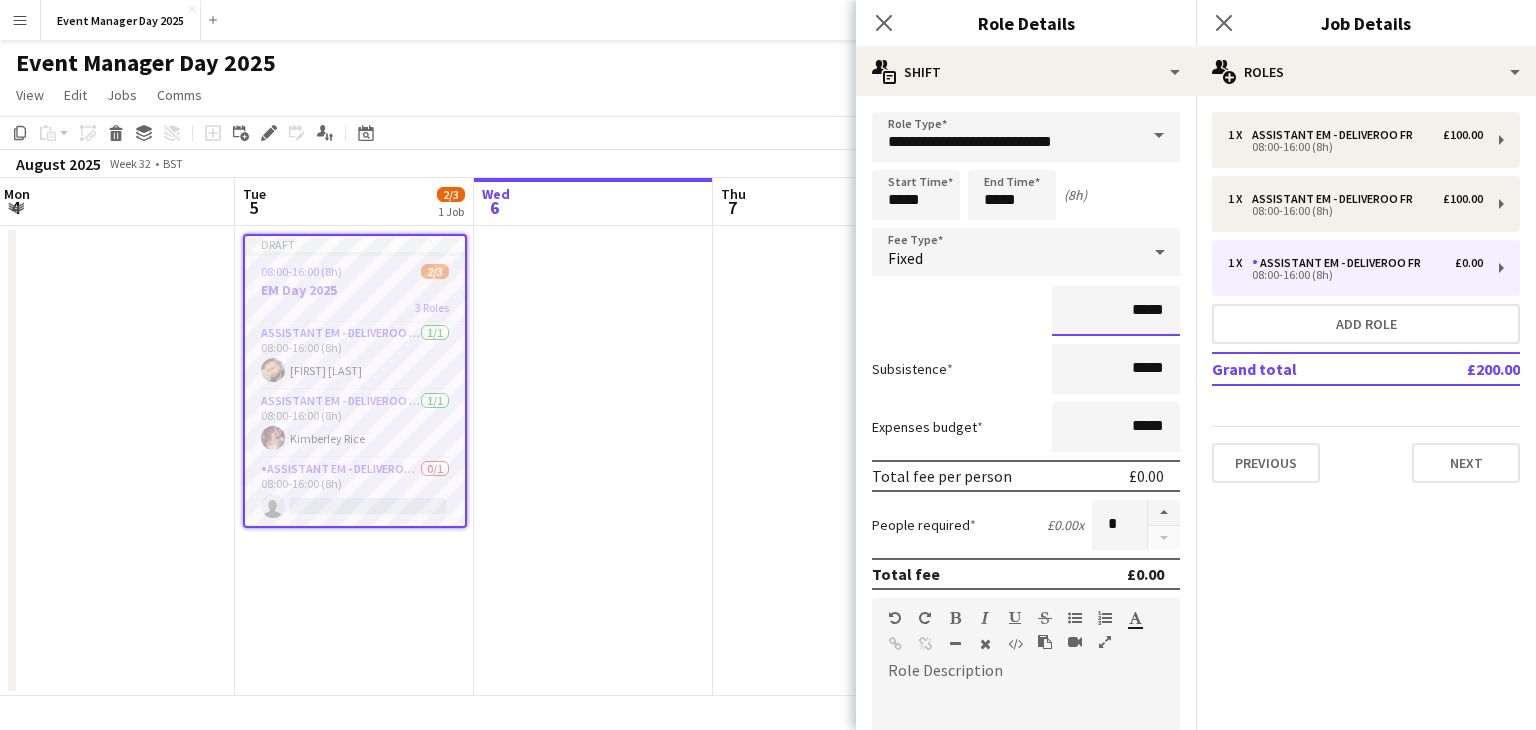 click on "*****" at bounding box center (1116, 311) 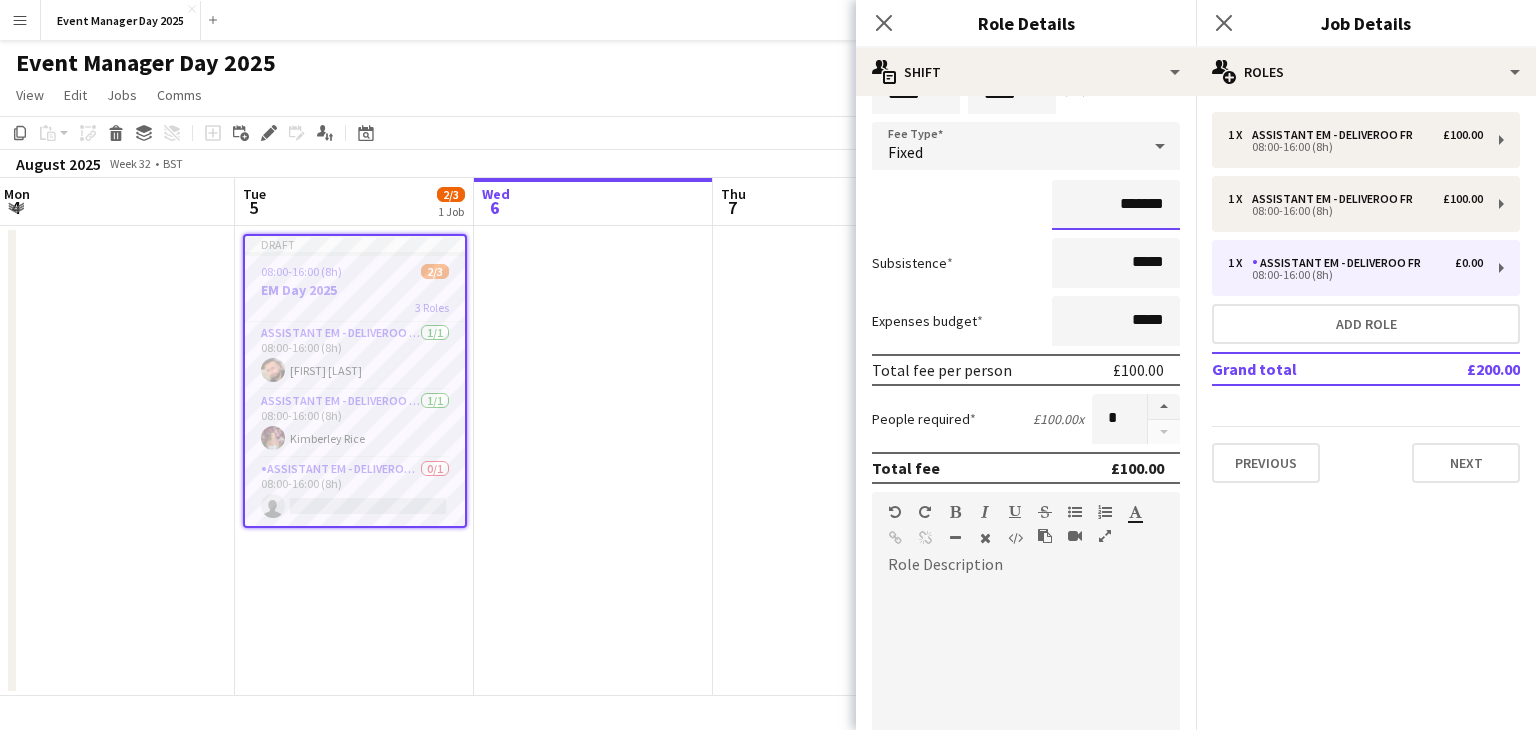 scroll, scrollTop: 113, scrollLeft: 0, axis: vertical 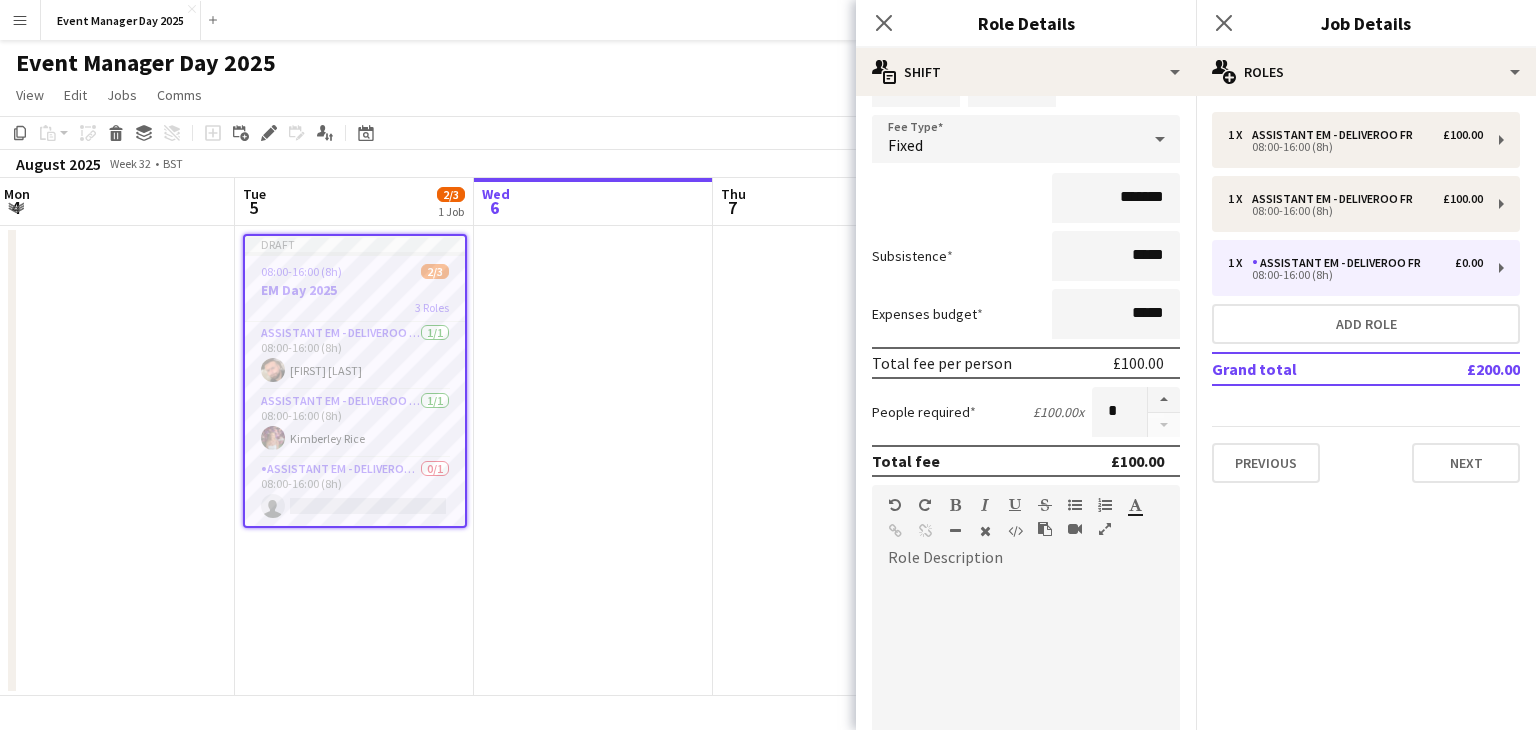 click on "1 x   Assistant EM - Deliveroo FR   £100.00   08:00-16:00 (8h)   1 x   Assistant EM - Deliveroo FR   £100.00   08:00-16:00 (8h)   1 x   Assistant EM - Deliveroo FR   £0.00   08:00-16:00 (8h)   Add role   Grand total   £200.00   Previous   Next" at bounding box center [1366, 297] 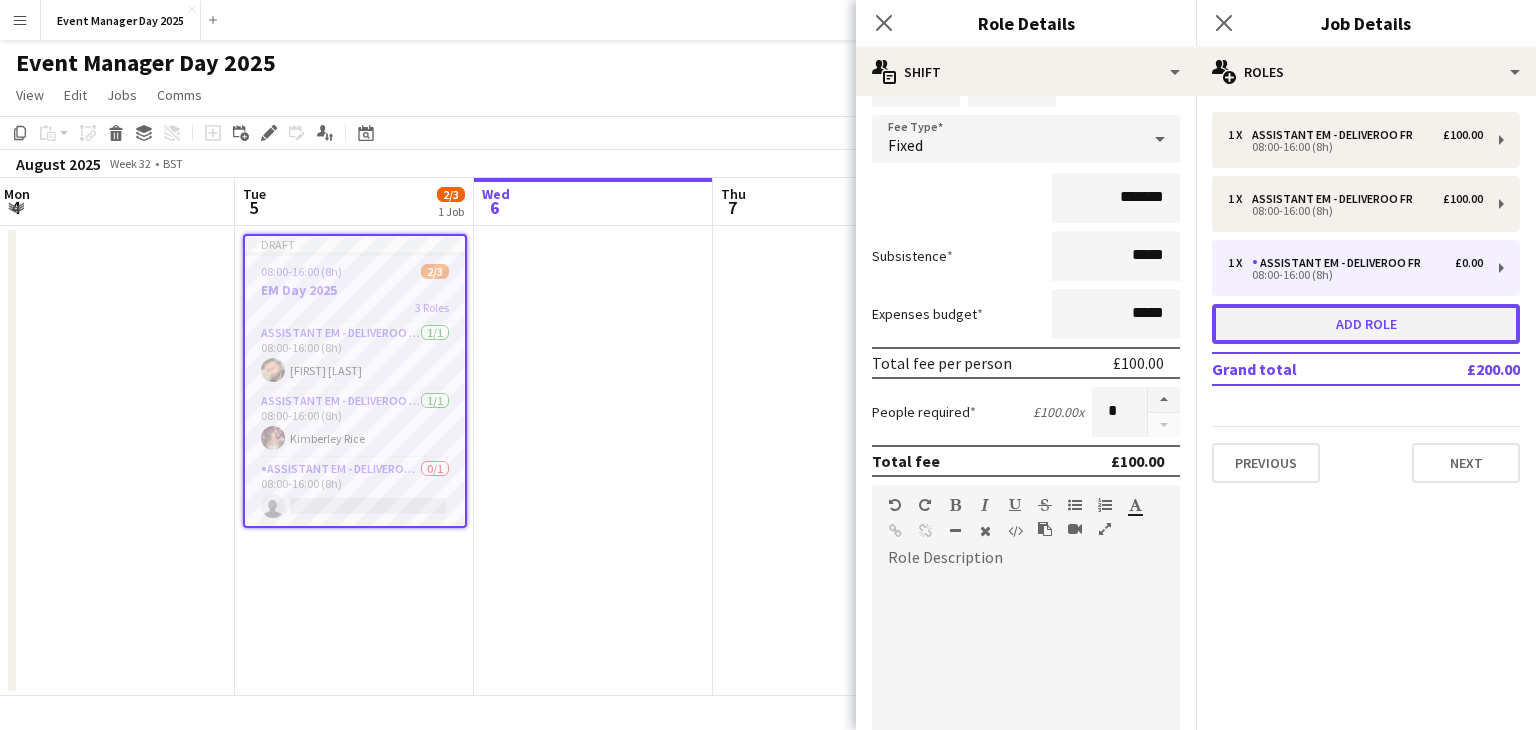 click on "Add role" at bounding box center [1366, 324] 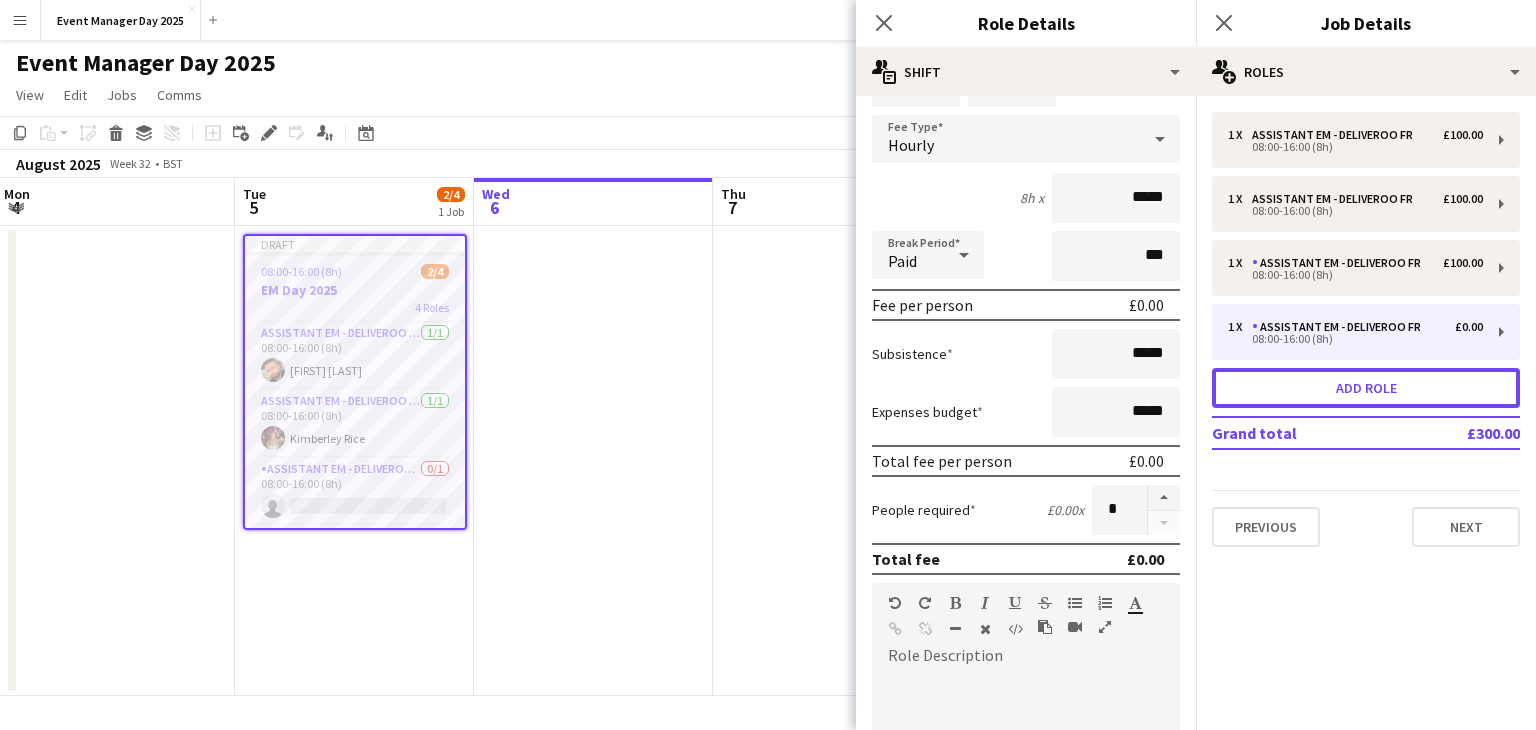 scroll, scrollTop: 0, scrollLeft: 0, axis: both 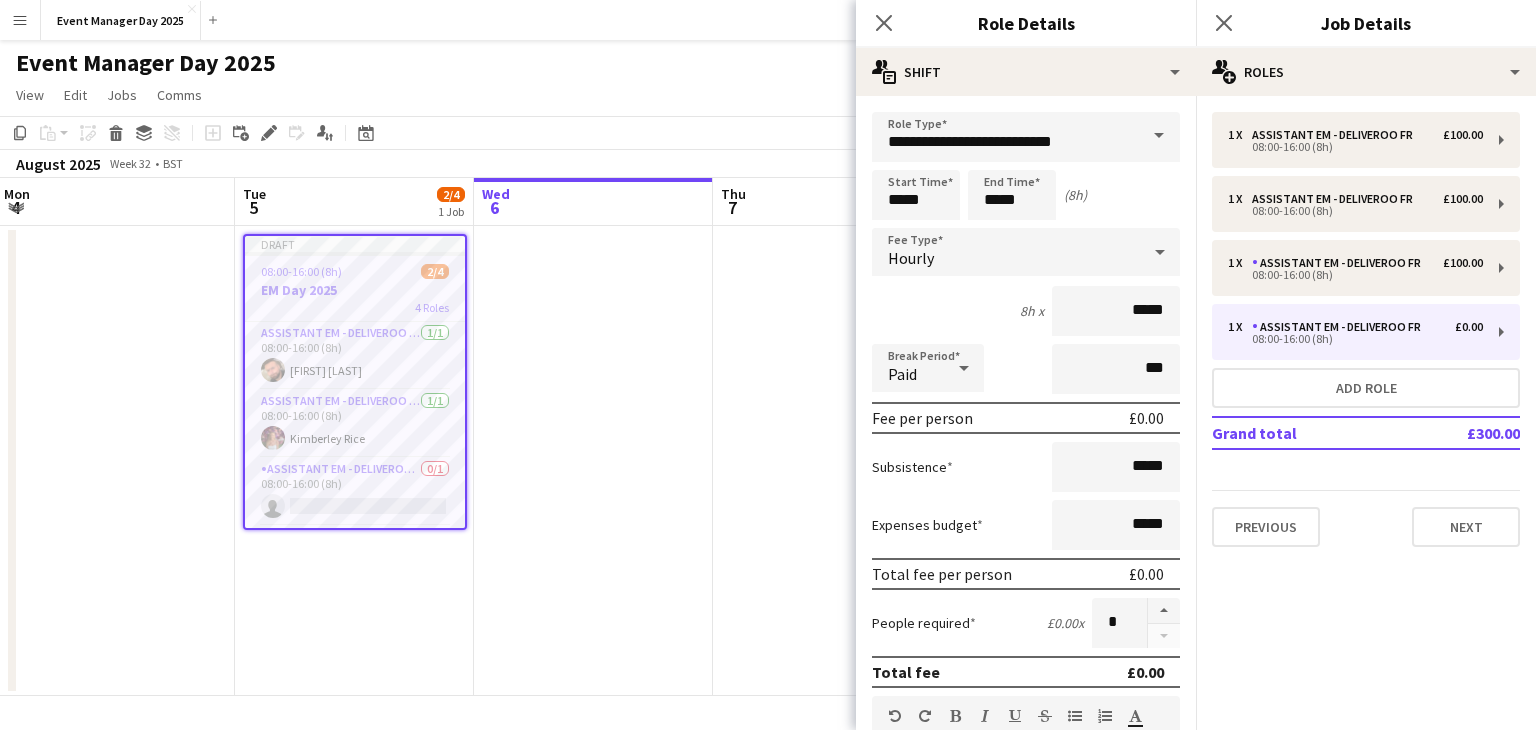 click on "Hourly" at bounding box center [1006, 252] 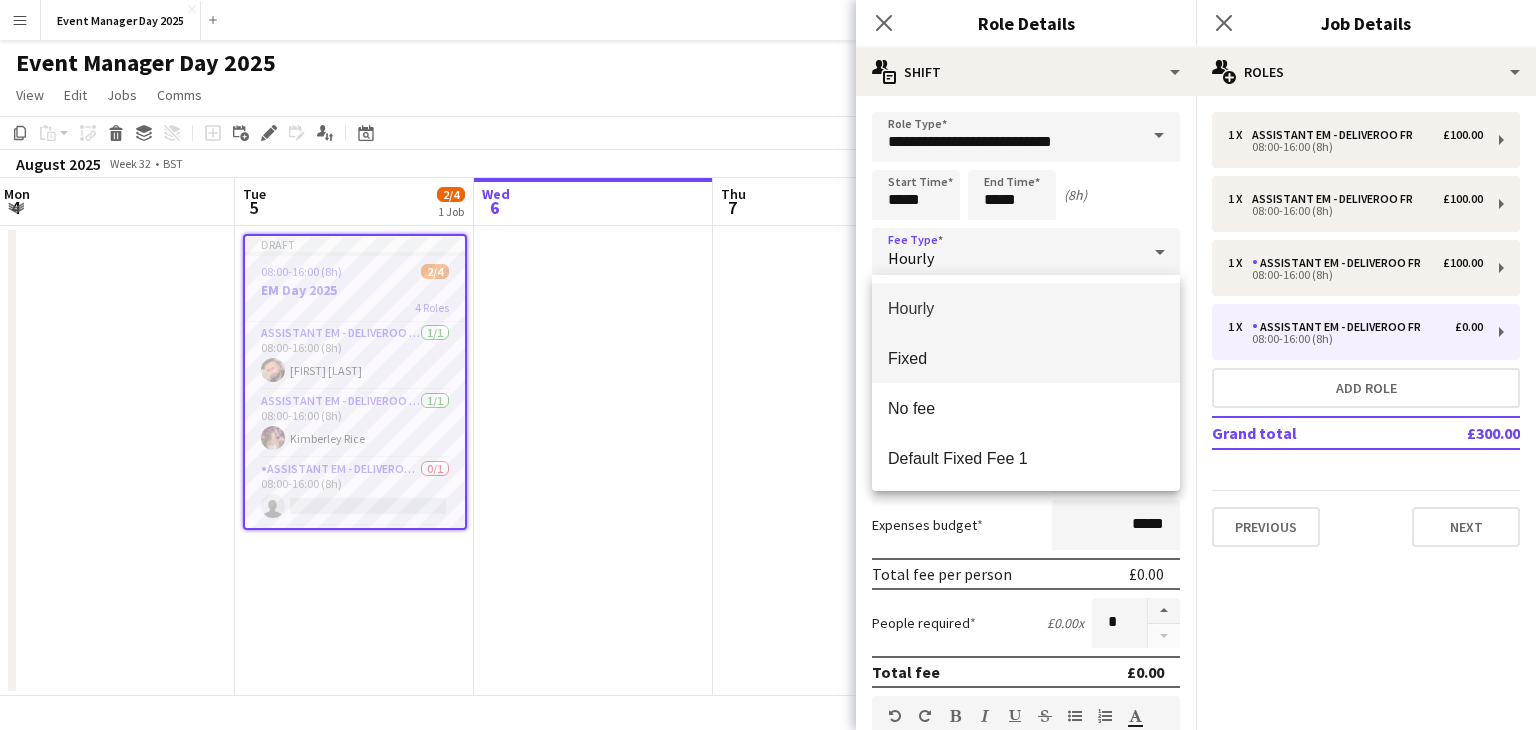 click on "Fixed" at bounding box center (1026, 358) 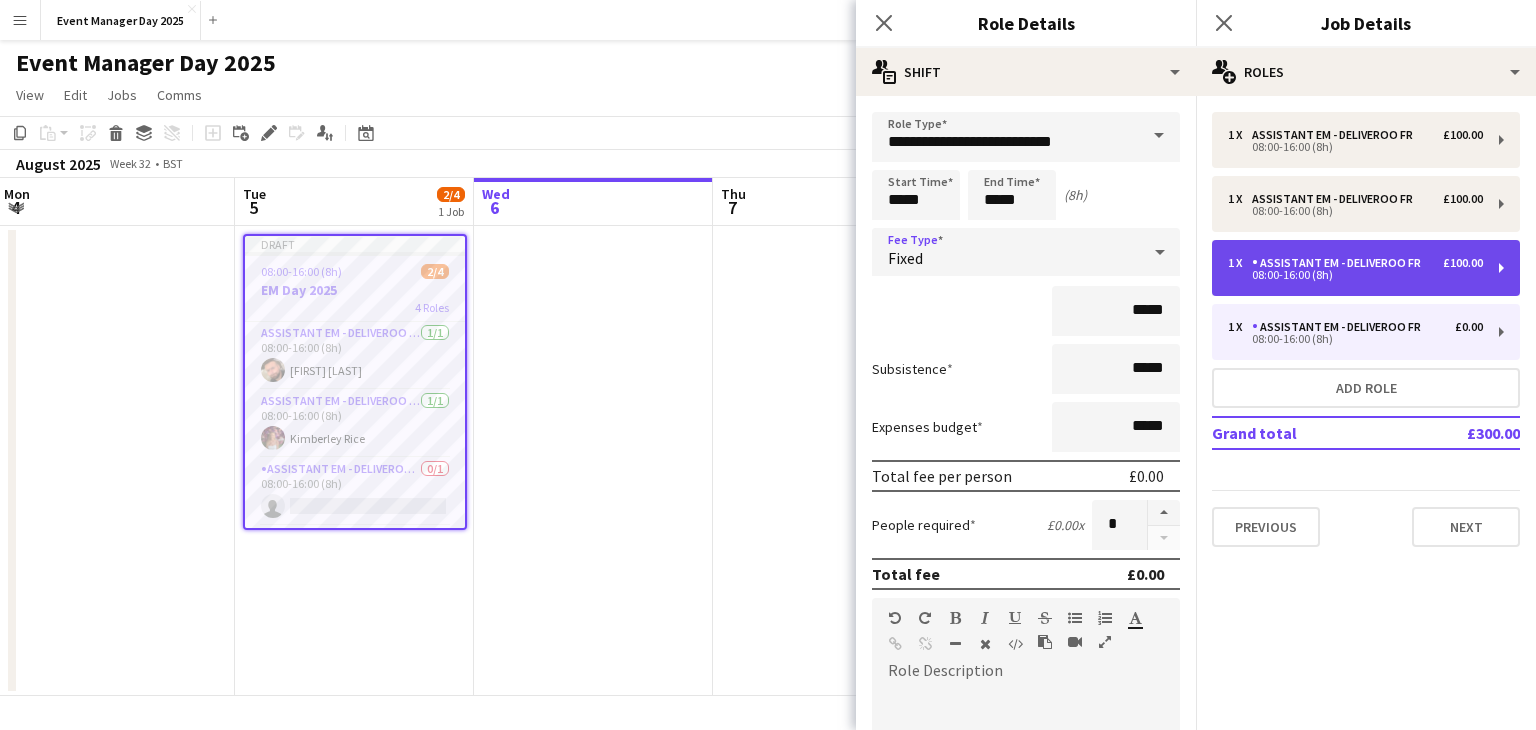 click on "1 x   Assistant EM - Deliveroo FR   £100.00   08:00-16:00 (8h)" at bounding box center (1366, 268) 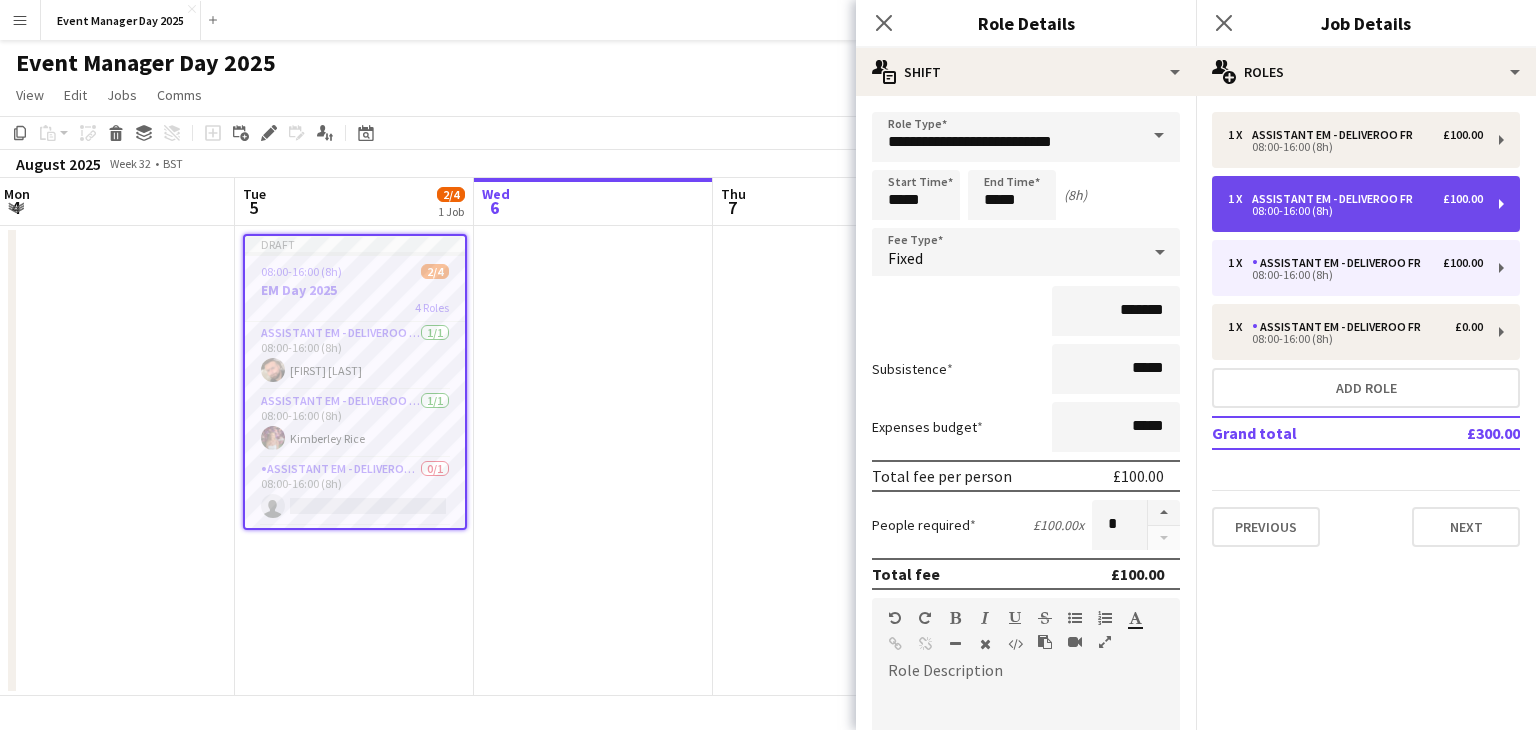 click on "1 x   Assistant EM - Deliveroo FR   £100.00   08:00-16:00 (8h)" at bounding box center [1366, 204] 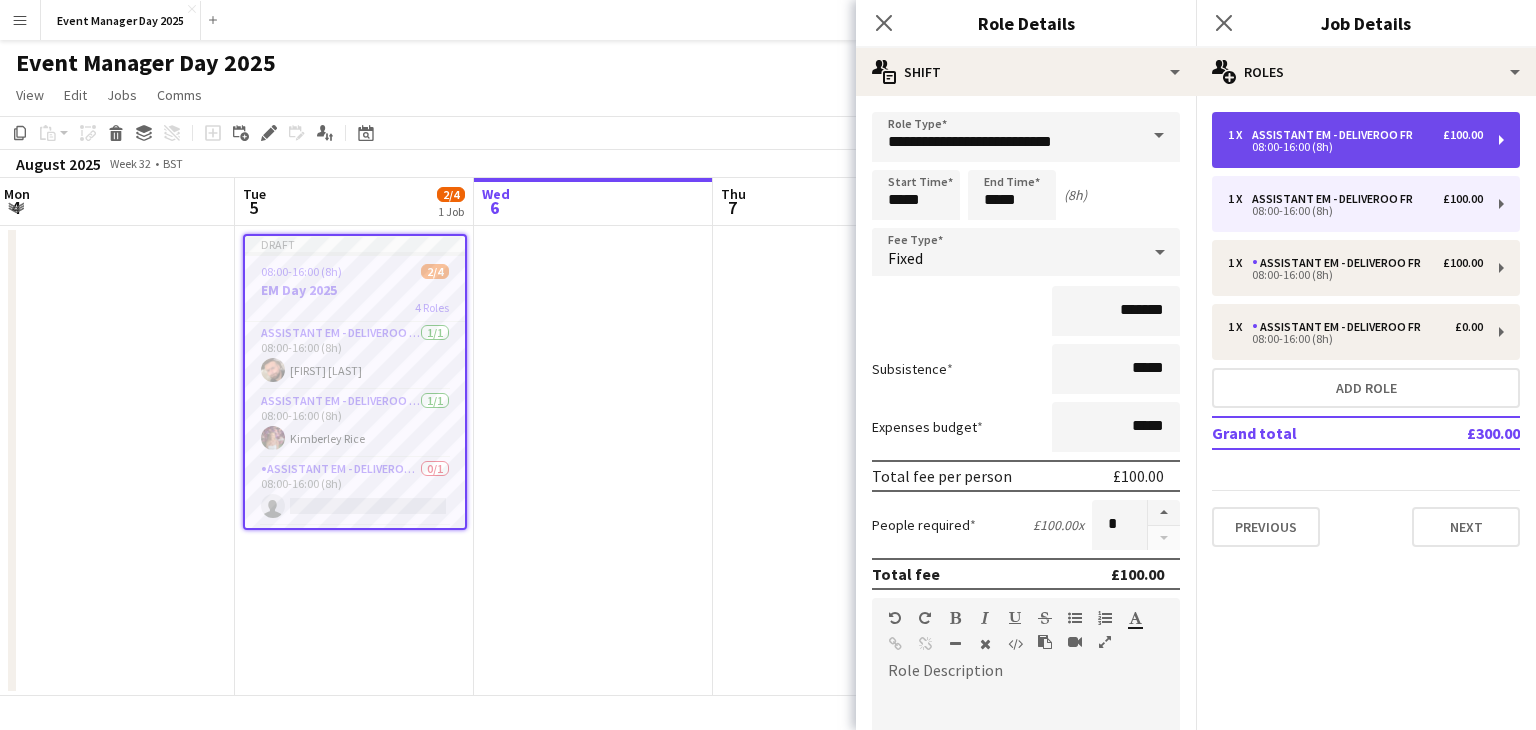 click on "08:00-16:00 (8h)" at bounding box center [1355, 147] 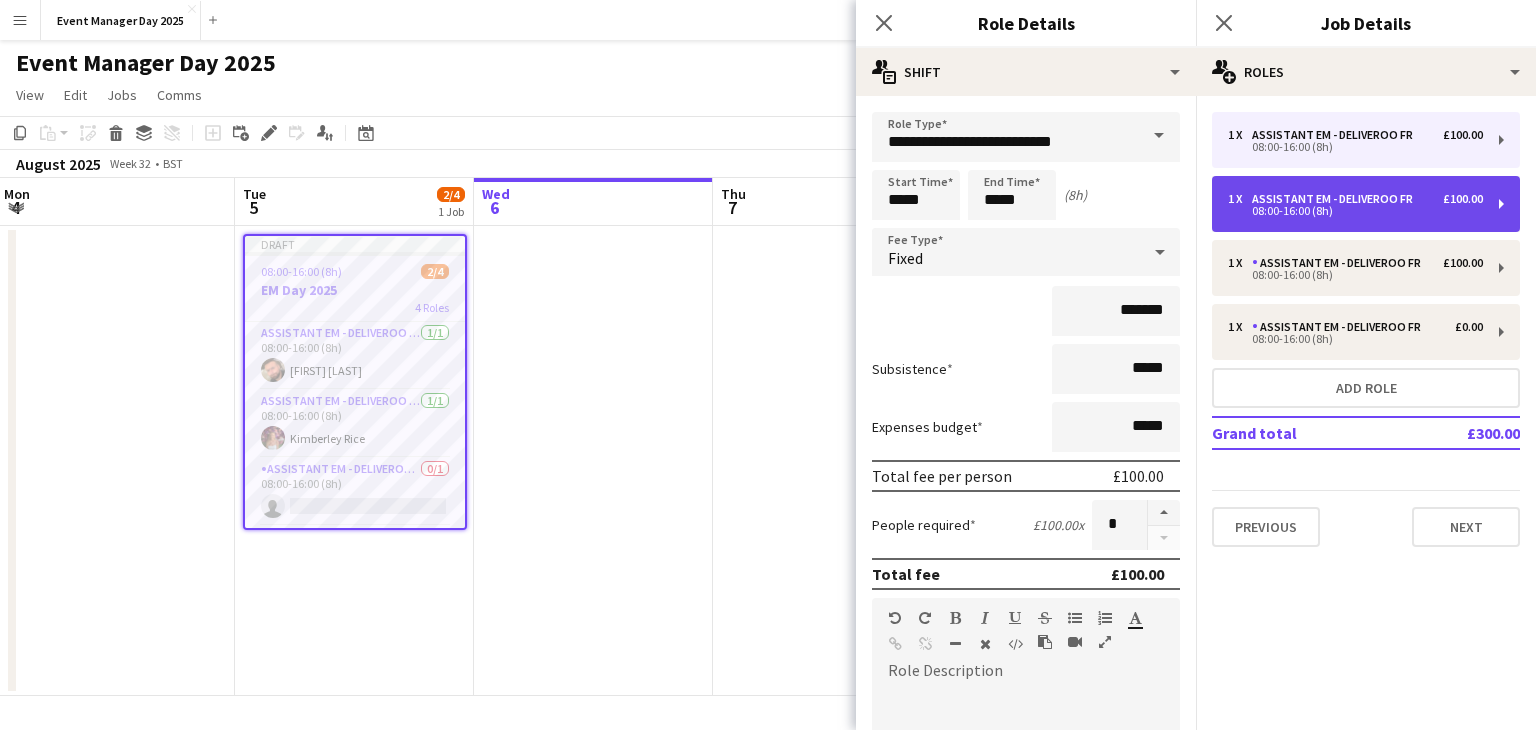 click on "1 x   Assistant EM - Deliveroo FR   £100.00   08:00-16:00 (8h)" at bounding box center [1366, 204] 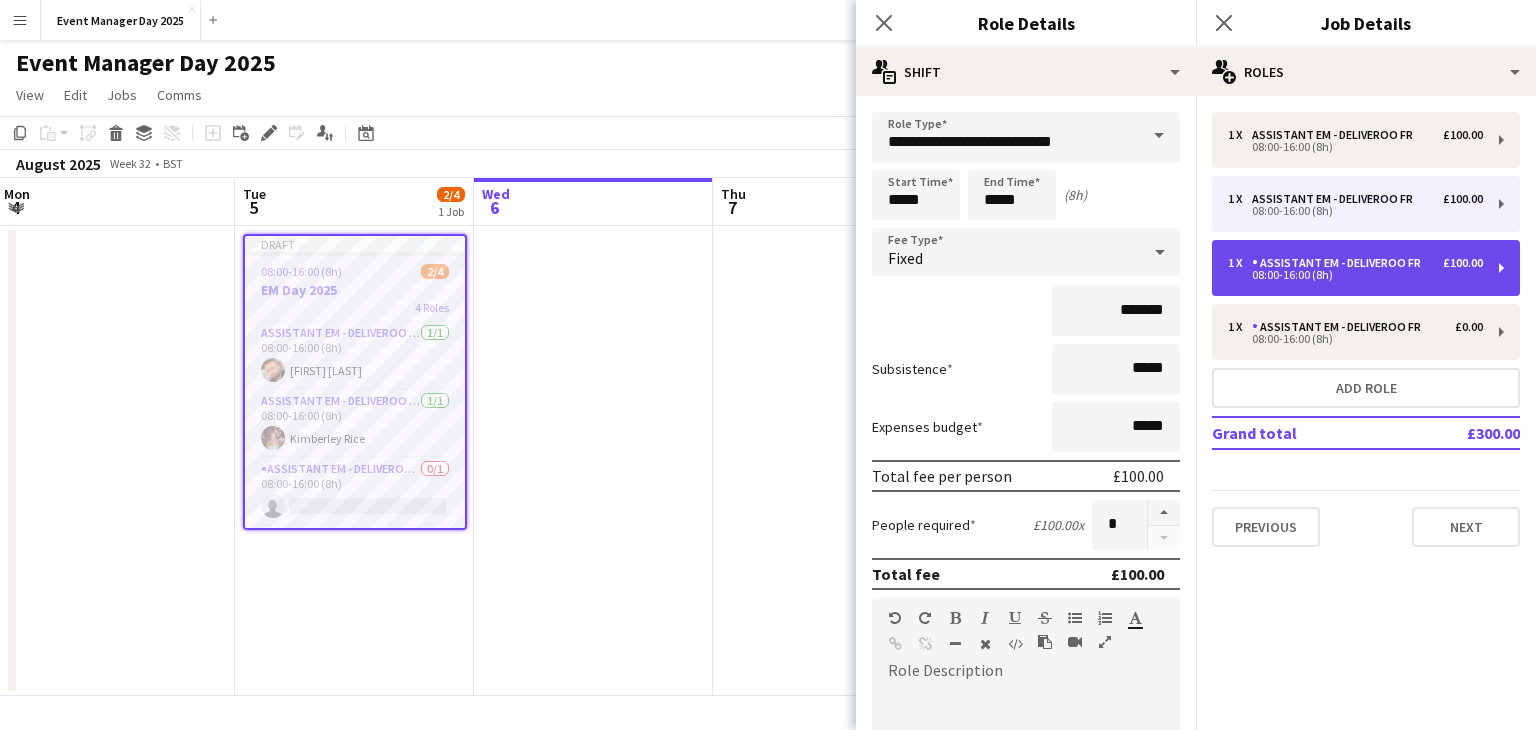 click on "08:00-16:00 (8h)" at bounding box center [1355, 275] 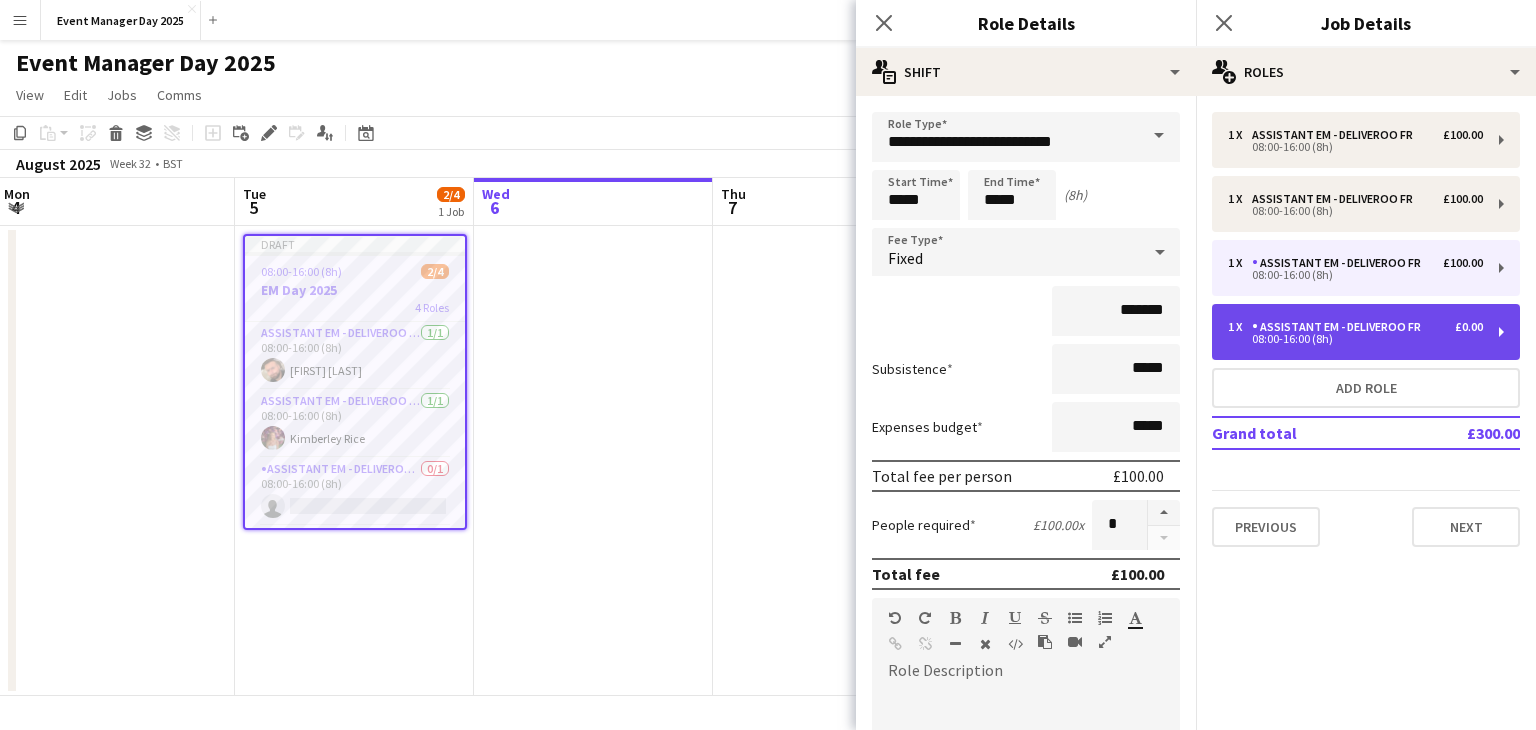 click on "Assistant EM - Deliveroo FR" at bounding box center [1340, 327] 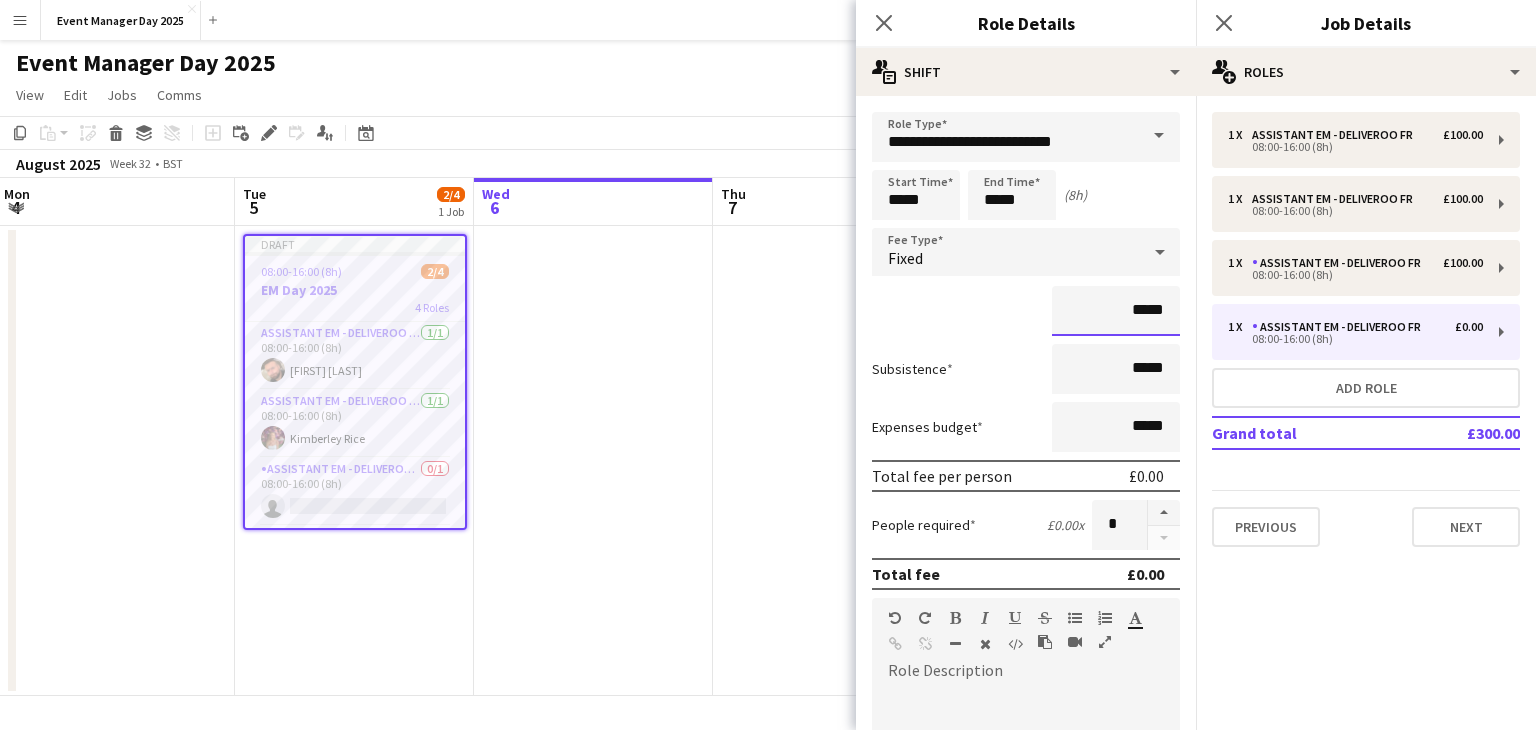 click on "*****" at bounding box center (1116, 311) 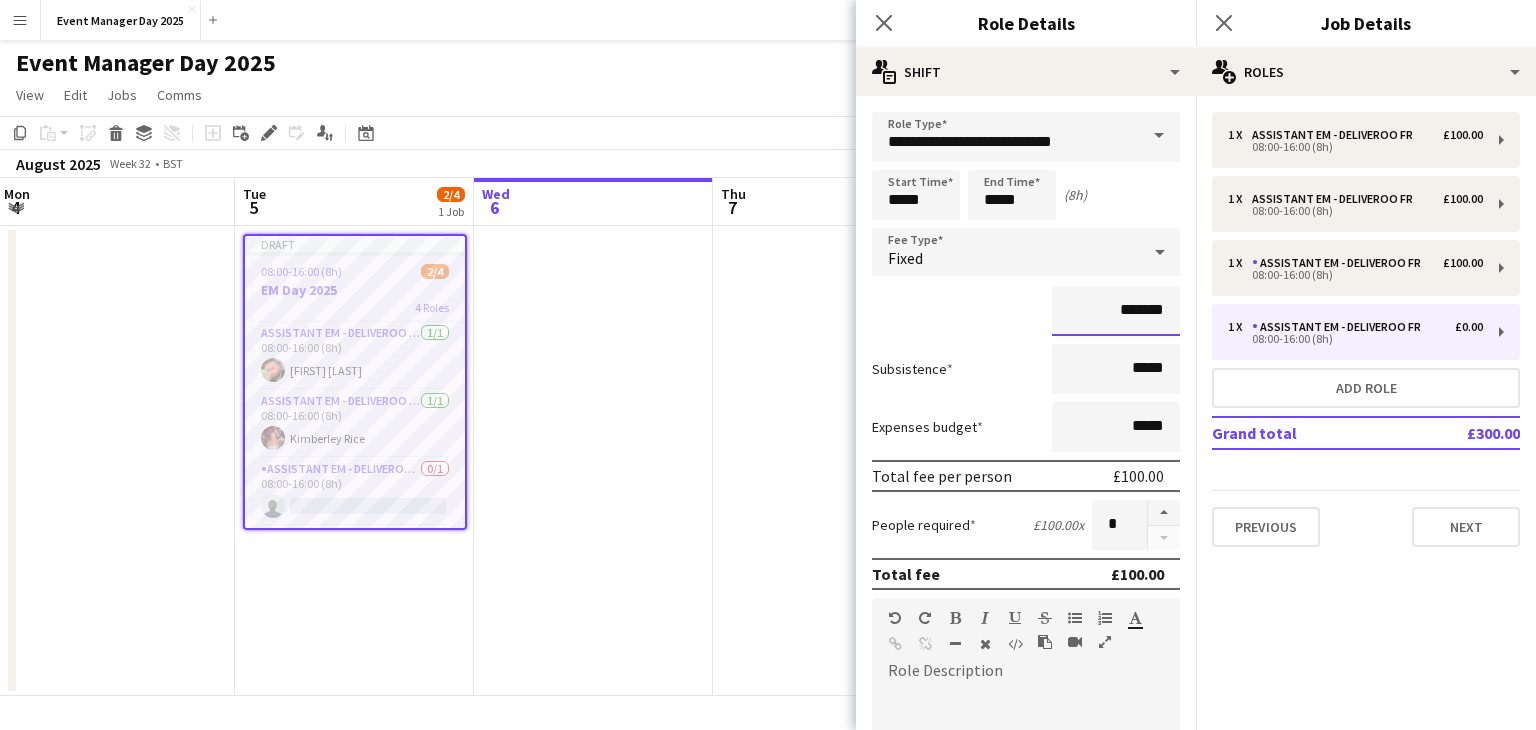 click on "Next" at bounding box center [1126, 1221] 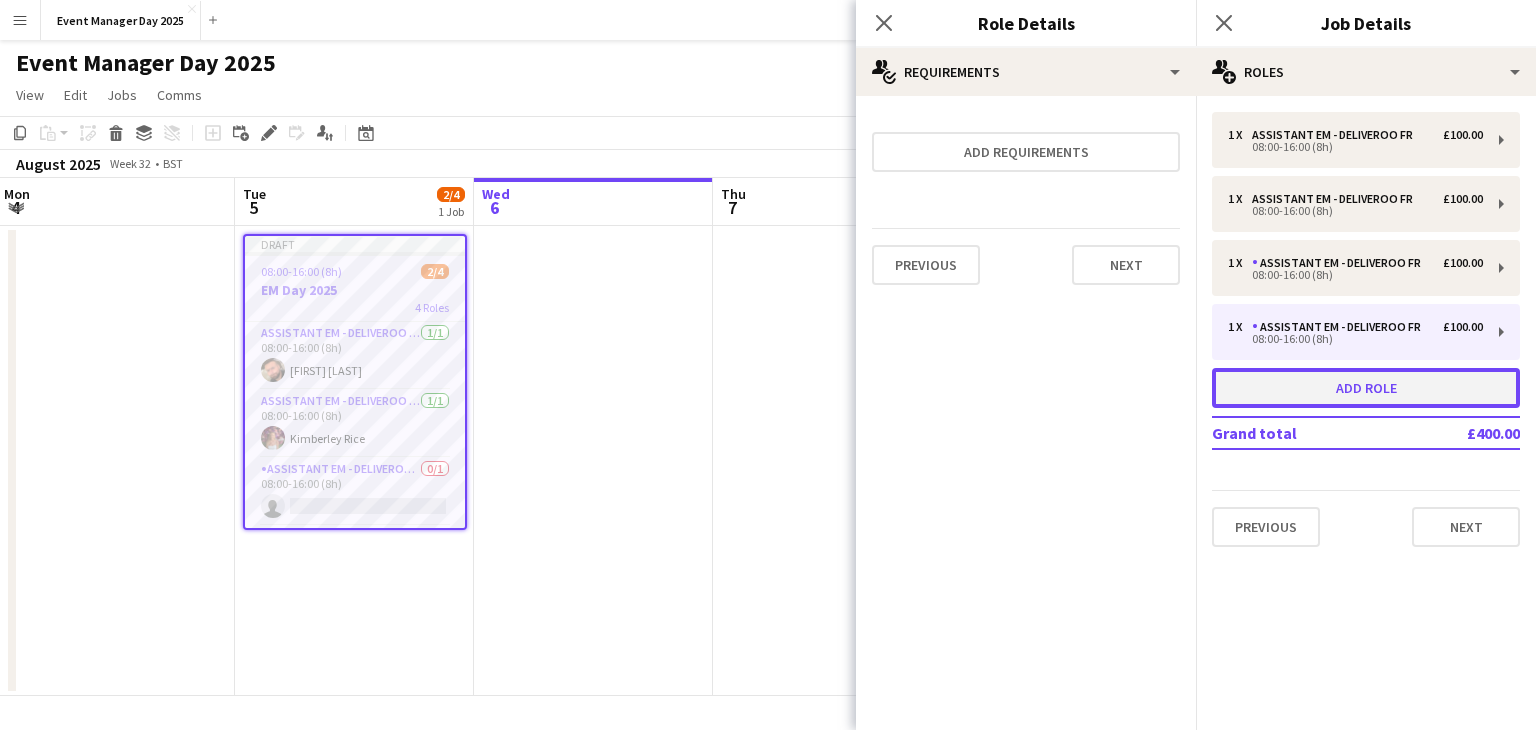 click on "Add role" at bounding box center (1366, 388) 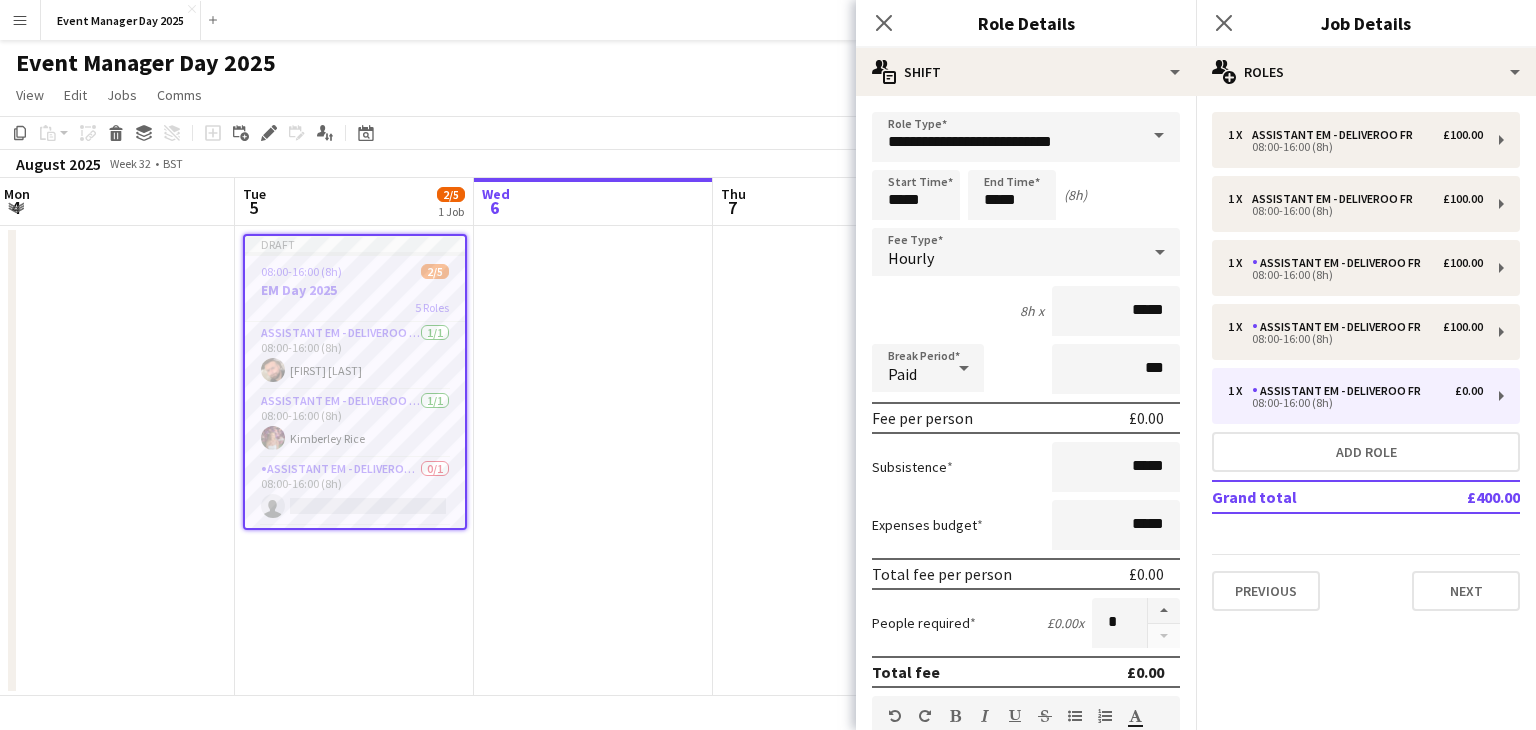 click on "Hourly" at bounding box center (1006, 252) 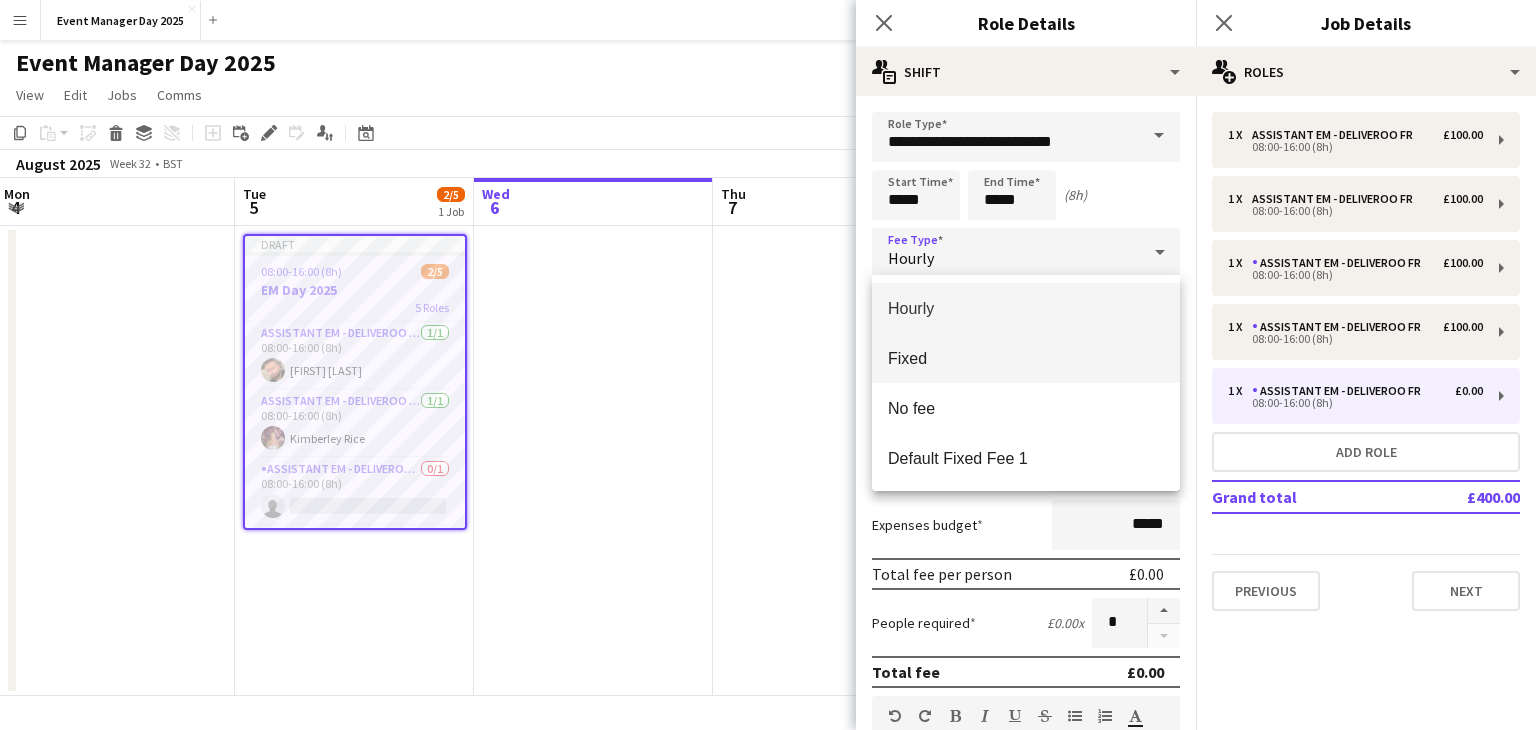 click on "Fixed" at bounding box center [1026, 358] 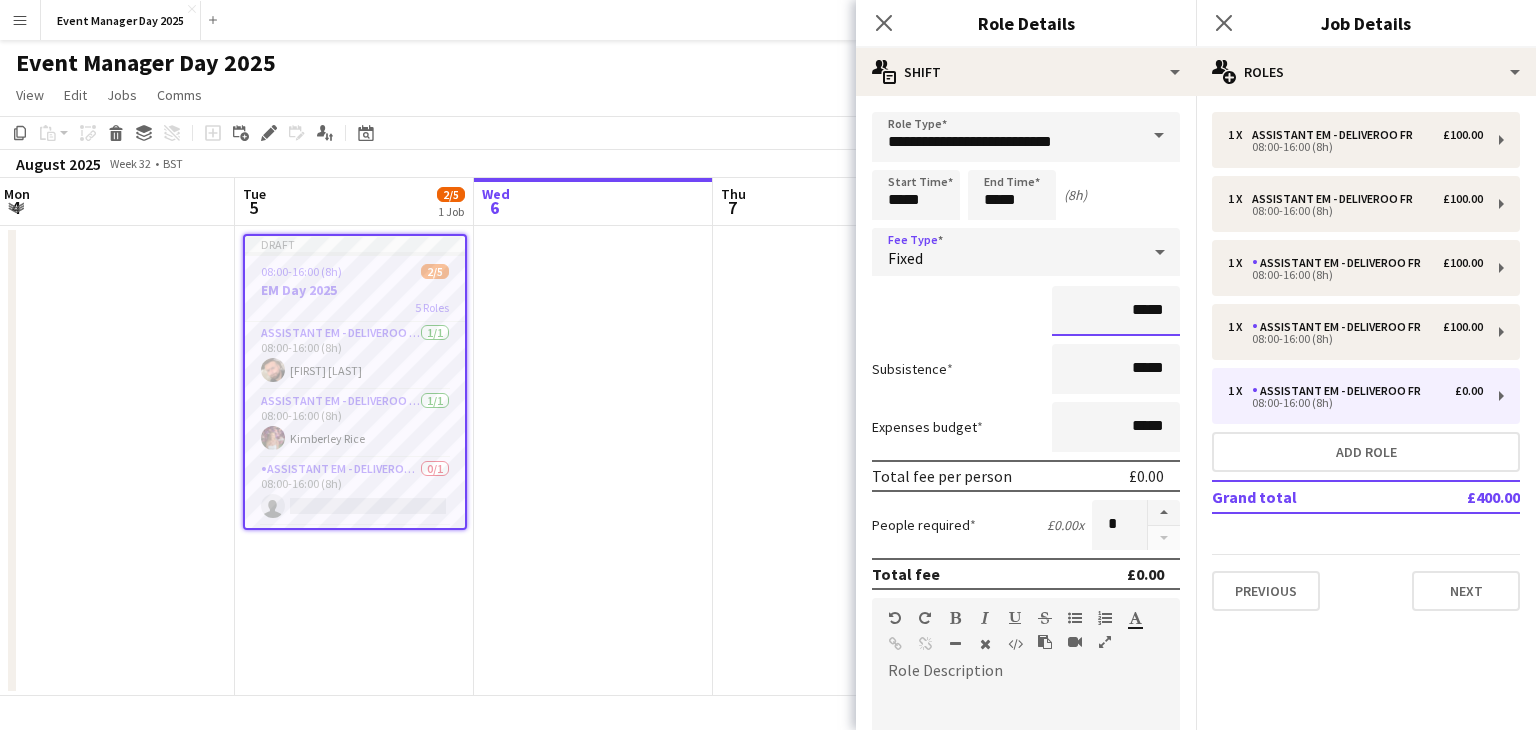 click on "*****" at bounding box center [1116, 311] 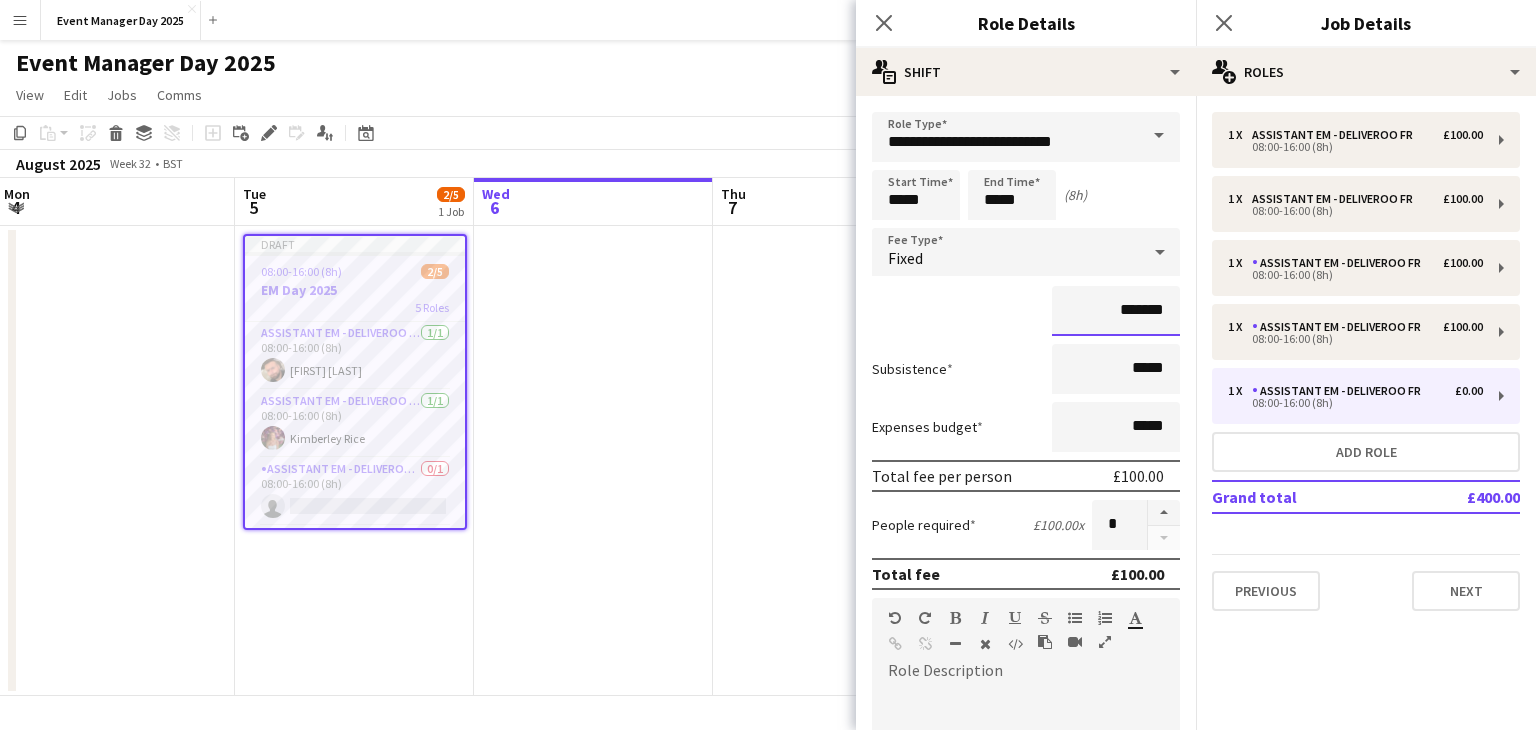type on "*******" 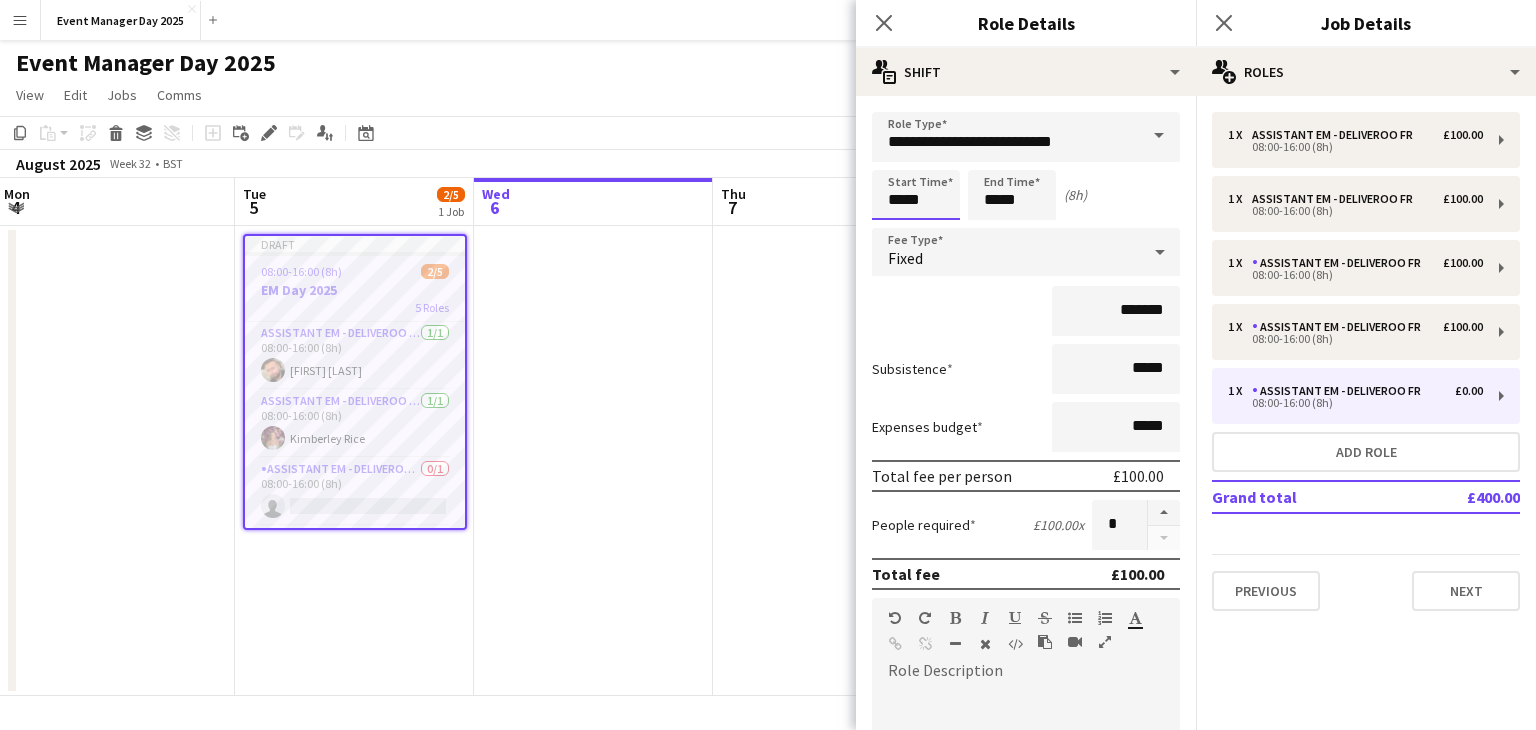 click on "*****" at bounding box center [916, 195] 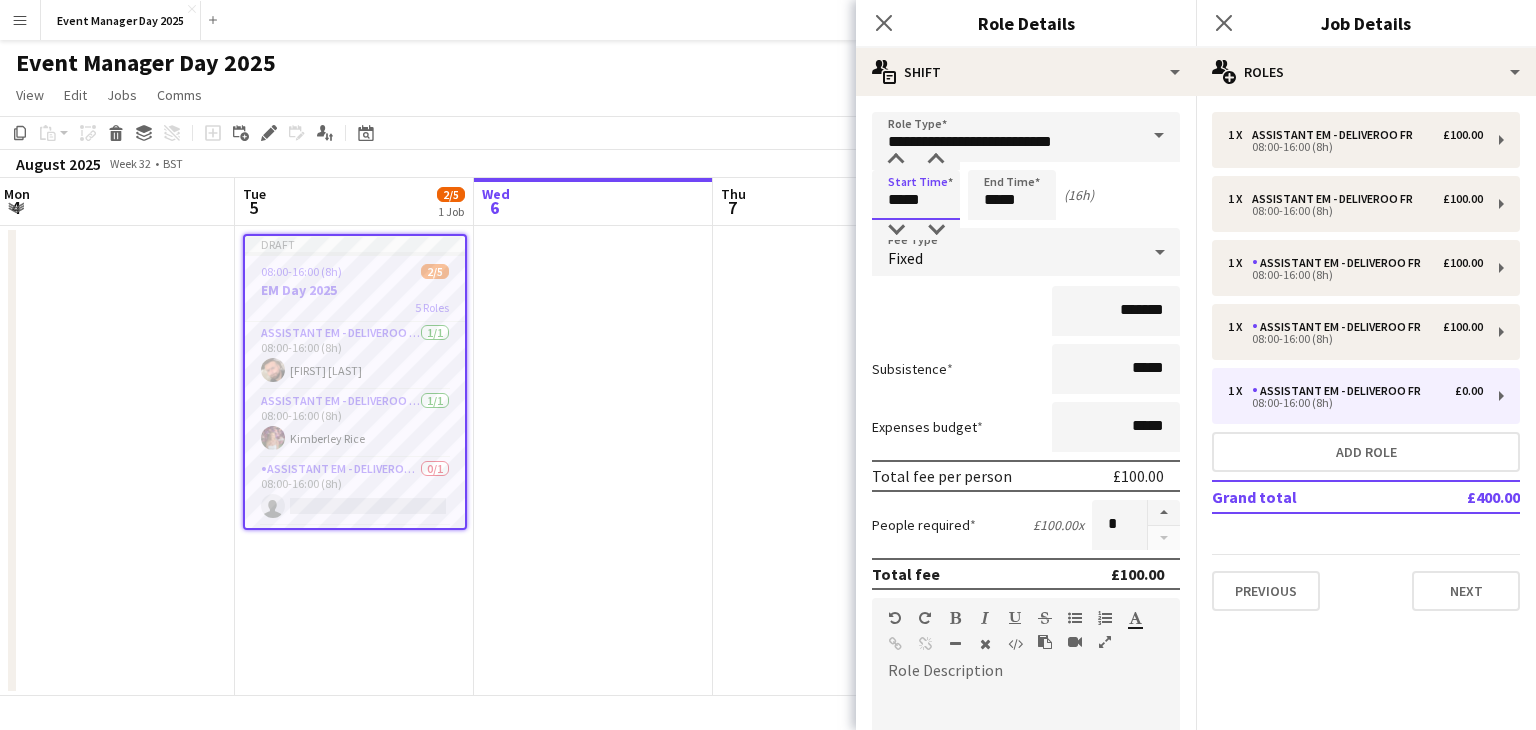 type on "*****" 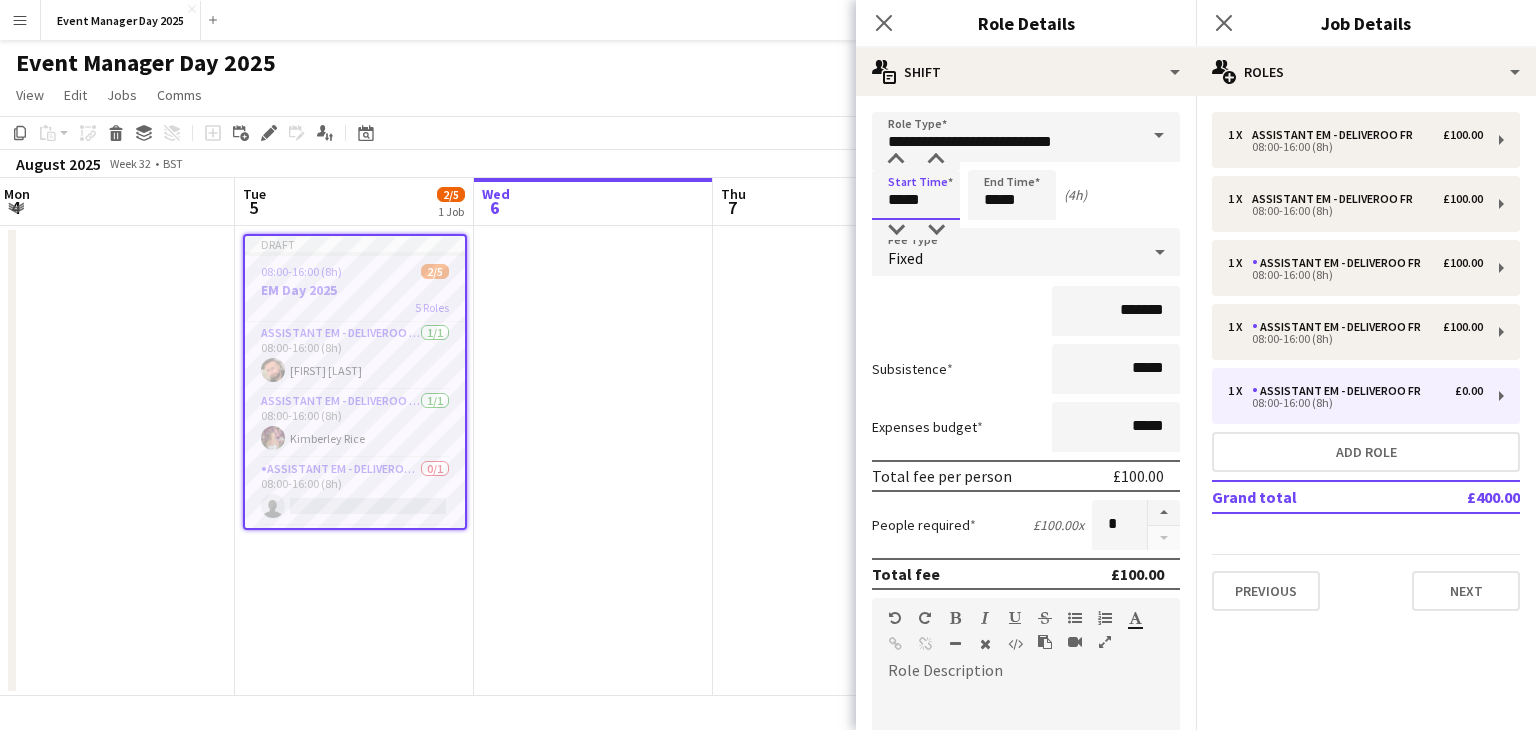 click on "Next" at bounding box center [1126, 1221] 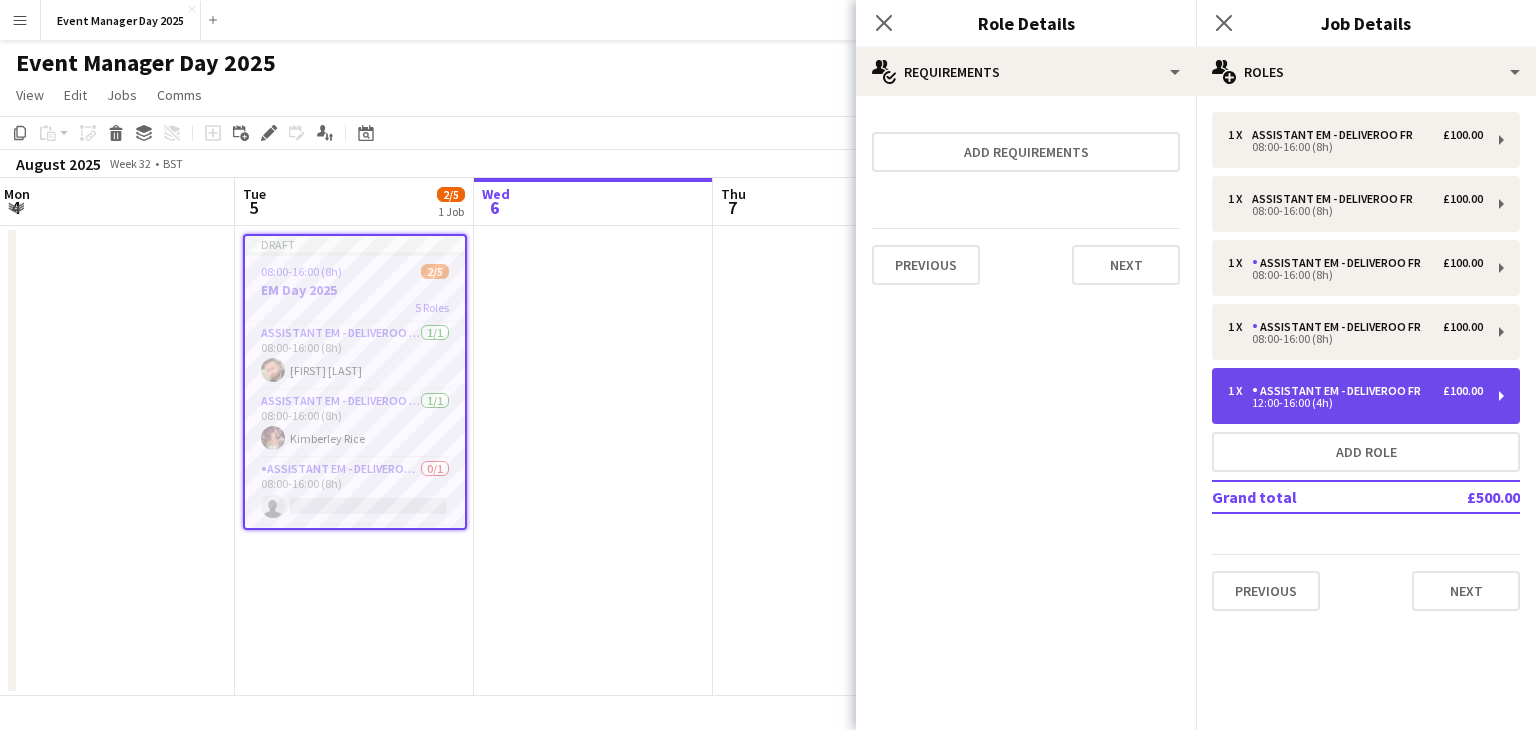 click on "12:00-16:00 (4h)" at bounding box center (1355, 403) 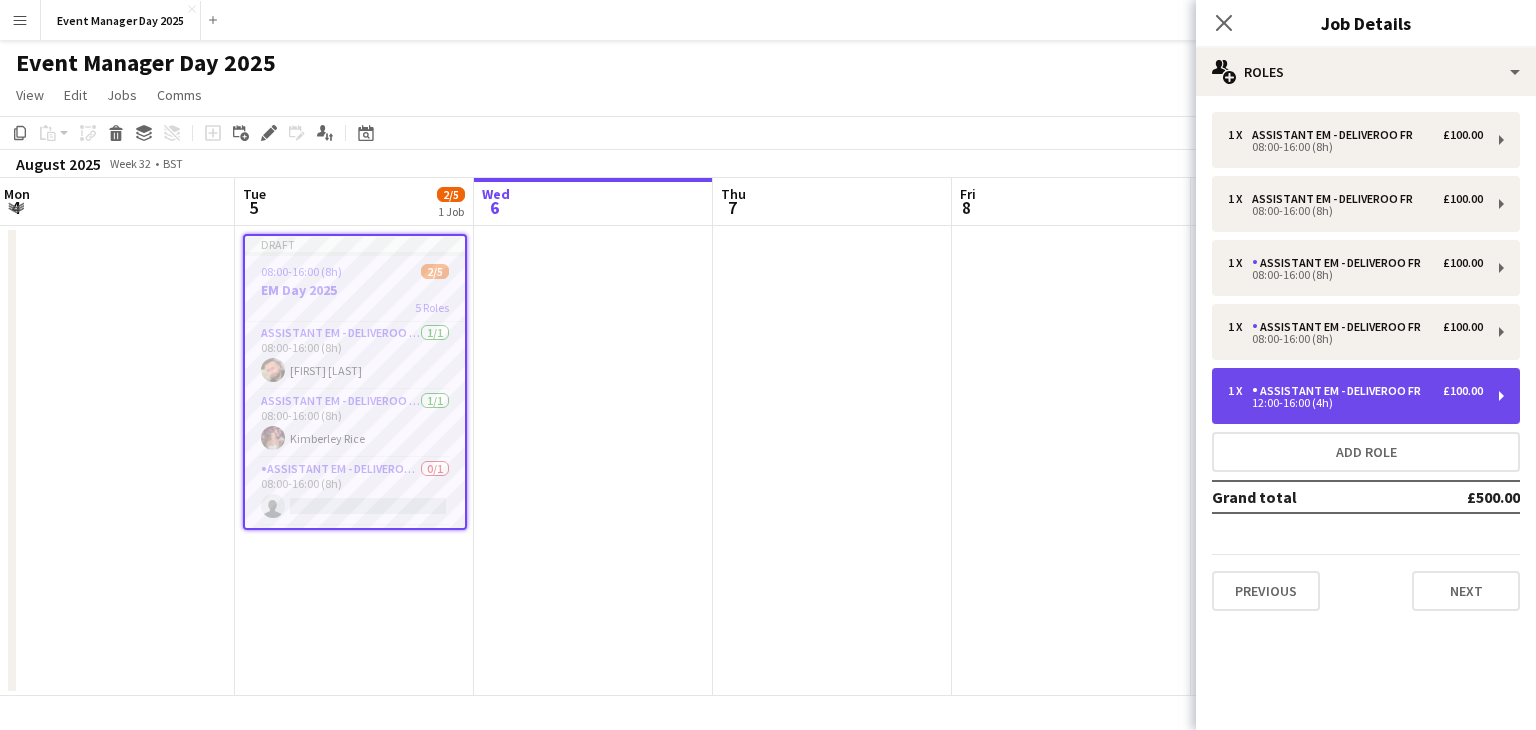 click on "12:00-16:00 (4h)" at bounding box center (1355, 403) 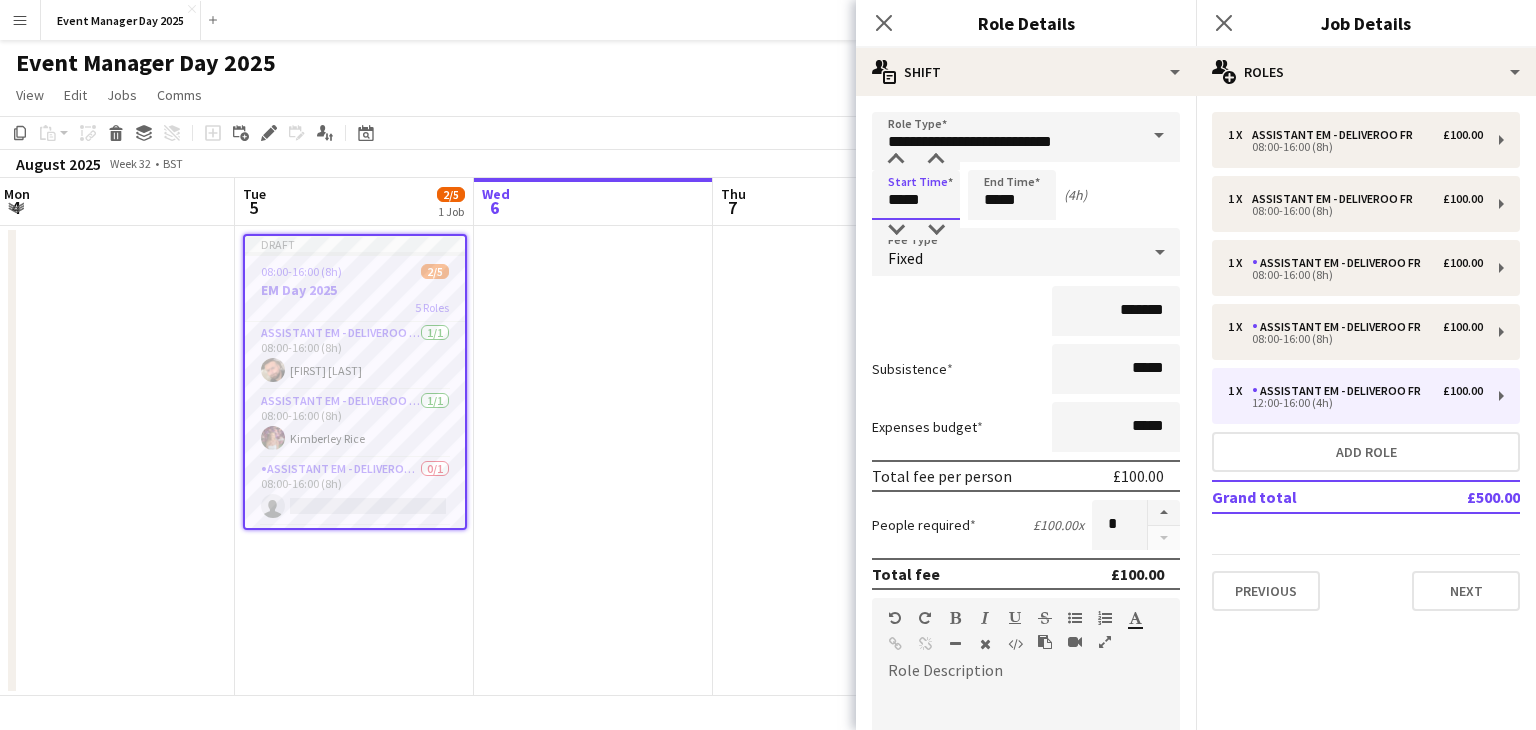 click on "*****" at bounding box center [916, 195] 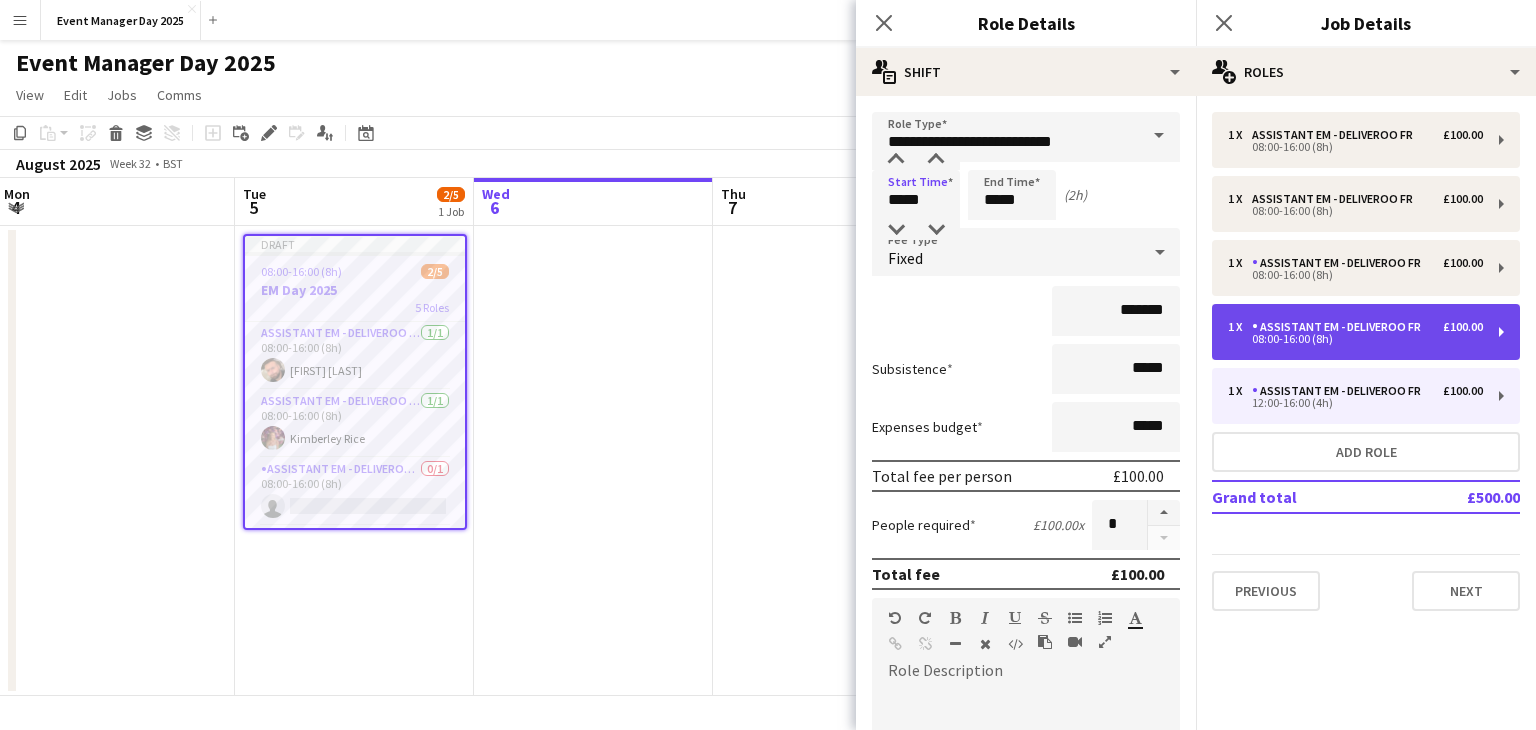 click on "1 x   Assistant EM - Deliveroo FR   £100.00   08:00-16:00 (8h)" at bounding box center (1366, 332) 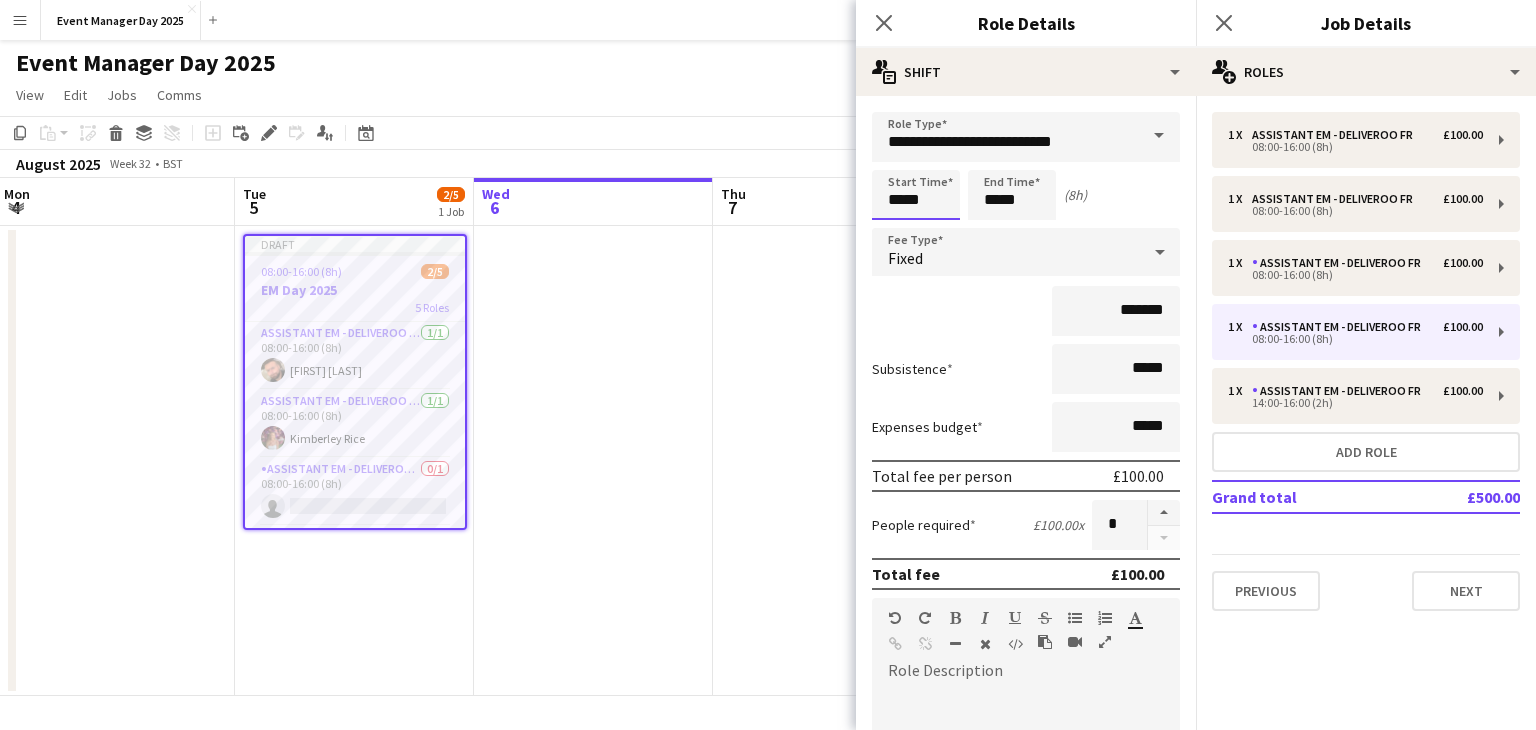 click on "*****" at bounding box center [916, 195] 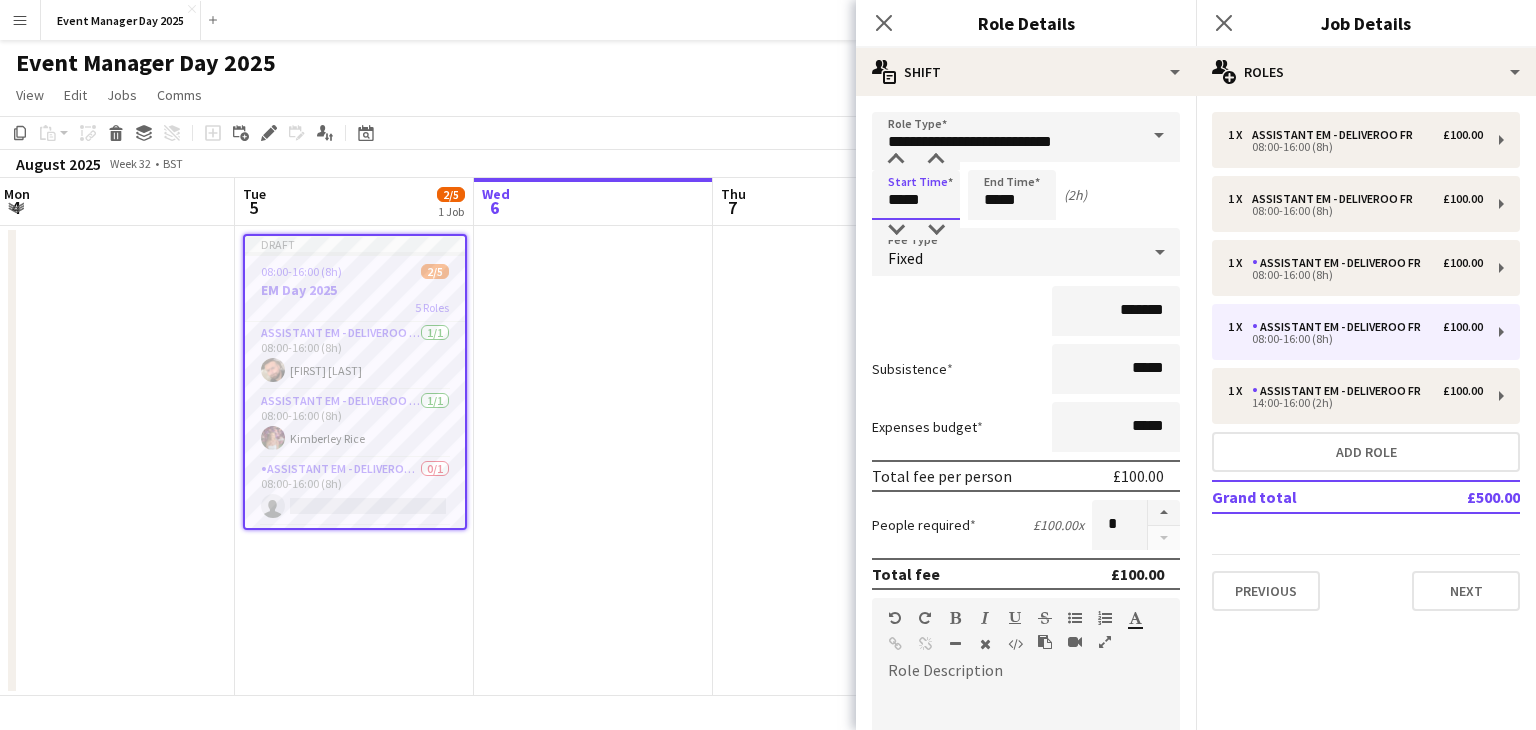 click on "Next" at bounding box center (1126, 1221) 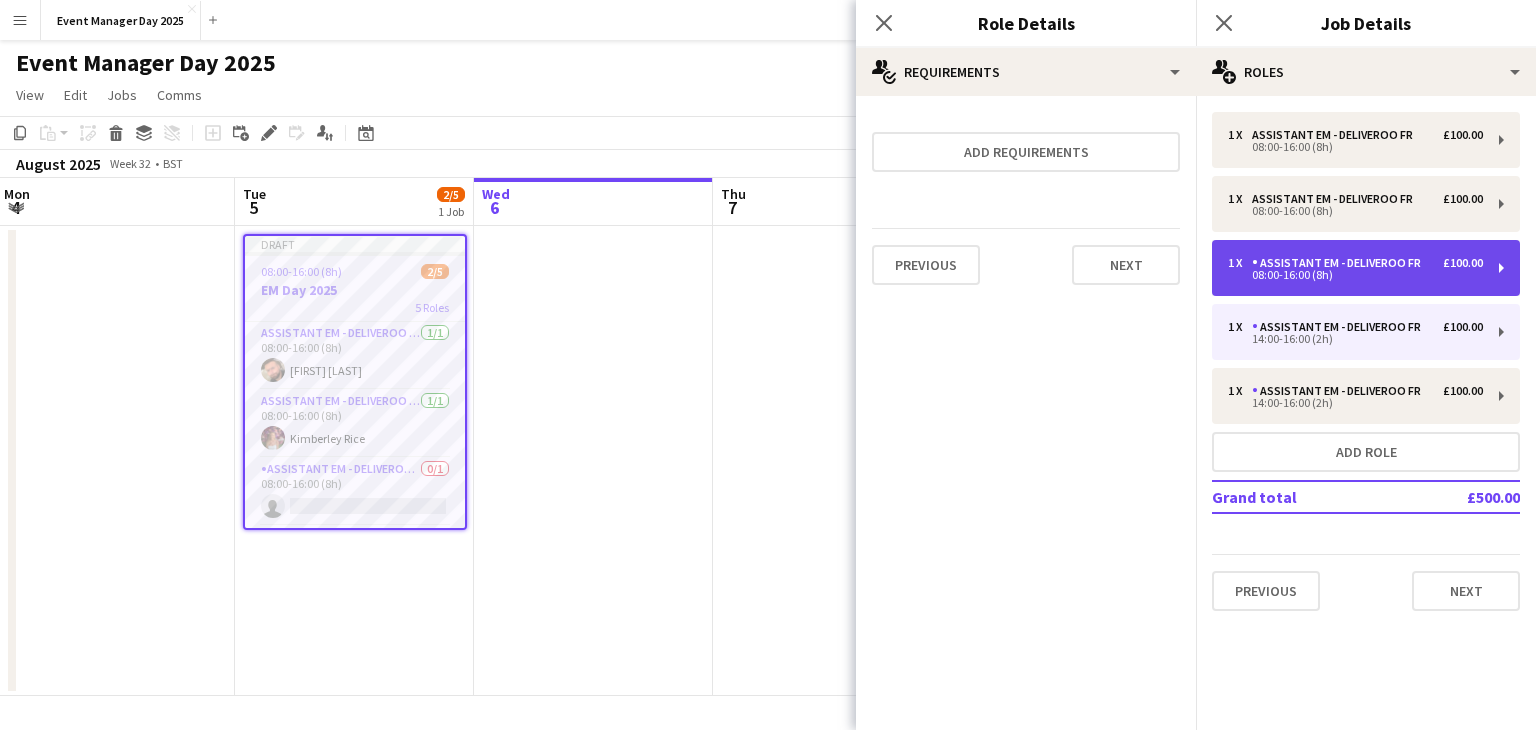 click on "1 x   Assistant EM - Deliveroo FR   £100.00   08:00-16:00 (8h)" at bounding box center [1366, 268] 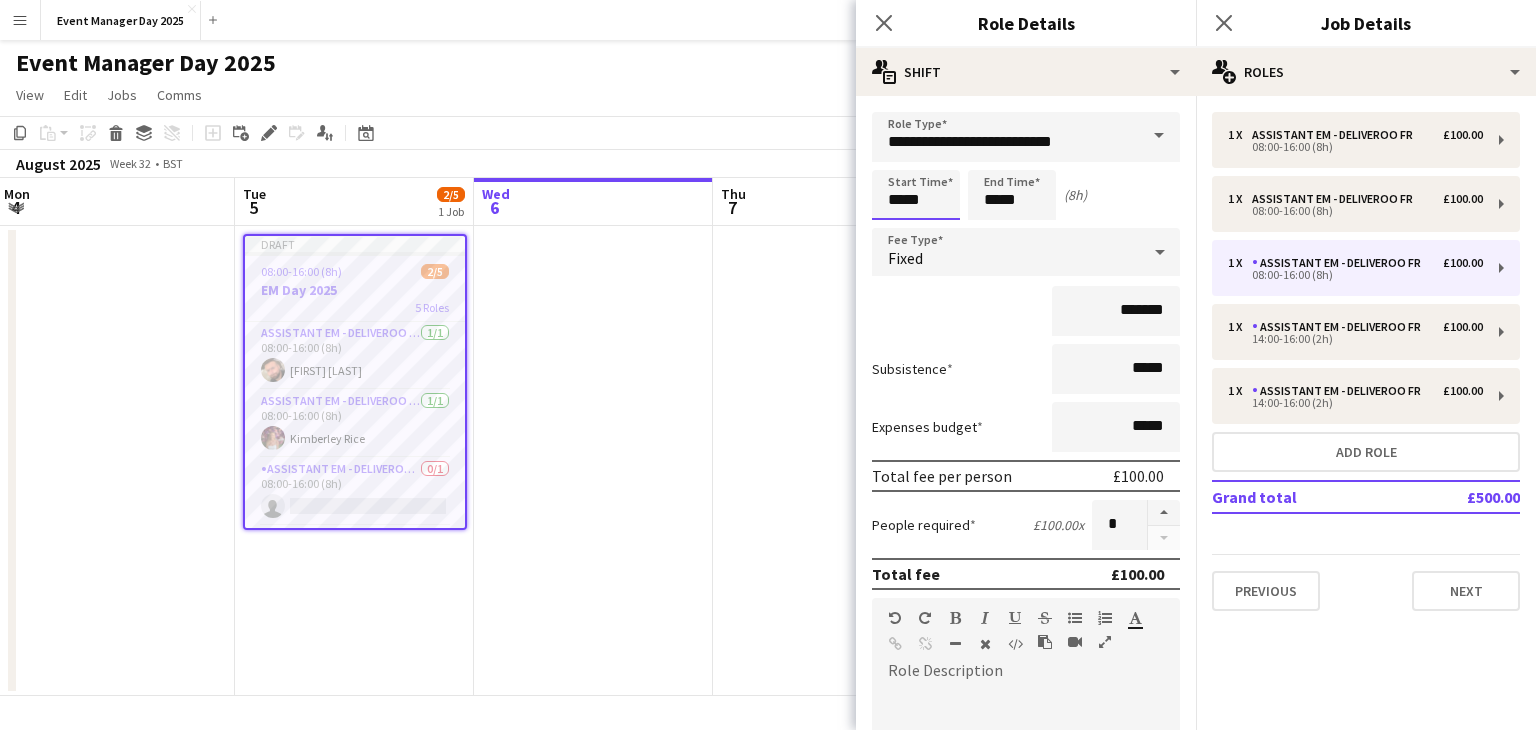 click on "*****" at bounding box center [916, 195] 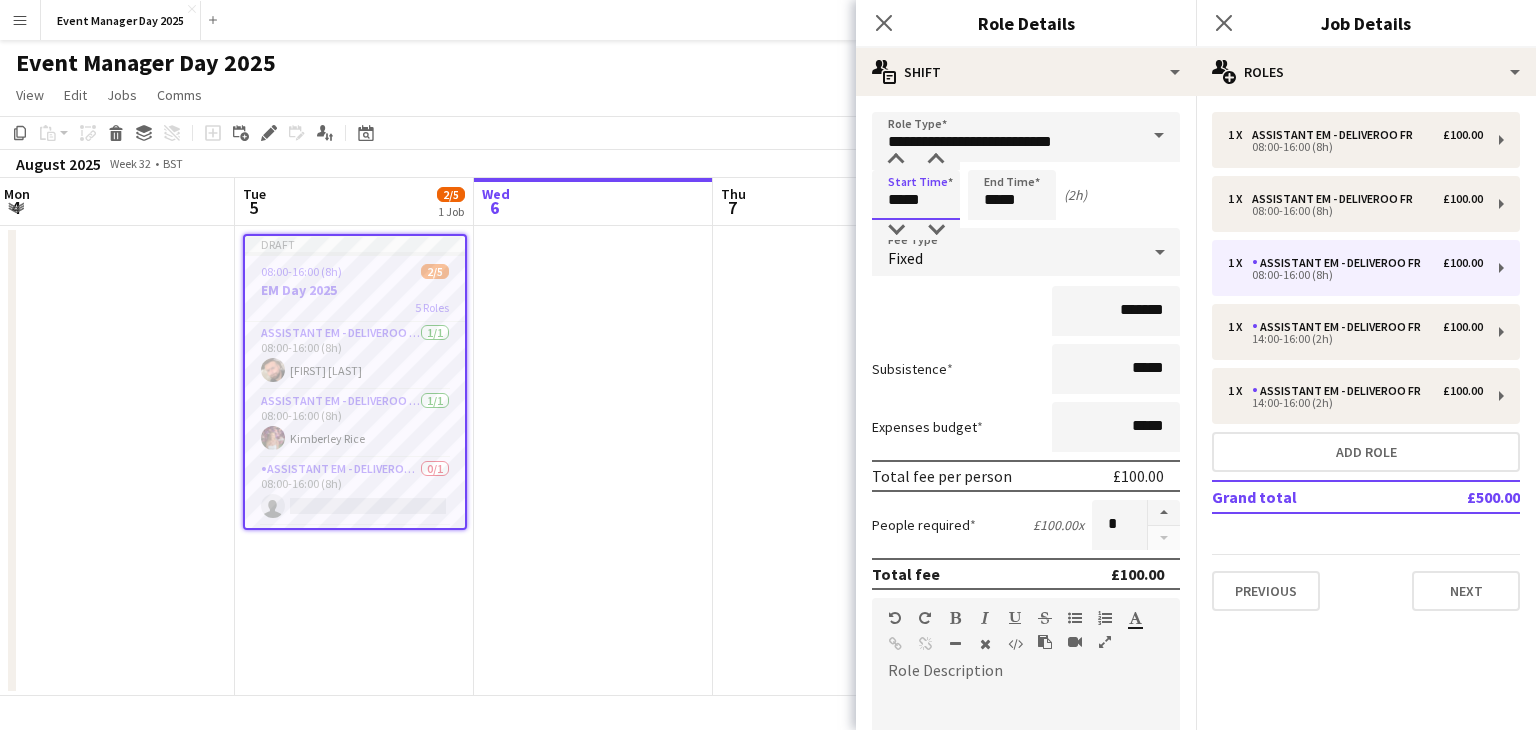 click on "Next" at bounding box center [1126, 1221] 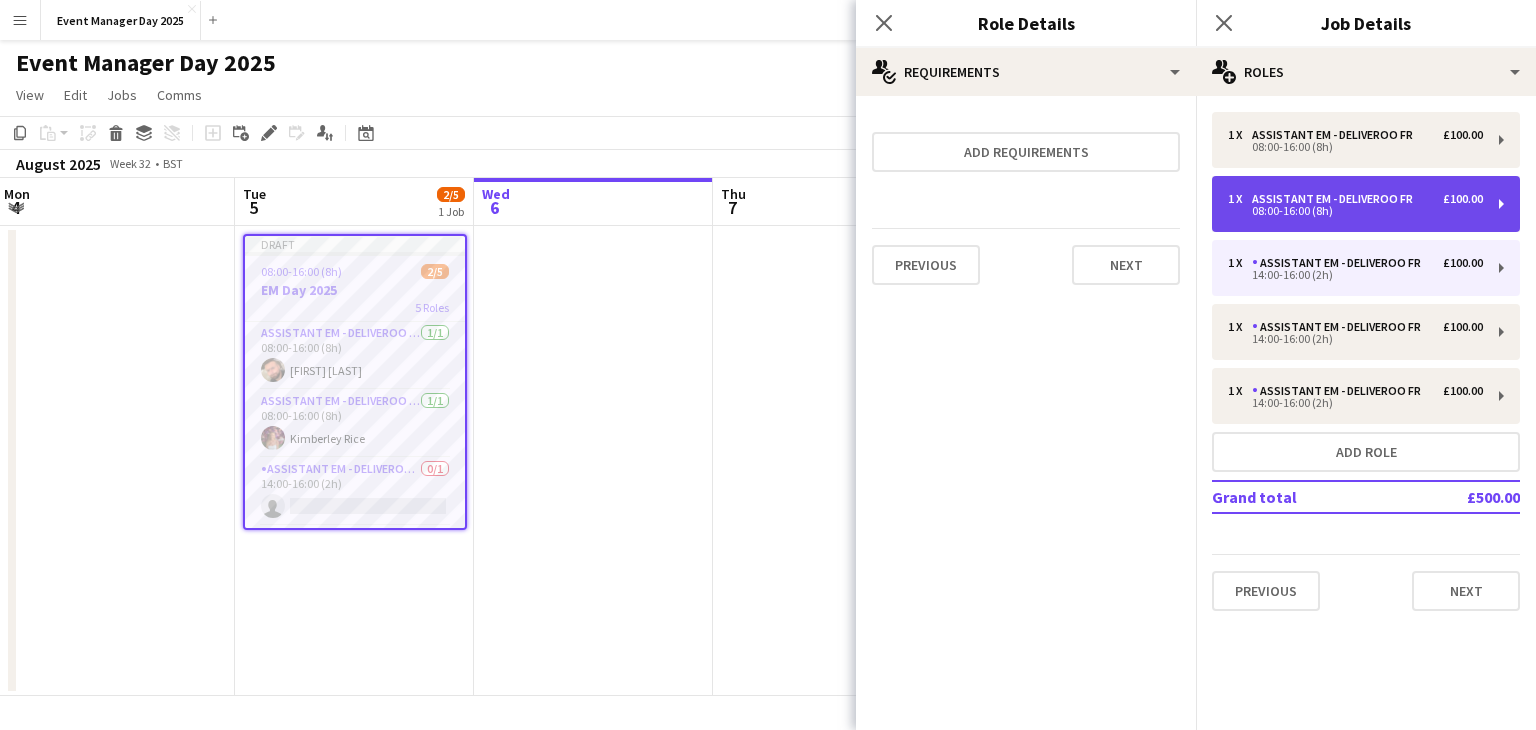 click on "1 x   Assistant EM - Deliveroo FR   £100.00   08:00-16:00 (8h)" at bounding box center (1366, 204) 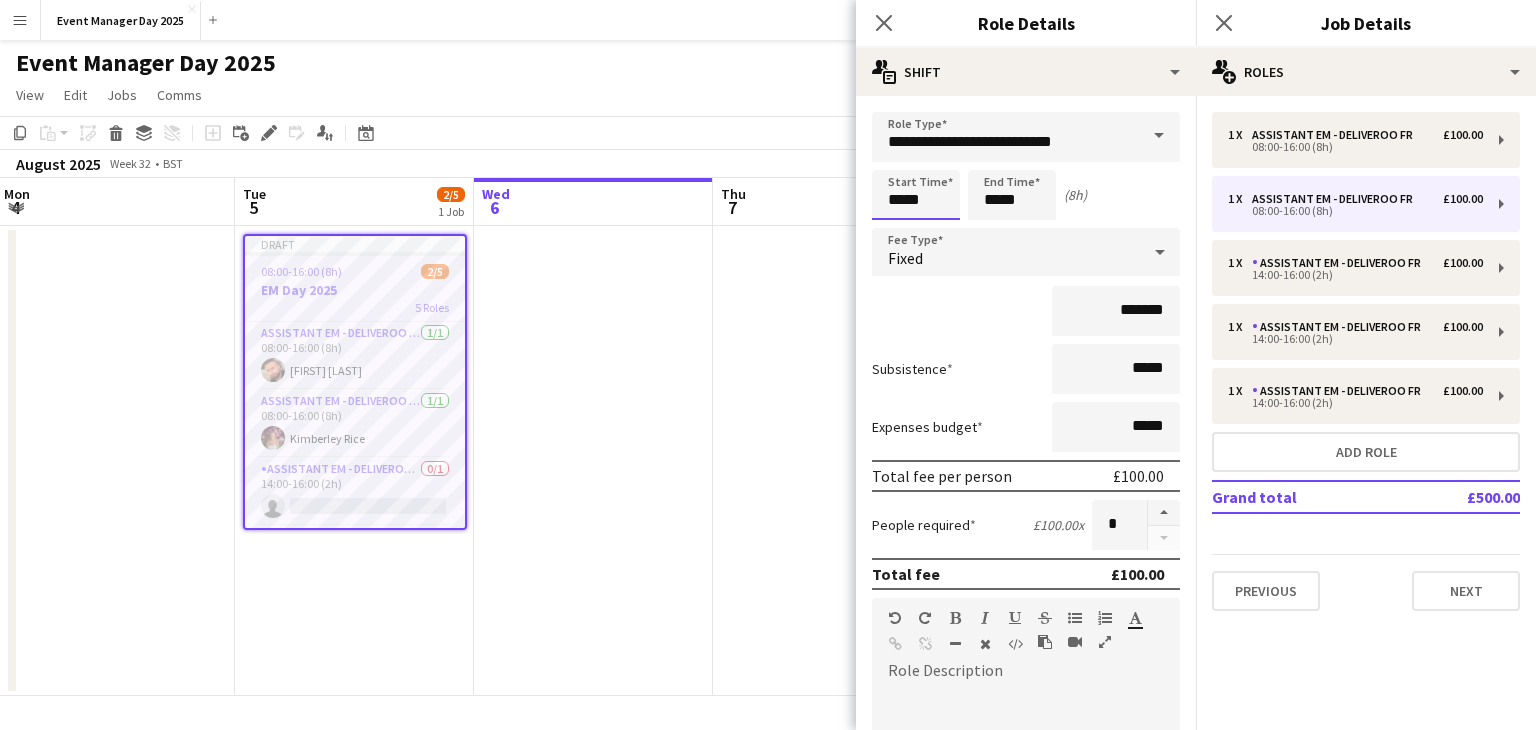 click on "*****" at bounding box center [916, 195] 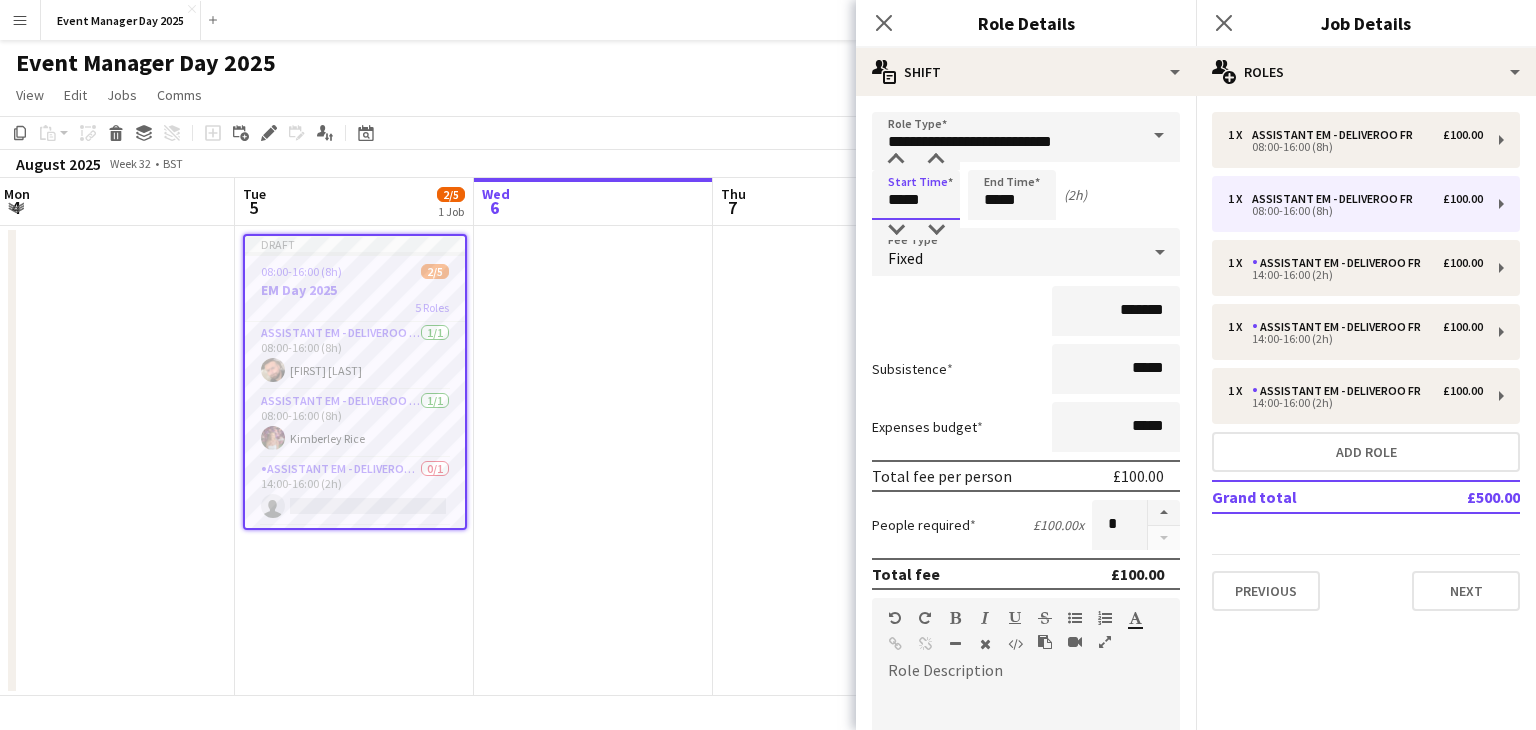 click on "Next" at bounding box center (1126, 1118) 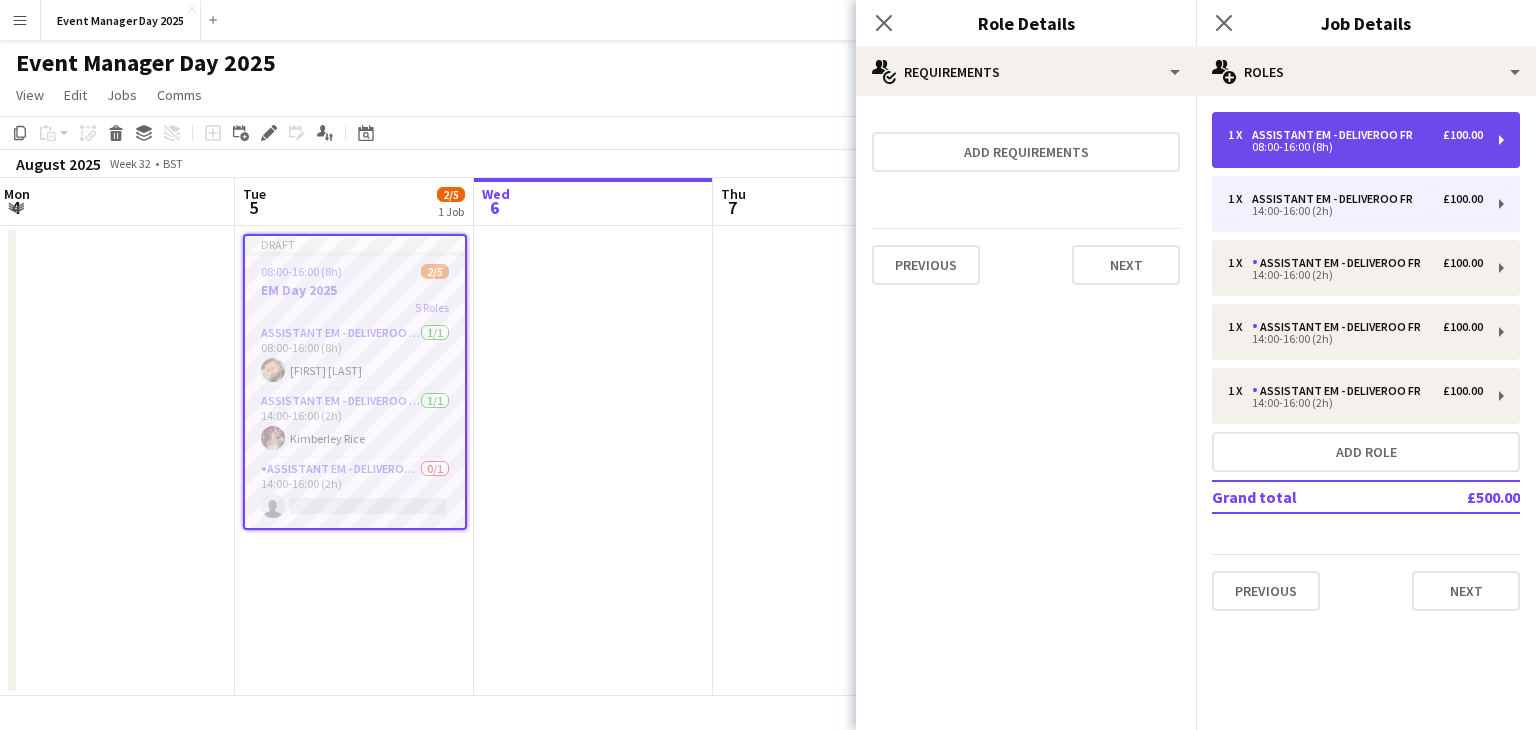 click on "Assistant EM - Deliveroo FR" at bounding box center [1336, 135] 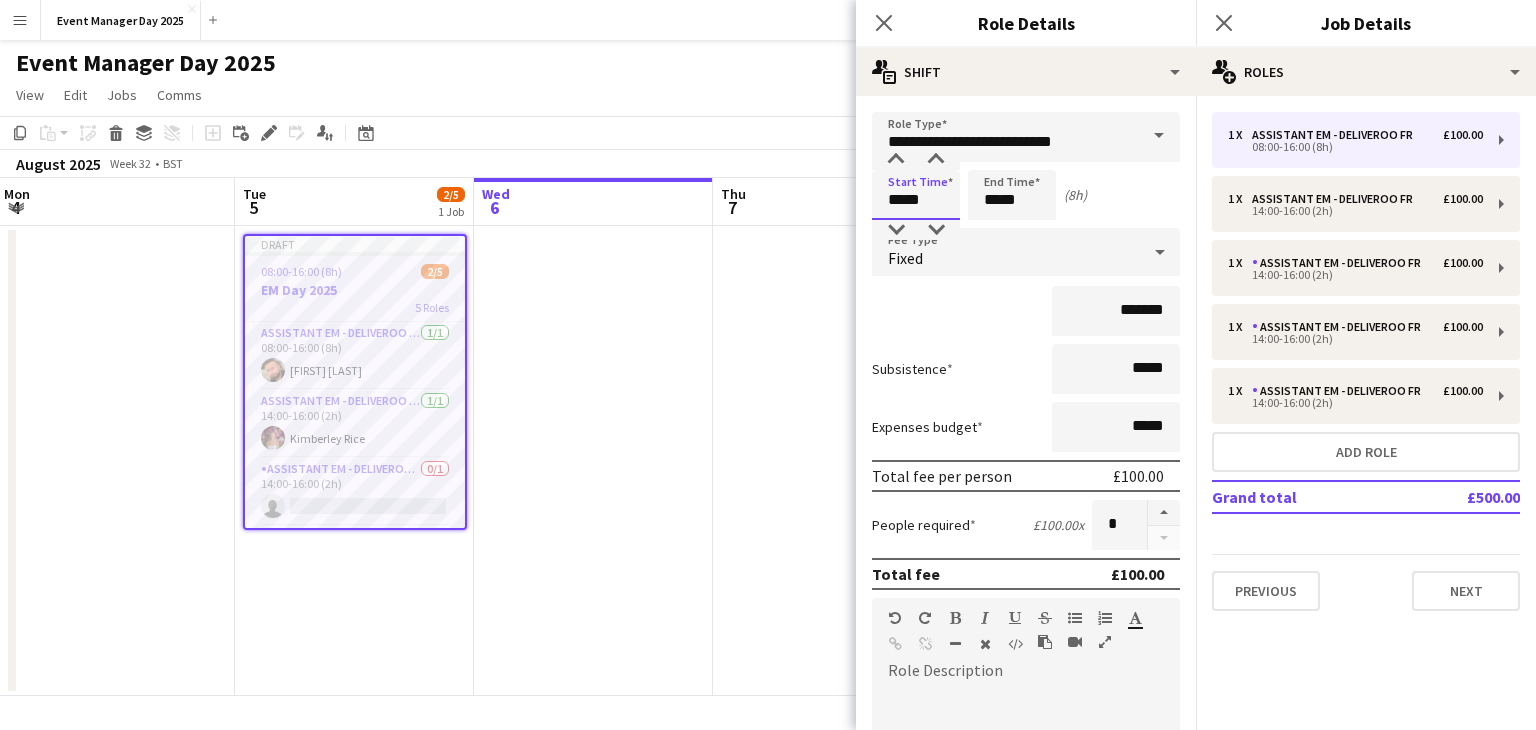 click on "*****" at bounding box center (916, 195) 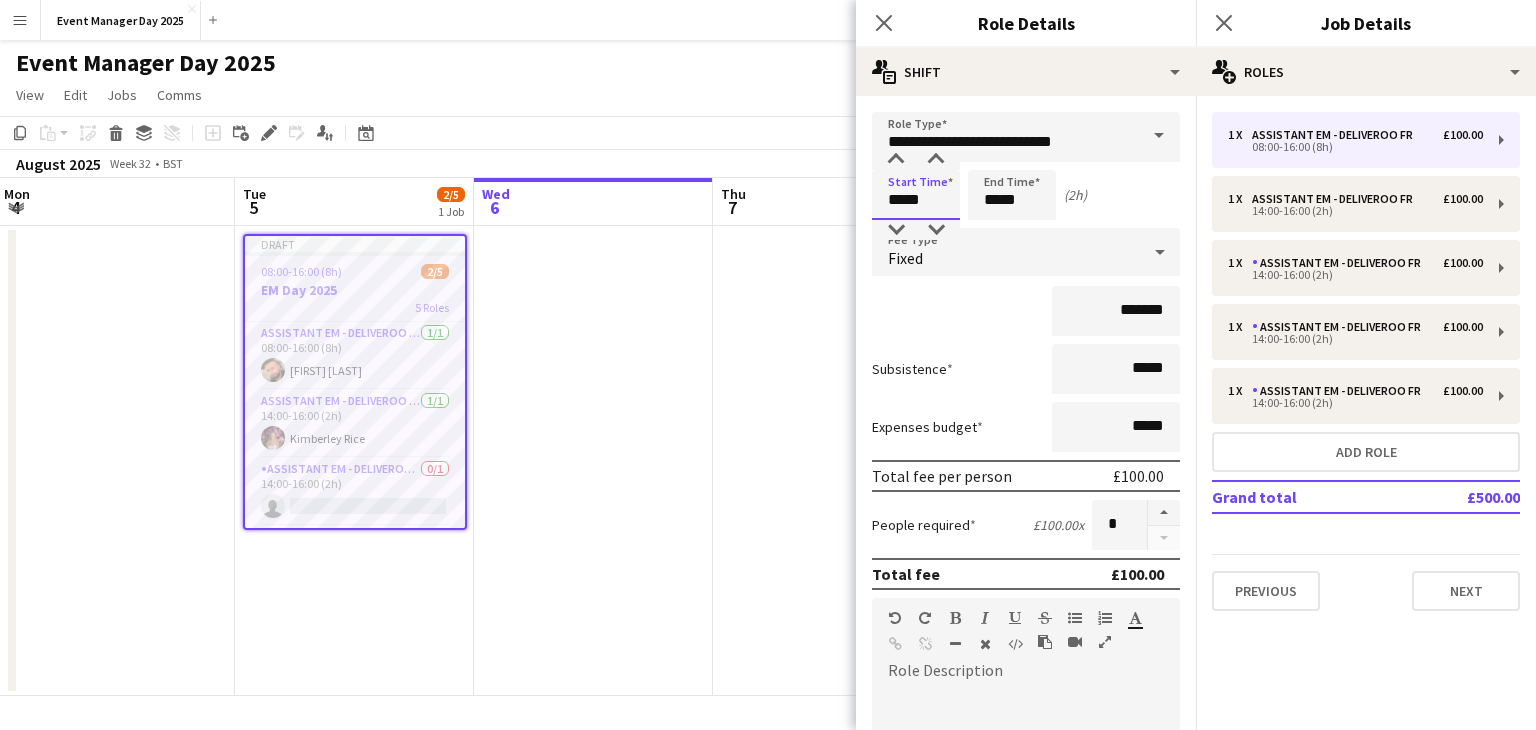 click on "Next" at bounding box center [1126, 1118] 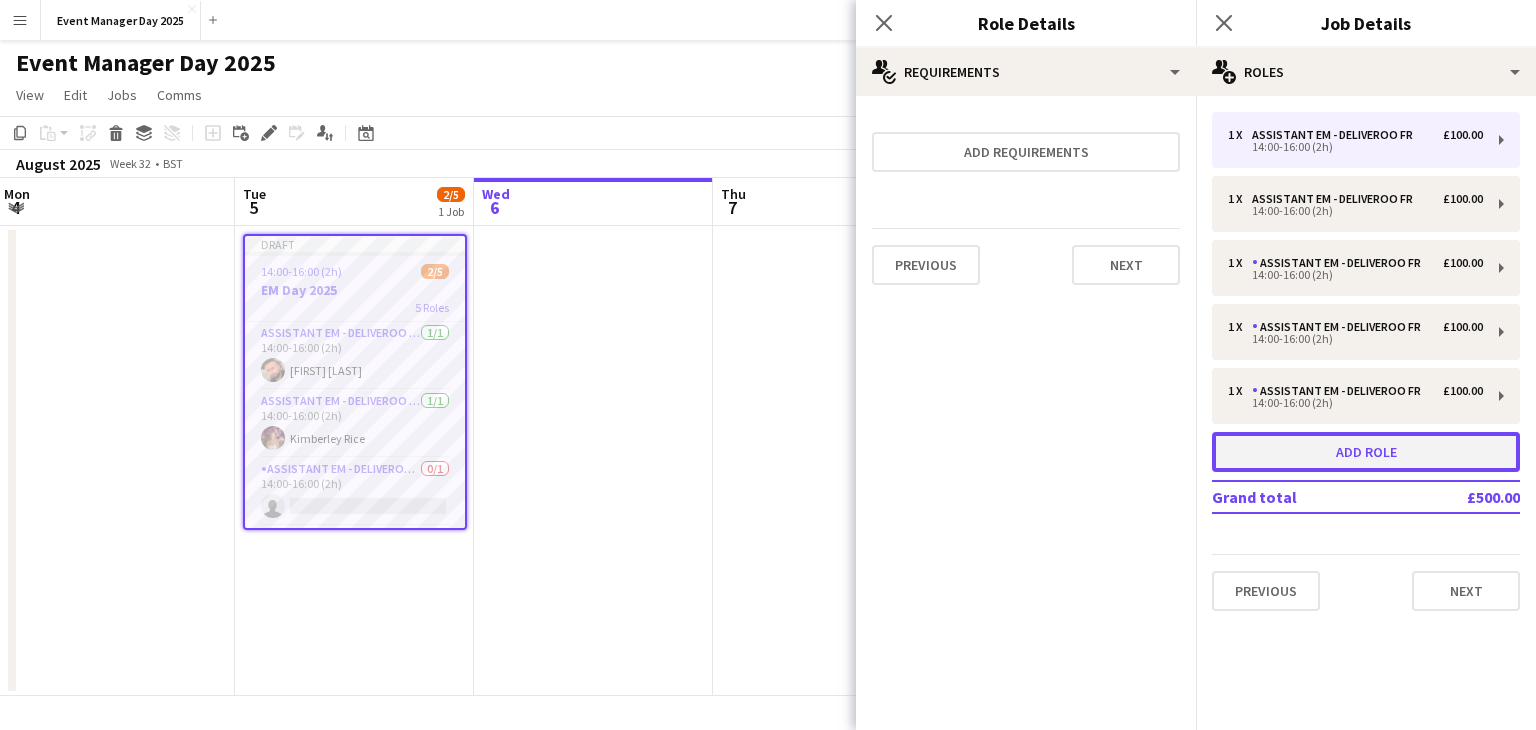 click on "Add role" at bounding box center (1366, 452) 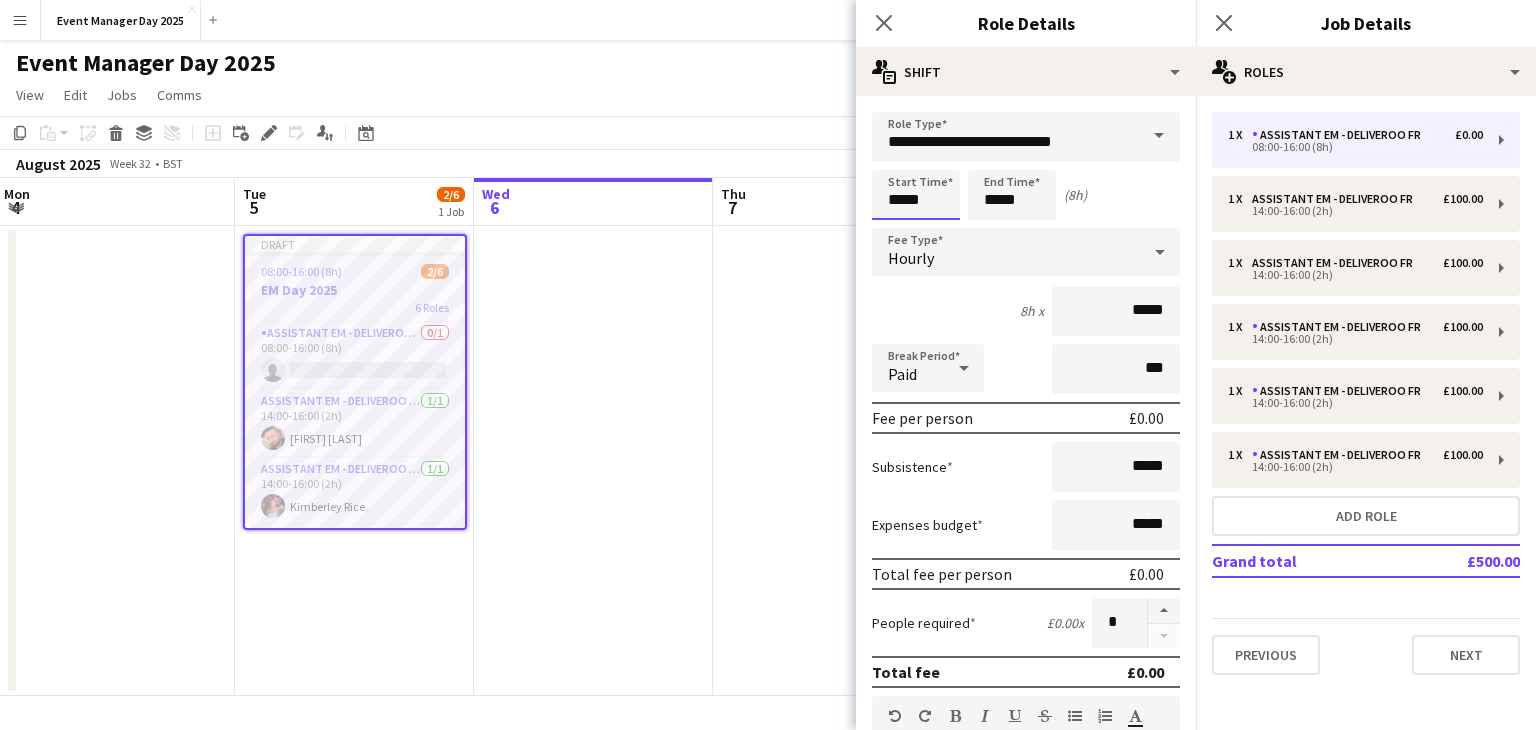 click on "*****" at bounding box center (916, 195) 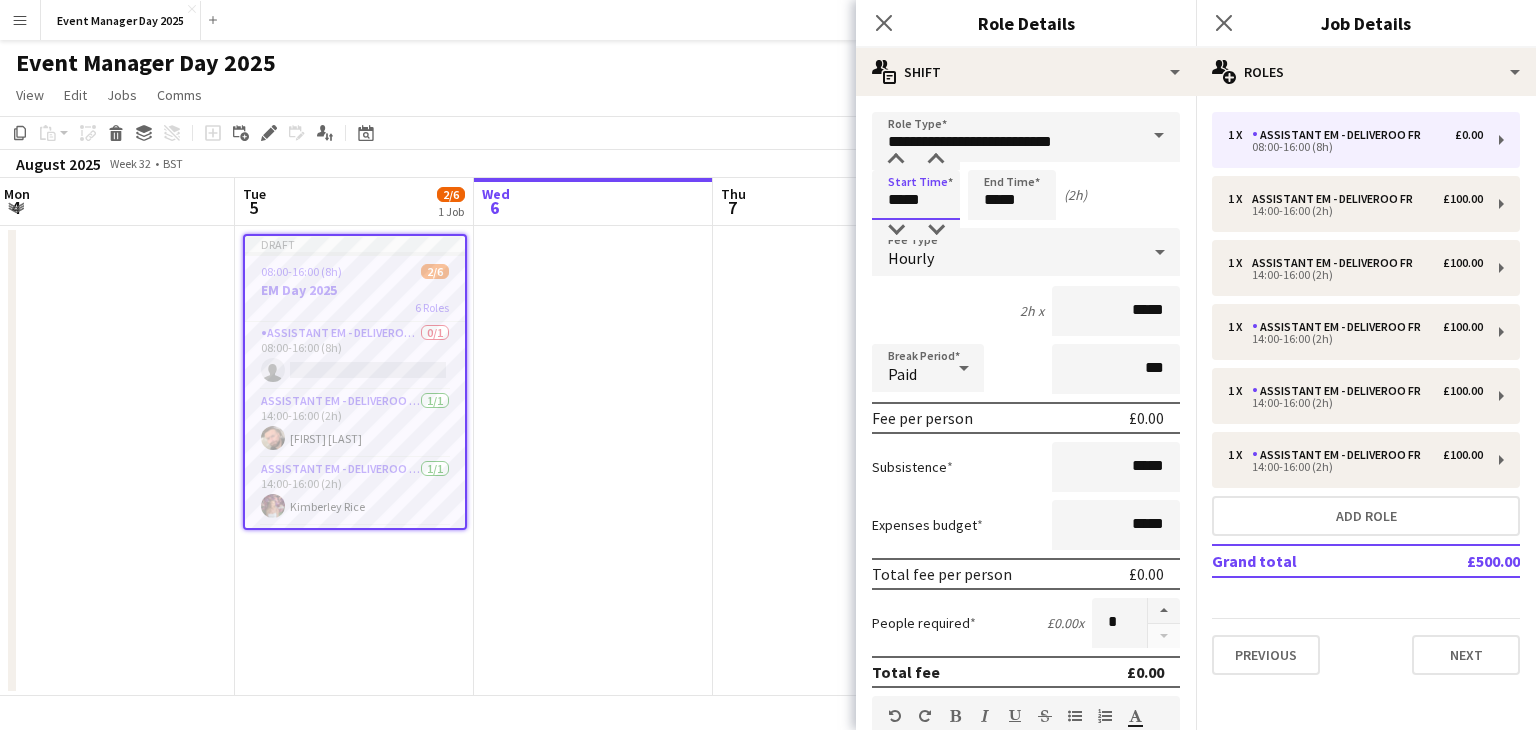 type on "*****" 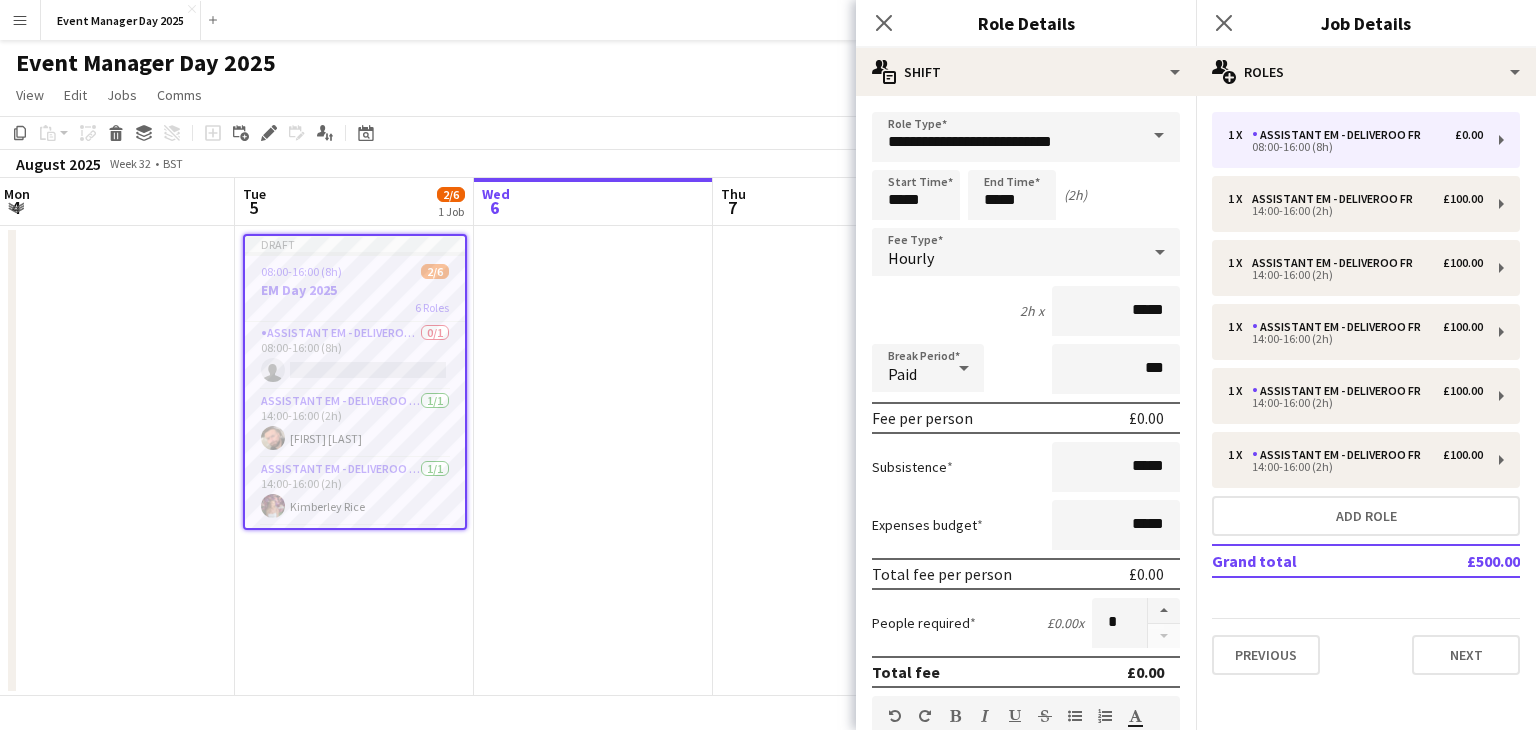 click on "2h x  *****" at bounding box center (1026, 311) 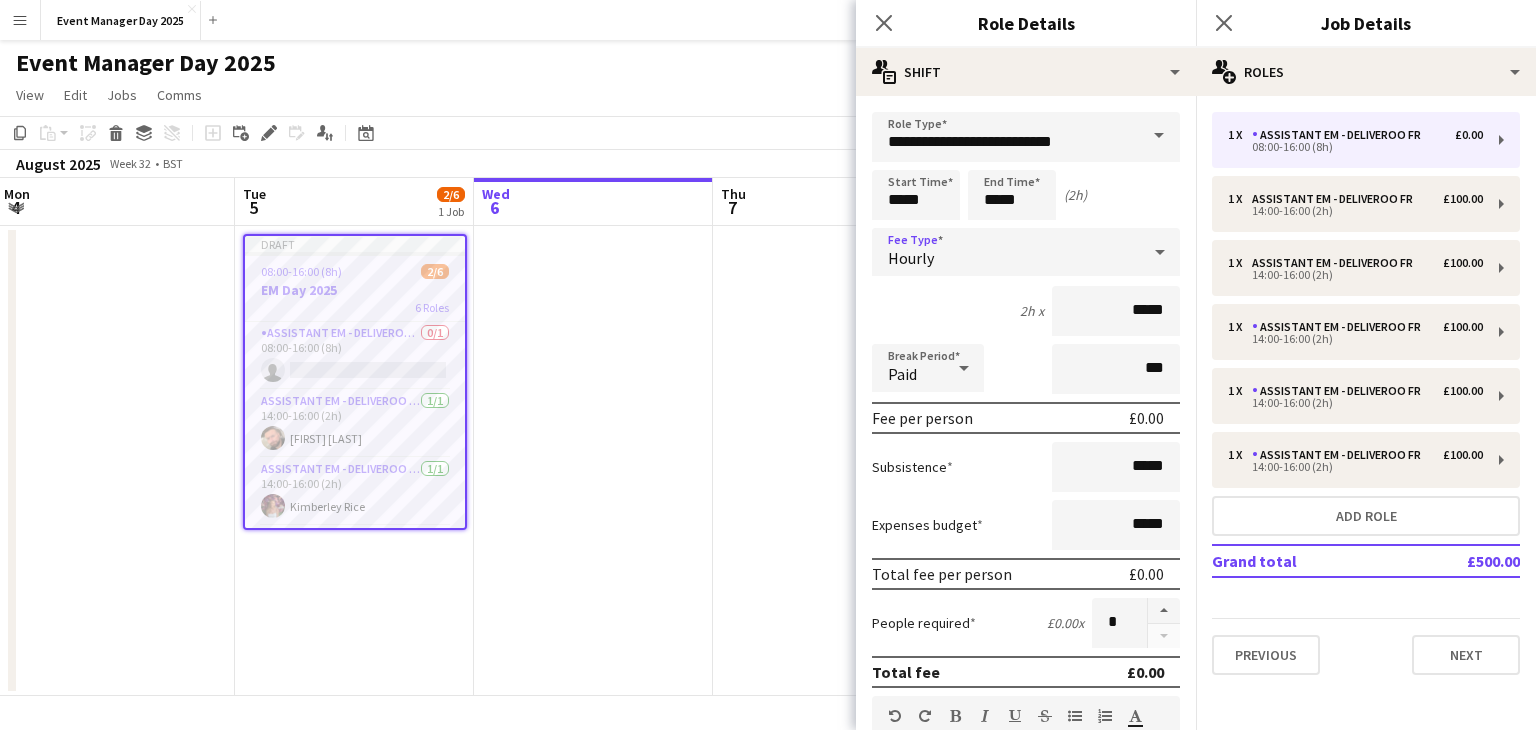 click on "Hourly" at bounding box center [1006, 252] 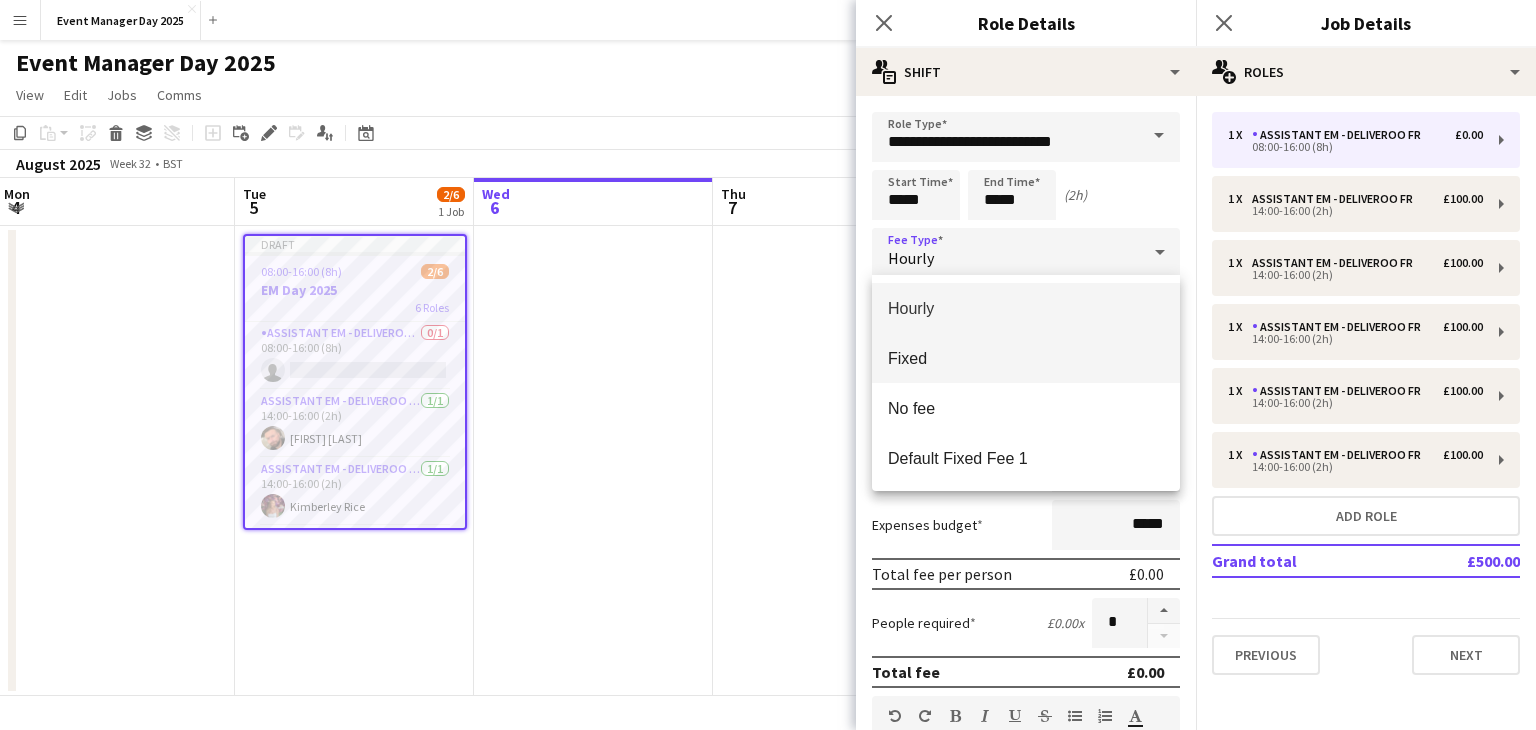 click on "Fixed" at bounding box center [1026, 358] 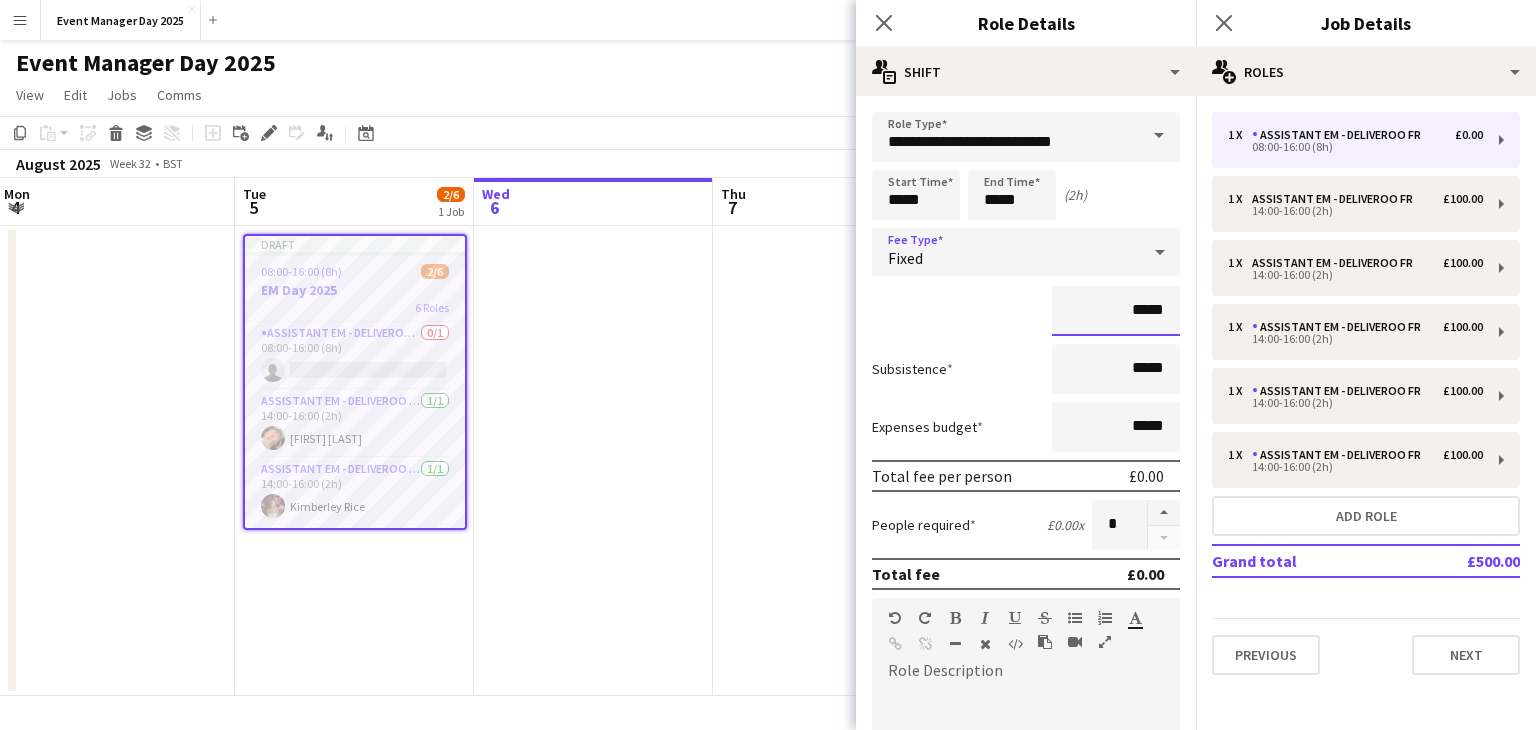 click on "*****" at bounding box center [1116, 311] 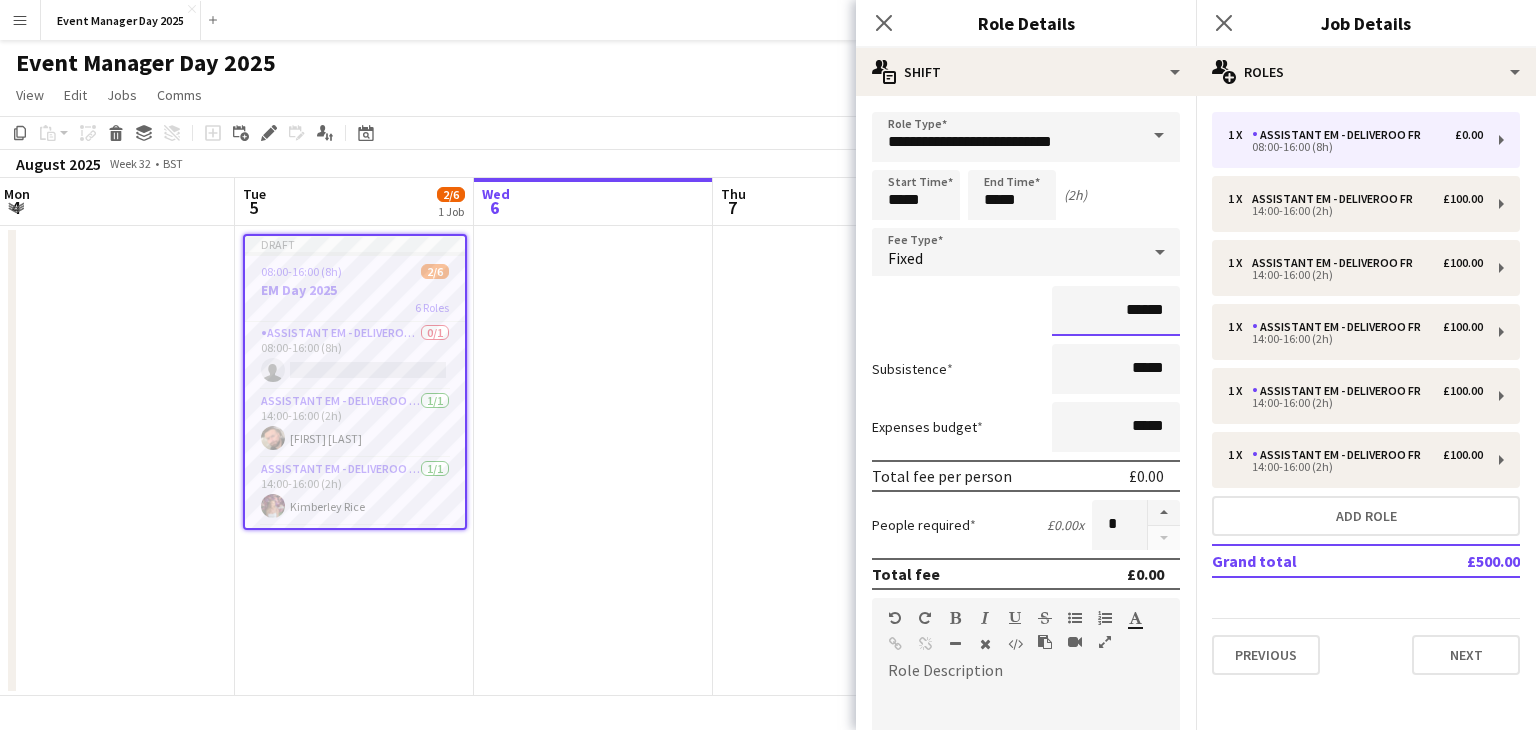 type on "*******" 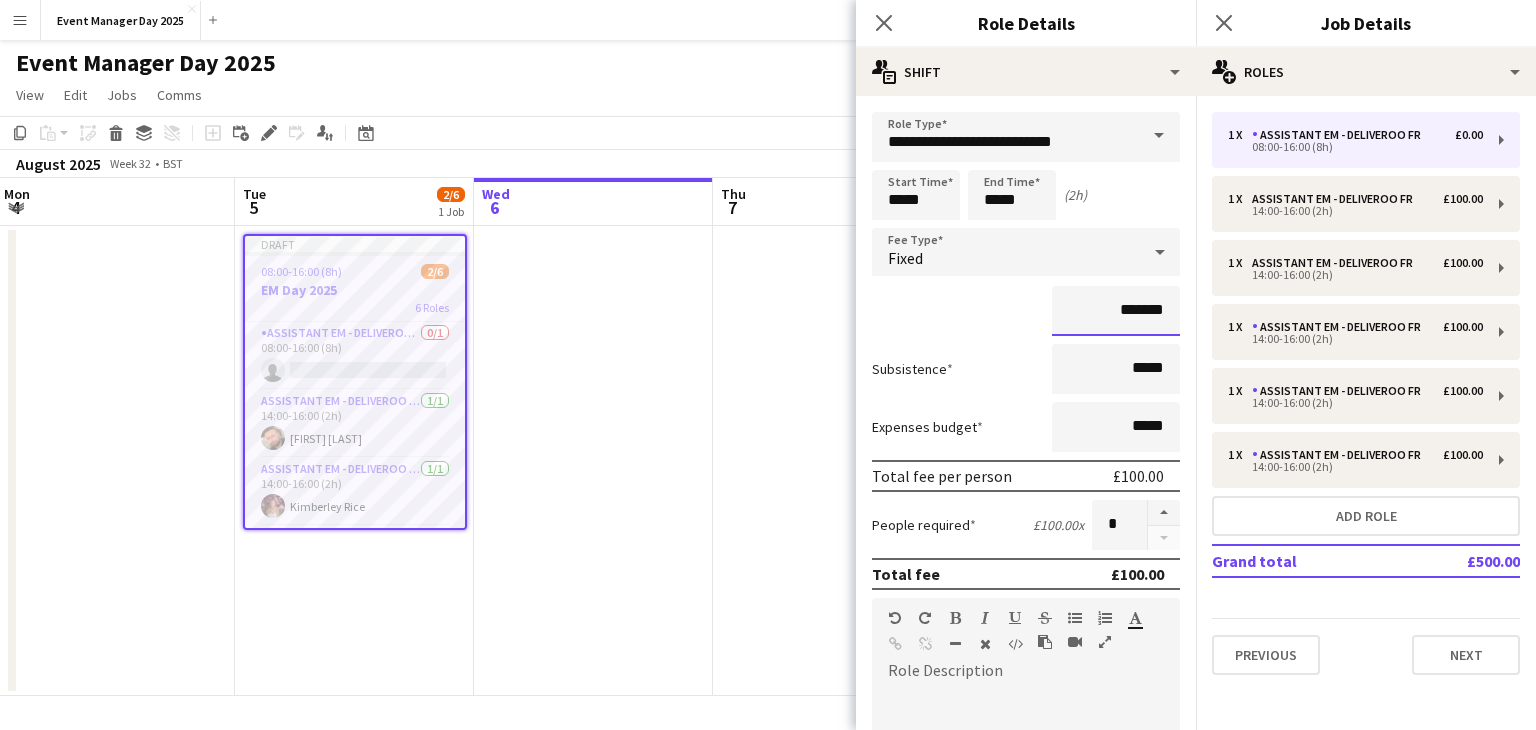 click on "Next" at bounding box center (1126, 1221) 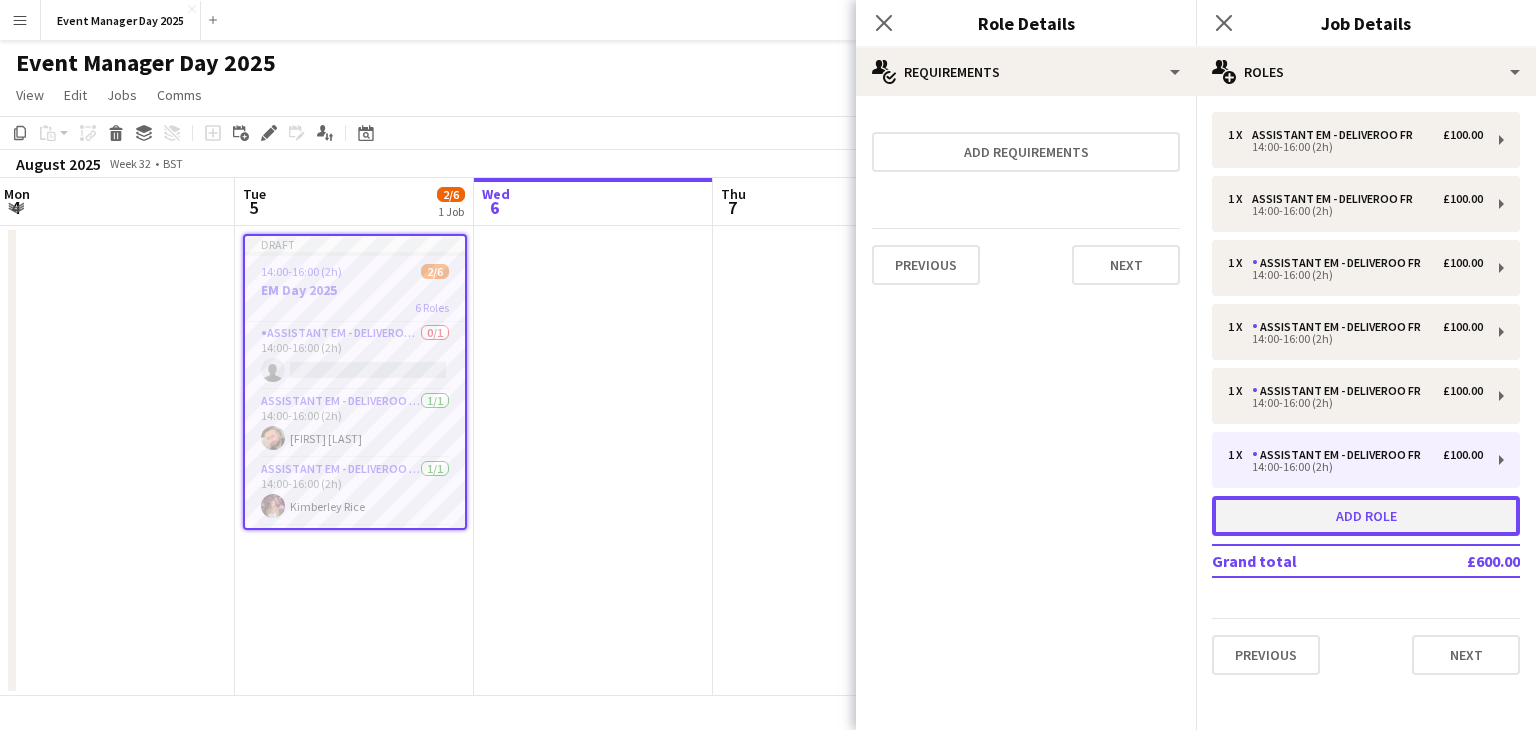 click on "Add role" at bounding box center (1366, 516) 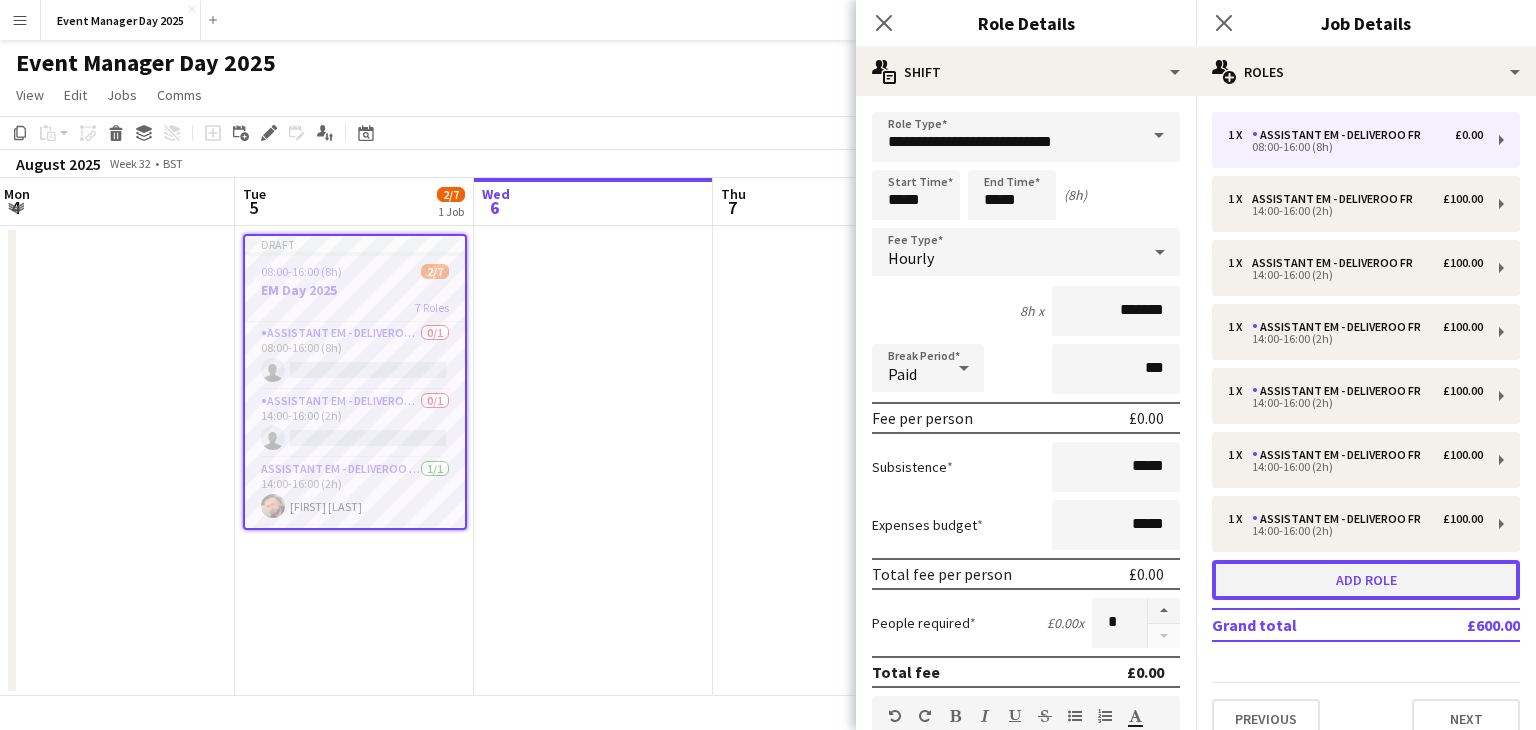type on "*****" 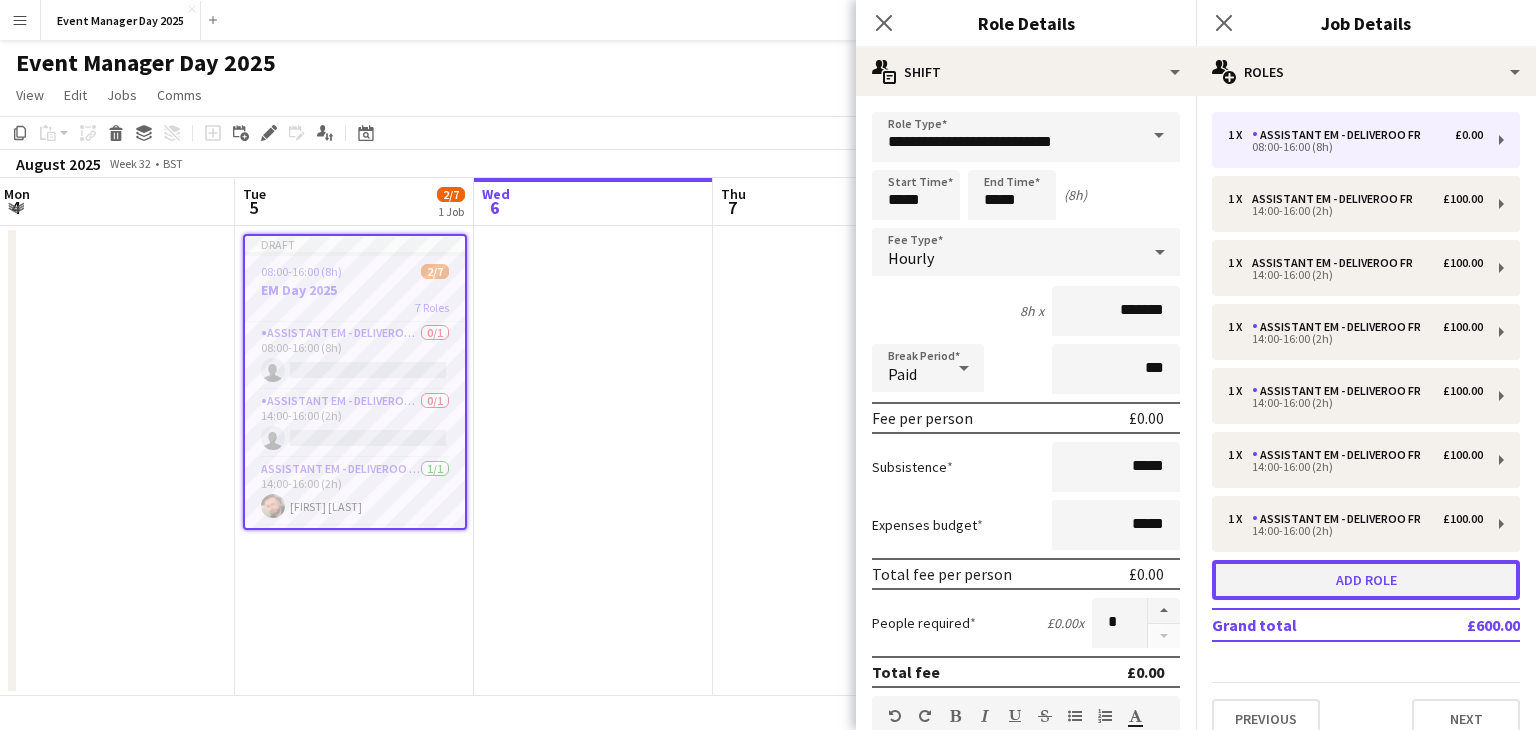 type on "*****" 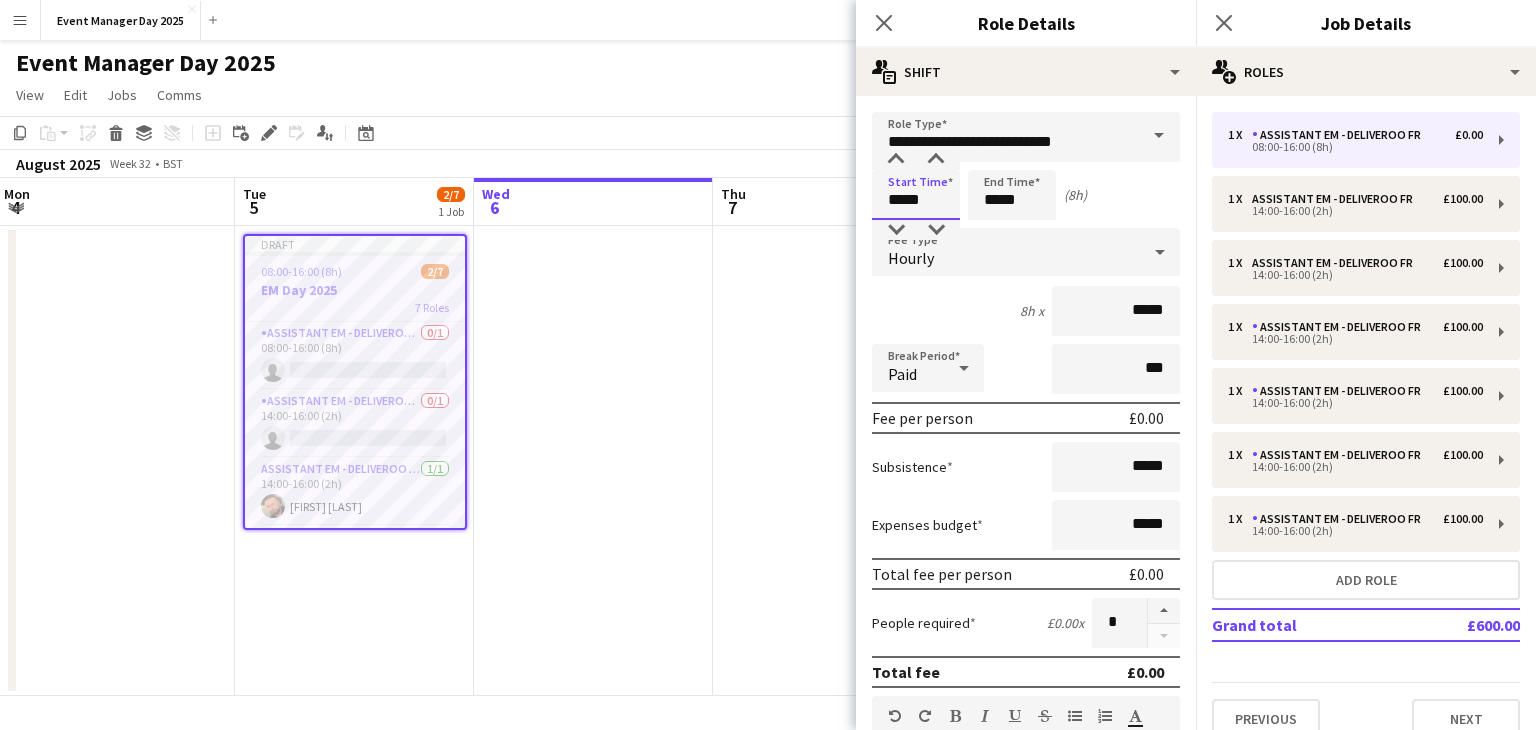 click on "*****" at bounding box center [916, 195] 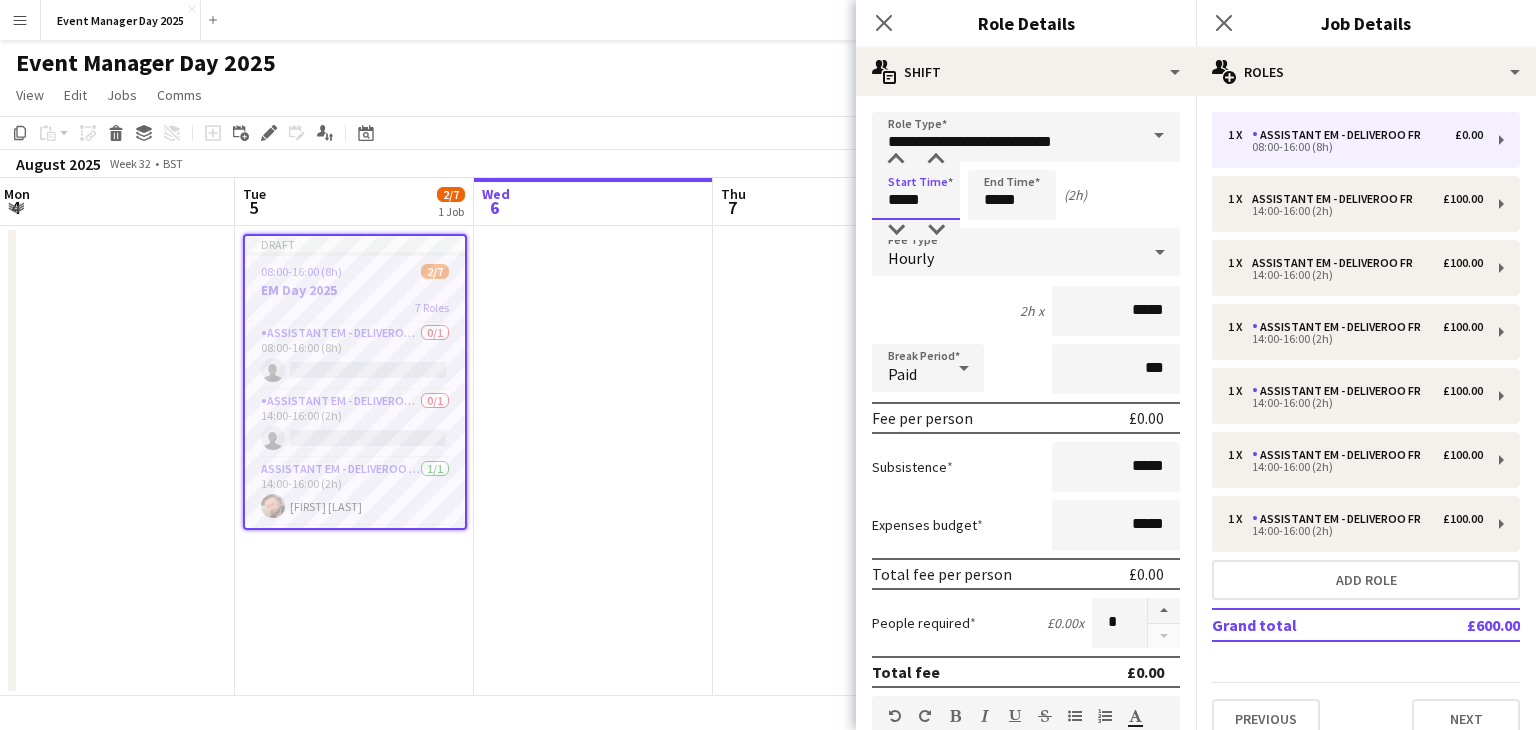 type on "*****" 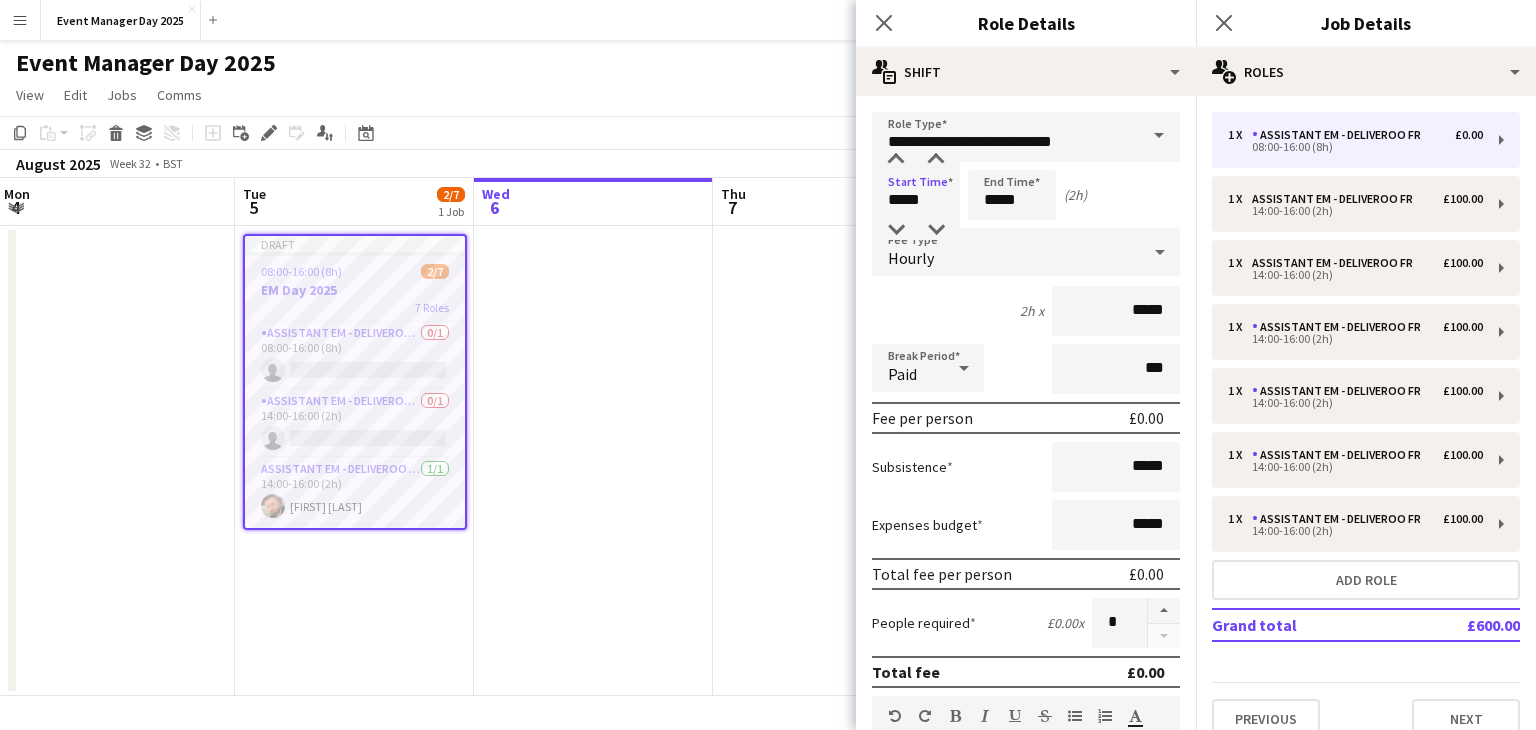 click on "Hourly" at bounding box center (1006, 252) 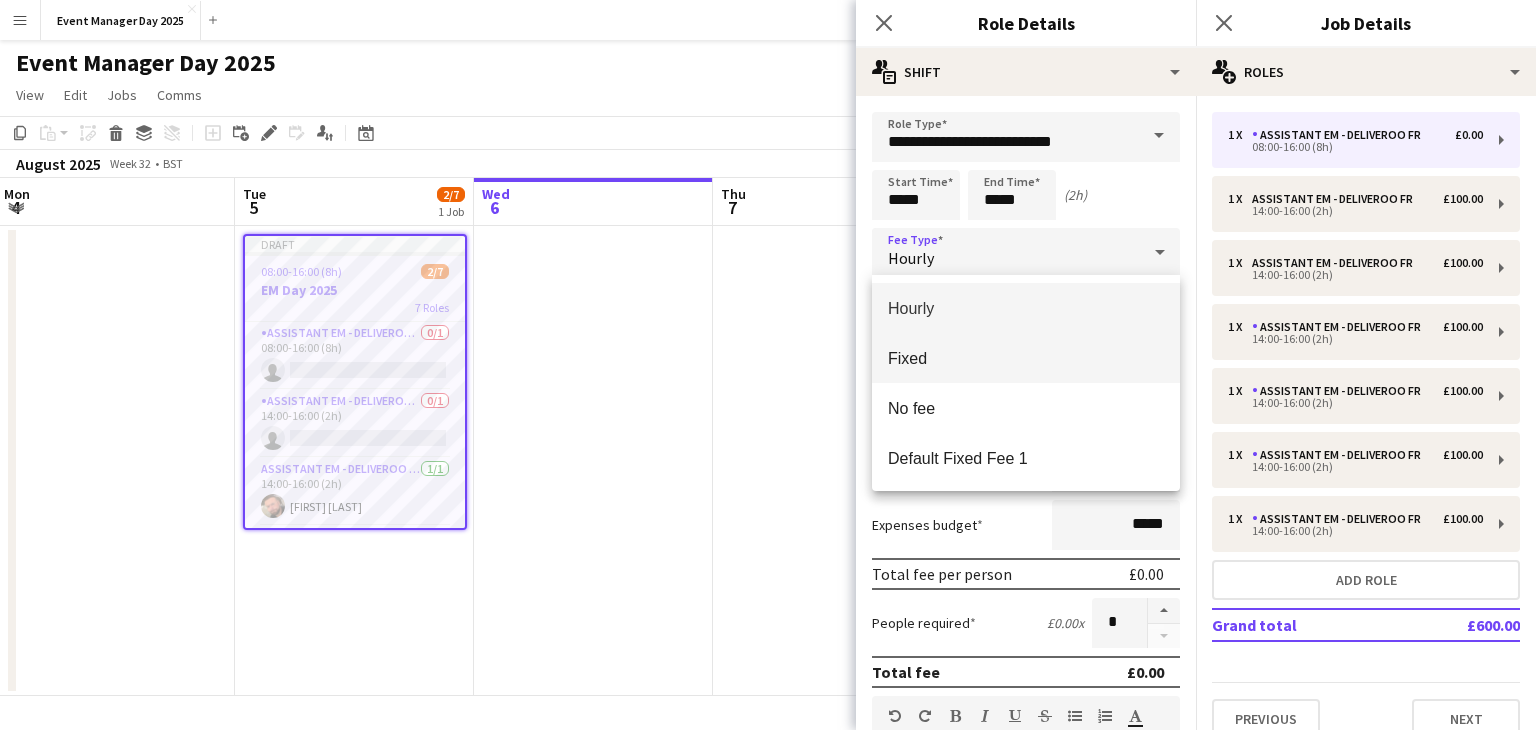 click on "Fixed" at bounding box center (1026, 358) 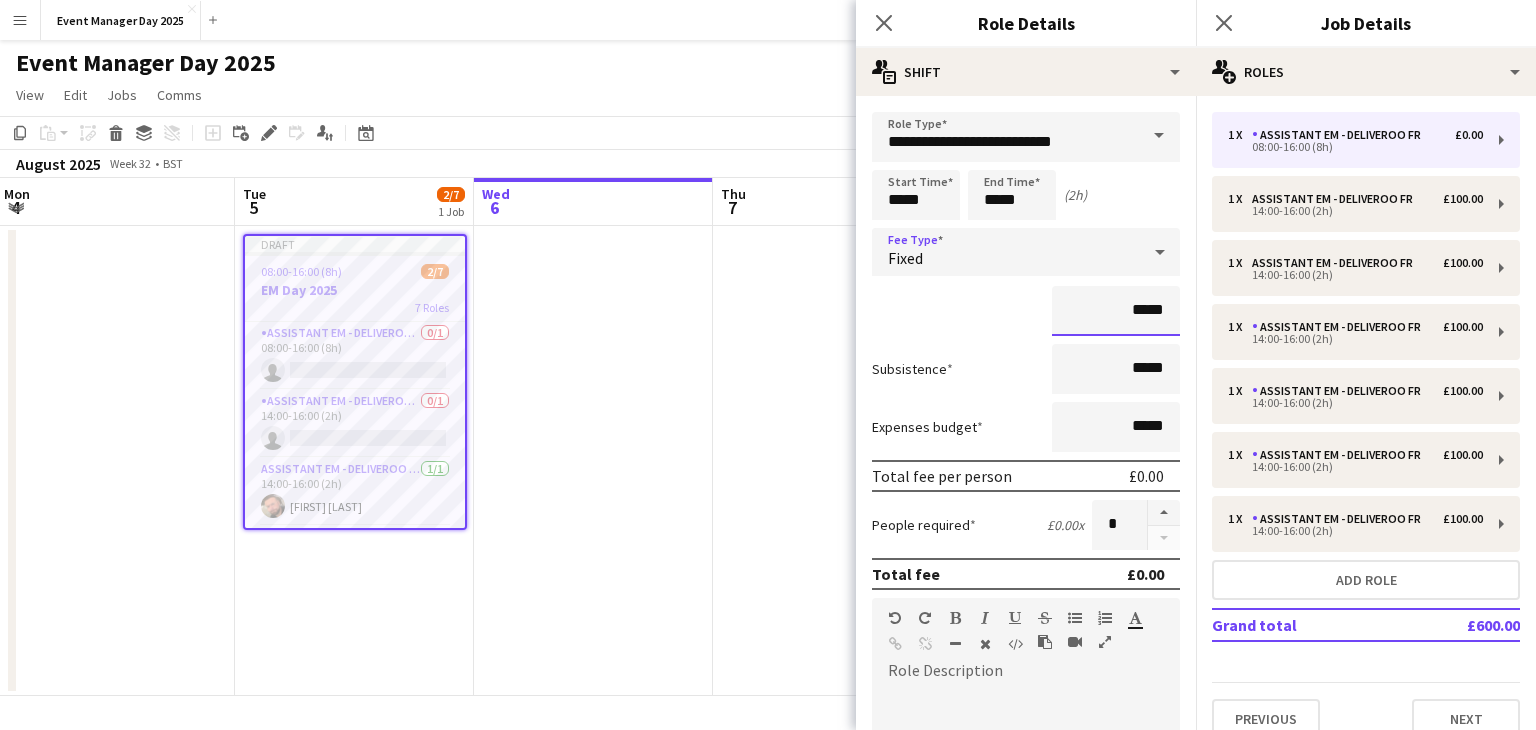 click on "*****" at bounding box center (1116, 311) 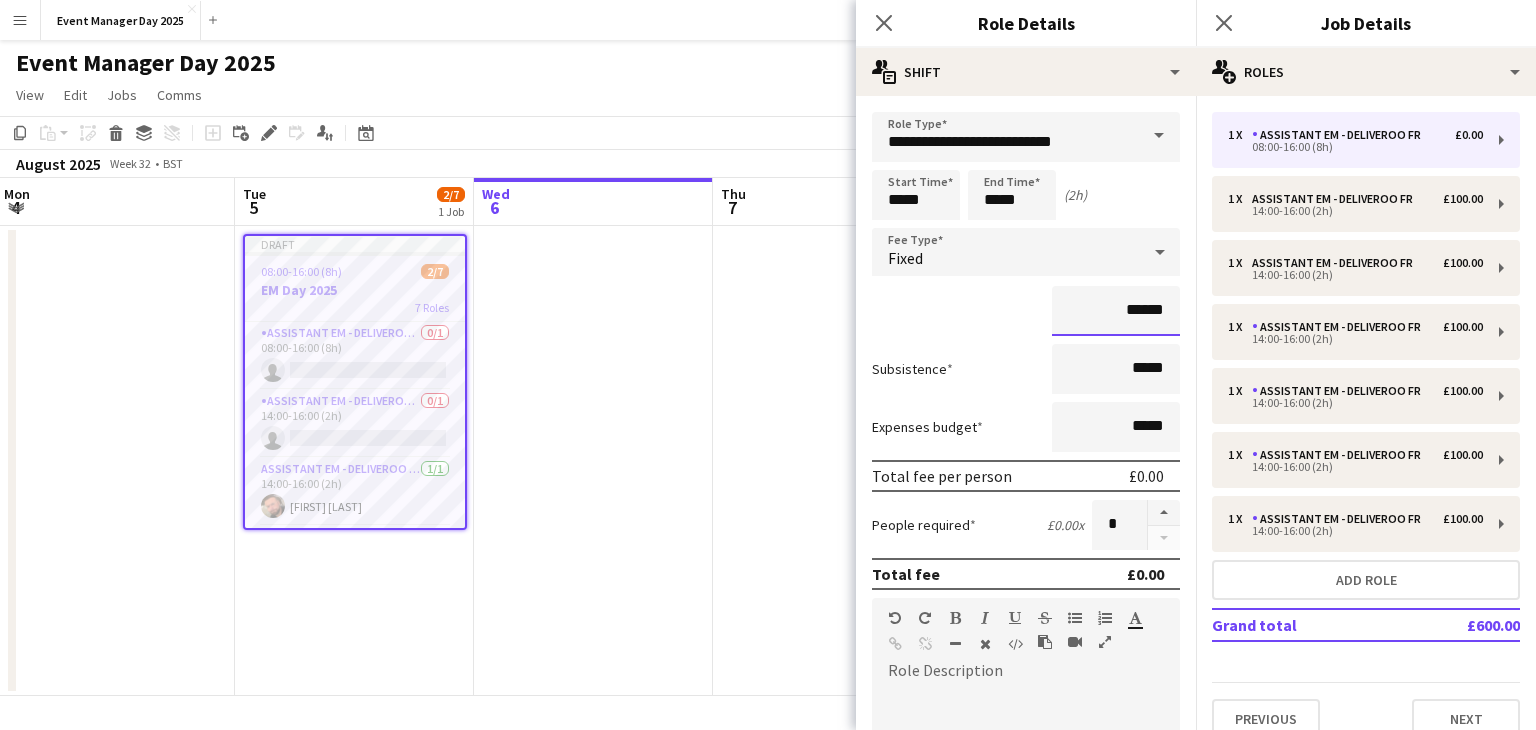 type on "*******" 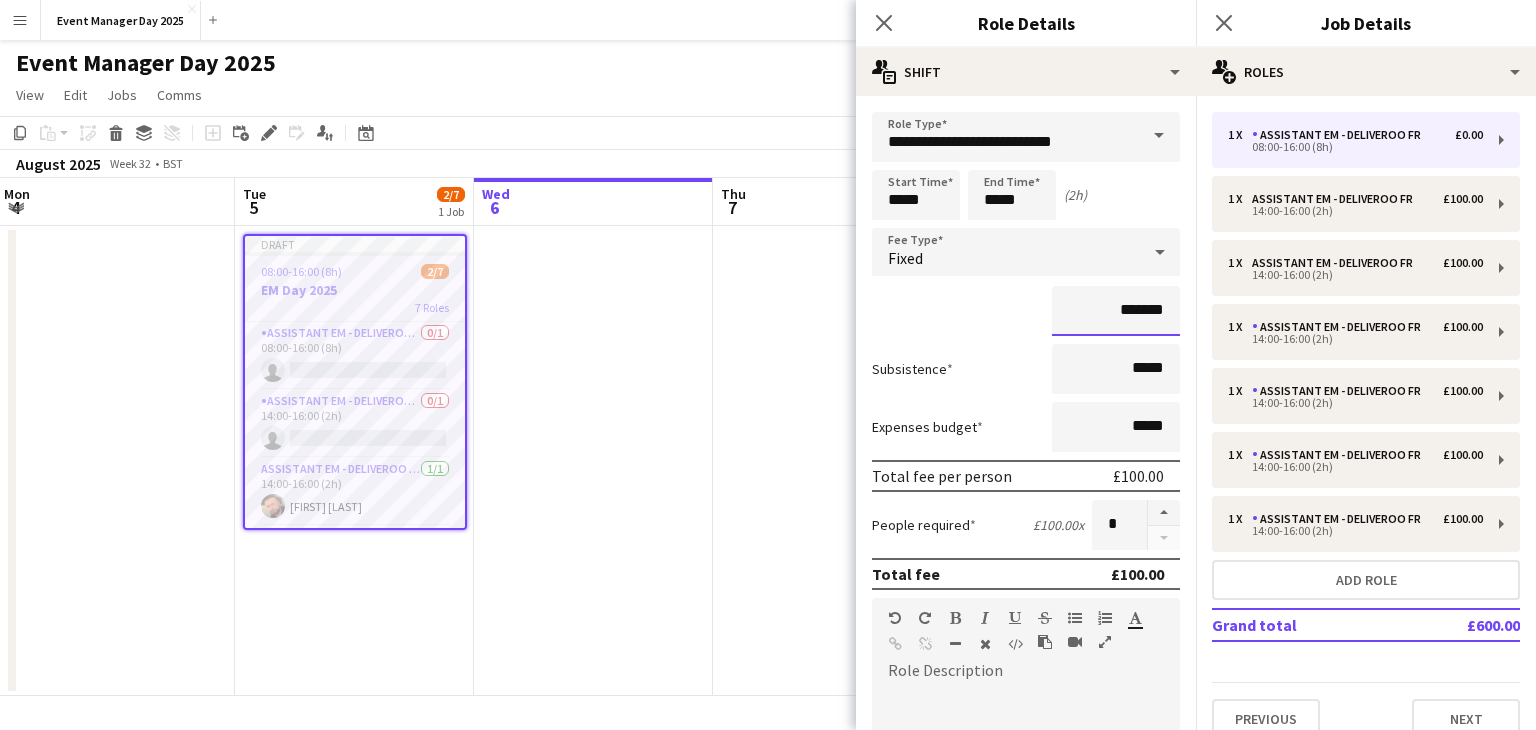 click on "Next" at bounding box center (1126, 1221) 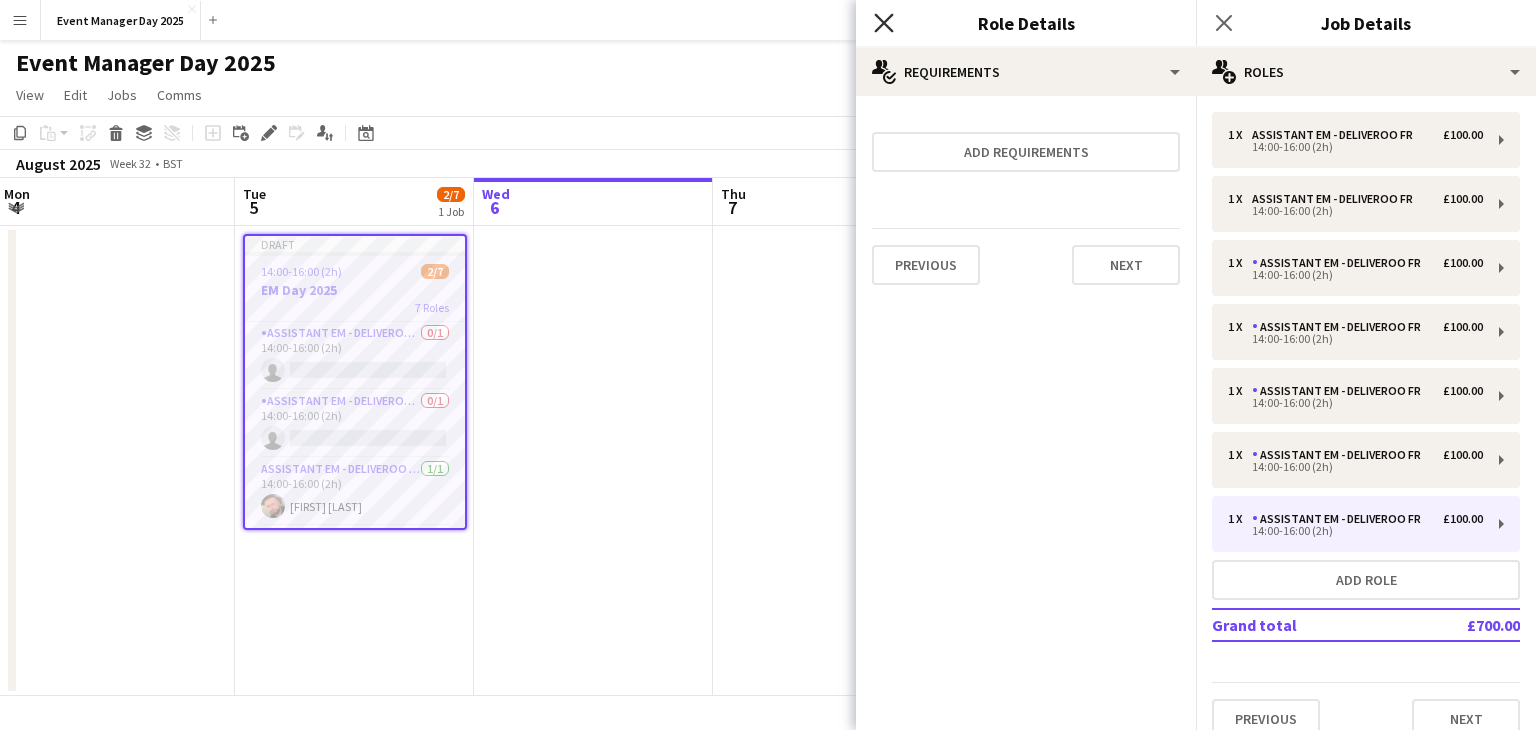 click on "Close pop-in" 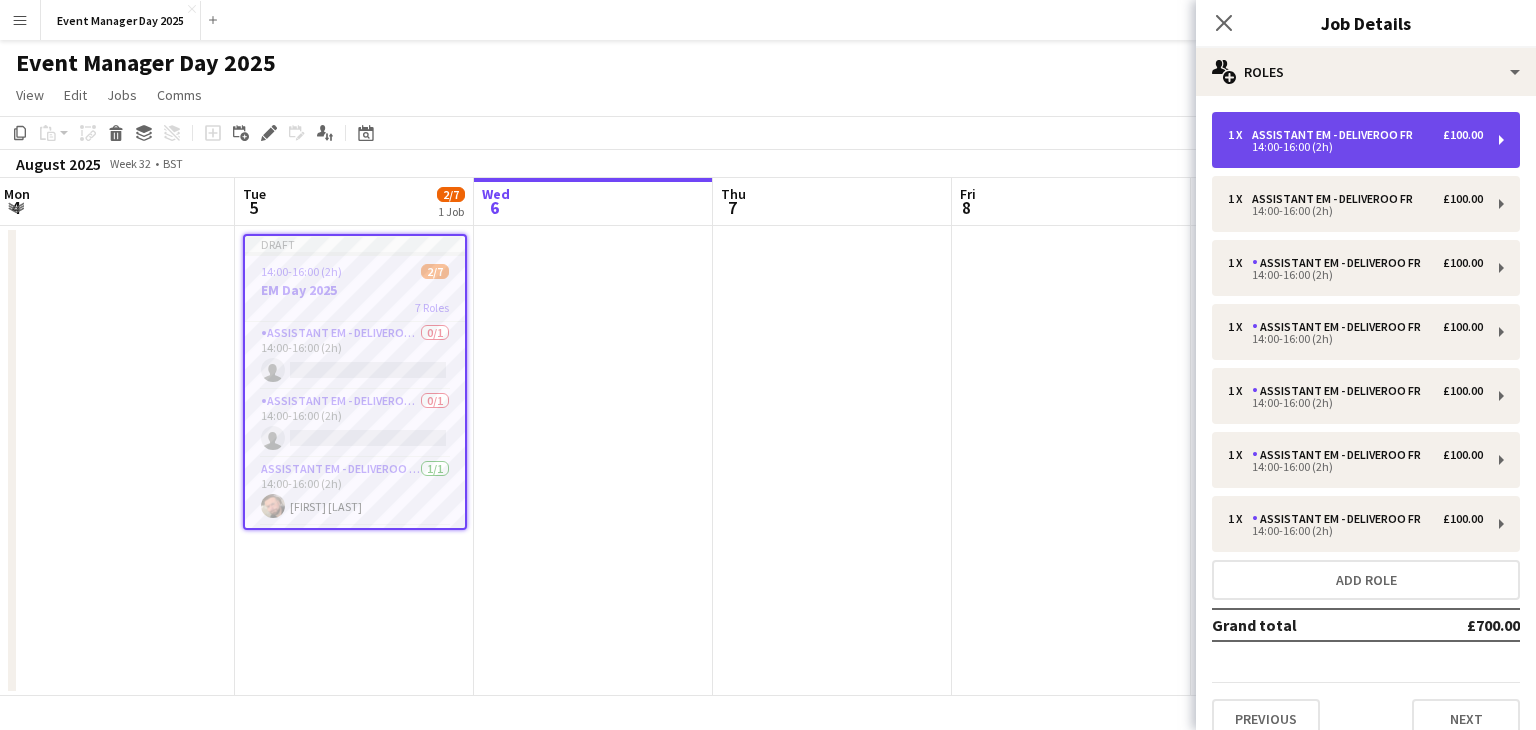 click on "1 x   Assistant EM - Deliveroo FR   £100.00   14:00-16:00 (2h)" at bounding box center (1366, 140) 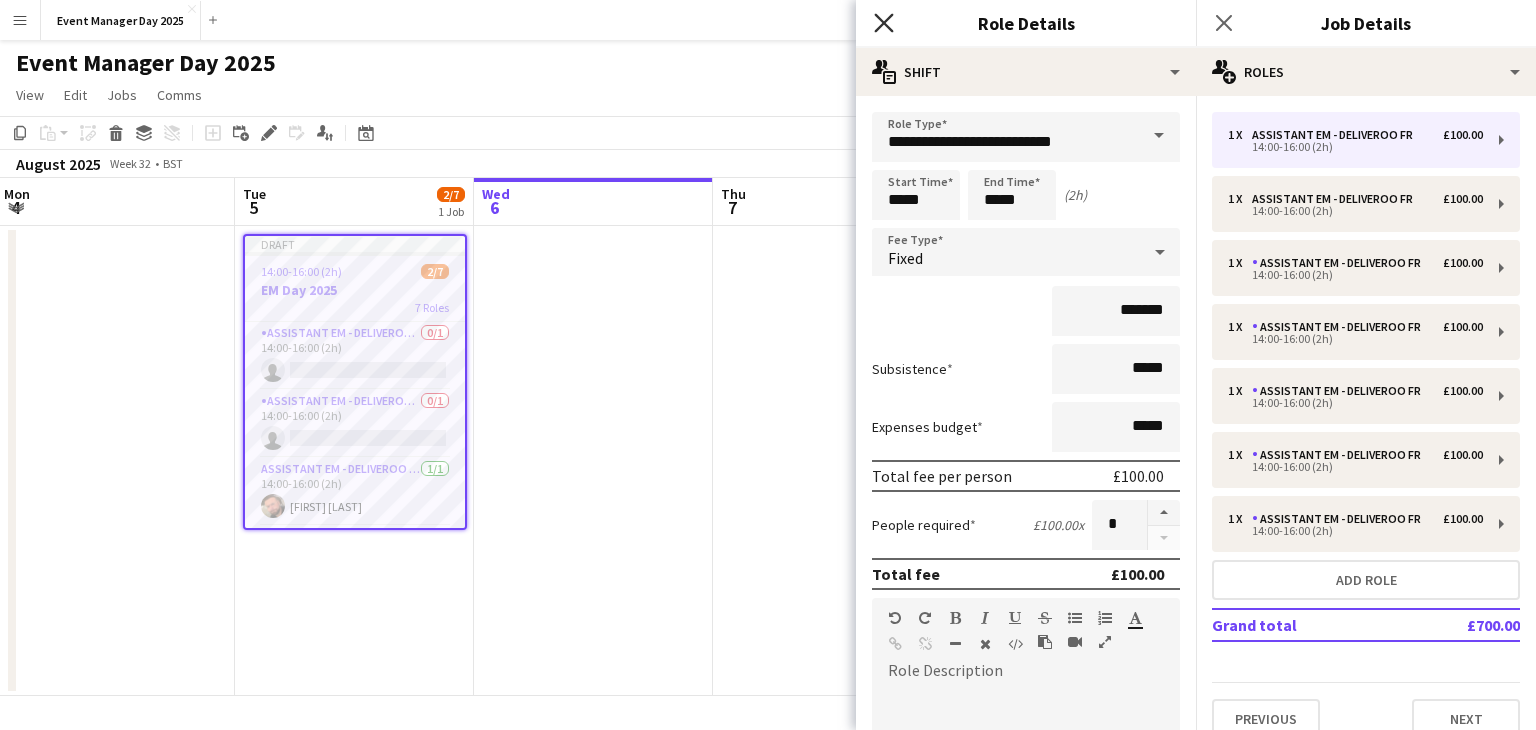 click on "Close pop-in" 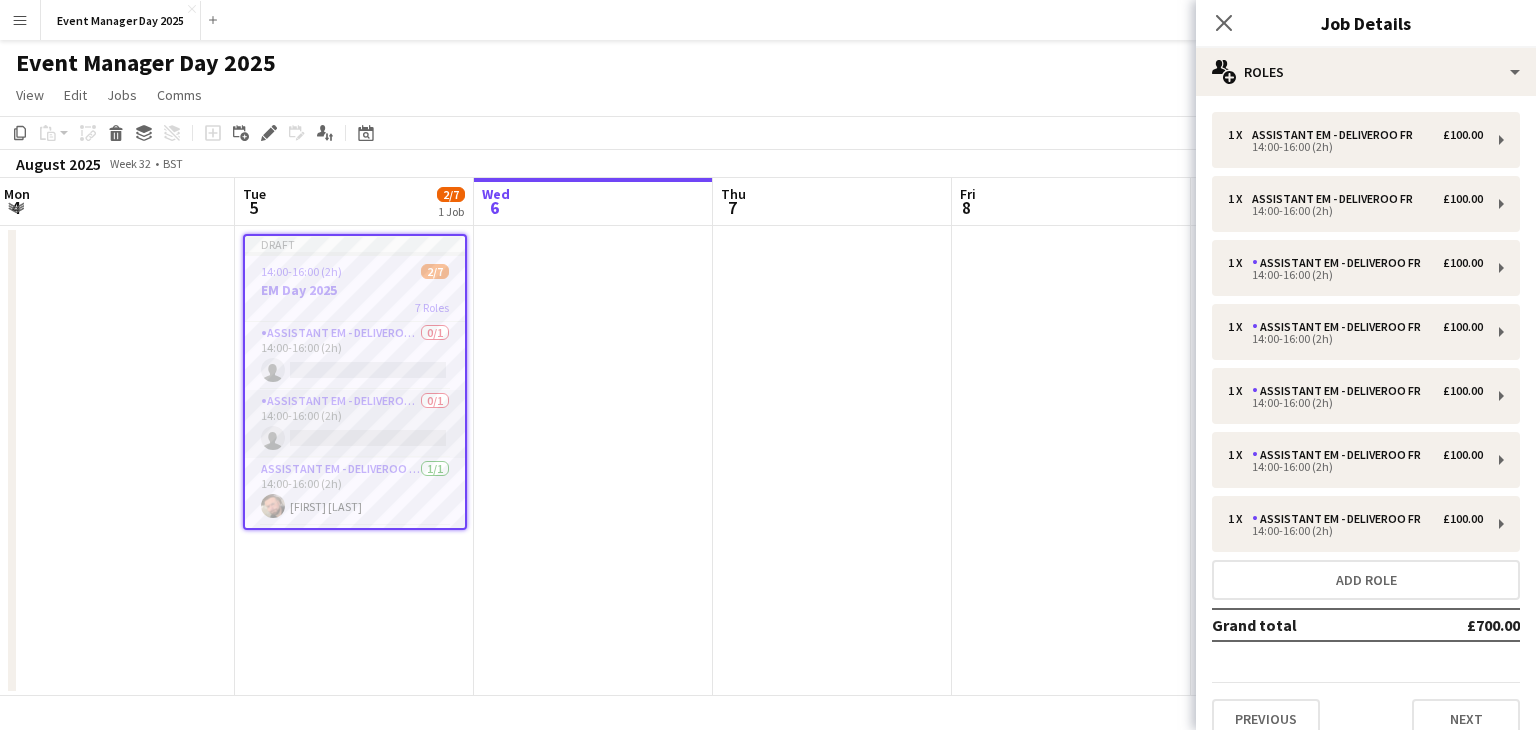 click on "Assistant EM - Deliveroo FR   0/1   14:00-16:00 (2h)
single-neutral-actions" at bounding box center [355, 424] 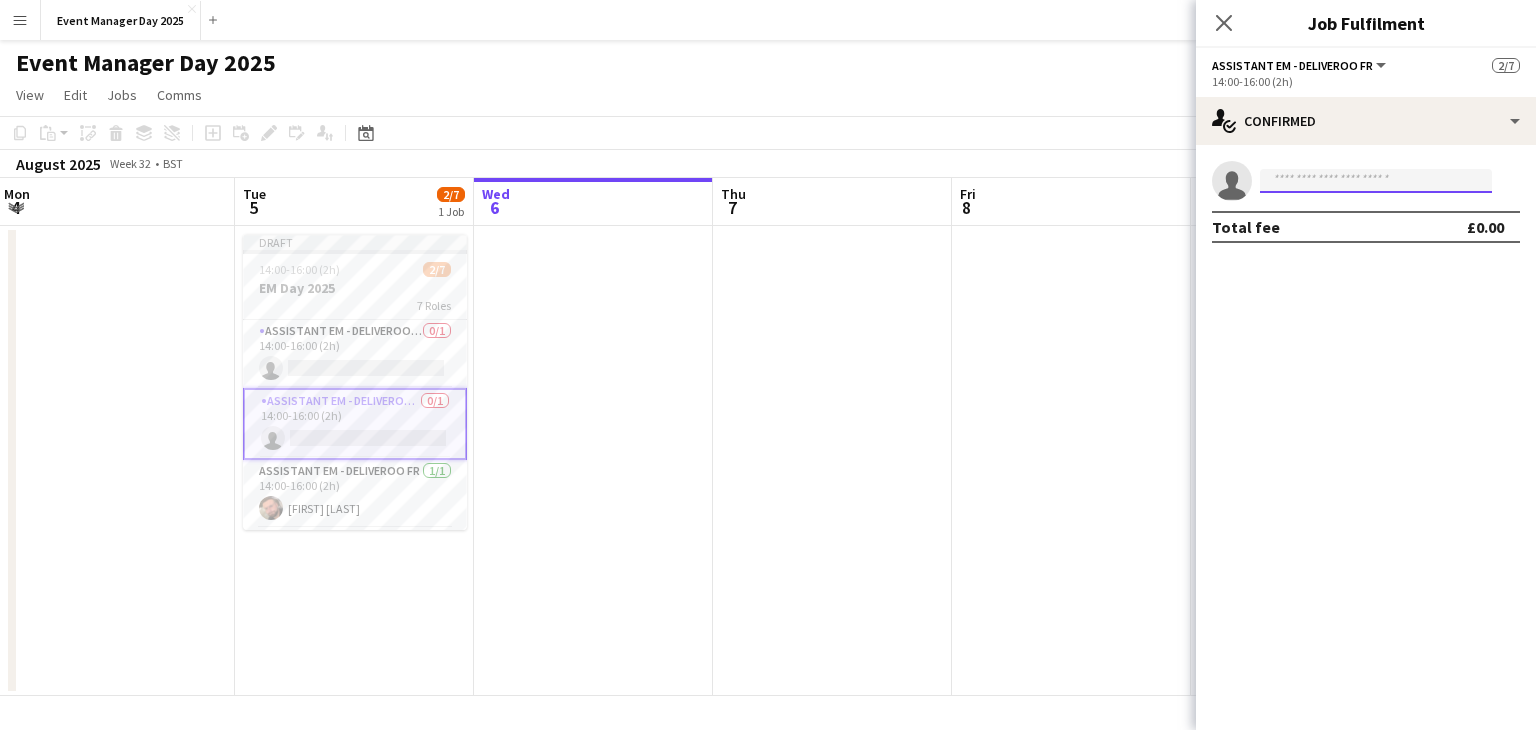 click at bounding box center (1376, 181) 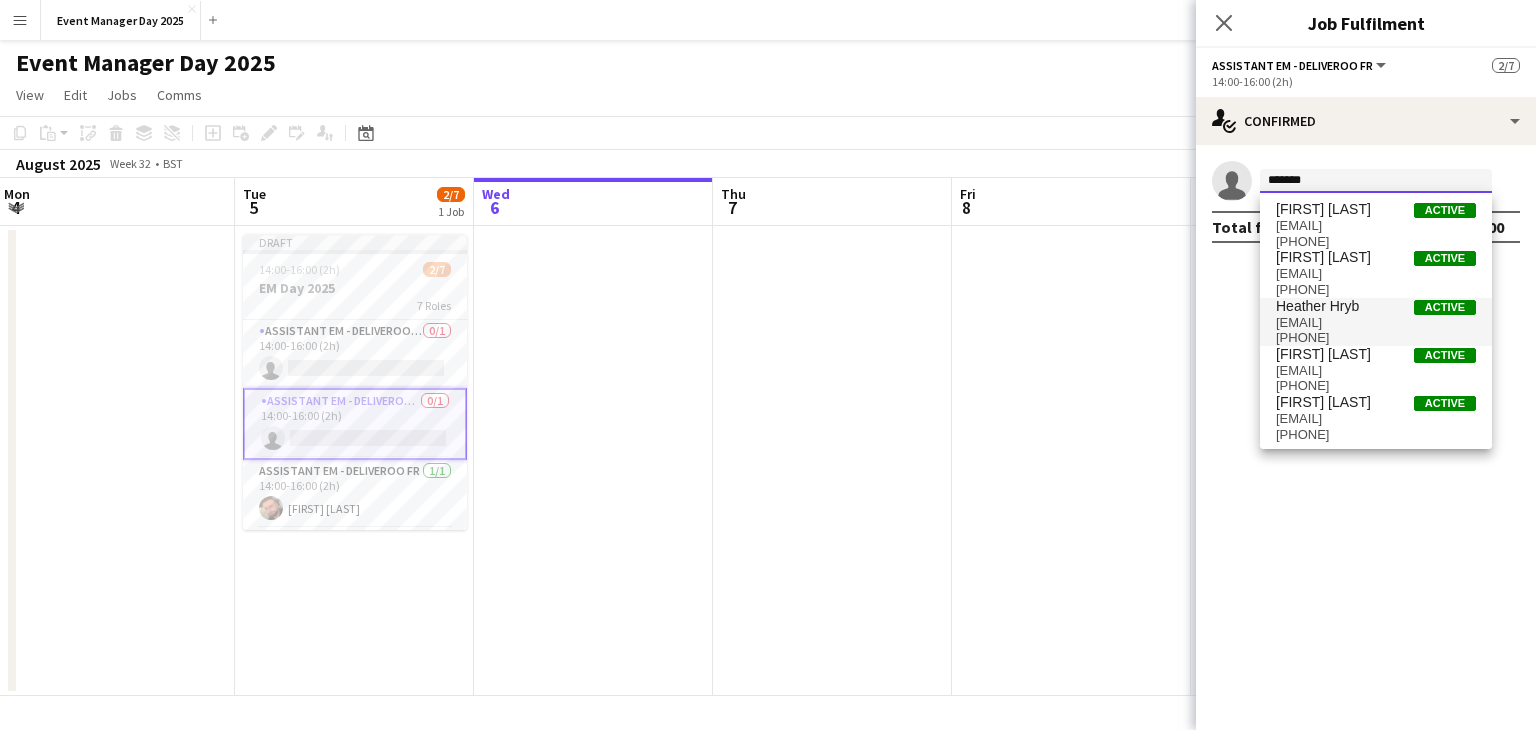 type on "*******" 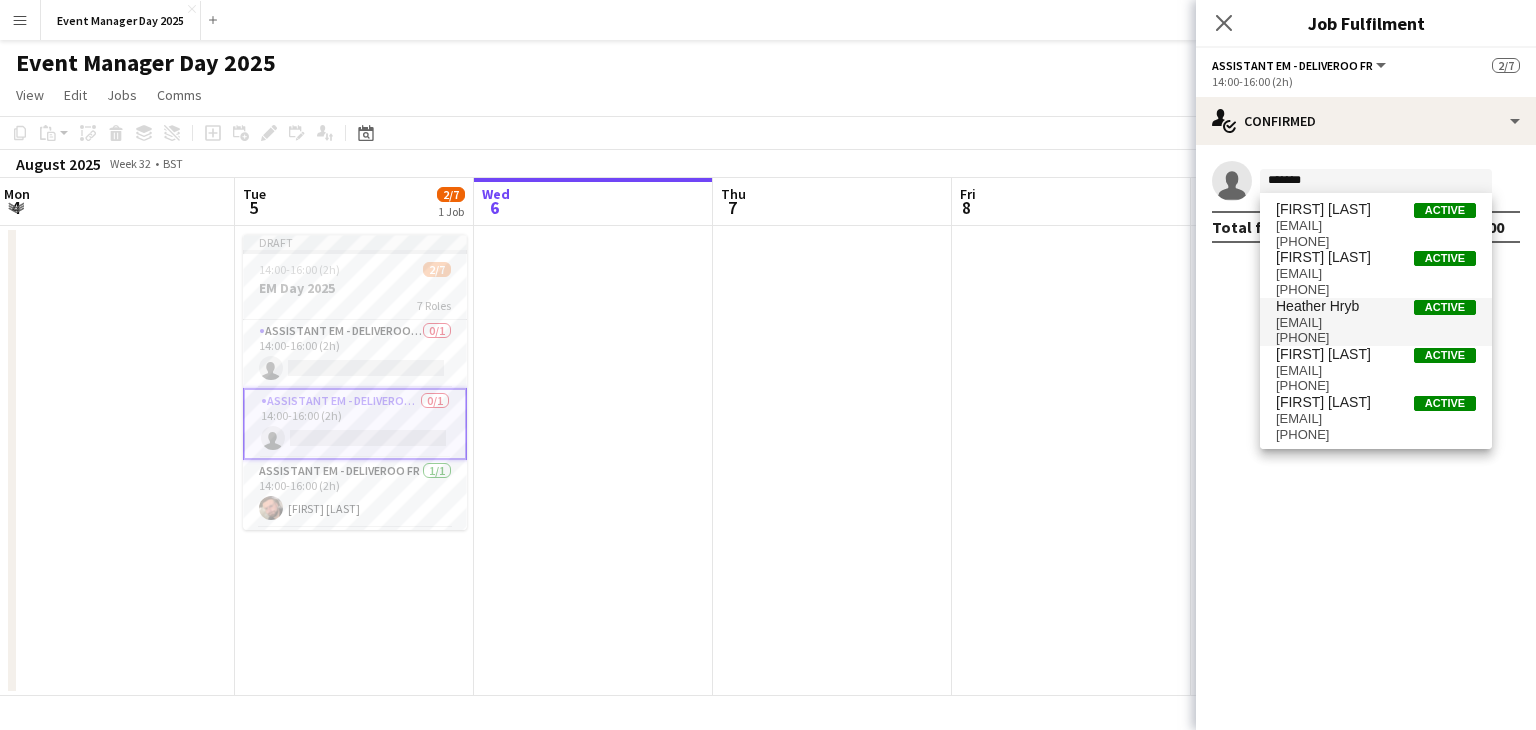 click on "[EMAIL]" at bounding box center [1376, 323] 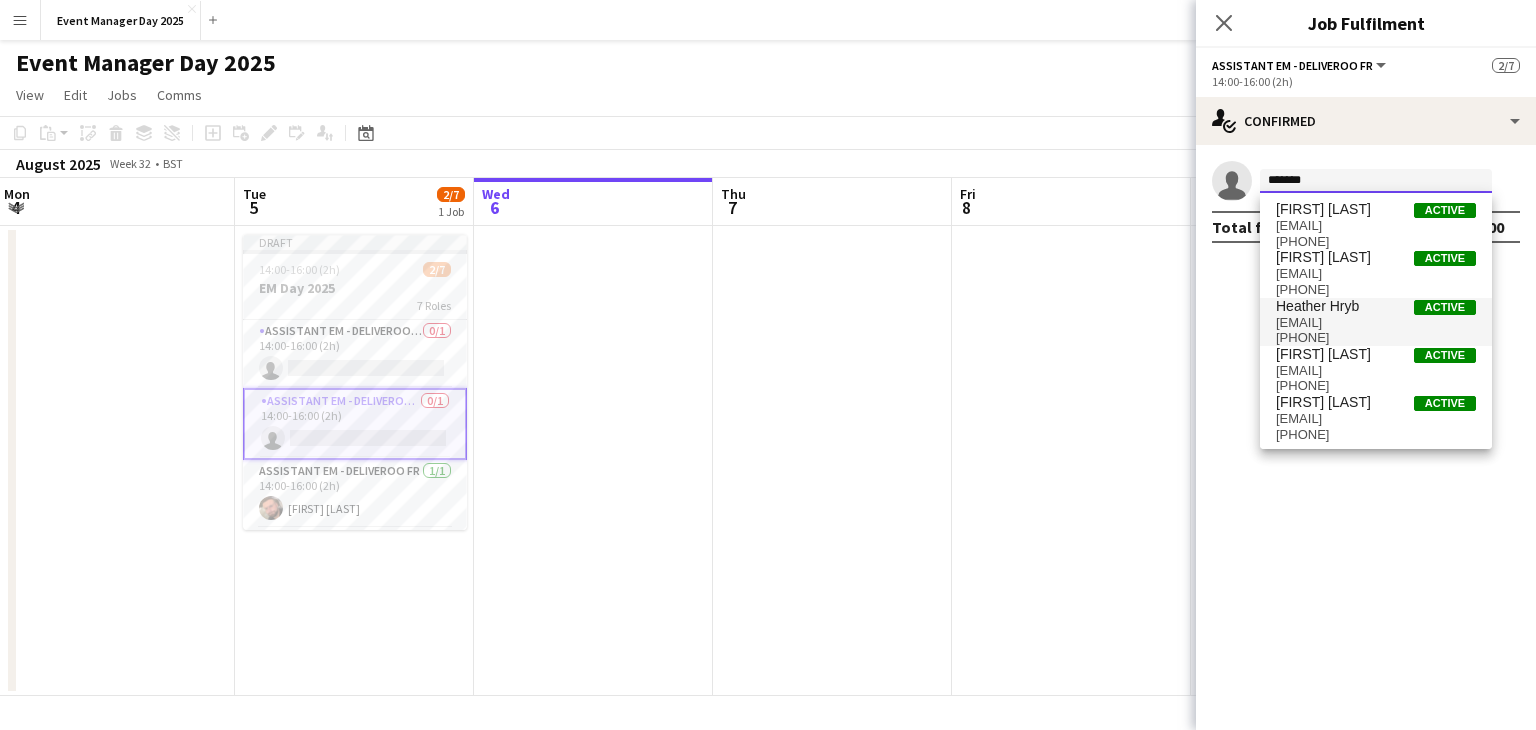 type 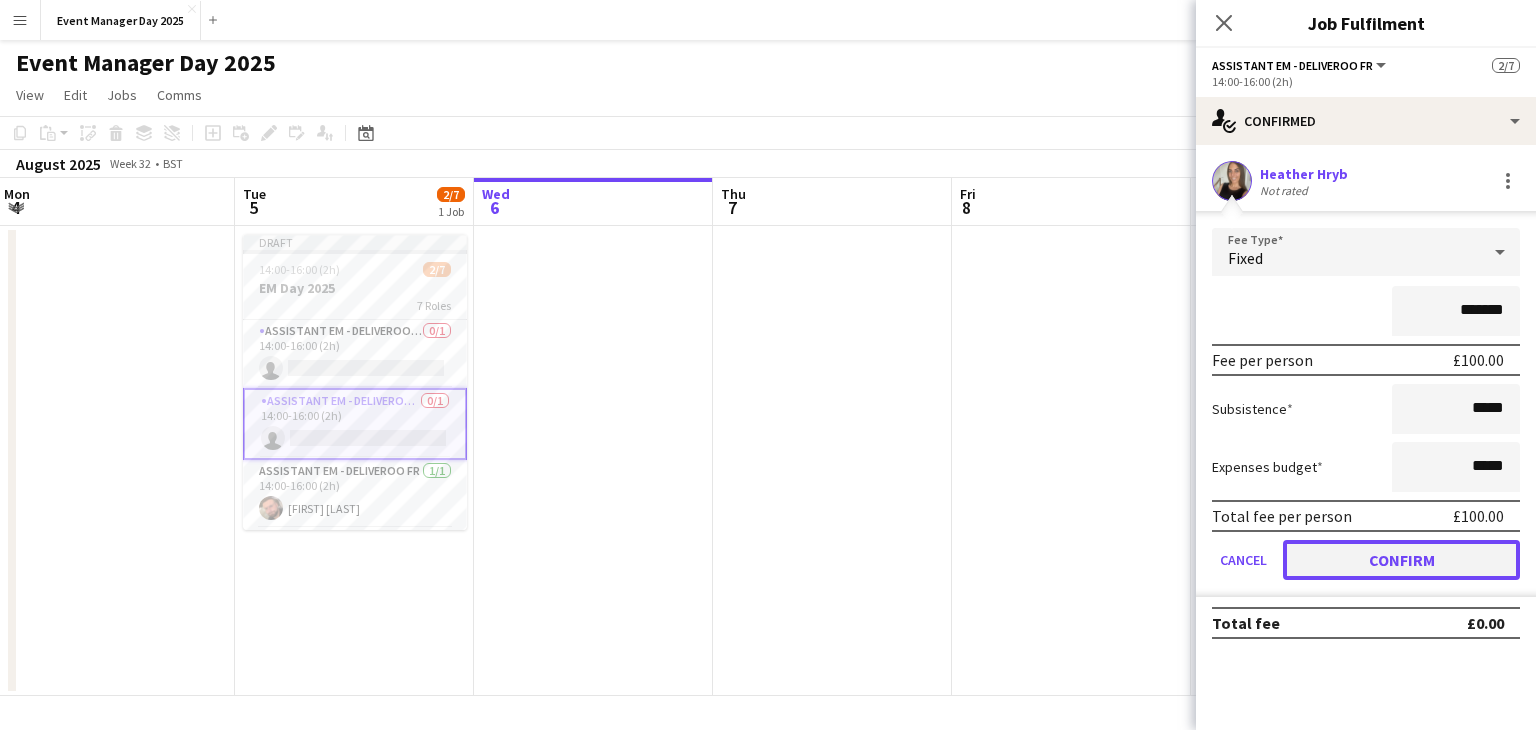 click on "Confirm" at bounding box center [1401, 560] 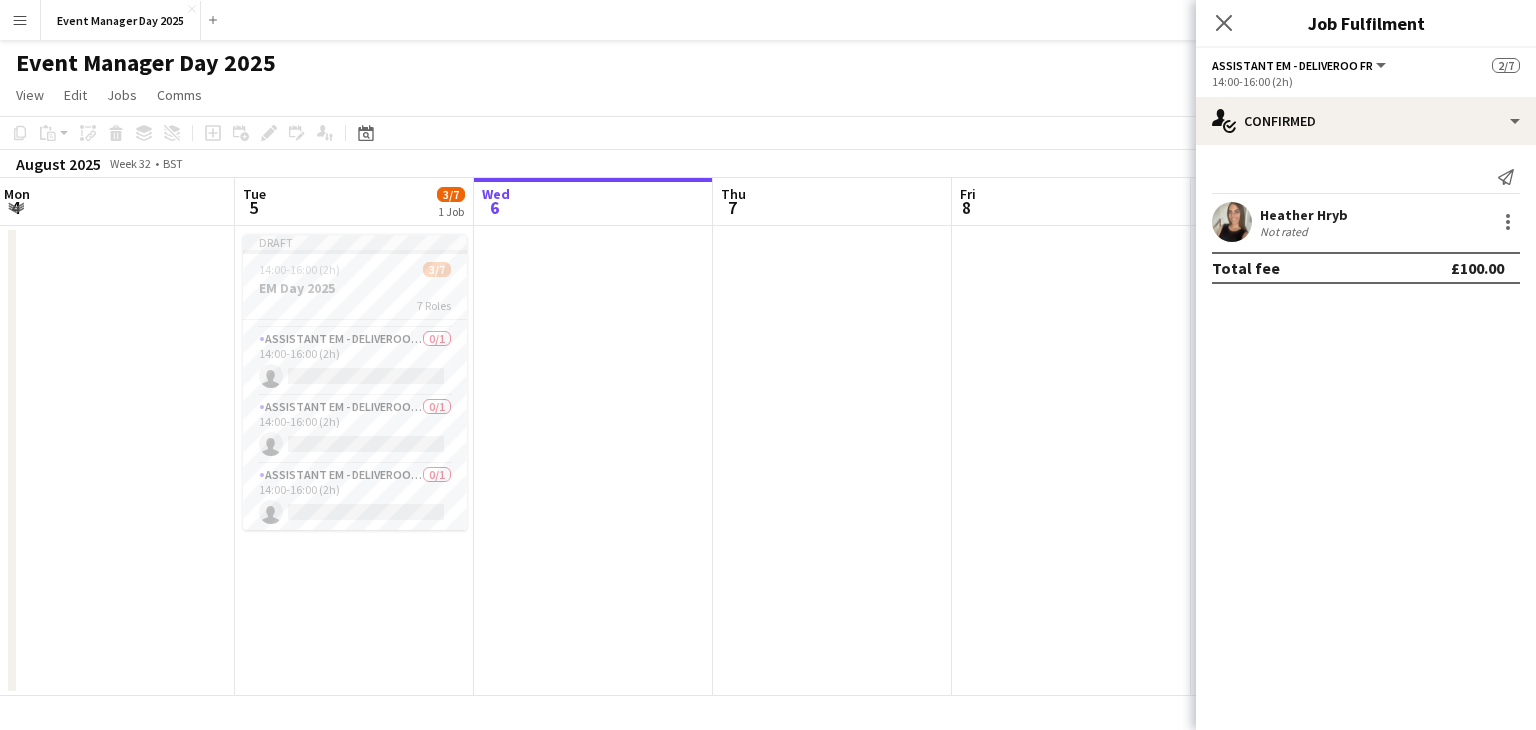 scroll, scrollTop: 0, scrollLeft: 0, axis: both 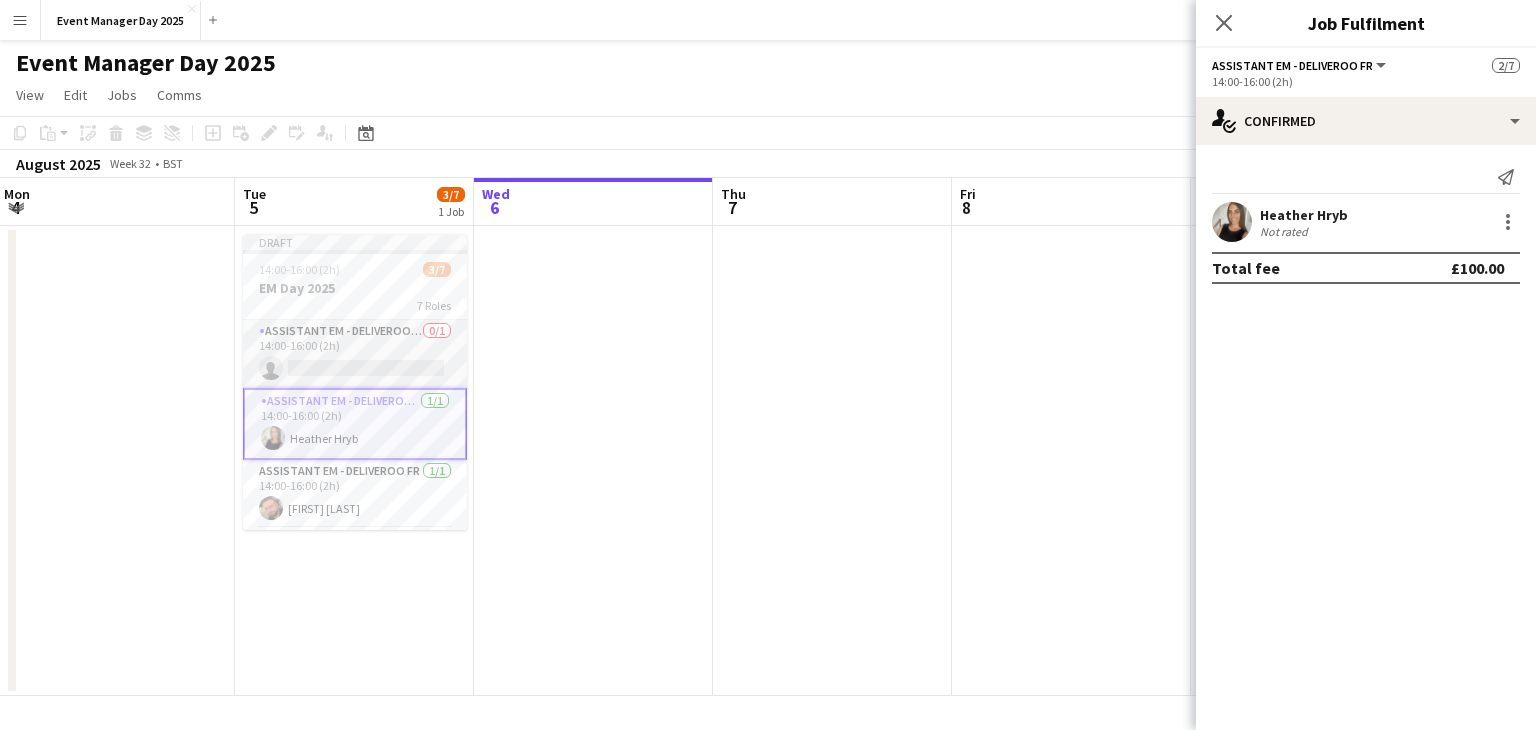 click on "Assistant EM - Deliveroo FR   0/1   14:00-16:00 (2h)
single-neutral-actions" at bounding box center [355, 354] 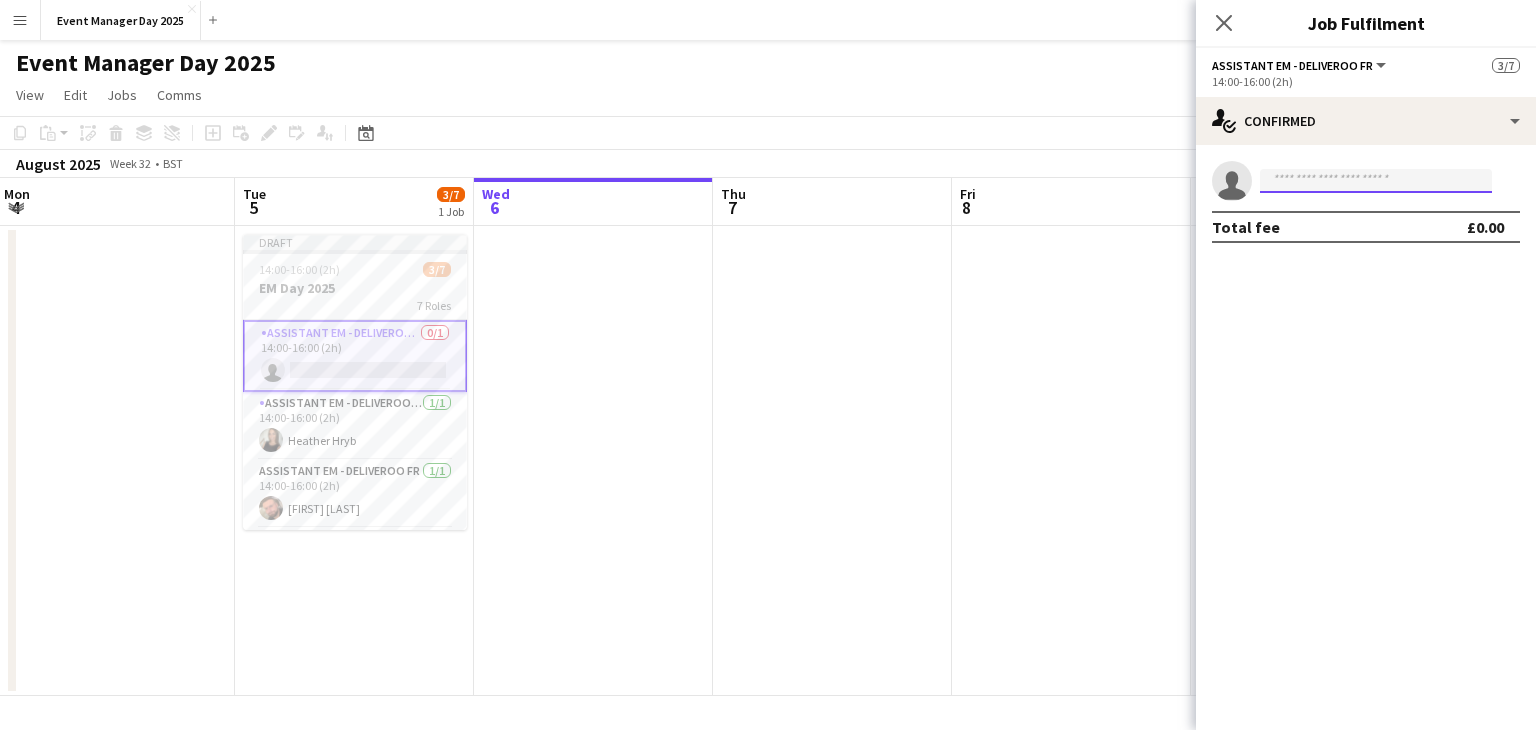 click at bounding box center [1376, 181] 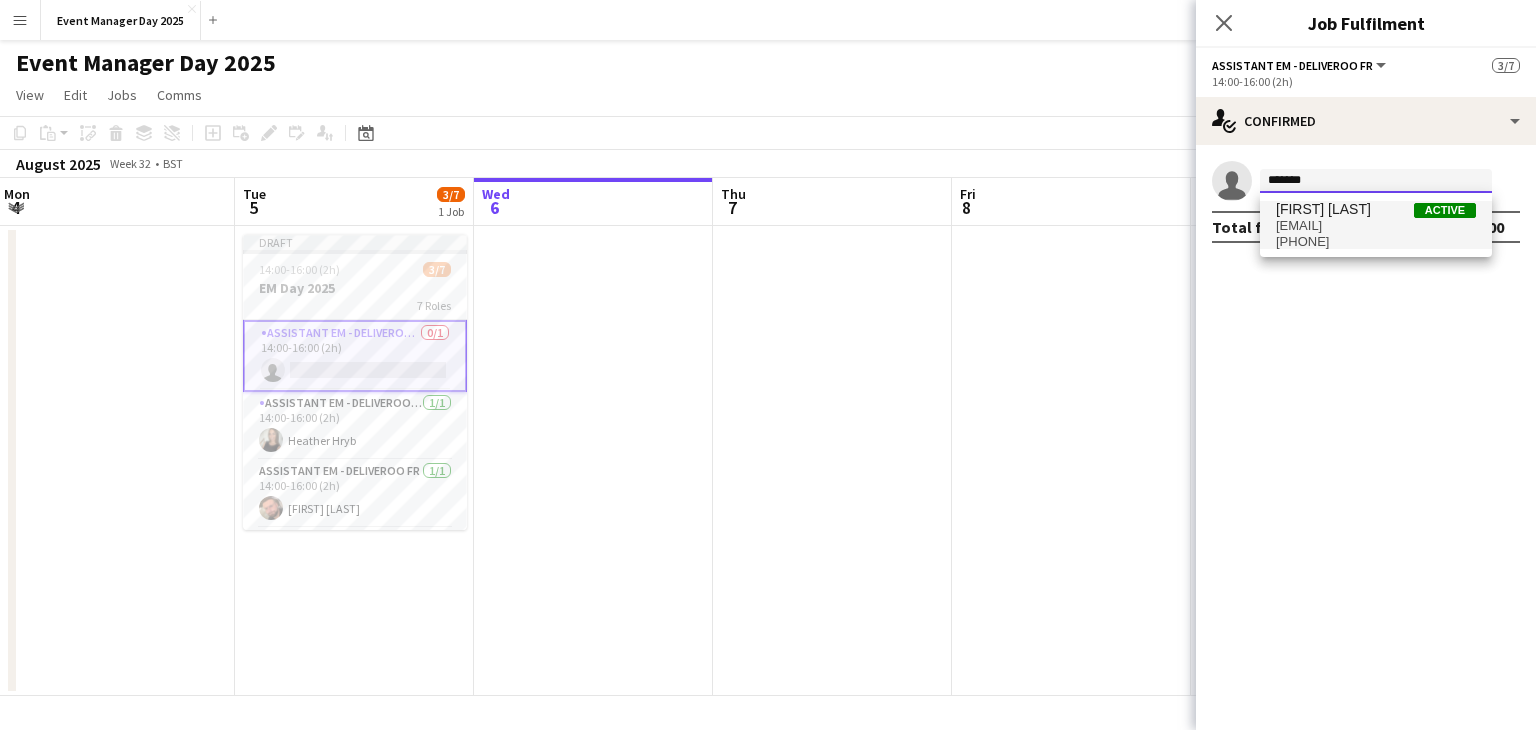 type on "*******" 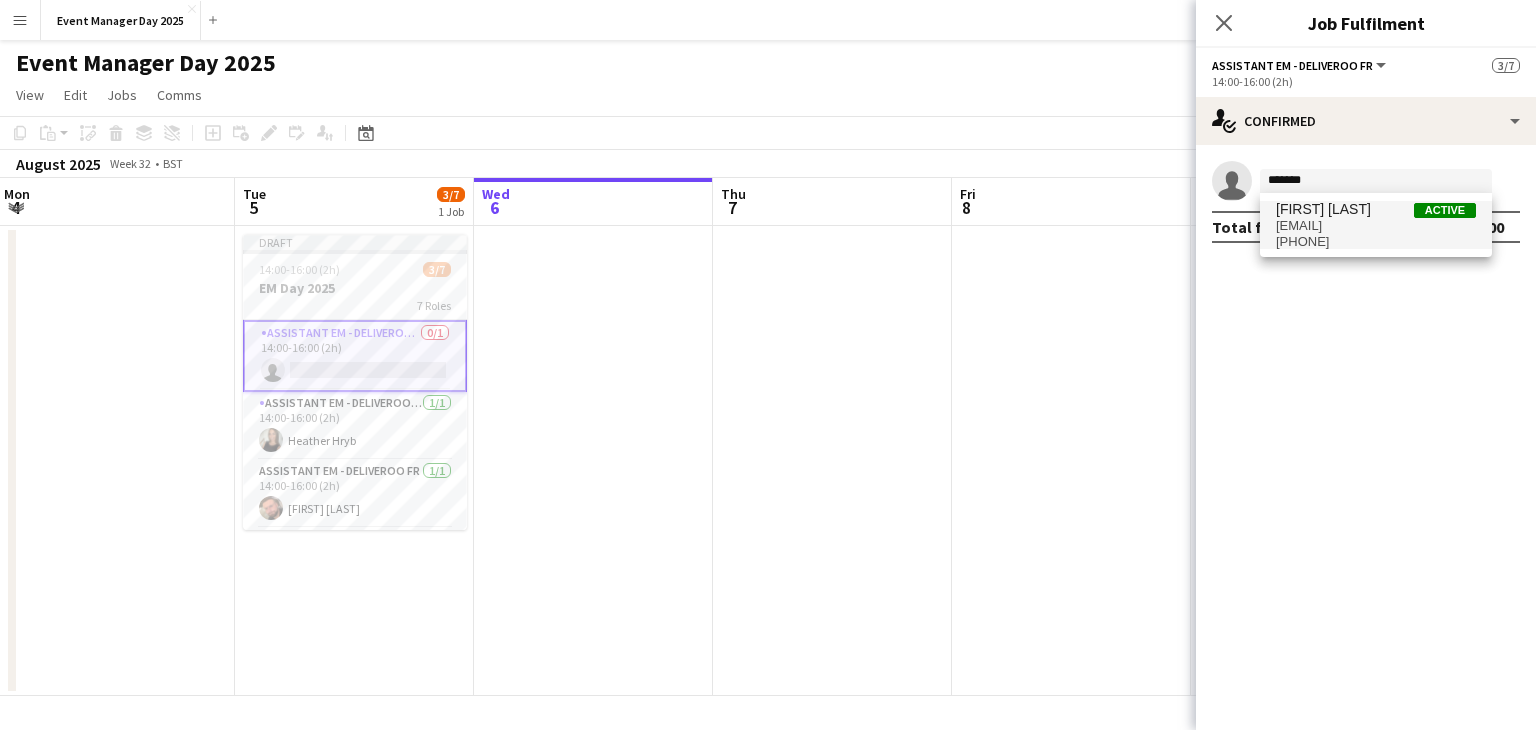 click on "[FIRST] [LAST]  Active" at bounding box center (1376, 209) 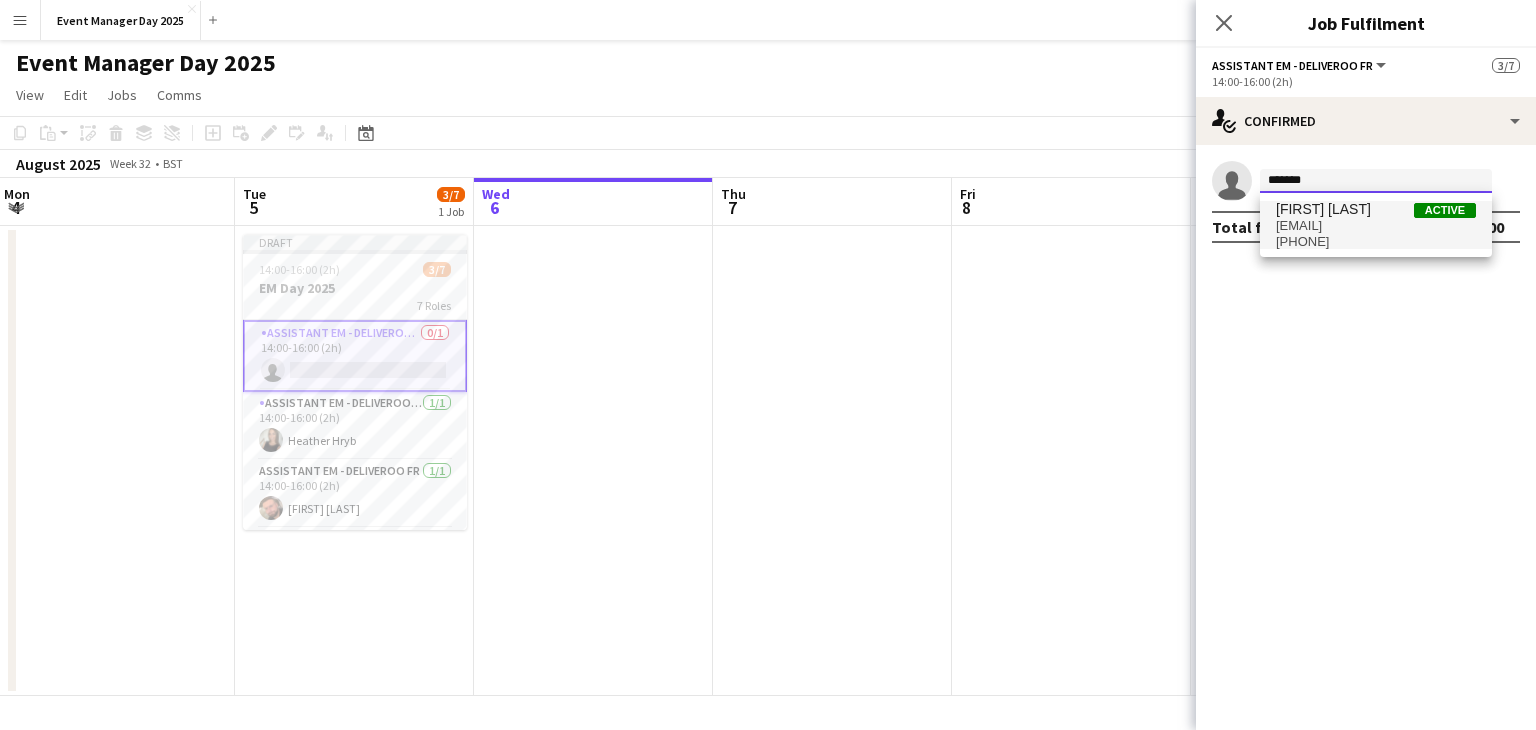 type 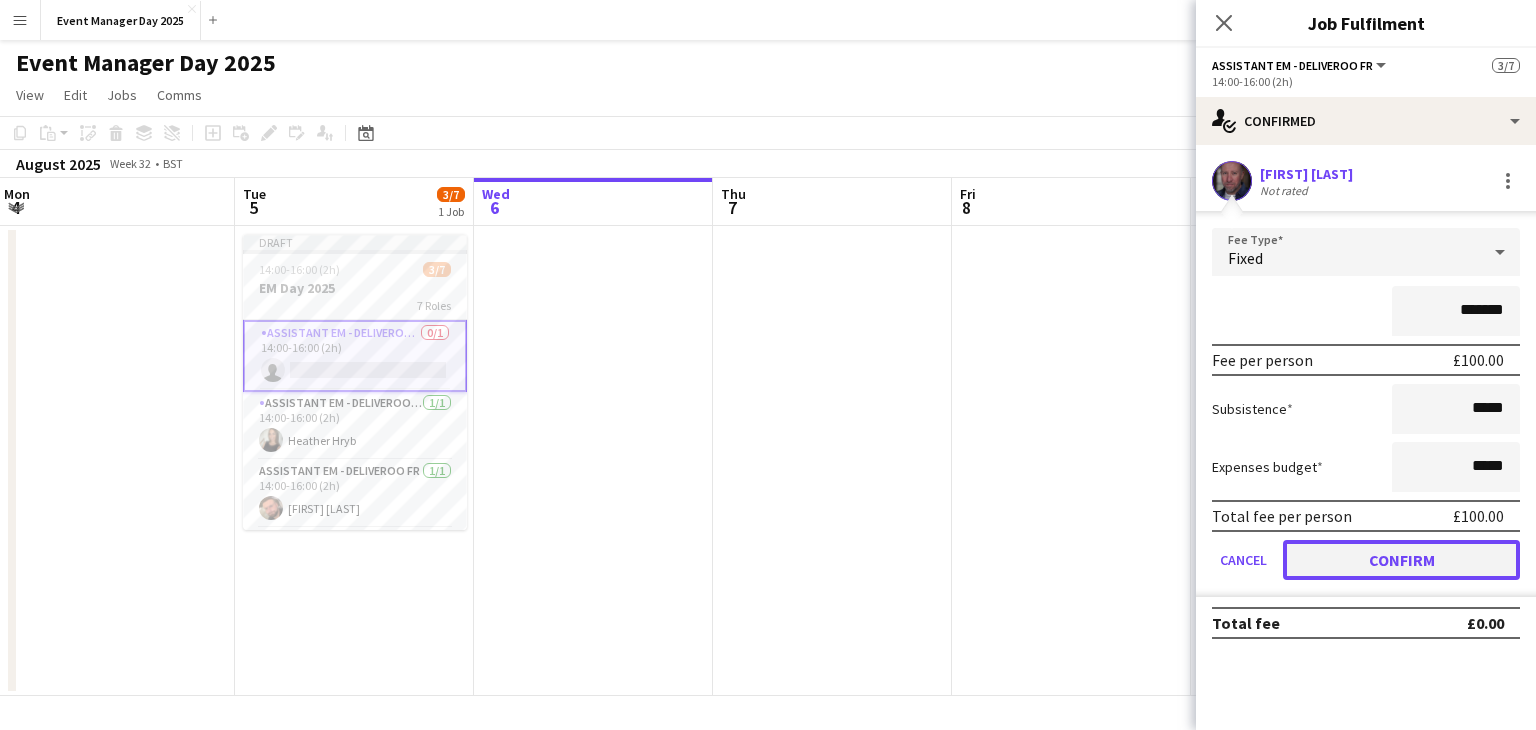 click on "Confirm" at bounding box center (1401, 560) 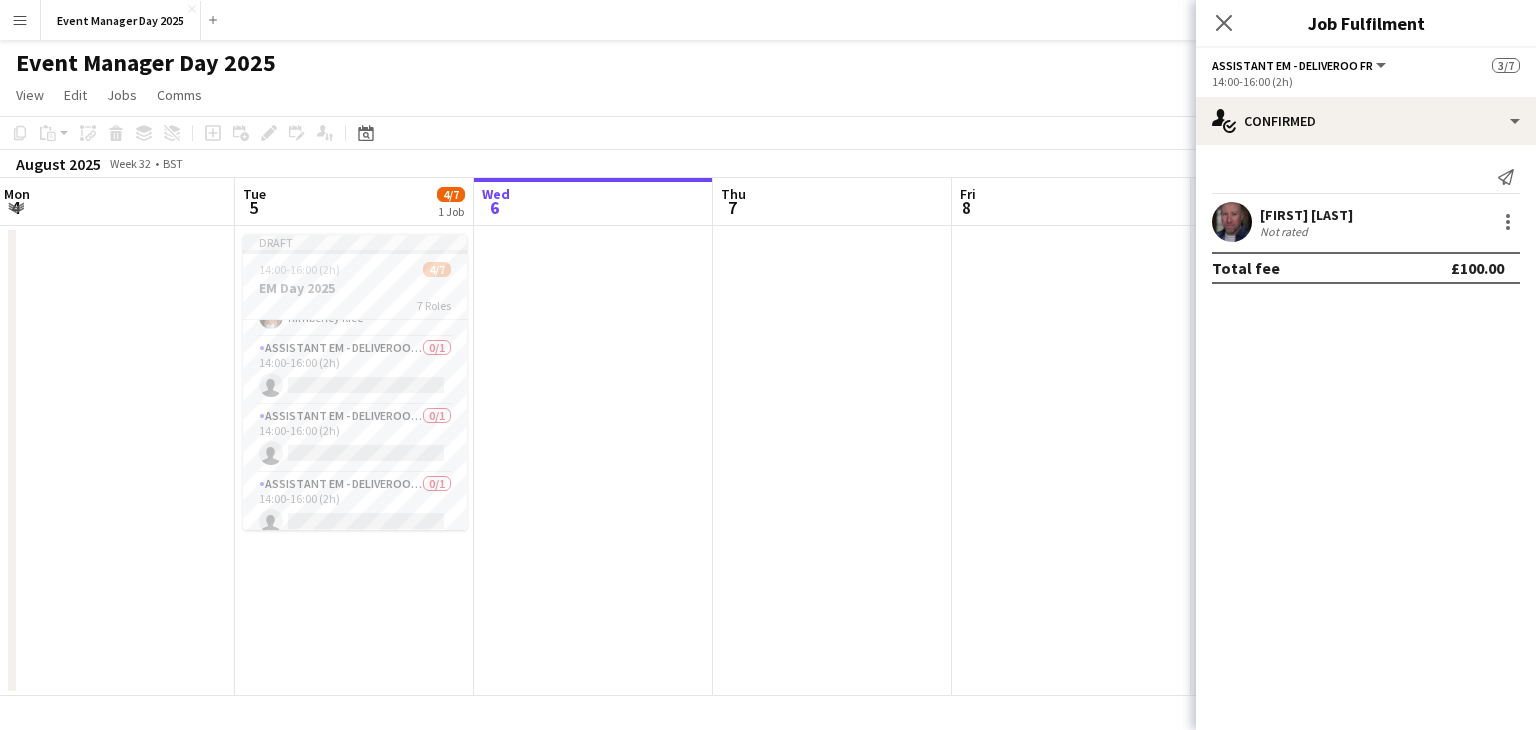 scroll, scrollTop: 268, scrollLeft: 0, axis: vertical 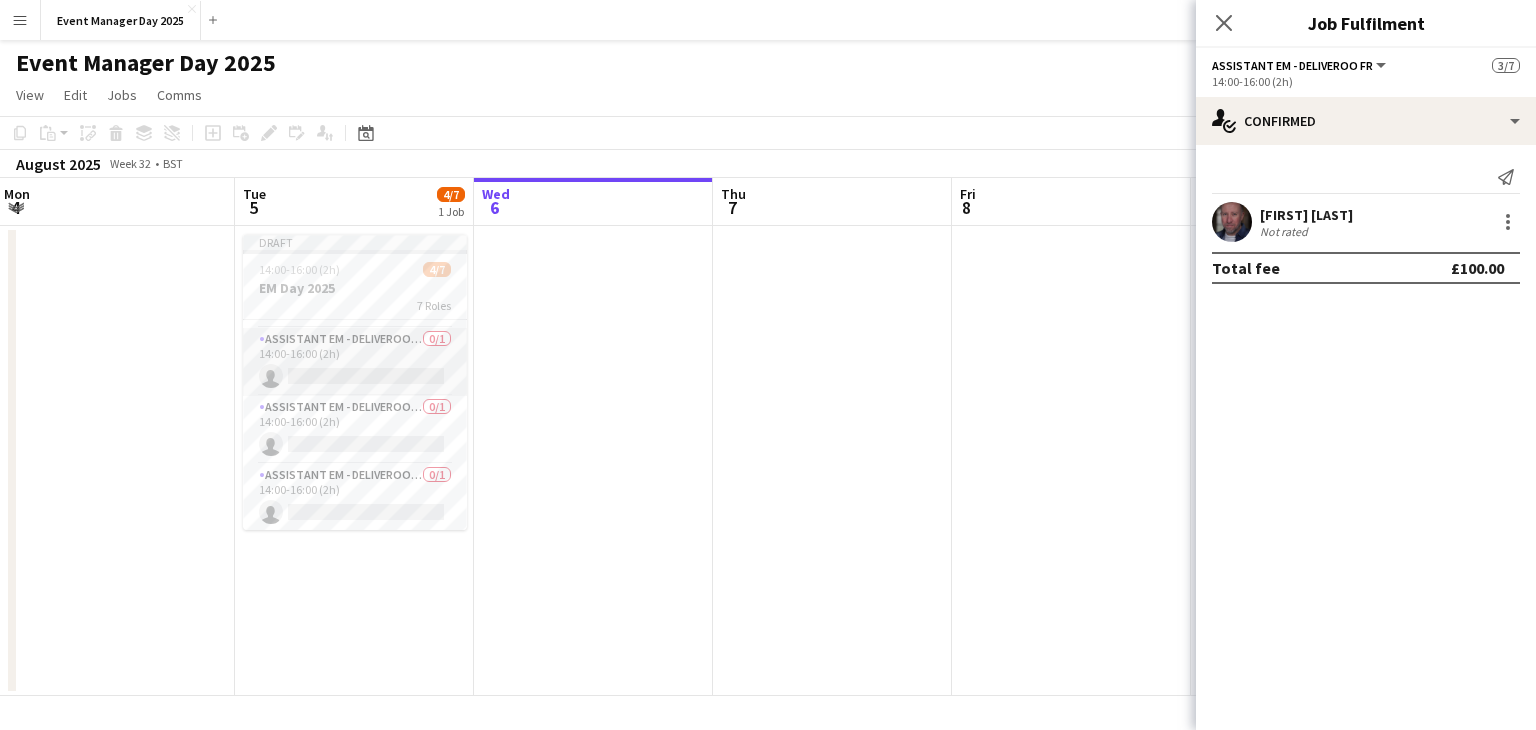 click on "Assistant EM - Deliveroo FR   0/1   14:00-16:00 (2h)
single-neutral-actions" at bounding box center (355, 362) 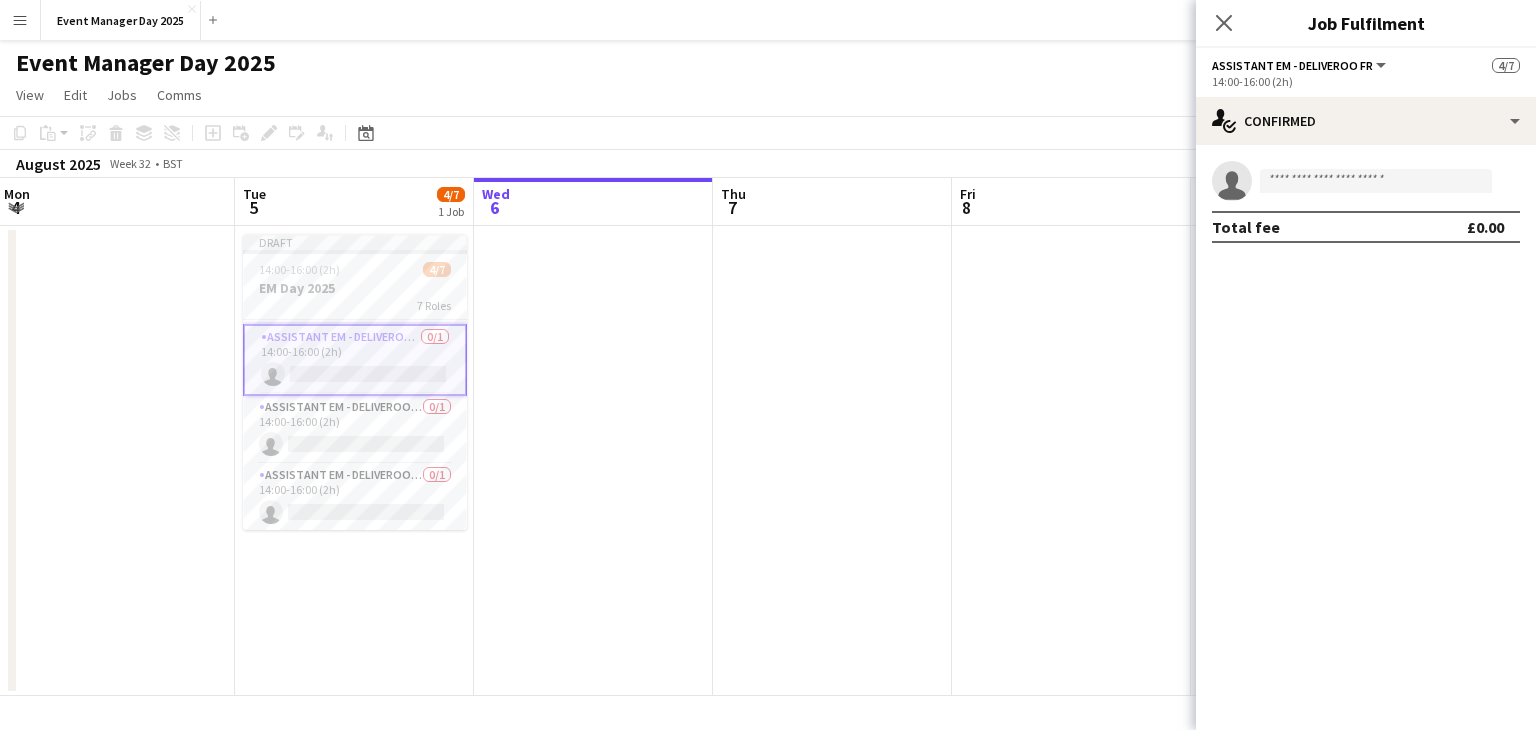 scroll, scrollTop: 265, scrollLeft: 0, axis: vertical 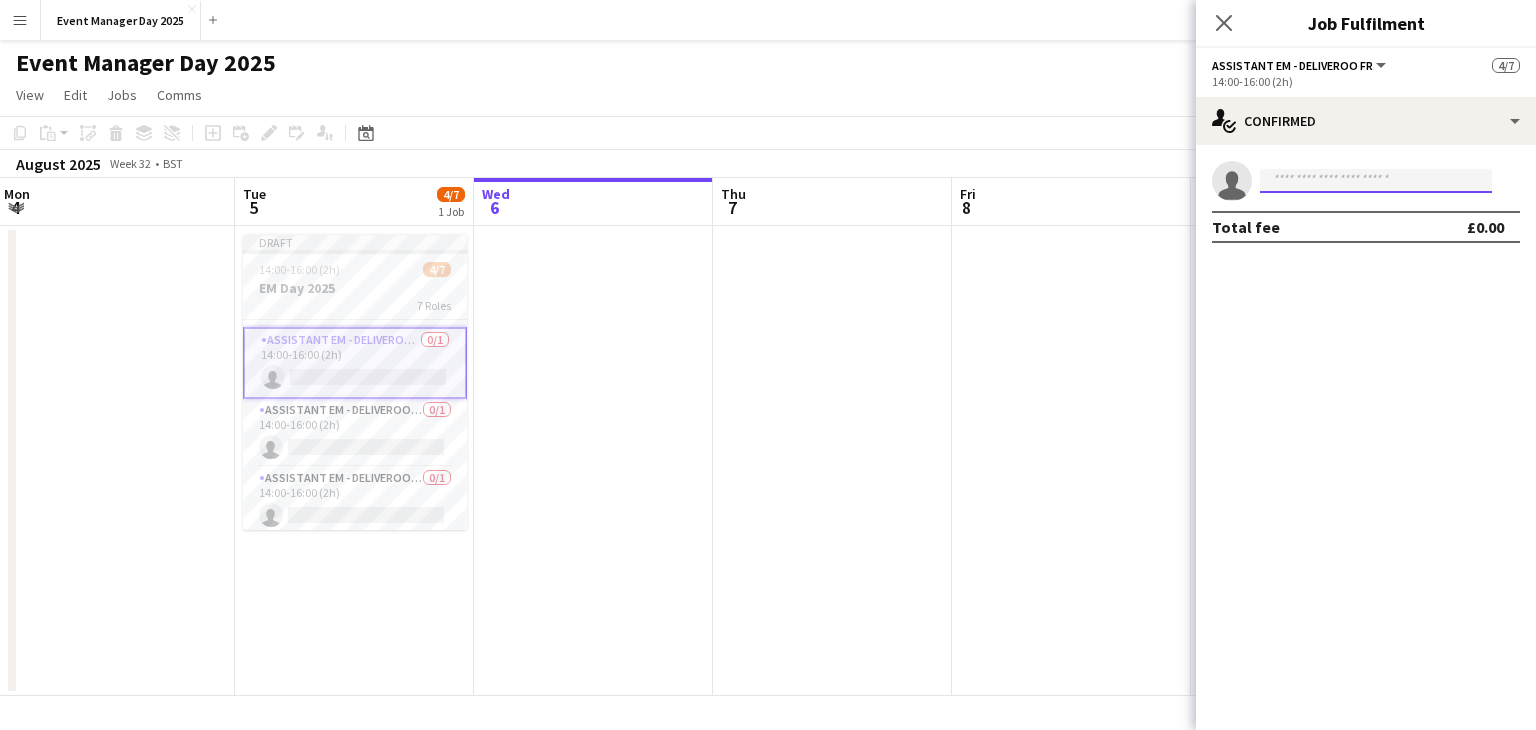 click at bounding box center [1376, 181] 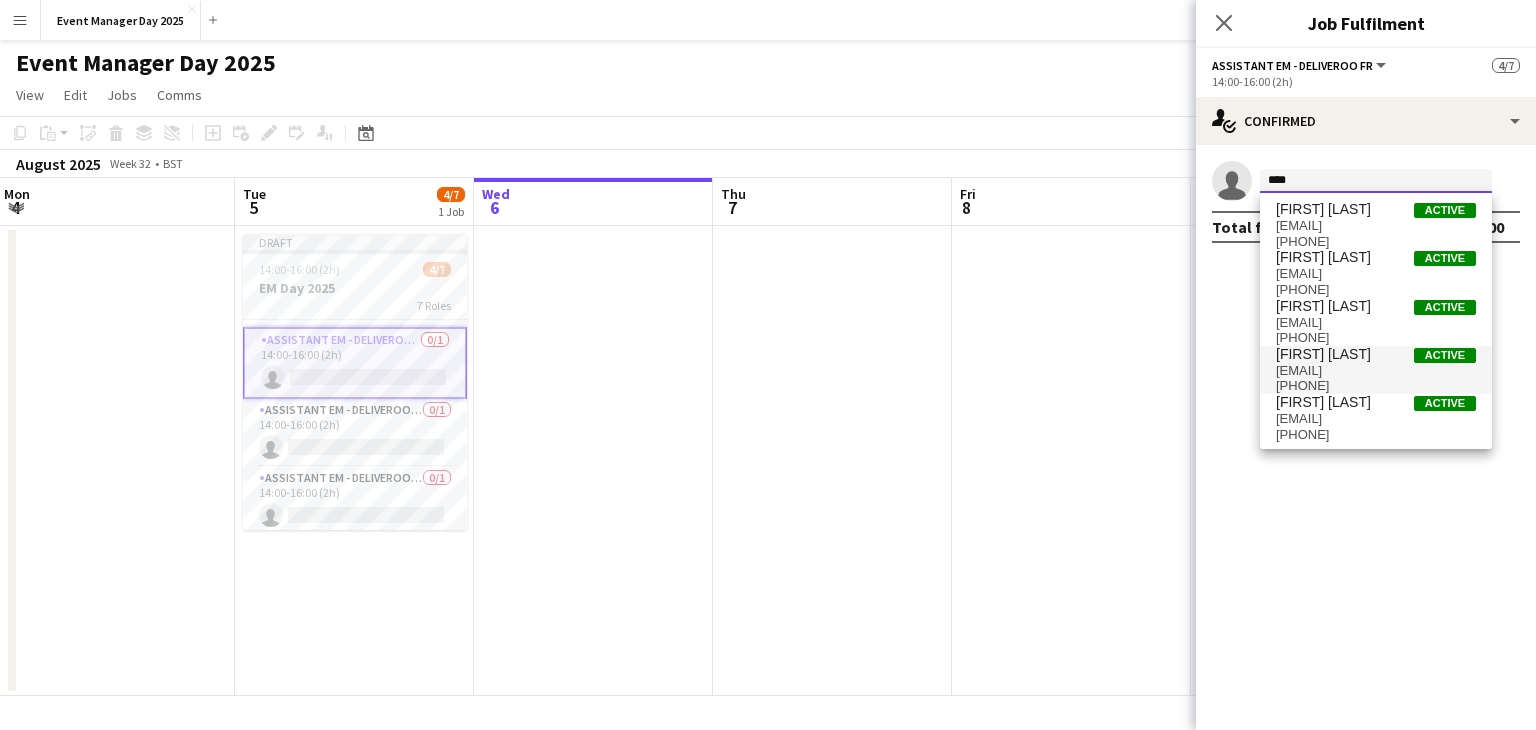scroll, scrollTop: 0, scrollLeft: 0, axis: both 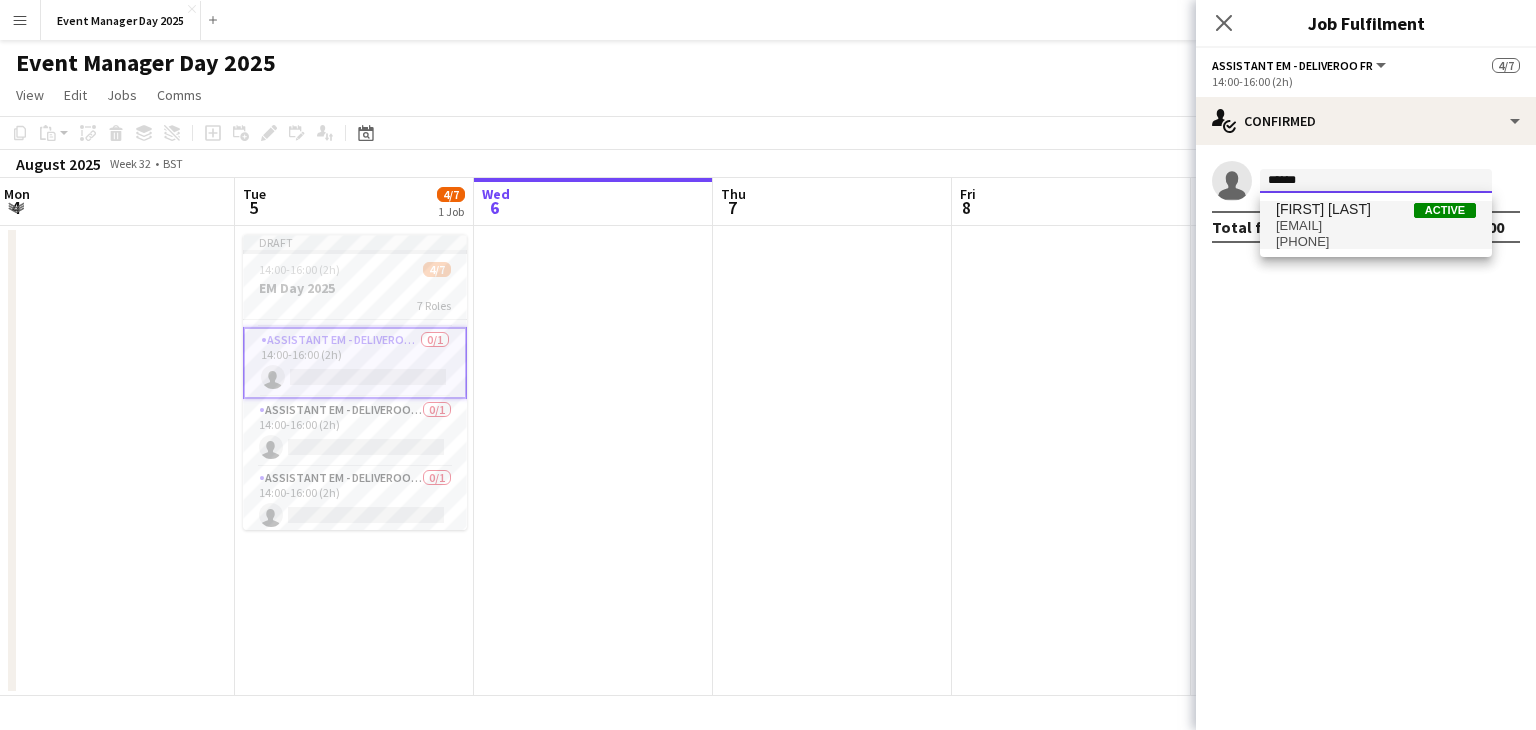 type on "******" 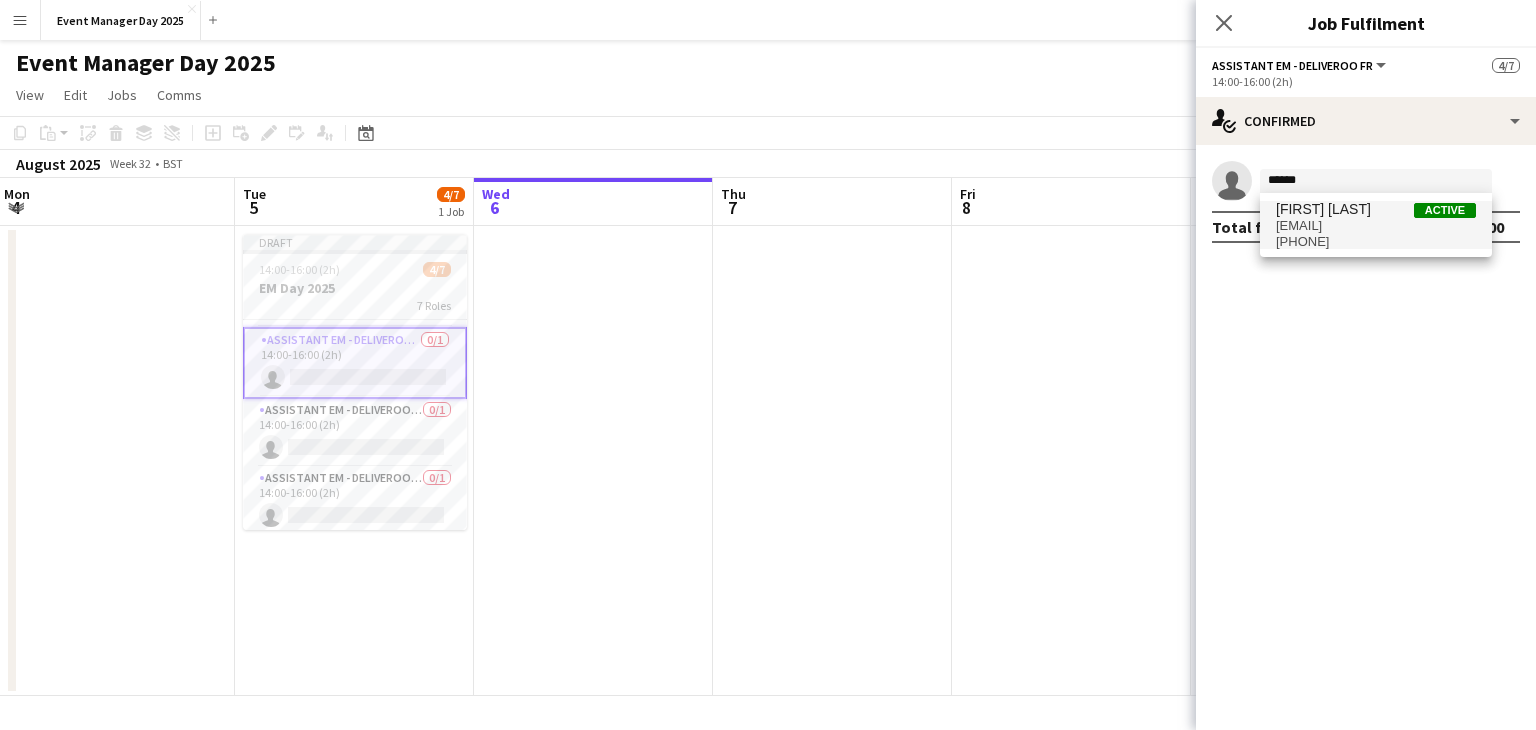 click on "[EMAIL]" at bounding box center [1376, 226] 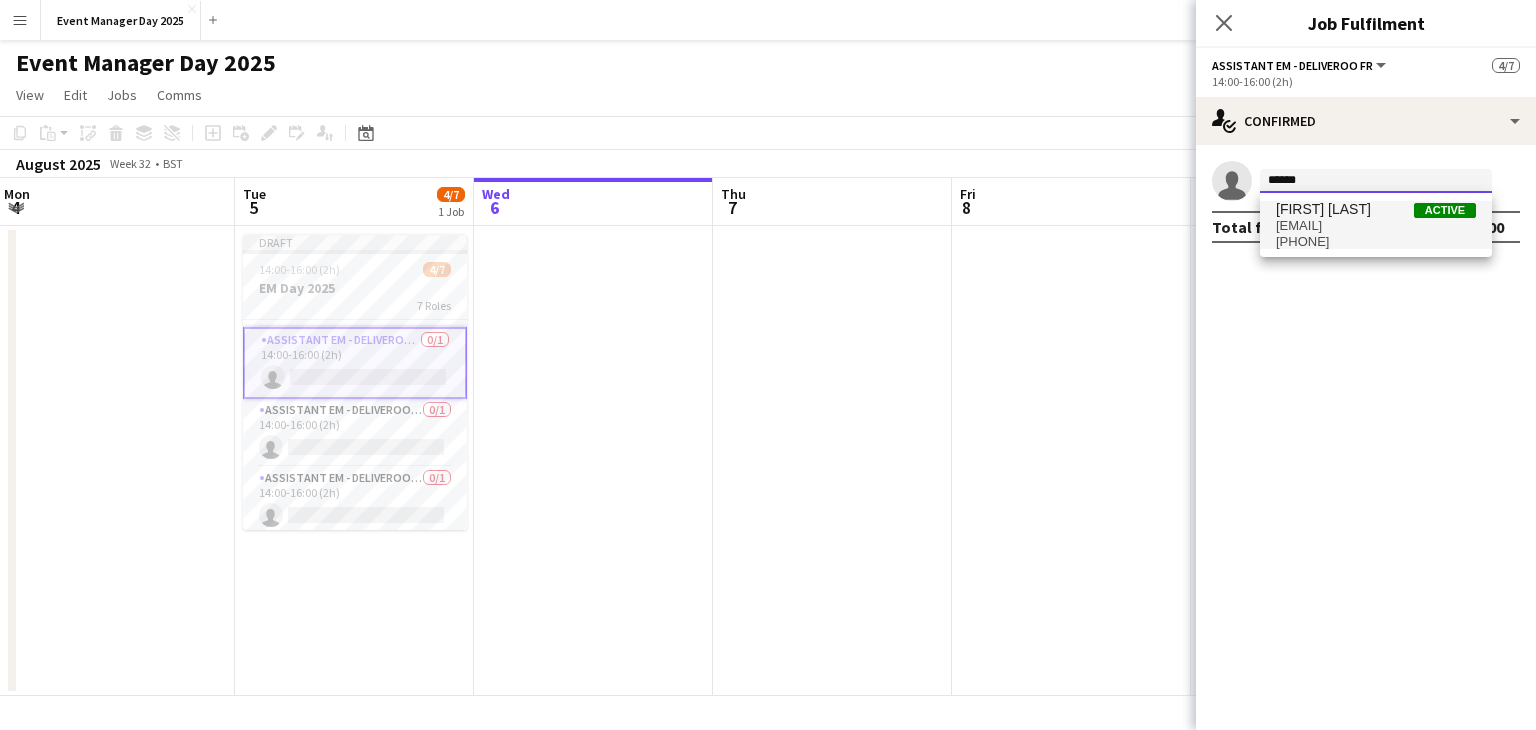 type 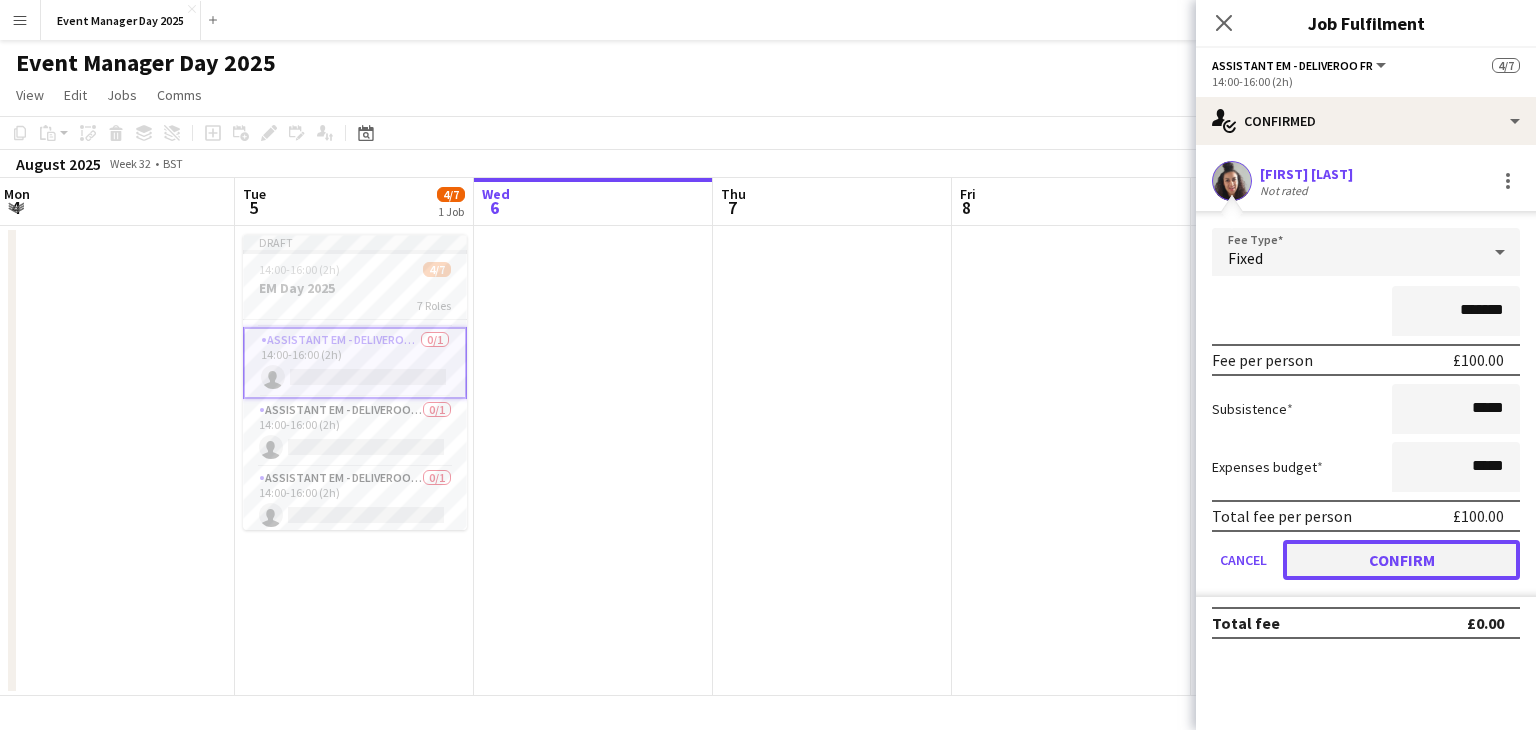 click on "Confirm" at bounding box center (1401, 560) 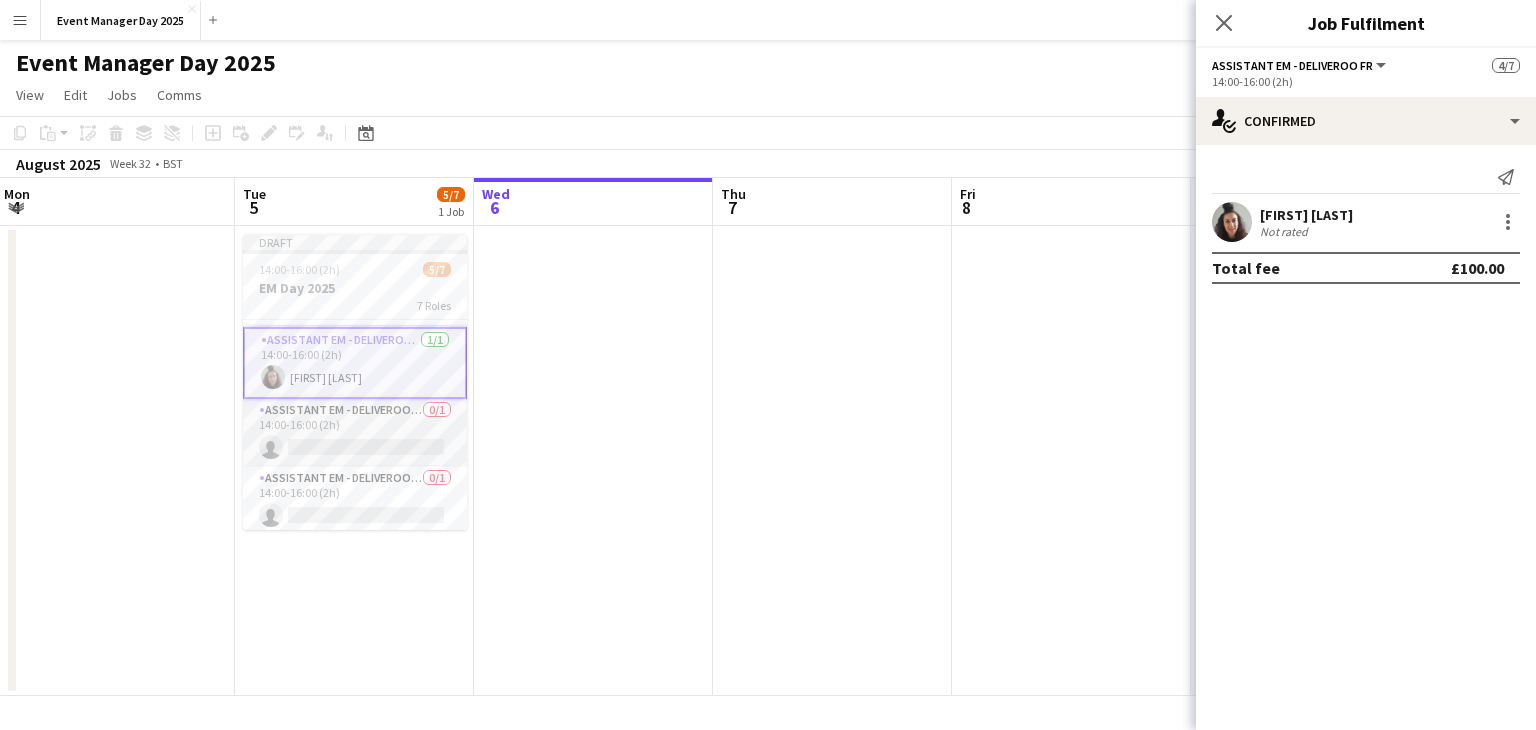 scroll, scrollTop: 268, scrollLeft: 0, axis: vertical 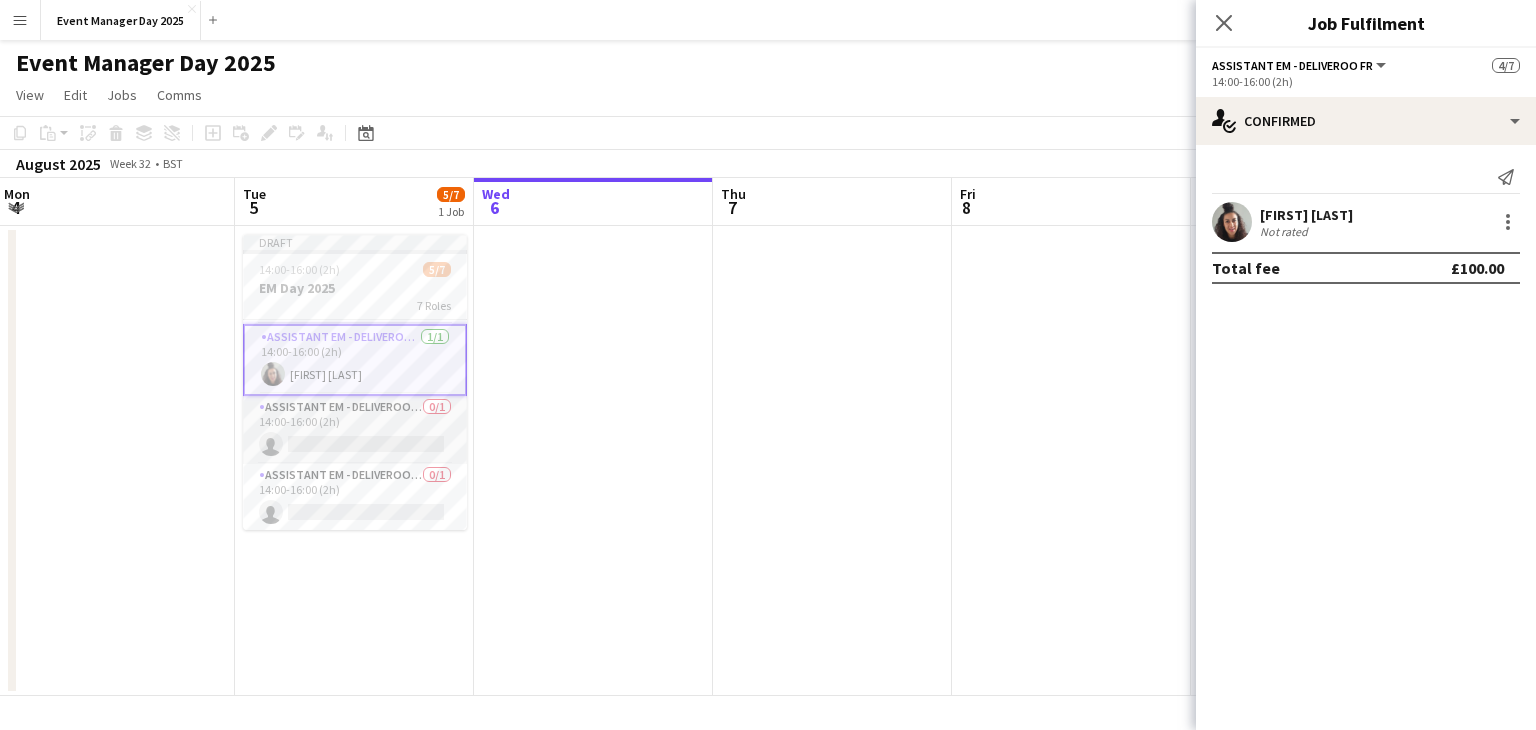 click on "Assistant EM - Deliveroo FR   0/1   14:00-16:00 (2h)
single-neutral-actions" at bounding box center (355, 430) 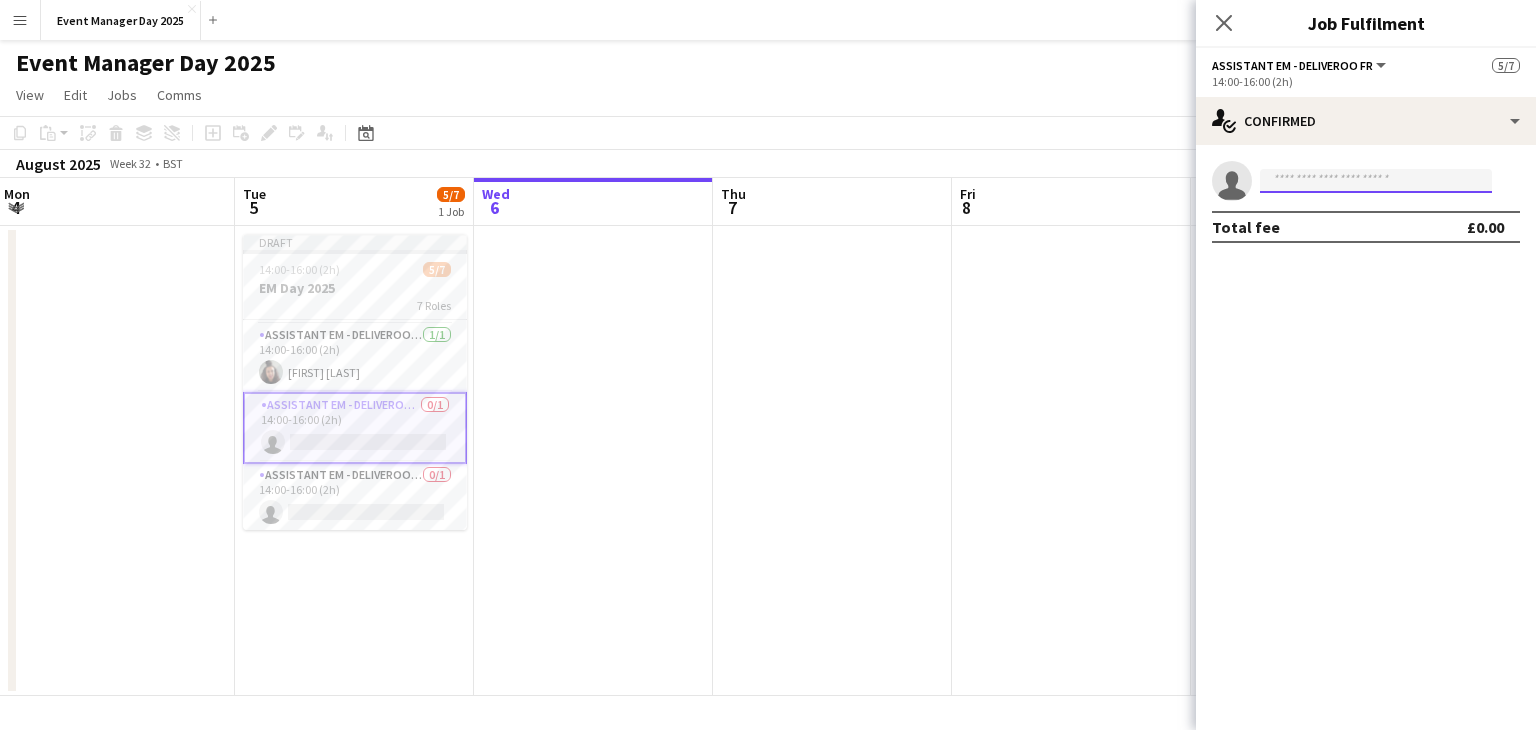 click at bounding box center (1376, 181) 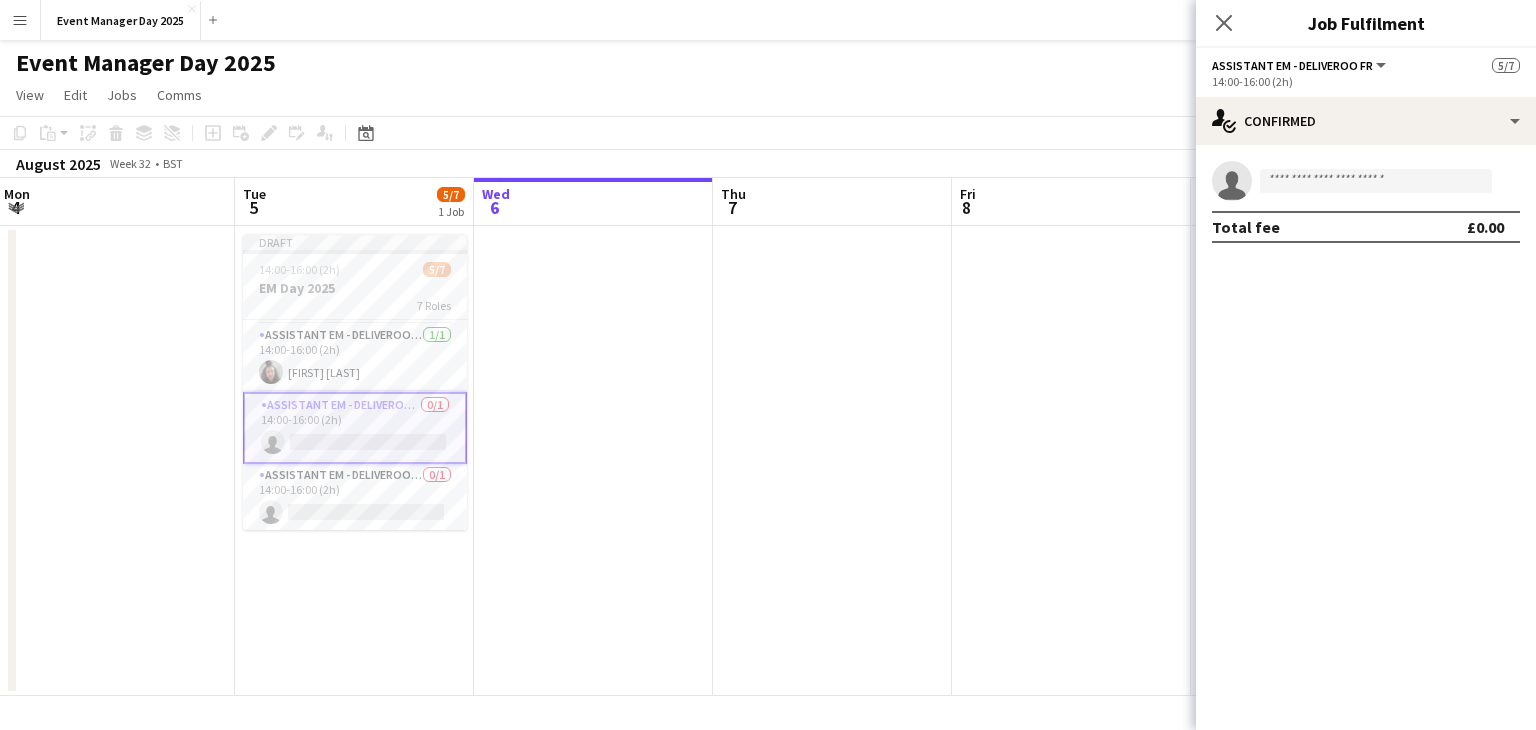 click on "Sat   9" at bounding box center (1310, 202) 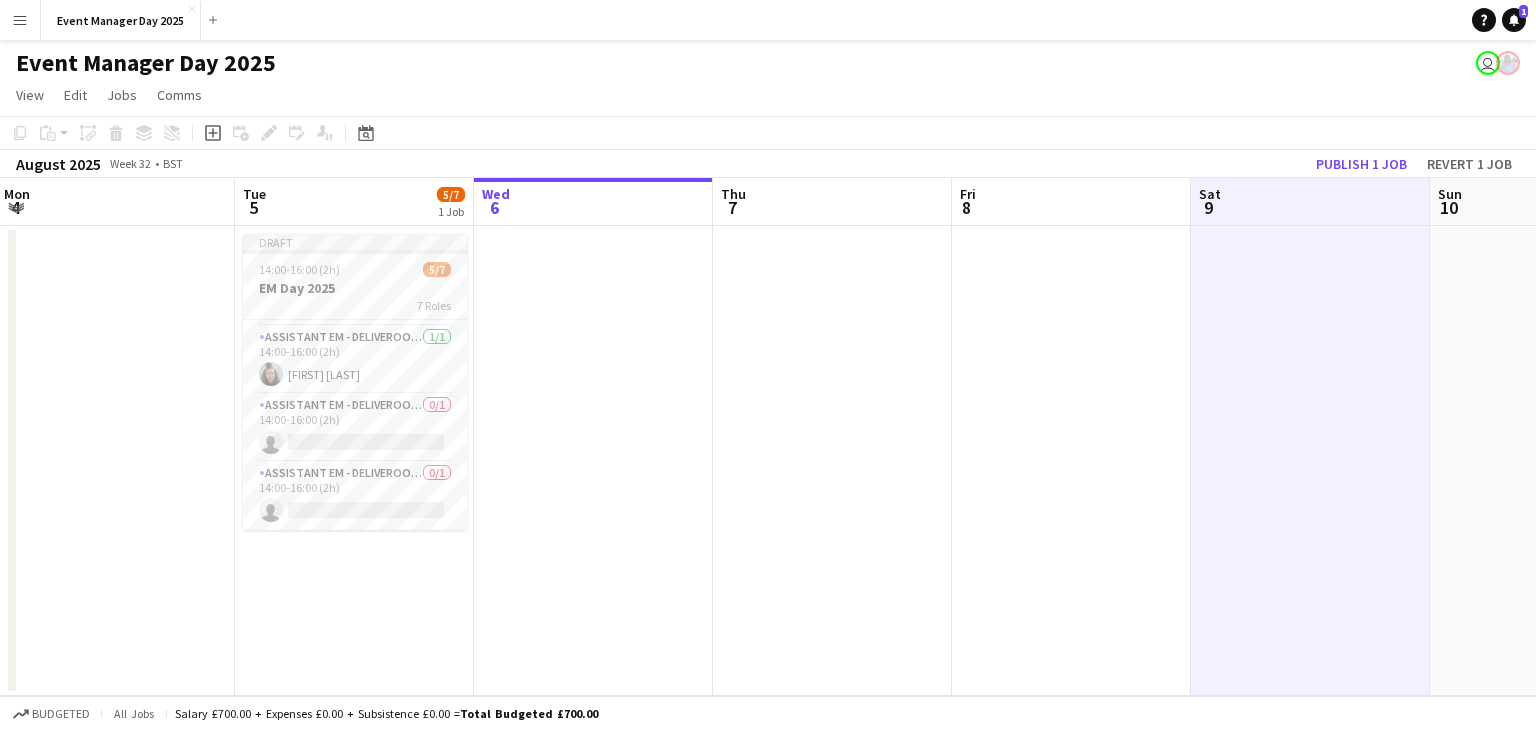 scroll, scrollTop: 265, scrollLeft: 0, axis: vertical 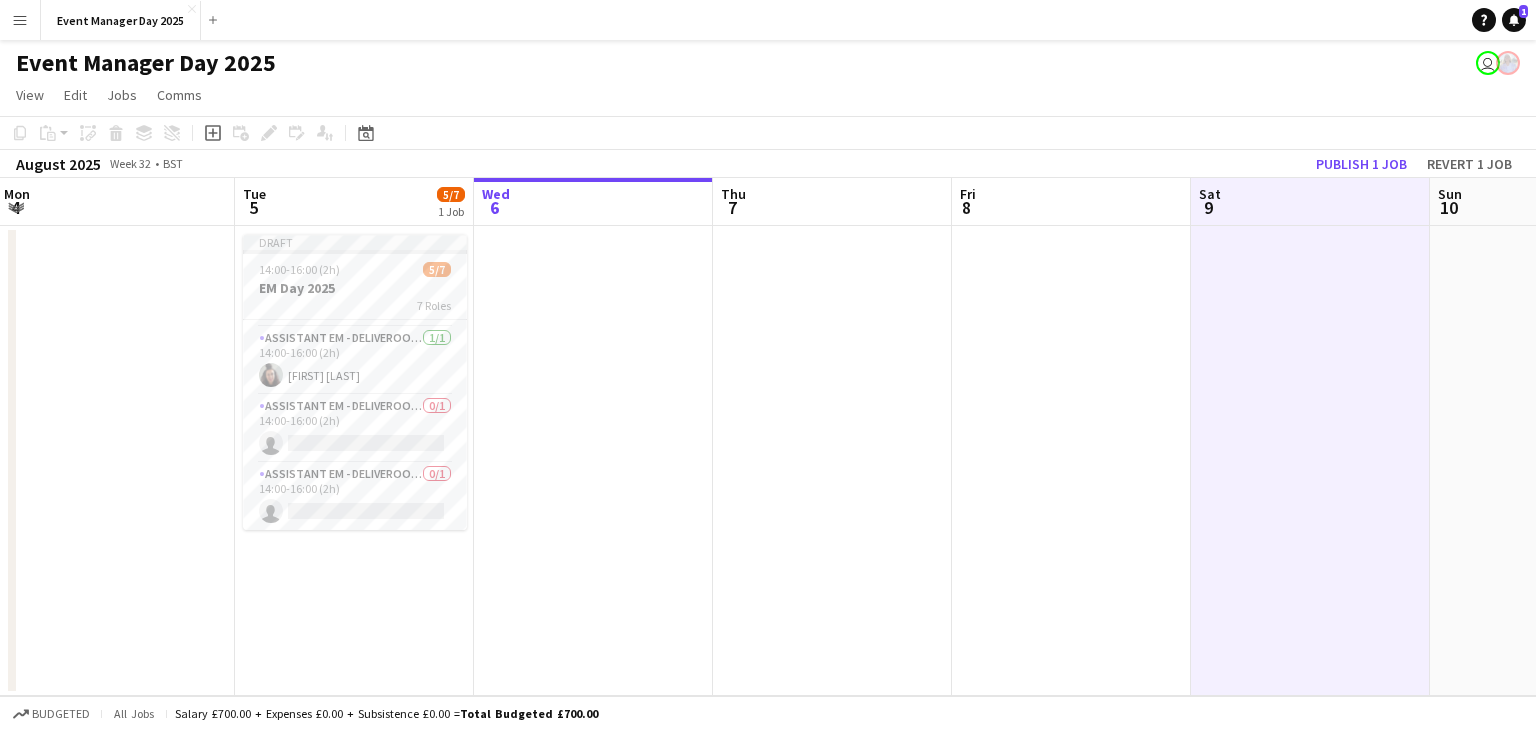 click on "Menu" at bounding box center [20, 20] 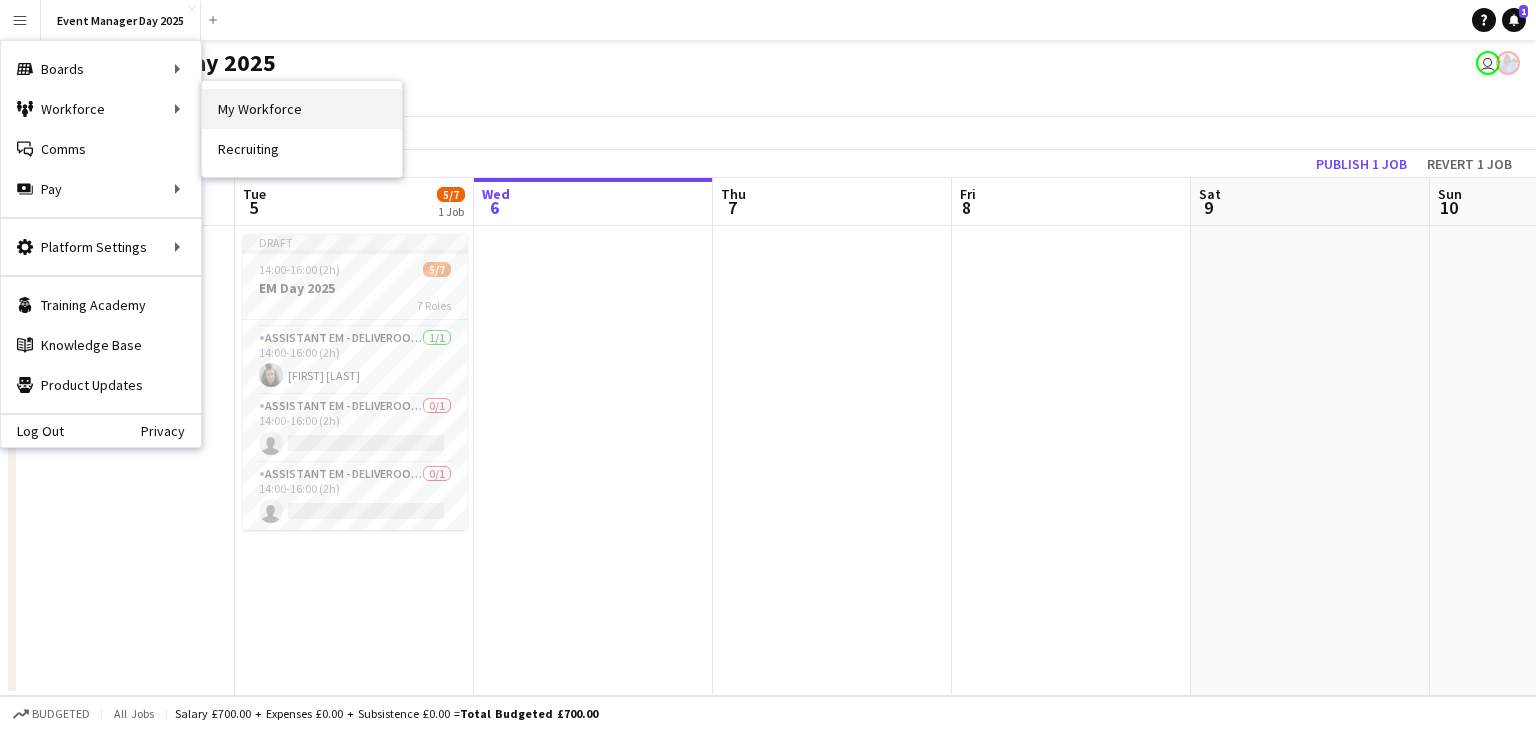 click on "My Workforce" at bounding box center [302, 109] 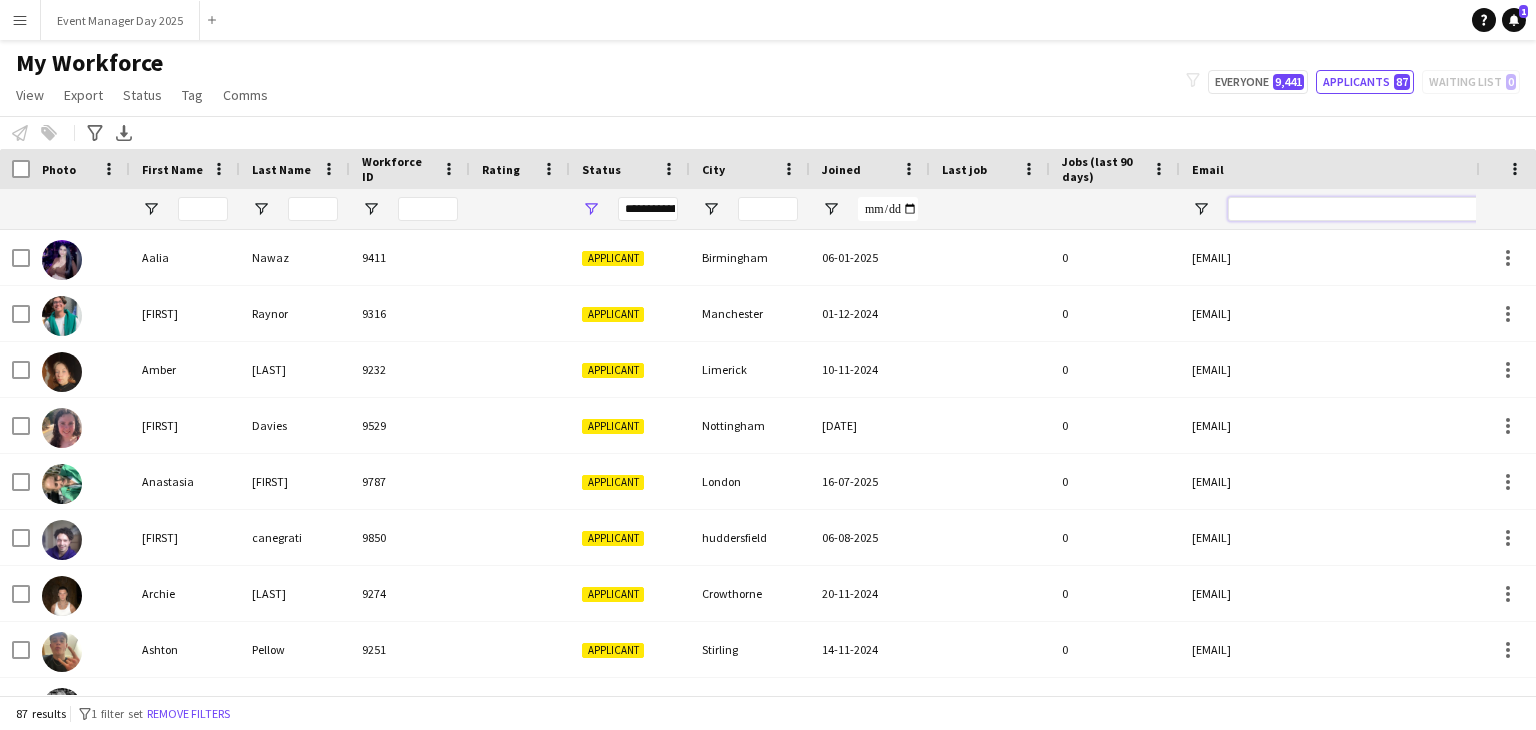 click at bounding box center [1398, 209] 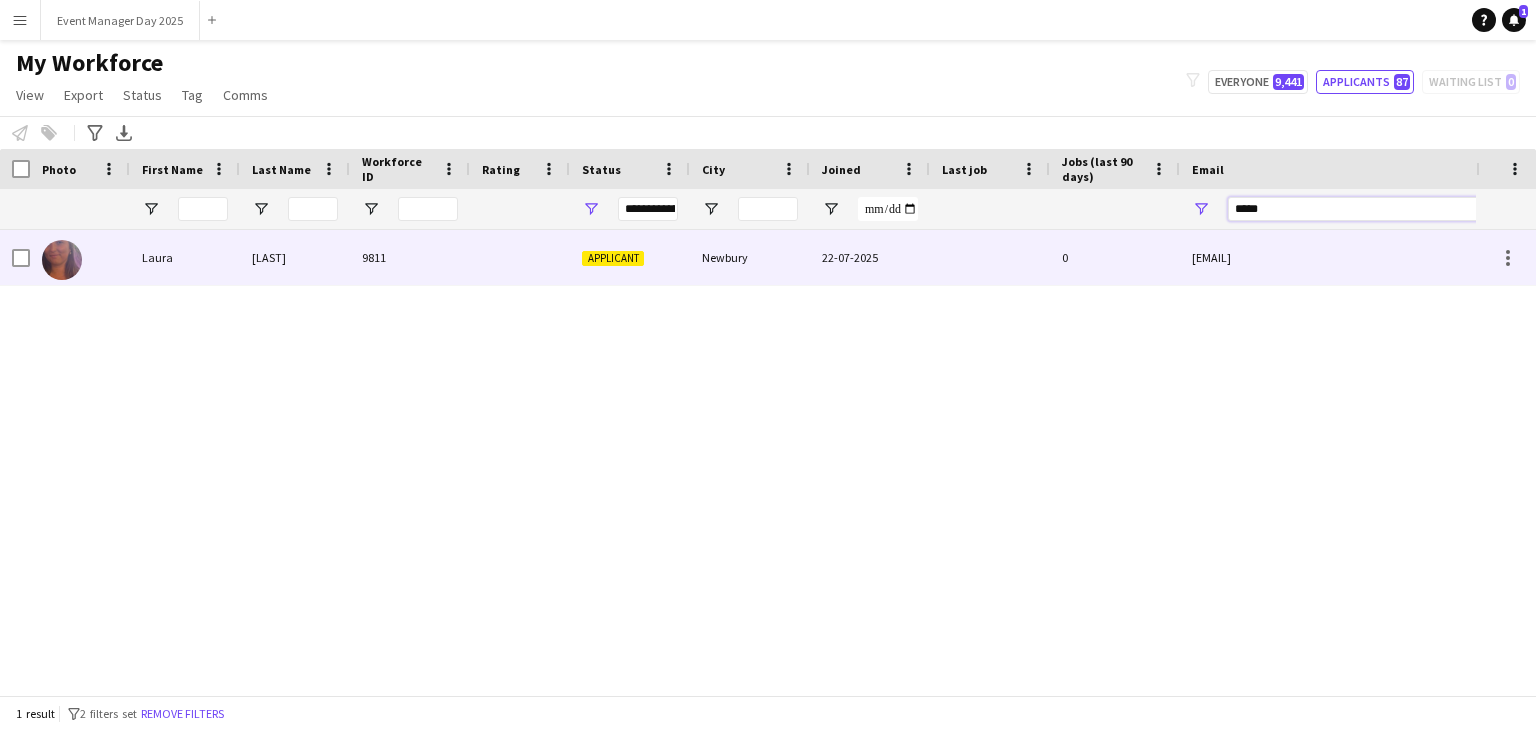 type on "*****" 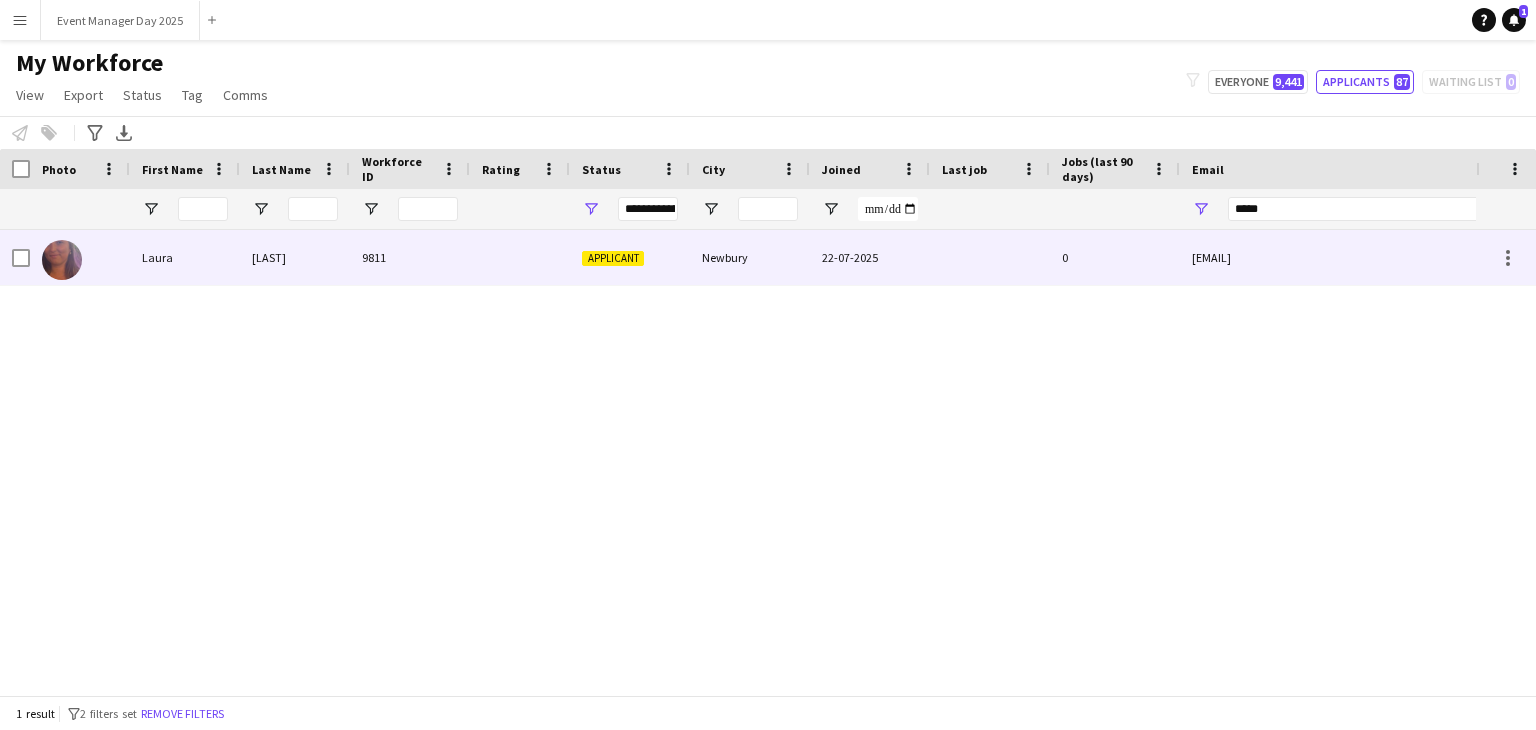 click on "9811" at bounding box center [410, 257] 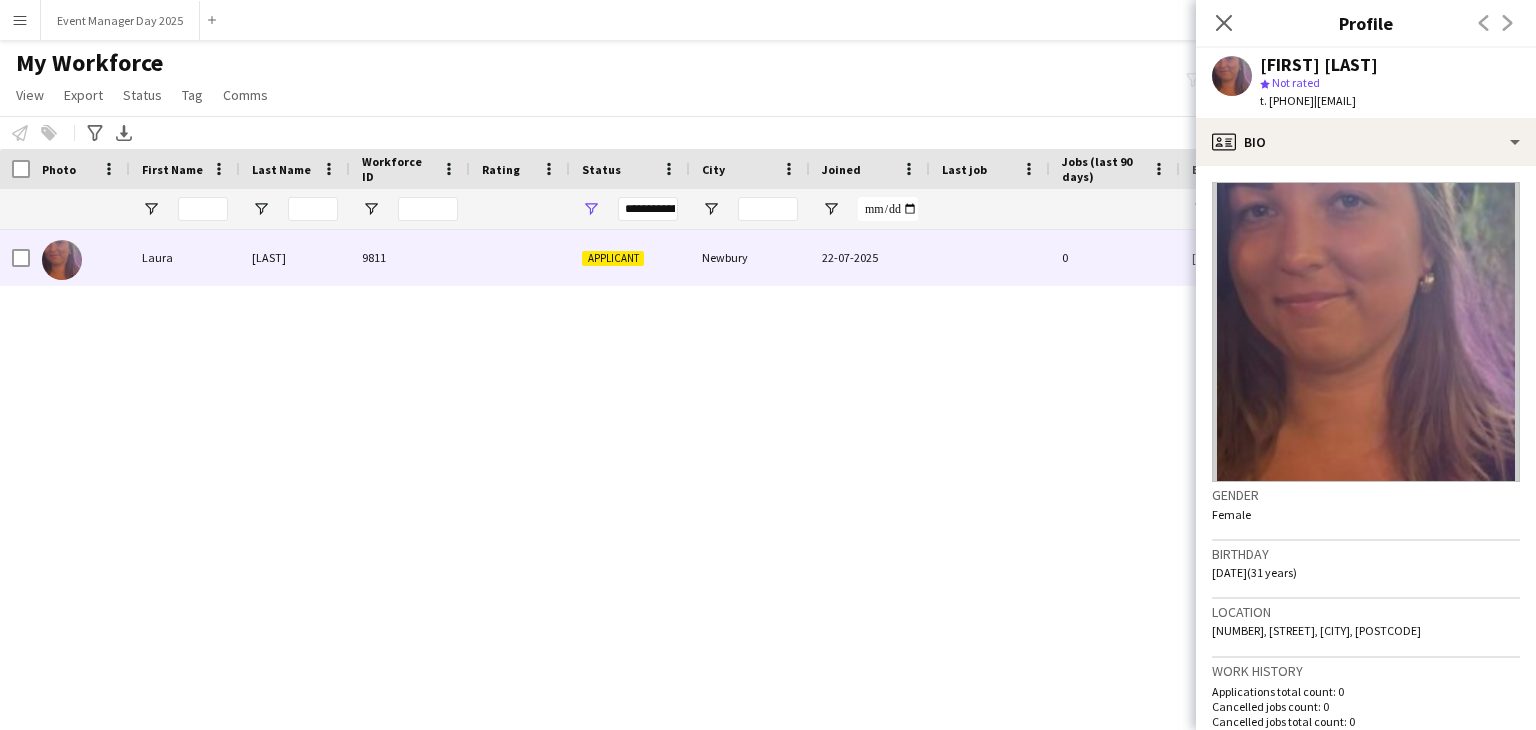scroll, scrollTop: 602, scrollLeft: 0, axis: vertical 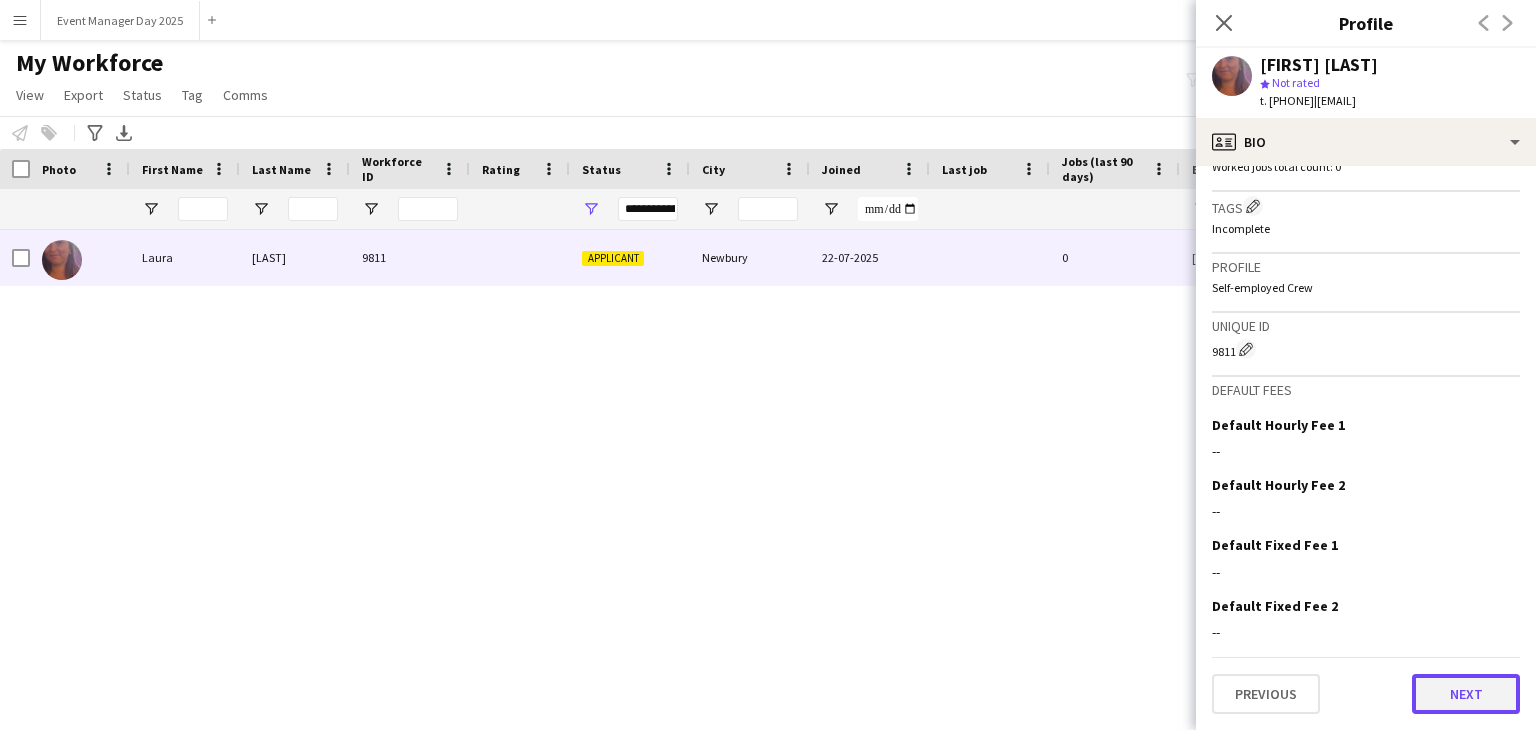 click on "Next" 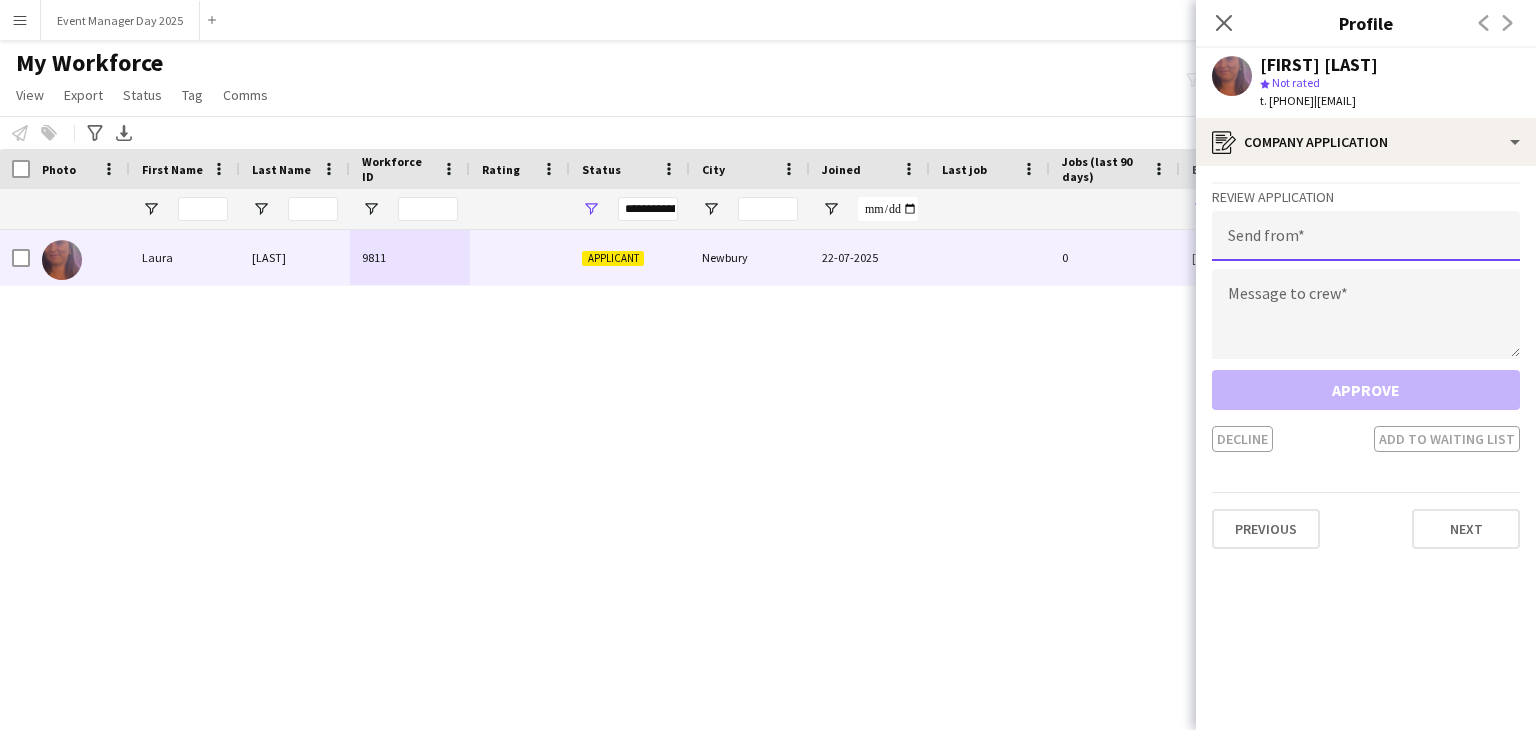 click 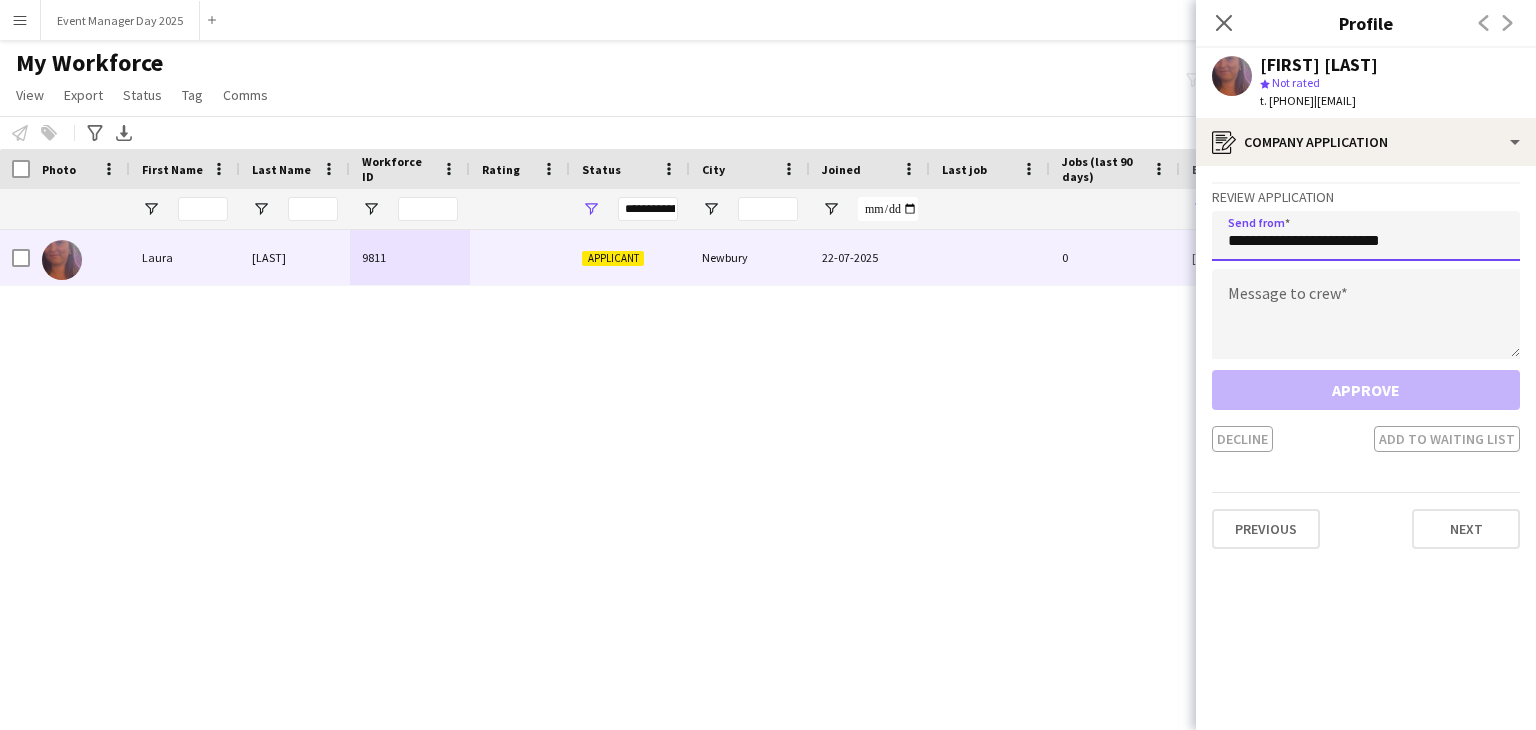 type on "**********" 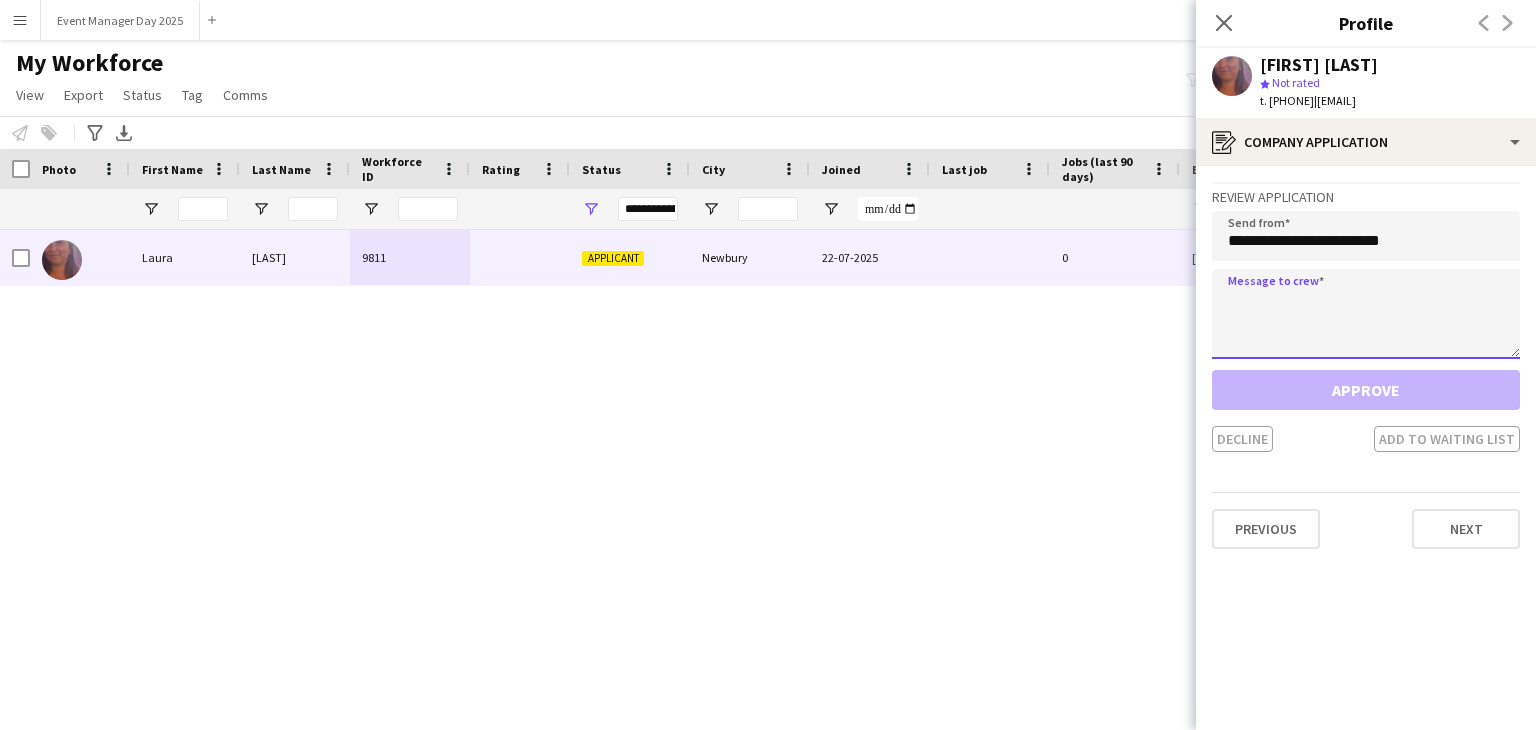 click 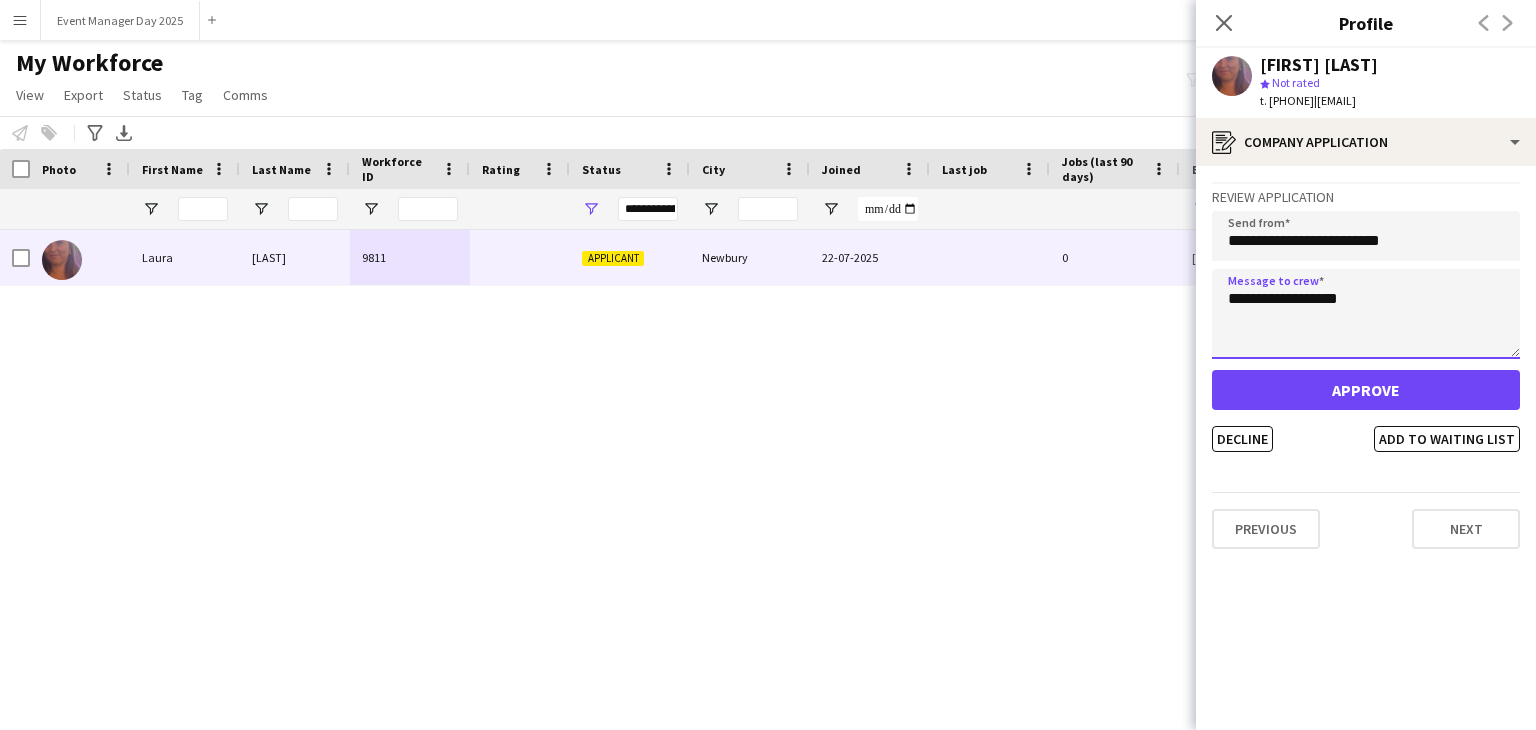 type on "**********" 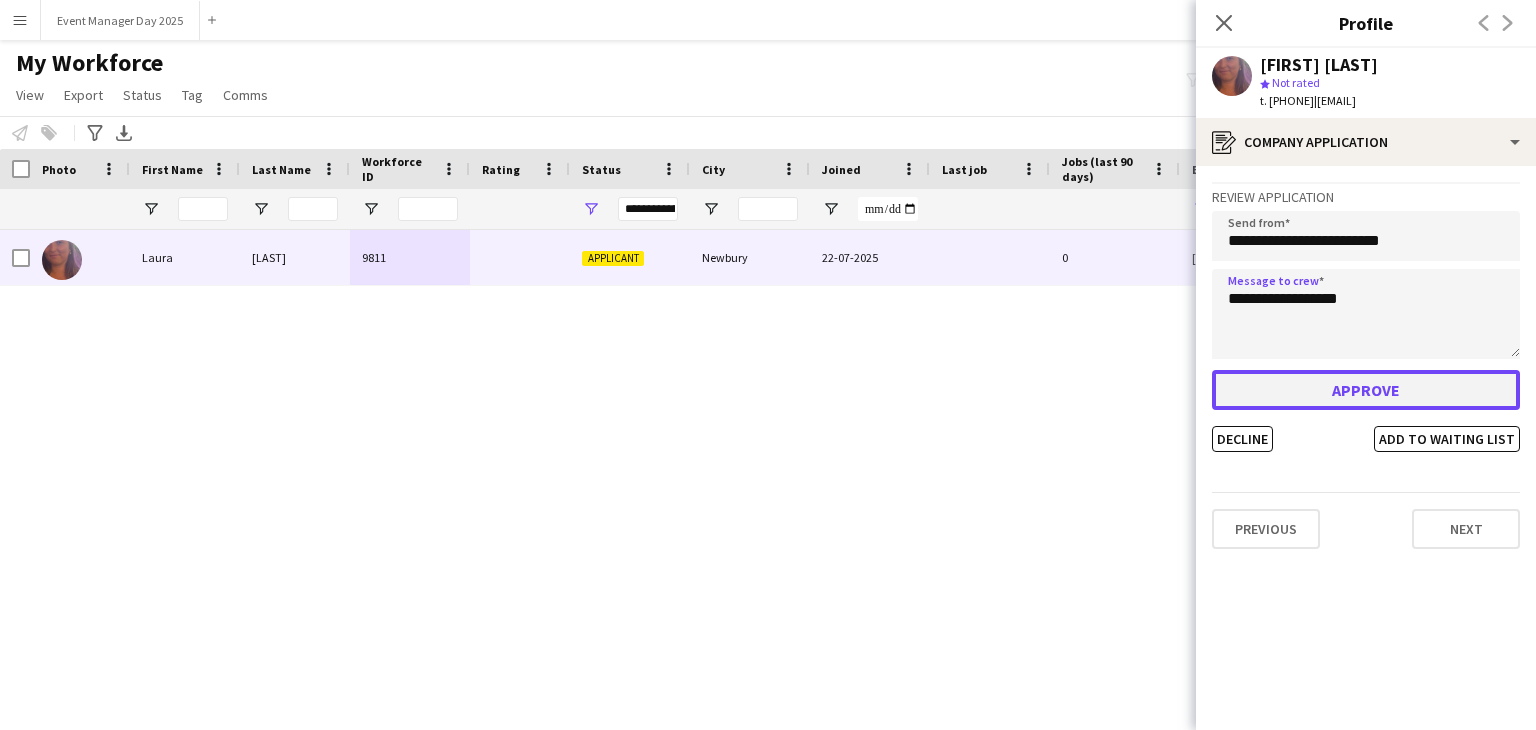 click on "Approve" 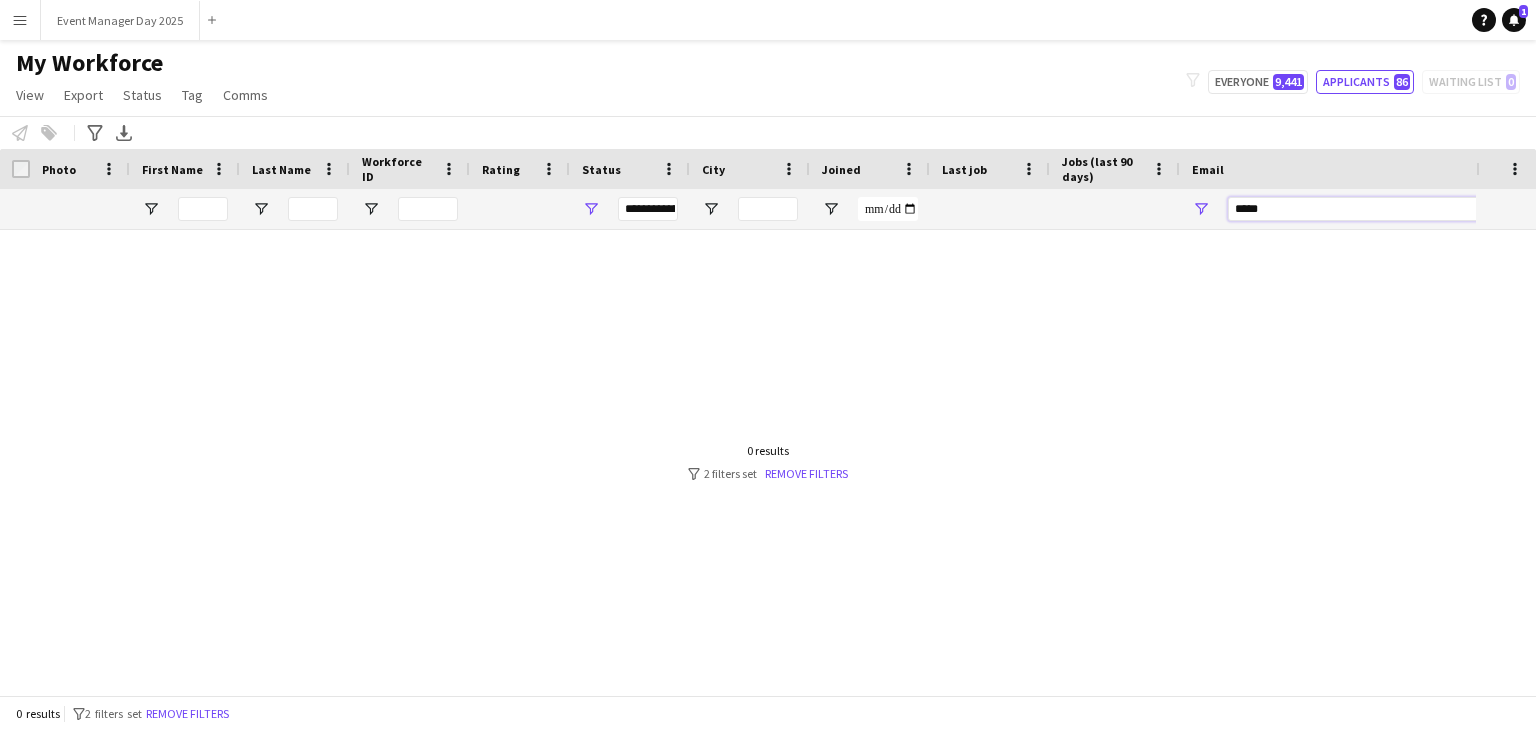 click on "*****" at bounding box center (1398, 209) 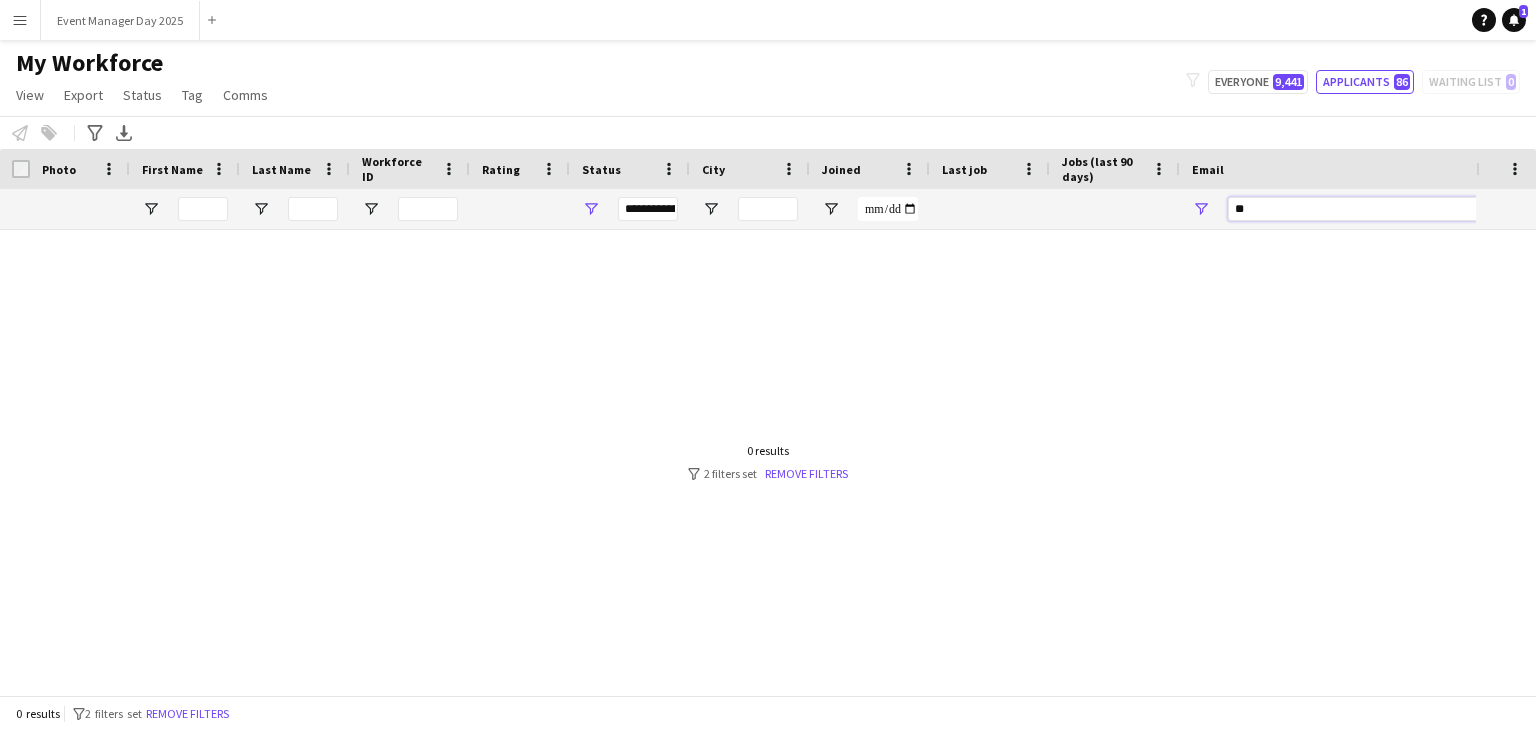 type on "*" 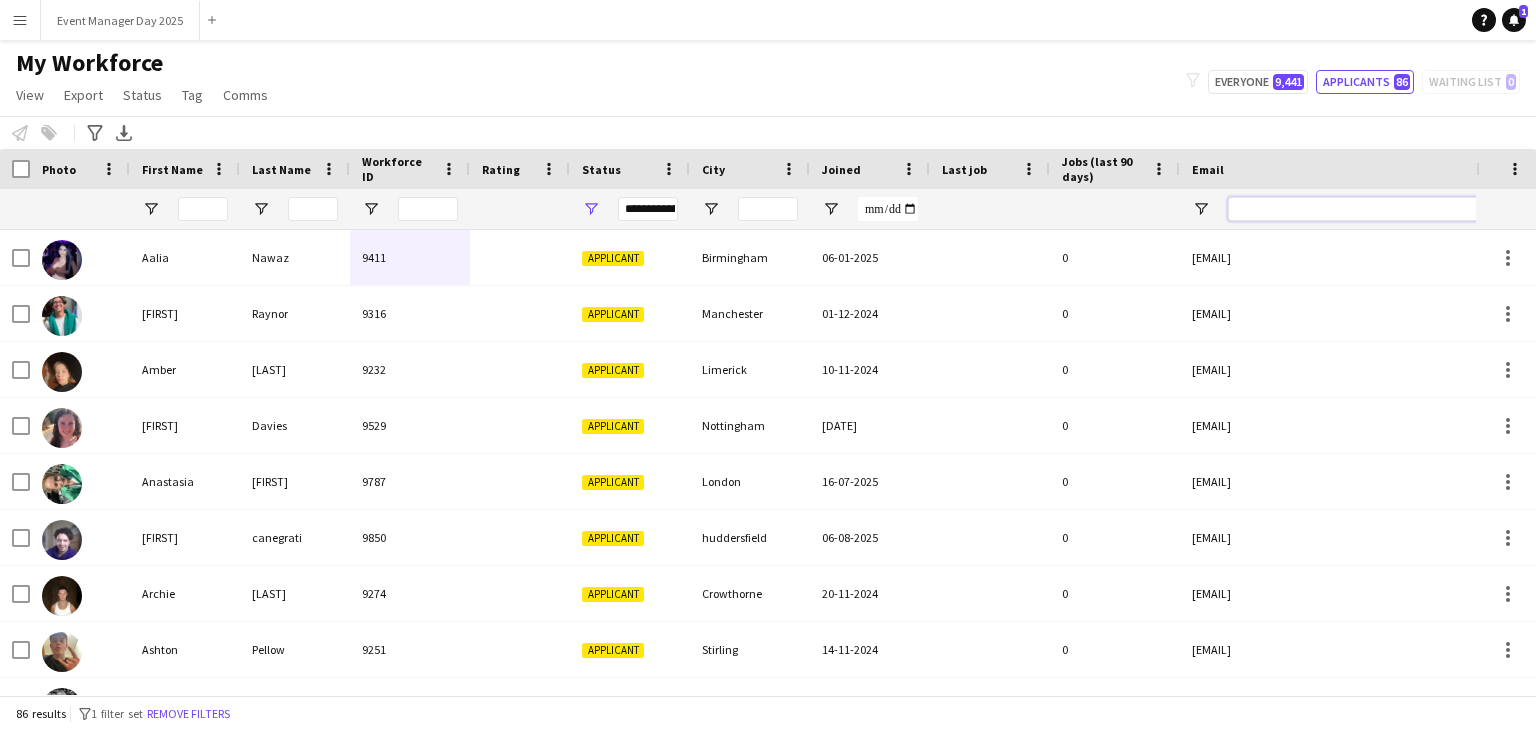 type 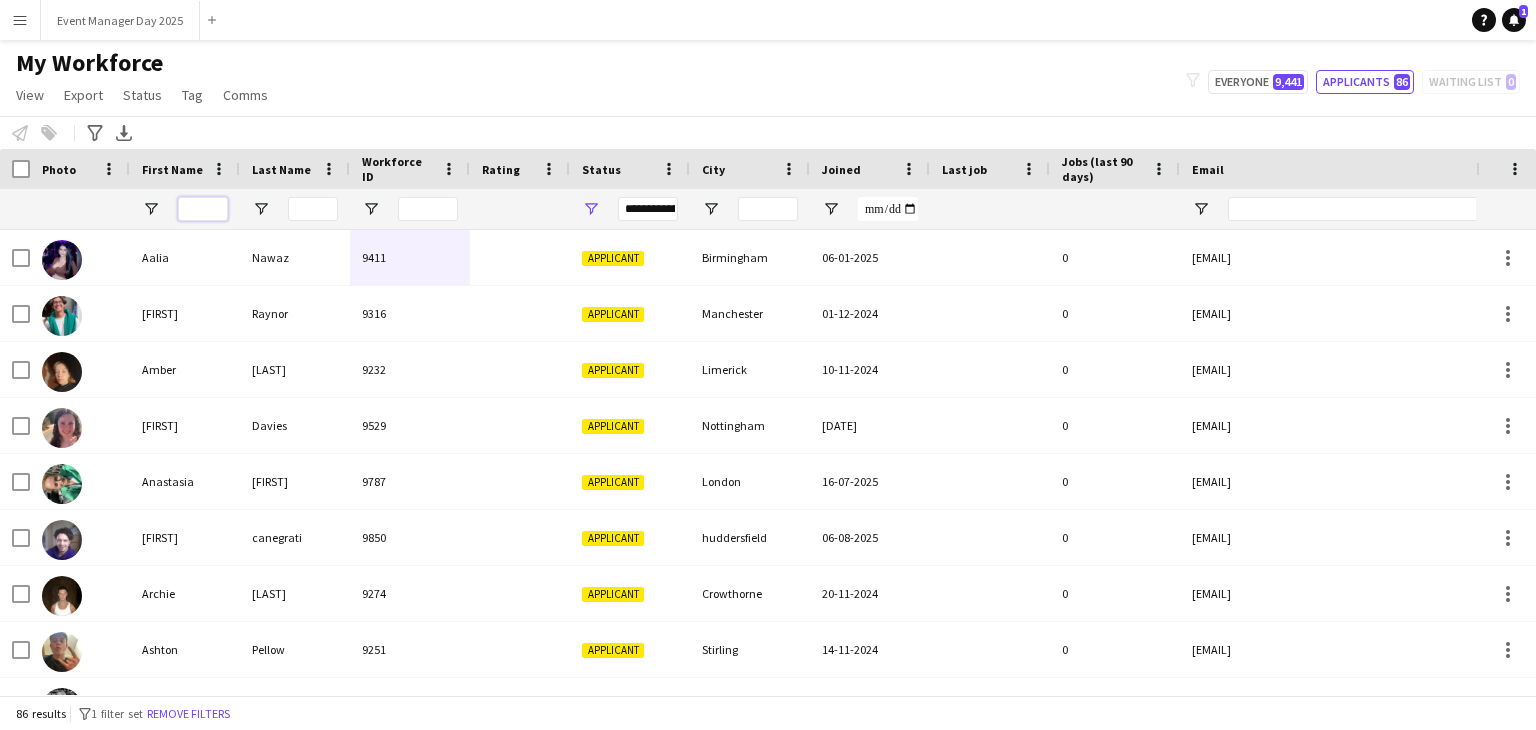 click at bounding box center [203, 209] 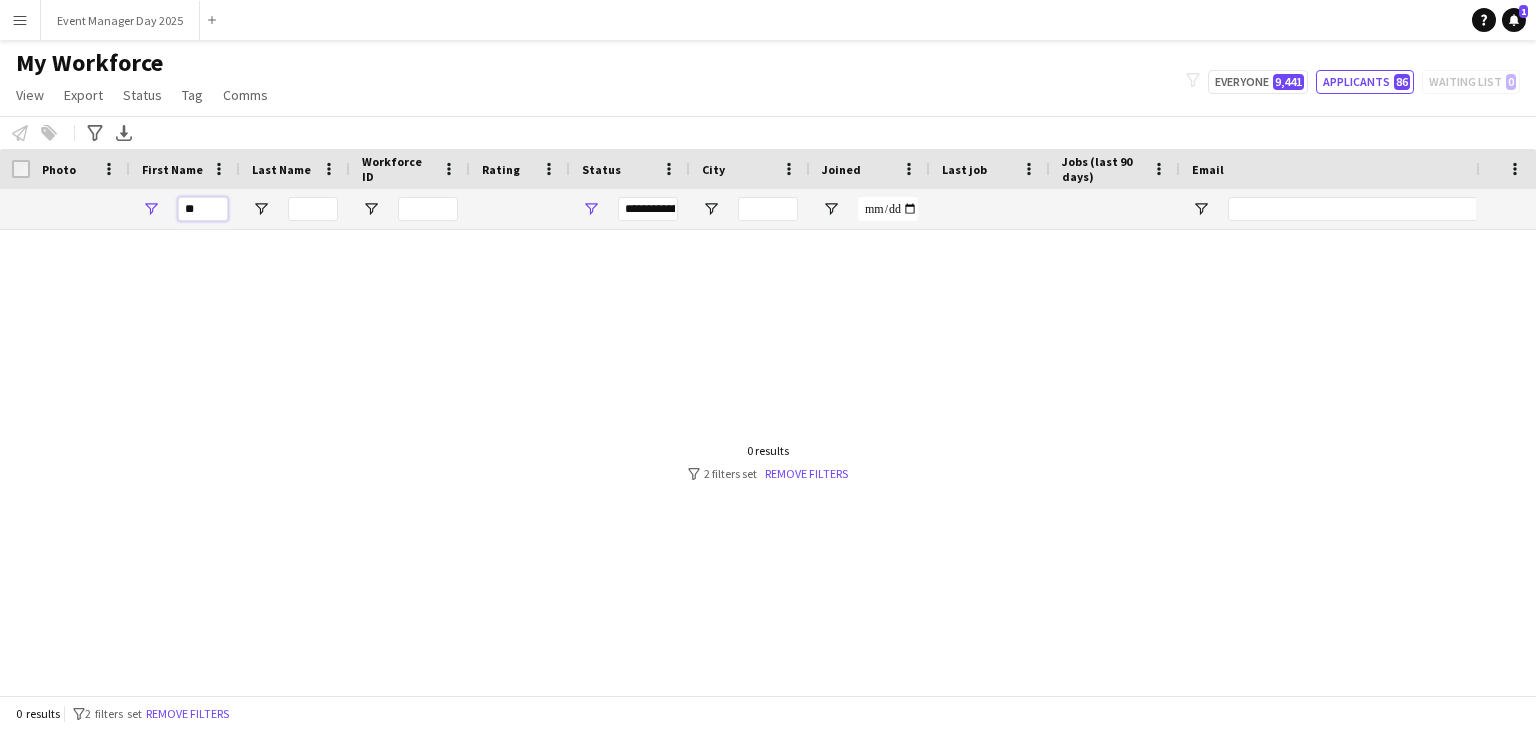 type on "*" 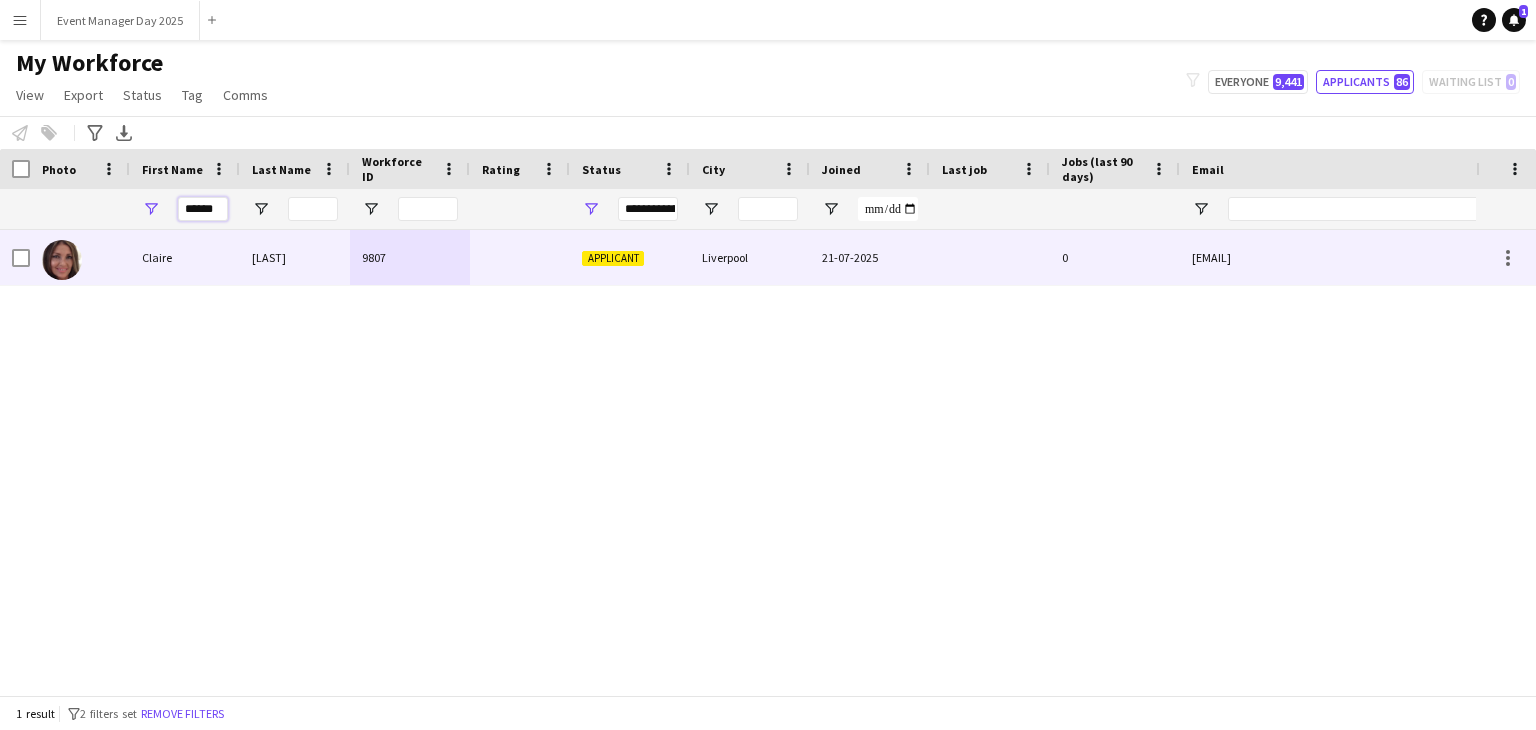type on "******" 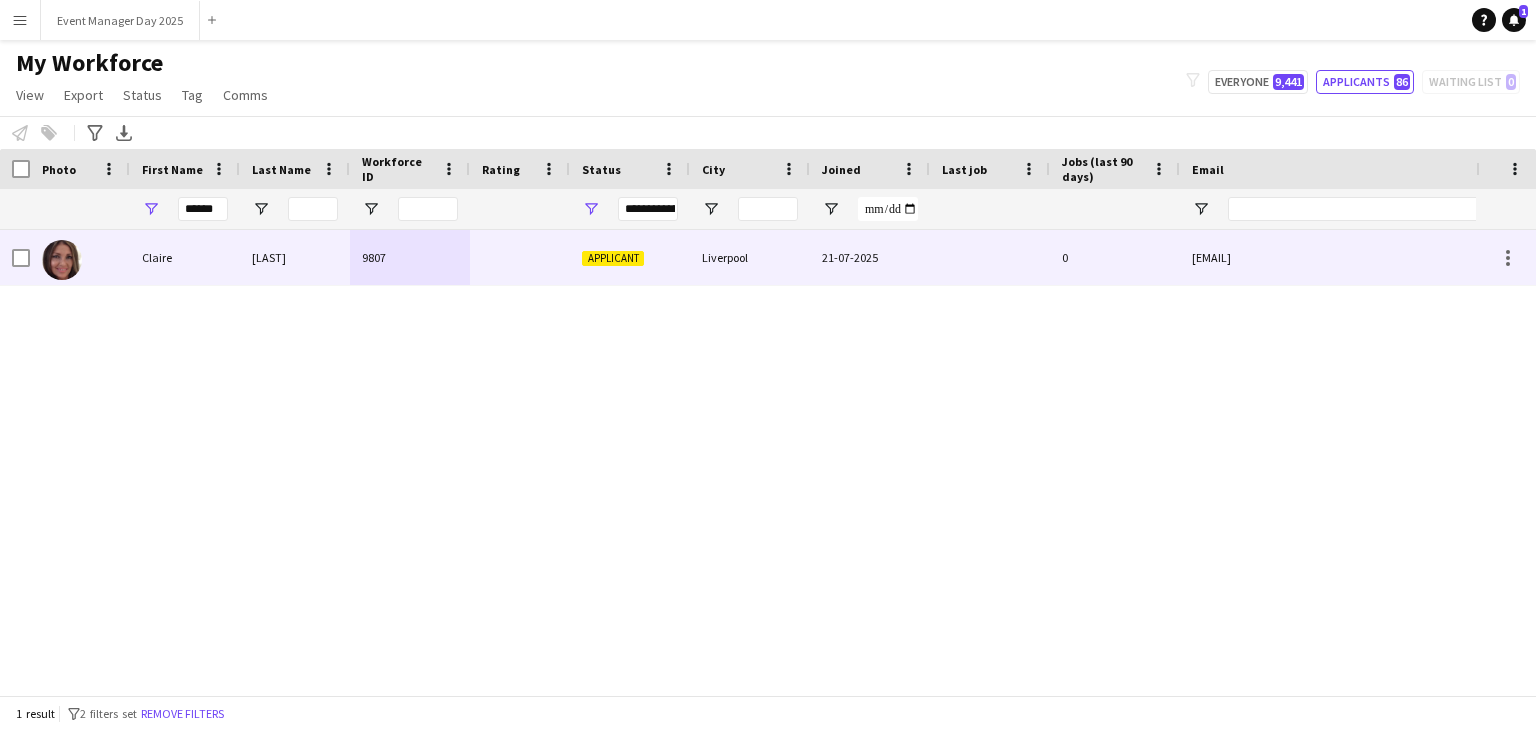 click on "Claire" at bounding box center [185, 257] 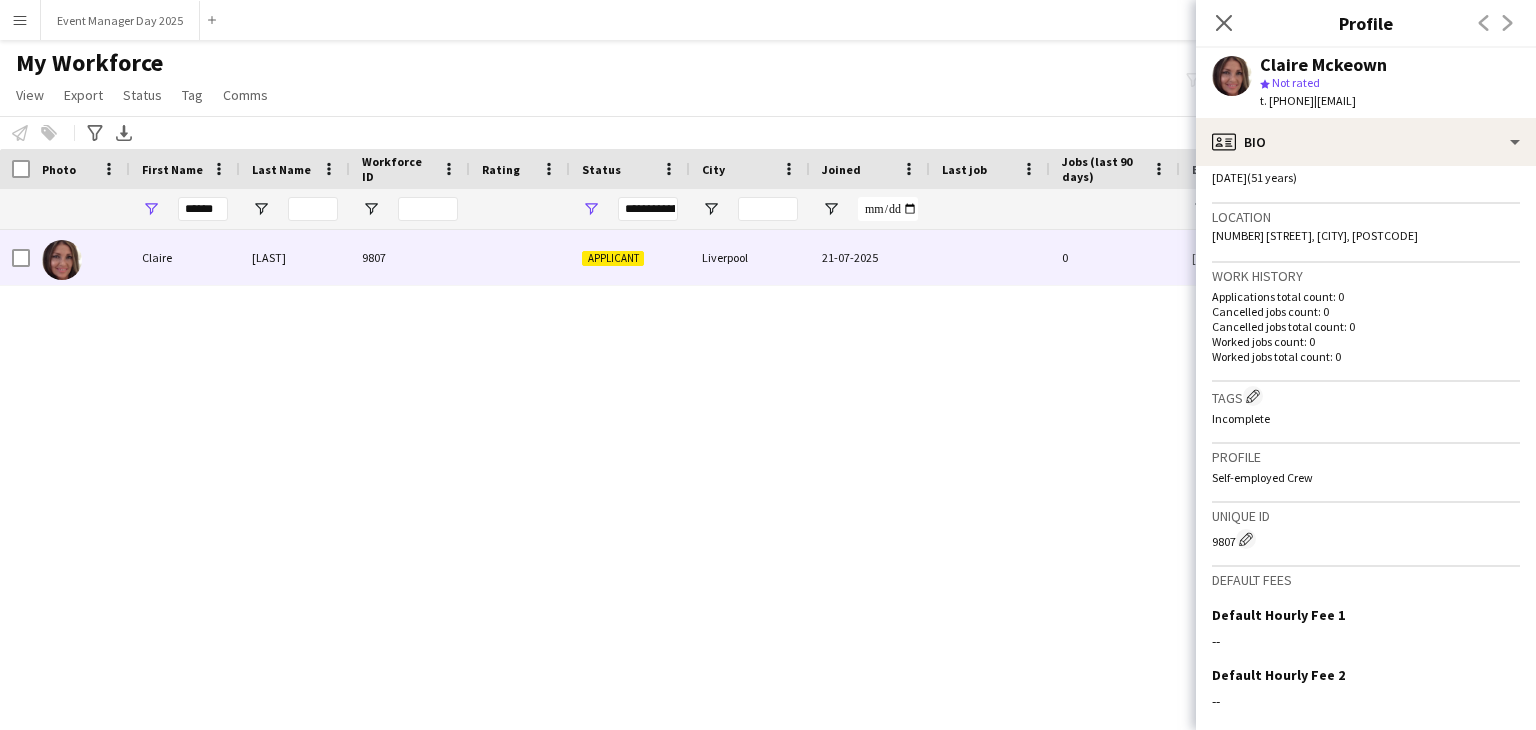 scroll, scrollTop: 584, scrollLeft: 0, axis: vertical 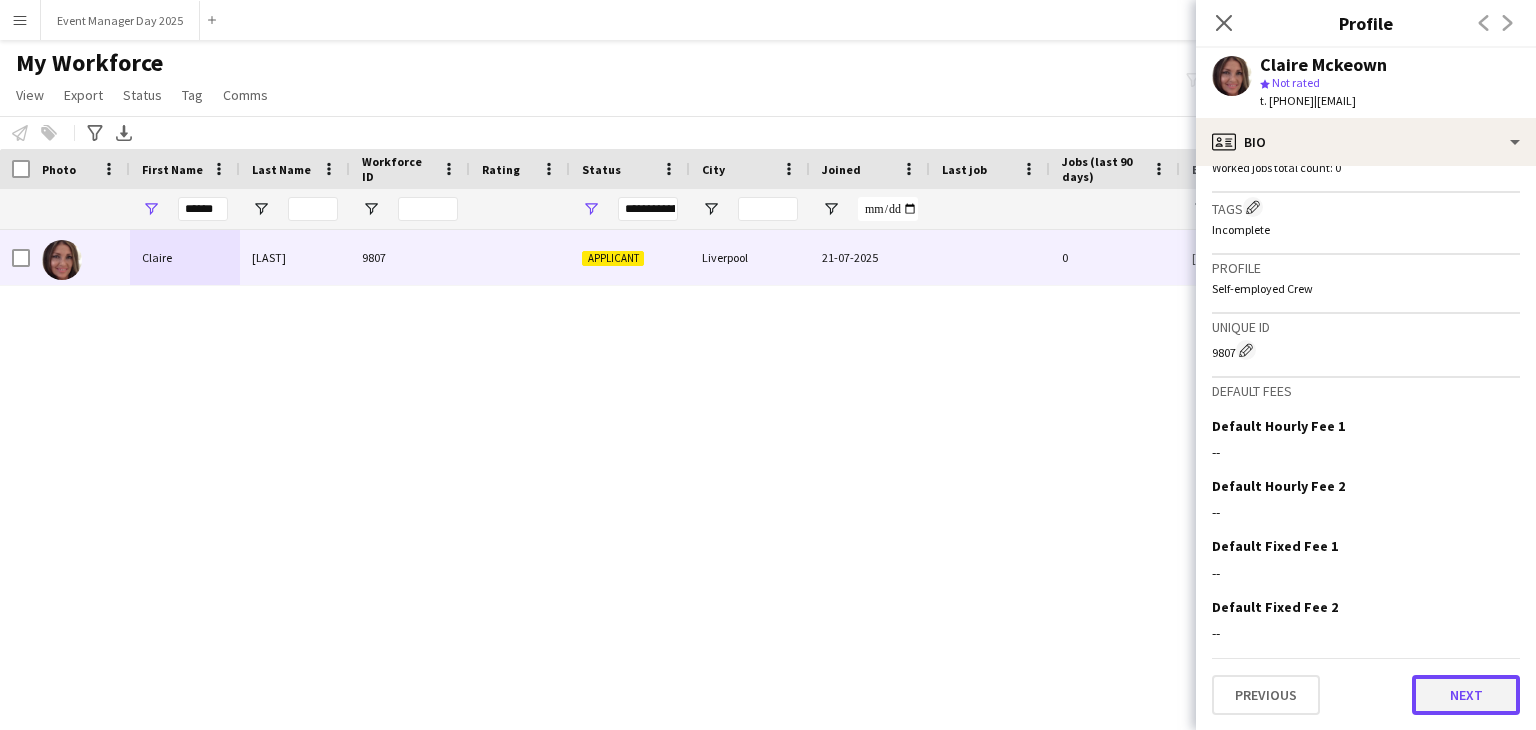 click on "Next" 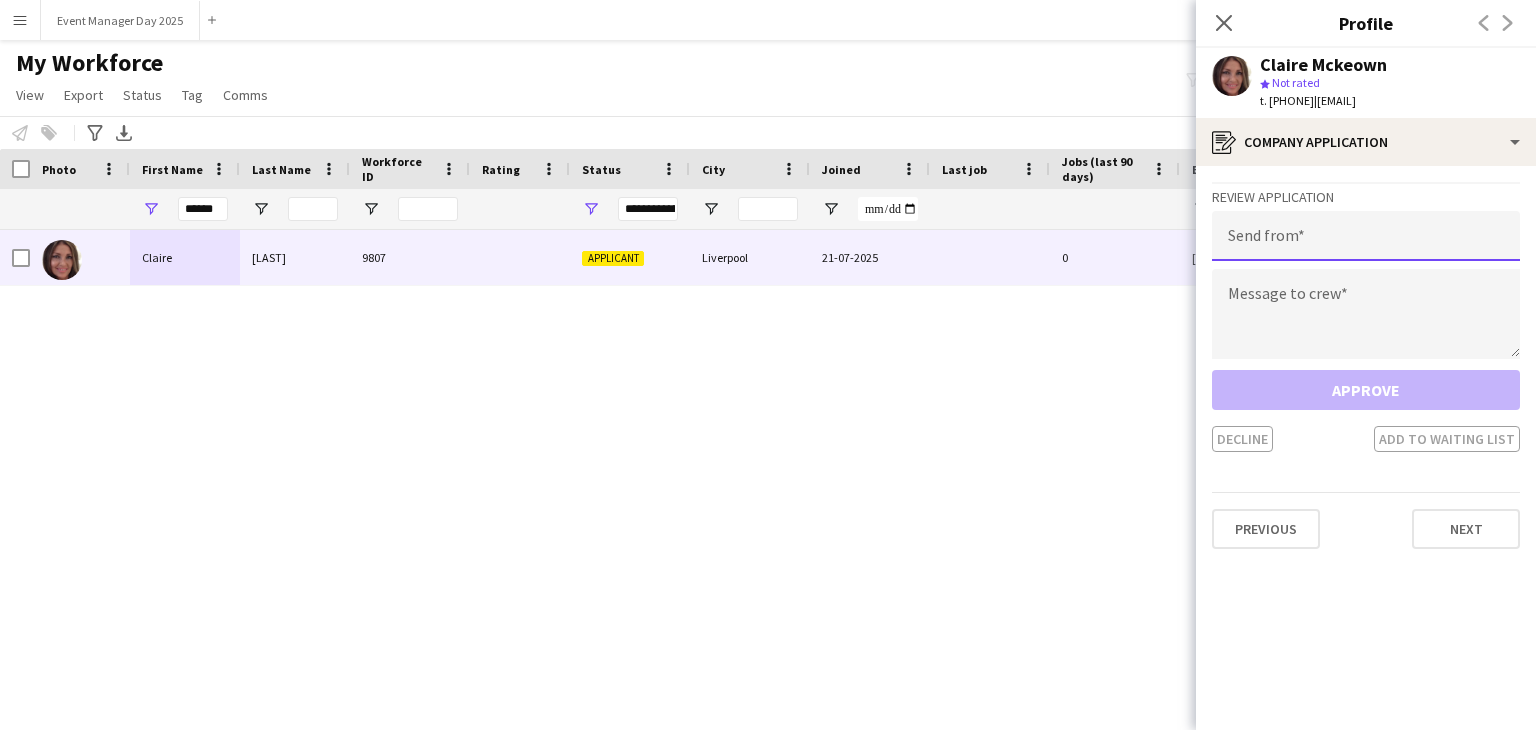 click 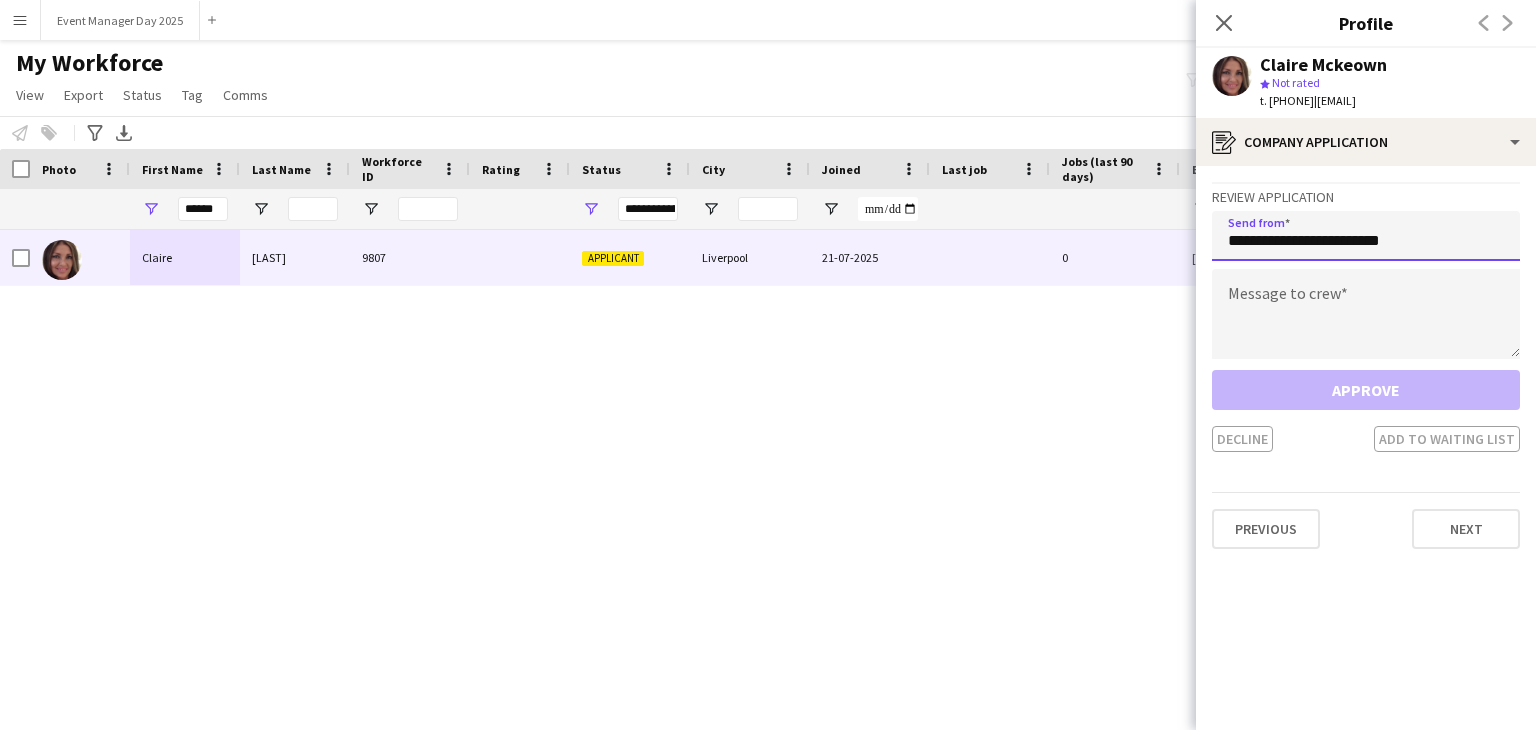 click on "**********" 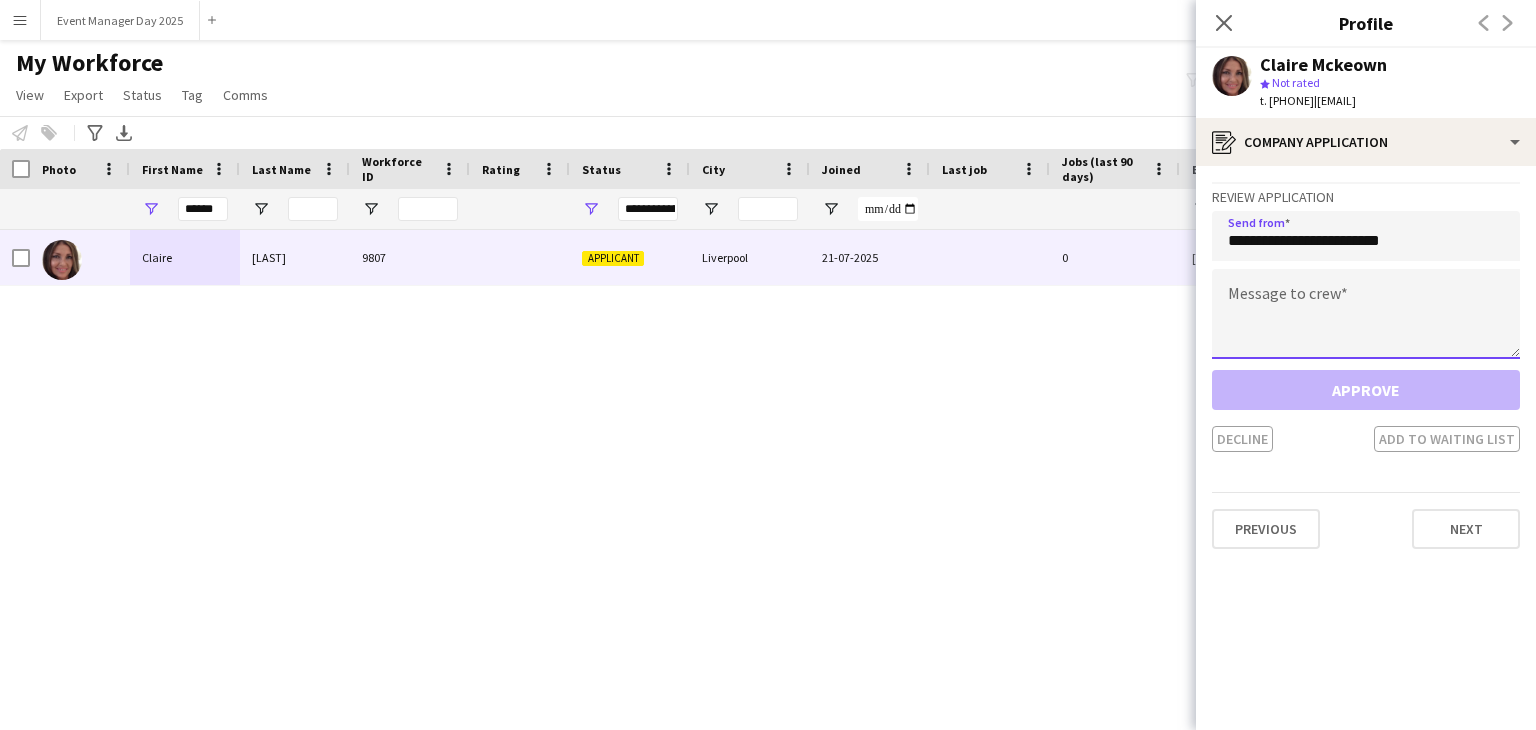 click 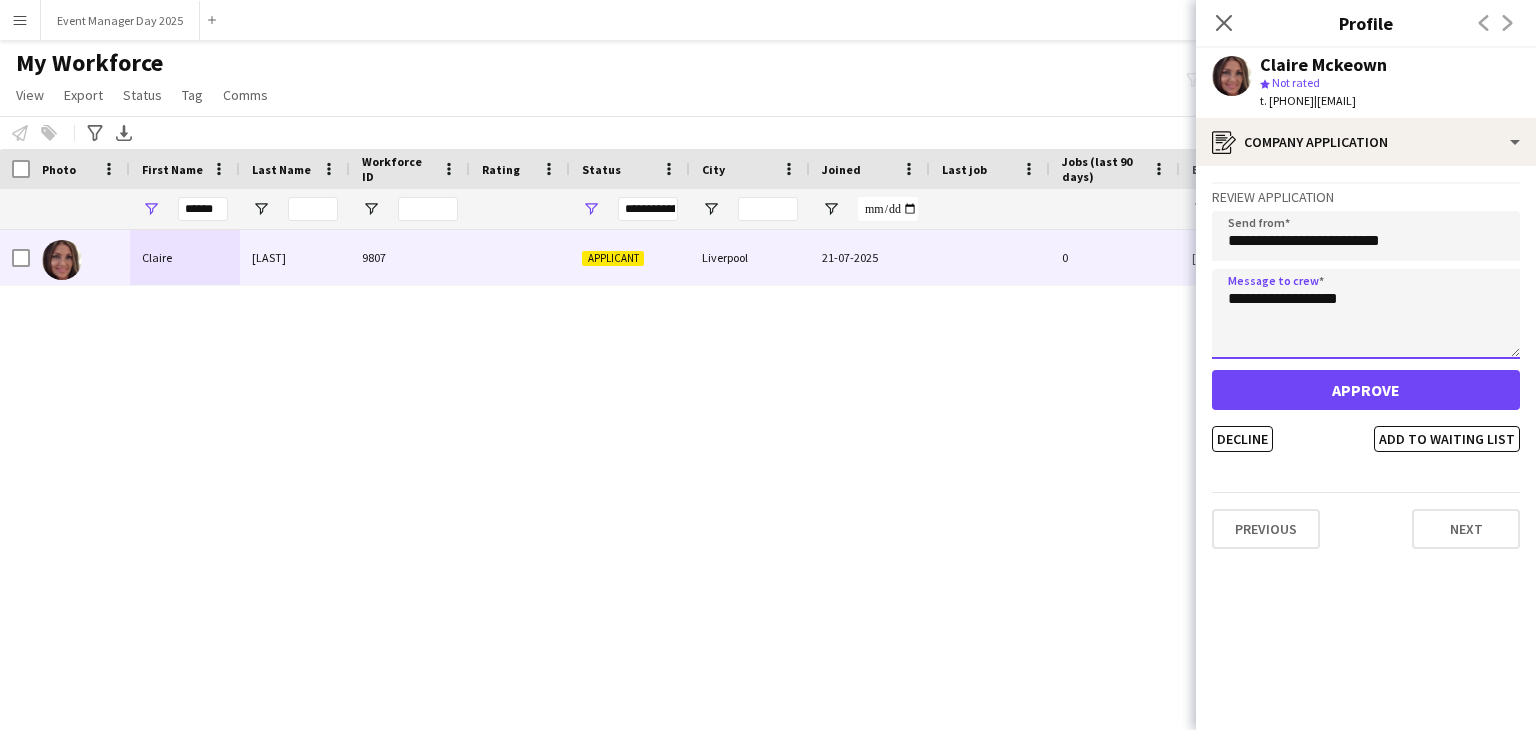 type on "**********" 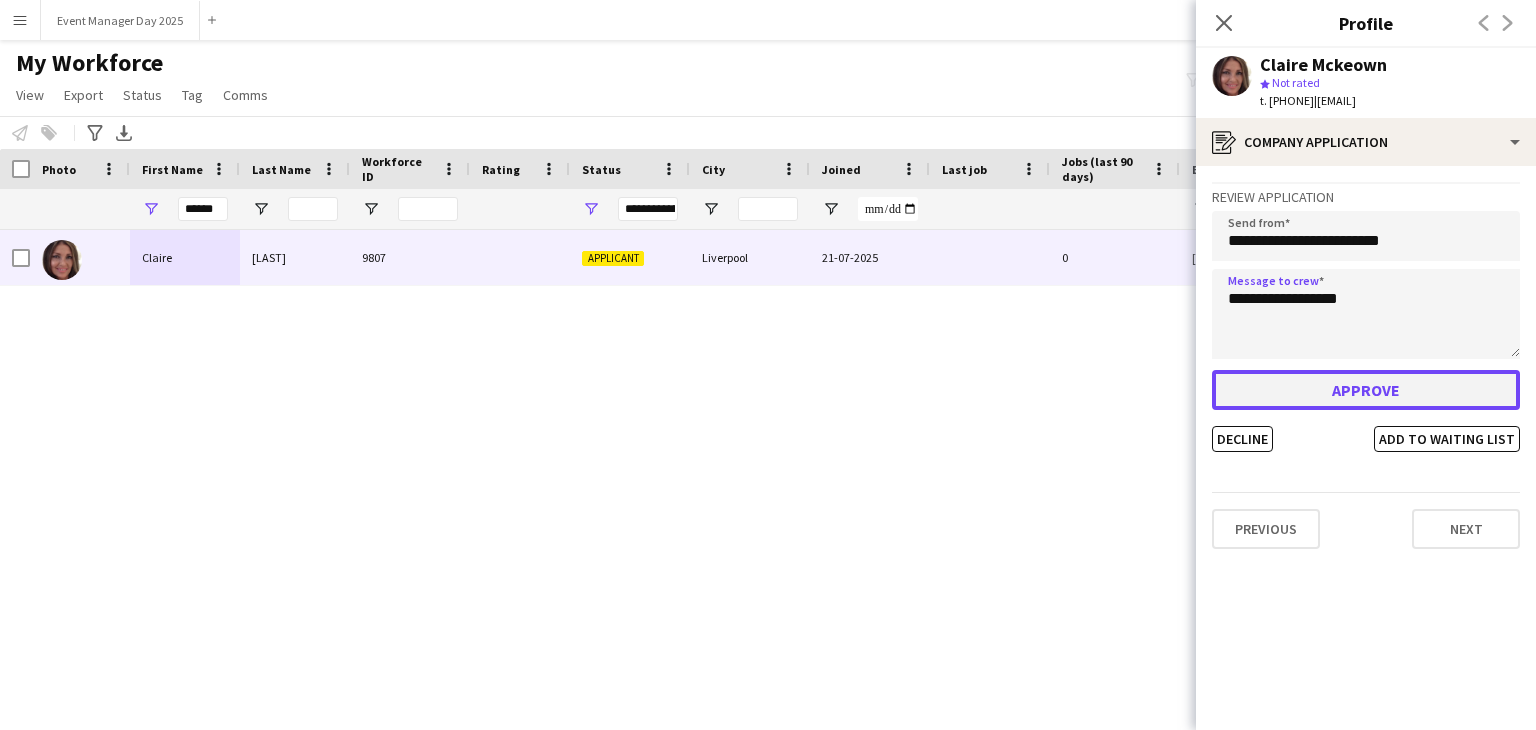 click on "Approve" 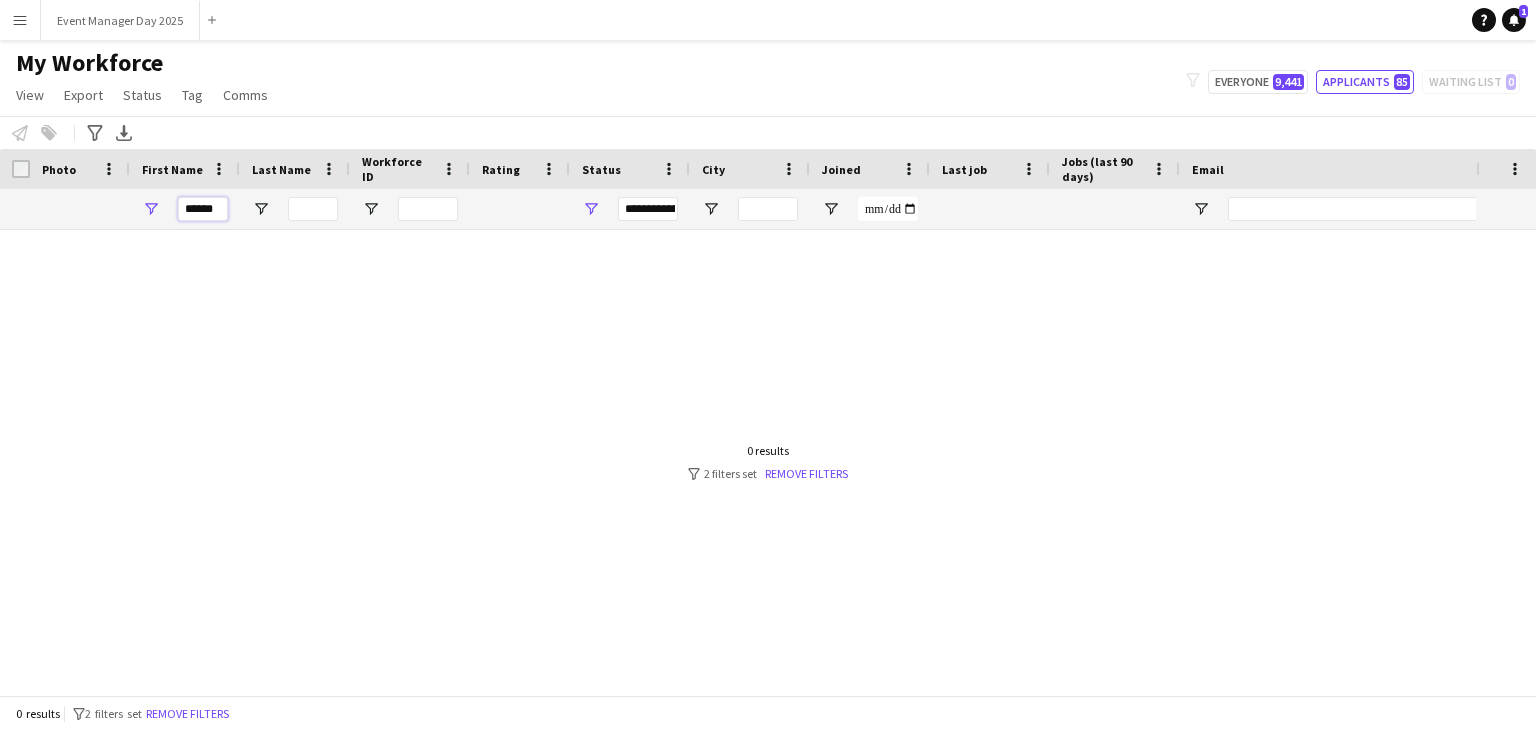 click on "******" at bounding box center (203, 209) 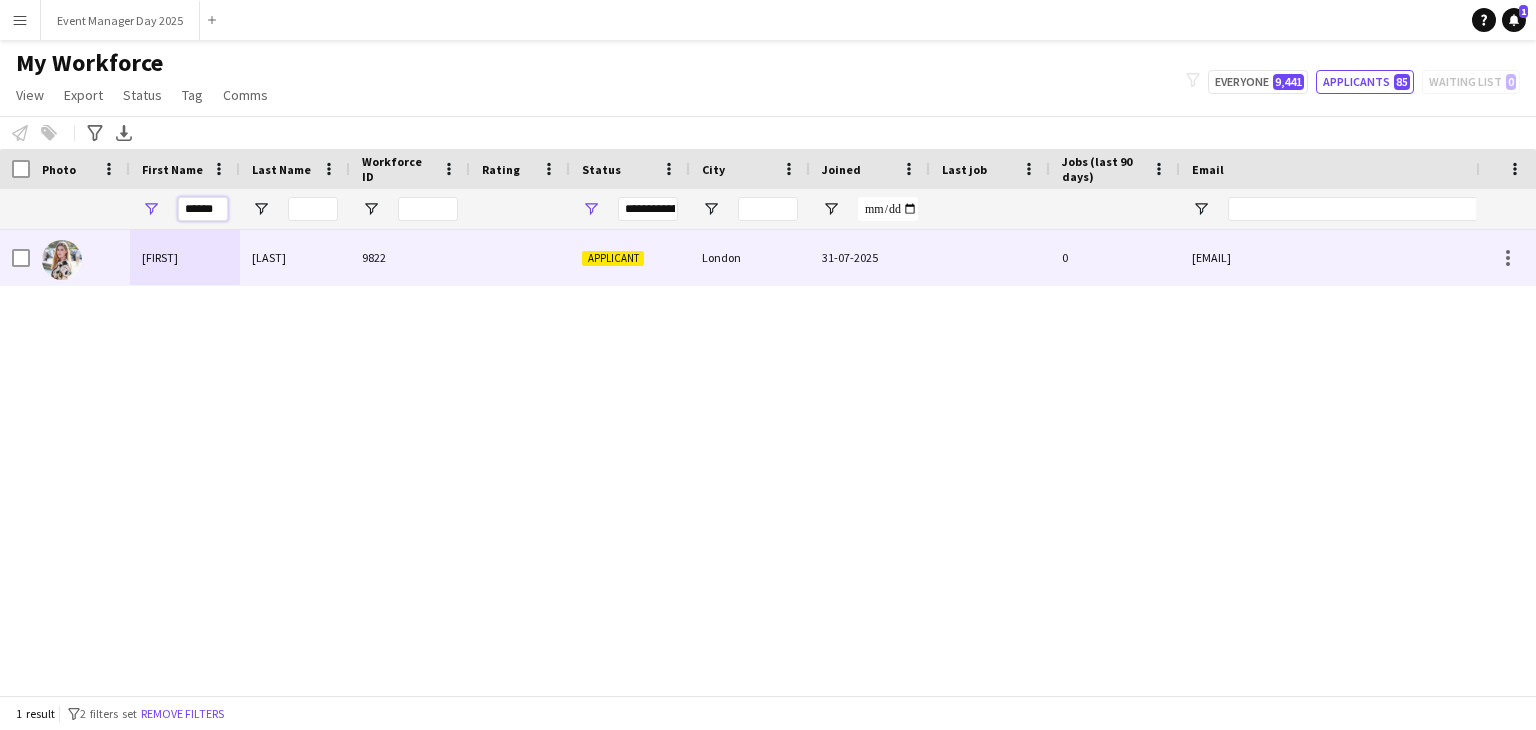 type on "******" 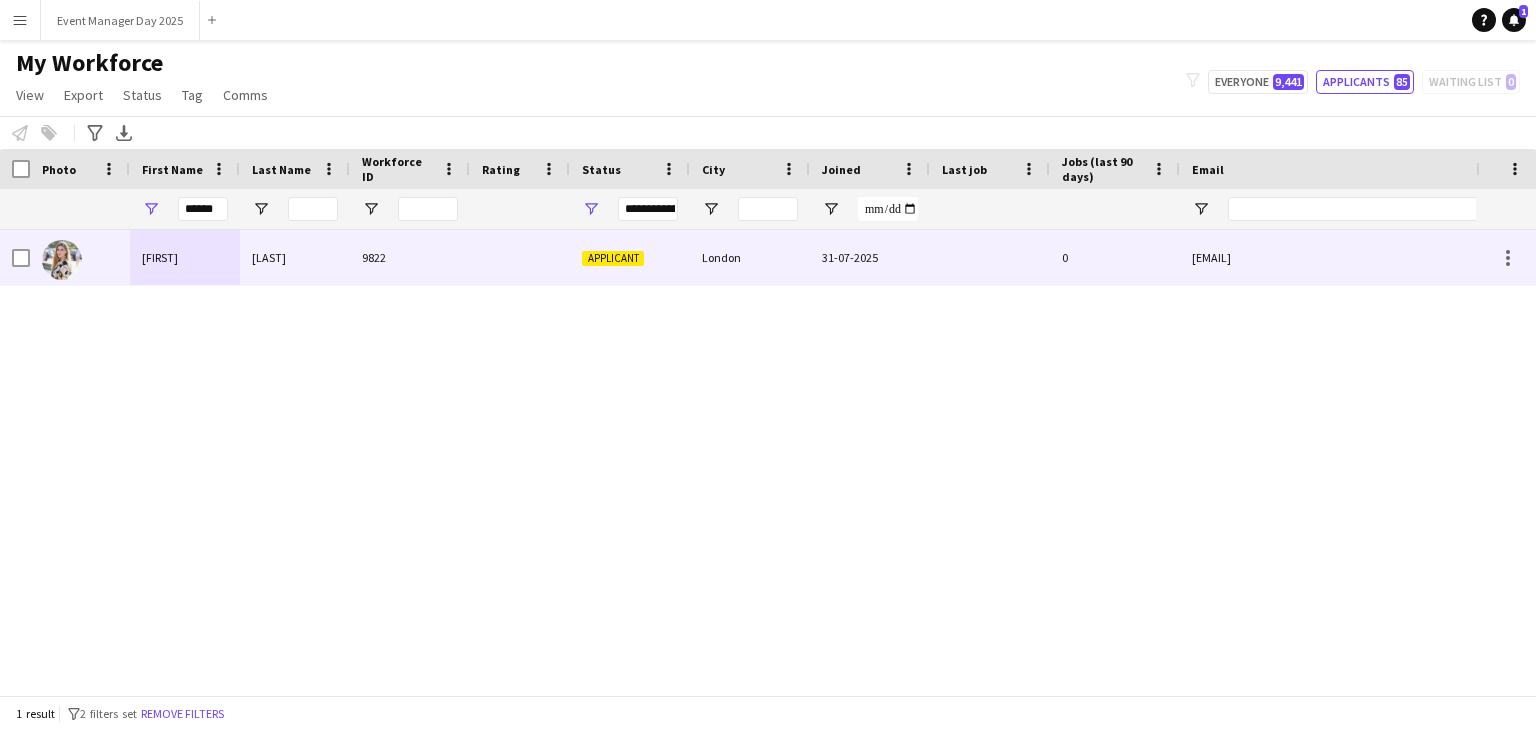 click on "[LAST]" at bounding box center (295, 257) 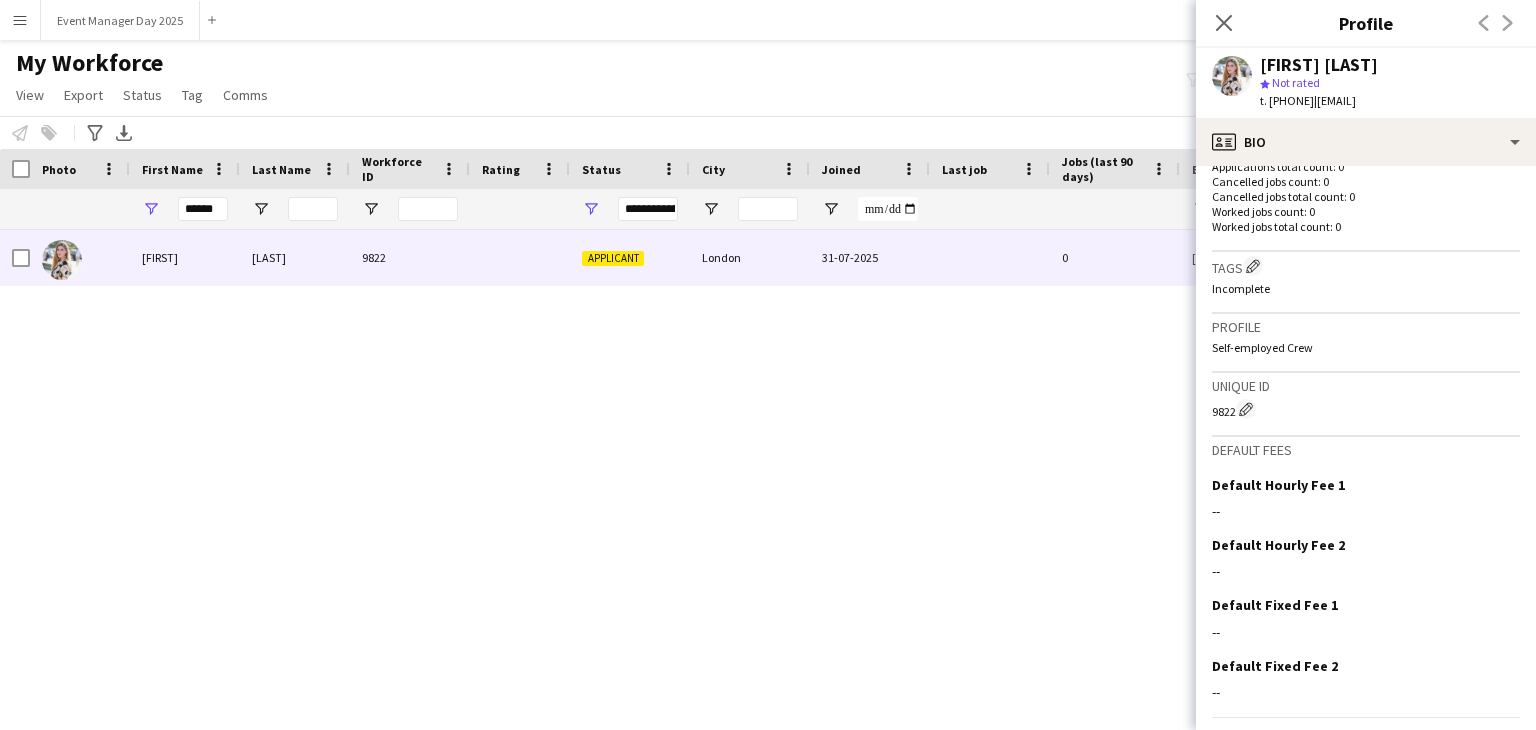 scroll, scrollTop: 584, scrollLeft: 0, axis: vertical 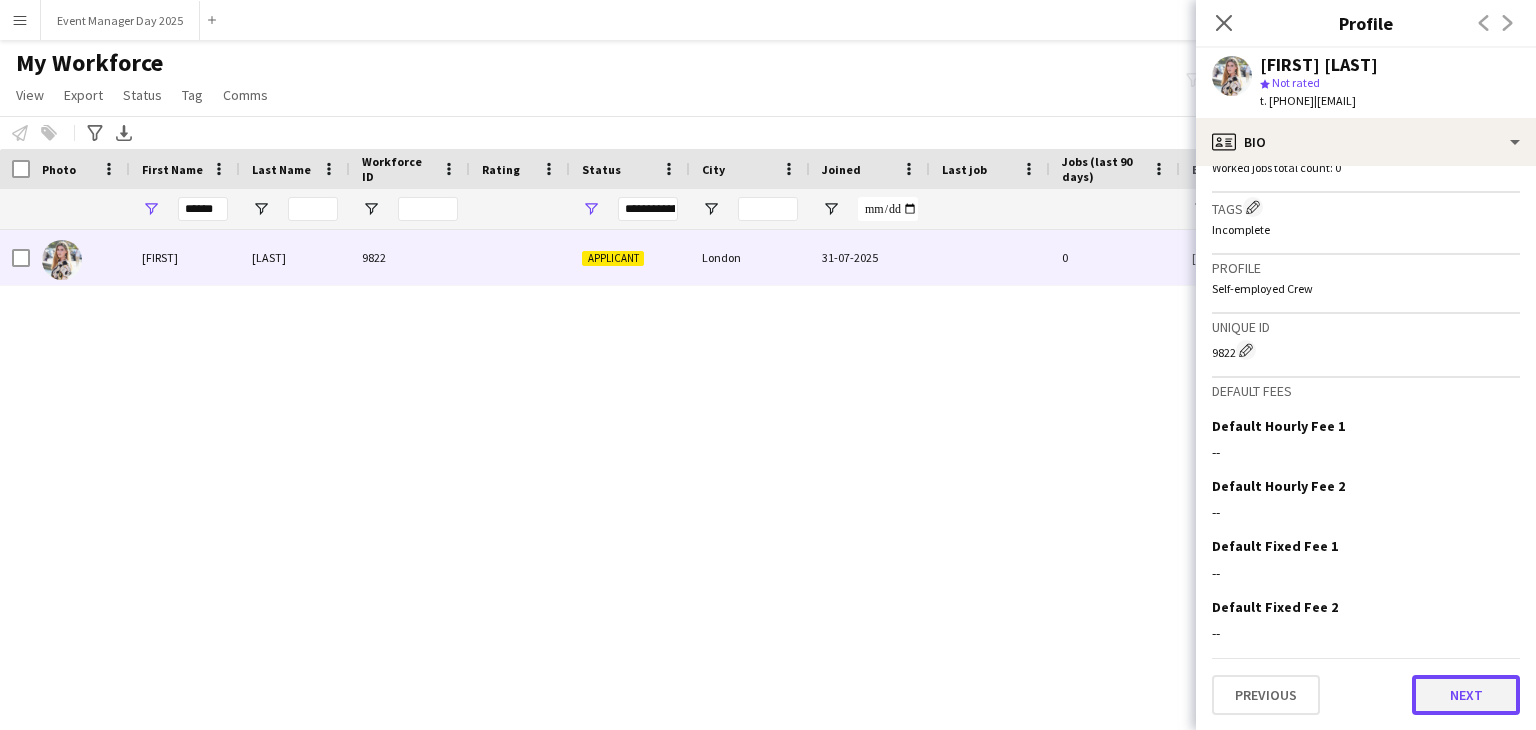 click on "Next" 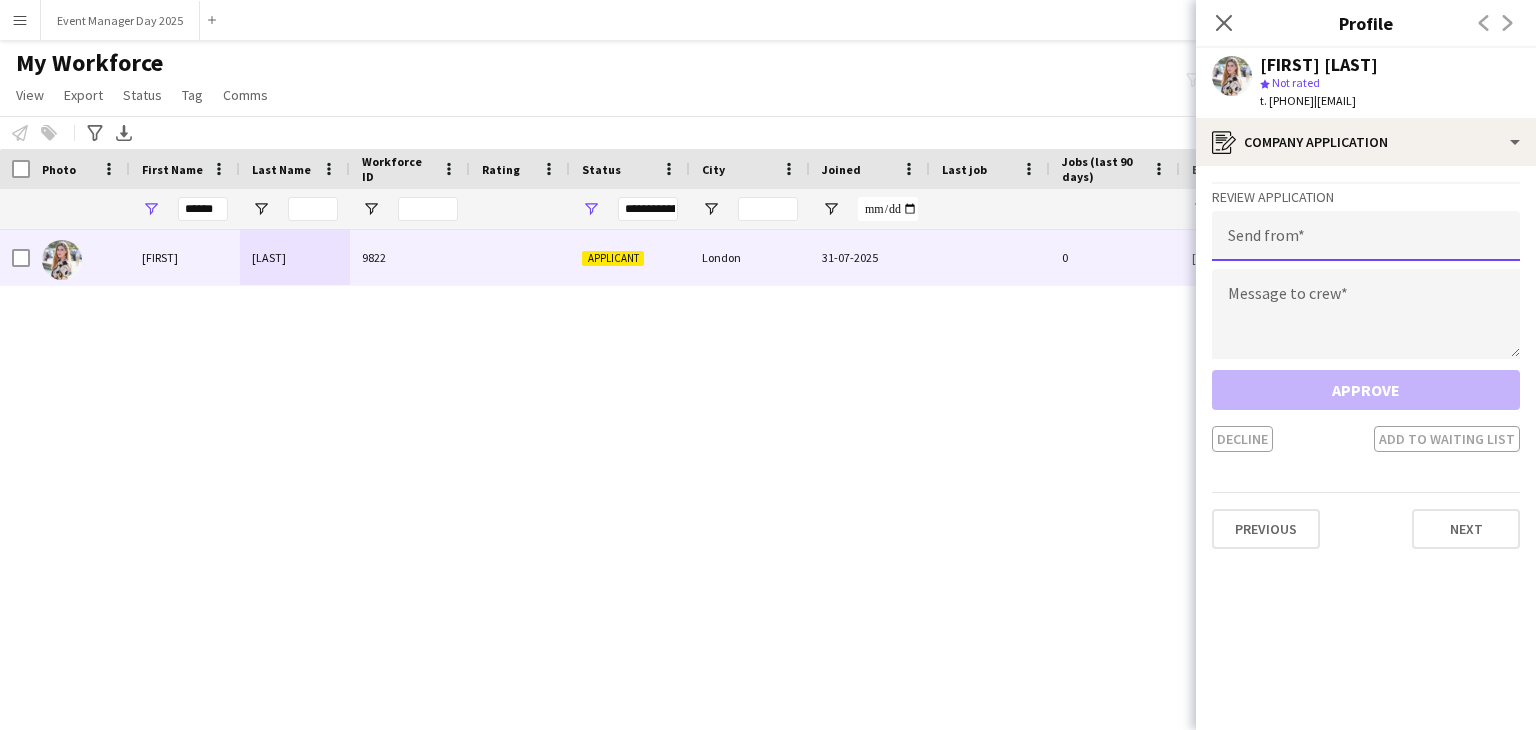 click 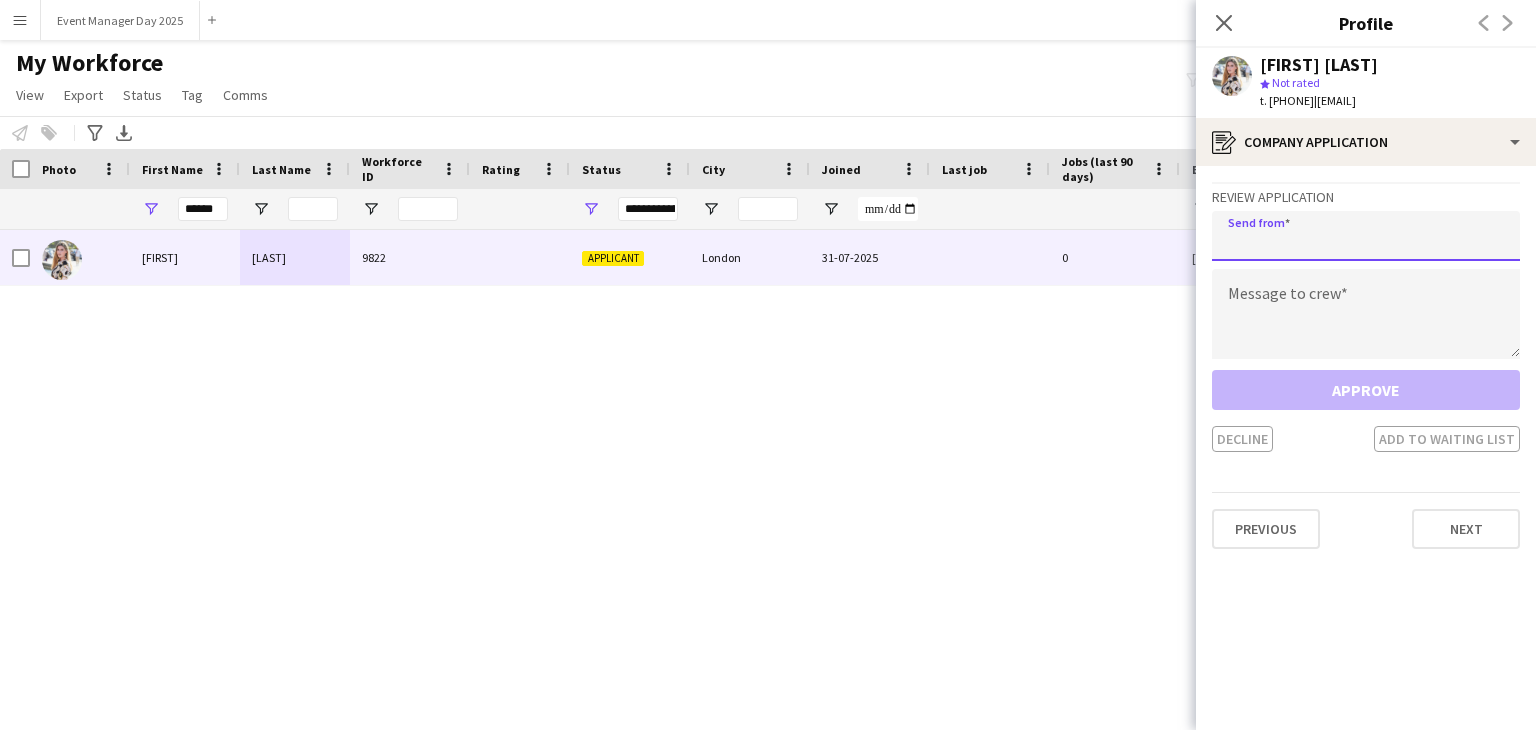 paste on "**********" 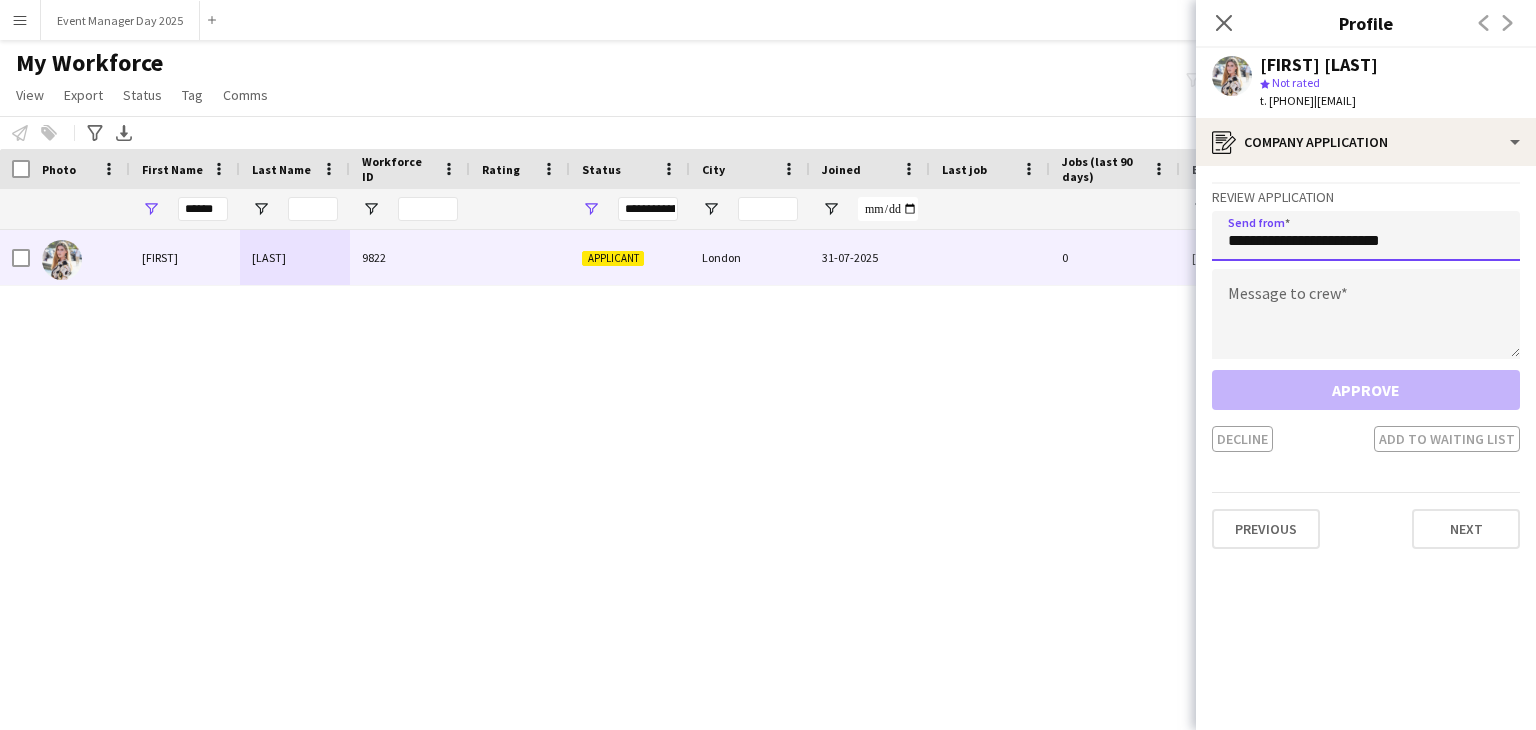 type on "**********" 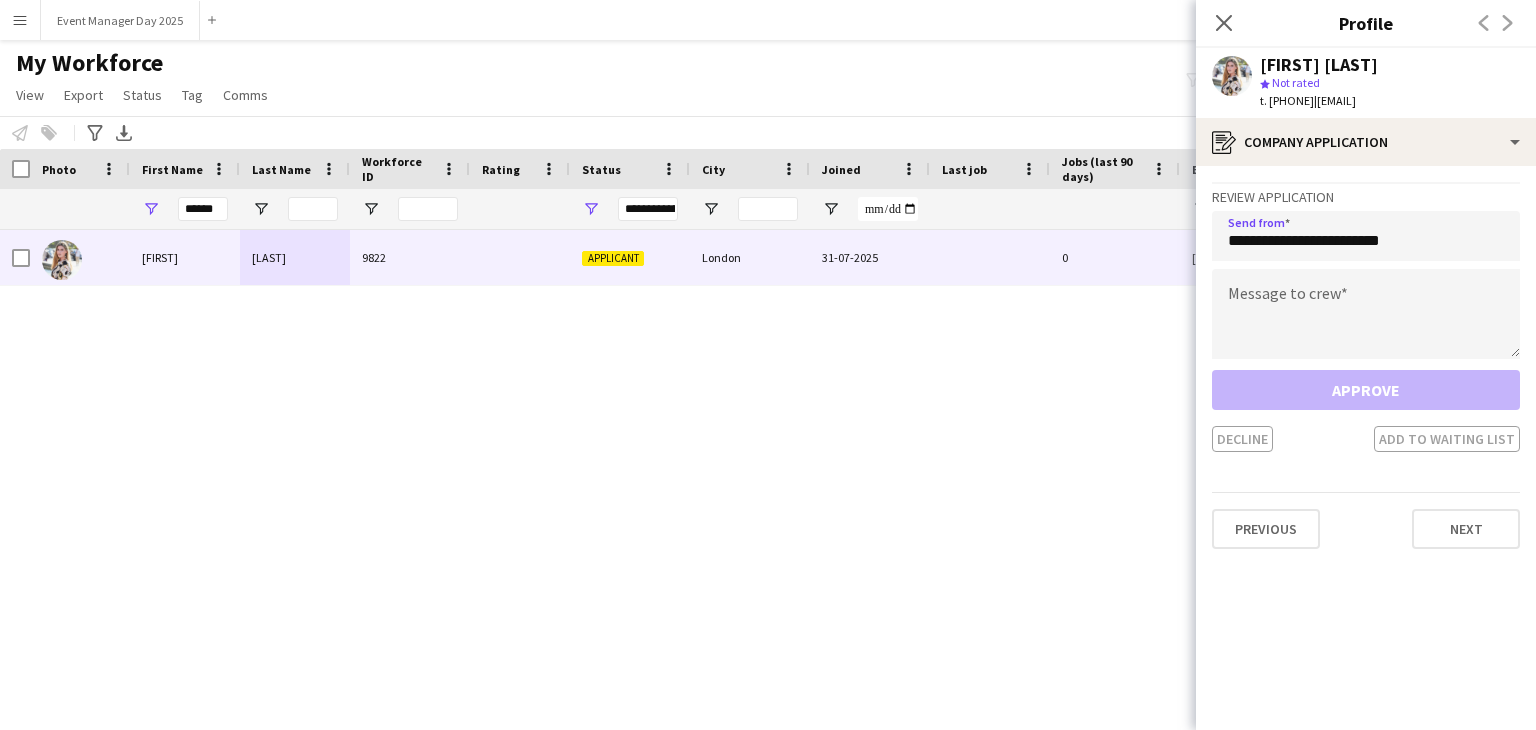 click on "**********" 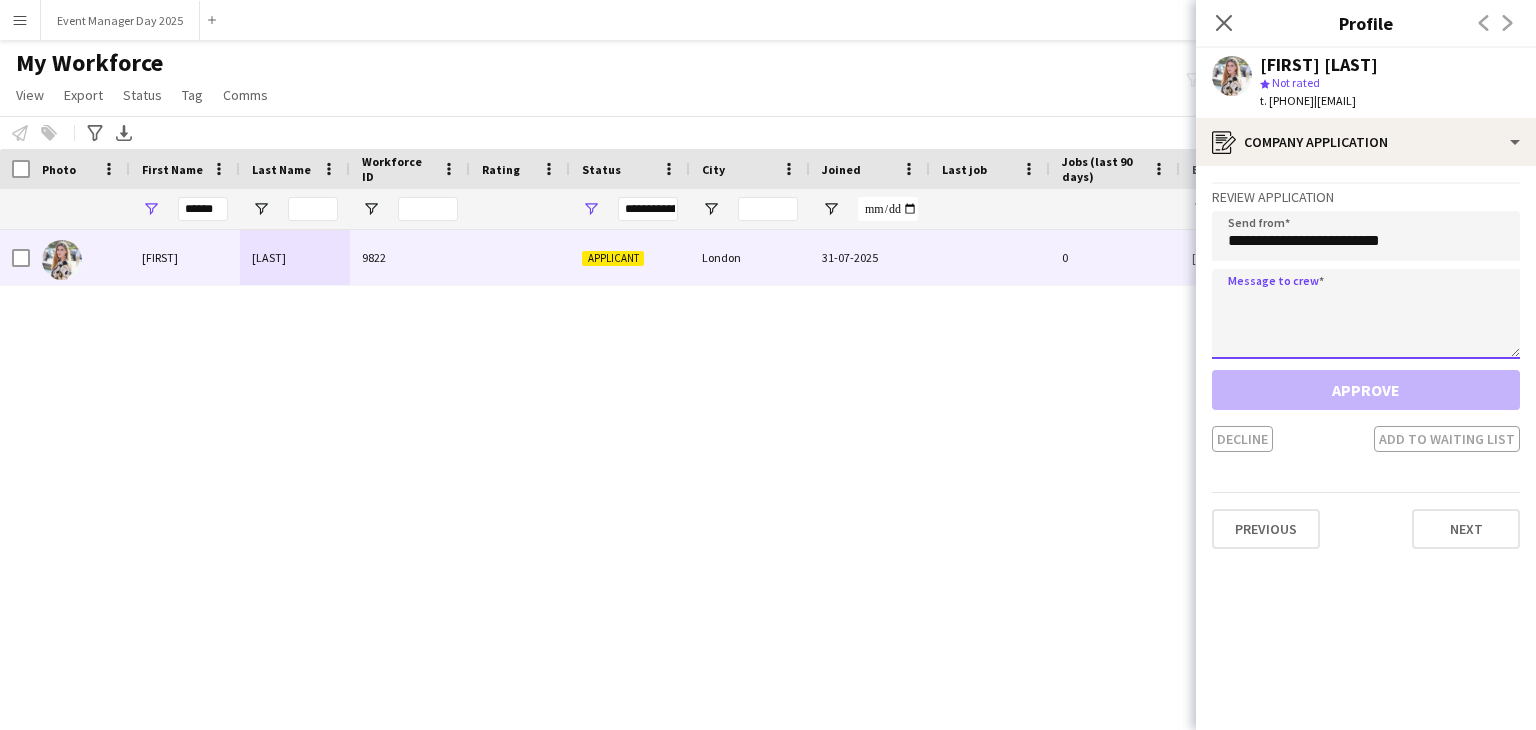 click 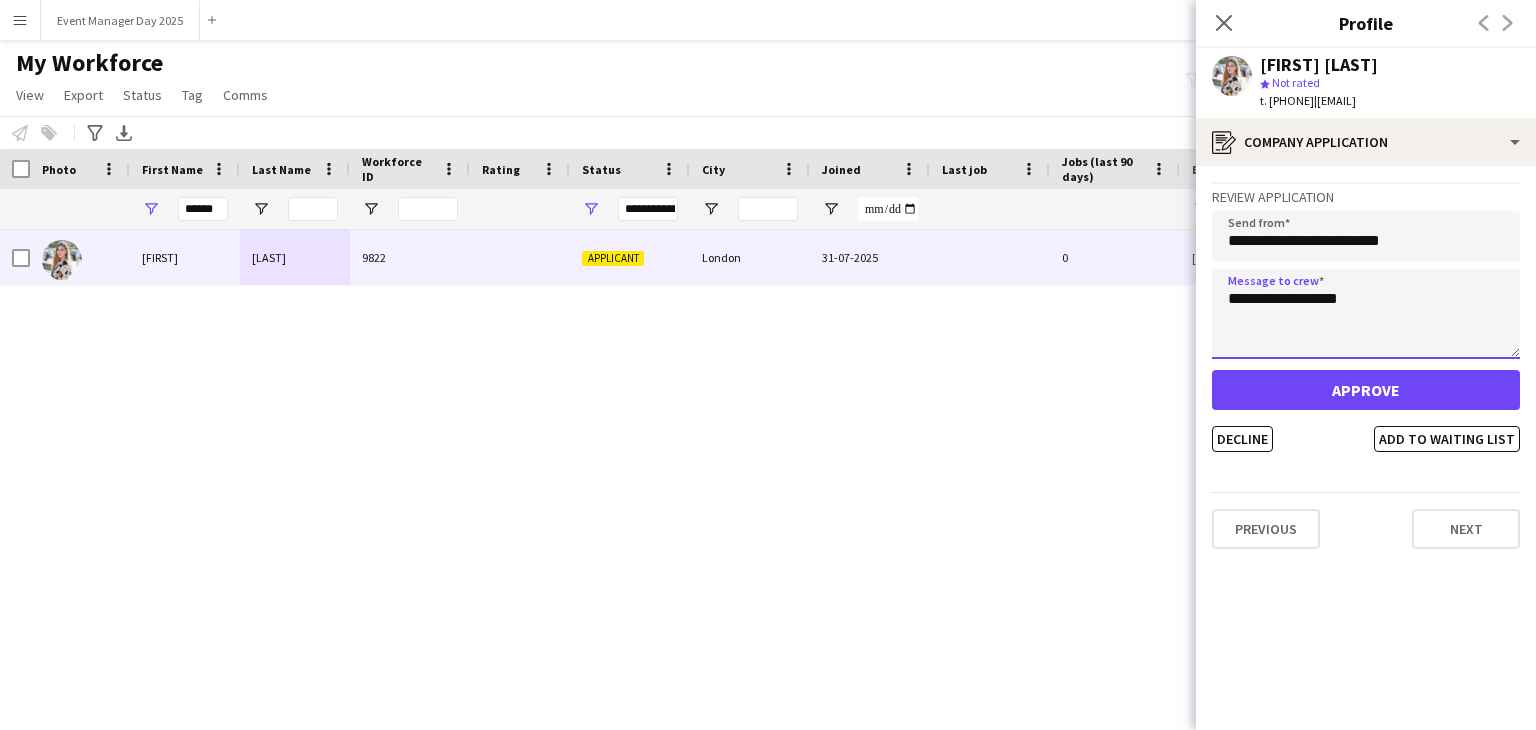 type on "**********" 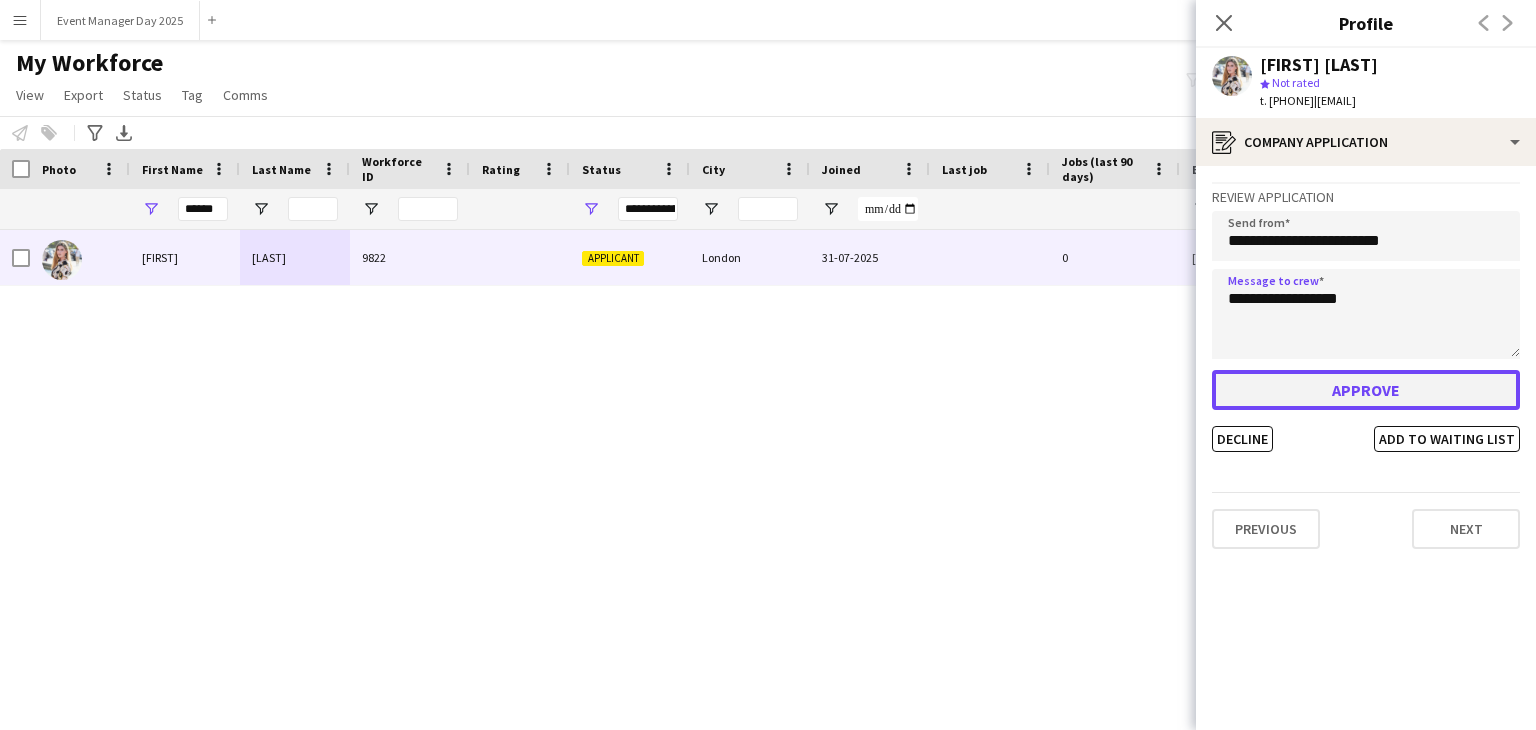 click on "Approve" 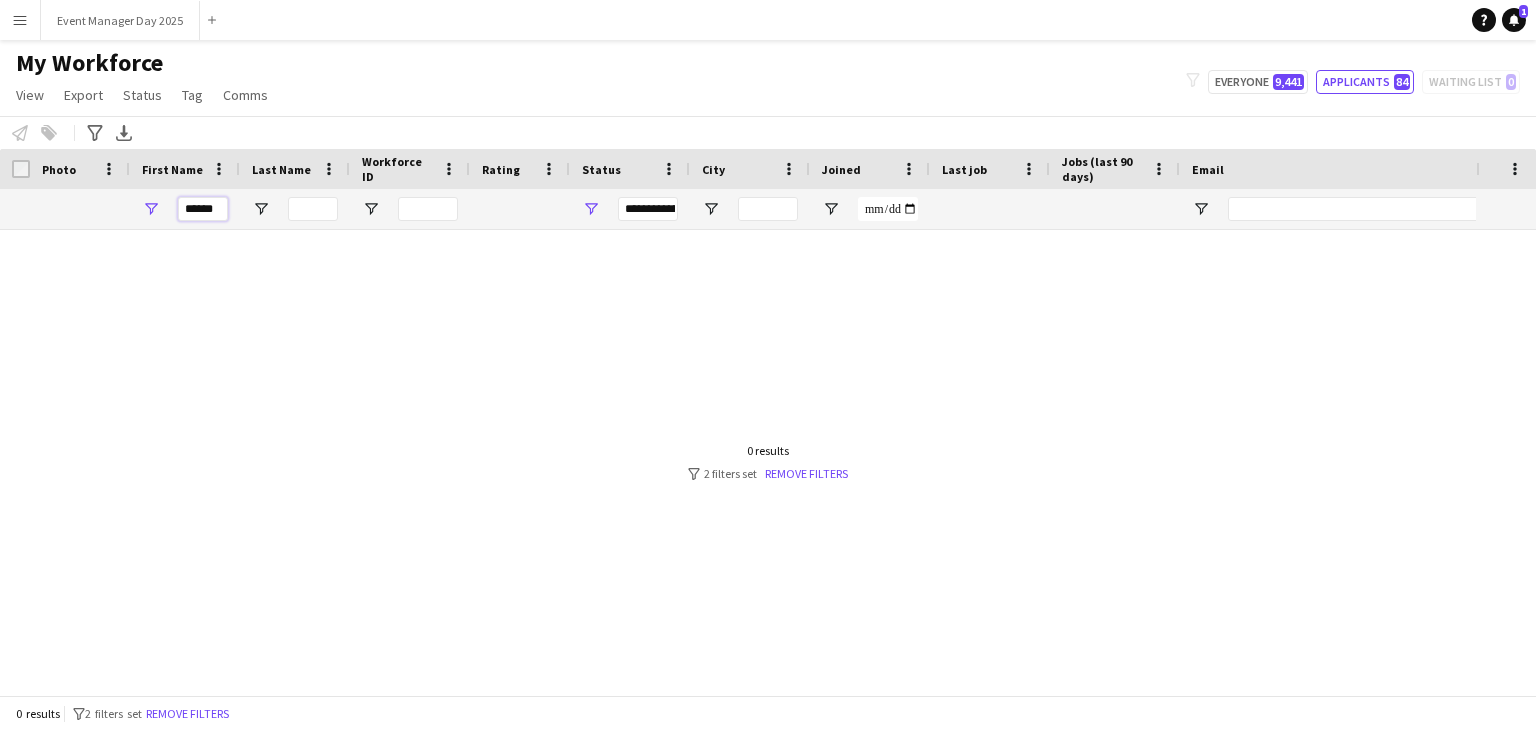 click on "******" at bounding box center (203, 209) 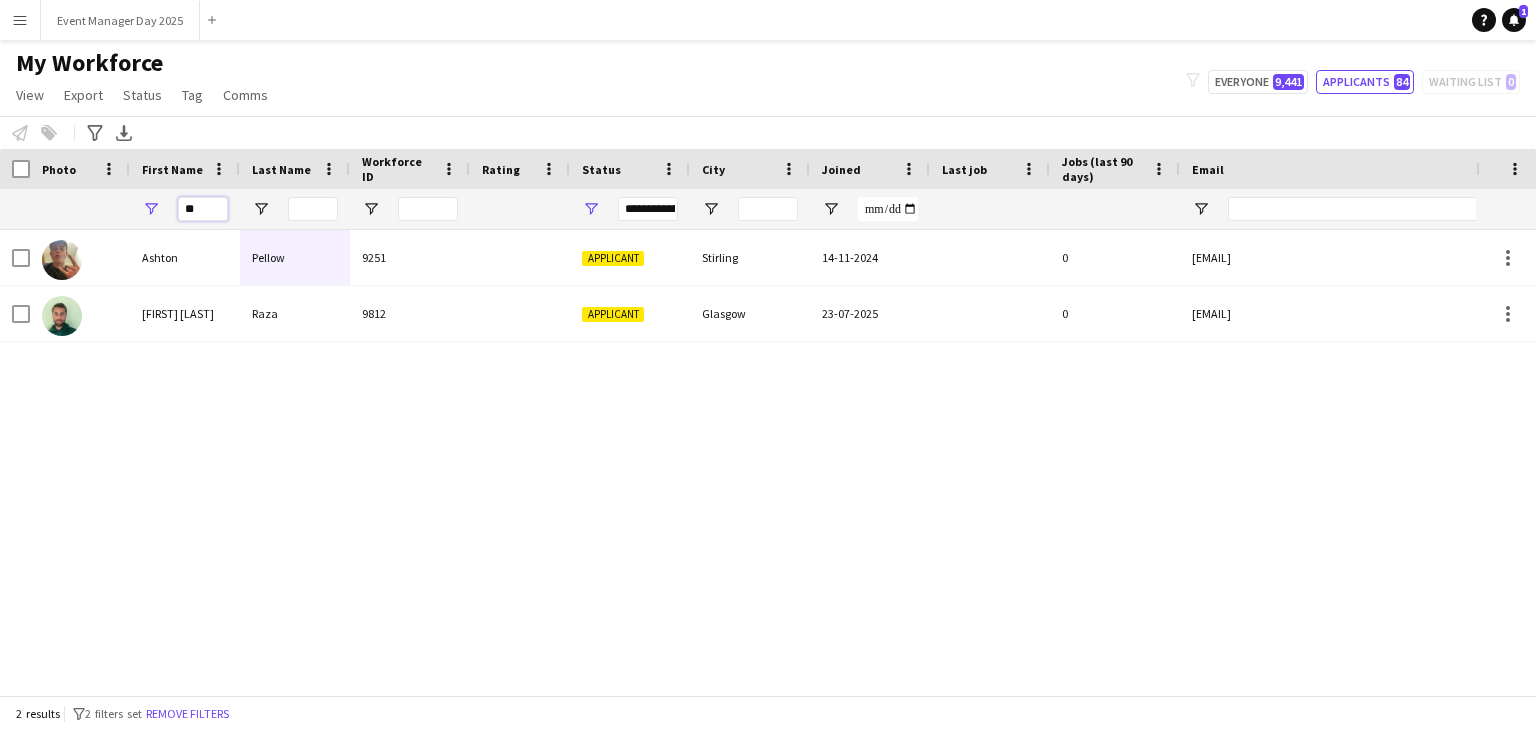 type on "*" 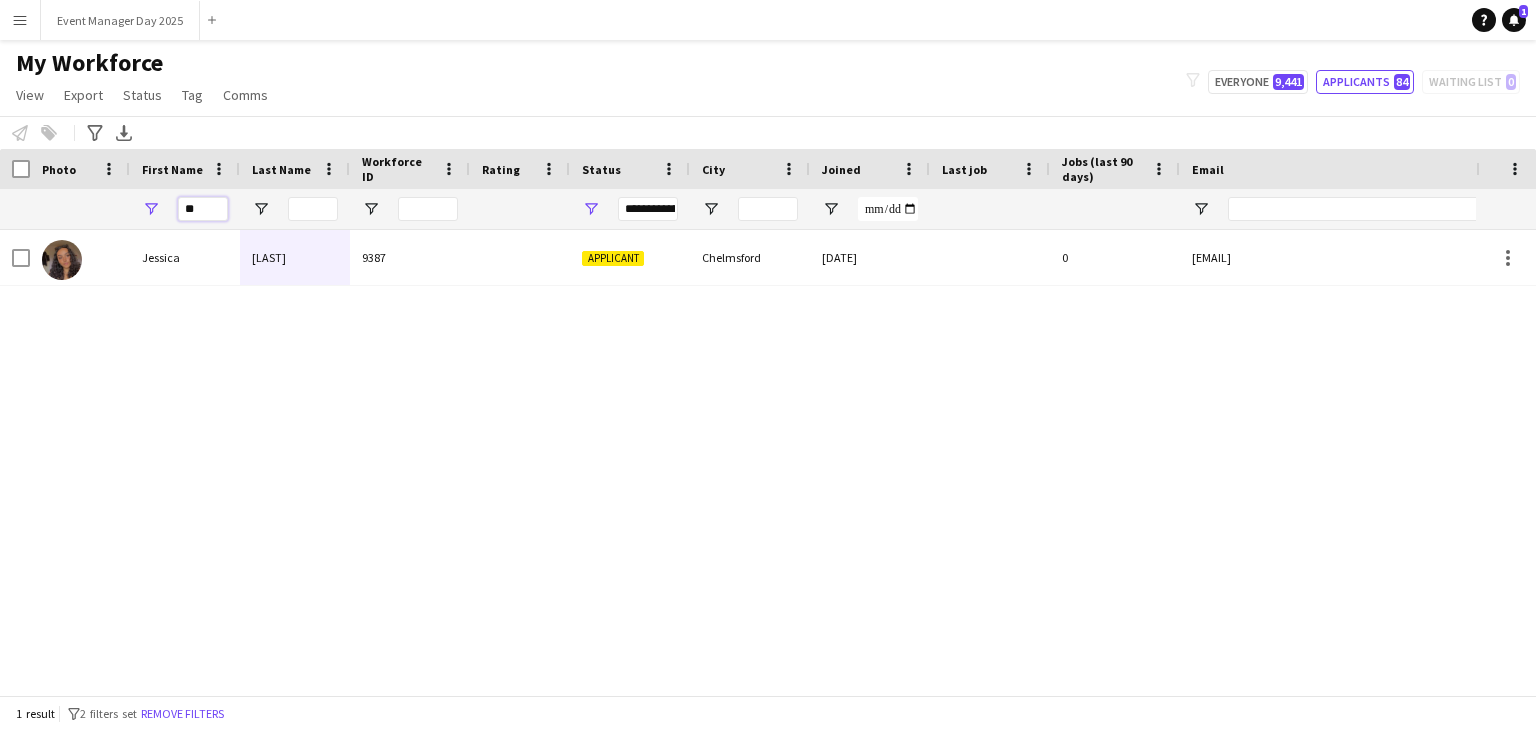 type on "*" 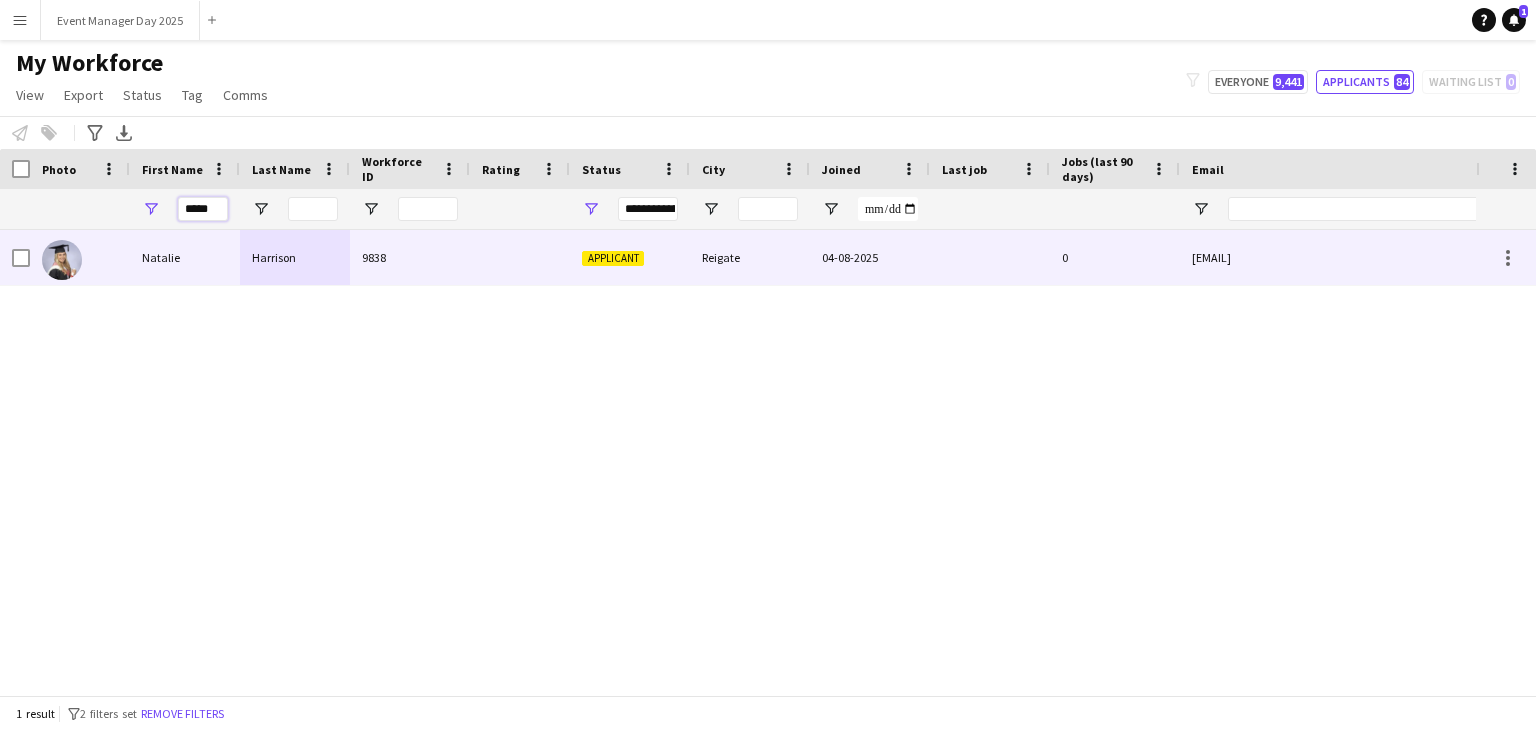 type on "*****" 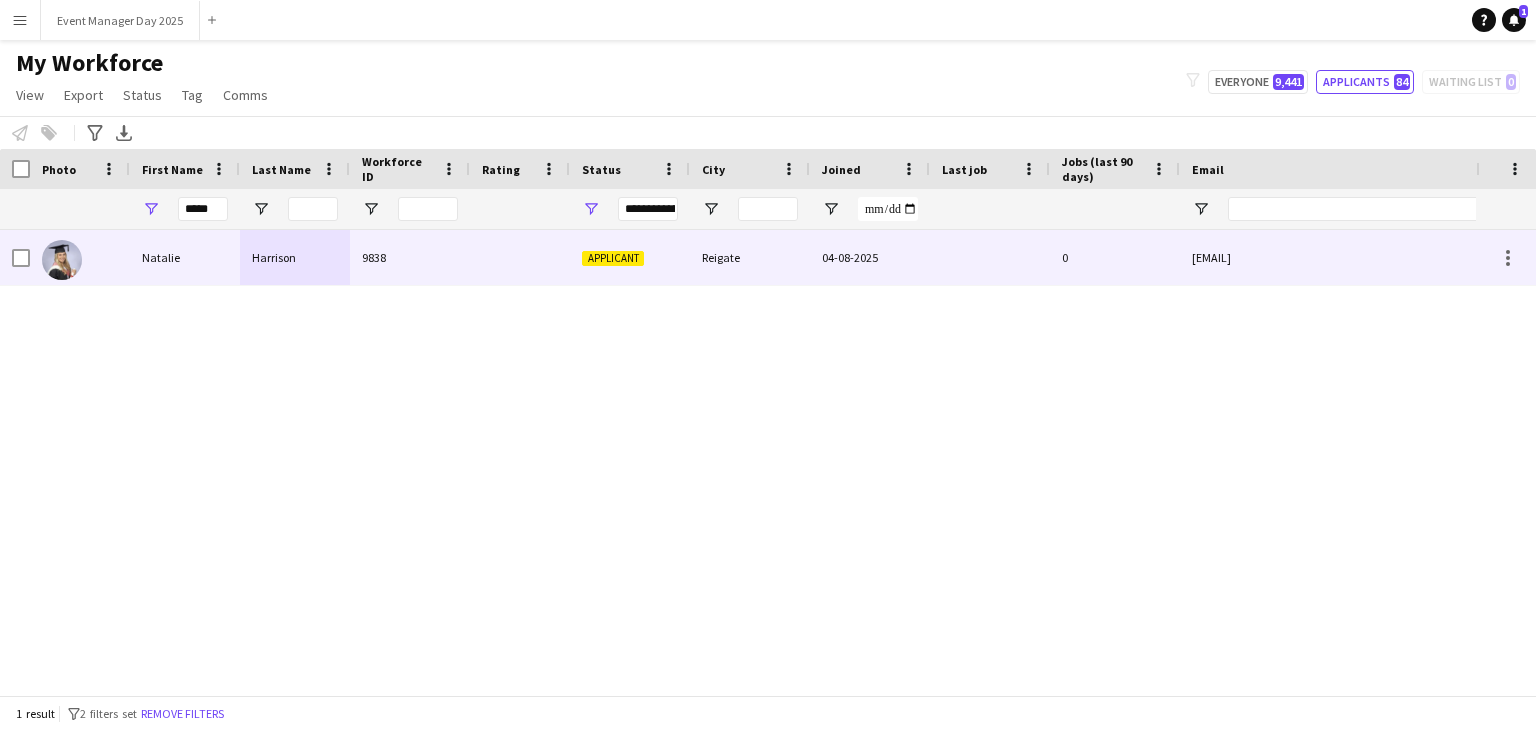 click on "Natalie" at bounding box center [185, 257] 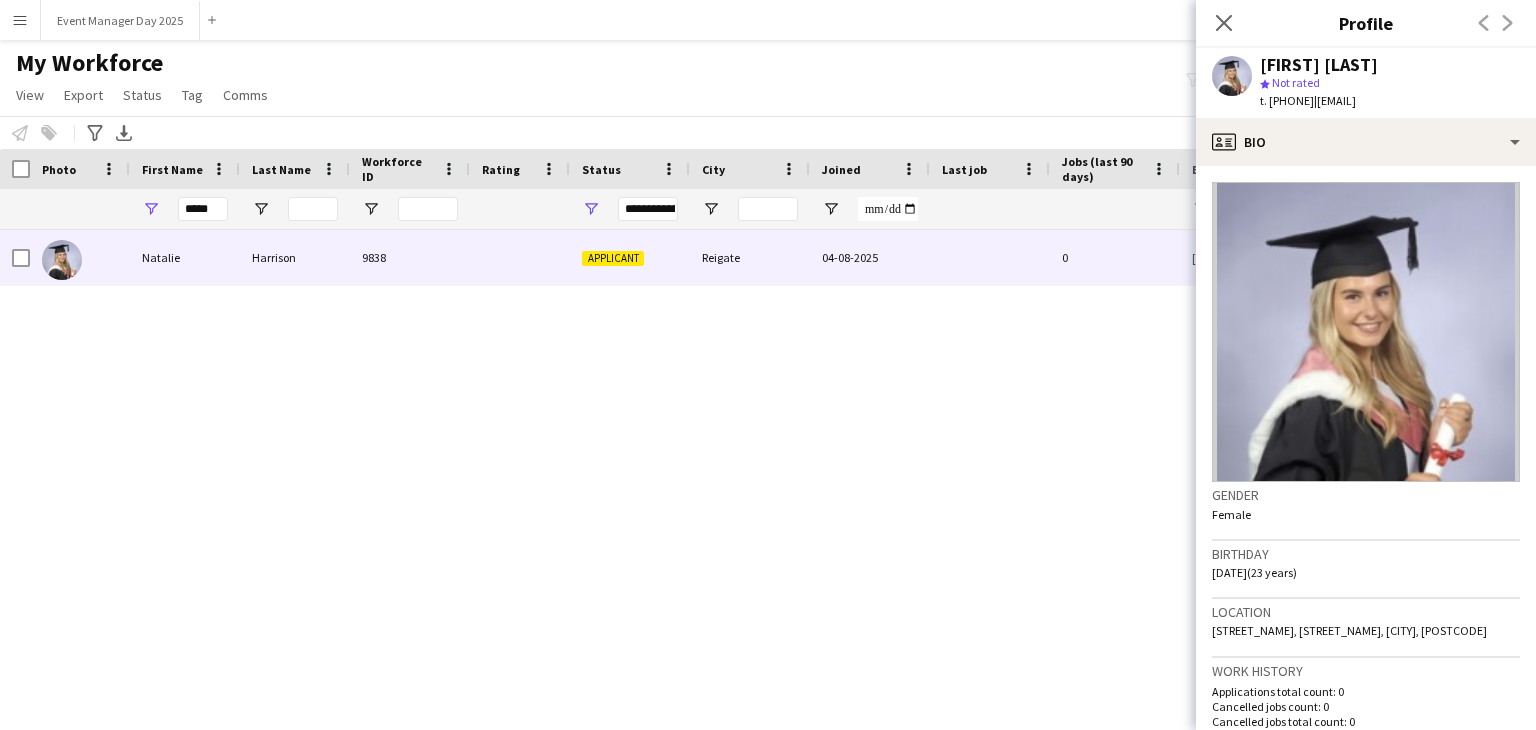 scroll, scrollTop: 584, scrollLeft: 0, axis: vertical 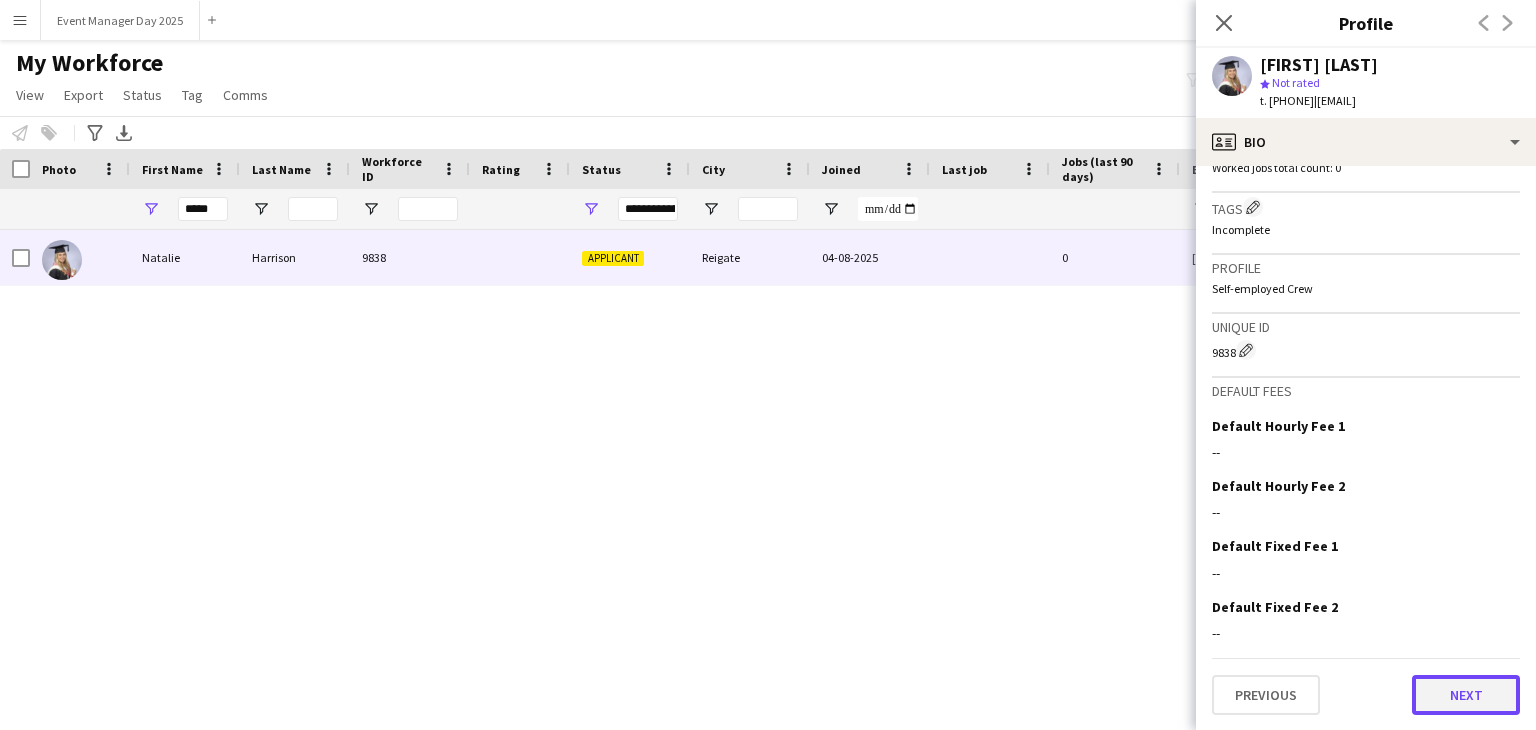 click on "Next" 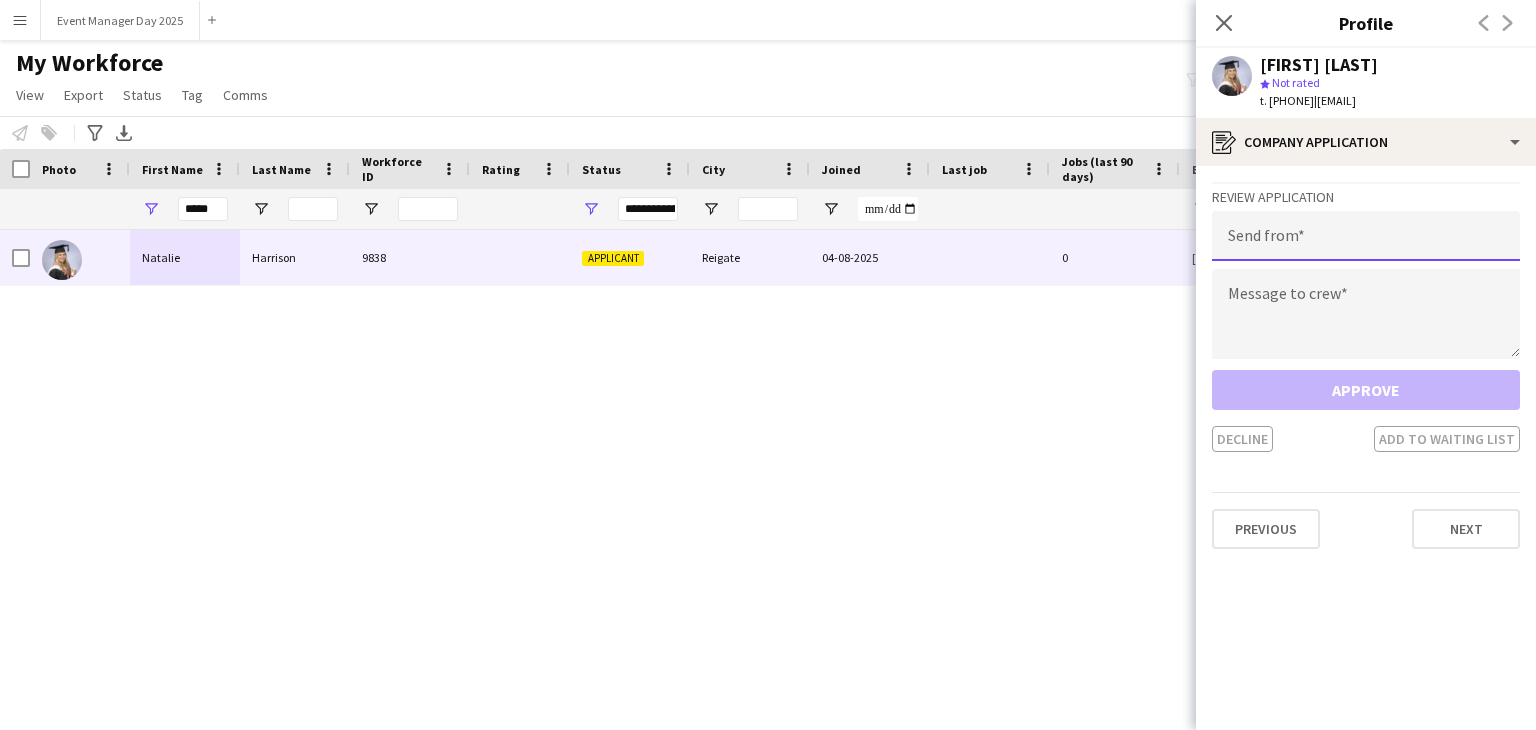 click 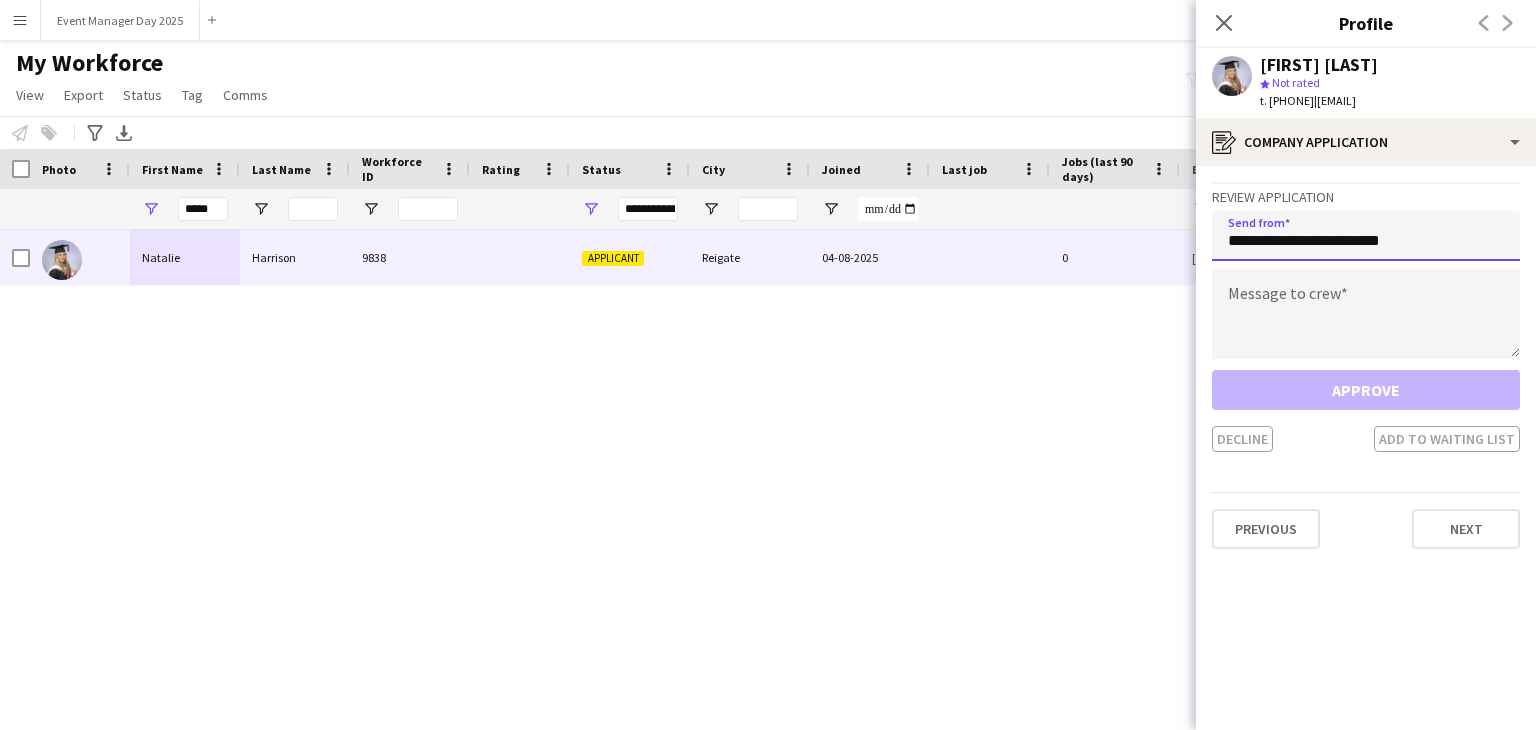 type on "**********" 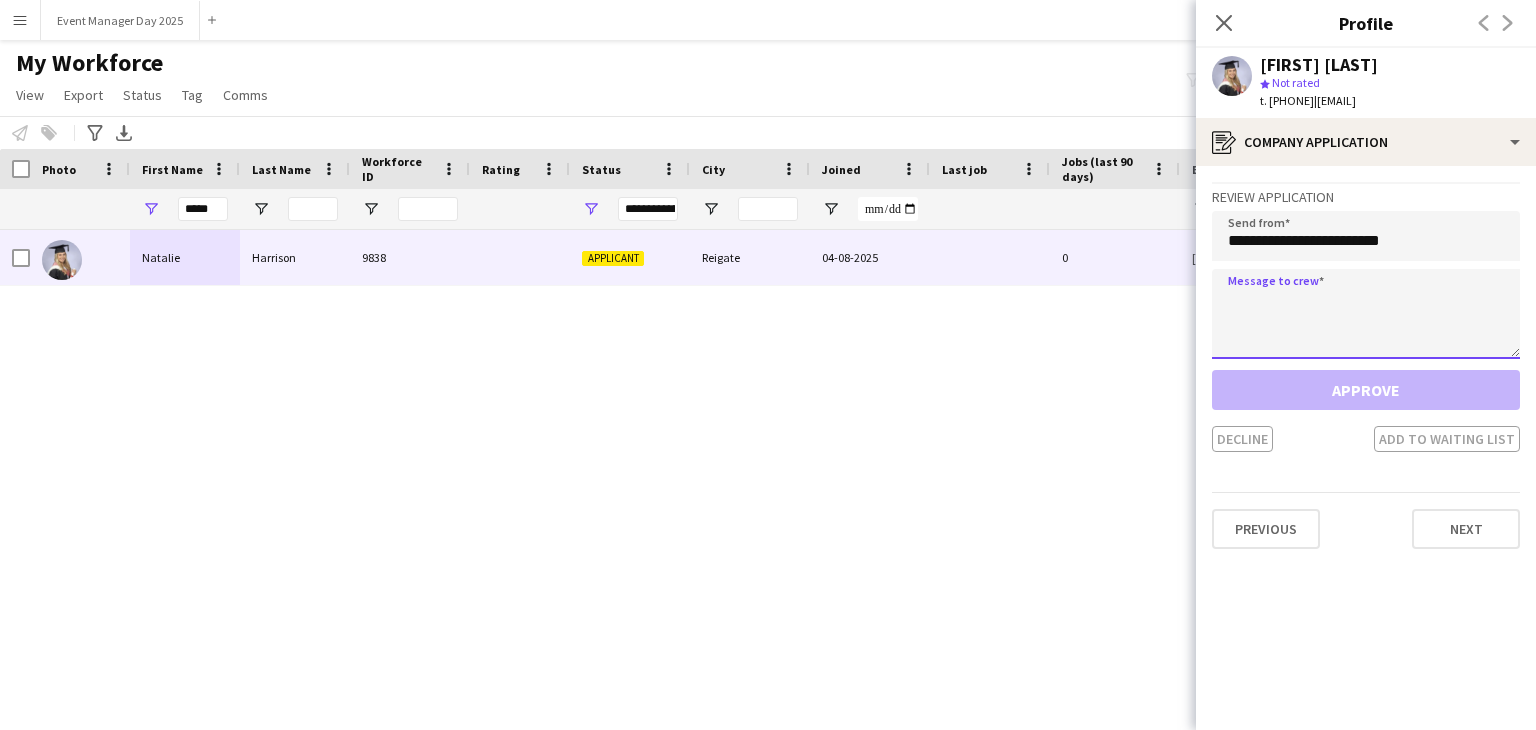 click 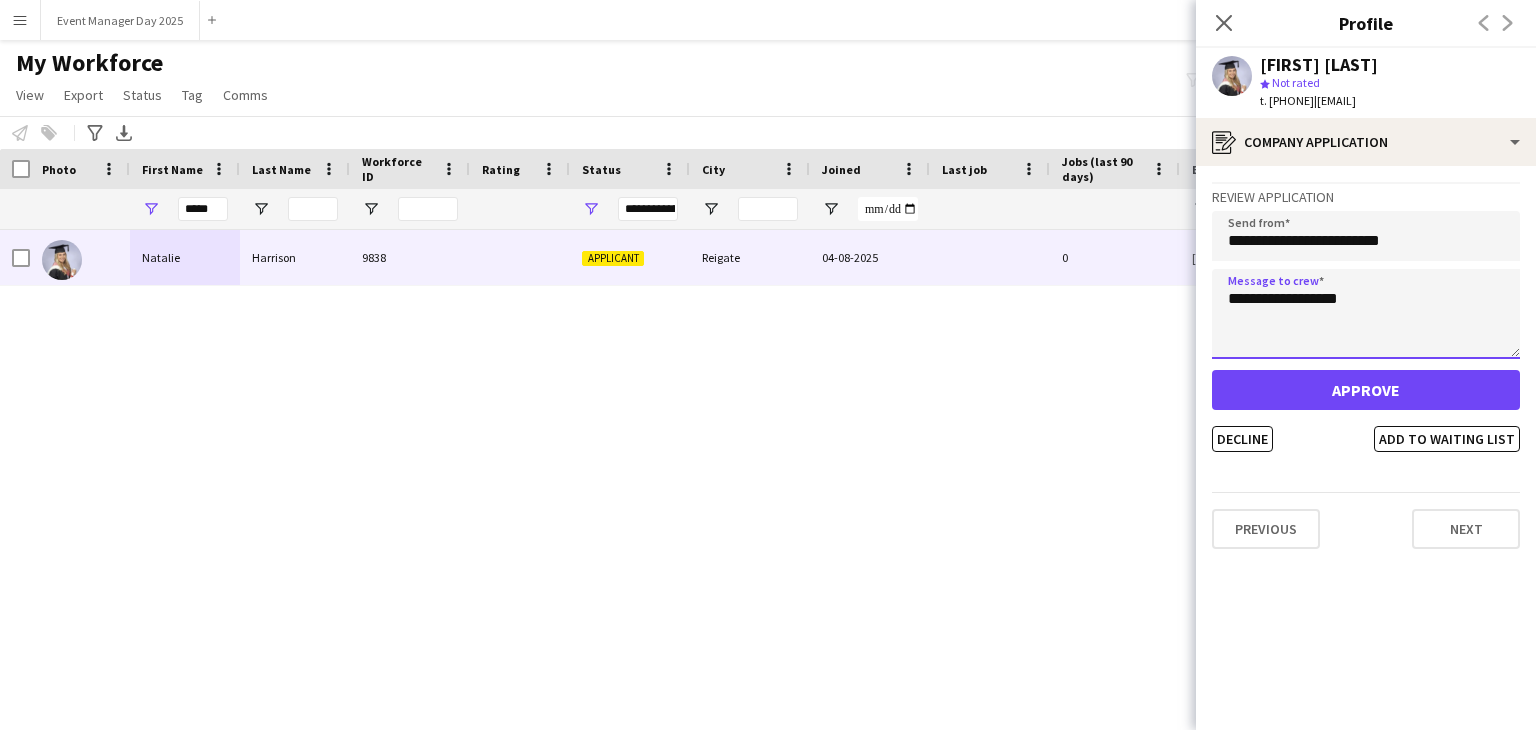 type on "**********" 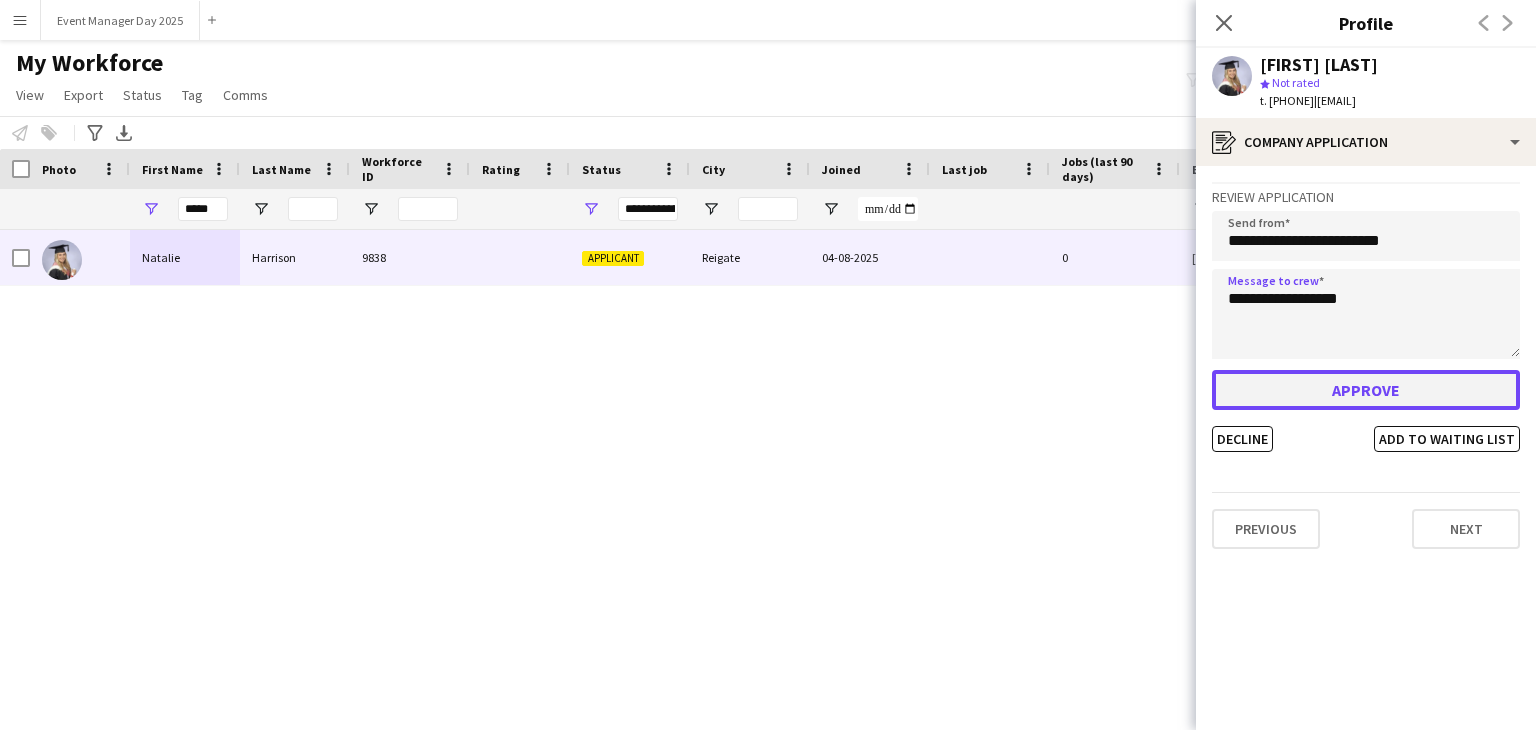 click on "Approve" 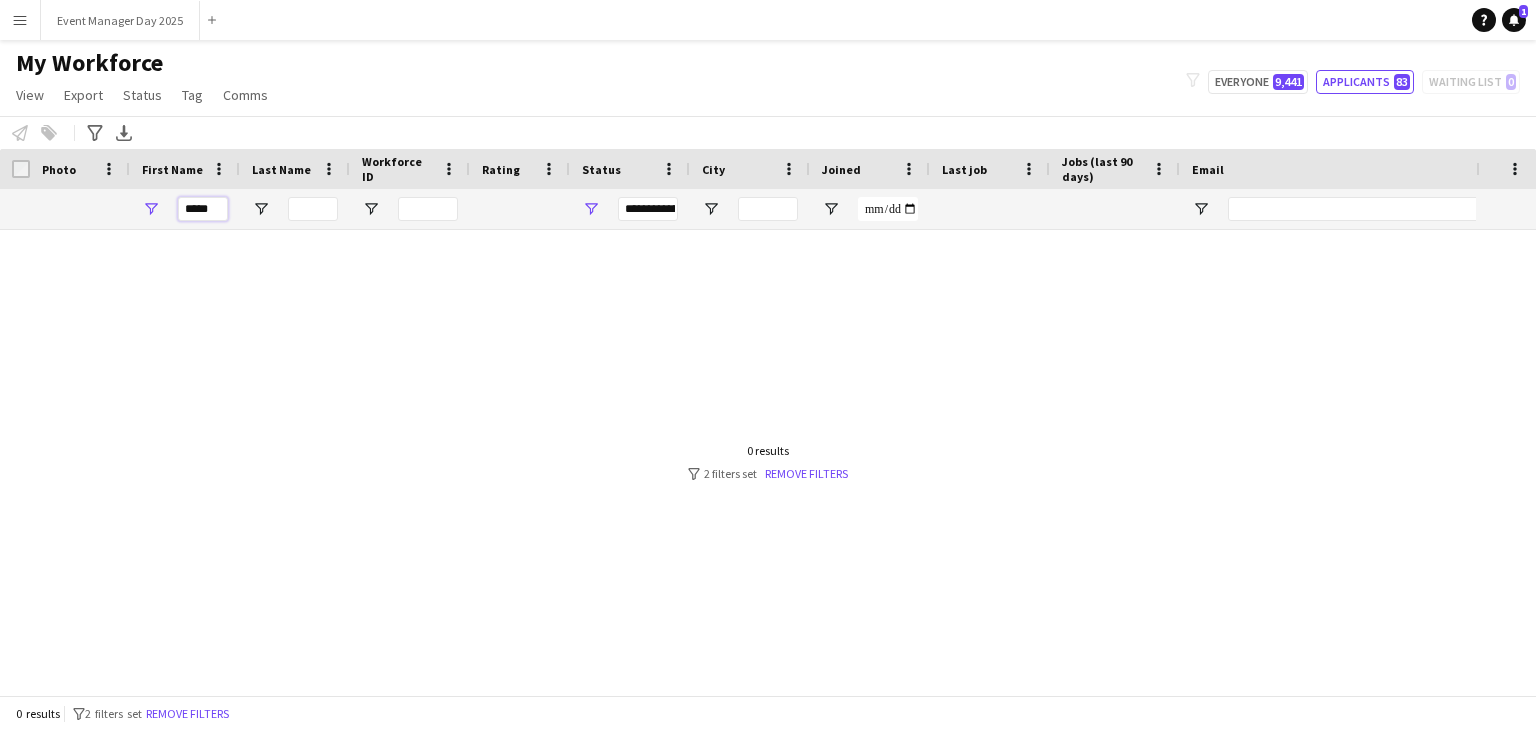 click on "*****" at bounding box center (203, 209) 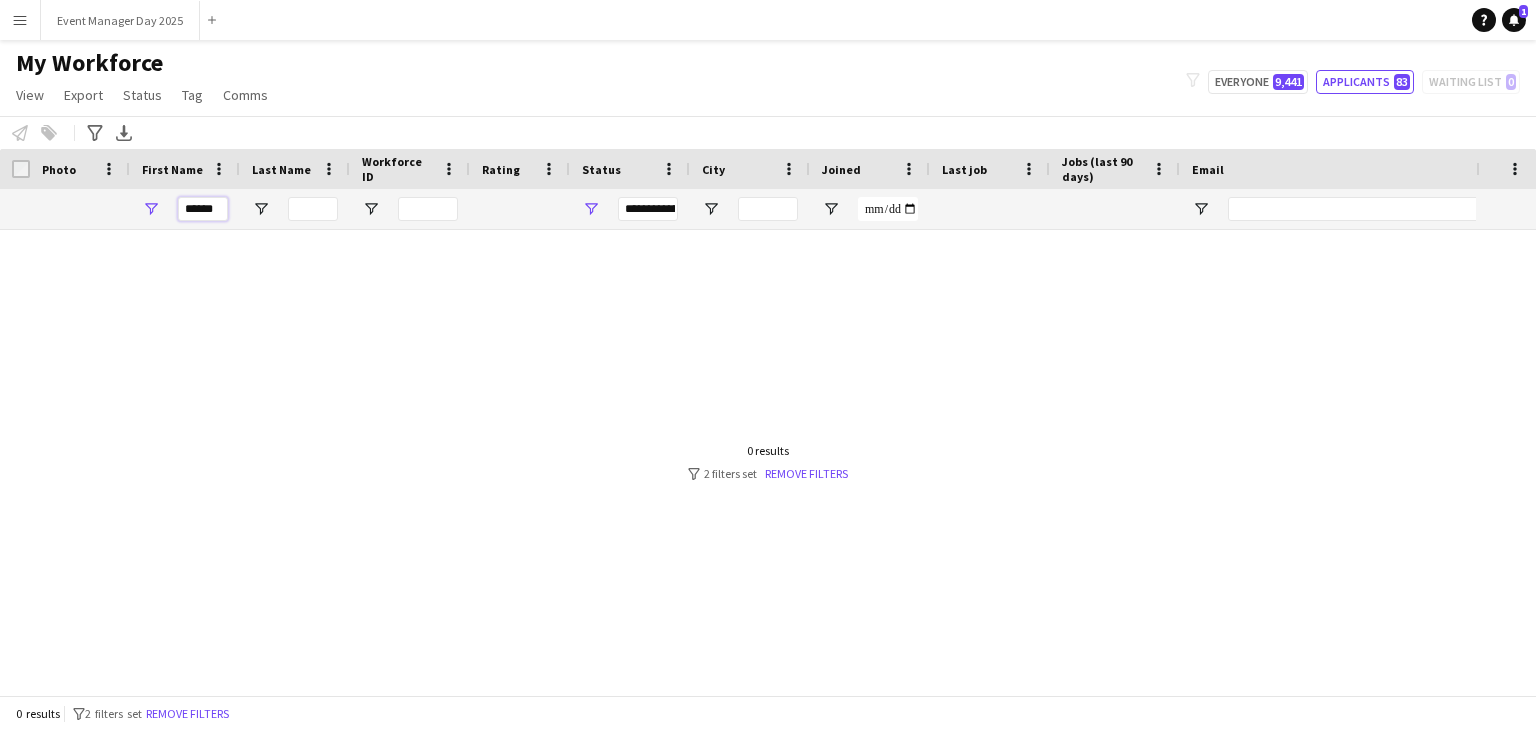 click on "******" at bounding box center (203, 209) 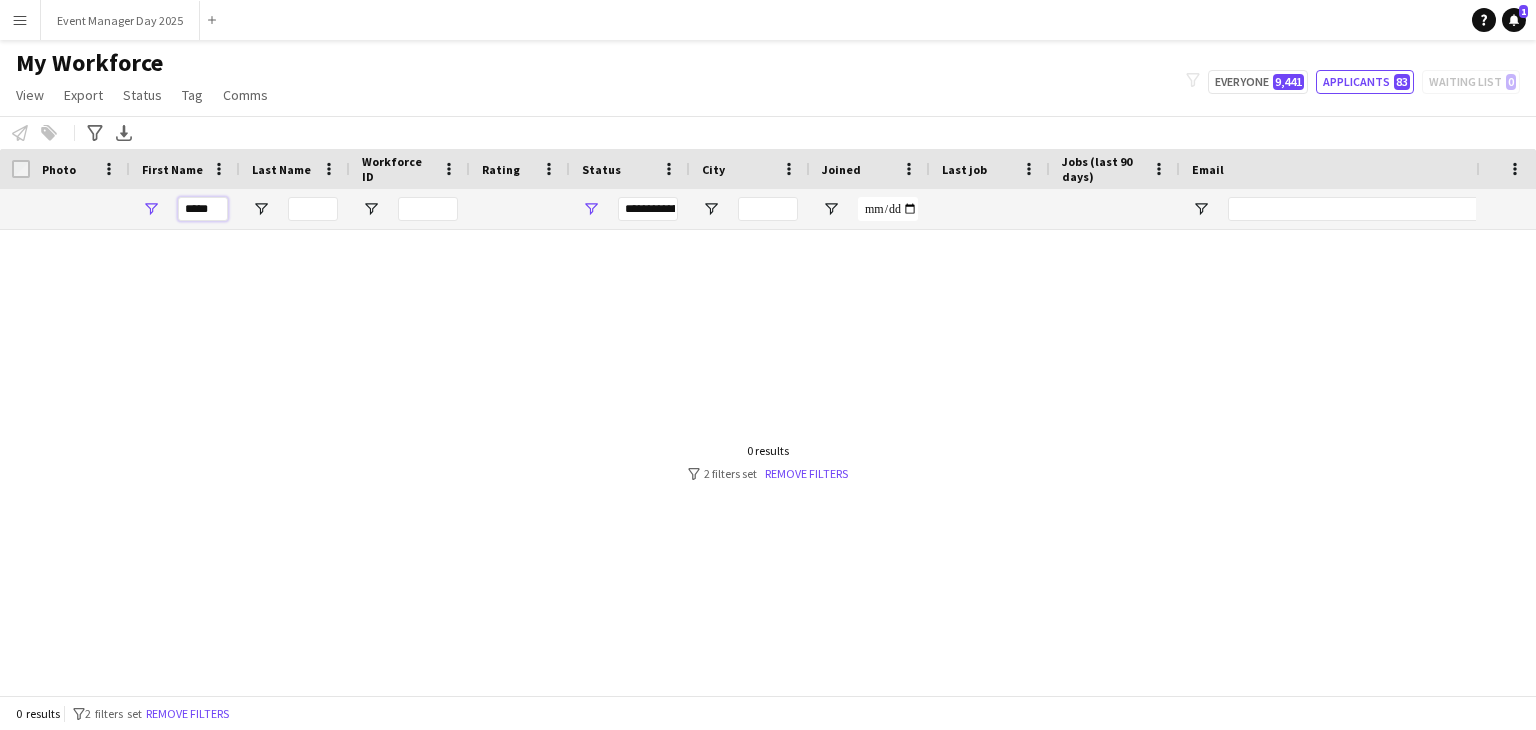 click on "*****" at bounding box center [203, 209] 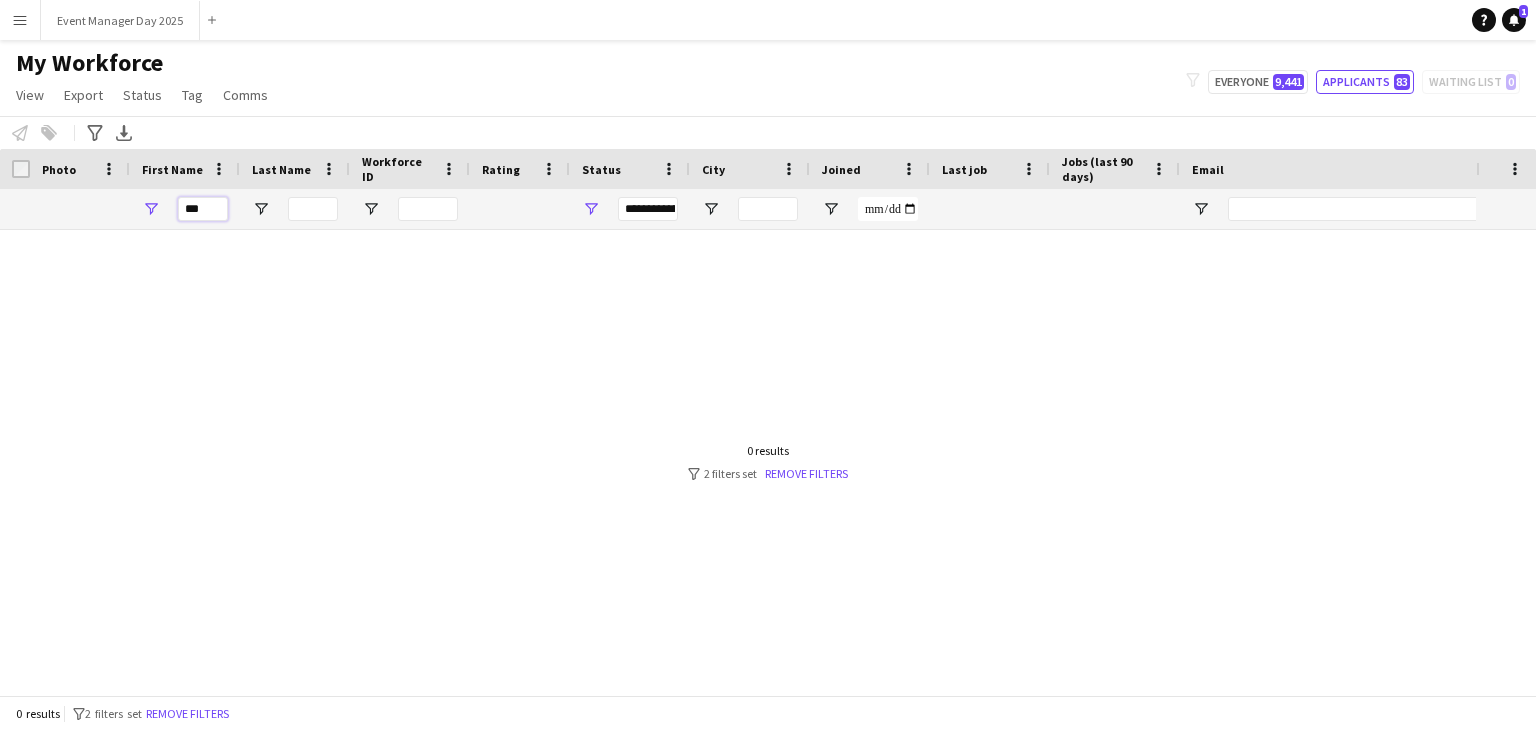 click on "***" at bounding box center [203, 209] 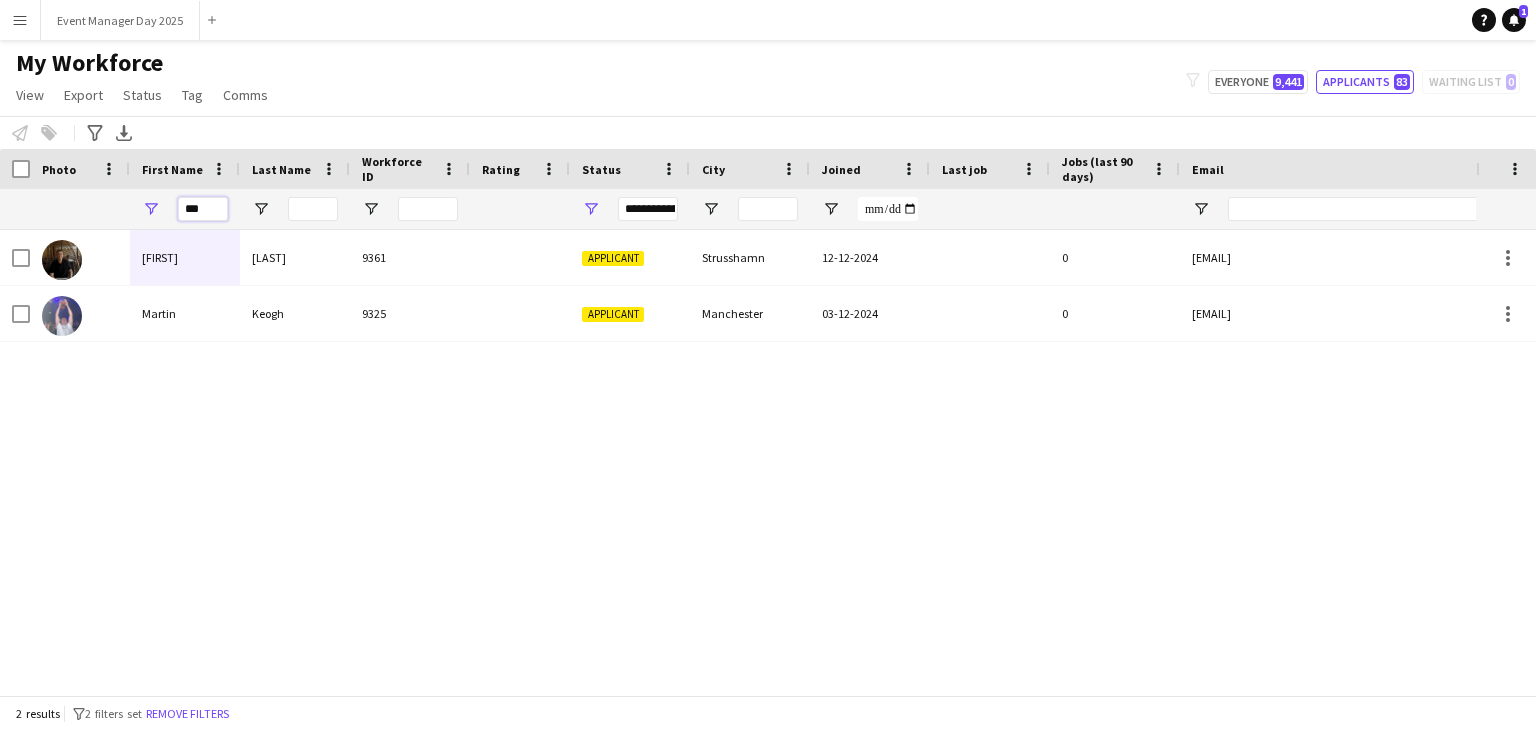 click on "***" at bounding box center (203, 209) 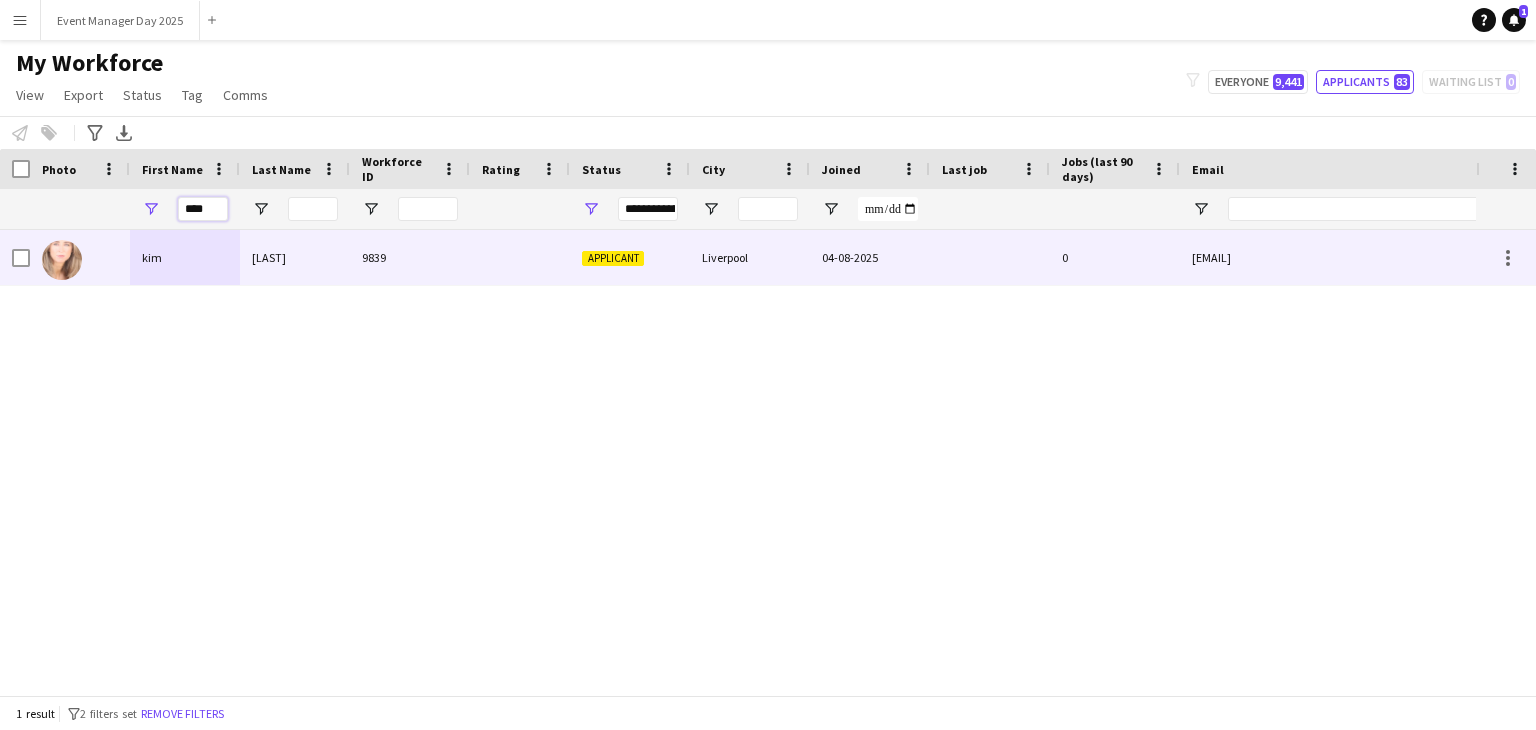type on "***" 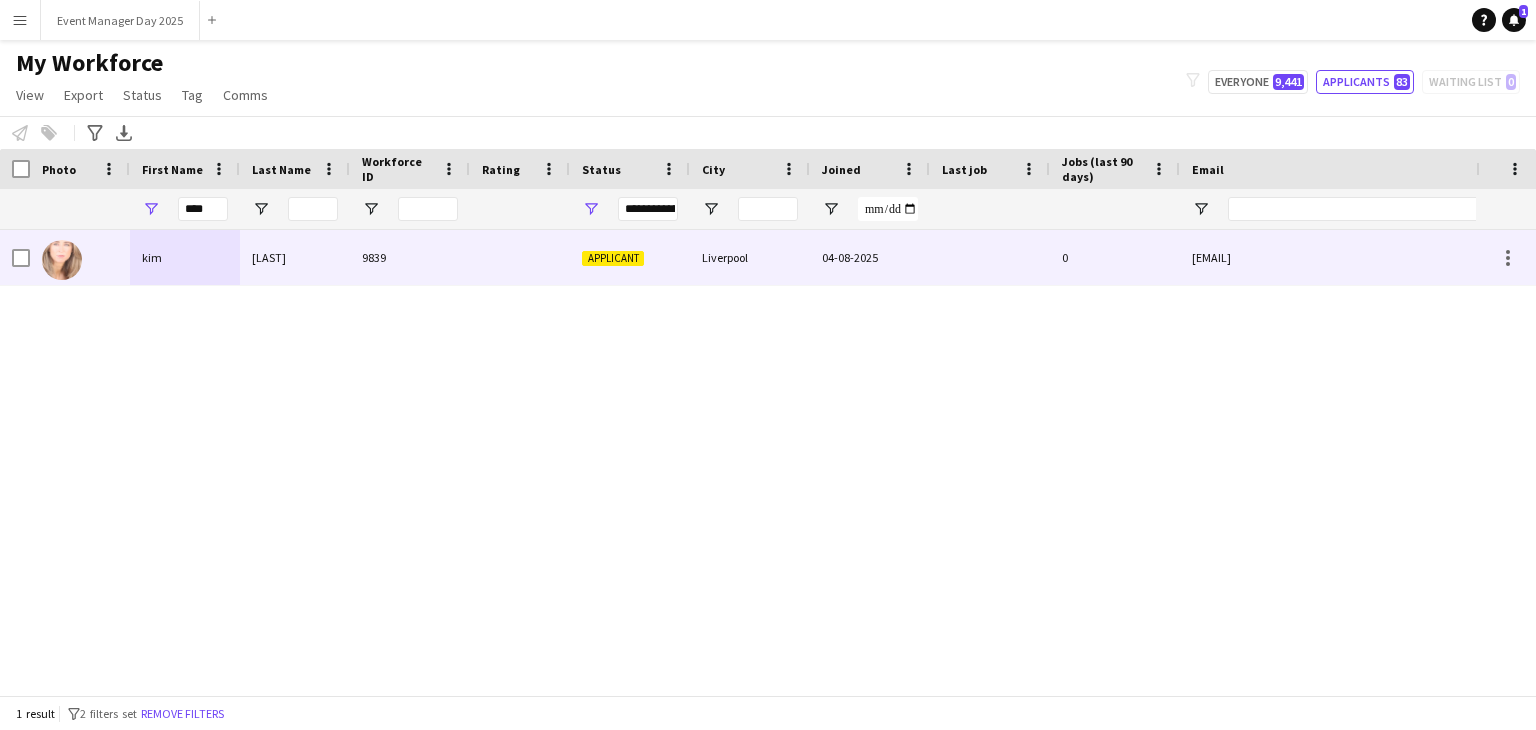 click on "kim" at bounding box center (185, 257) 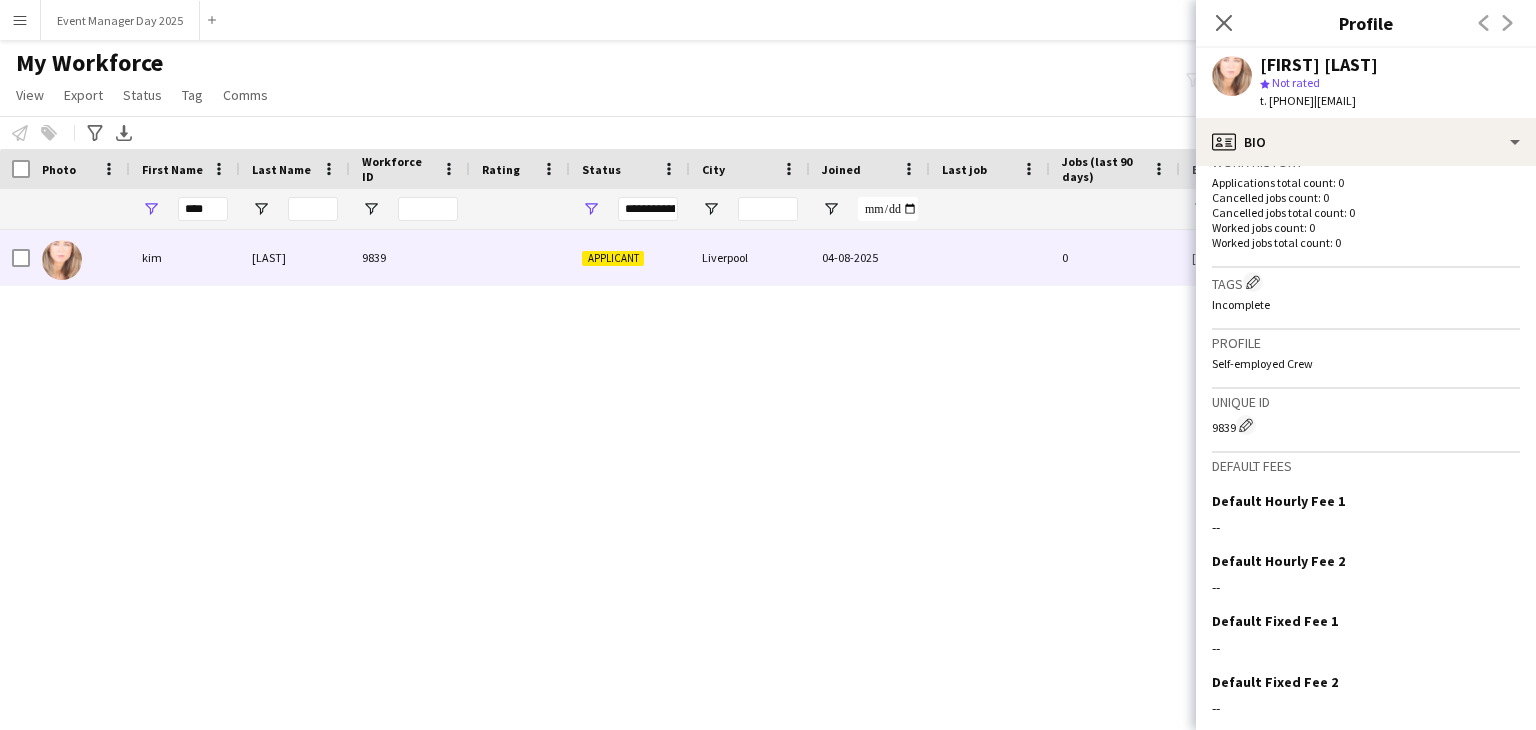 scroll, scrollTop: 584, scrollLeft: 0, axis: vertical 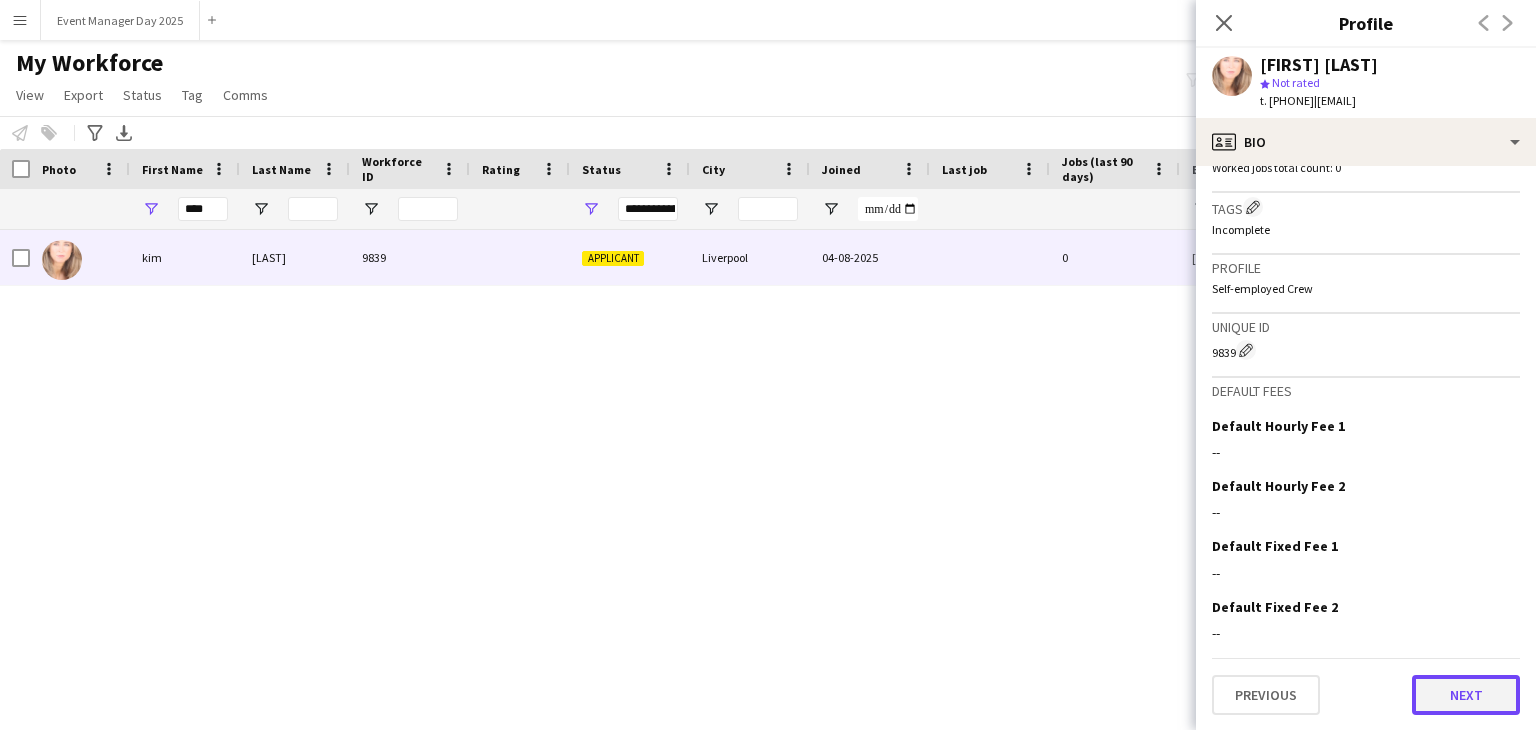 click on "Next" 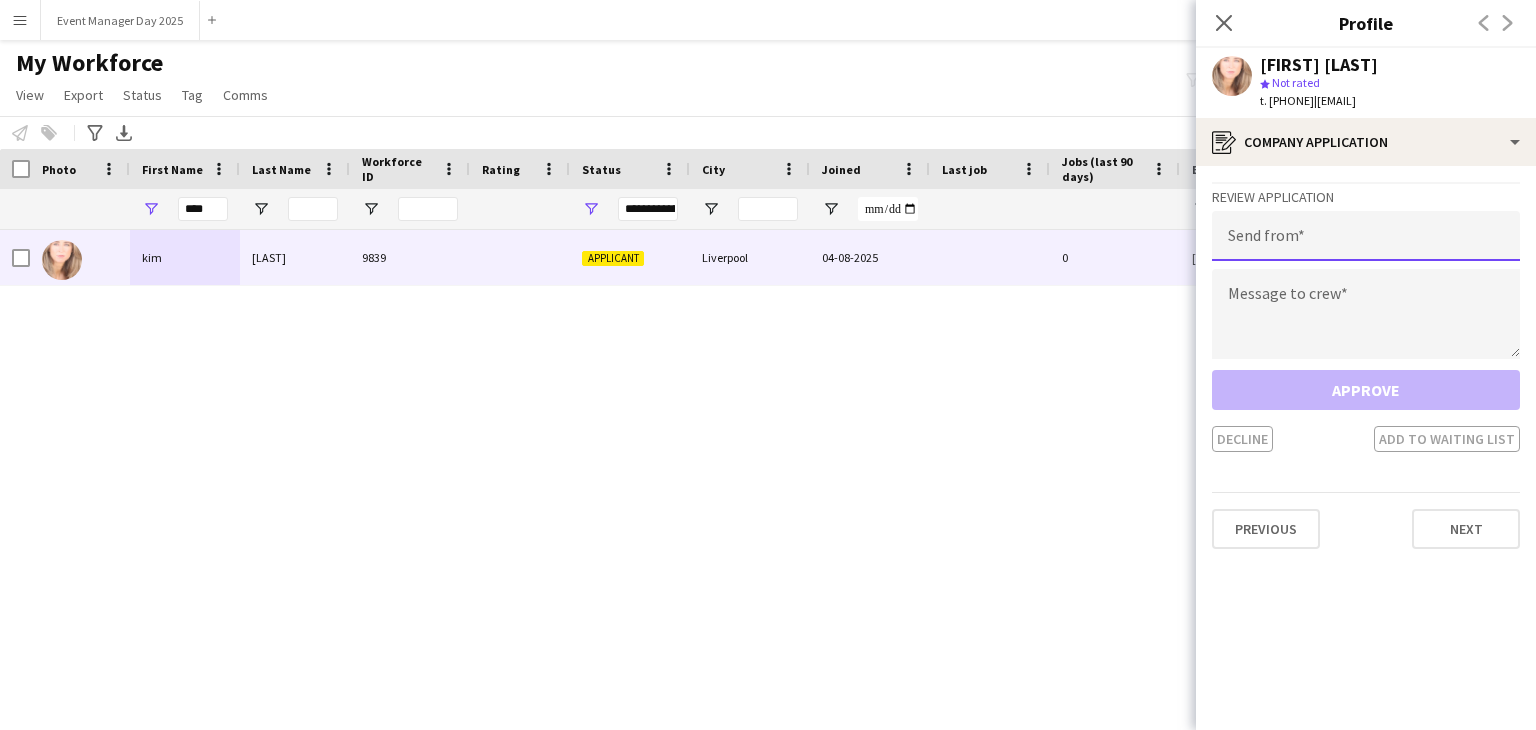 click 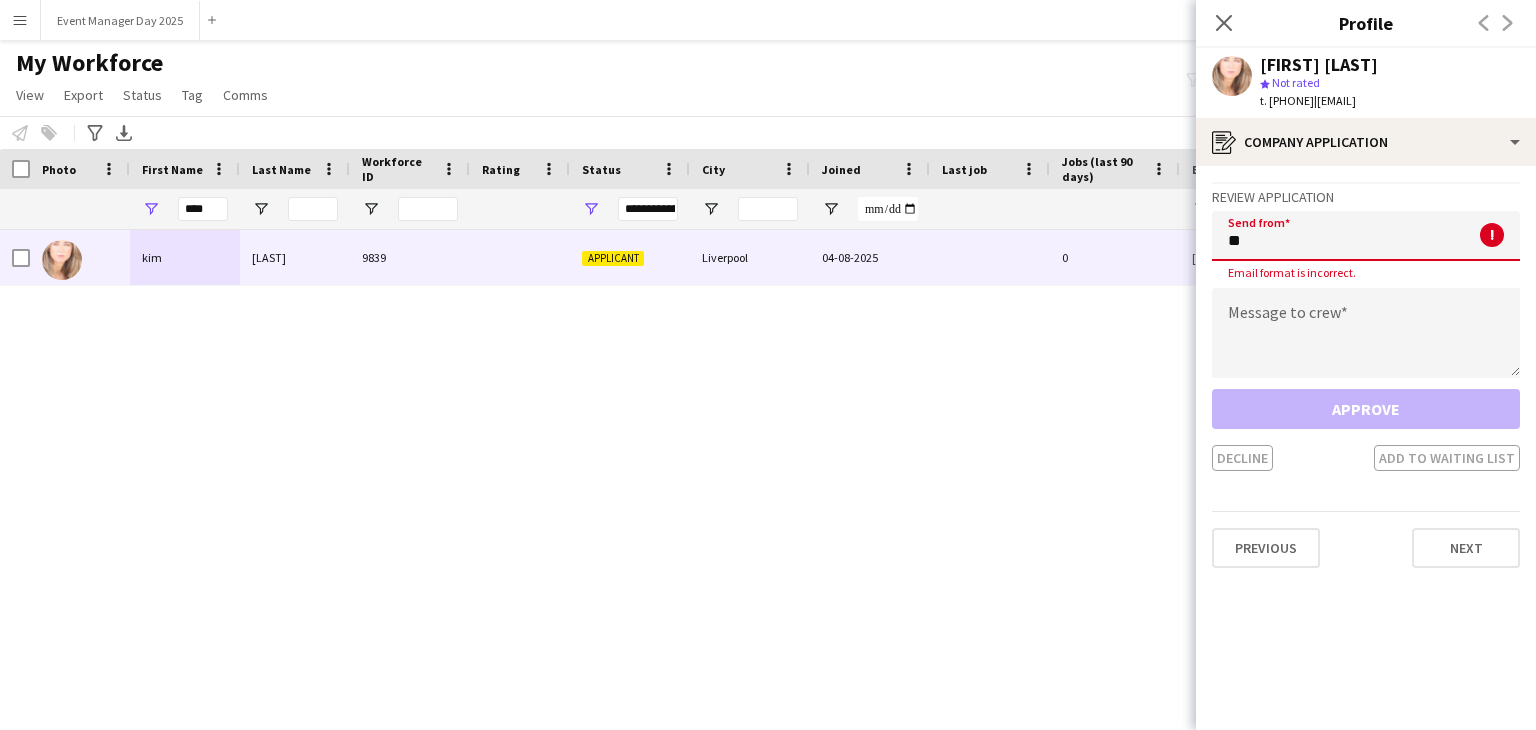 type on "*" 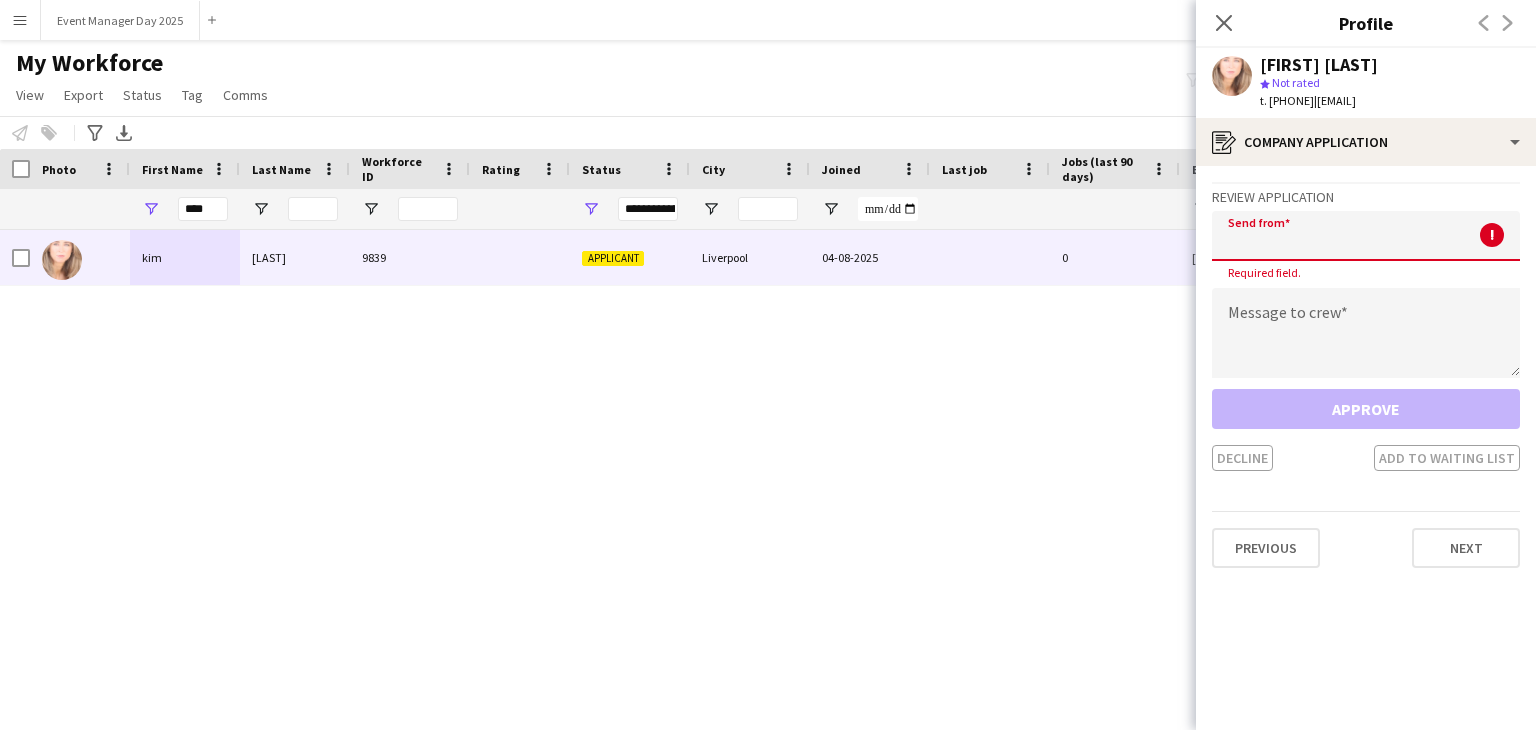 paste on "**********" 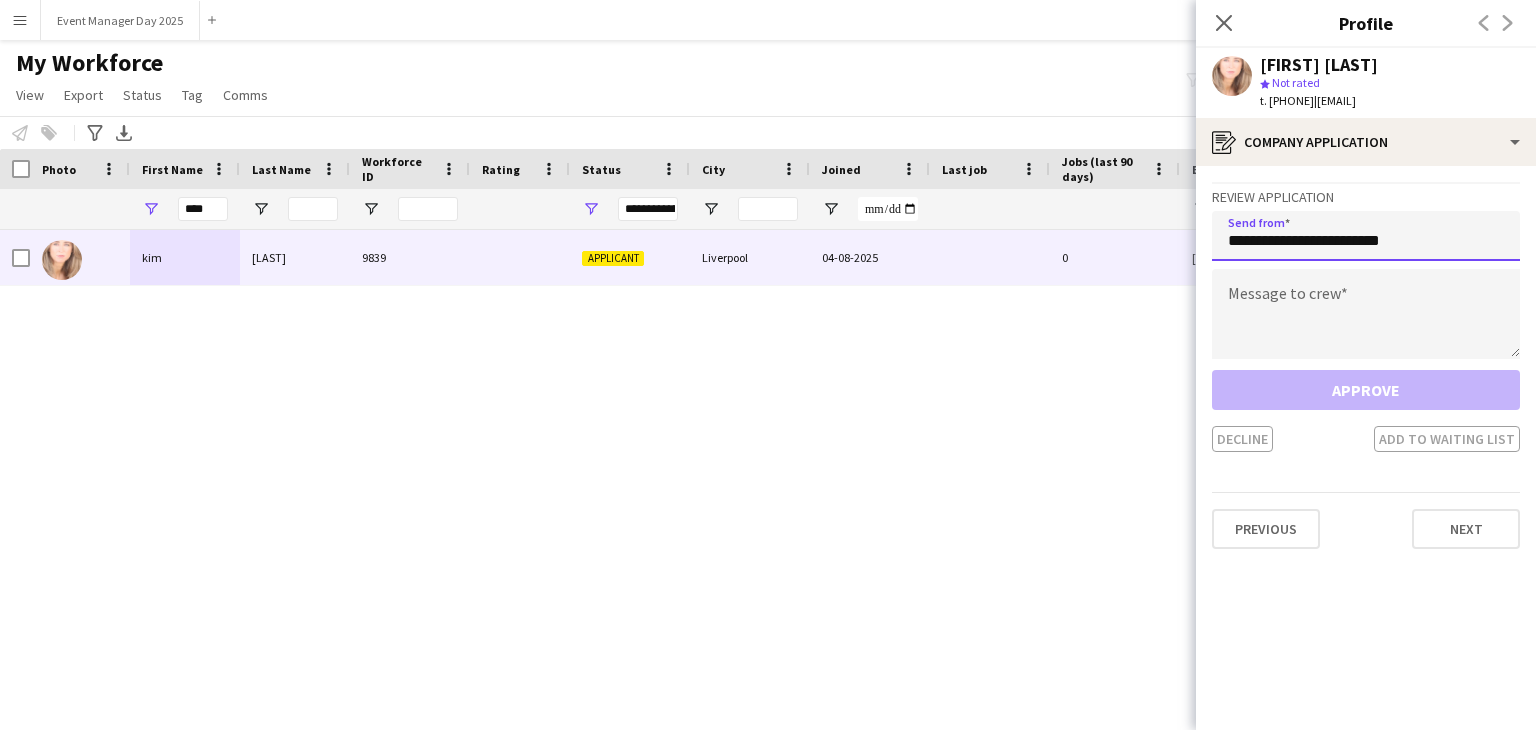 type on "**********" 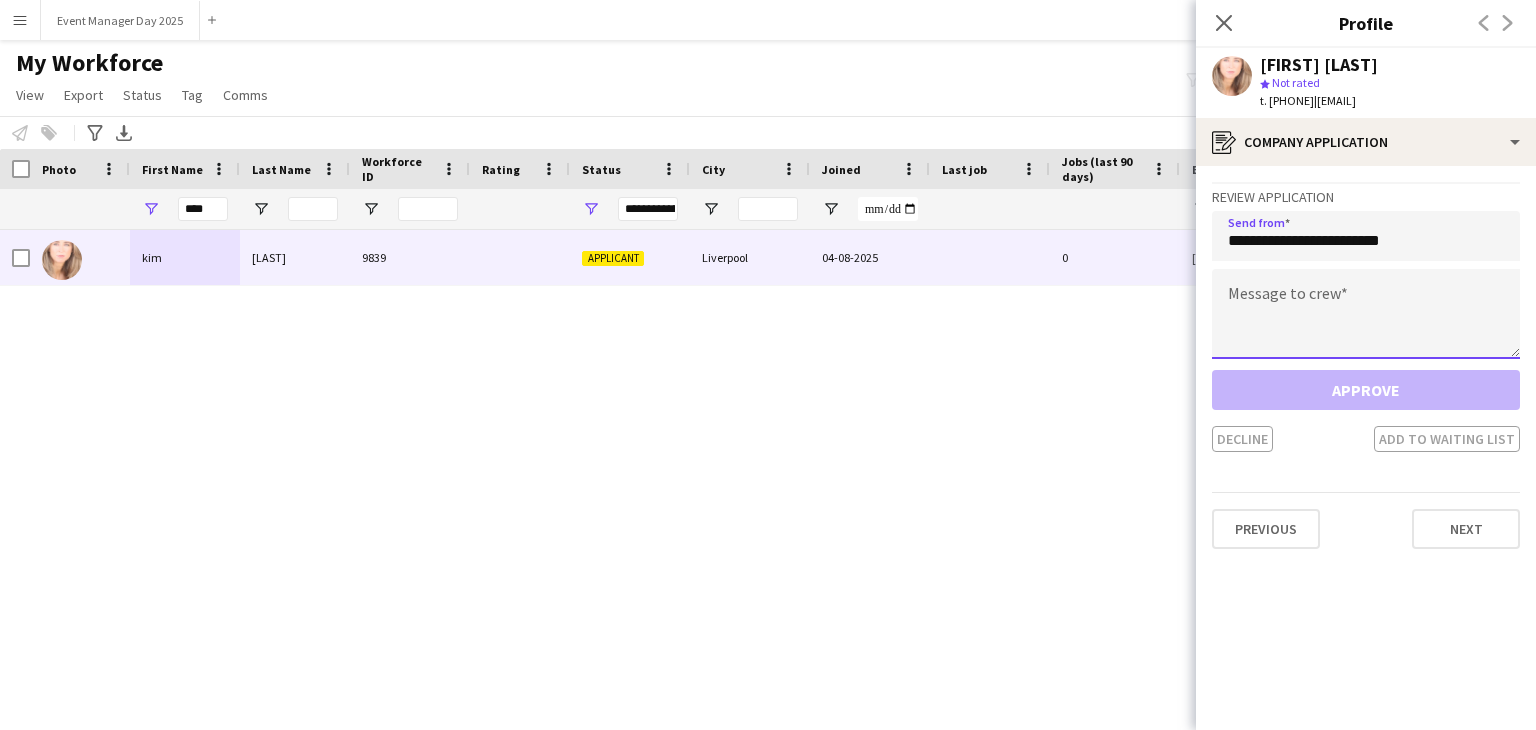 click 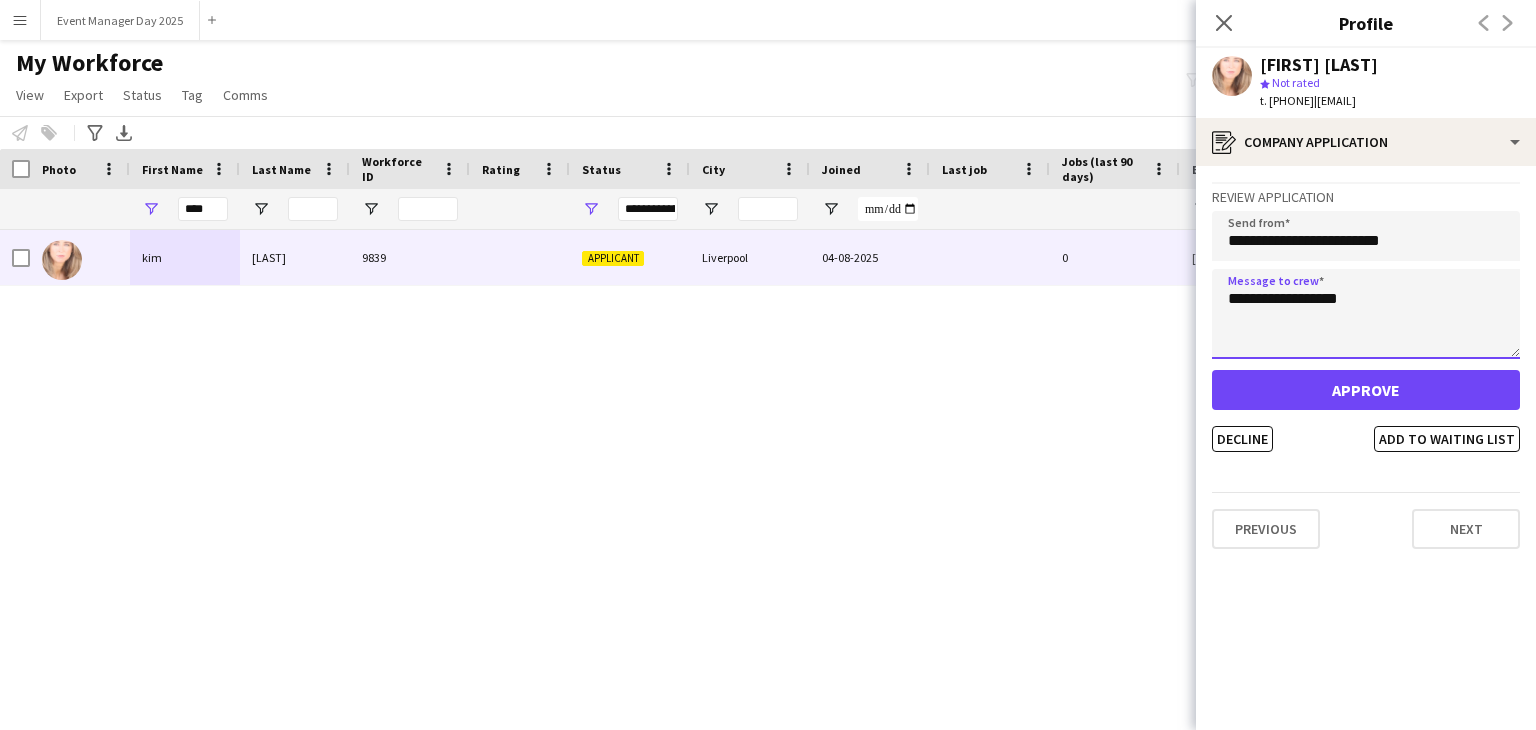 type on "**********" 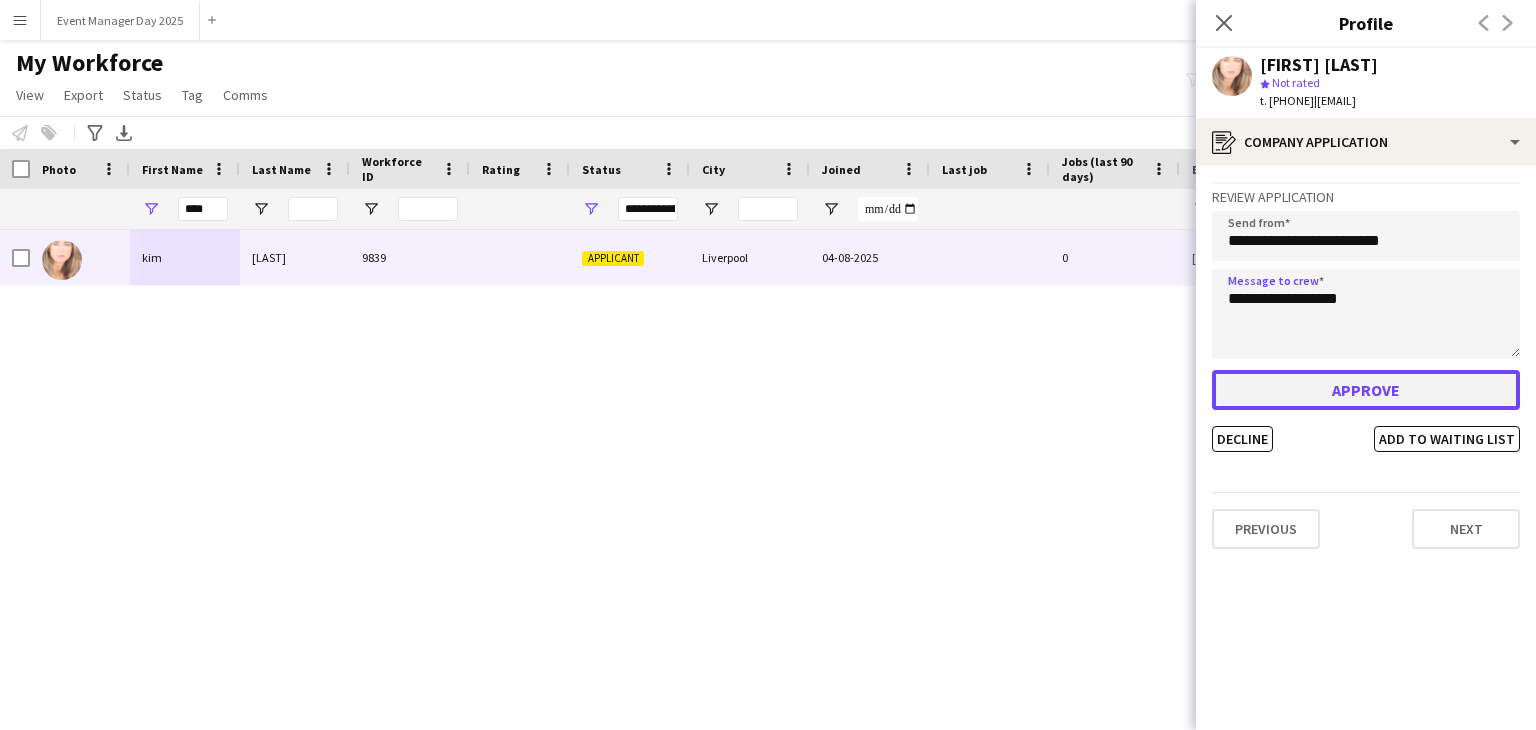 click on "Approve" 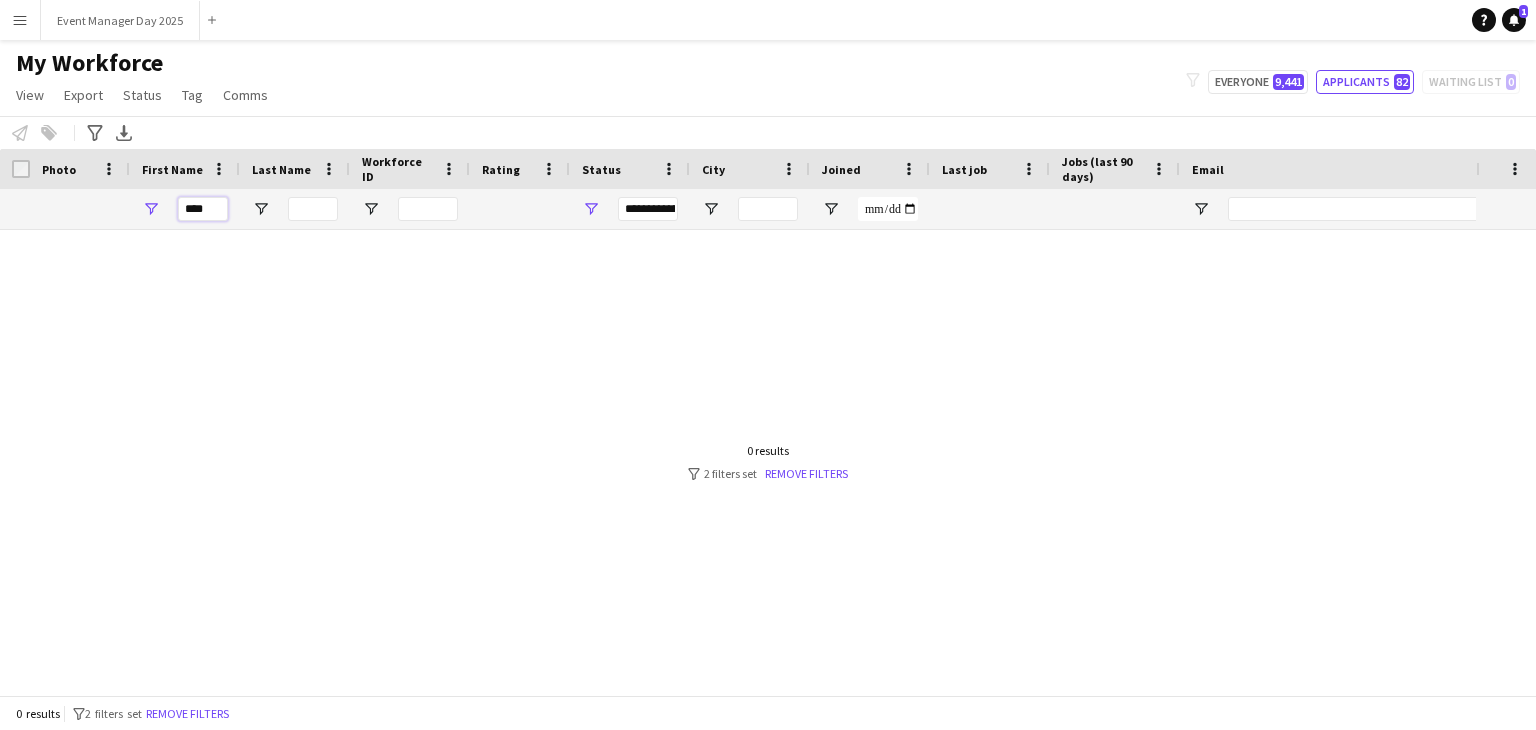 click on "***" at bounding box center (203, 209) 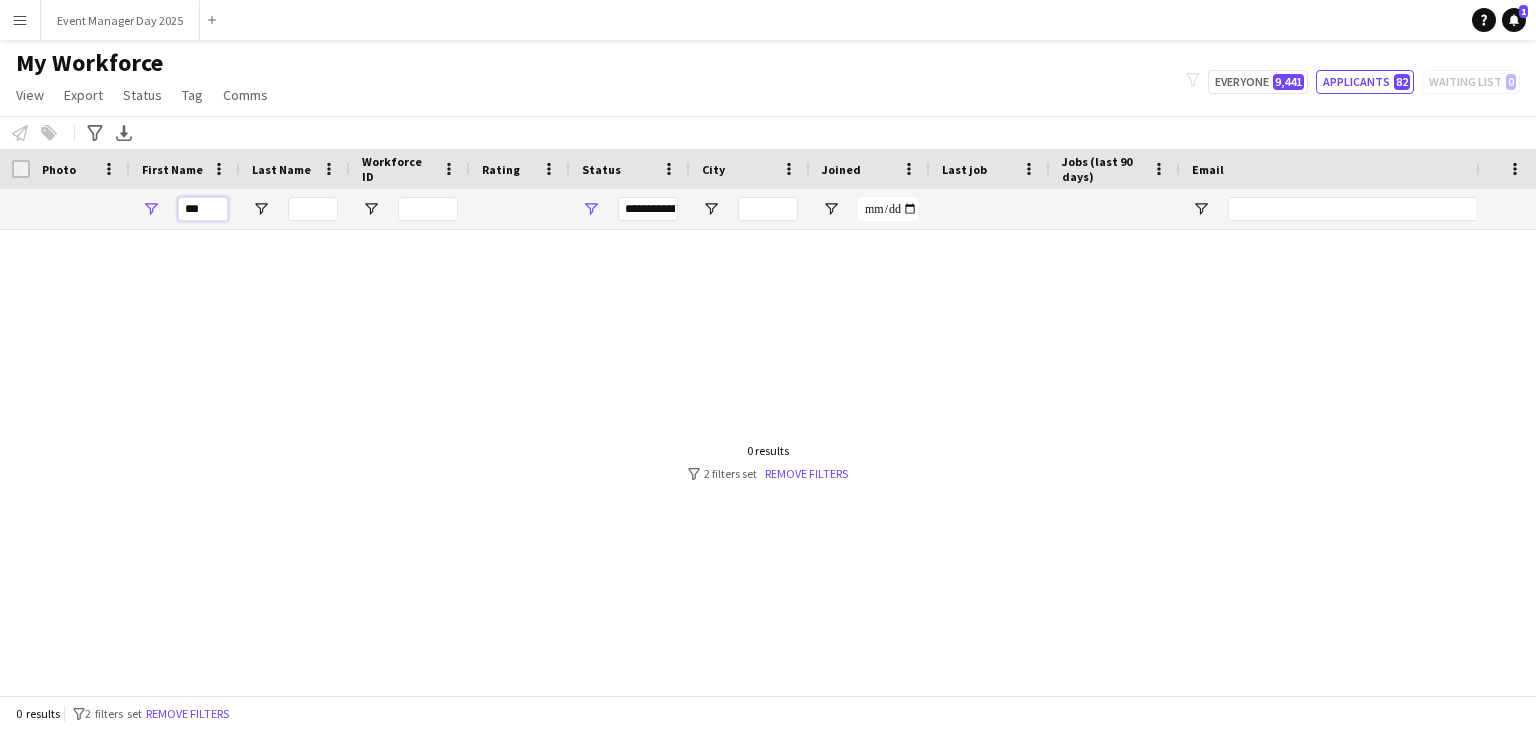 type on "*" 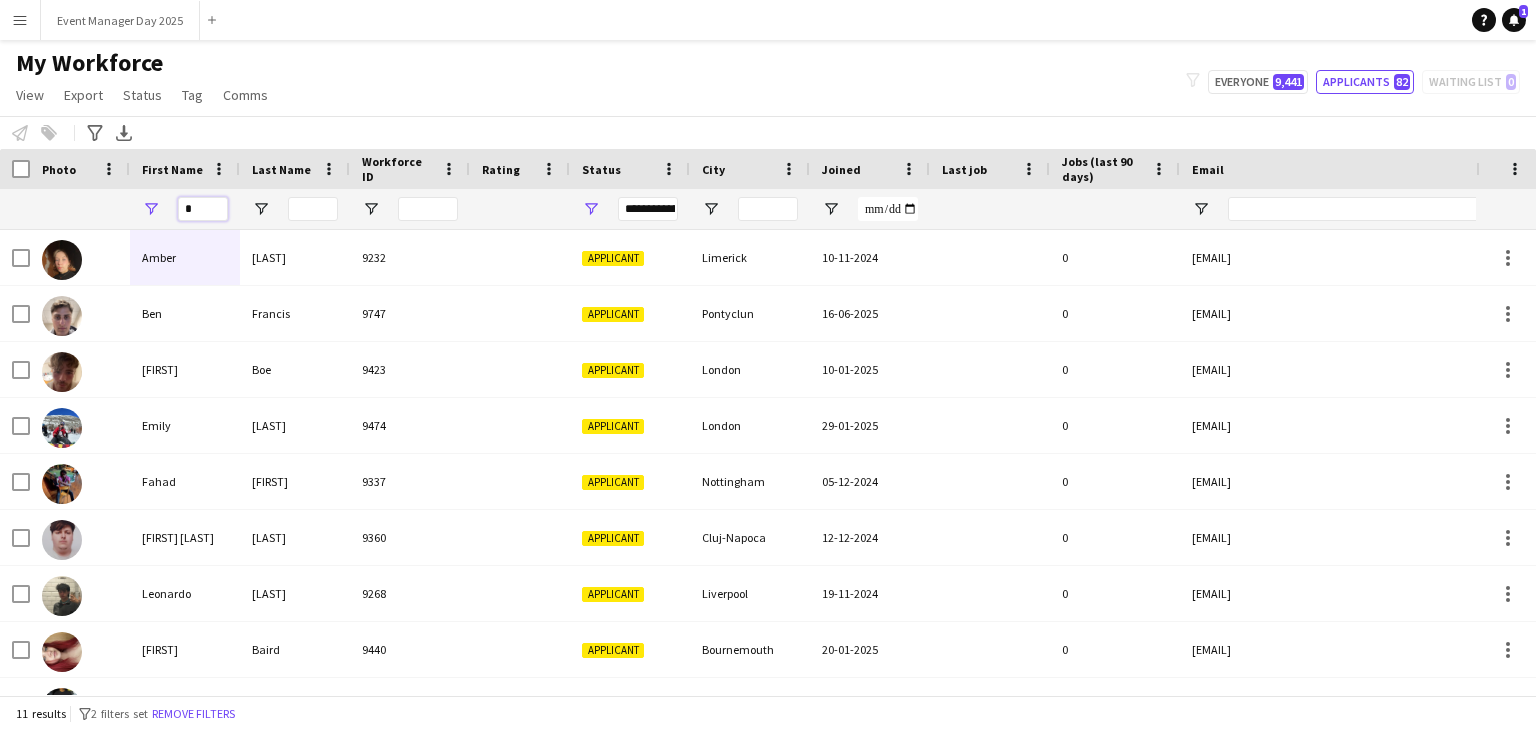 type 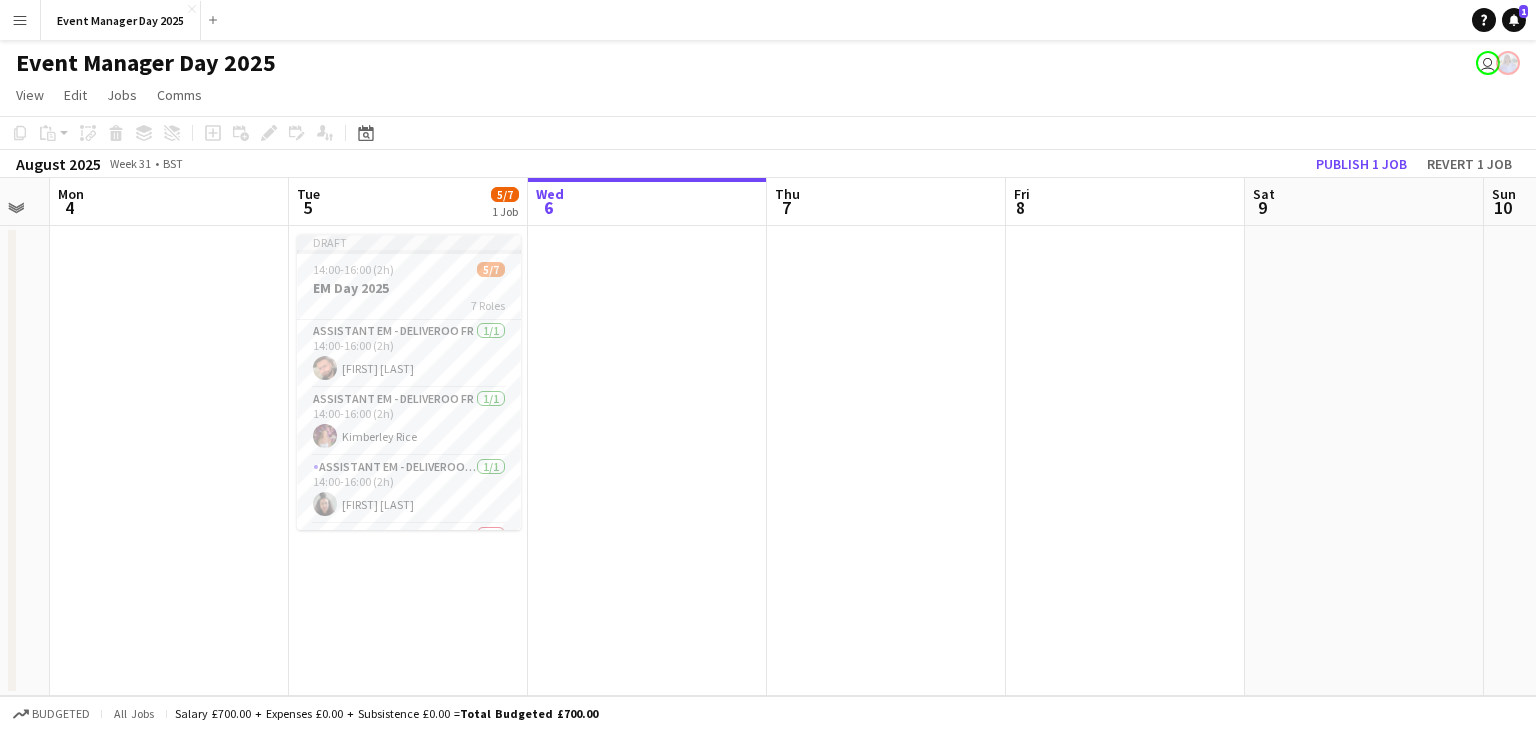 scroll, scrollTop: 0, scrollLeft: 416, axis: horizontal 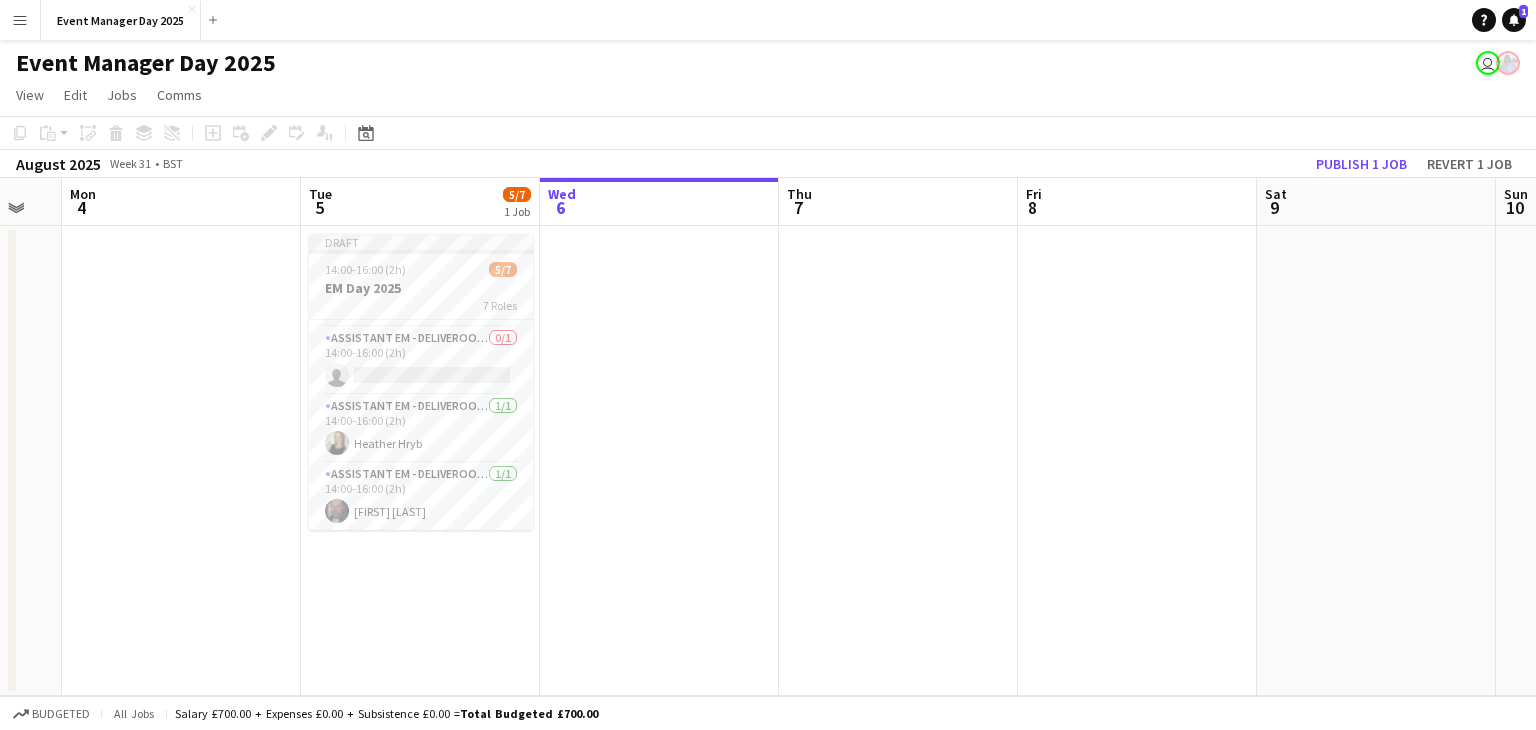 click on "Assistant EM - Deliveroo FR   0/1   14:00-16:00 (2h)
single-neutral-actions" at bounding box center [421, 361] 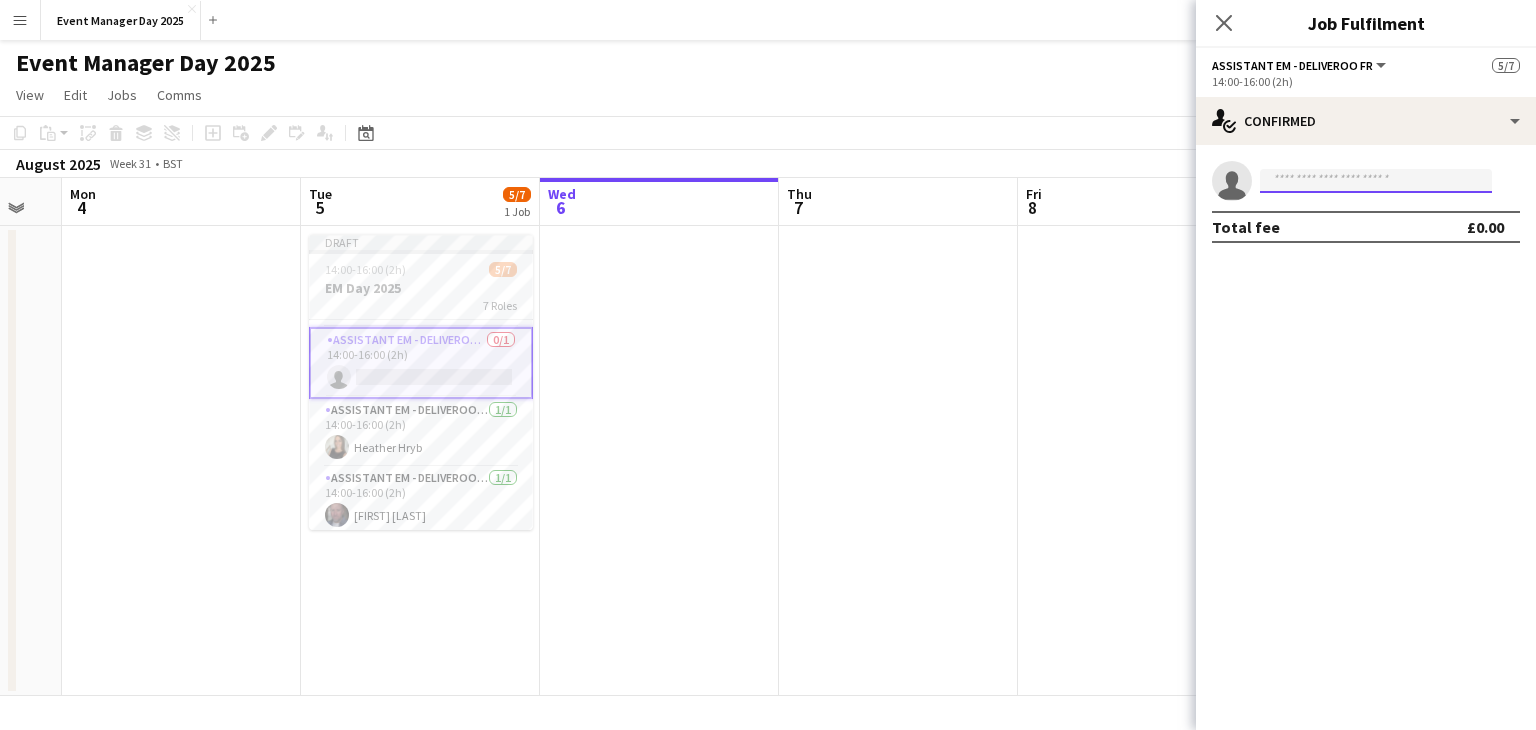 click at bounding box center [1376, 181] 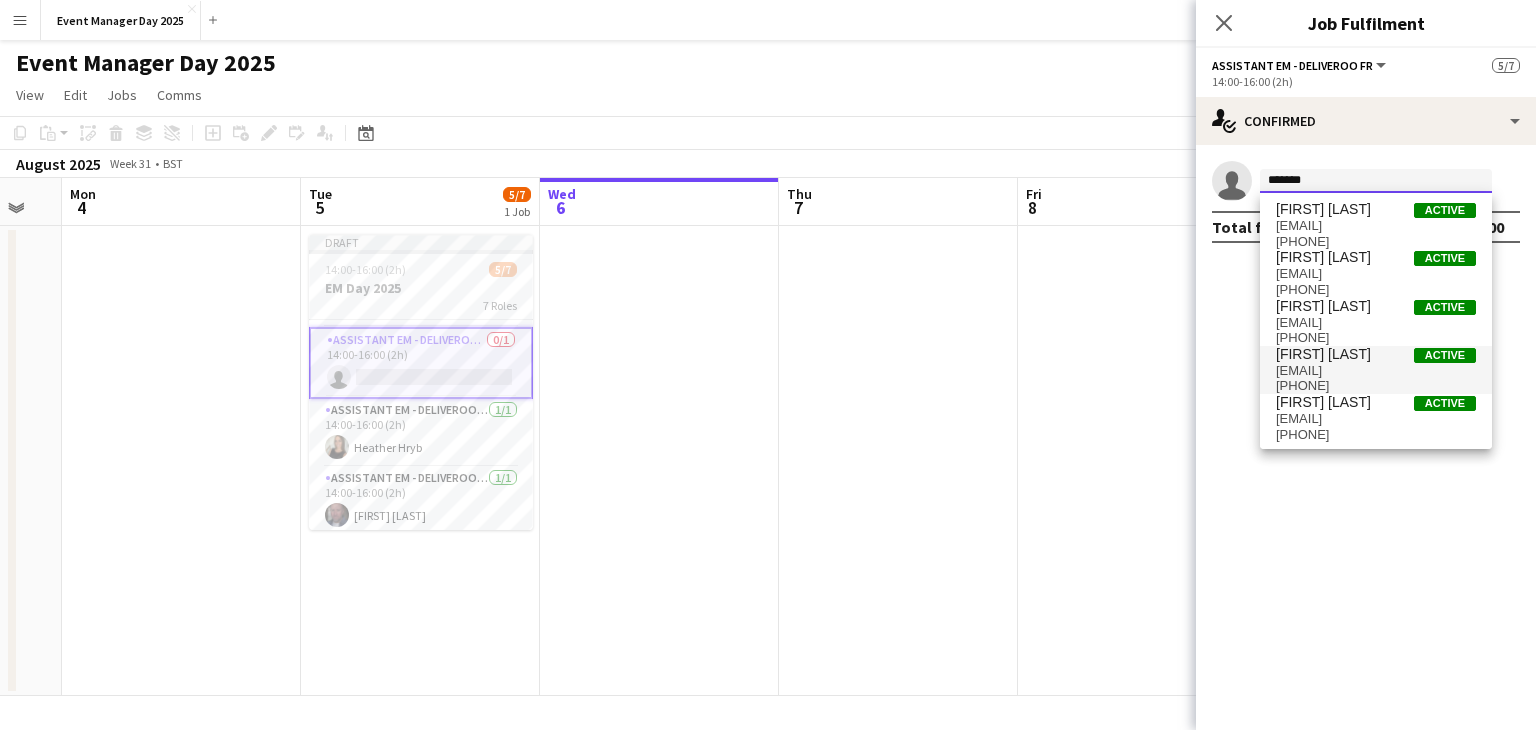 scroll, scrollTop: 0, scrollLeft: 0, axis: both 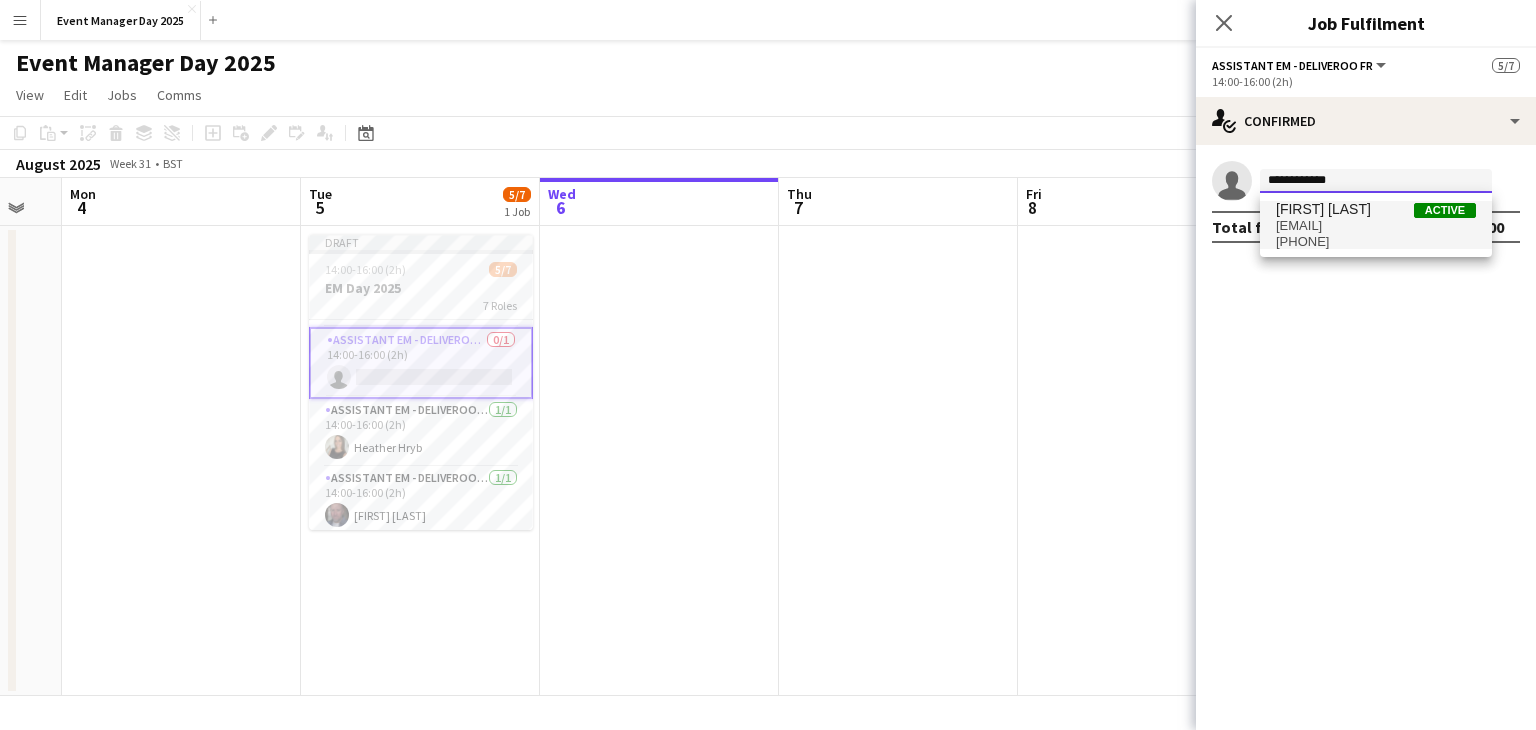 type on "**********" 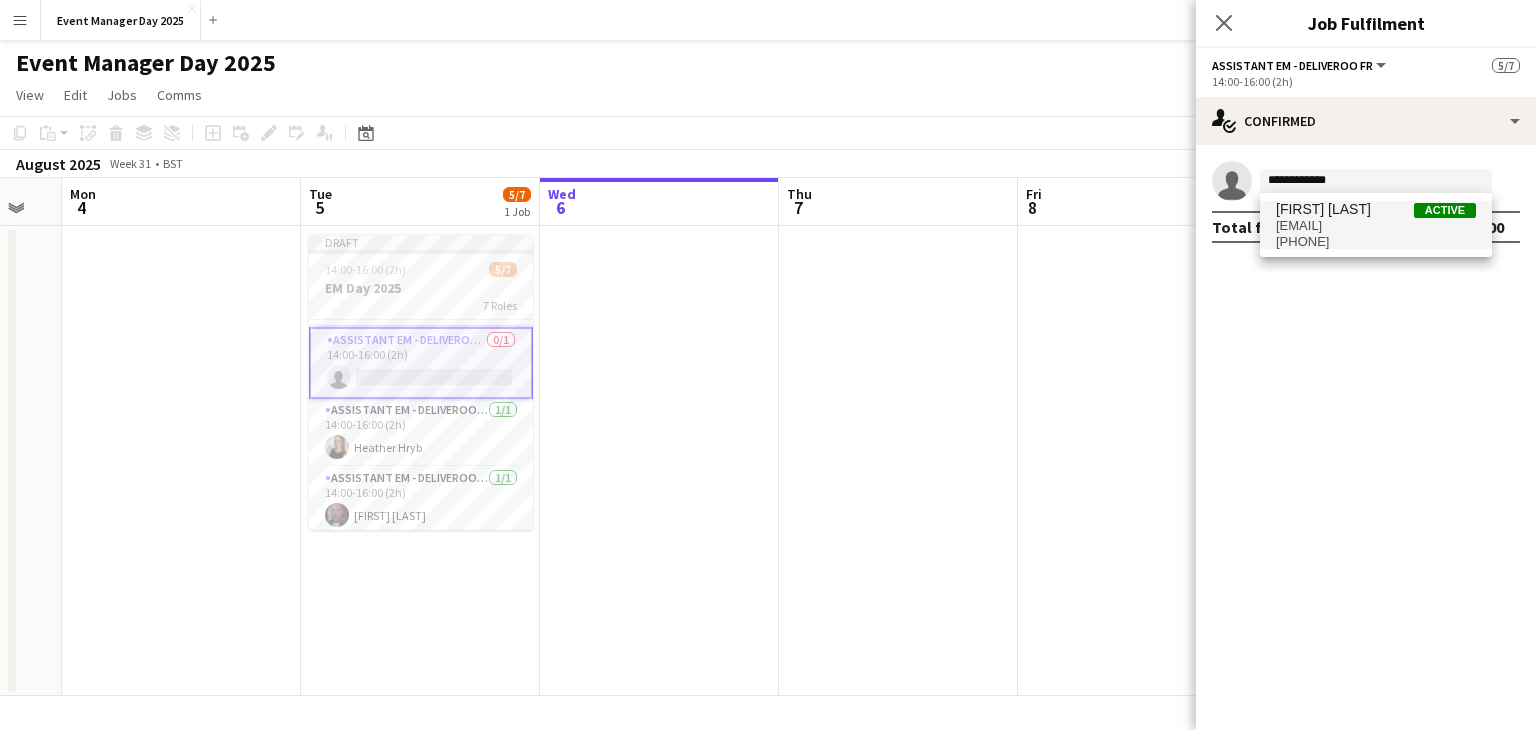 click on "[EMAIL]" at bounding box center [1376, 226] 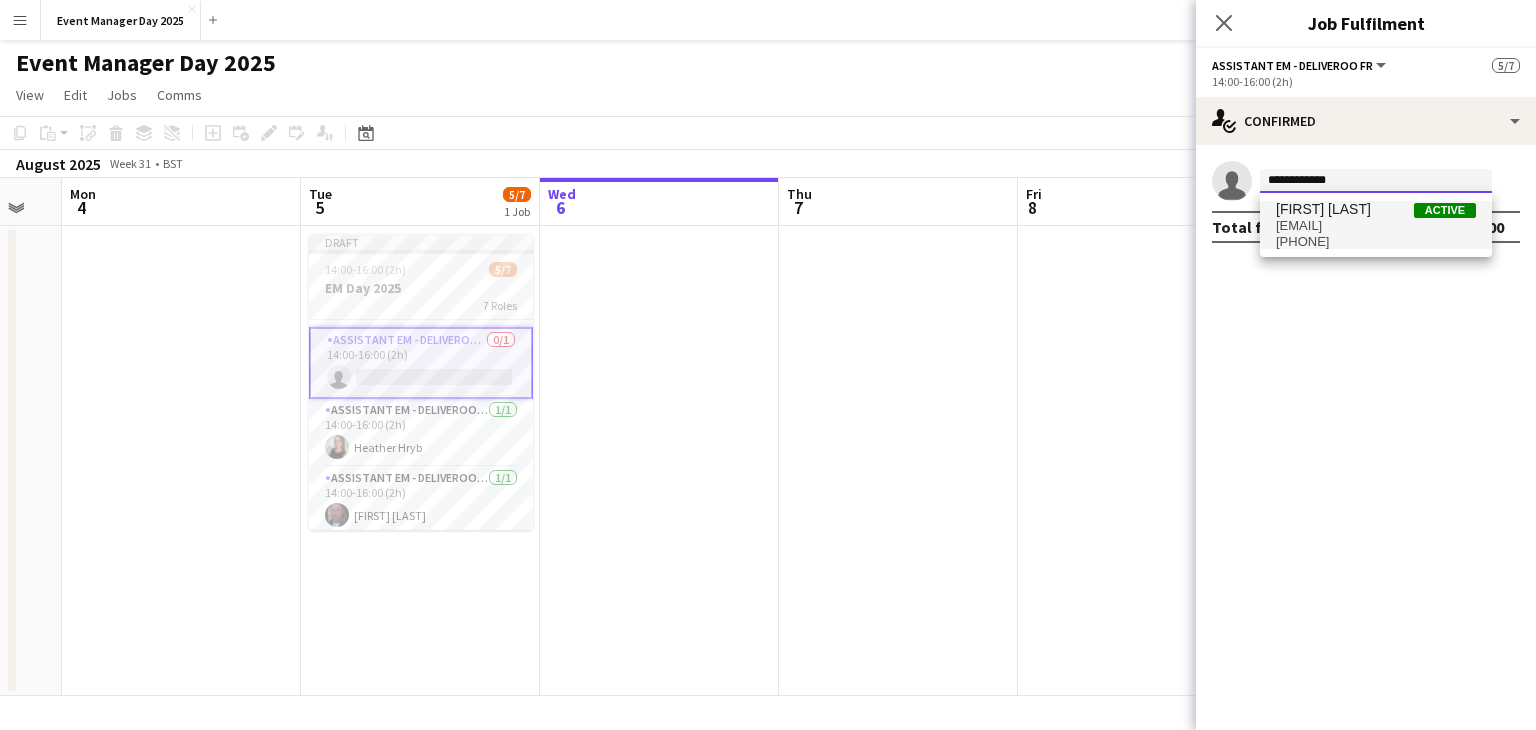 type 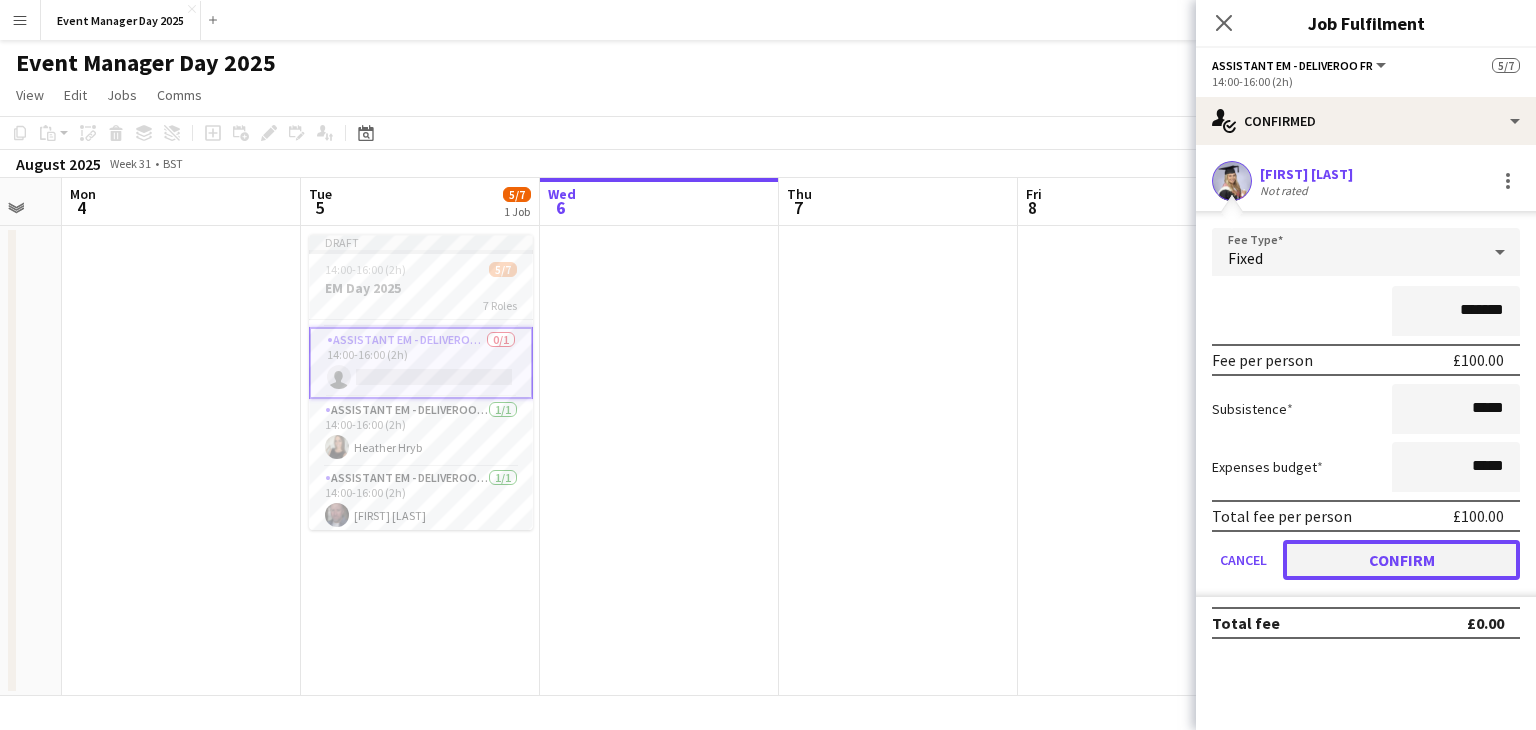 click on "Confirm" at bounding box center (1401, 560) 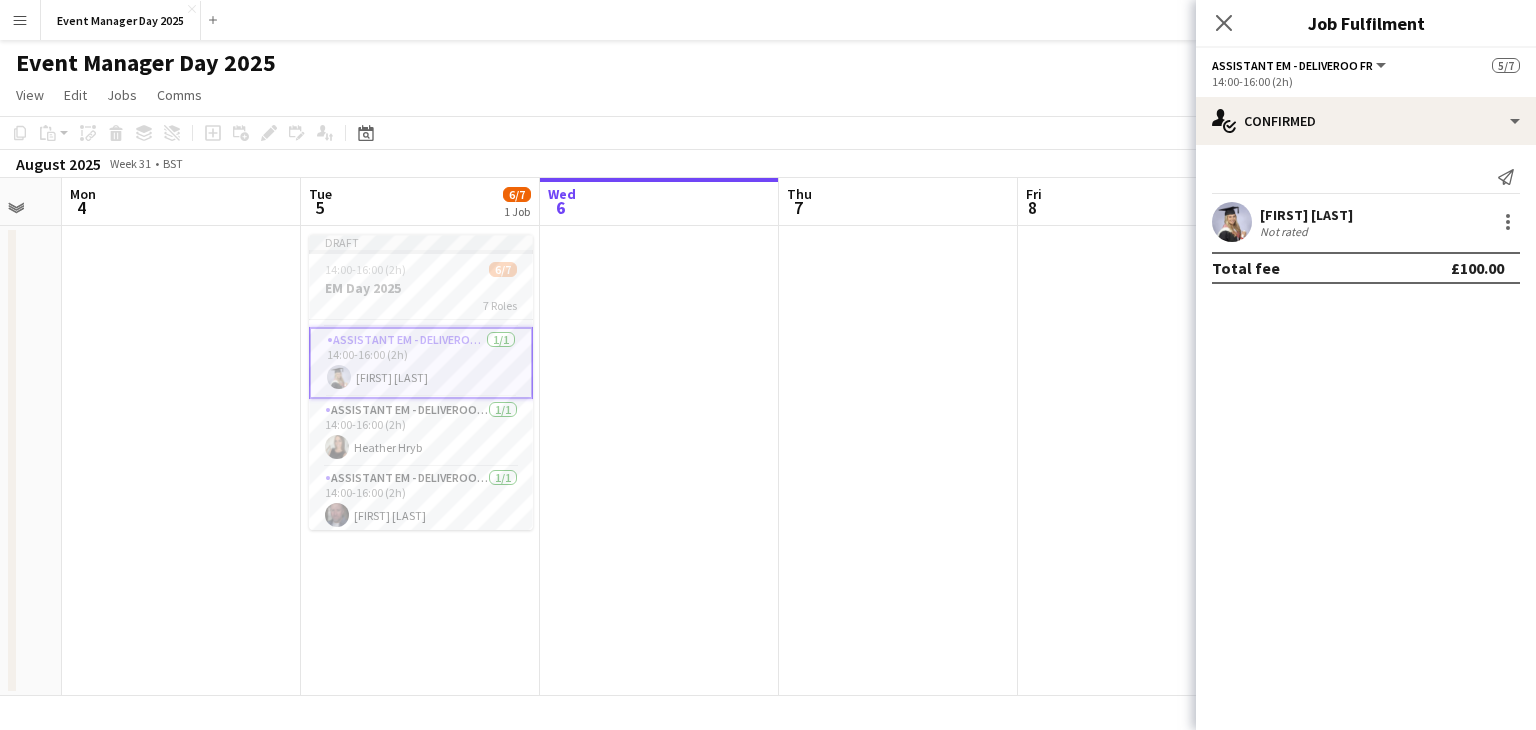 click at bounding box center [1232, 222] 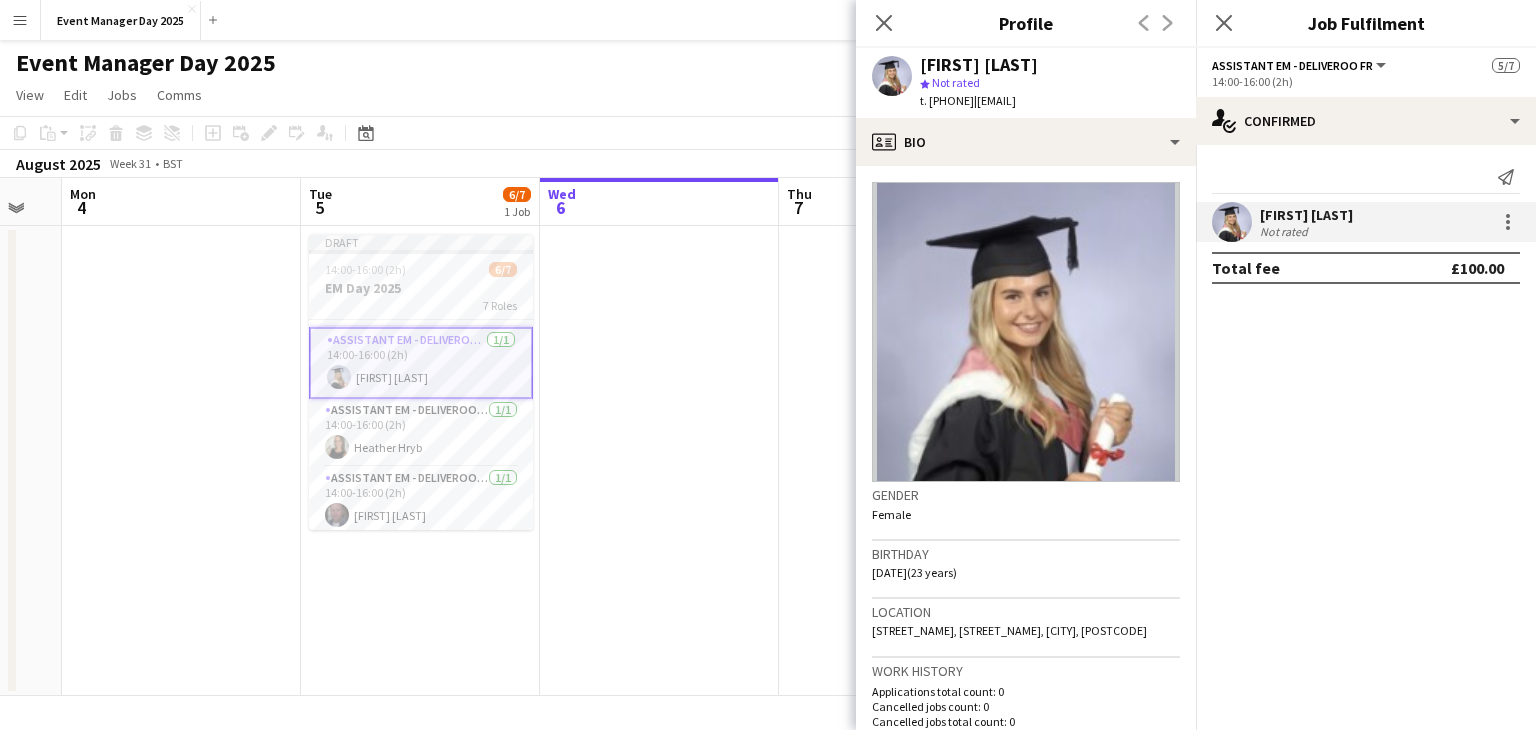 click at bounding box center [1232, 222] 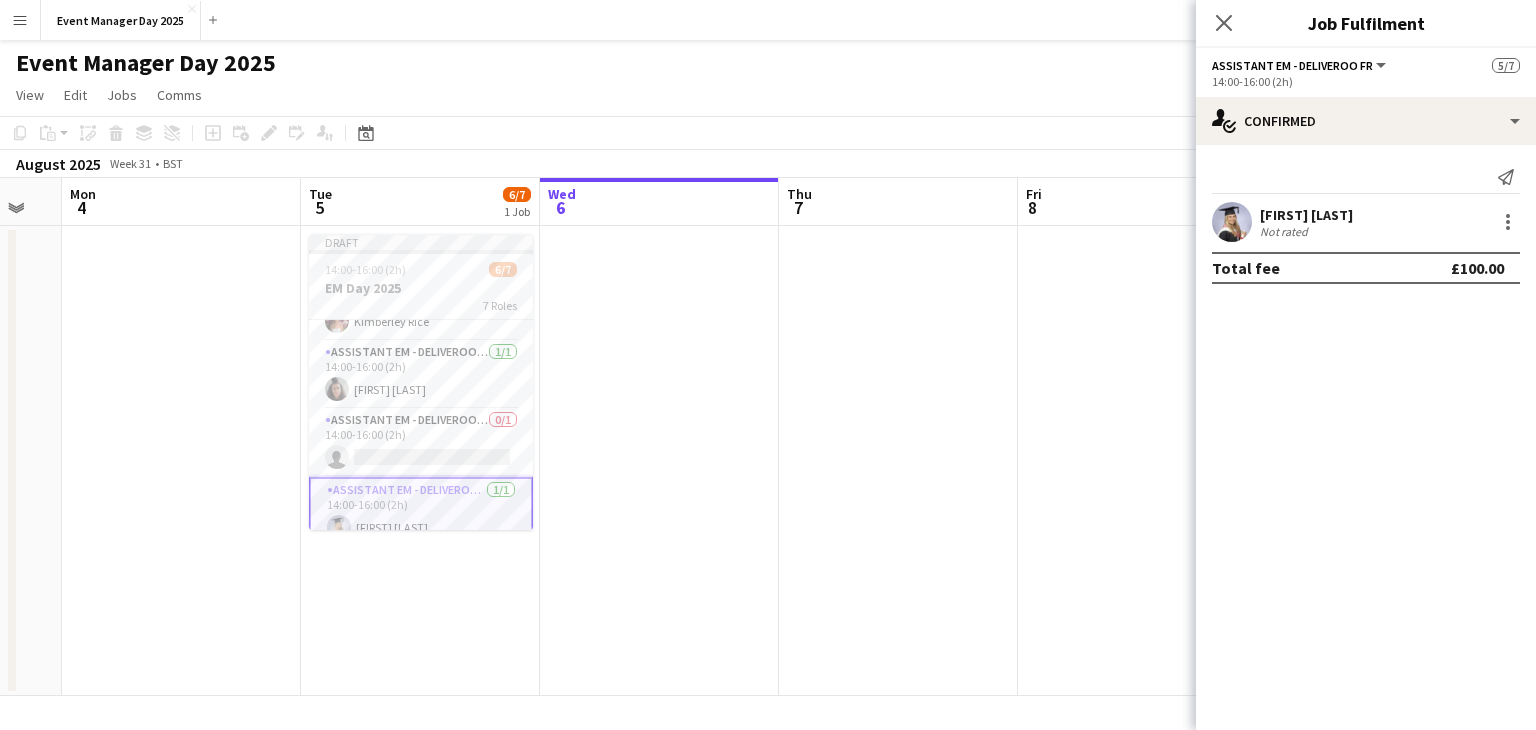 scroll, scrollTop: 111, scrollLeft: 0, axis: vertical 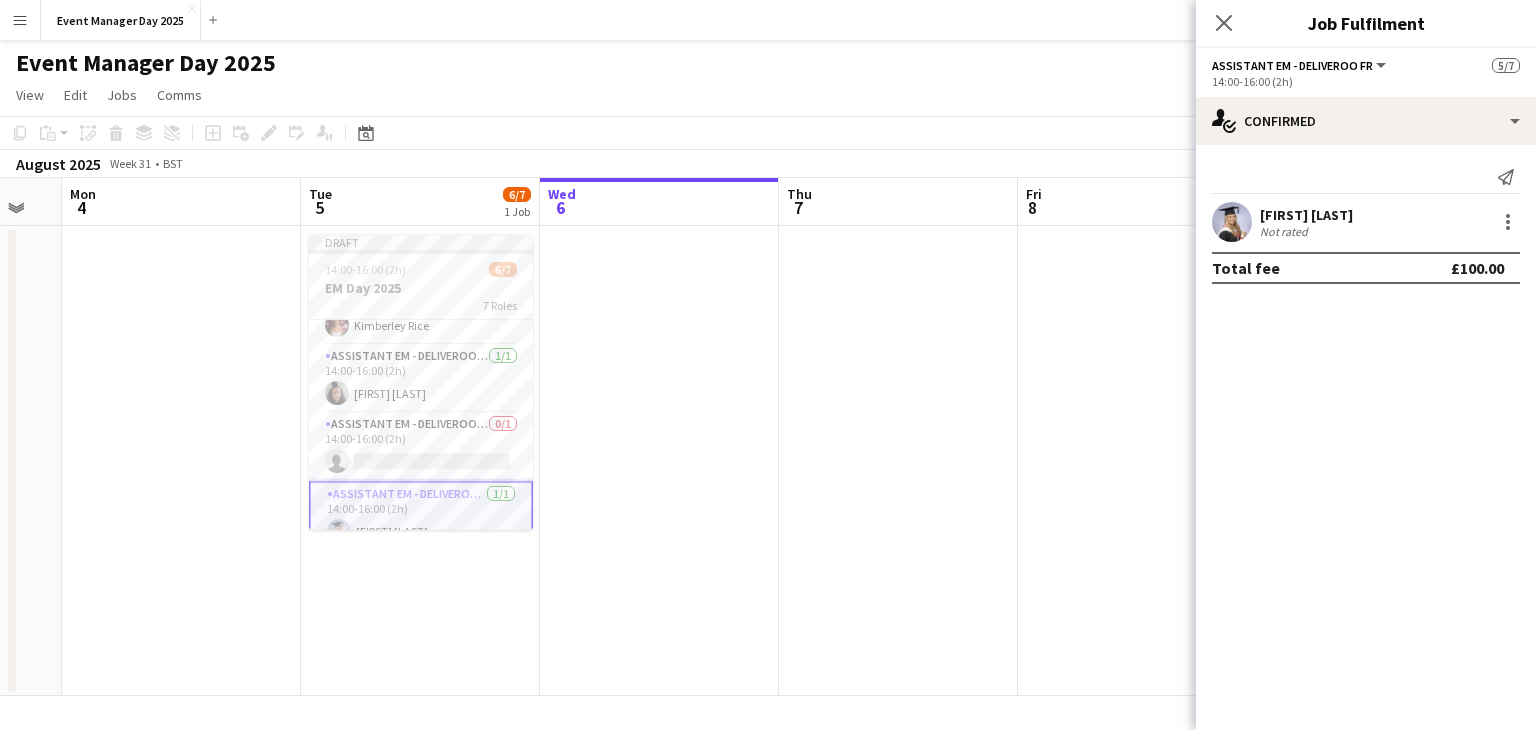 click on "Assistant EM - Deliveroo FR   0/1   14:00-16:00 (2h)
single-neutral-actions" at bounding box center (421, 447) 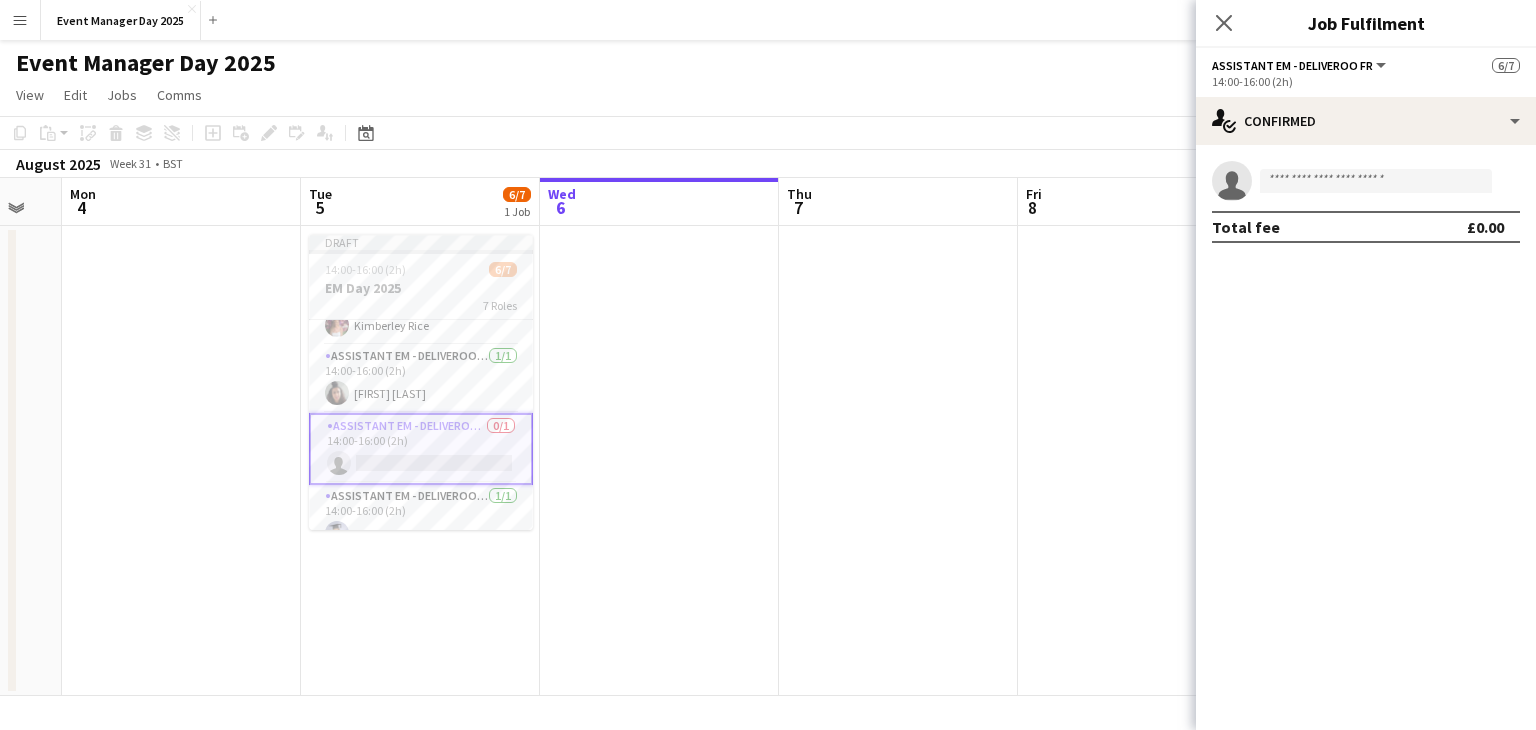 click on "single-neutral-actions" at bounding box center [1366, 181] 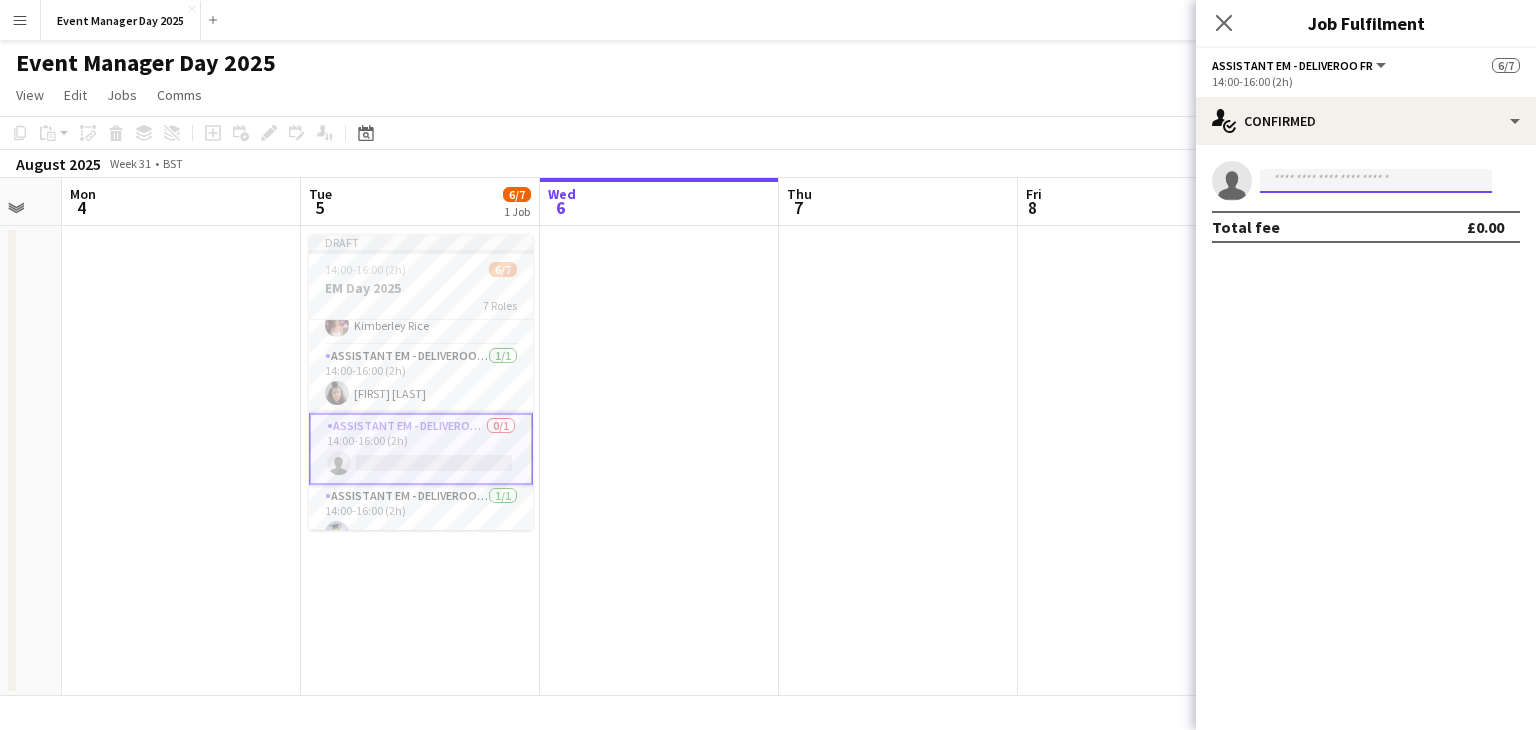click at bounding box center (1376, 181) 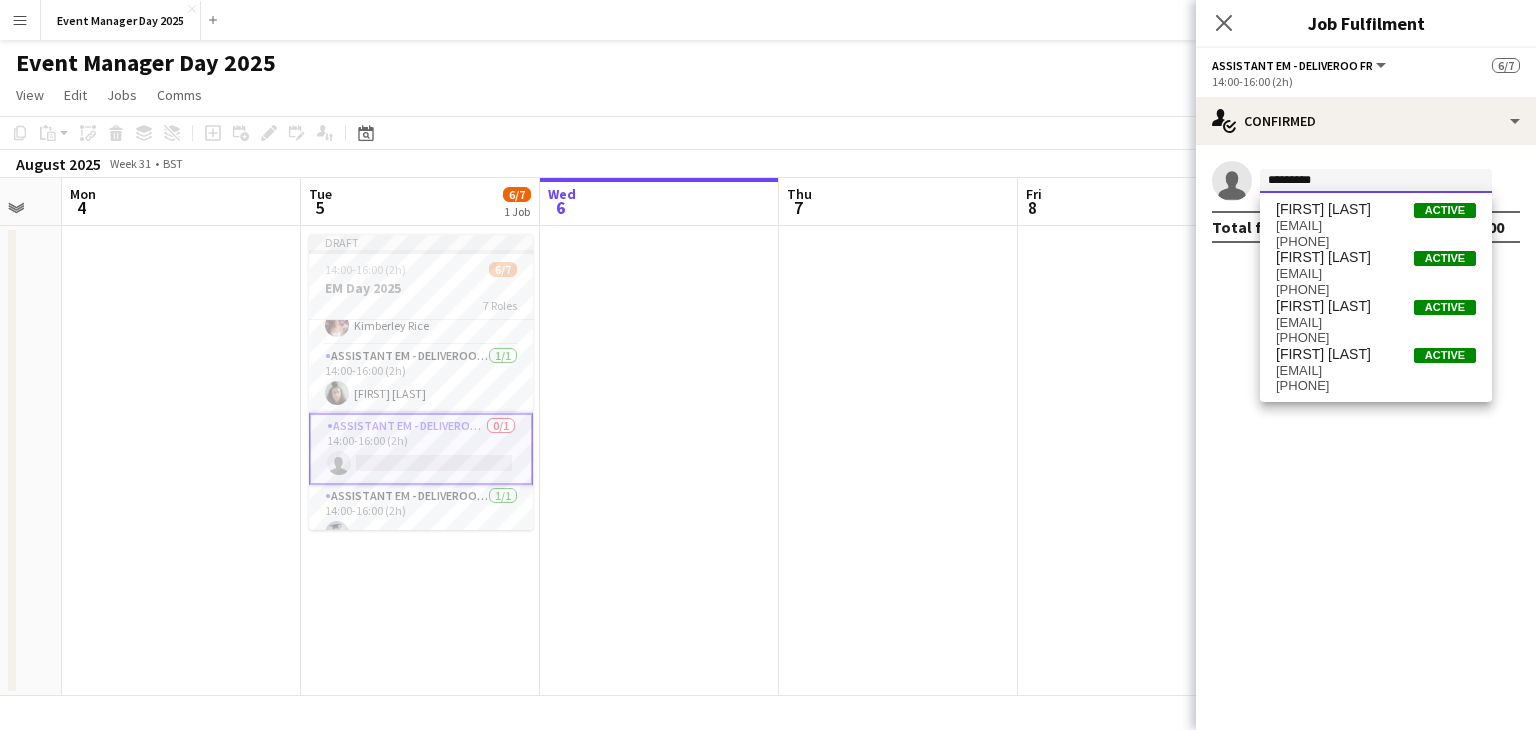 type on "*********" 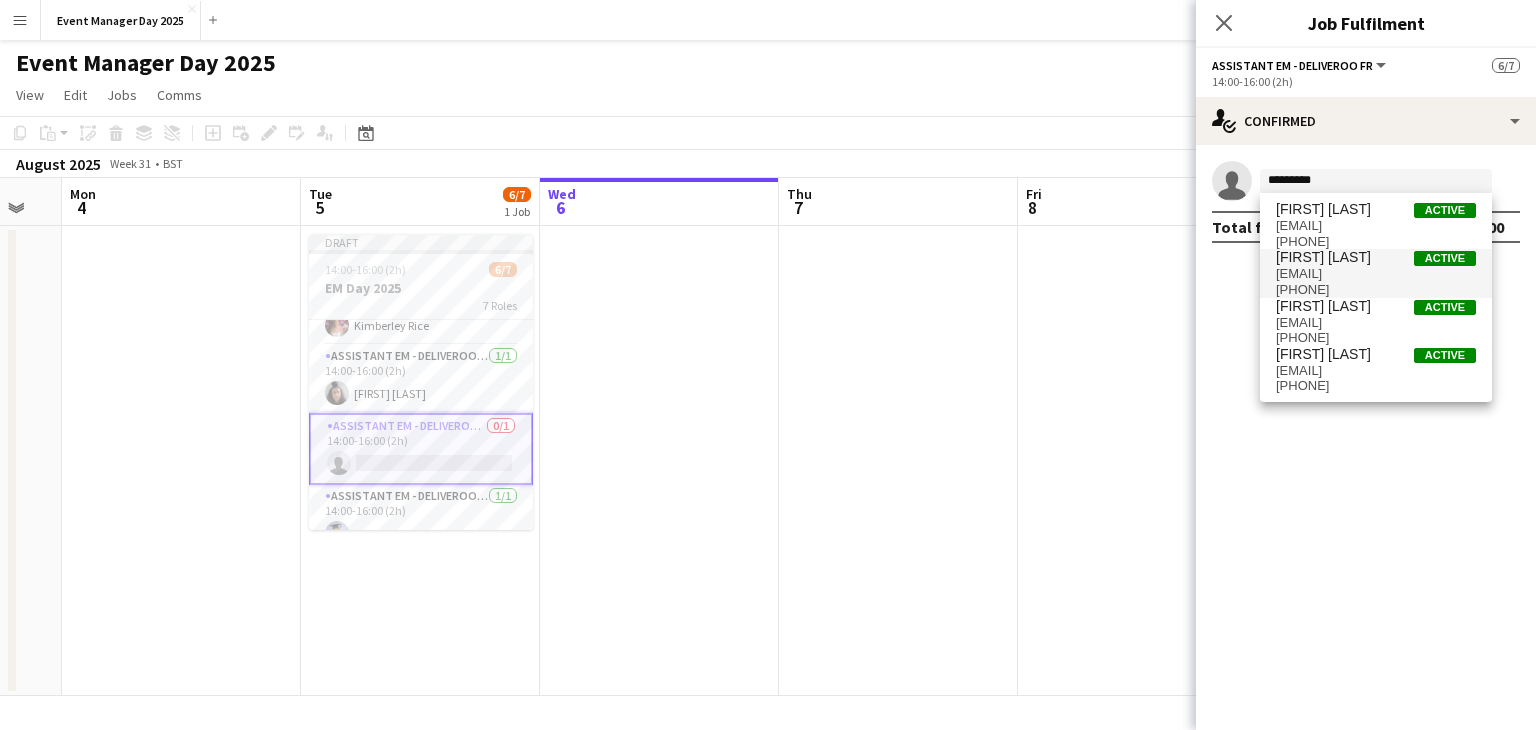 click on "[PHONE]" at bounding box center [1376, 290] 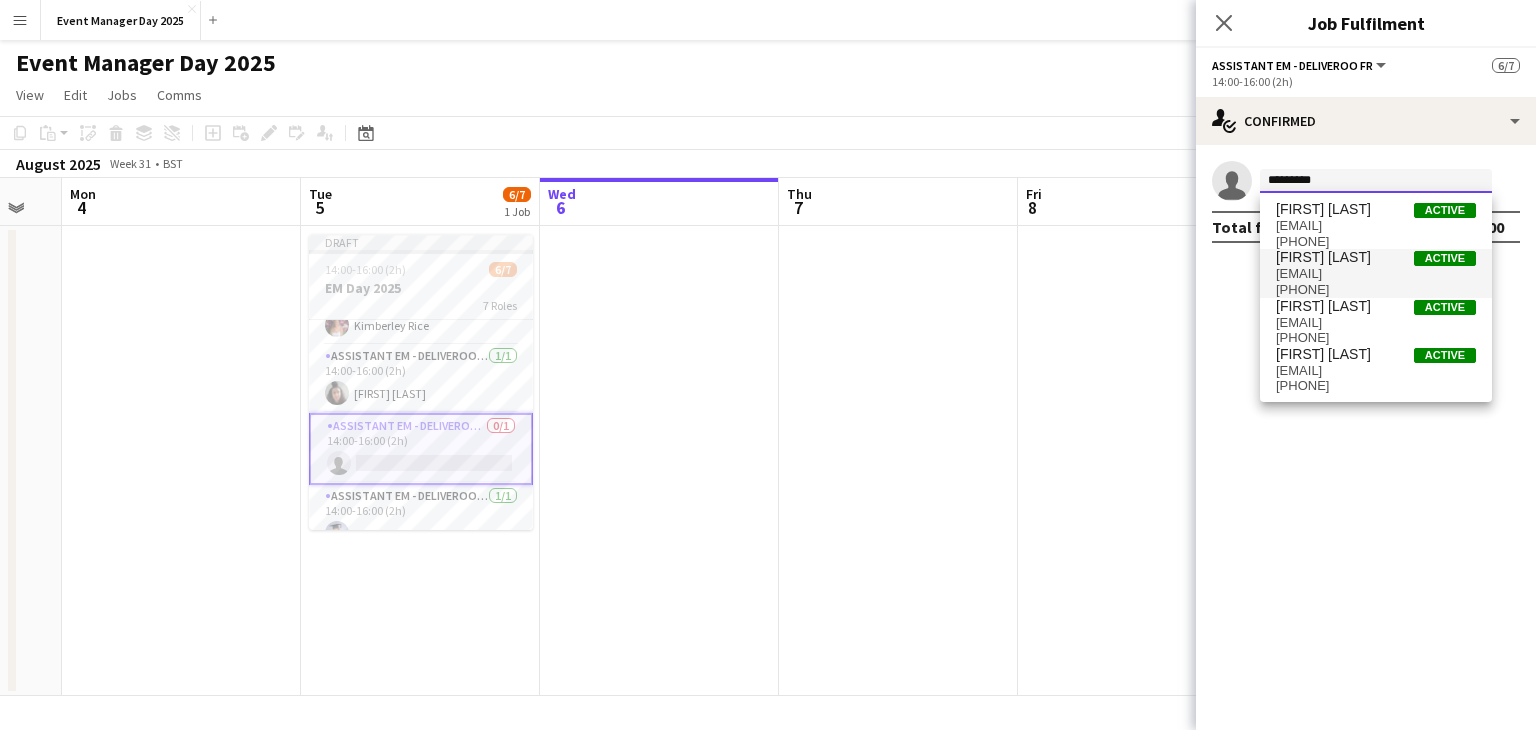 type 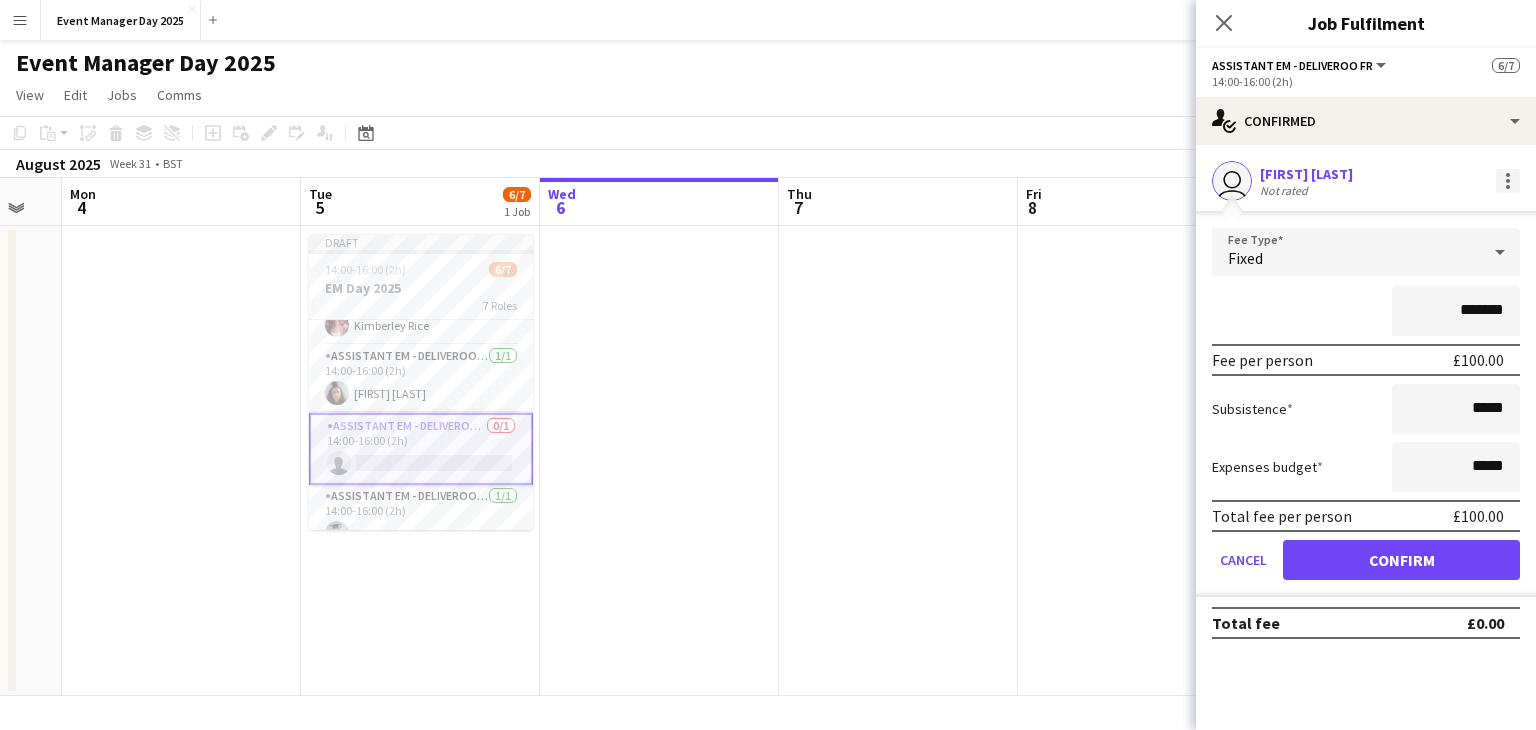 click at bounding box center (1508, 181) 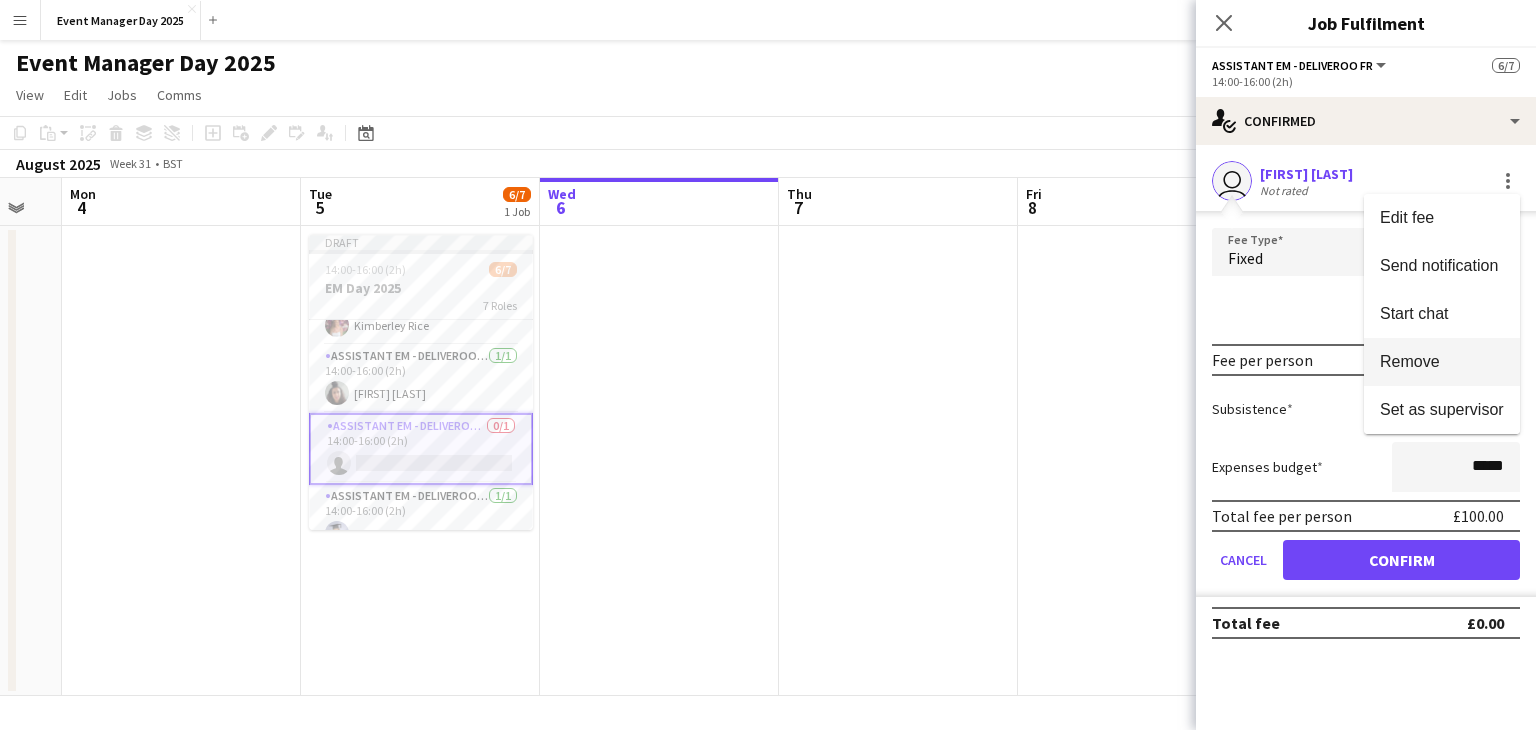 click on "Remove" at bounding box center [1410, 361] 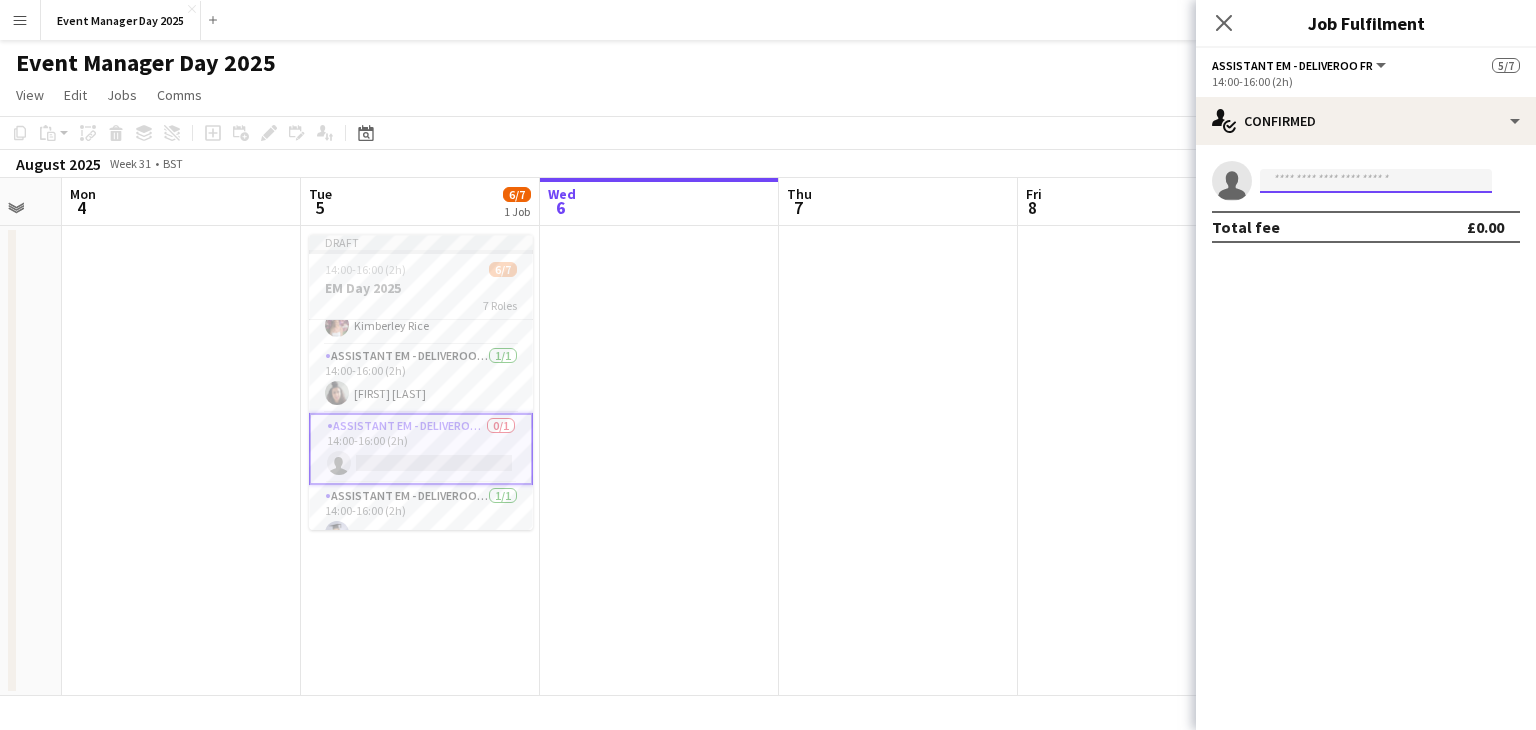 click at bounding box center [1376, 181] 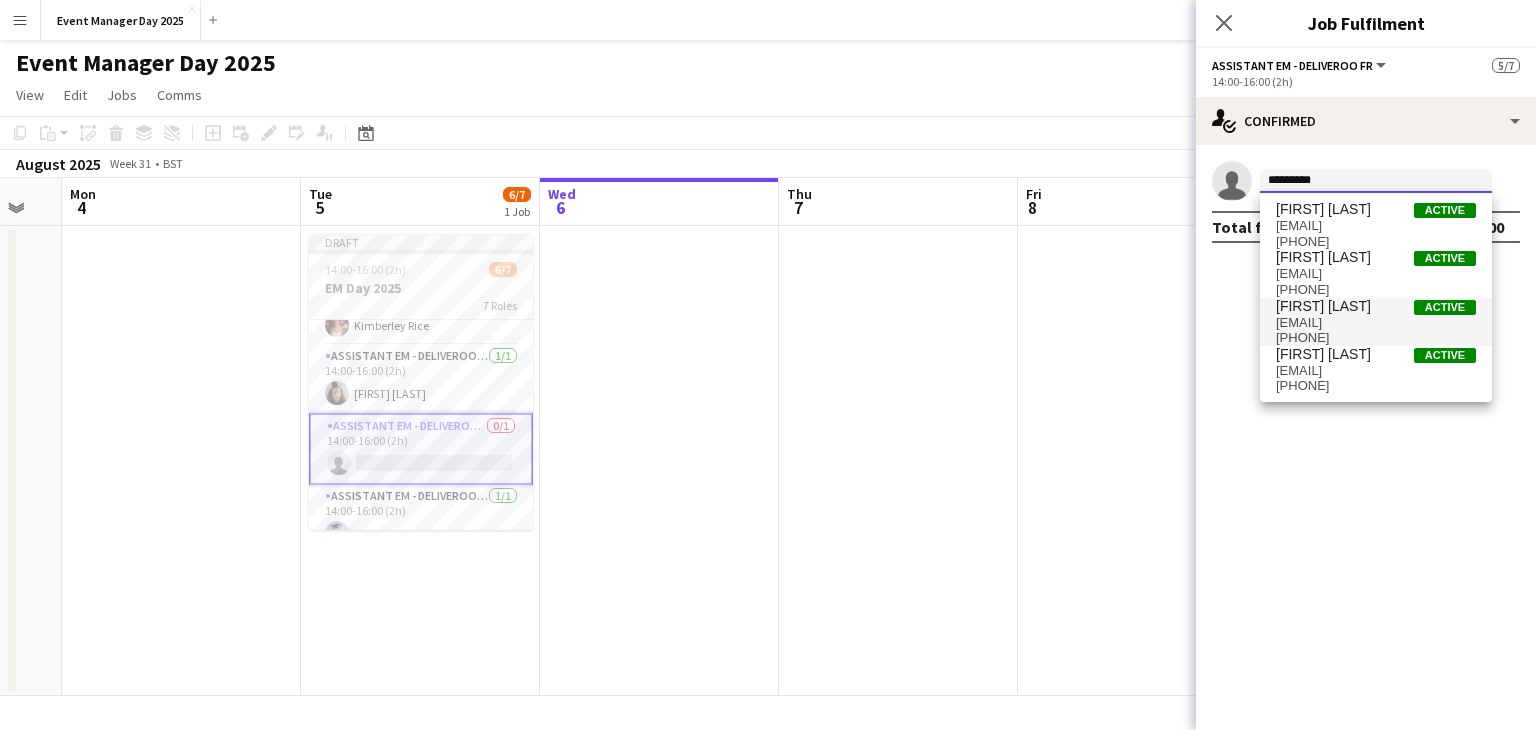 type on "*********" 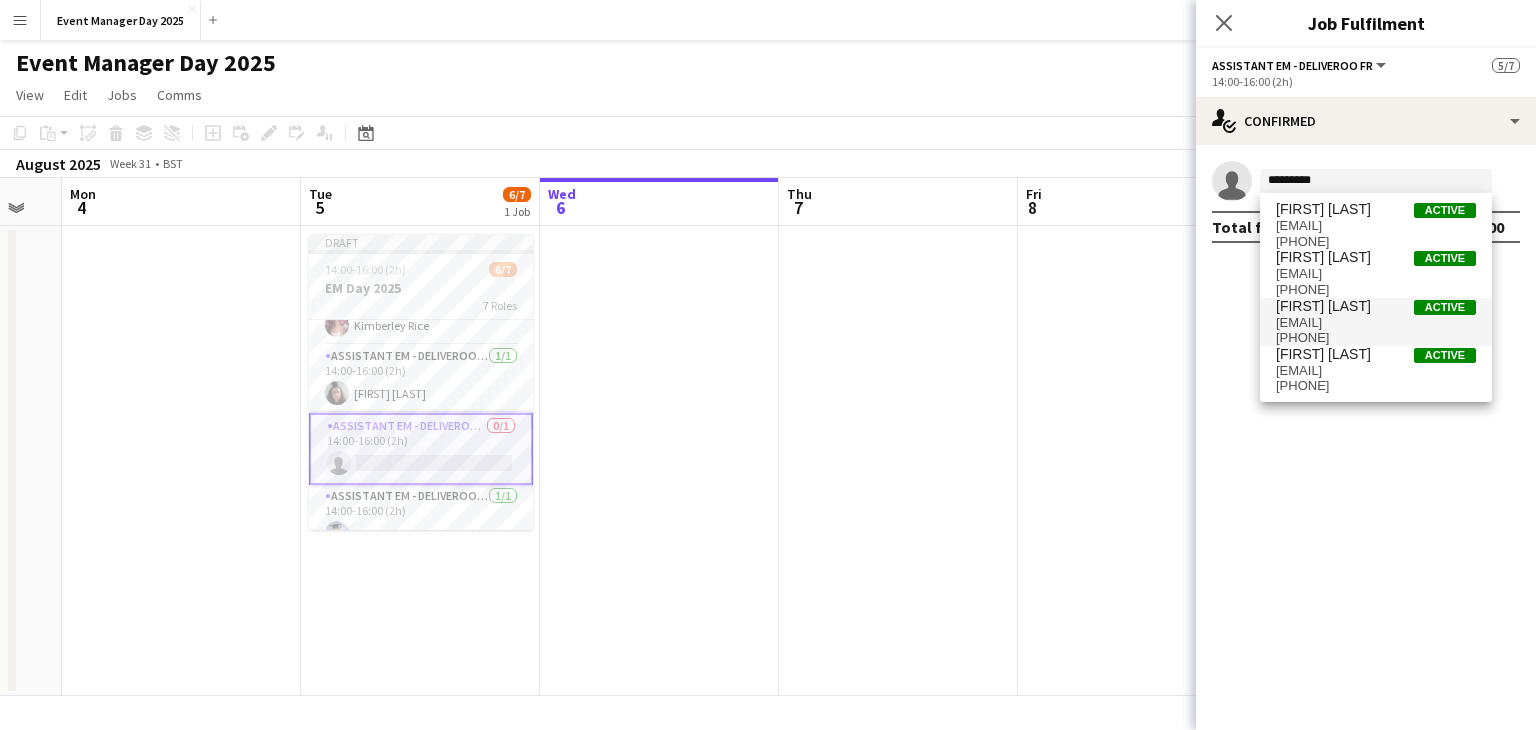 click on "[EMAIL]" at bounding box center [1376, 323] 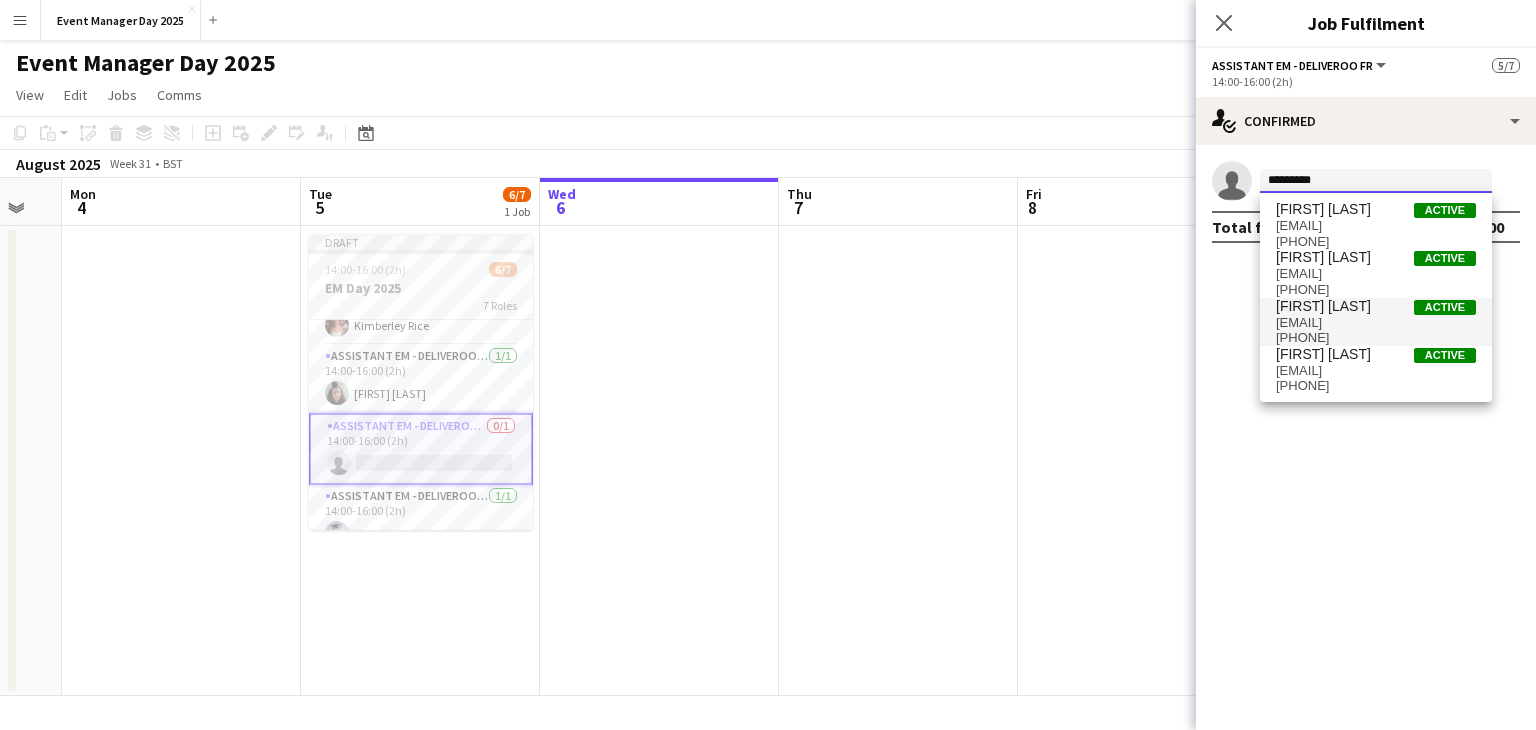 type 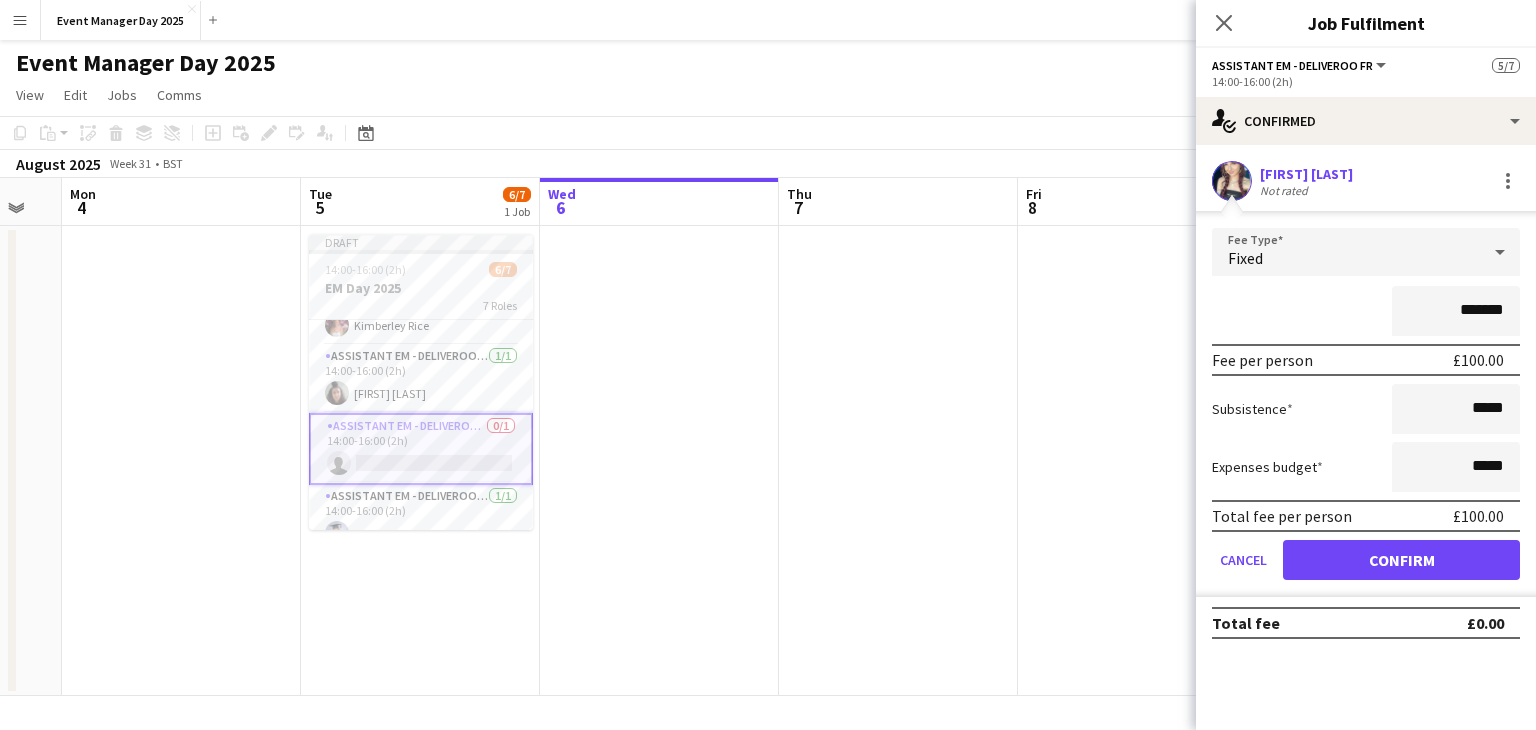 click at bounding box center (1232, 181) 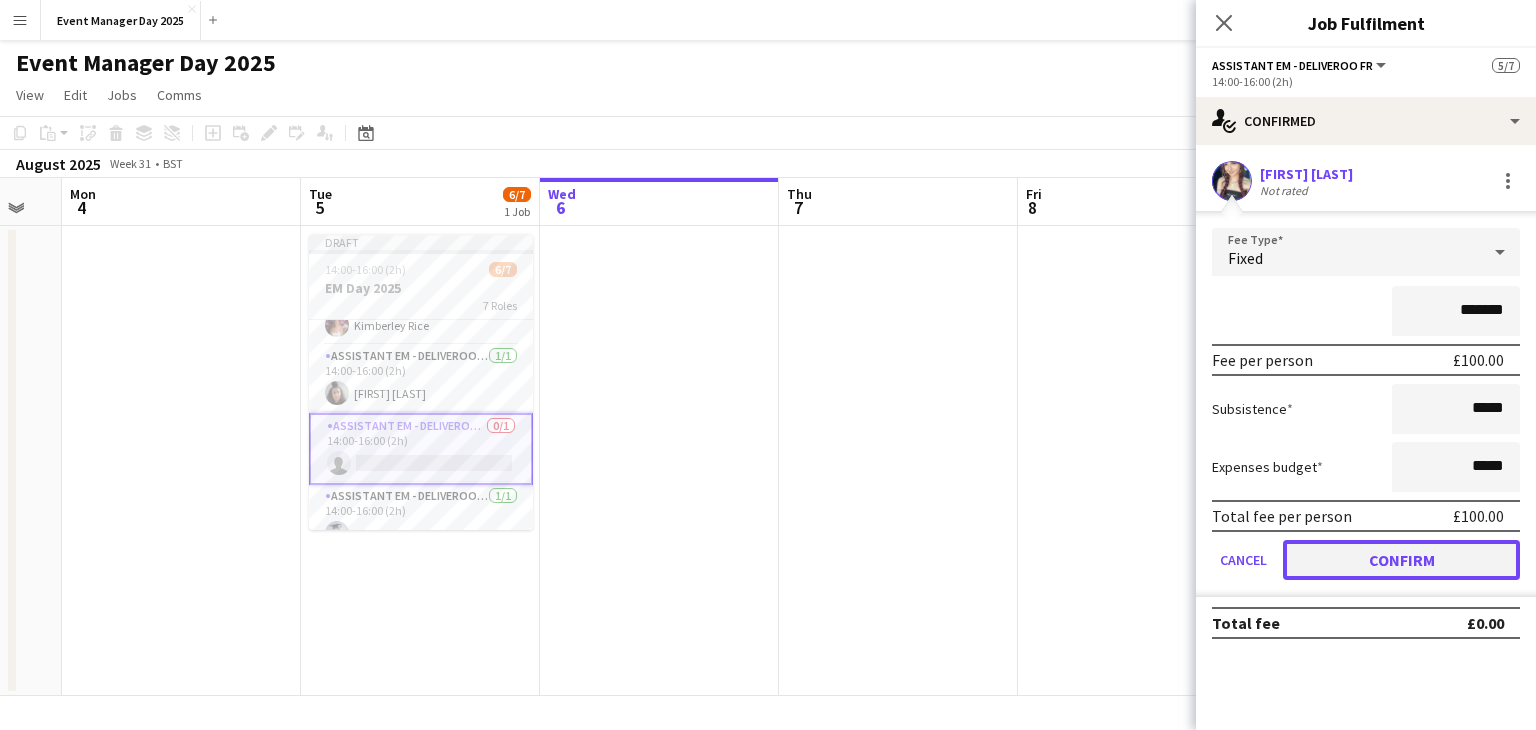 click on "Confirm" at bounding box center (1401, 560) 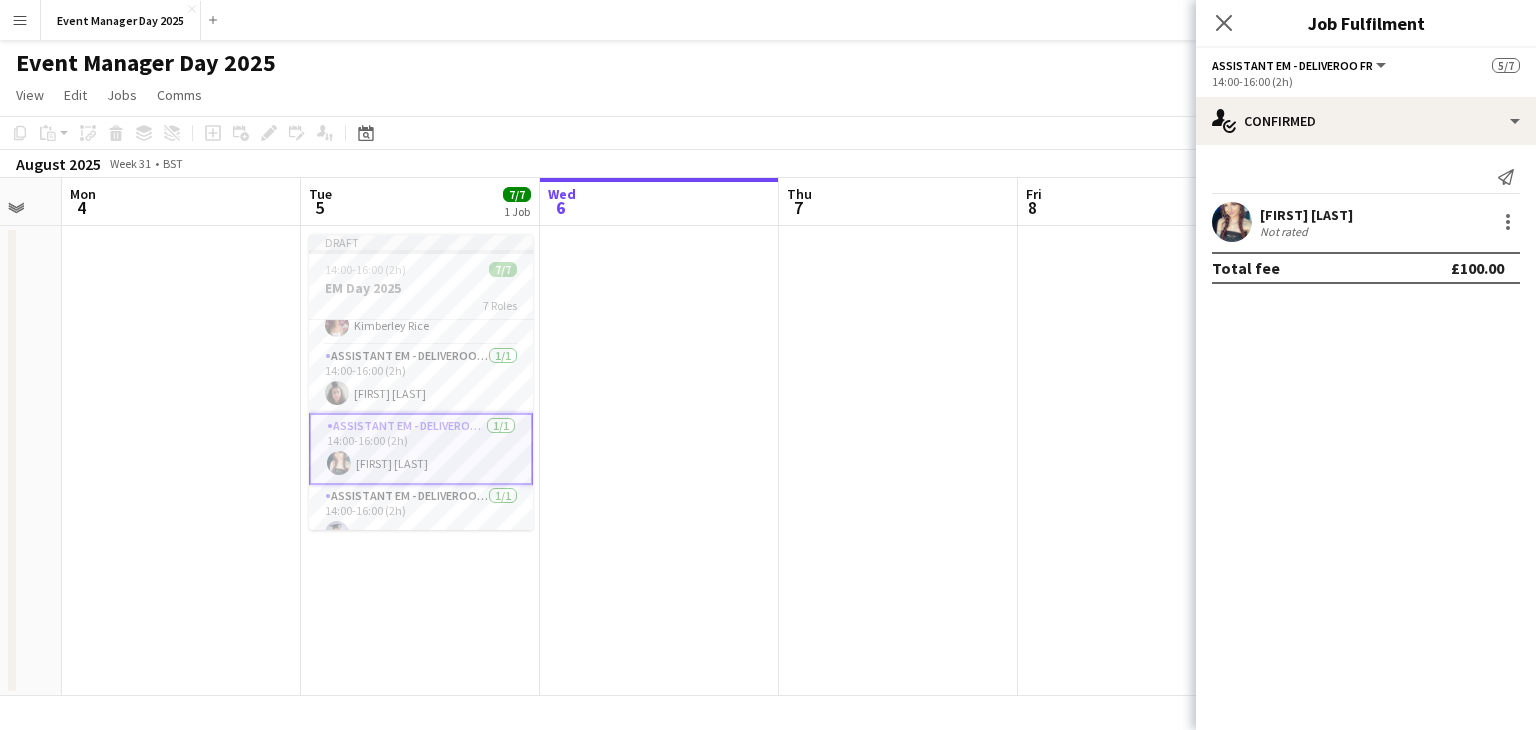click at bounding box center (1232, 222) 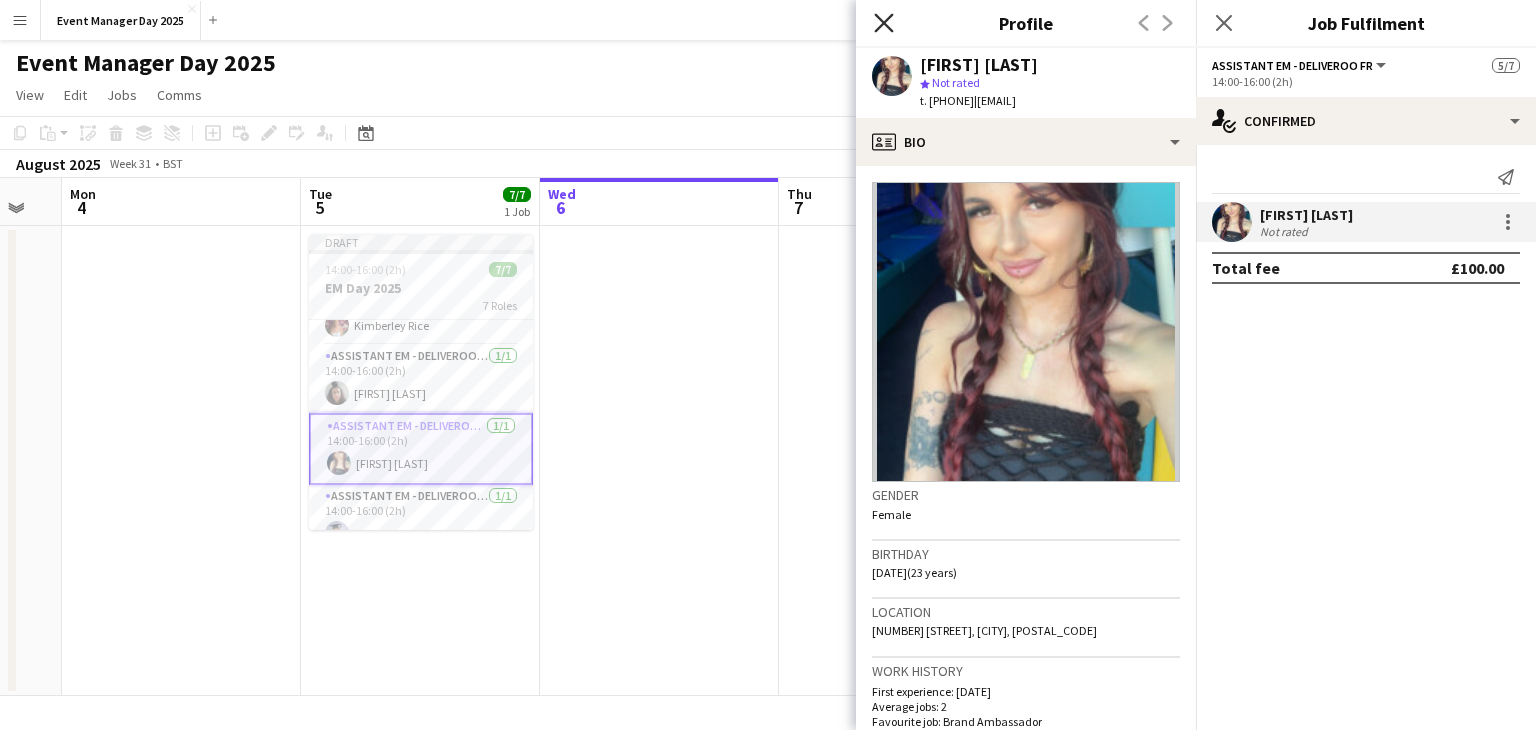 click on "Close pop-in" 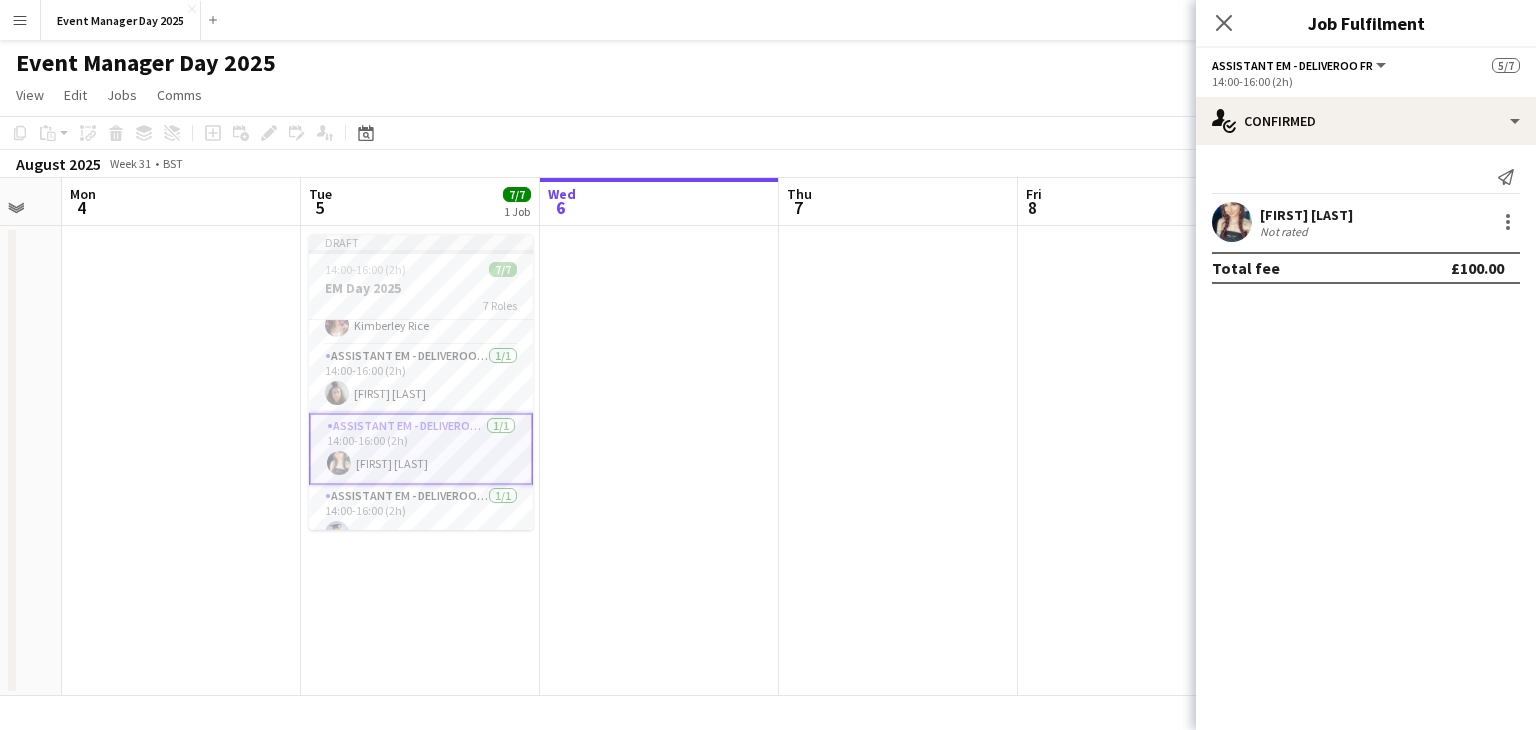 click at bounding box center [659, 461] 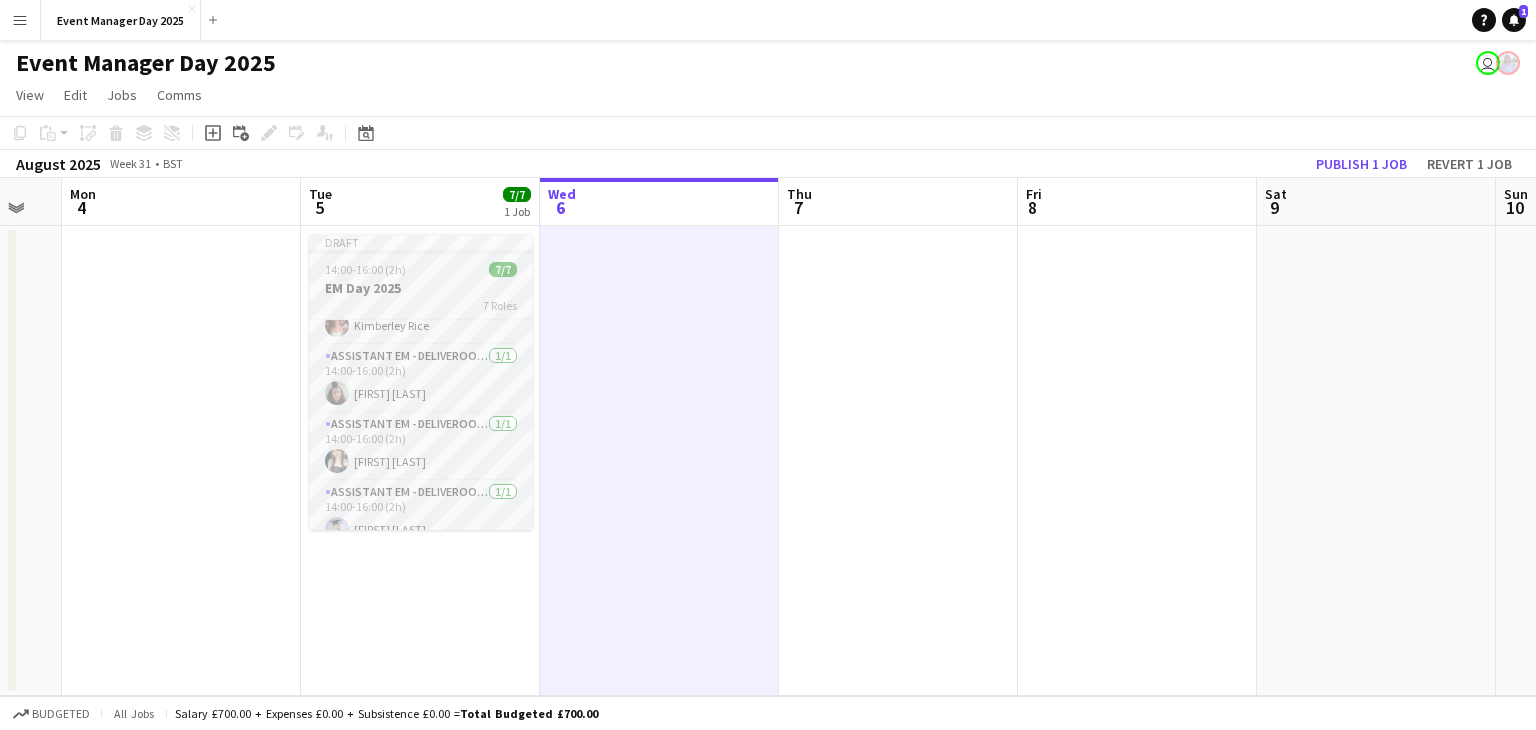 click on "EM Day 2025" at bounding box center [421, 288] 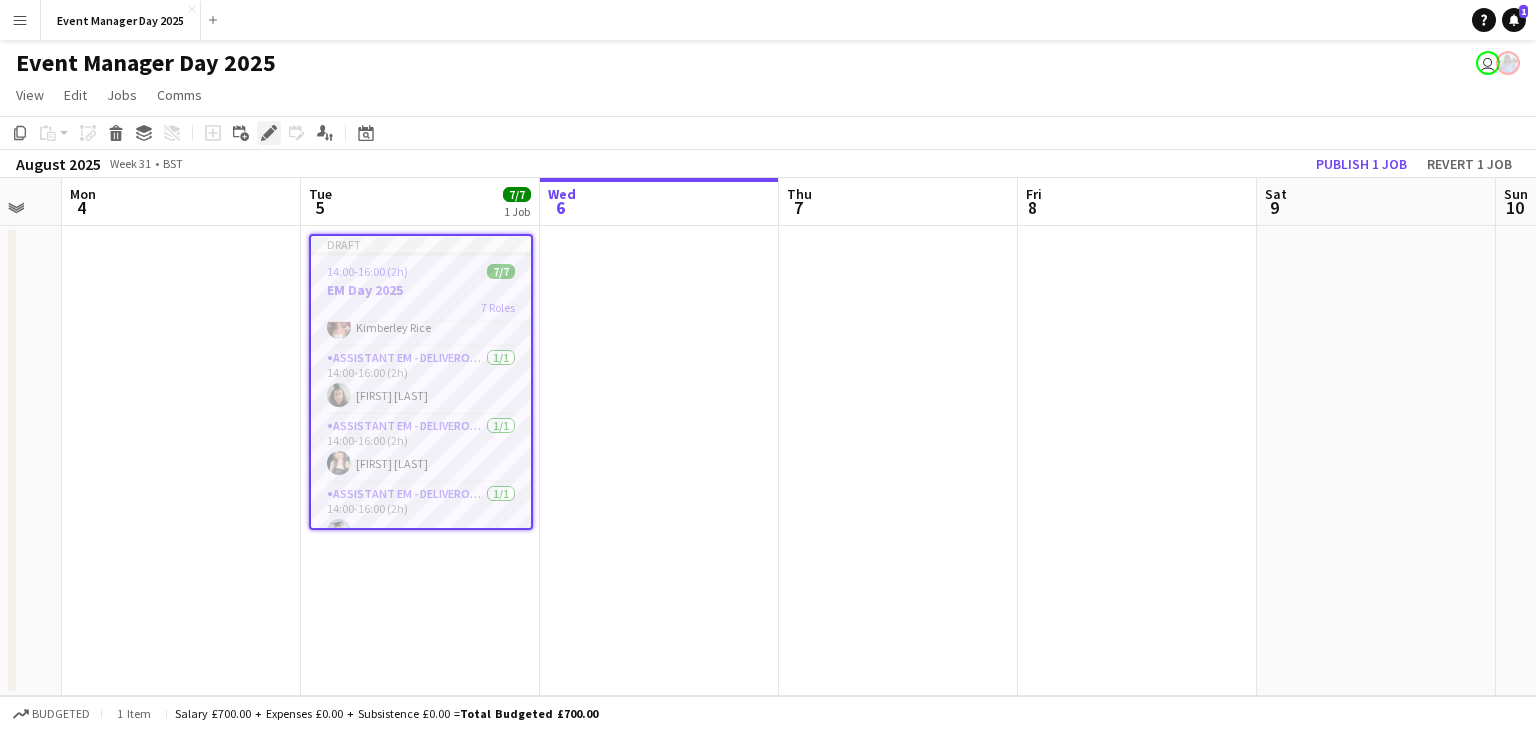click on "Edit" 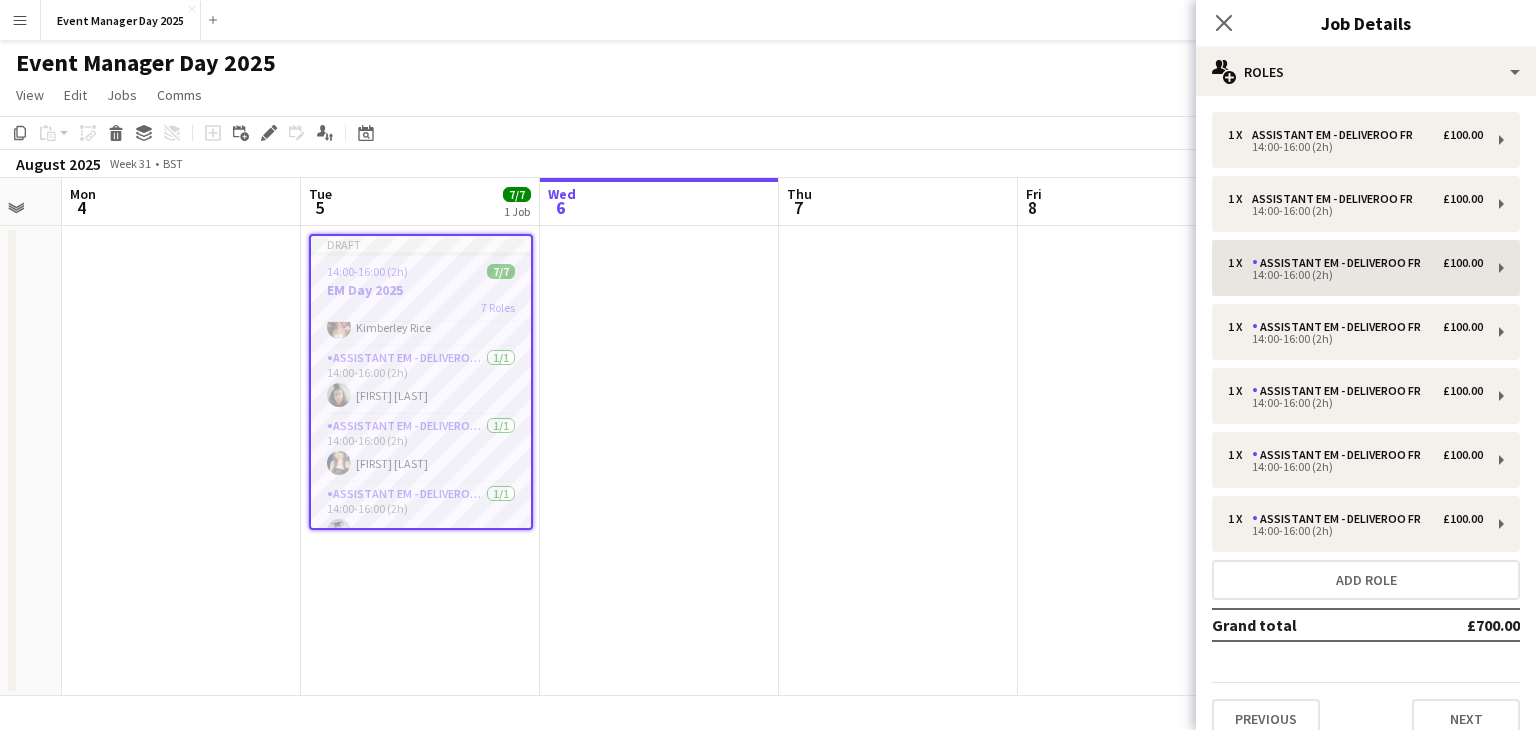 scroll, scrollTop: 23, scrollLeft: 0, axis: vertical 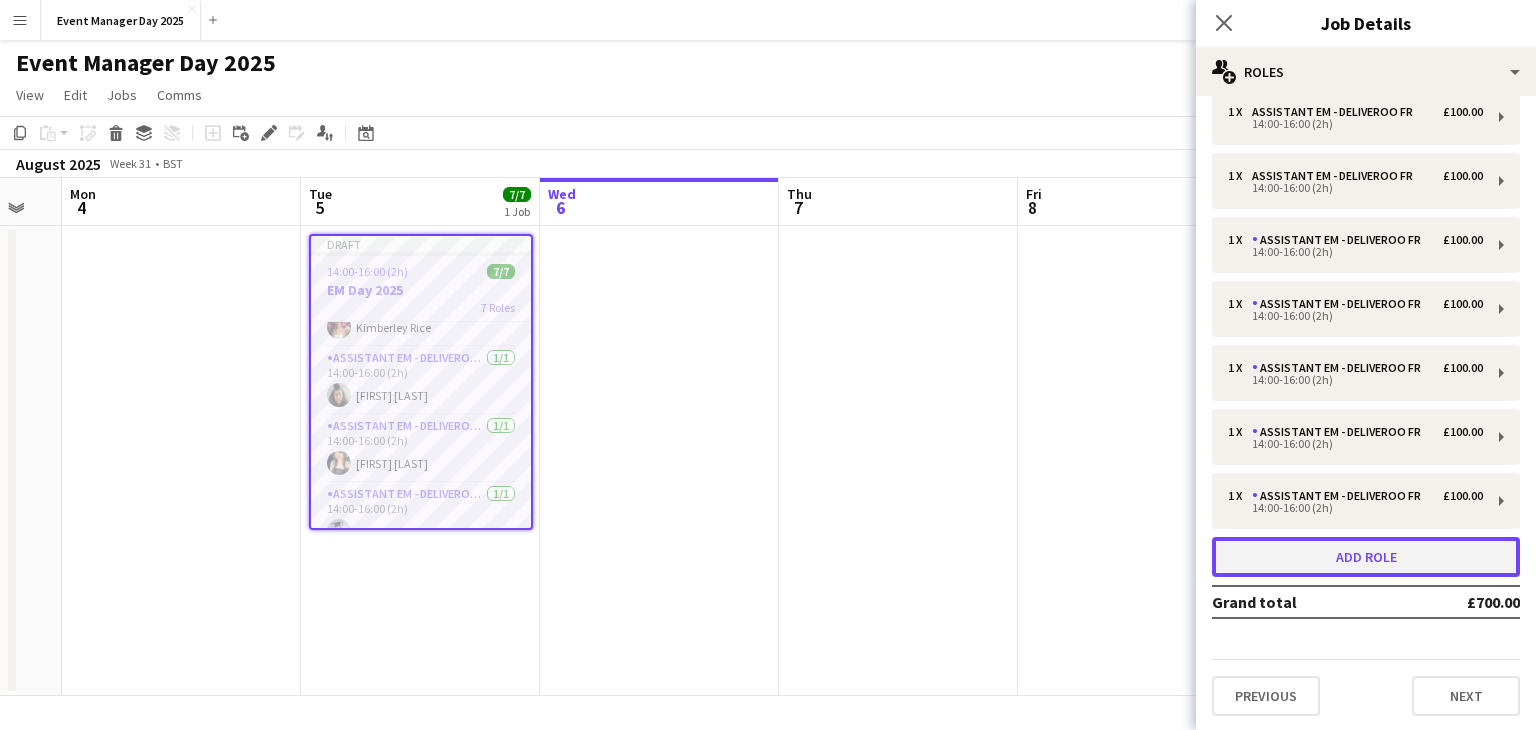 click on "Add role" at bounding box center (1366, 557) 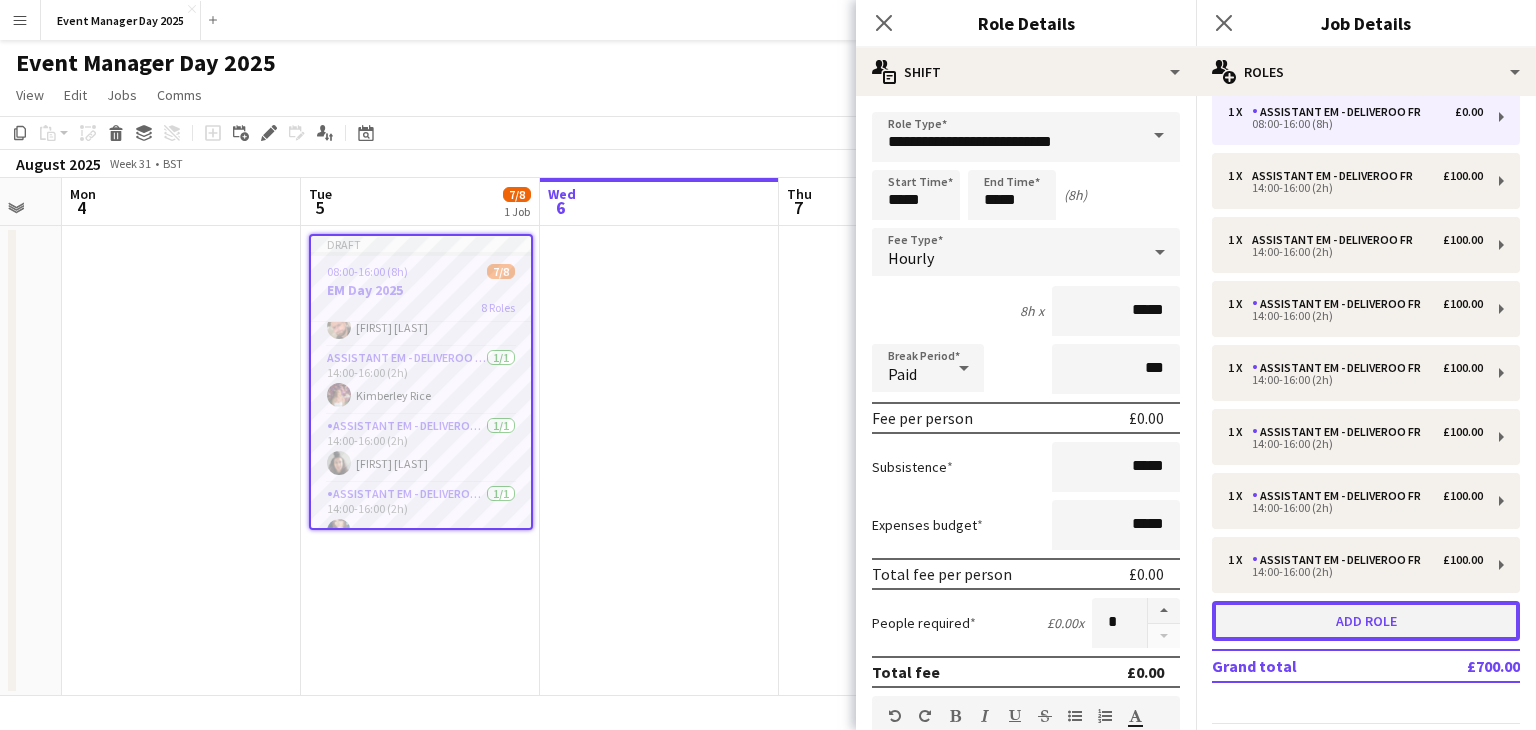 scroll, scrollTop: 87, scrollLeft: 0, axis: vertical 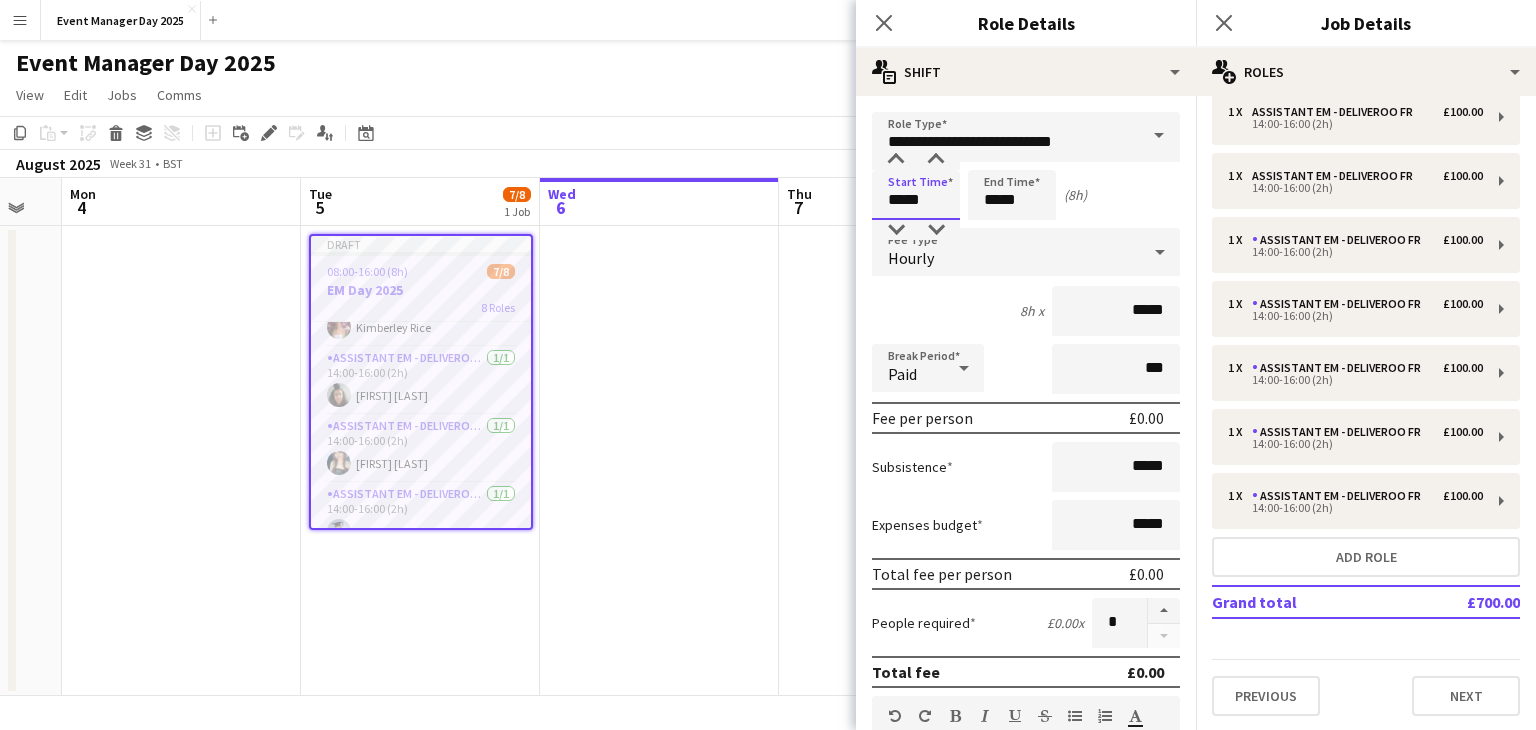 click on "*****" at bounding box center (916, 195) 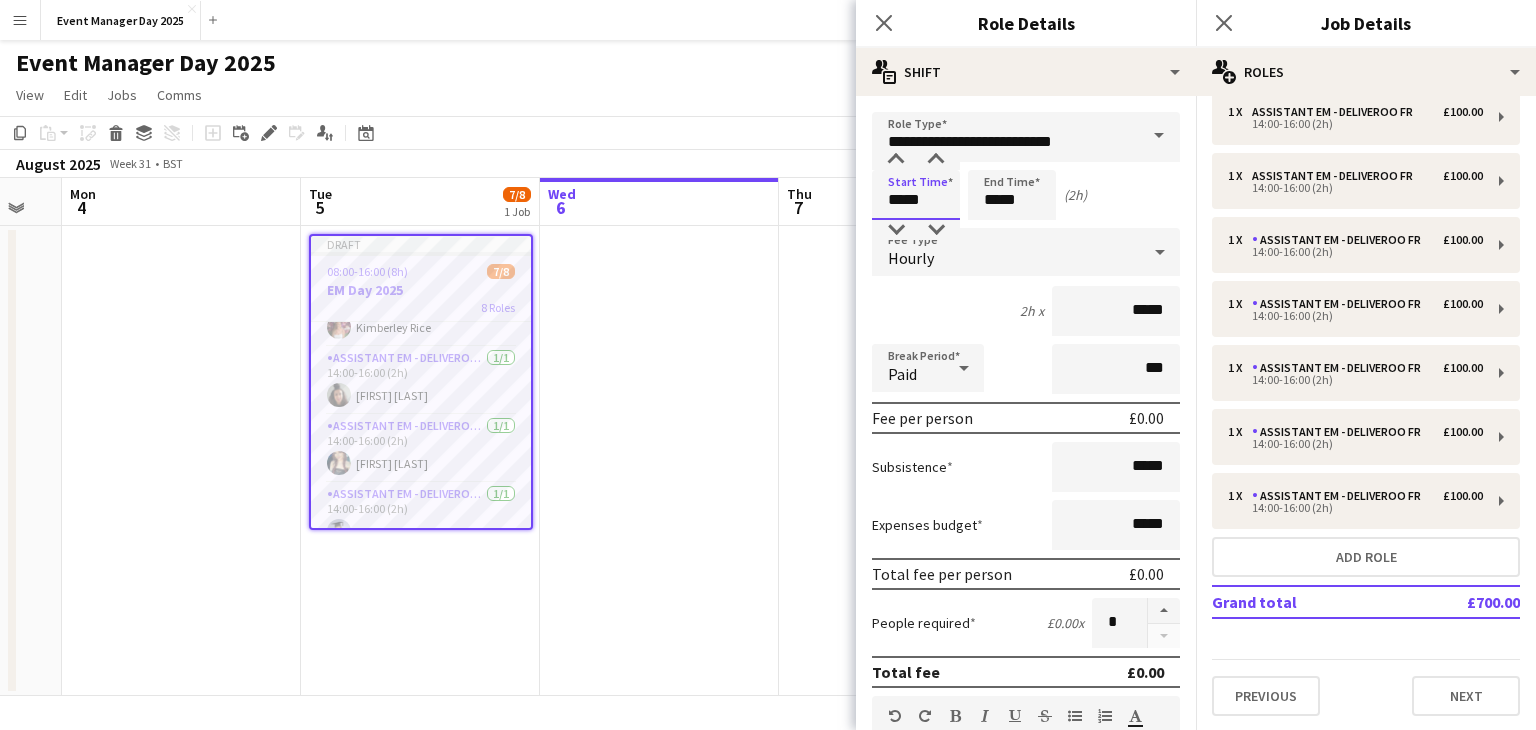 type on "*****" 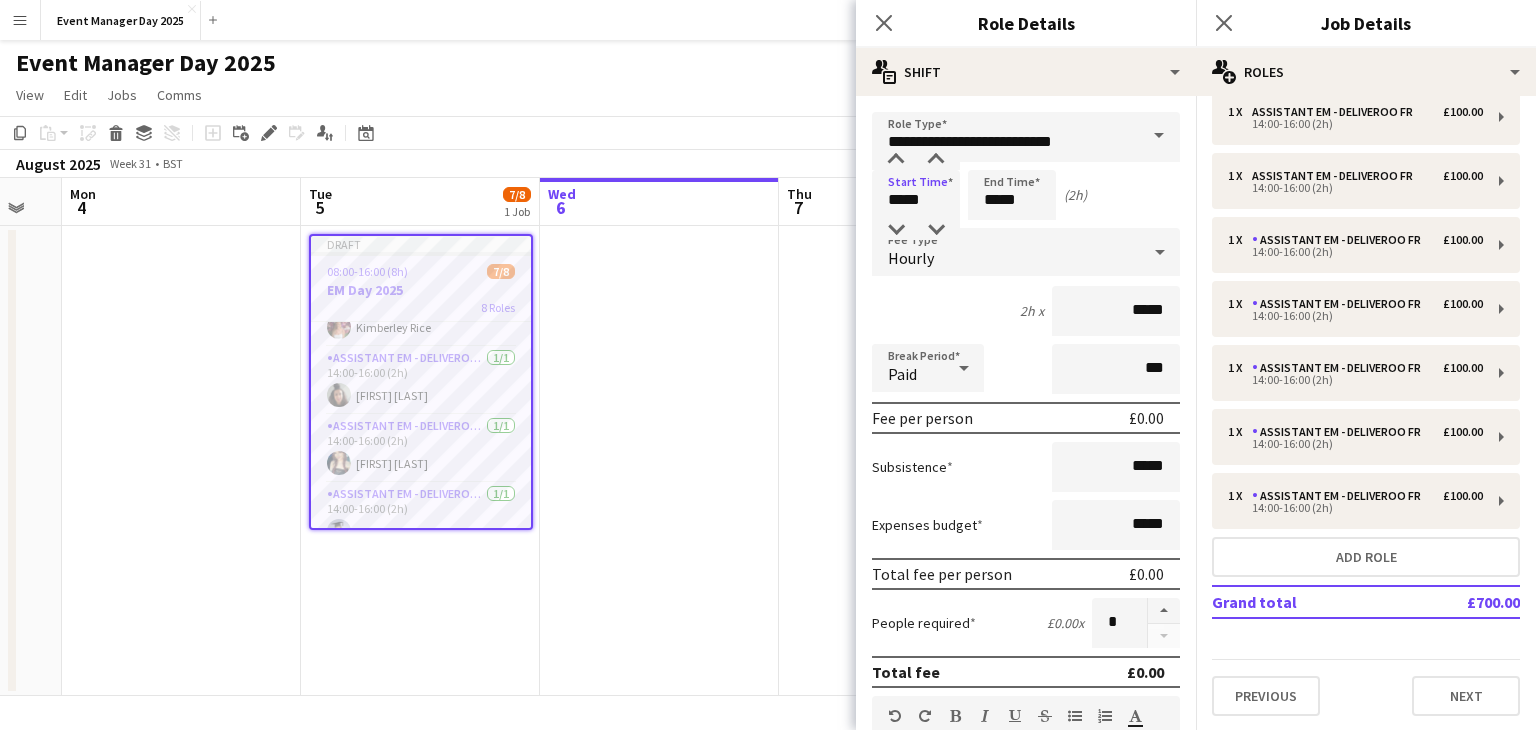 click on "Hourly" at bounding box center (1006, 252) 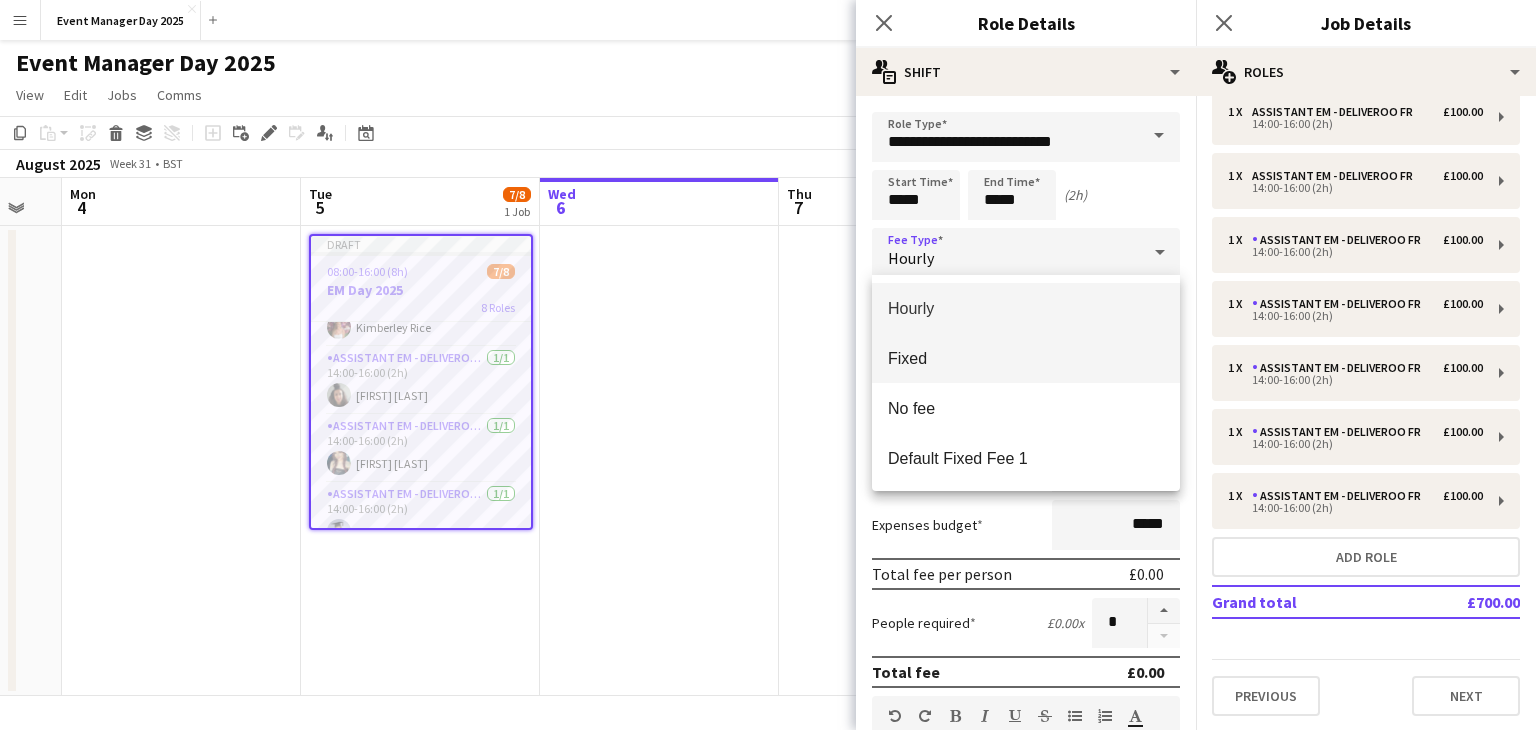 click on "Fixed" at bounding box center (1026, 358) 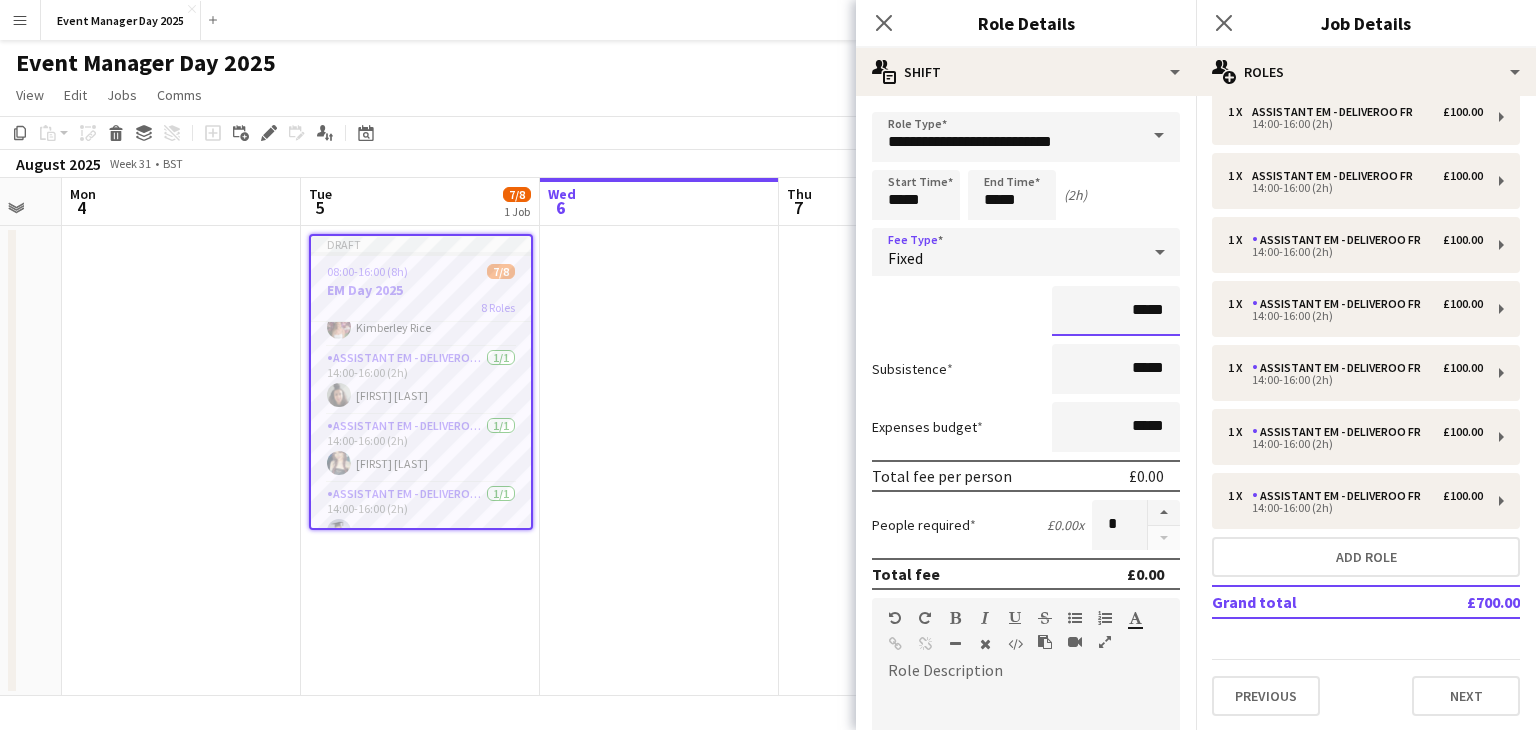 click on "*****" at bounding box center (1116, 311) 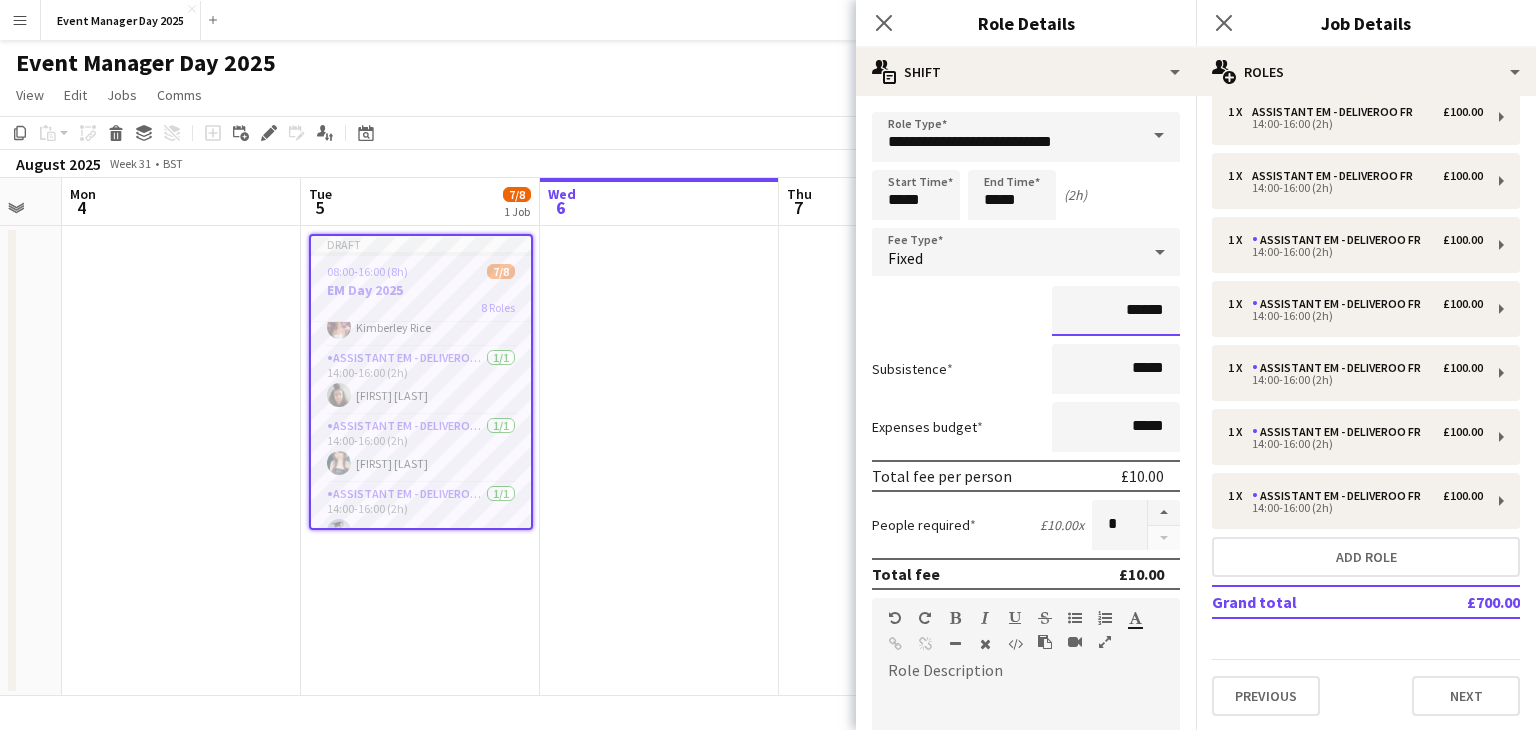 type on "*******" 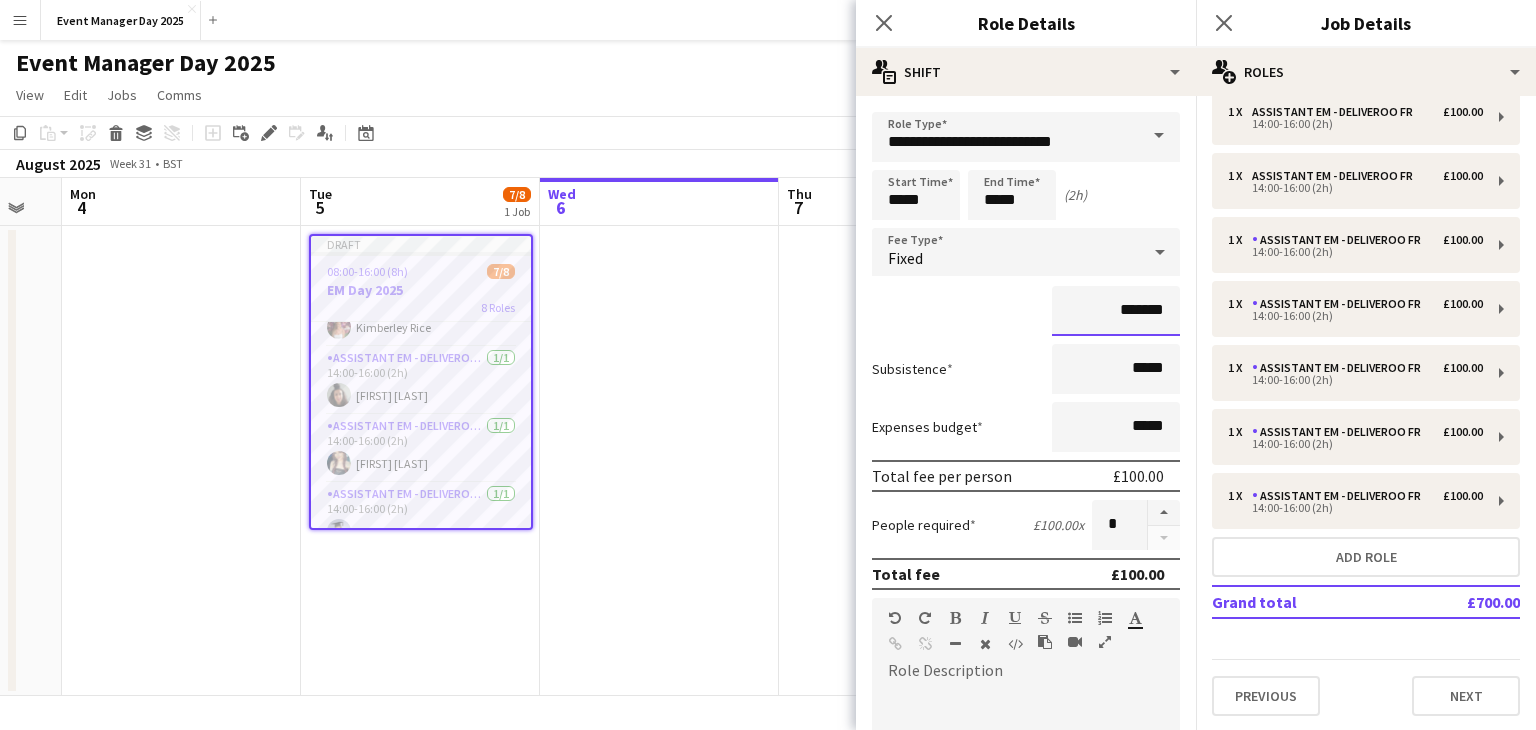 click on "Next" at bounding box center [1126, 1221] 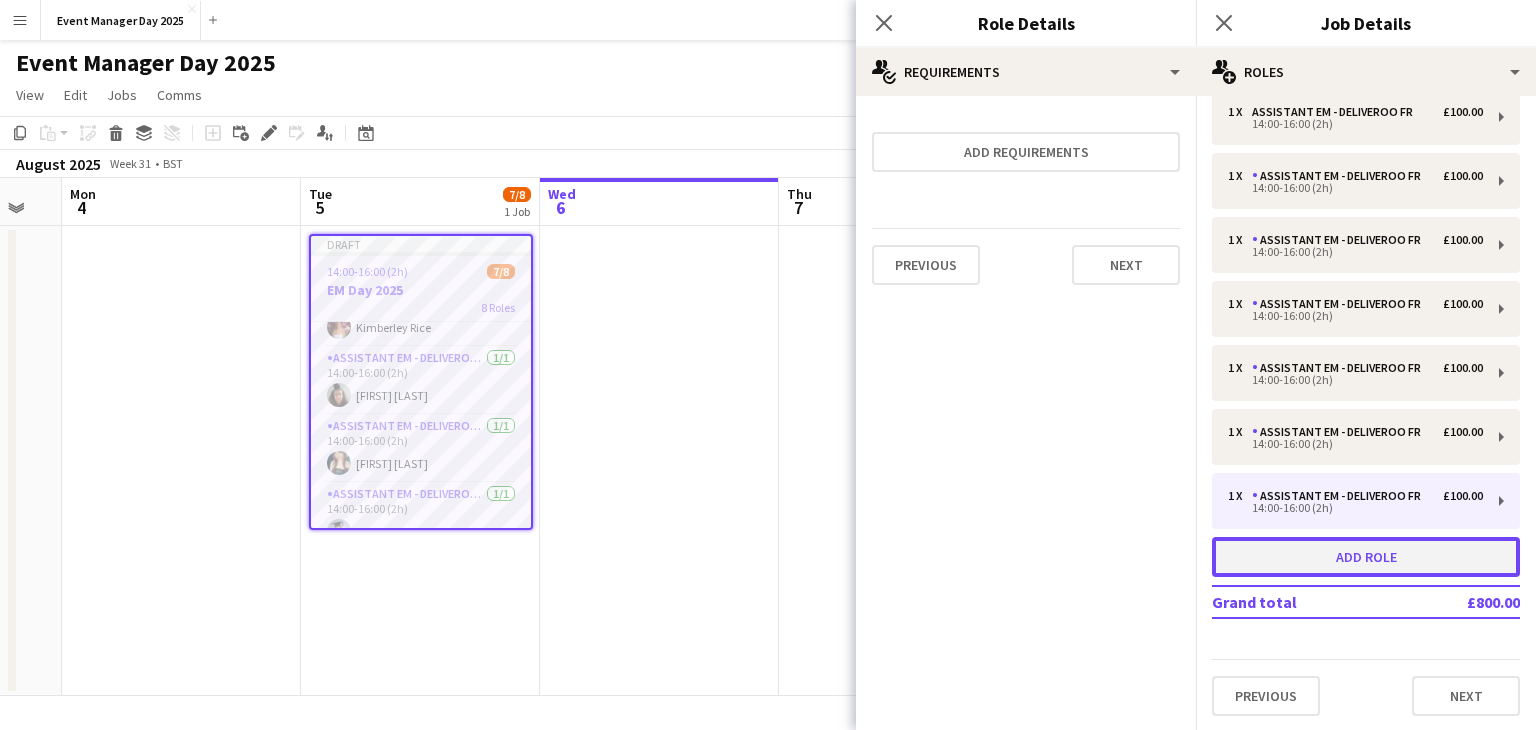 click on "Add role" at bounding box center (1366, 557) 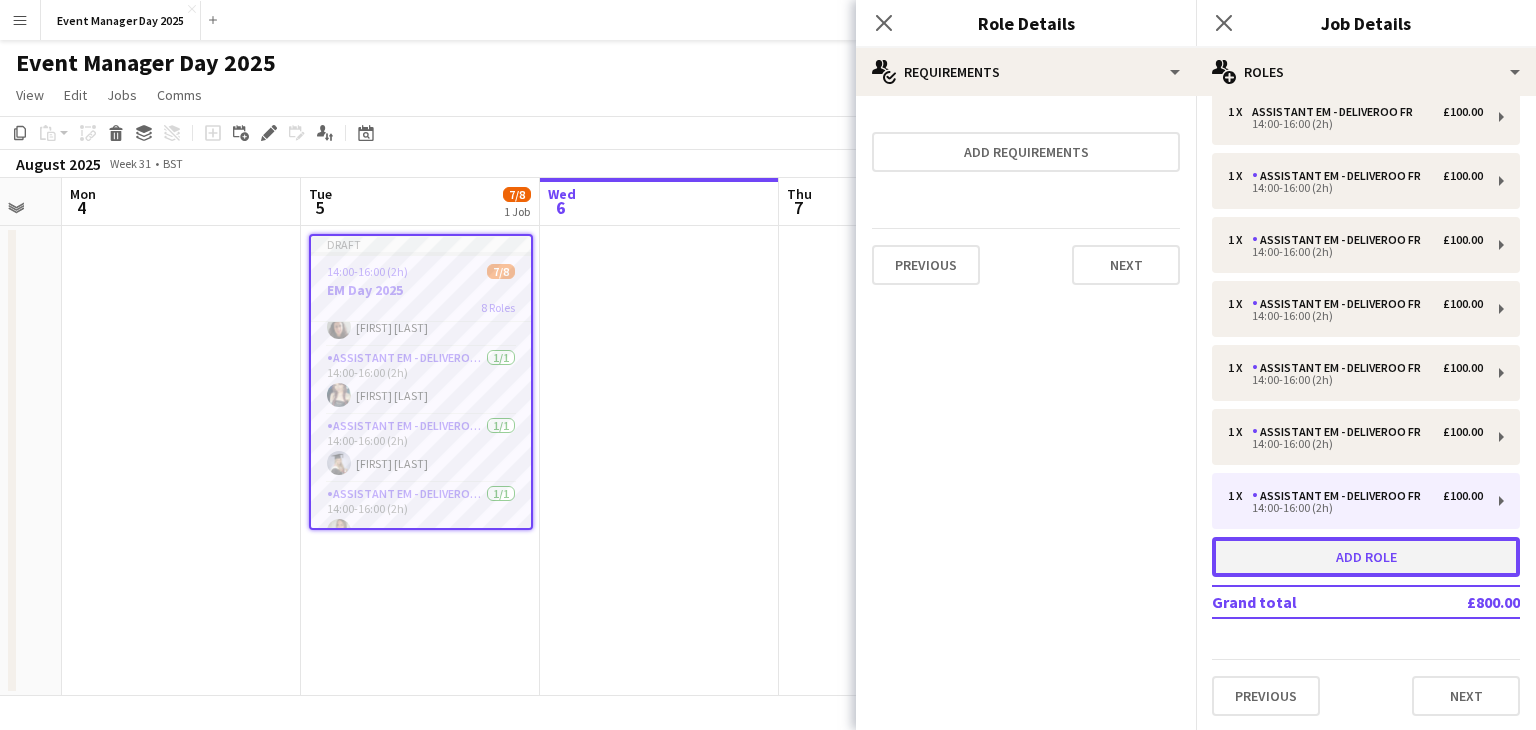 scroll, scrollTop: 151, scrollLeft: 0, axis: vertical 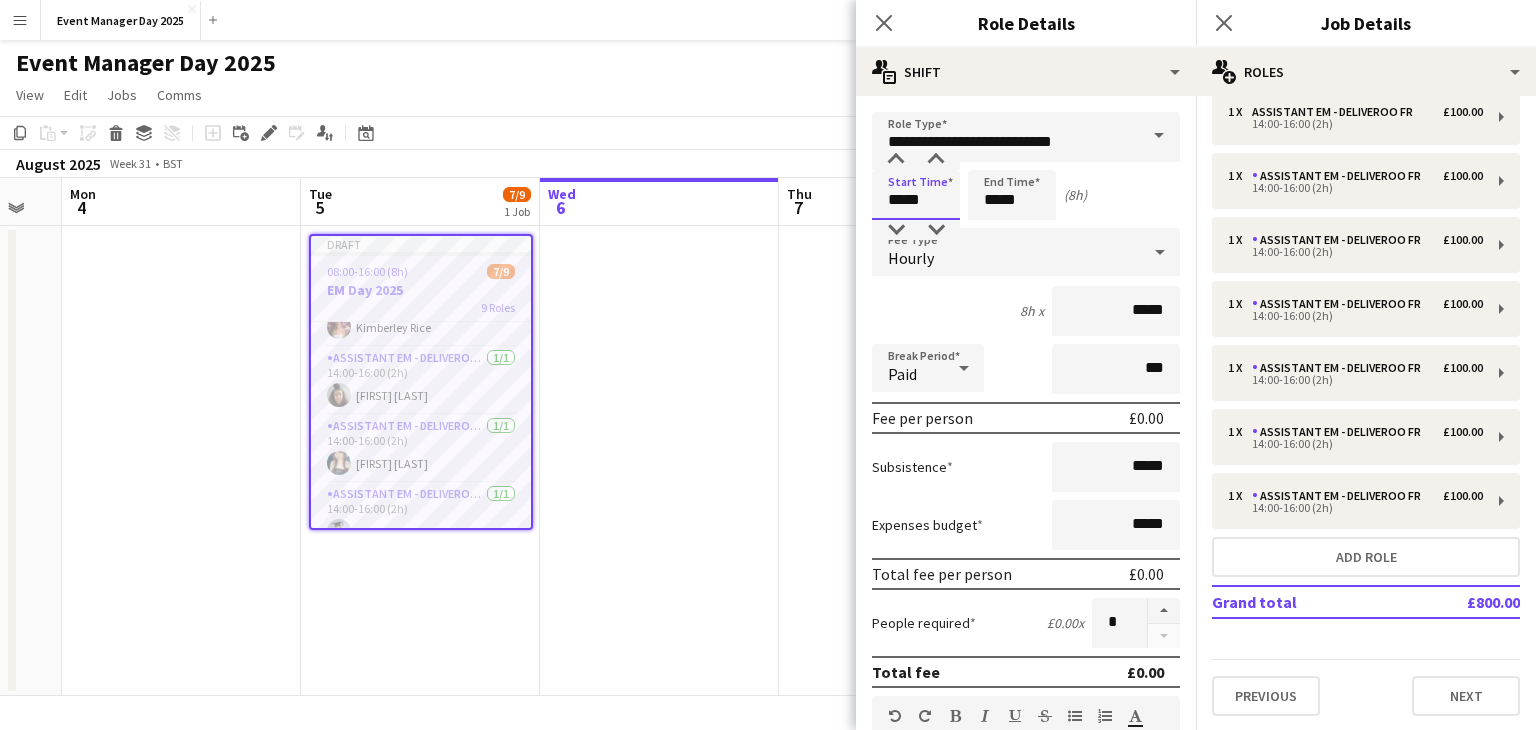 click on "*****" at bounding box center [916, 195] 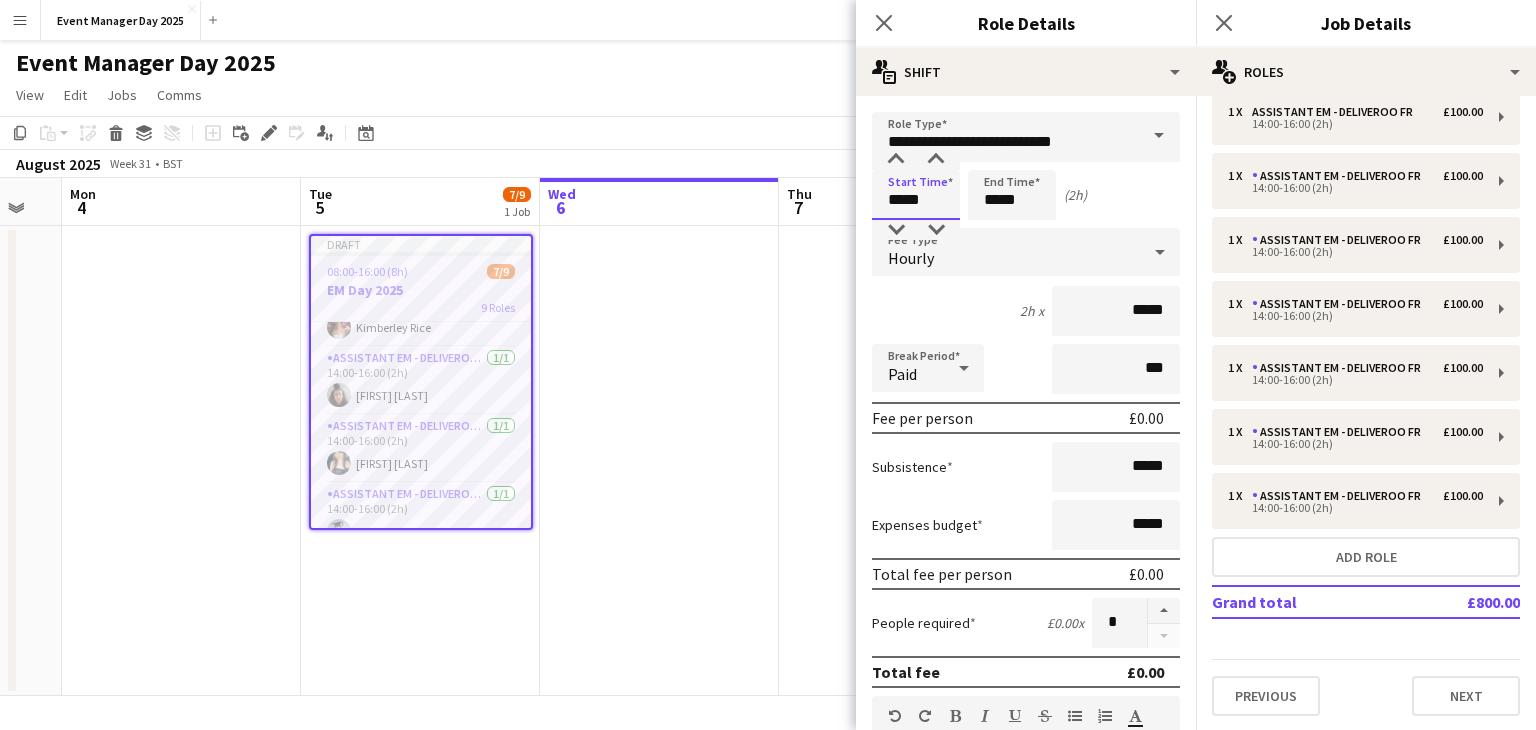type on "*****" 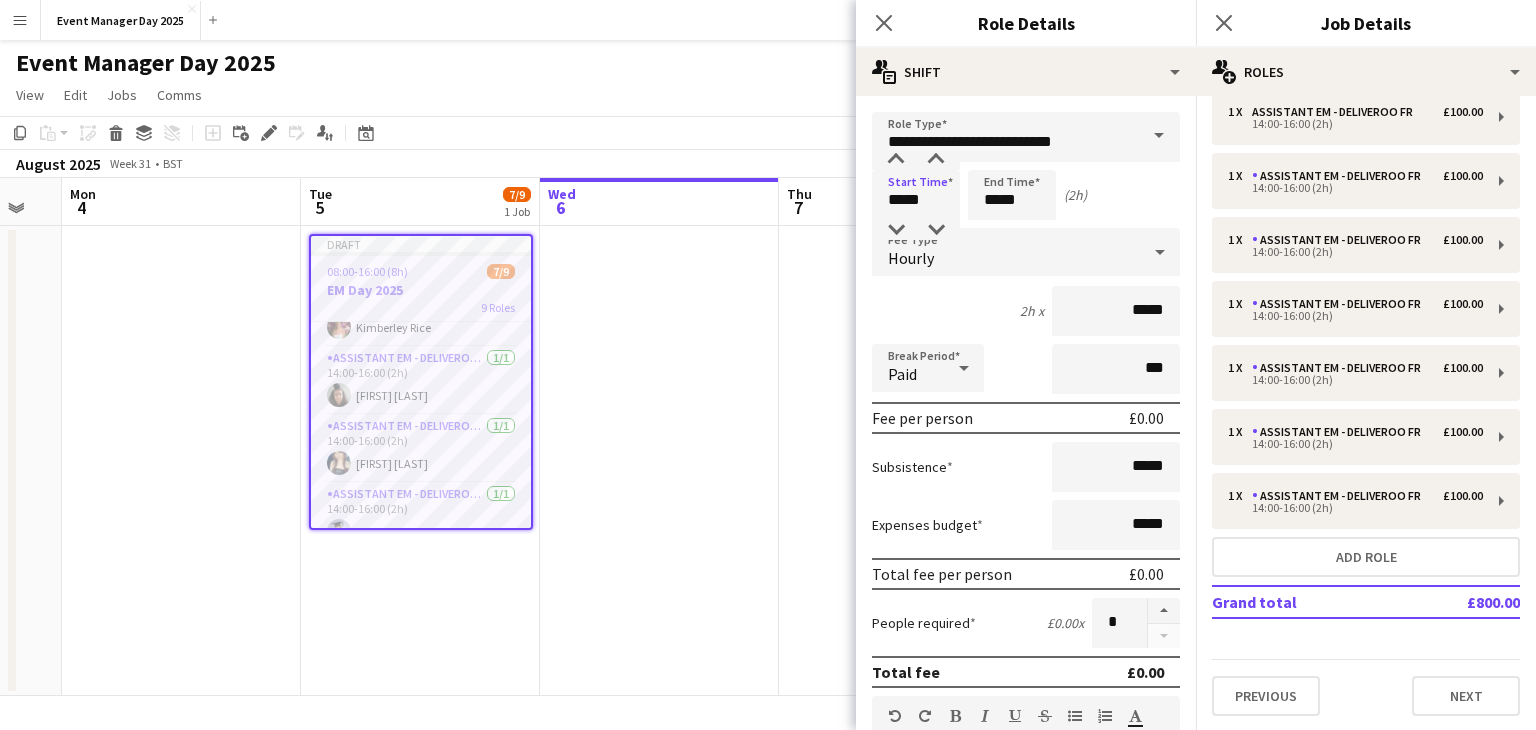 click on "Hourly" at bounding box center [1006, 252] 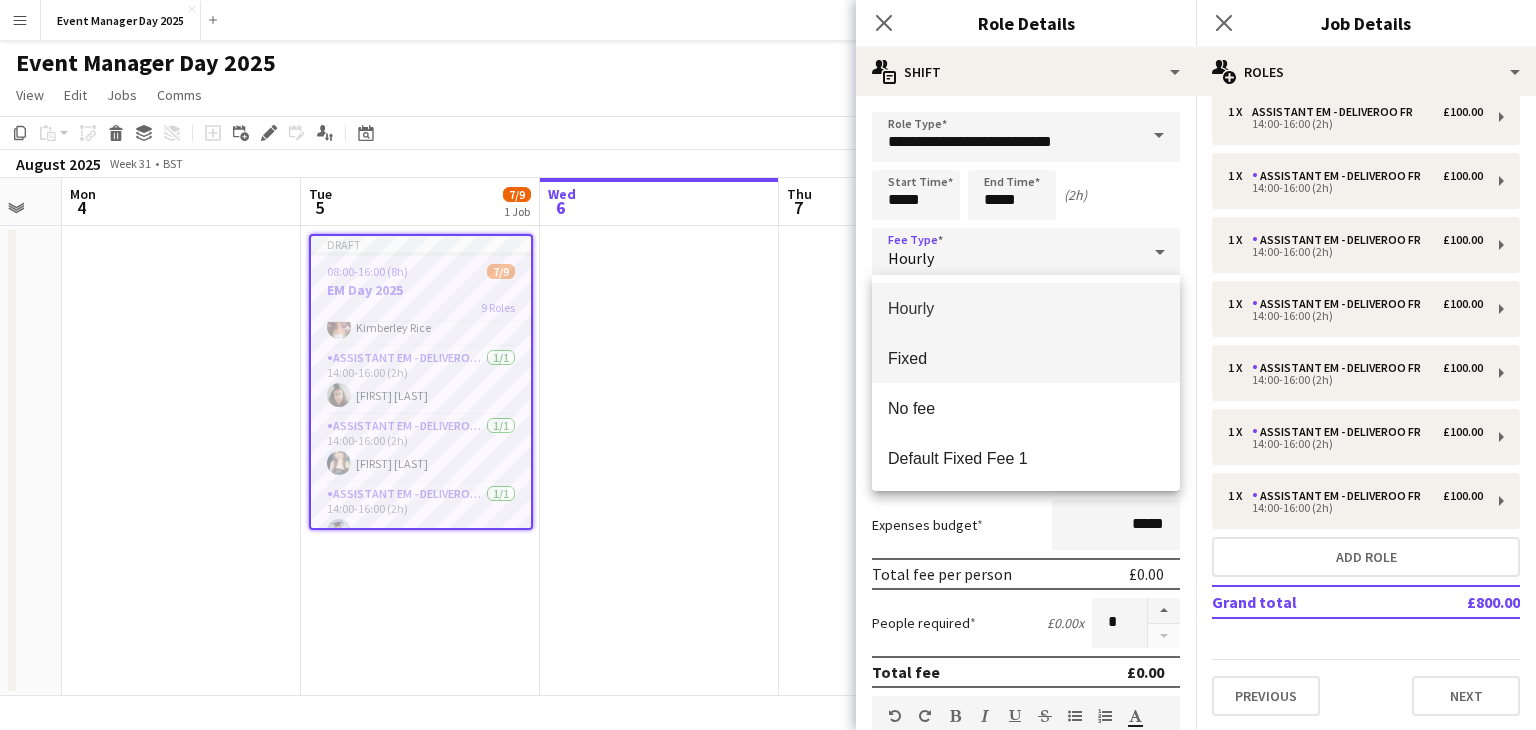 click on "Fixed" at bounding box center (1026, 358) 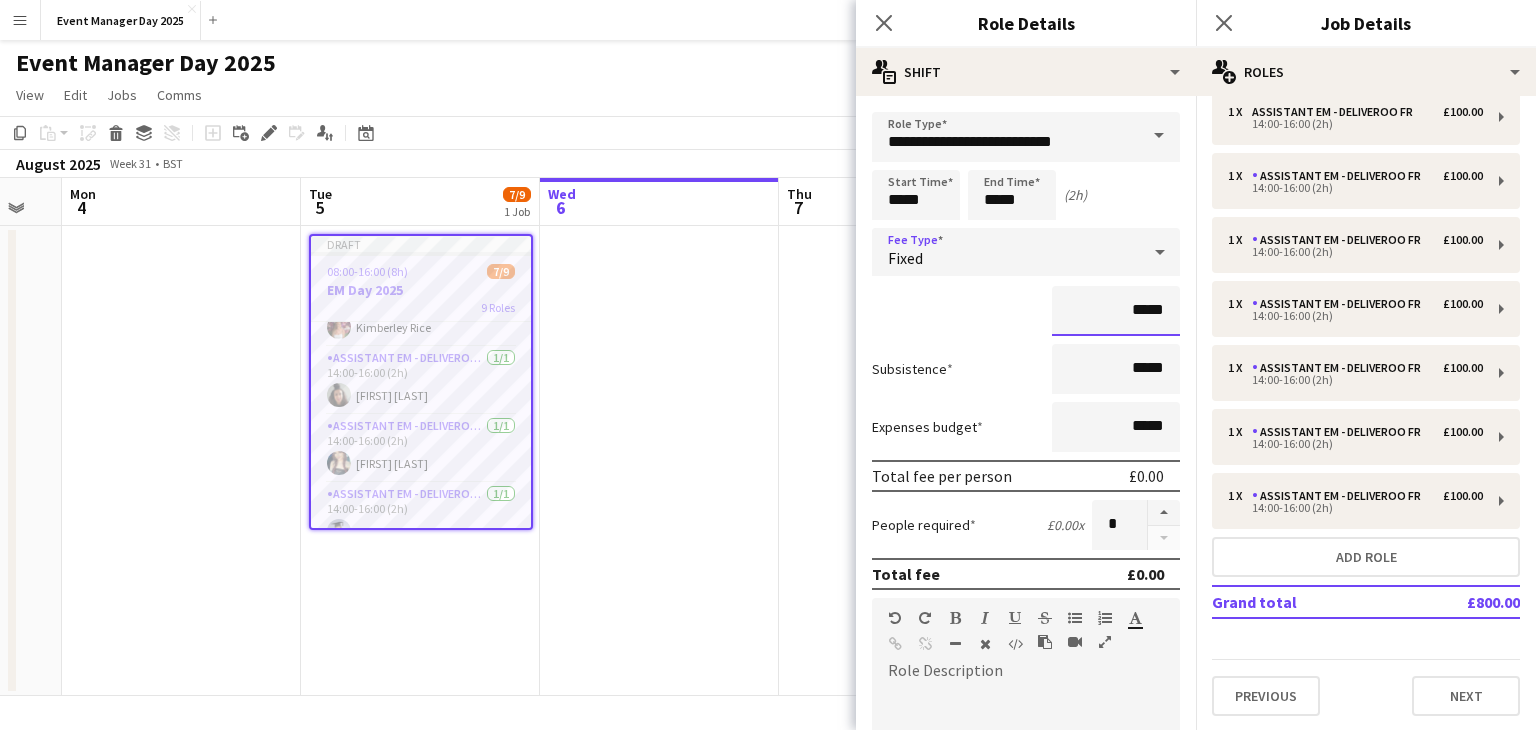 click on "*****" at bounding box center [1116, 311] 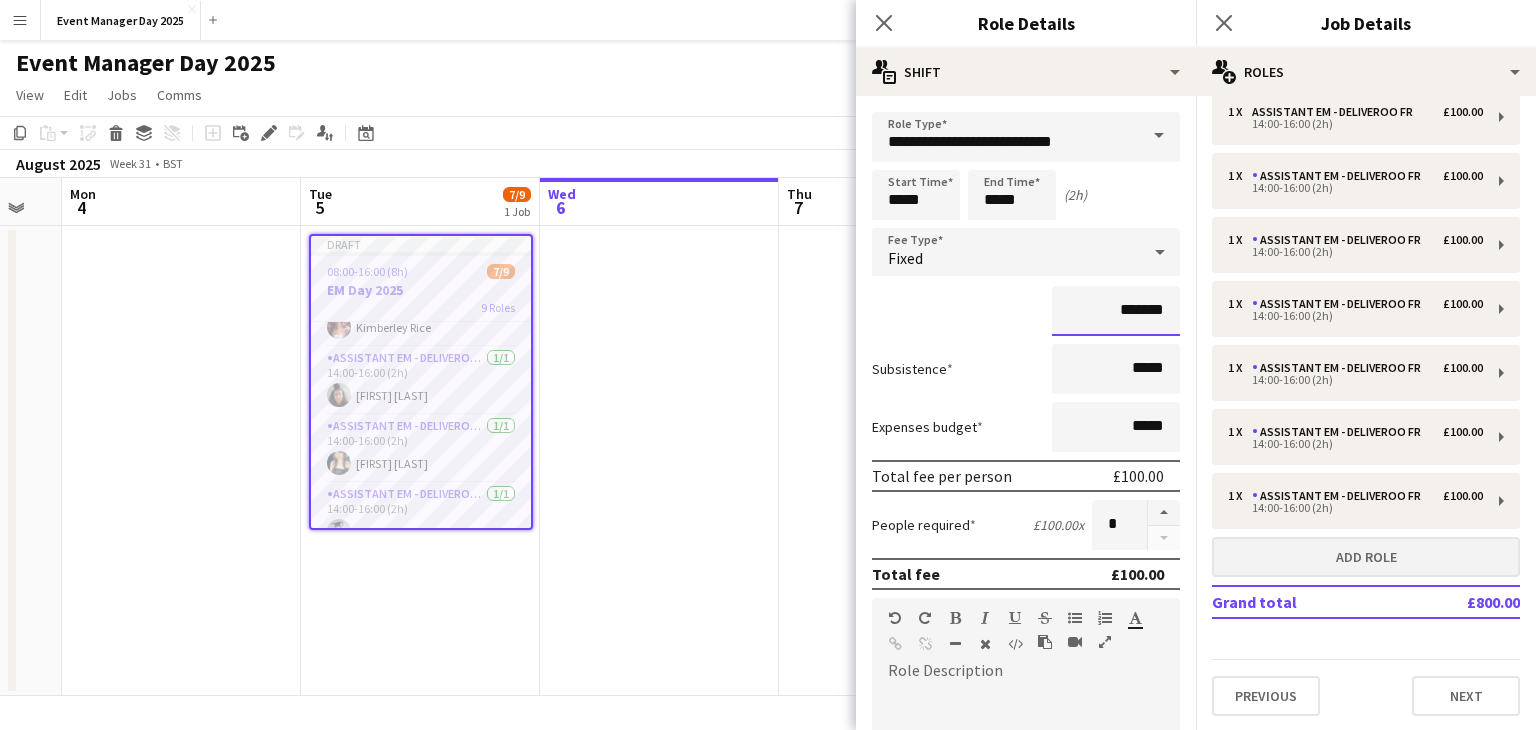 type on "*******" 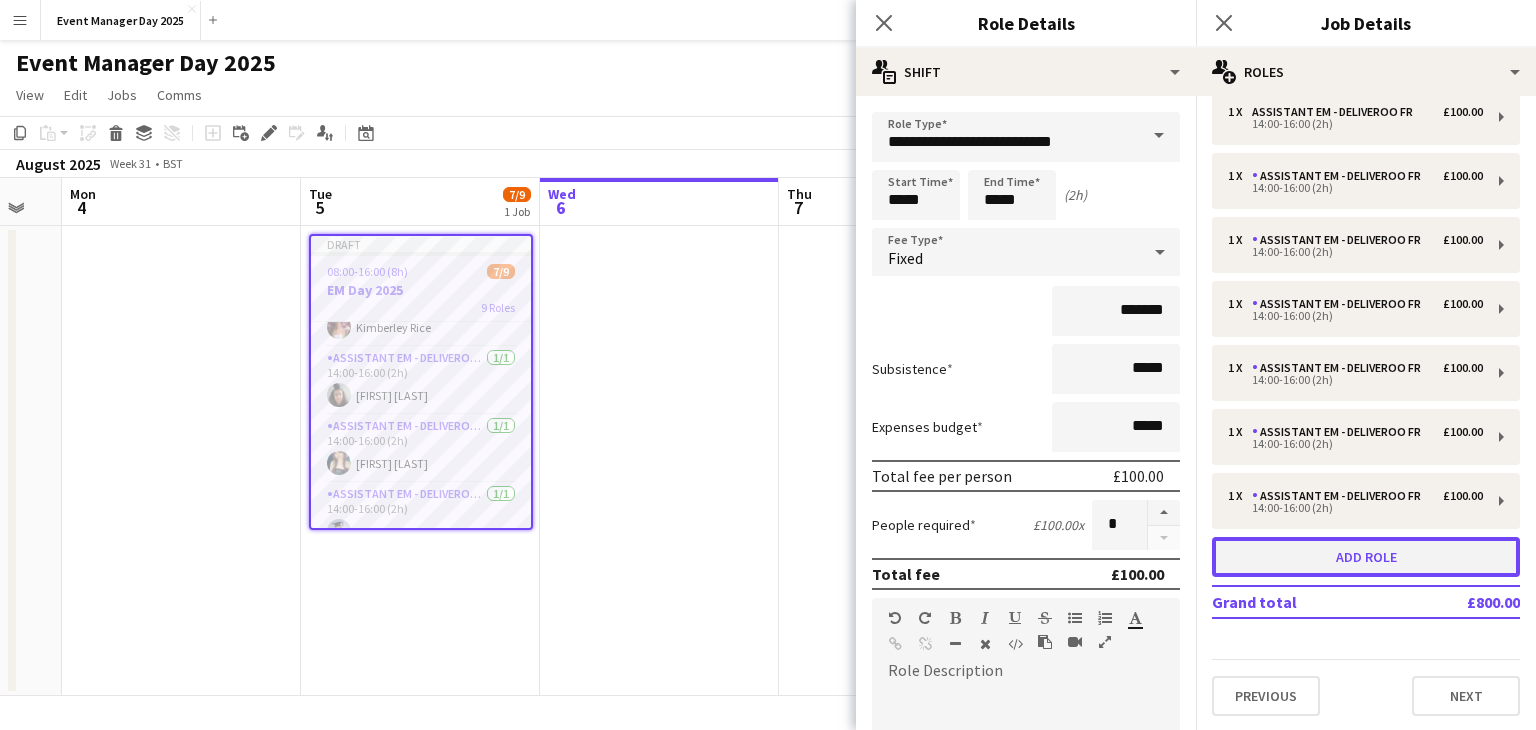 click on "Add role" at bounding box center (1366, 557) 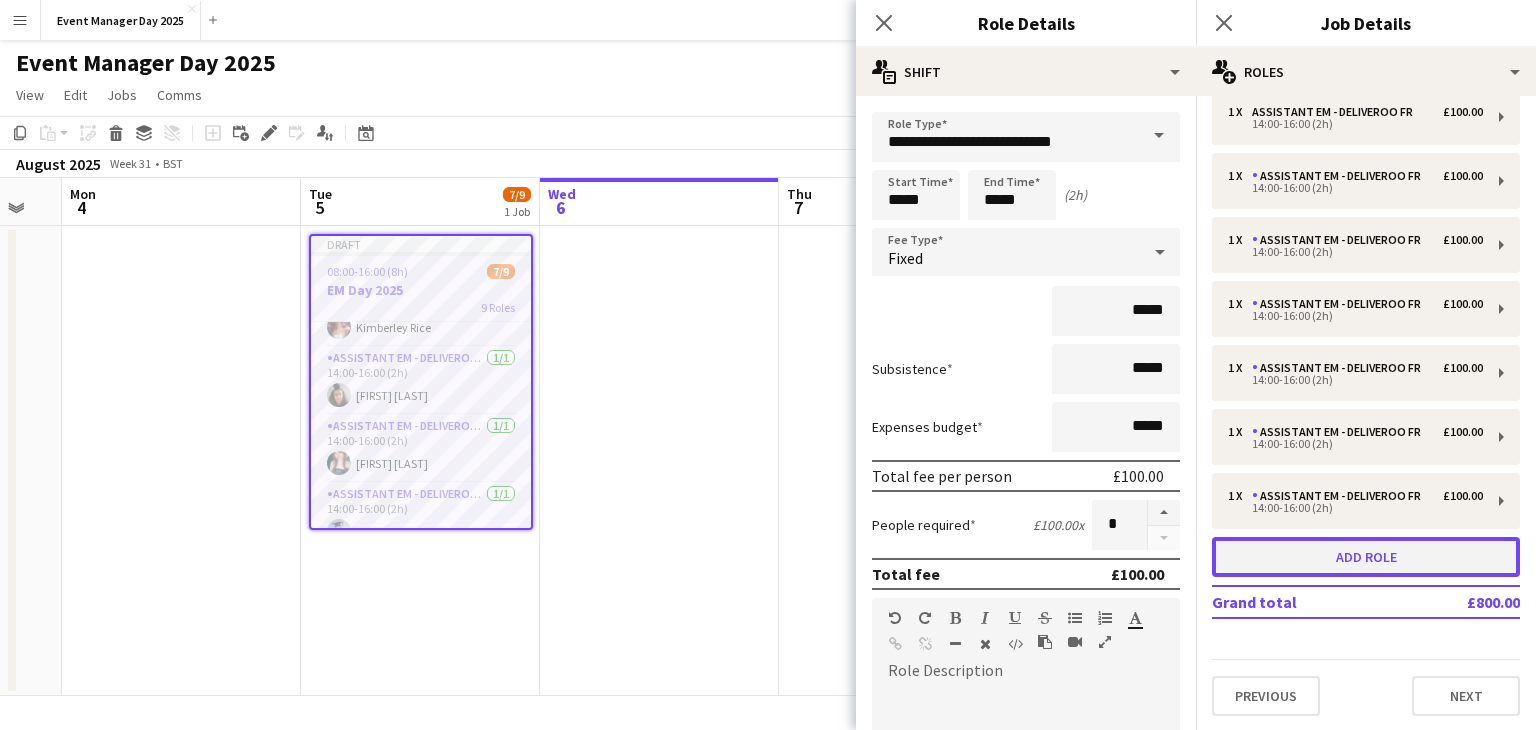 scroll, scrollTop: 315, scrollLeft: 0, axis: vertical 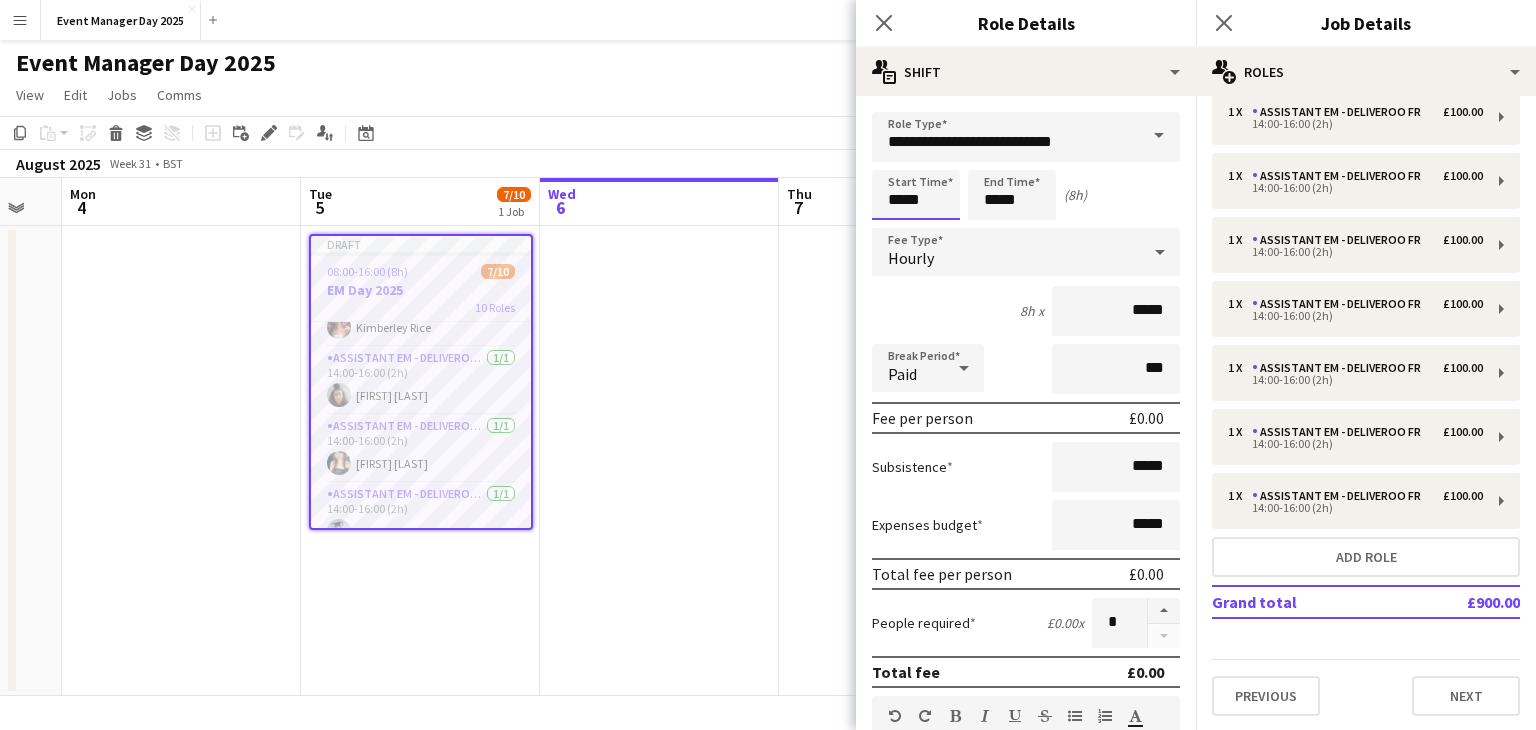 click on "*****" at bounding box center (916, 195) 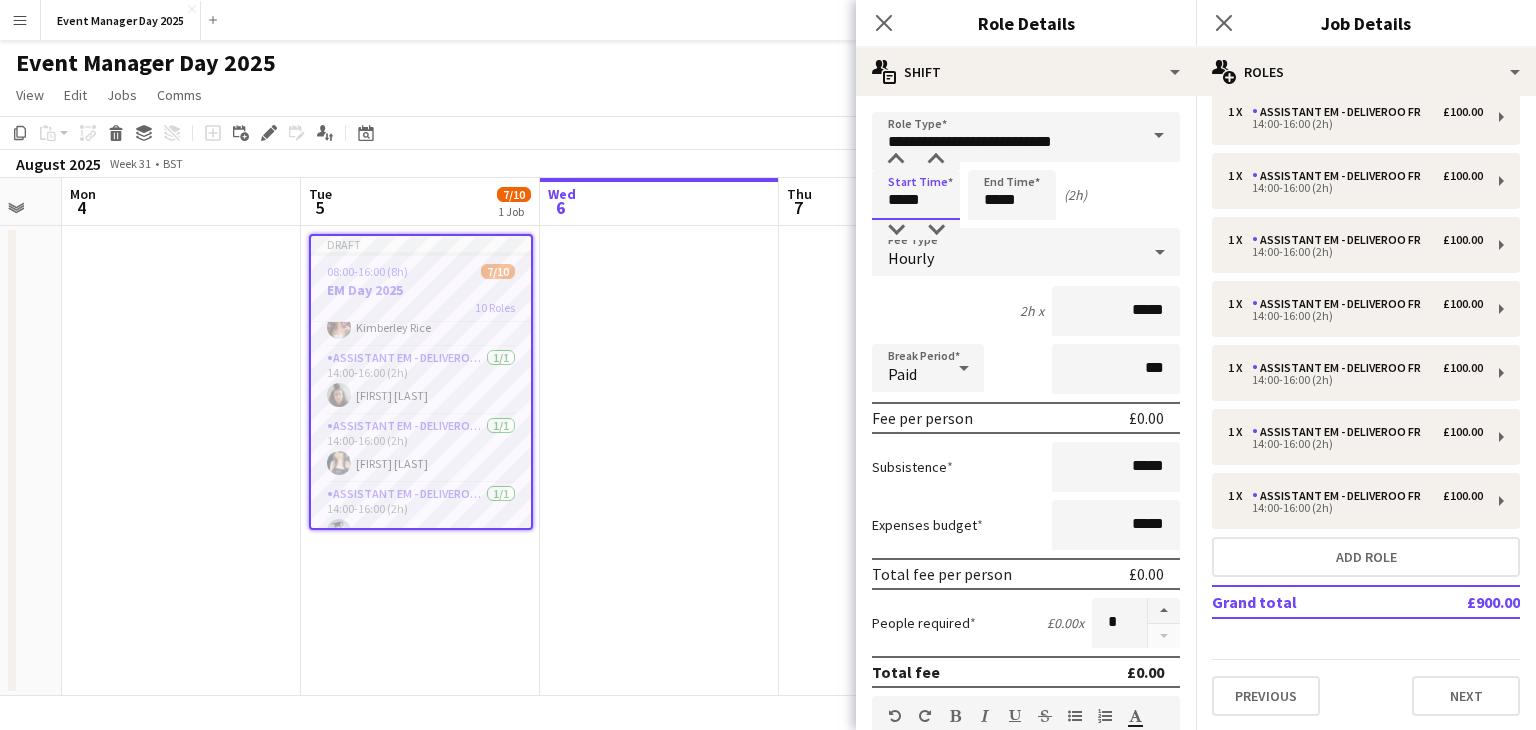 type on "*****" 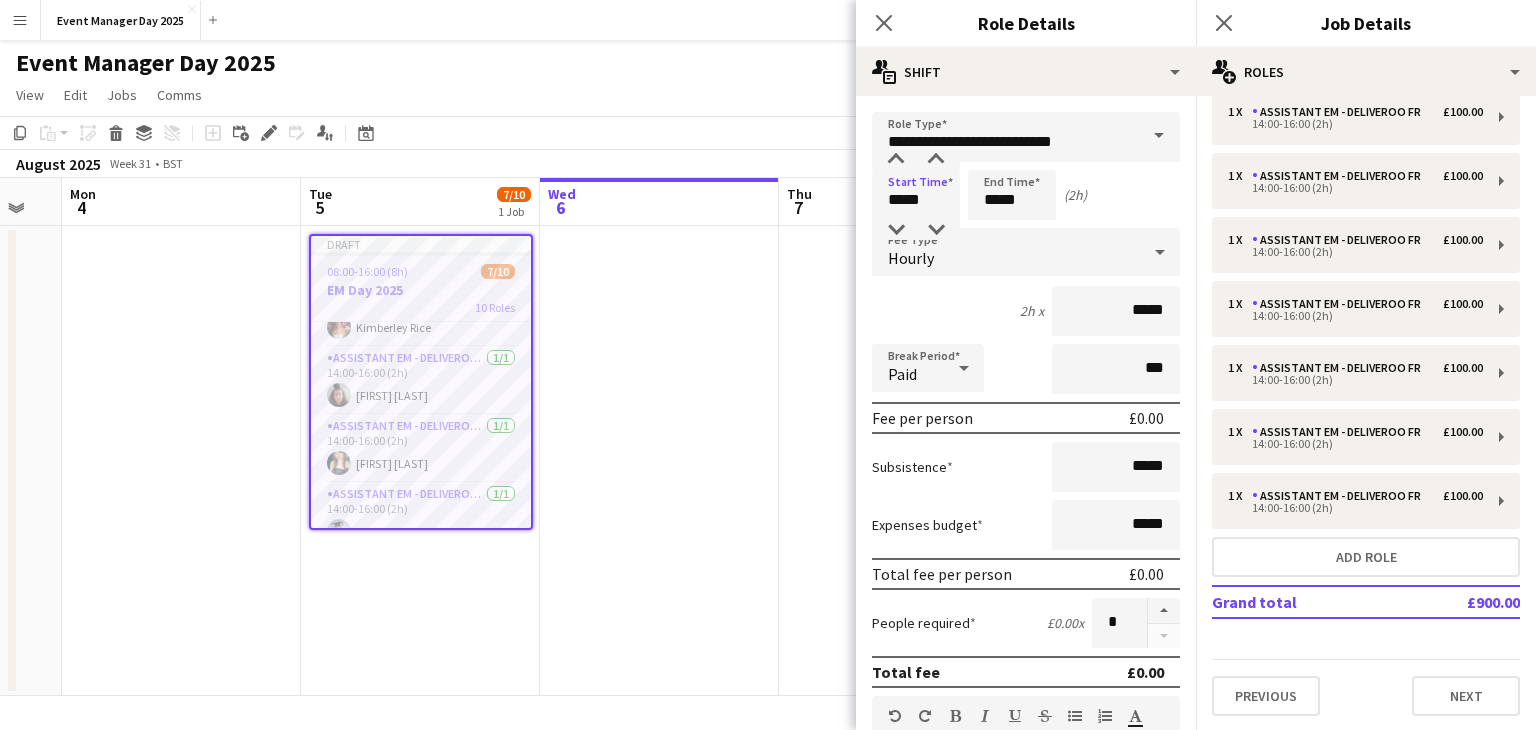 click on "Hourly" at bounding box center [1006, 252] 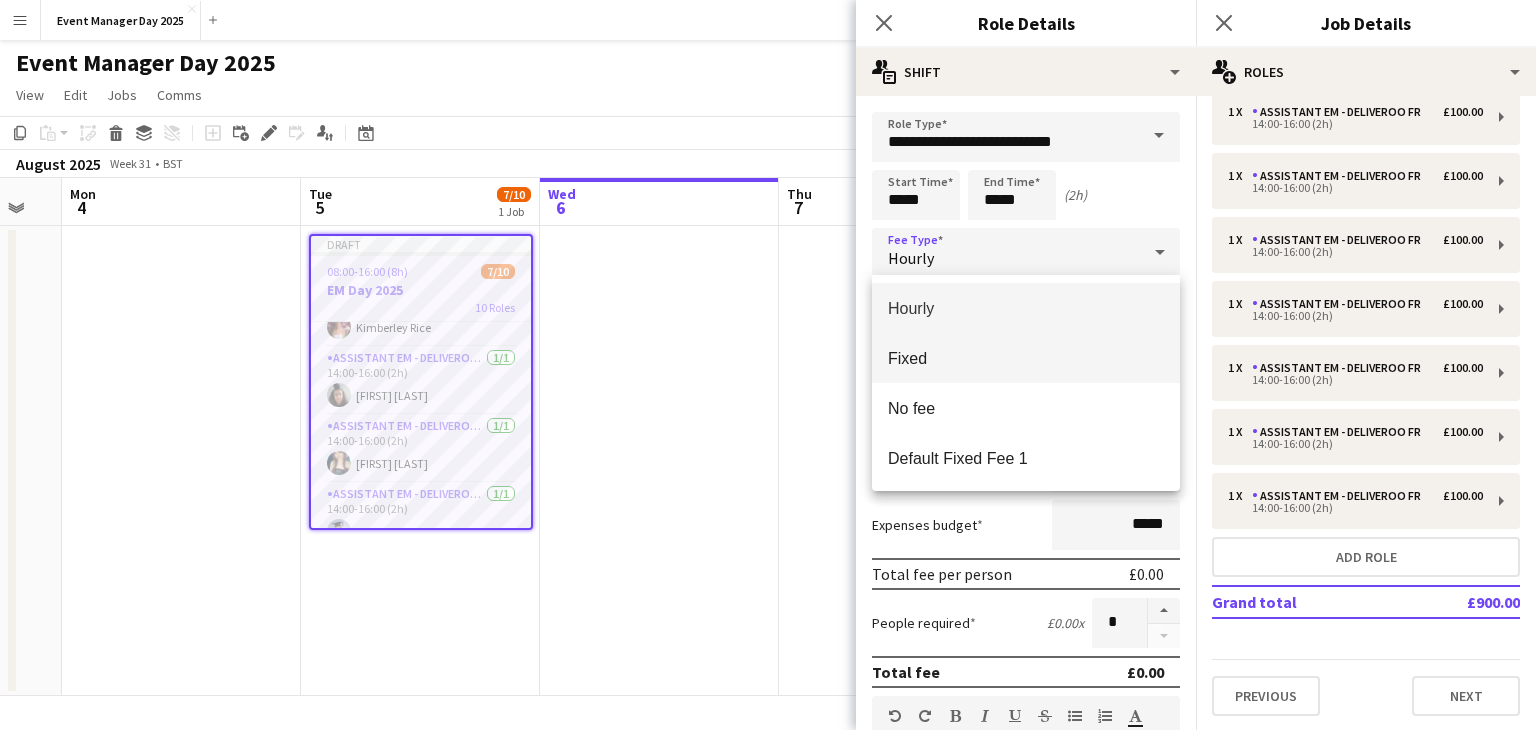 click on "Fixed" at bounding box center (1026, 358) 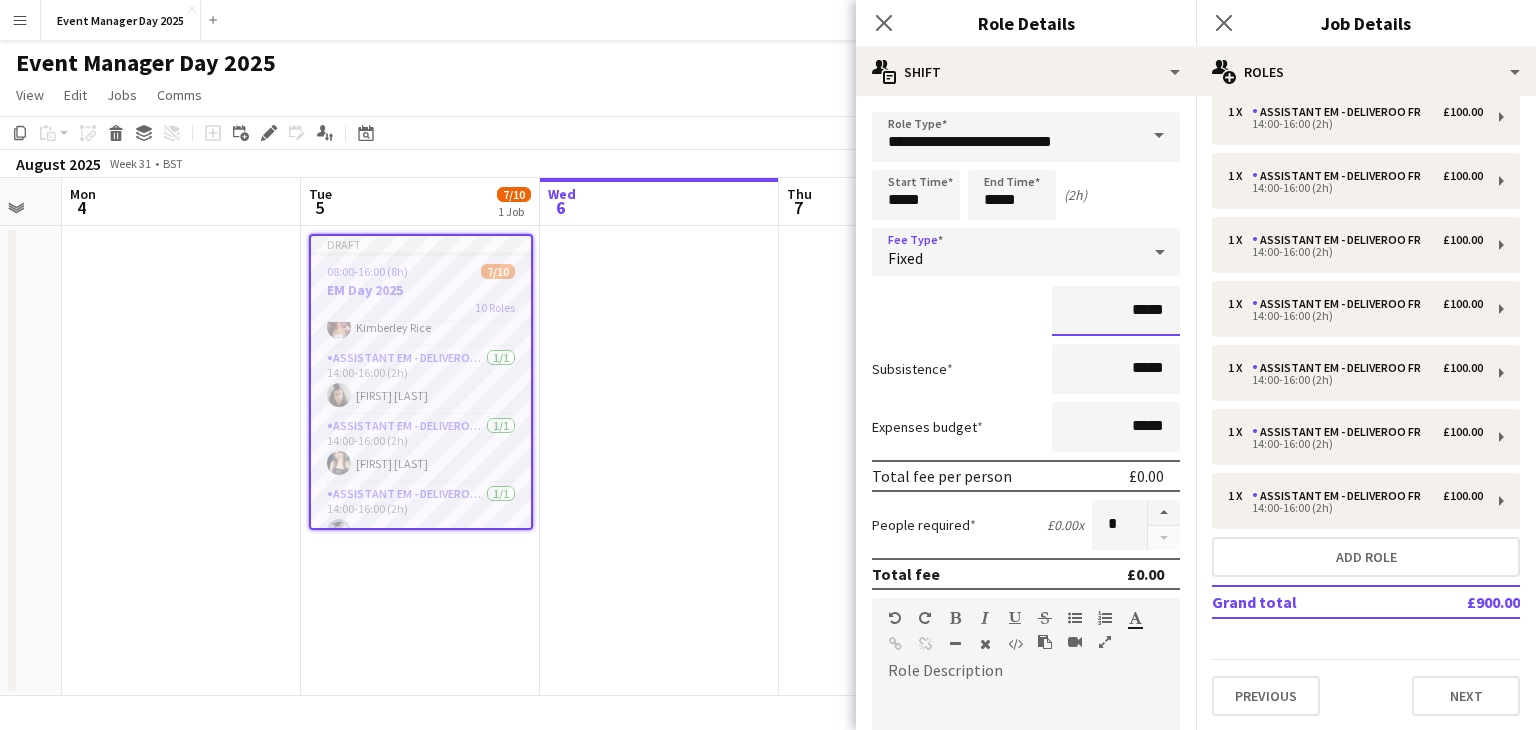 click on "*****" at bounding box center [1116, 311] 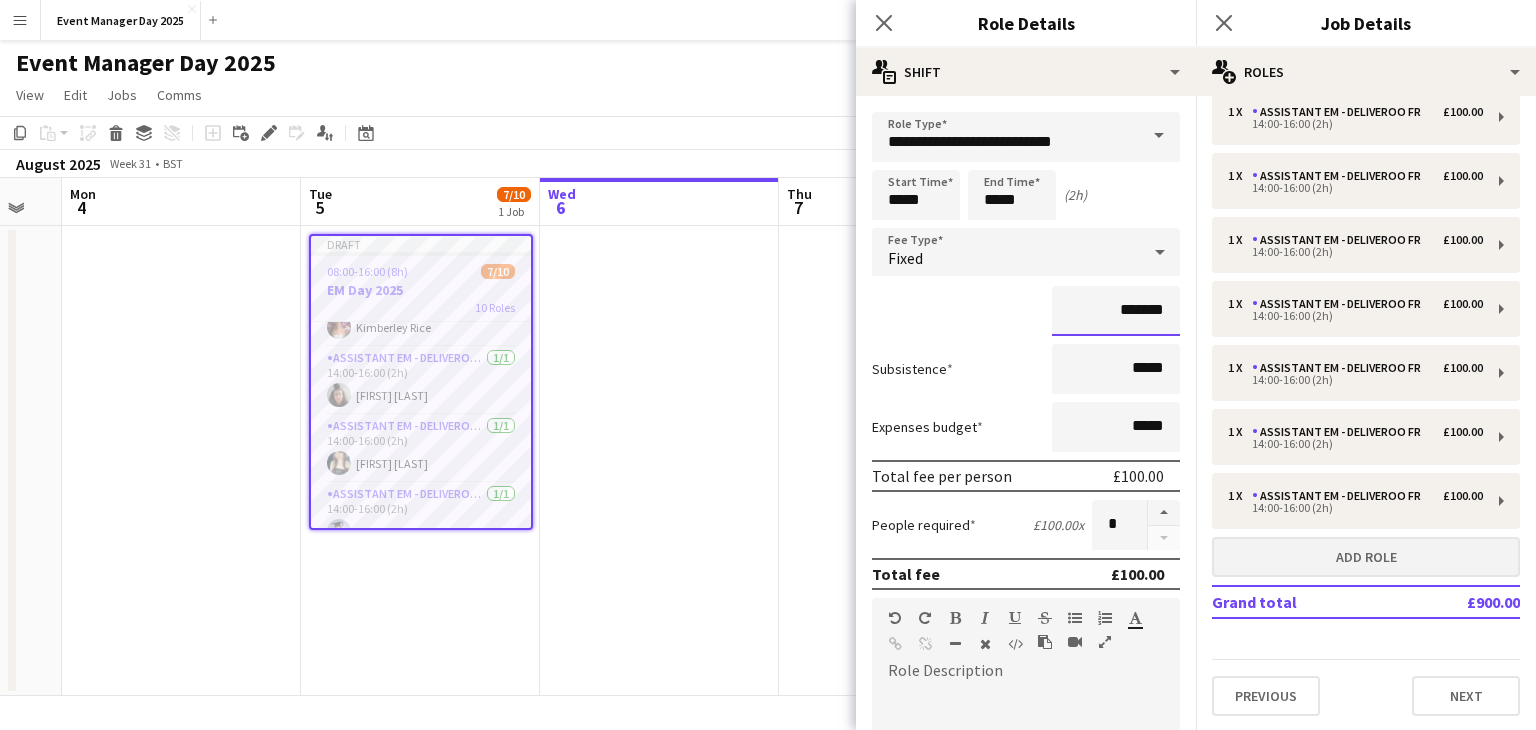 type on "*******" 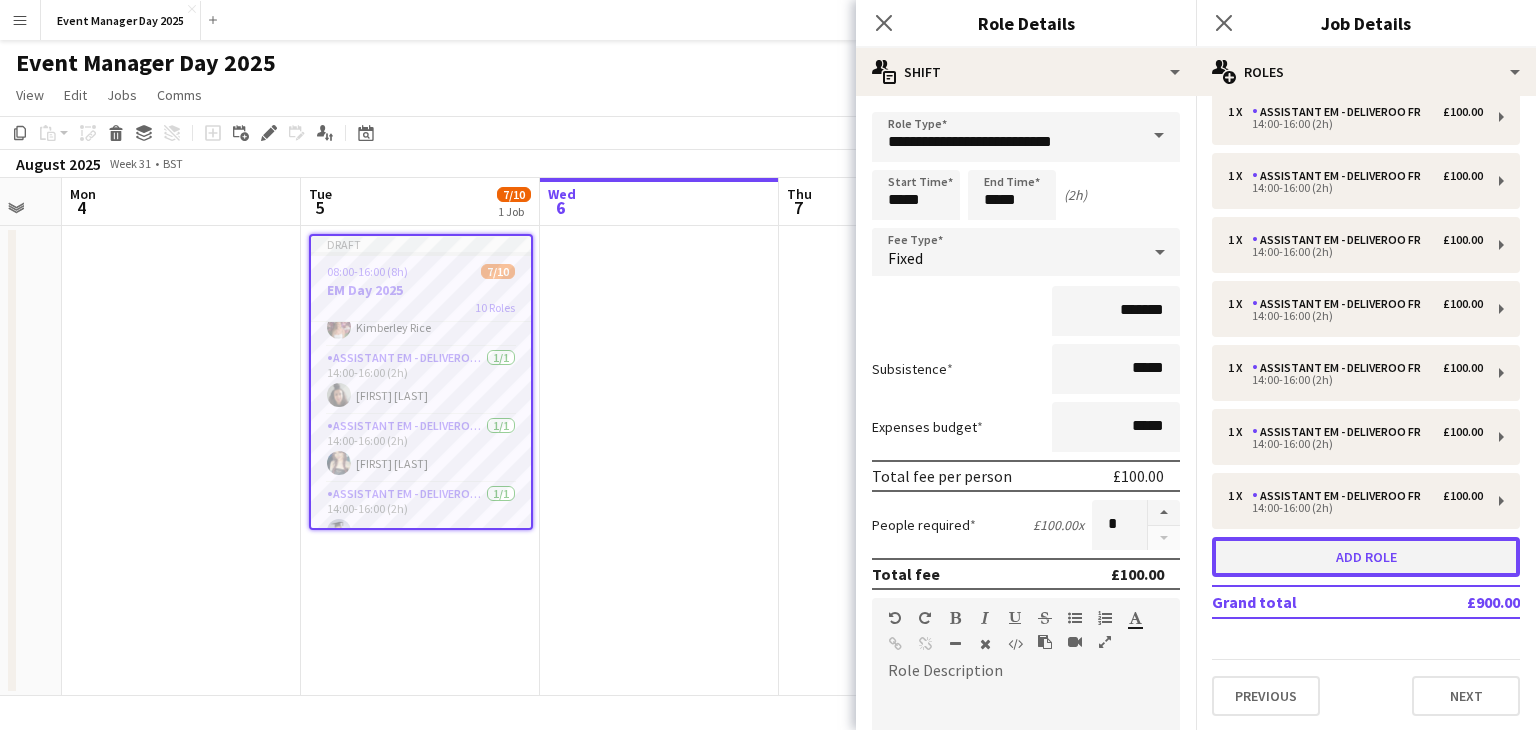 click on "Add role" at bounding box center (1366, 557) 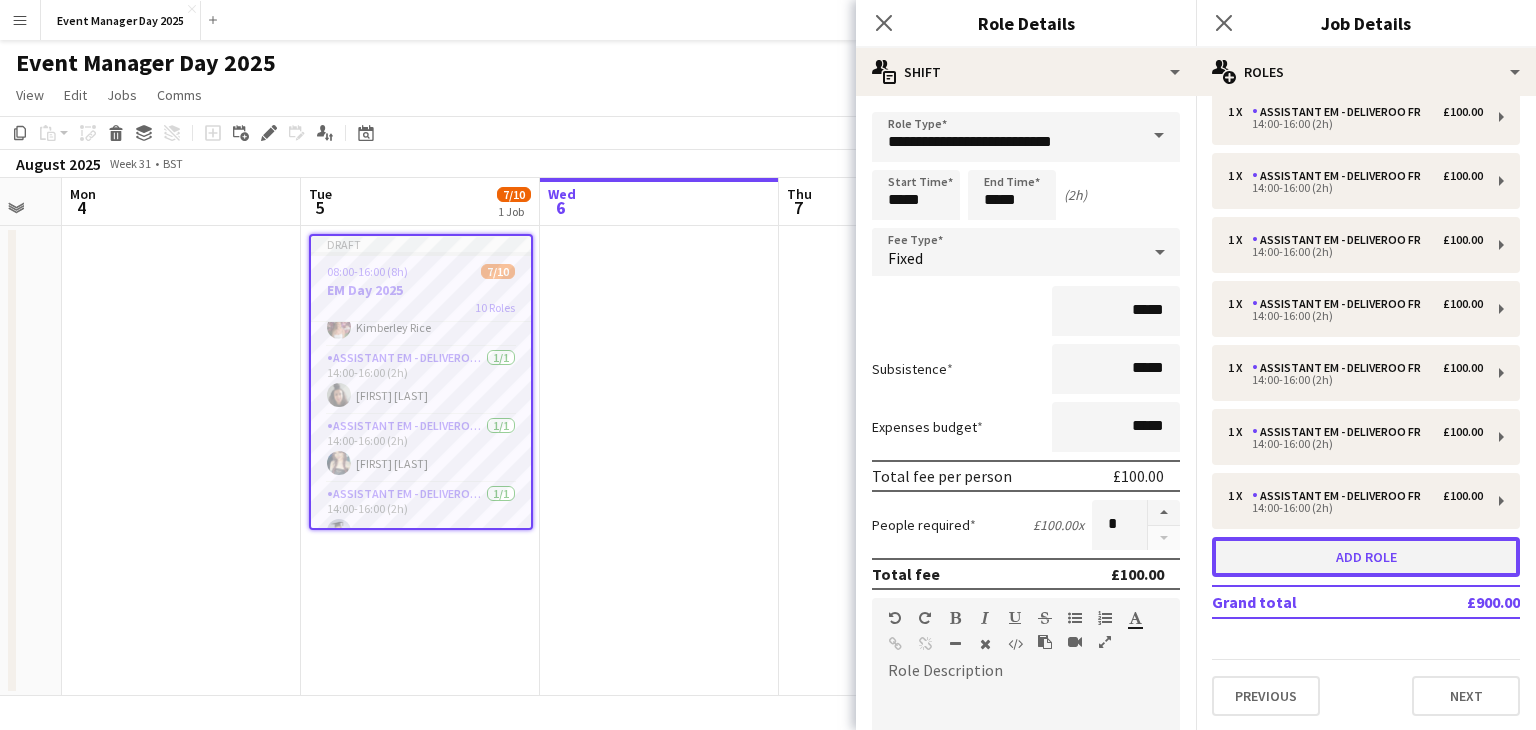scroll, scrollTop: 383, scrollLeft: 0, axis: vertical 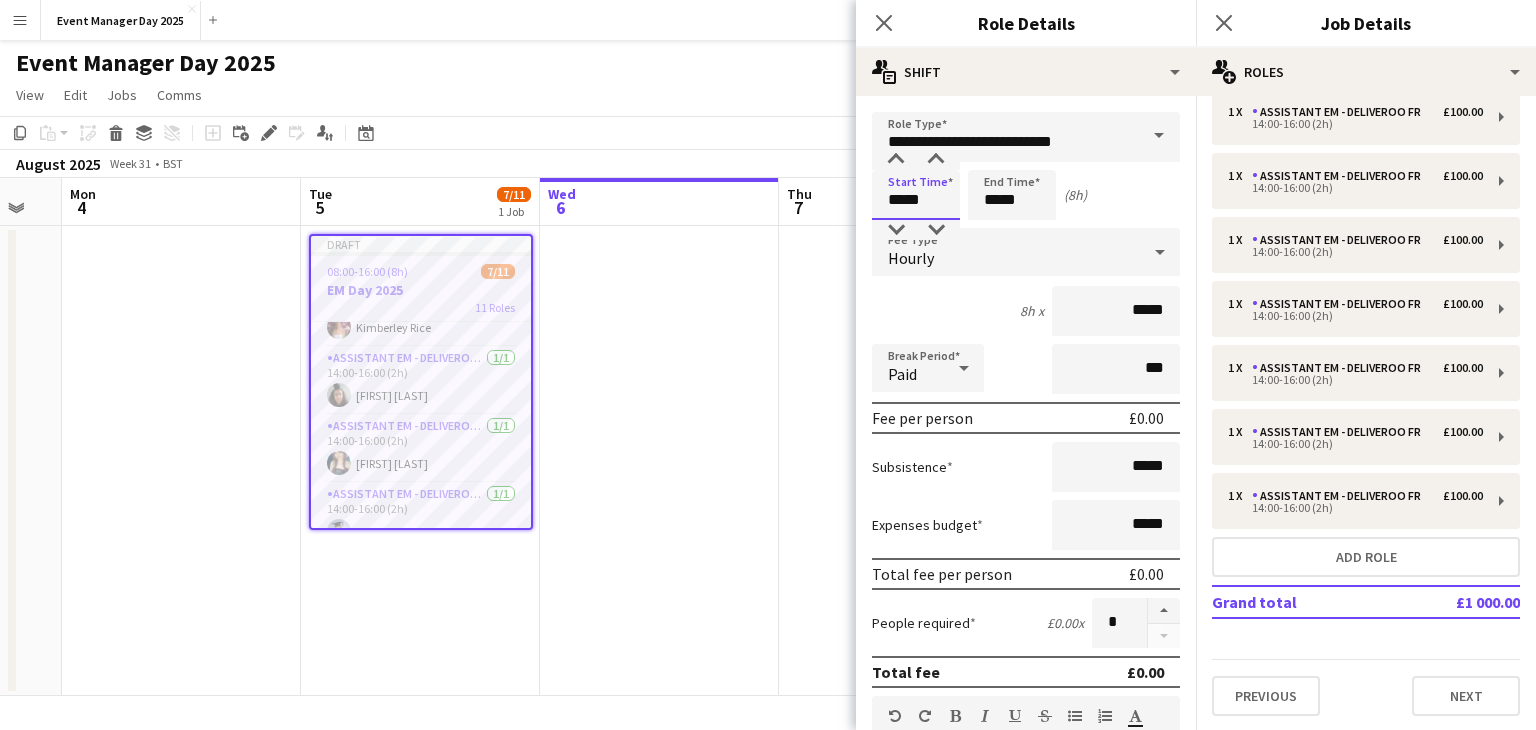 click on "*****" at bounding box center (916, 195) 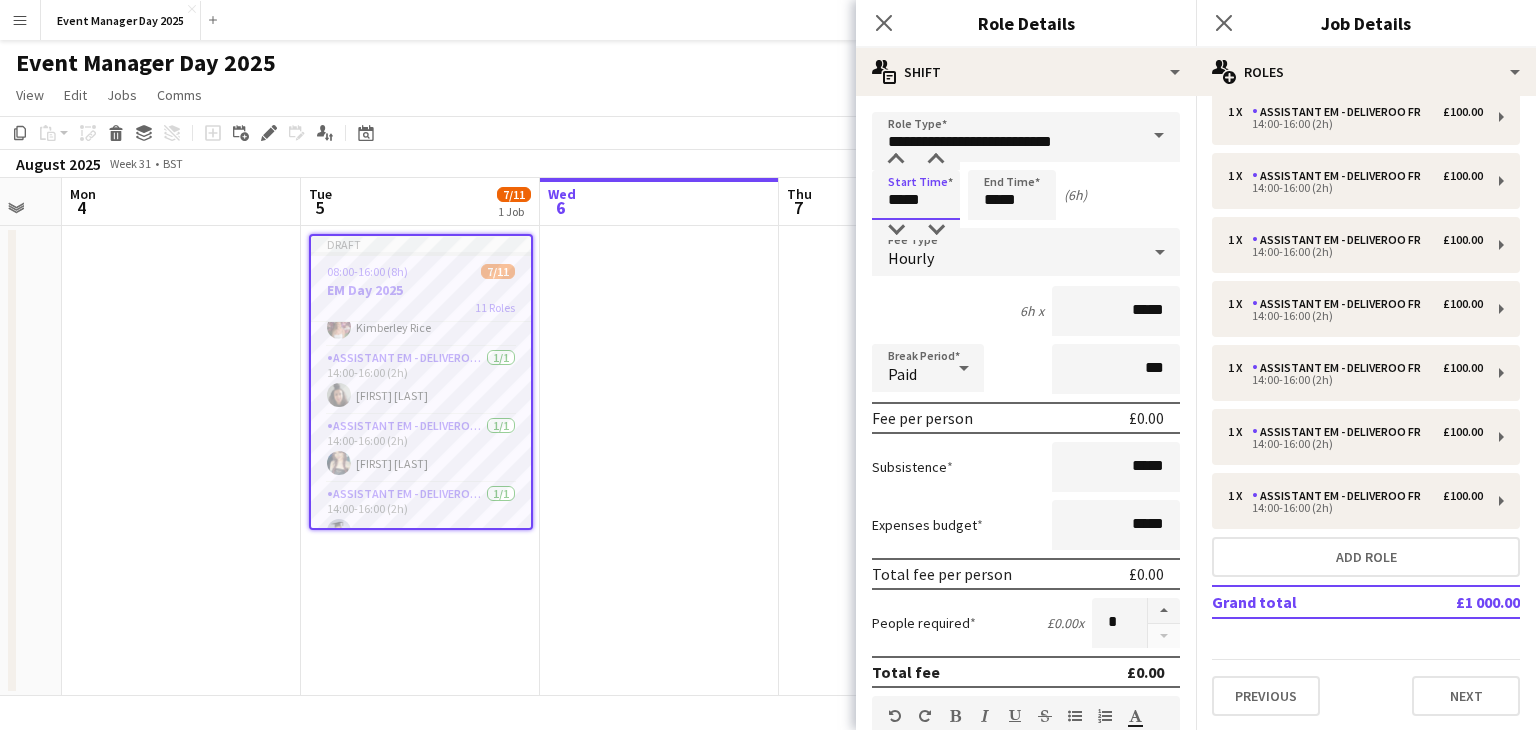 type on "*****" 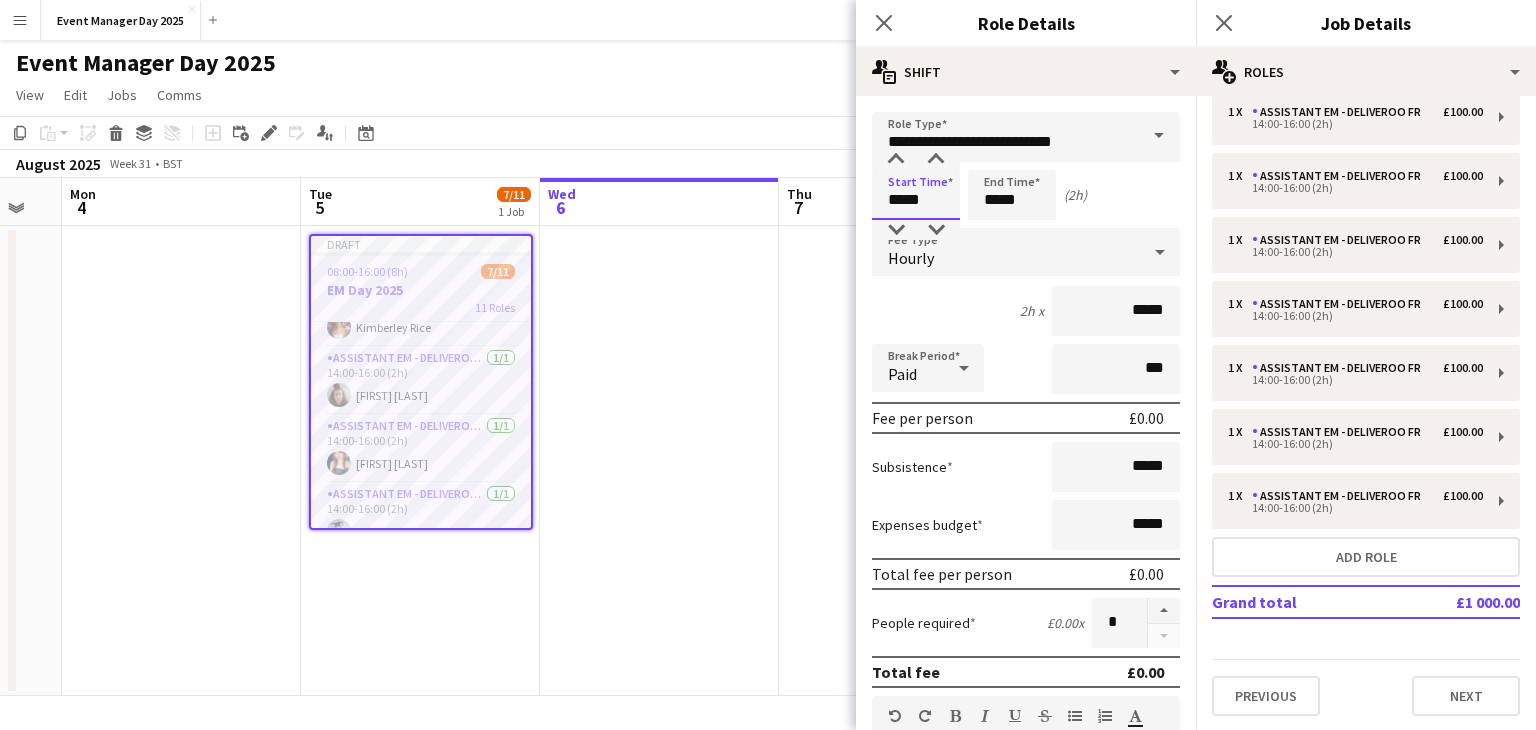 click on "Next" at bounding box center [1126, 1319] 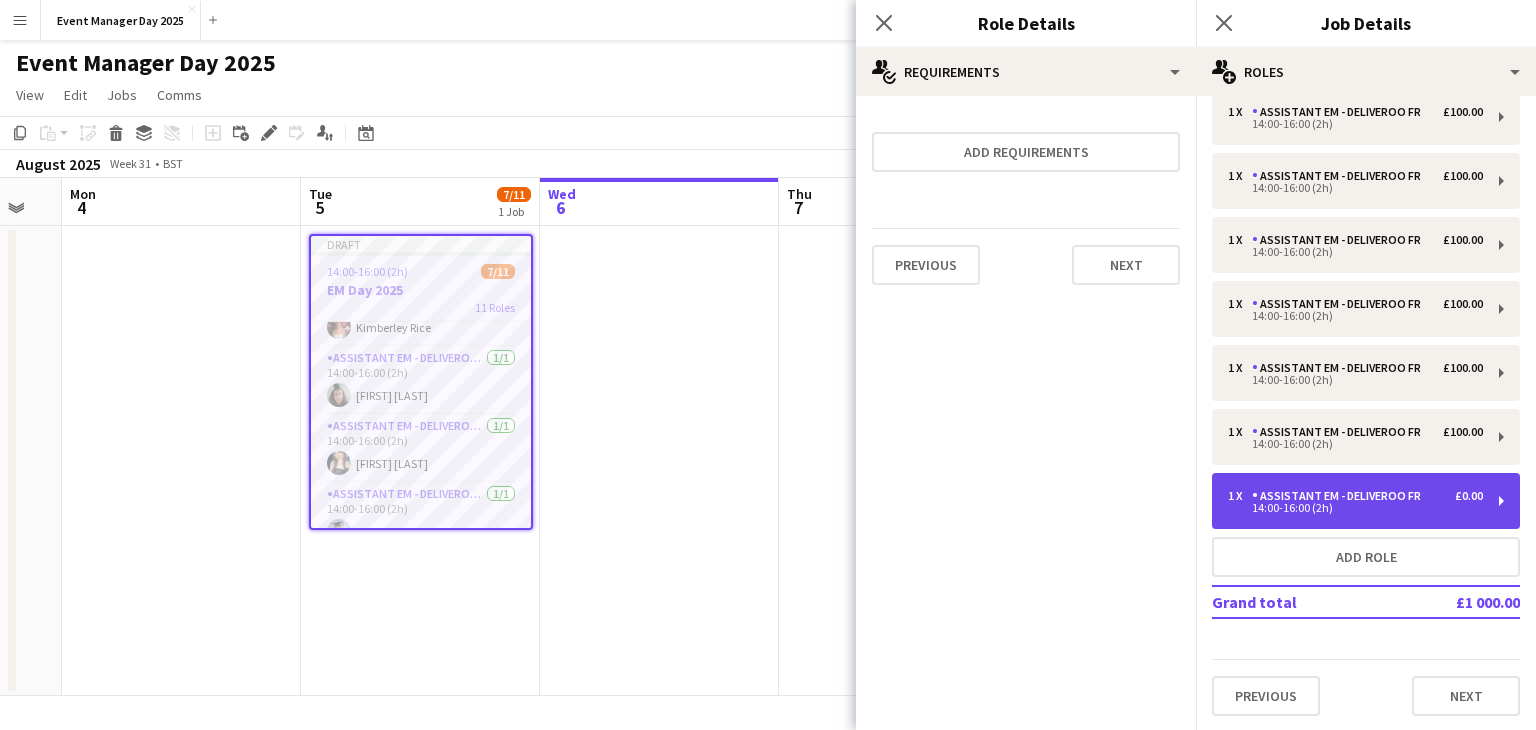 click on "1 x   Assistant EM - Deliveroo FR   £0.00   14:00-16:00 (2h)" at bounding box center (1366, 501) 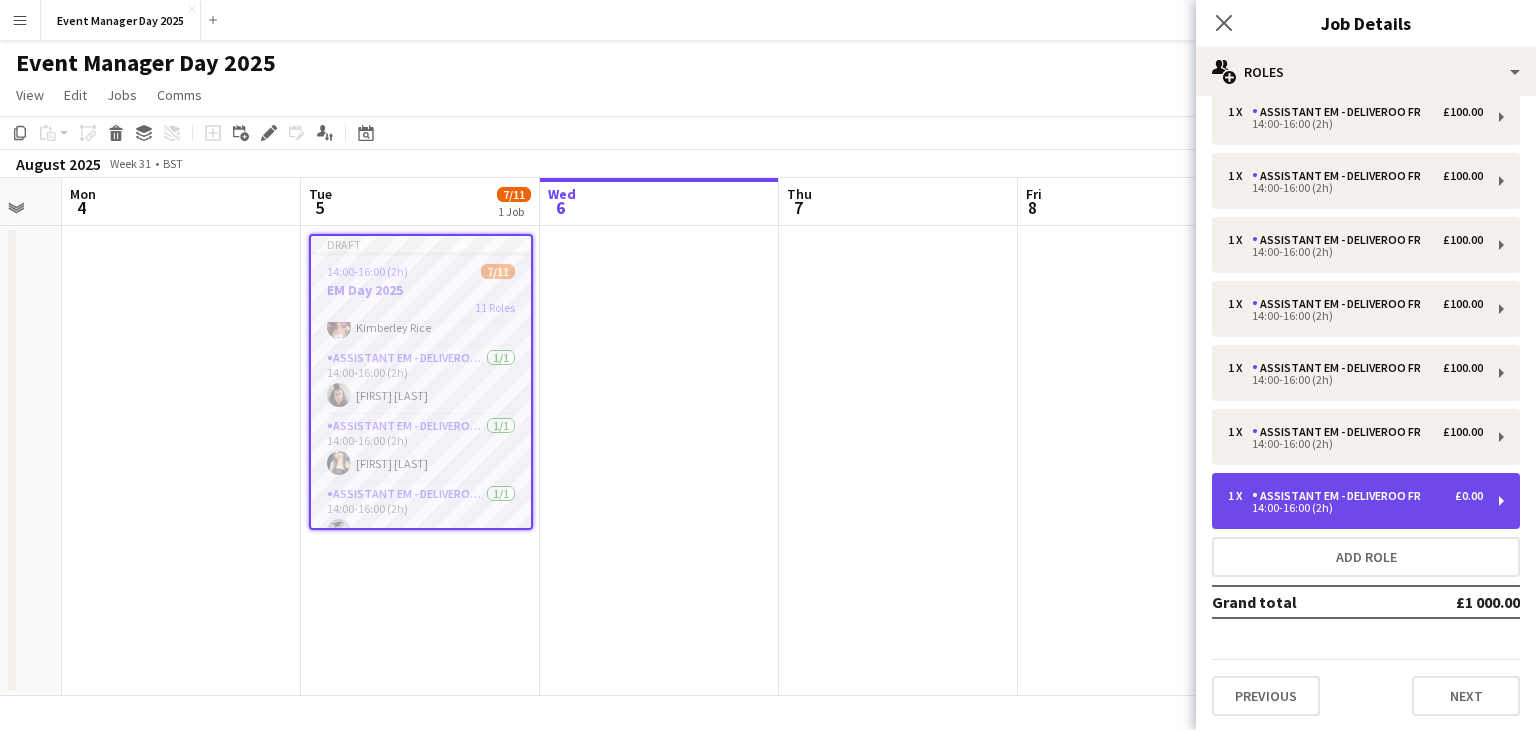 click on "Assistant EM - Deliveroo FR" at bounding box center [1340, 496] 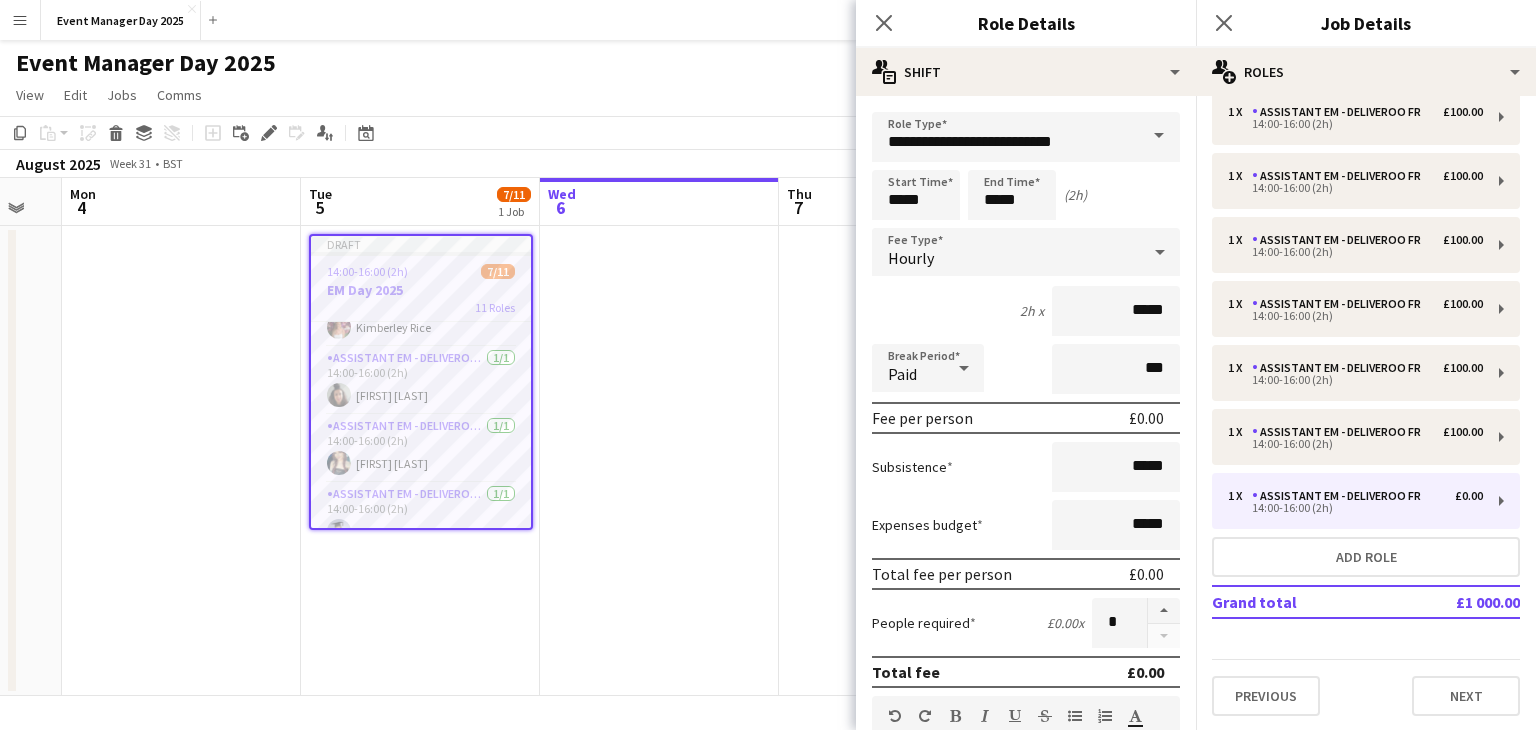 click on "Hourly" at bounding box center [1006, 252] 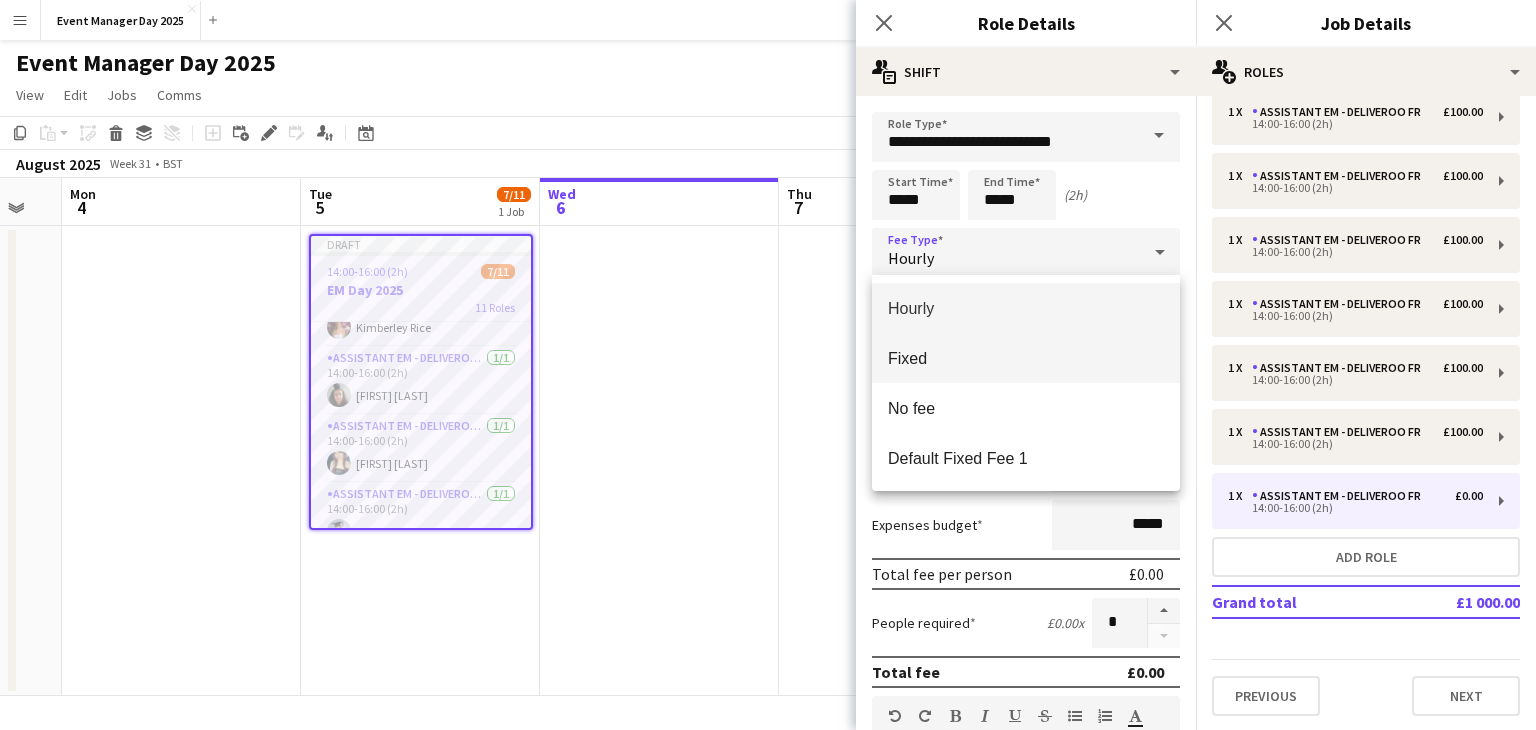 click on "Fixed" at bounding box center [1026, 358] 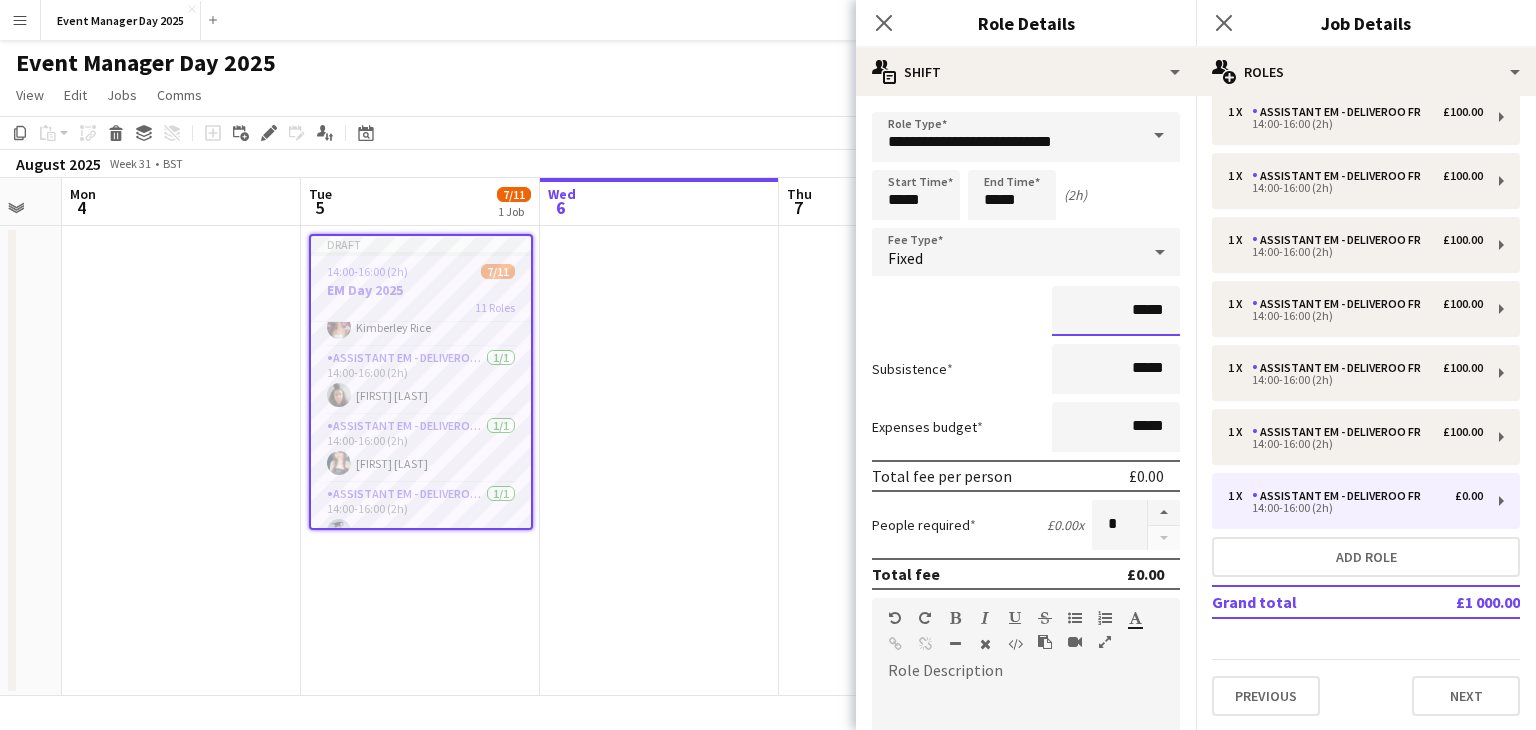 click on "*****" at bounding box center (1116, 311) 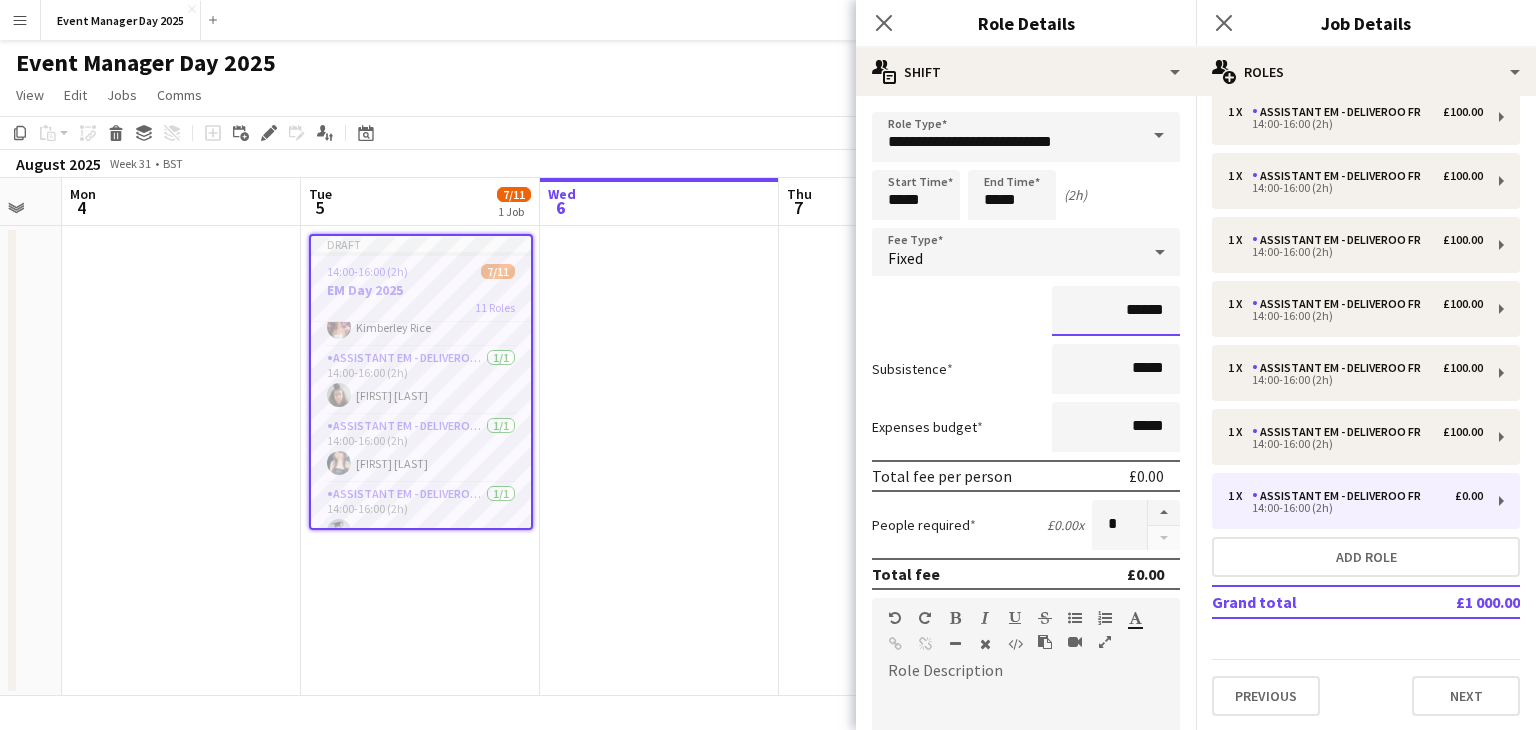 type on "*******" 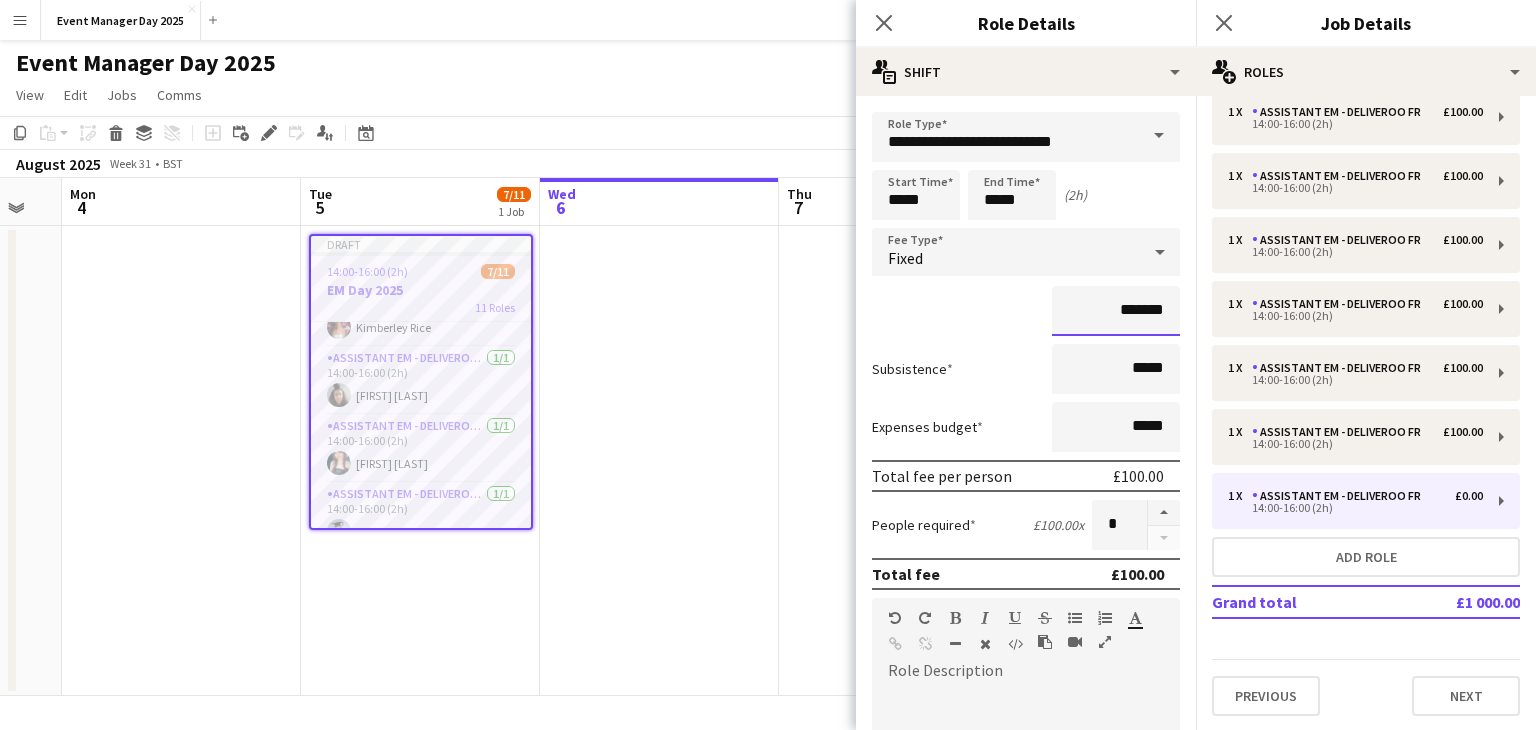 click on "Next" at bounding box center [1126, 1221] 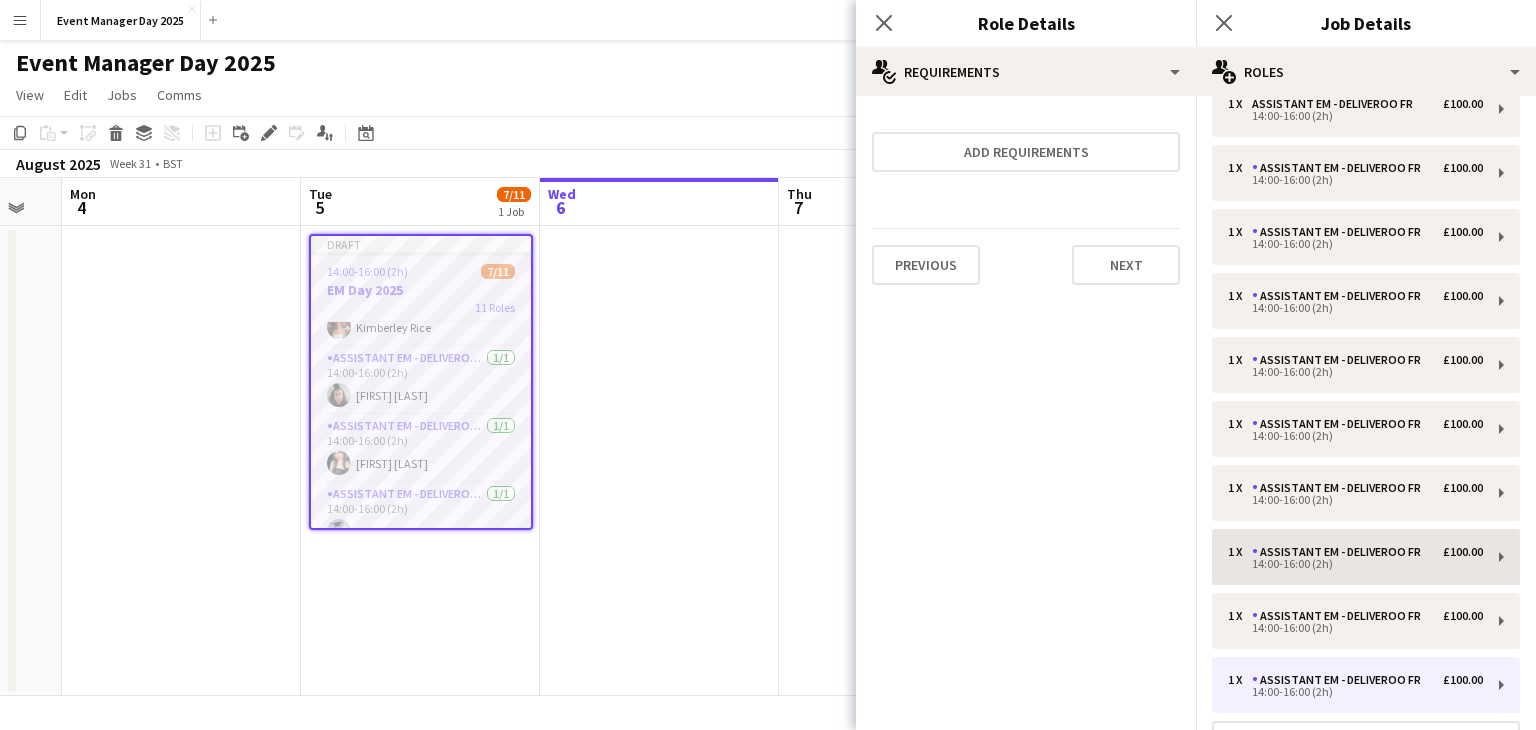 scroll, scrollTop: 93, scrollLeft: 0, axis: vertical 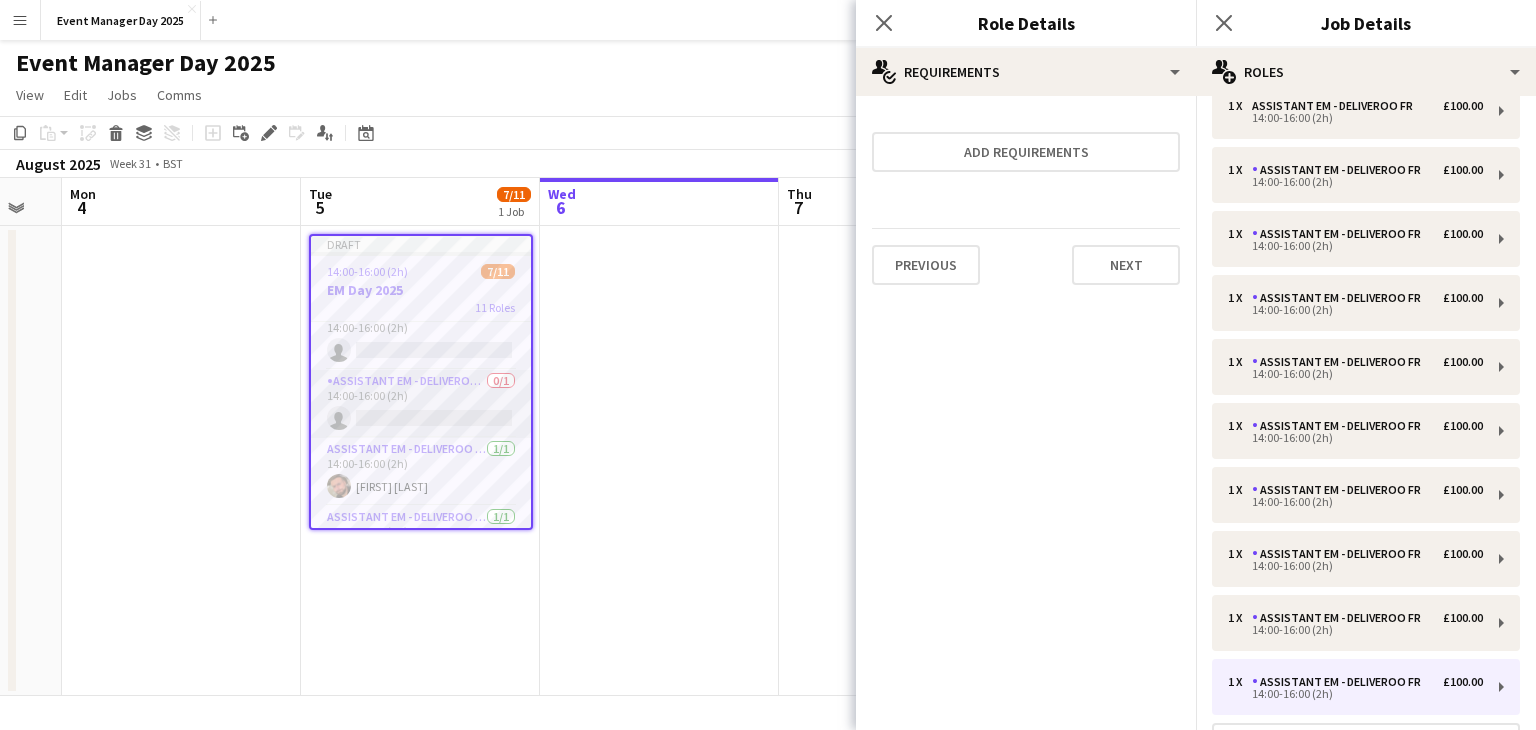 click on "Assistant EM - Deliveroo FR   0/1   14:00-16:00 (2h)
single-neutral-actions" at bounding box center (421, 404) 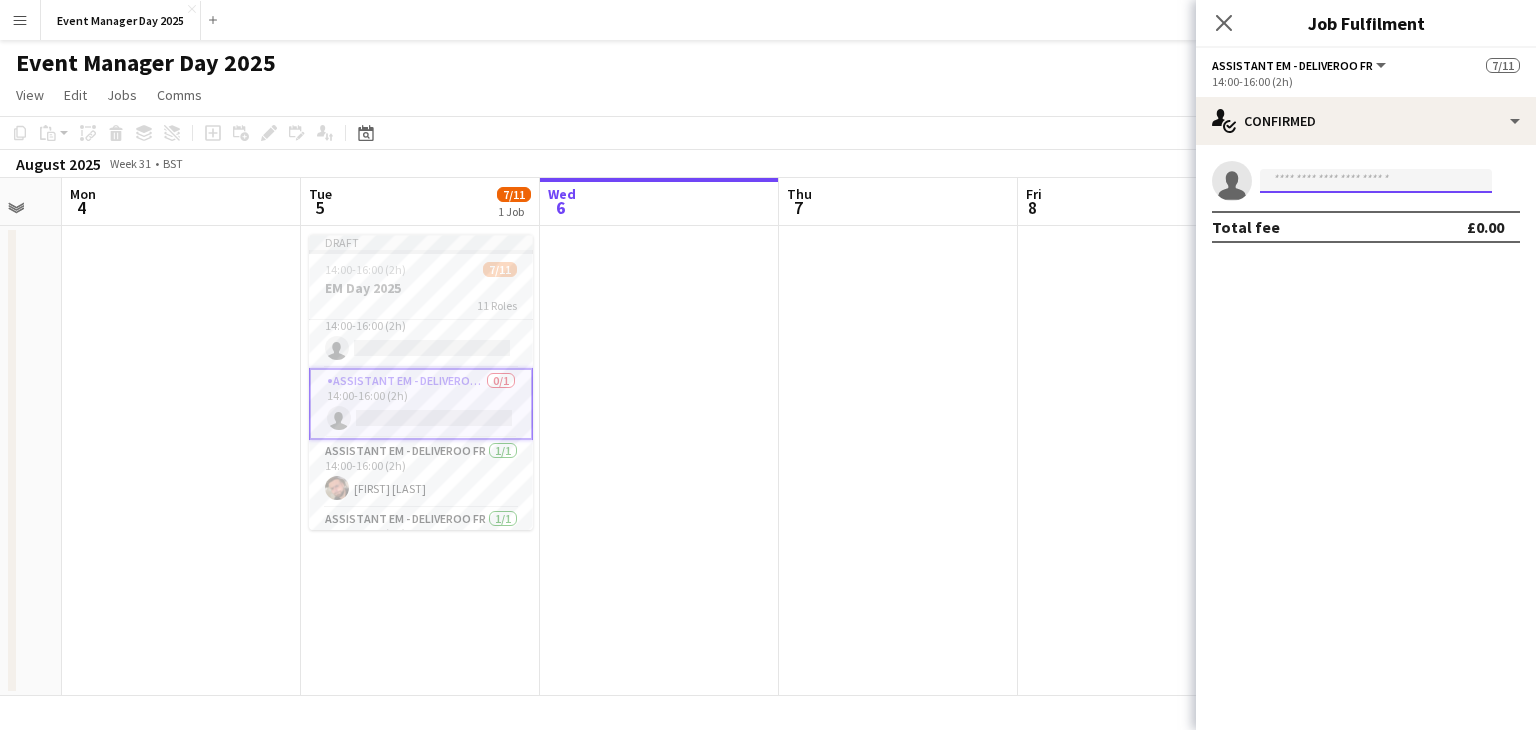 click at bounding box center [1376, 181] 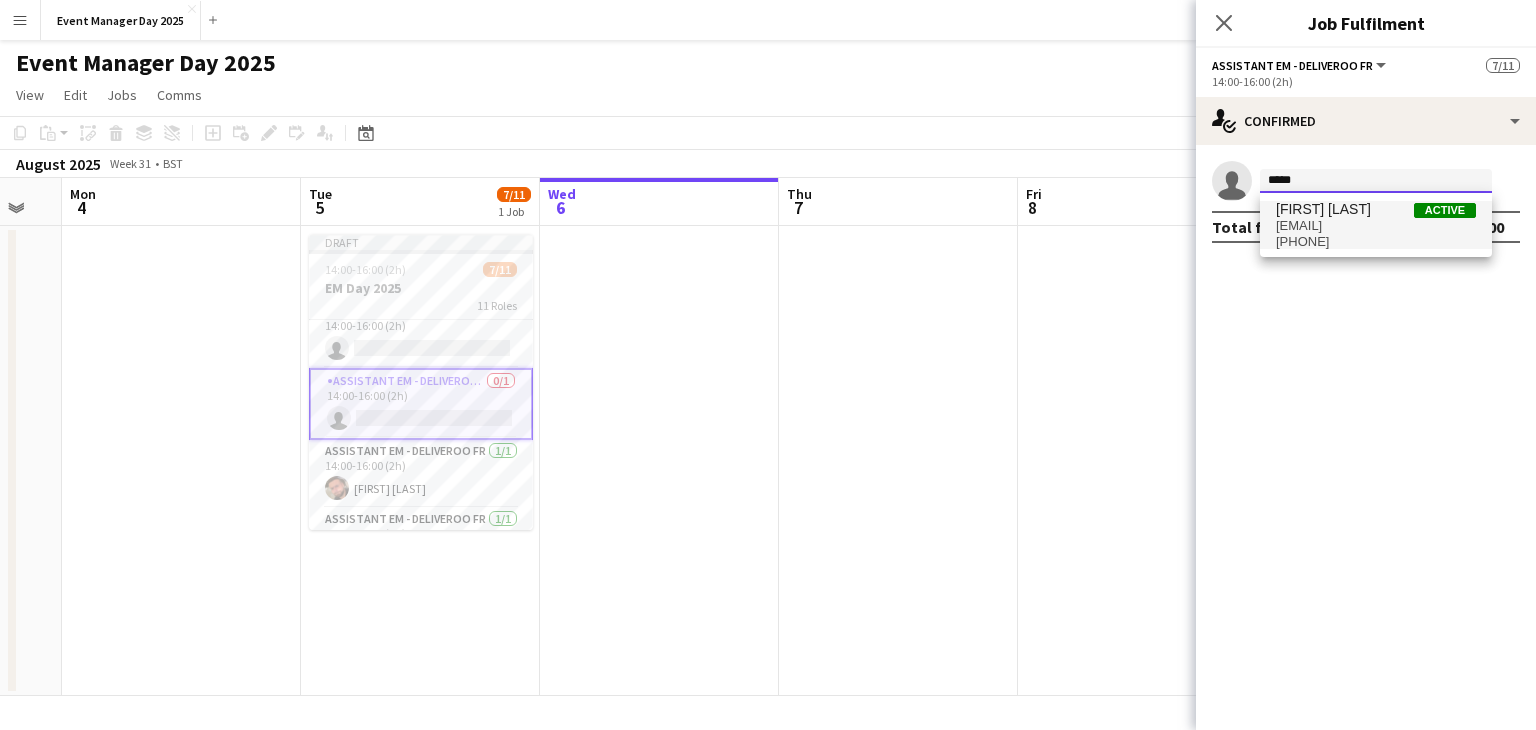 type on "*****" 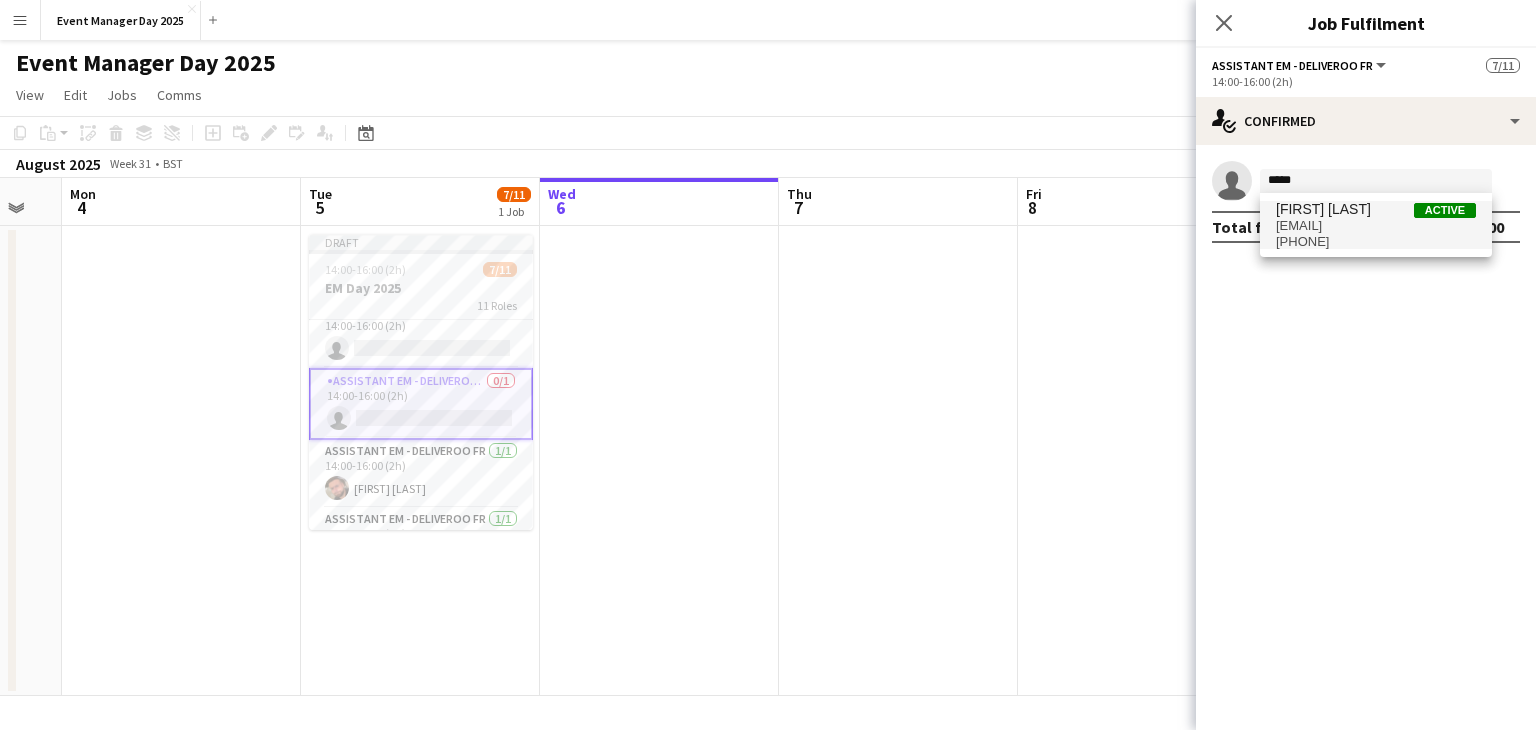 click on "[EMAIL]" at bounding box center (1376, 226) 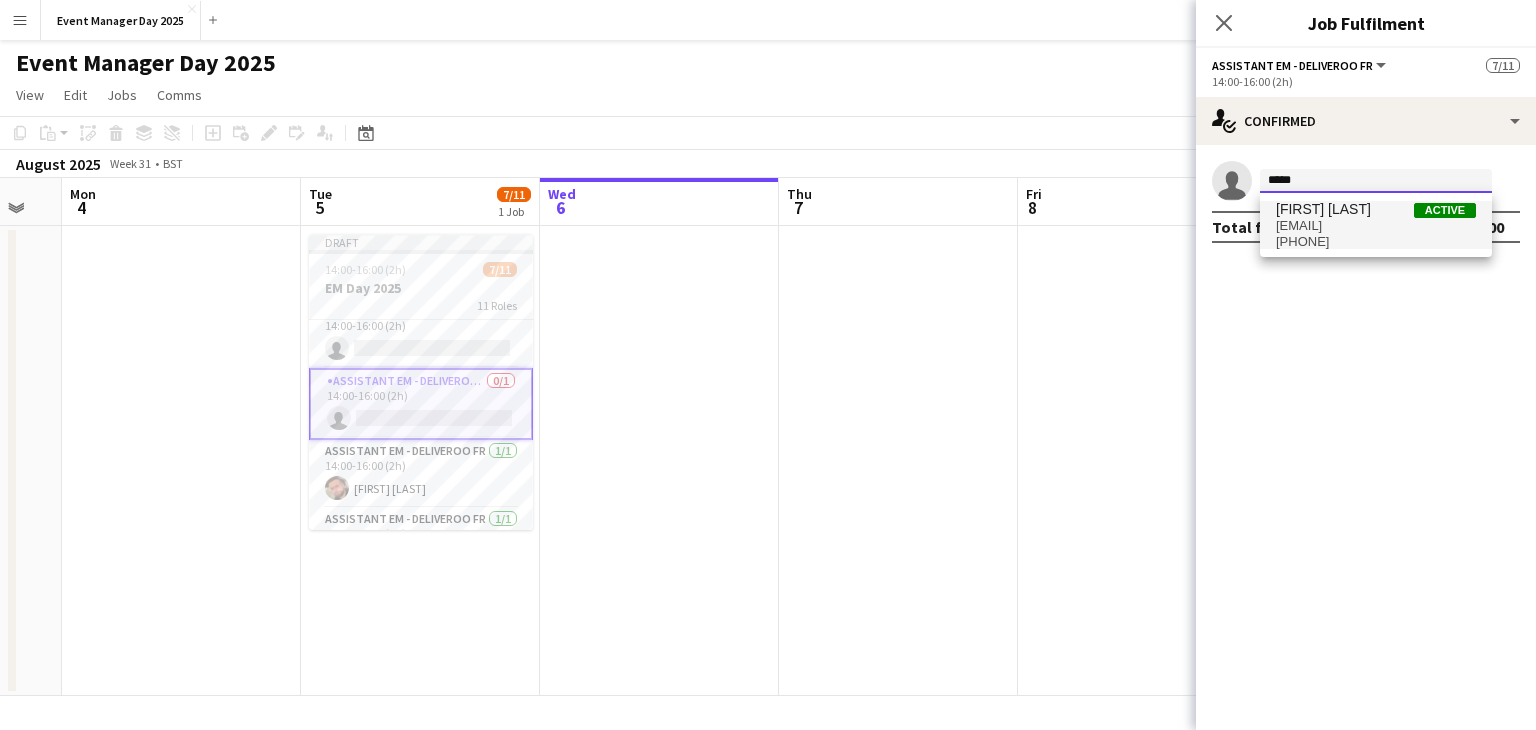 type 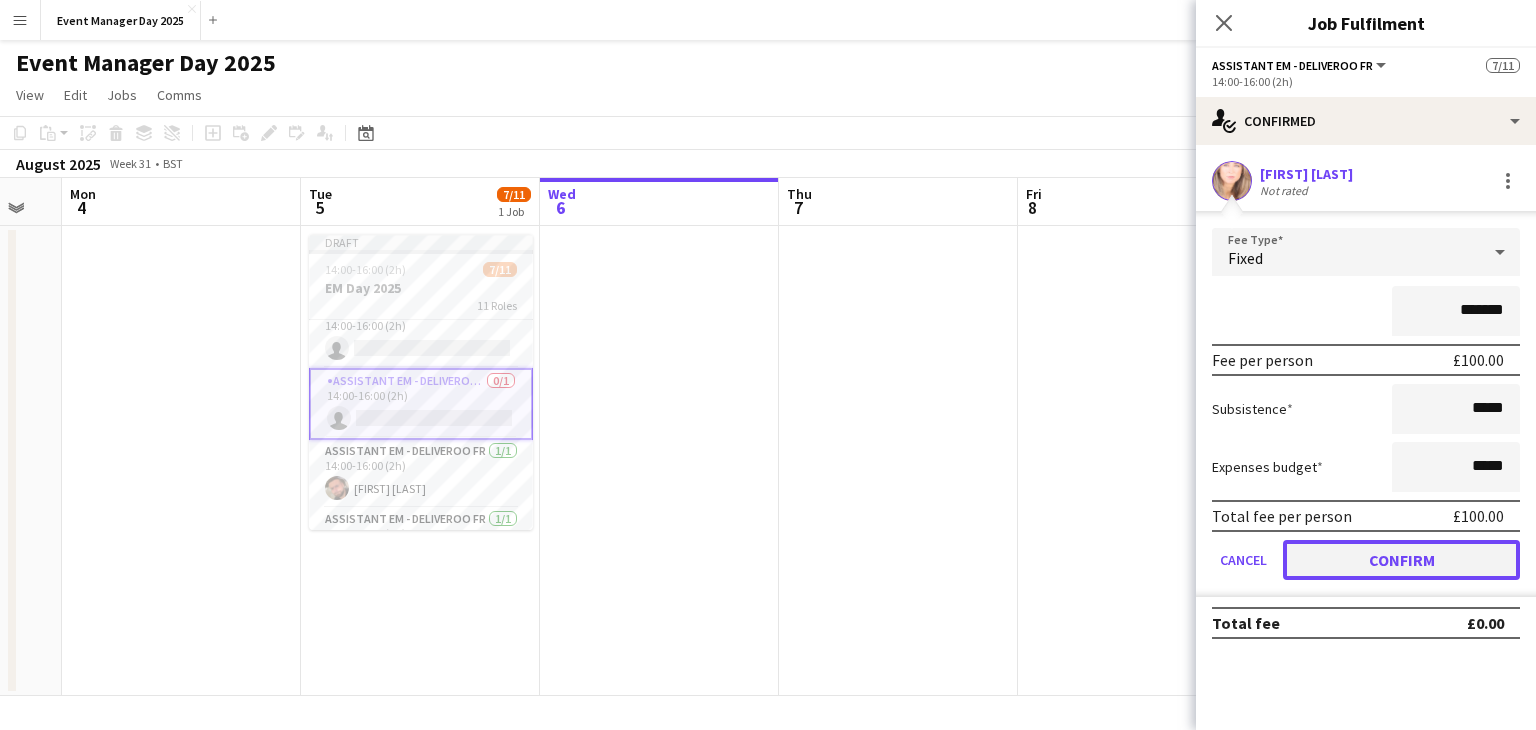 click on "Confirm" at bounding box center [1401, 560] 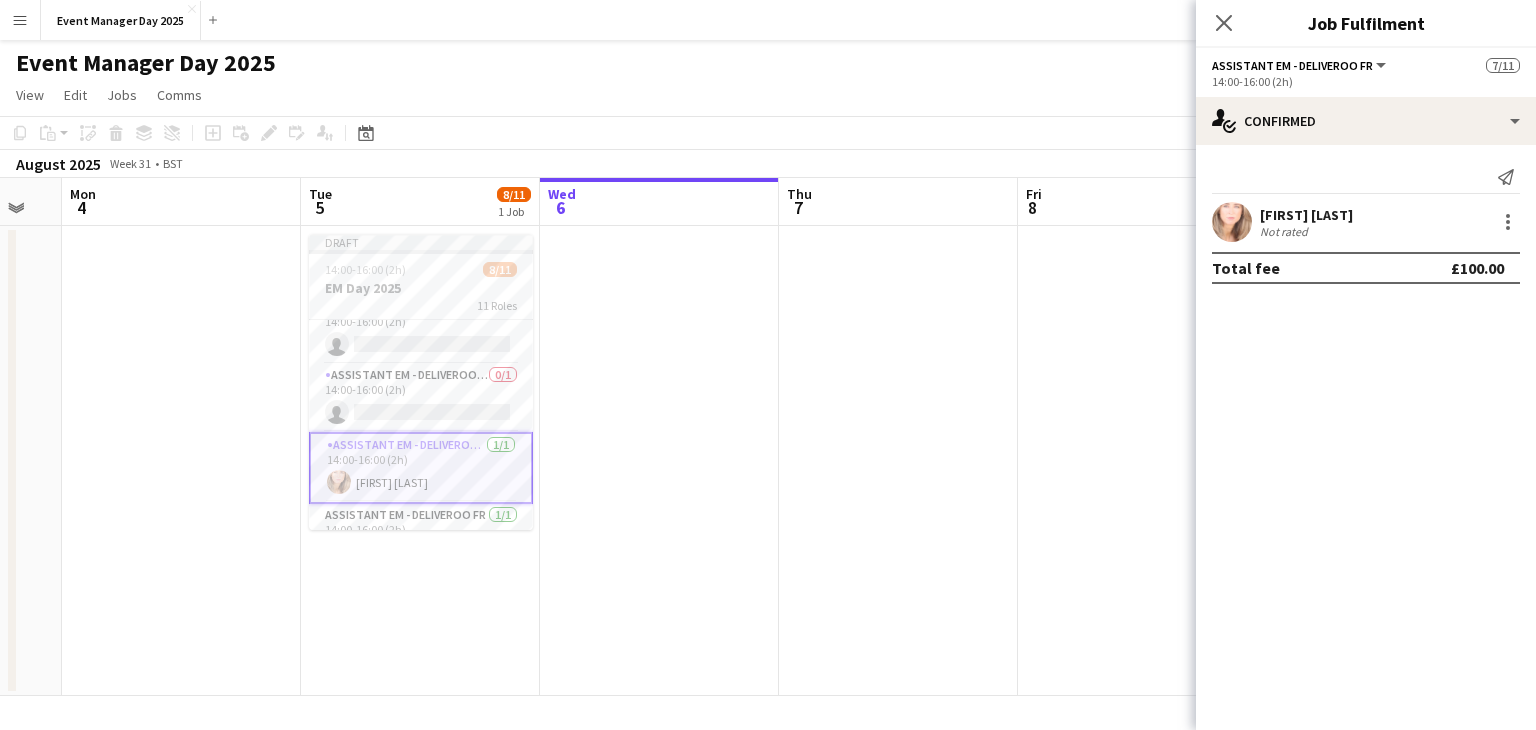 scroll, scrollTop: 88, scrollLeft: 0, axis: vertical 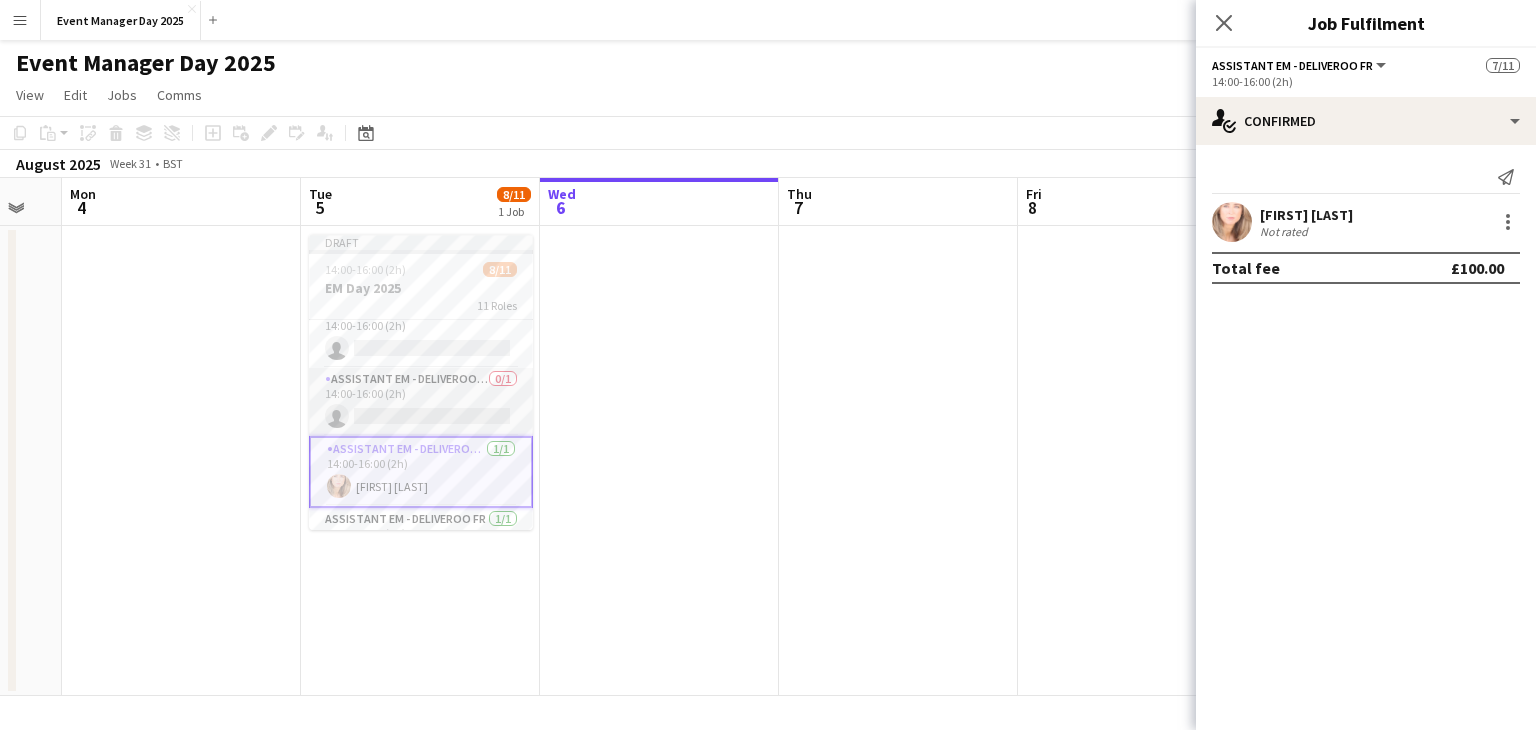 click on "Assistant EM - Deliveroo FR   0/1   14:00-16:00 (2h)
single-neutral-actions" at bounding box center [421, 402] 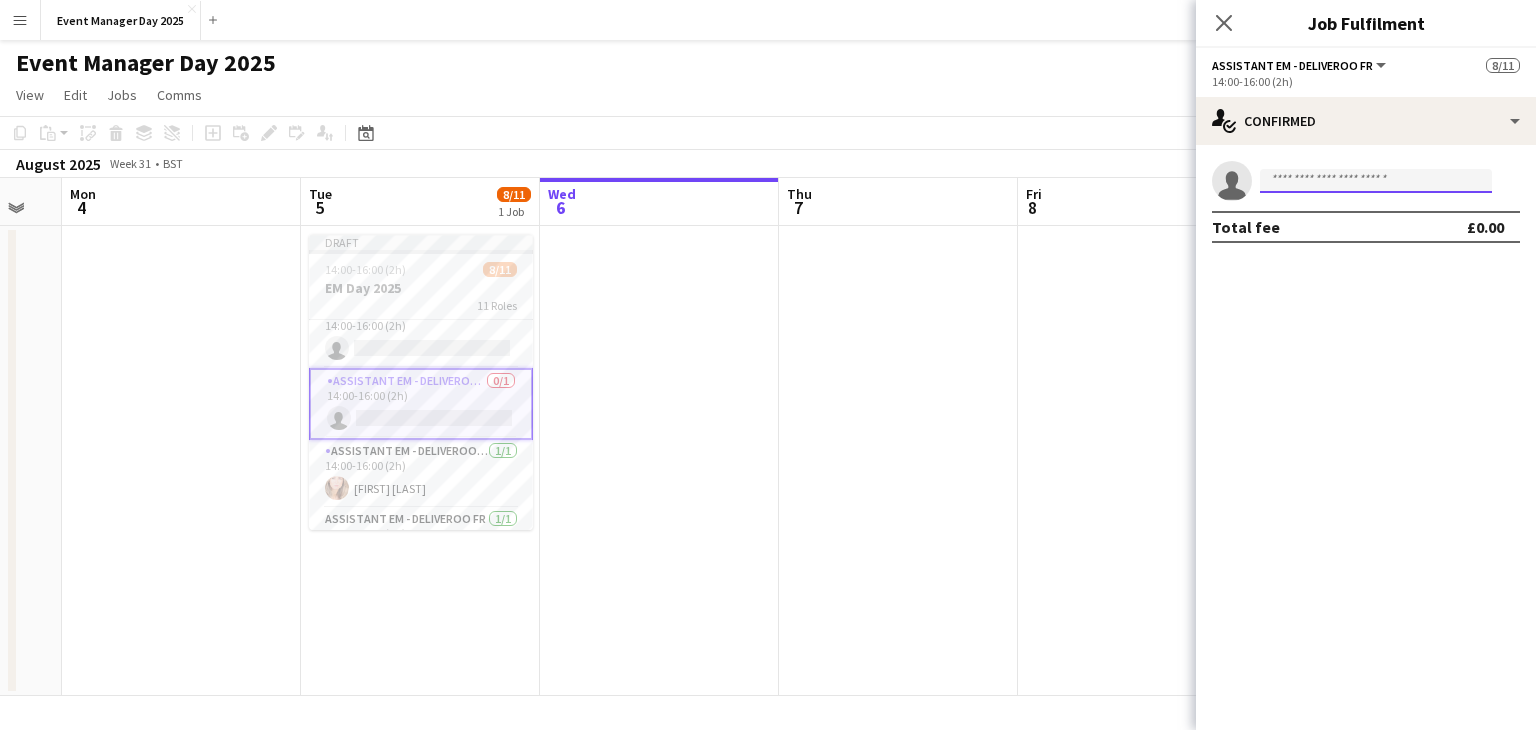 click at bounding box center [1376, 181] 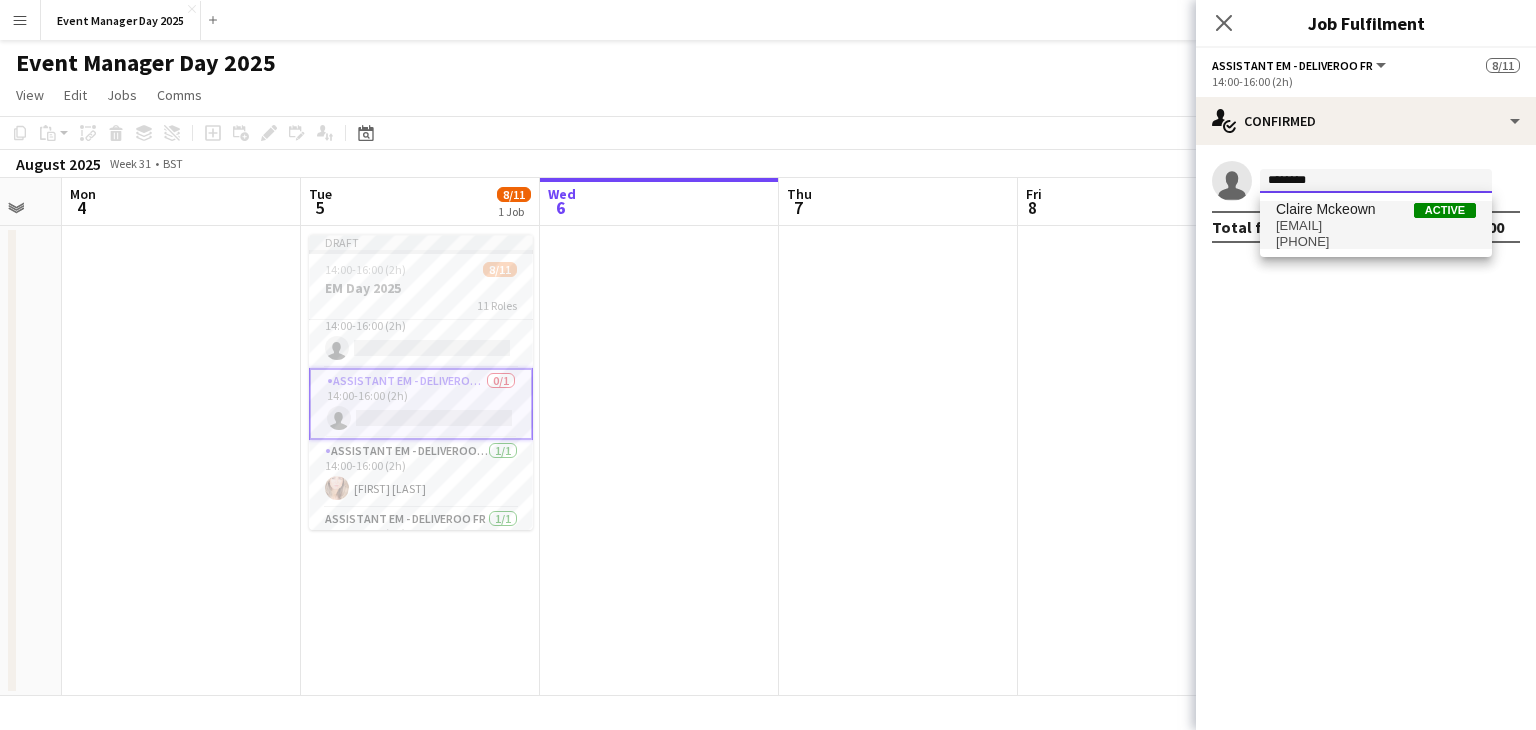 type on "********" 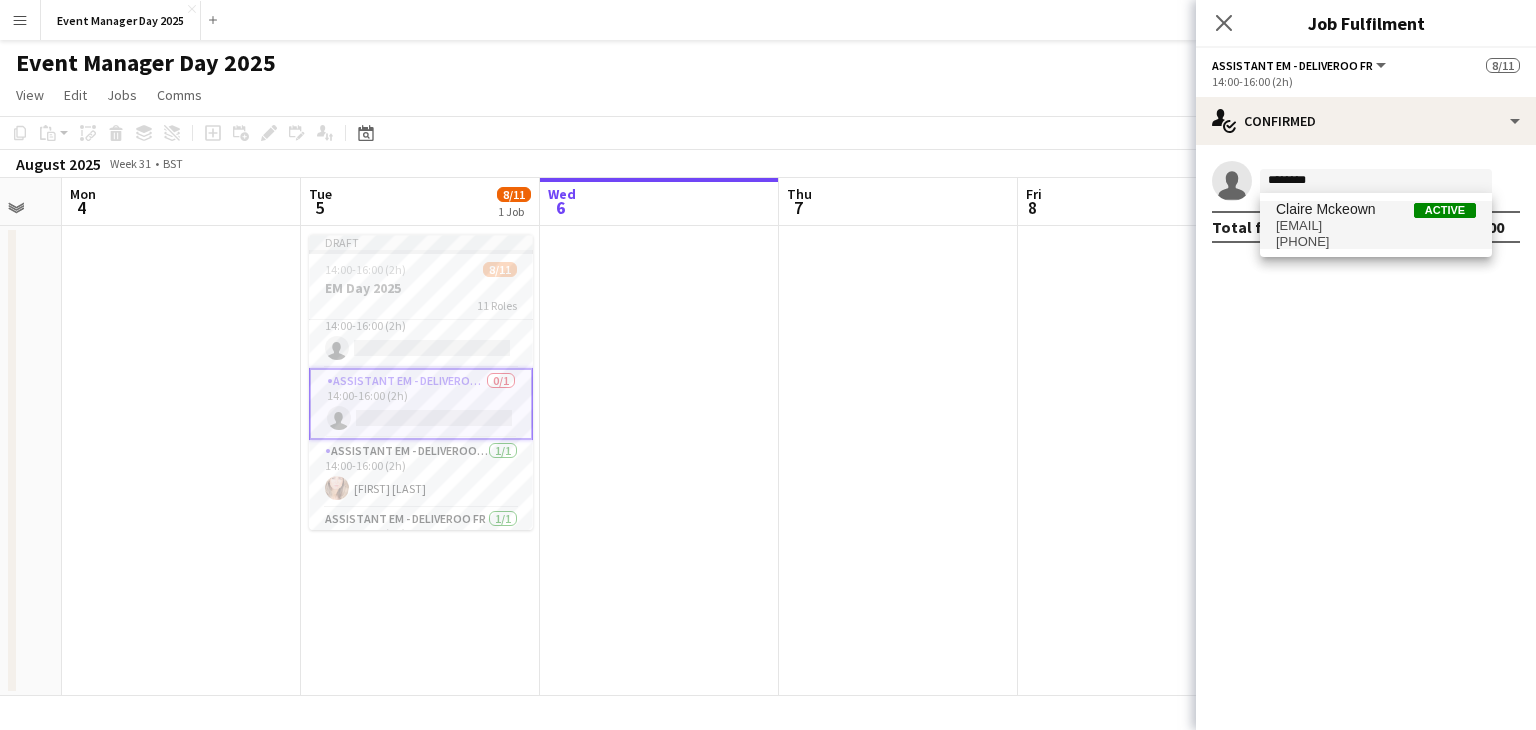 click on "[EMAIL]" at bounding box center (1376, 226) 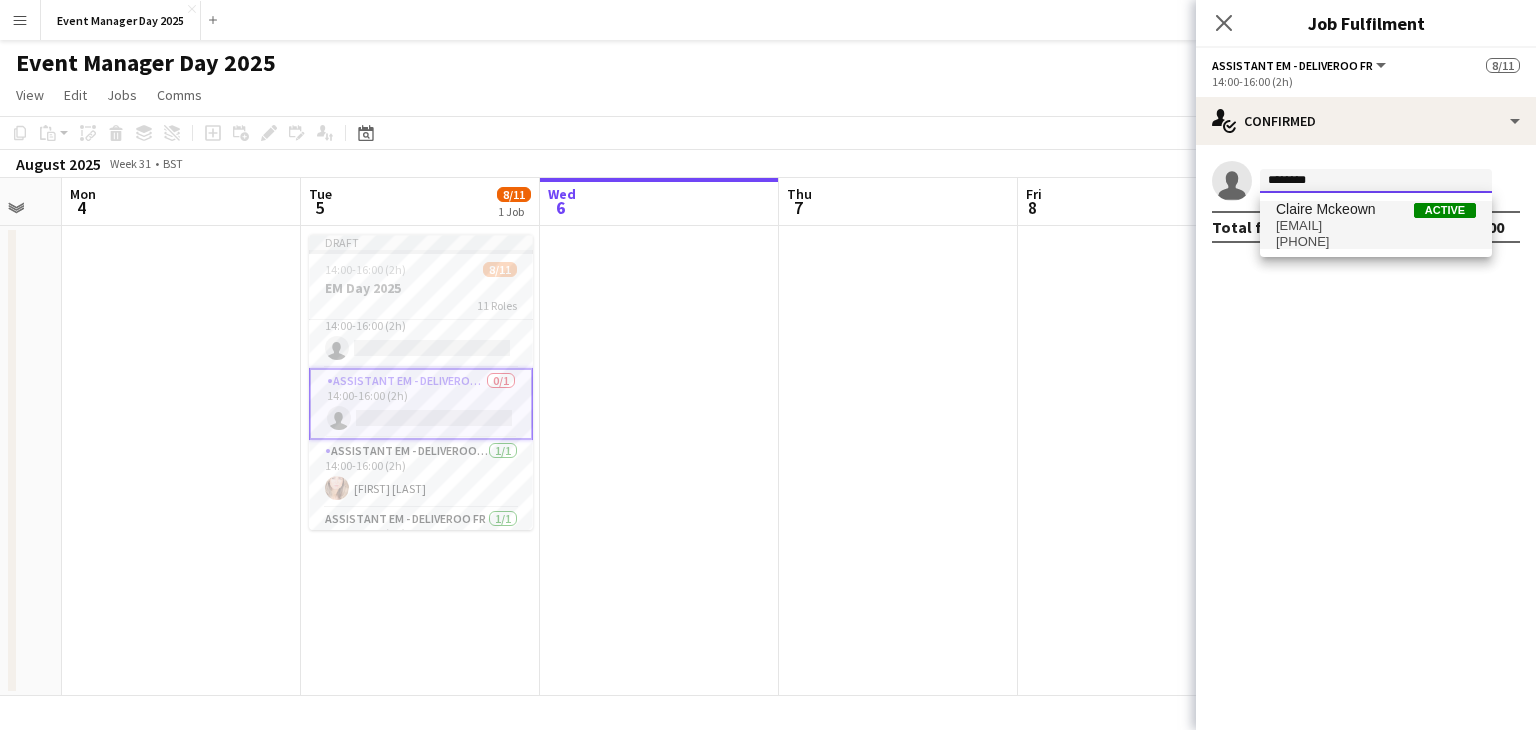 type 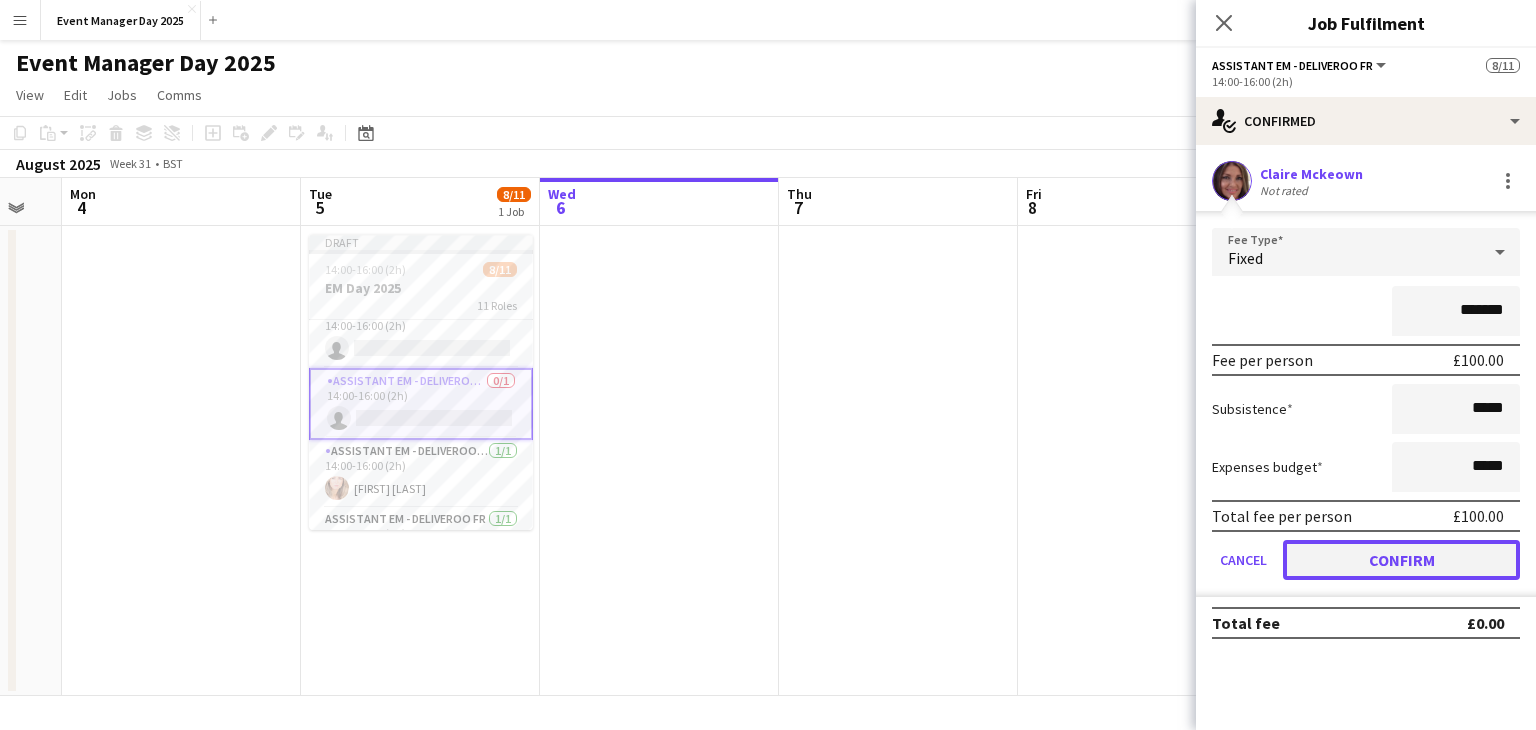click on "Confirm" at bounding box center (1401, 560) 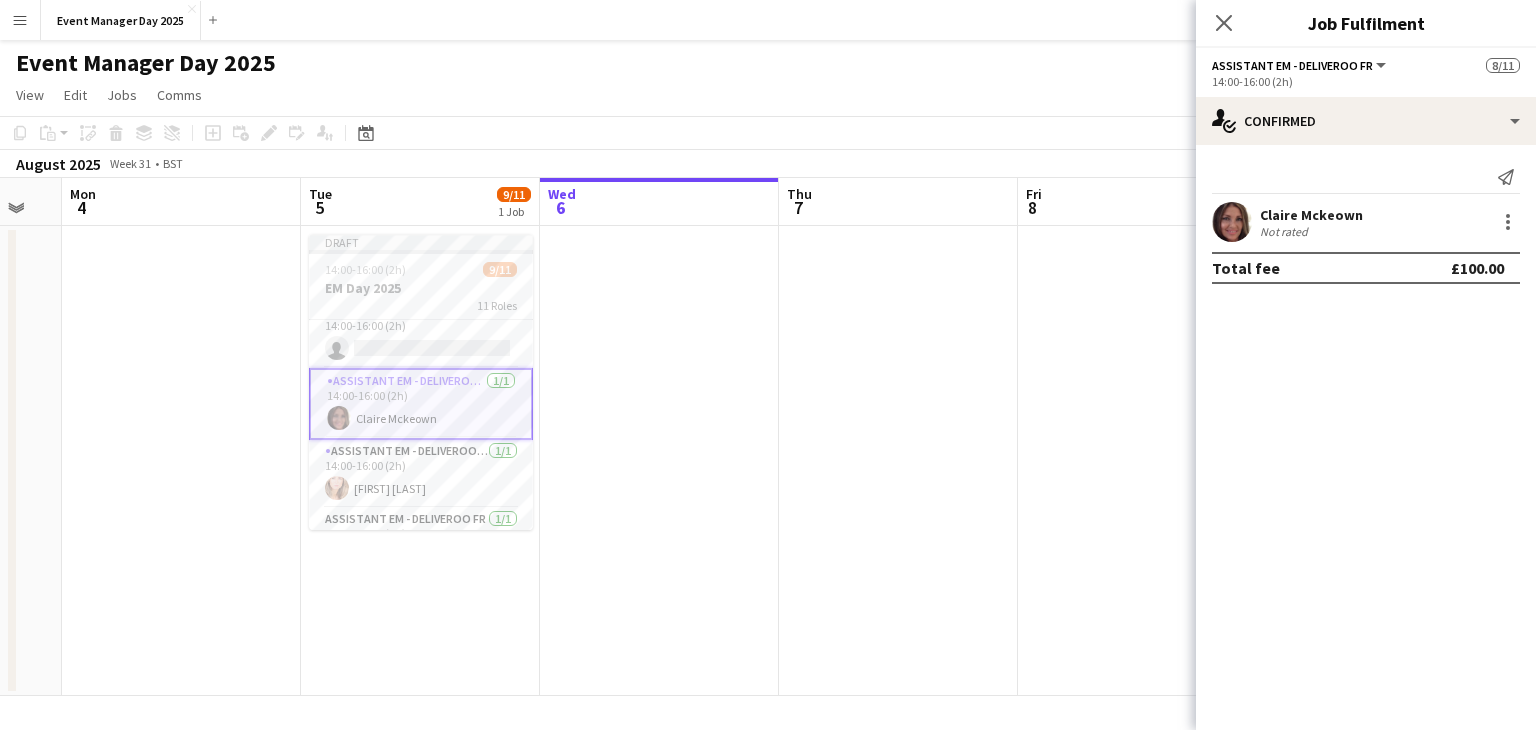 click at bounding box center (1232, 222) 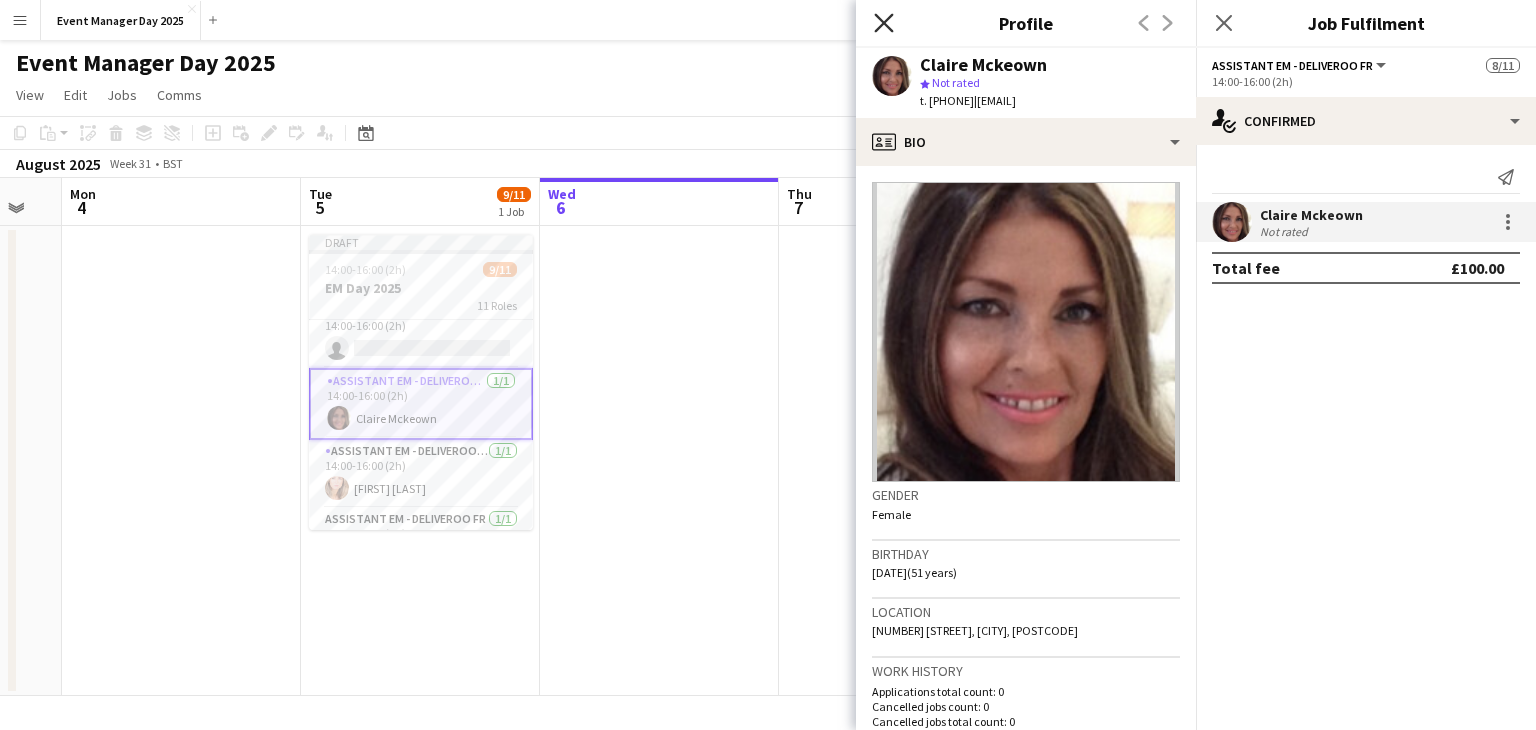 click on "Close pop-in" 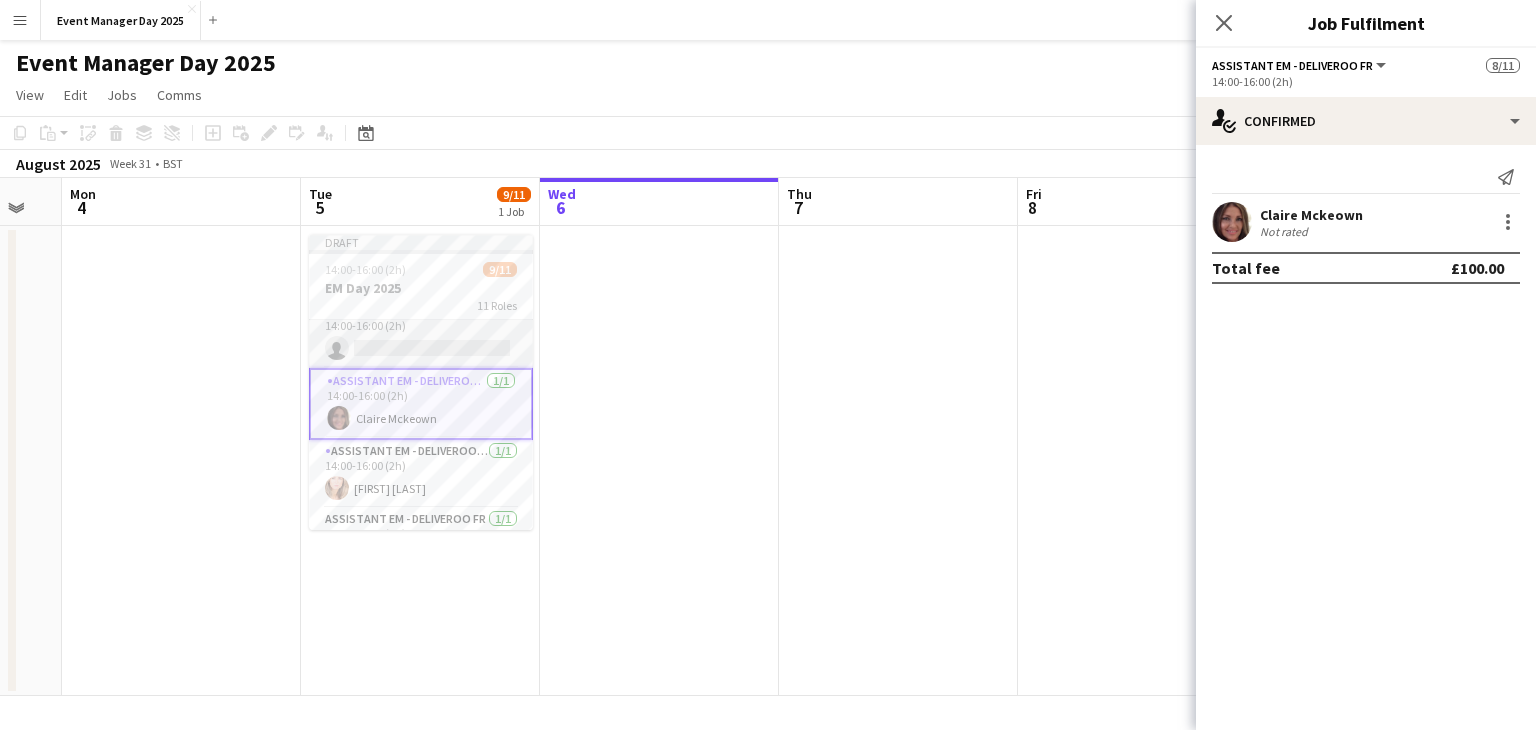 click on "Assistant EM - Deliveroo FR   0/1   14:00-16:00 (2h)
single-neutral-actions" at bounding box center [421, 334] 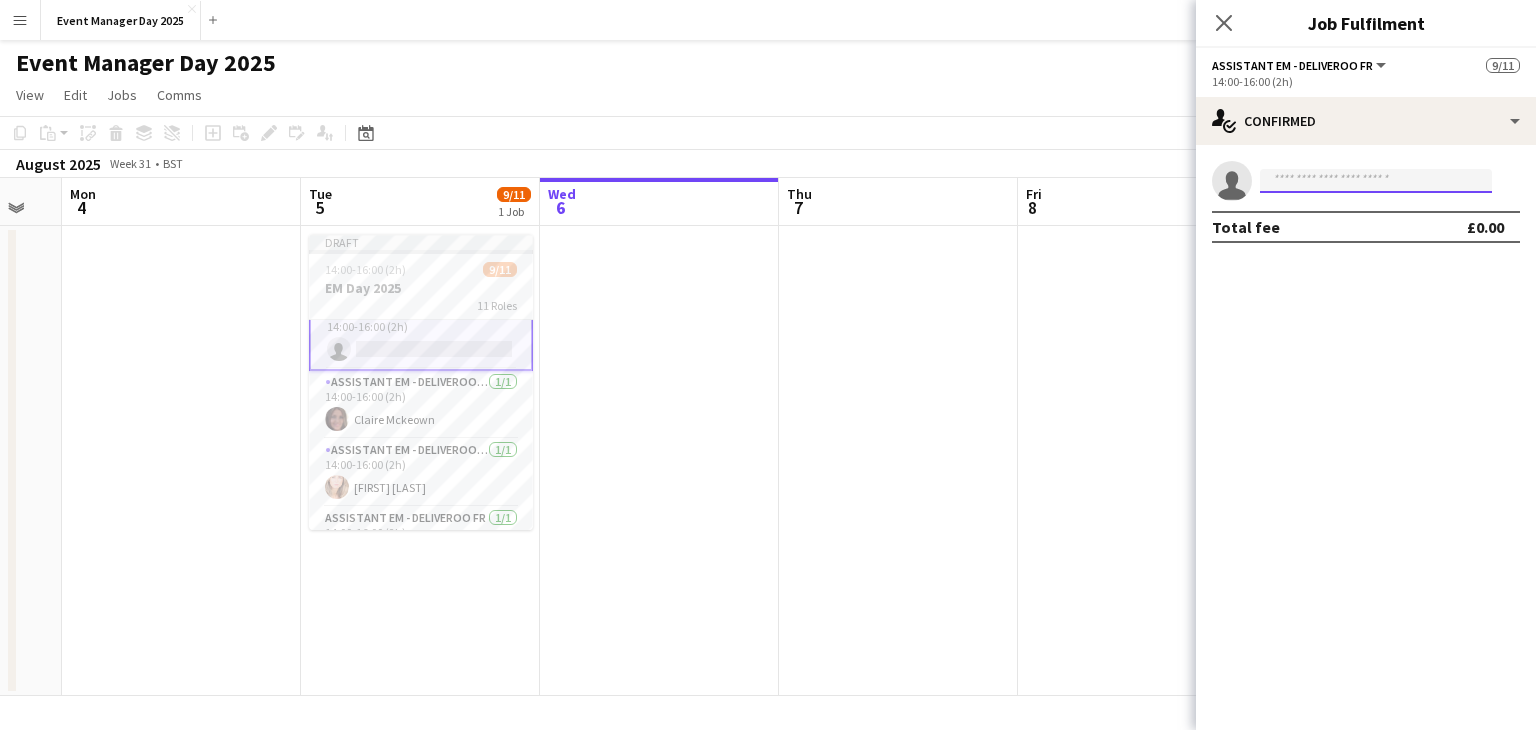 click at bounding box center [1376, 181] 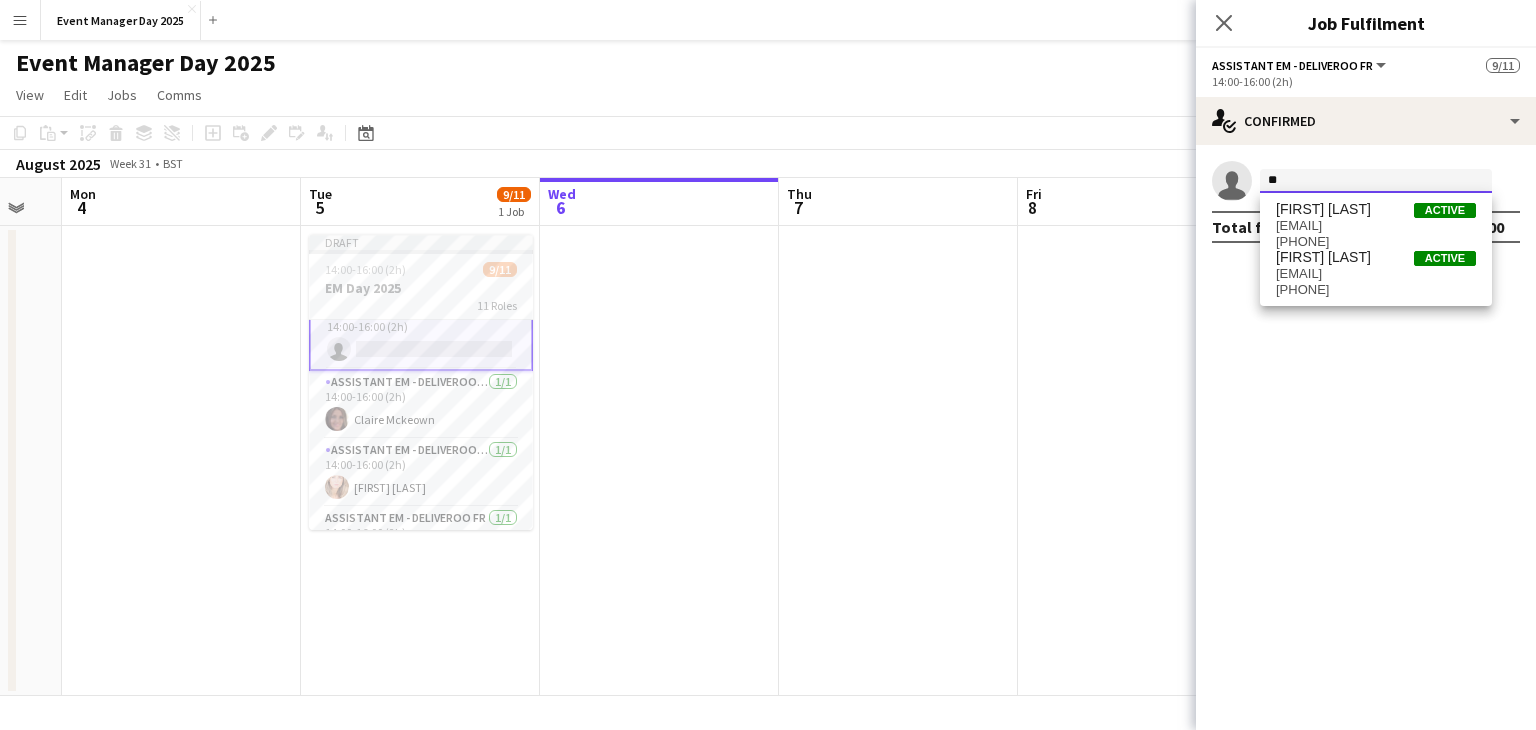 type on "*" 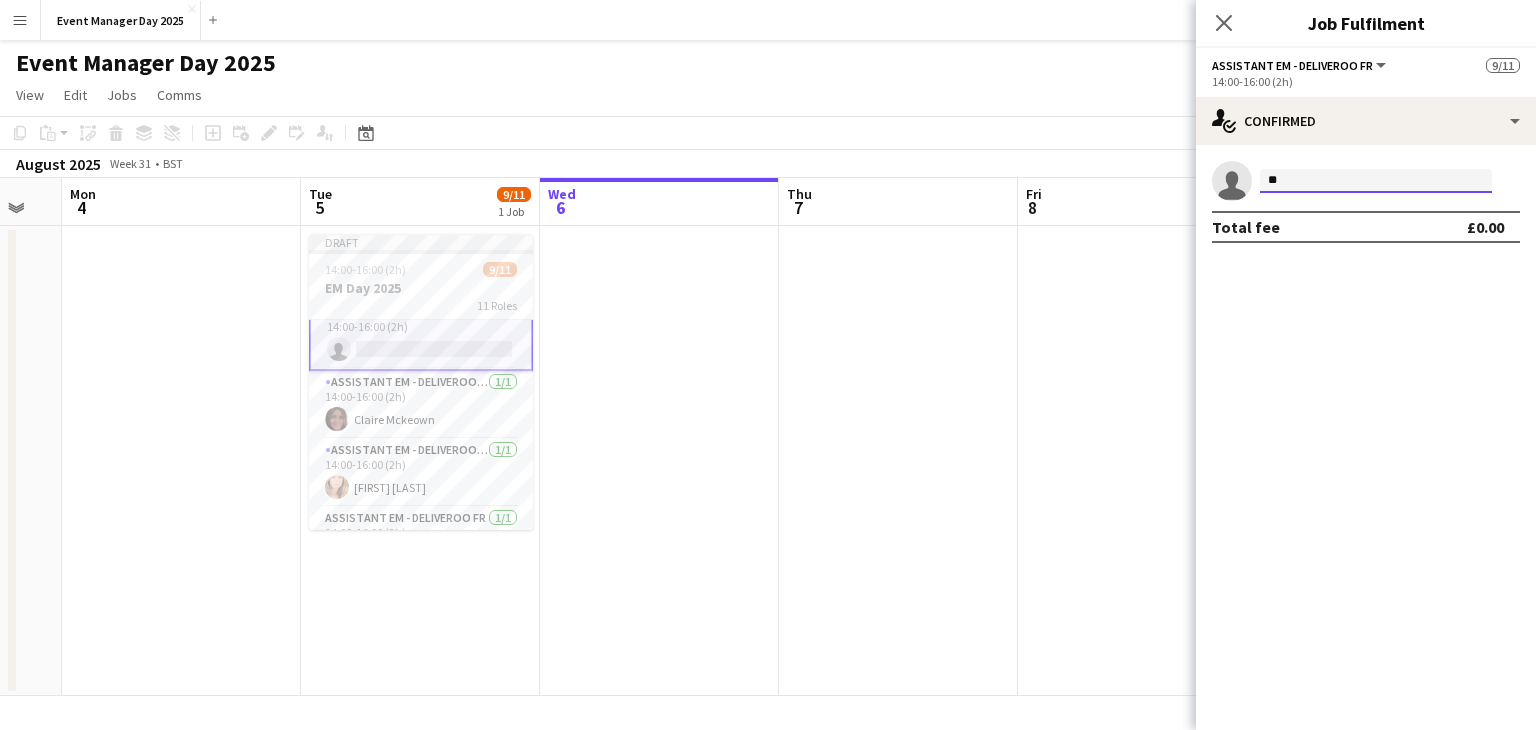 type on "*" 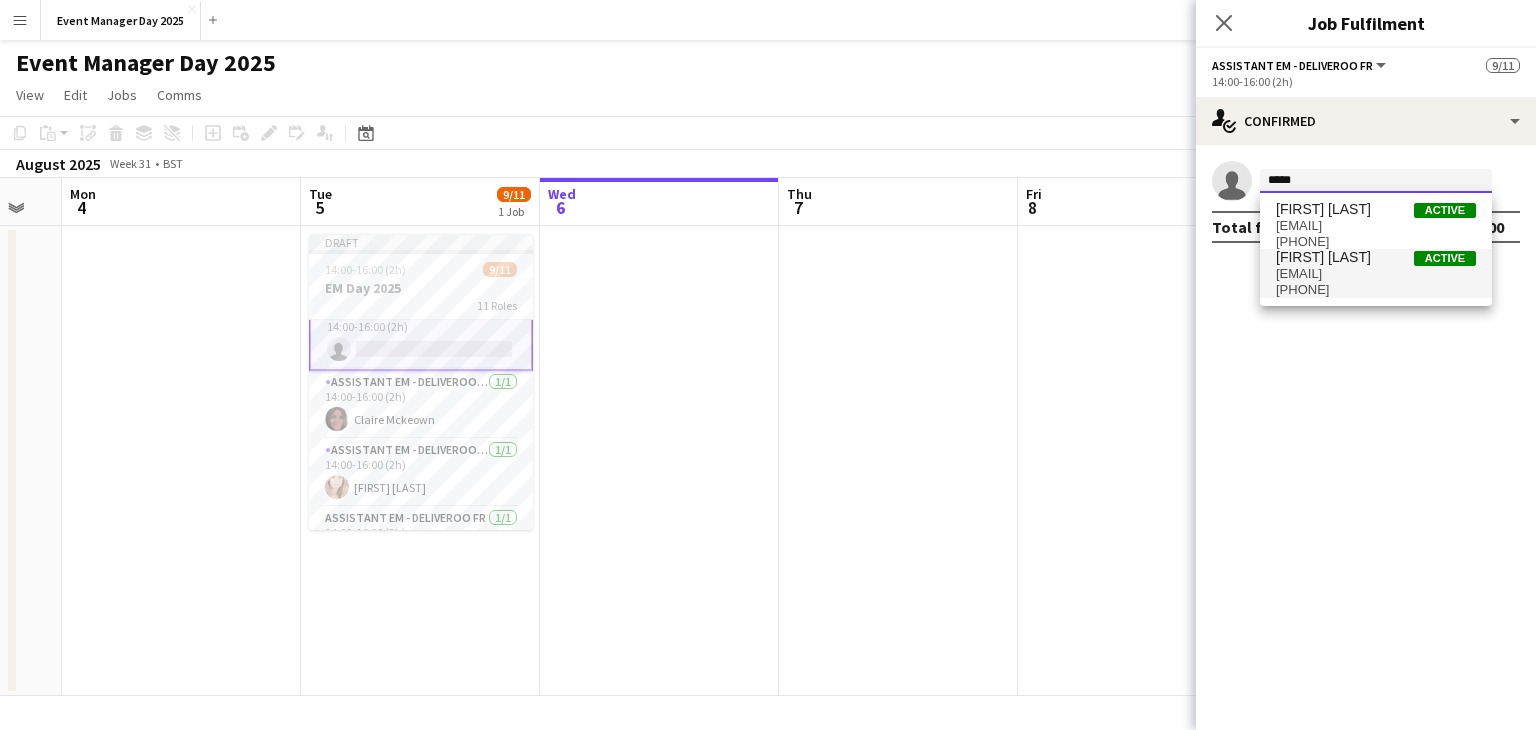 type on "*****" 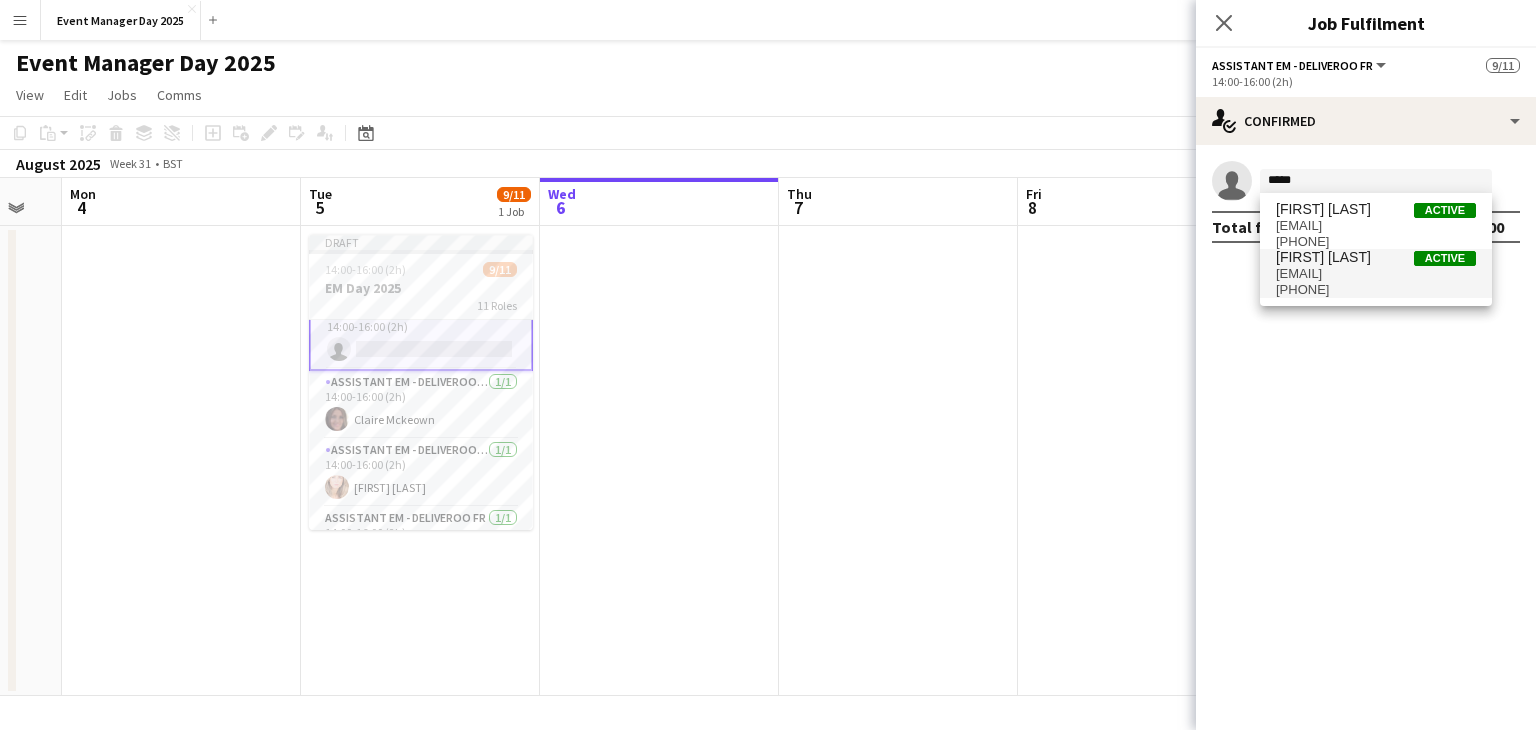 click on "[PHONE]" at bounding box center [1376, 290] 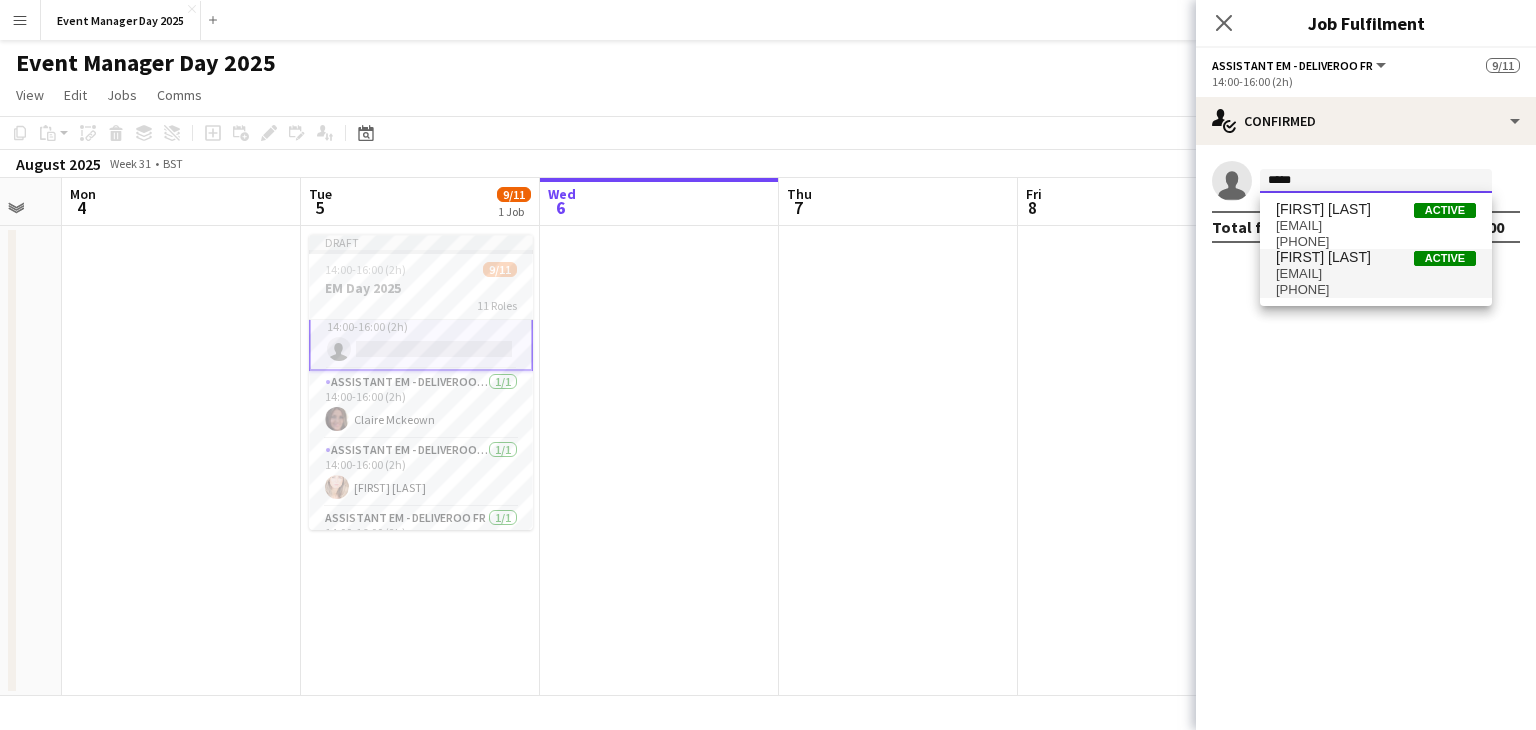 type 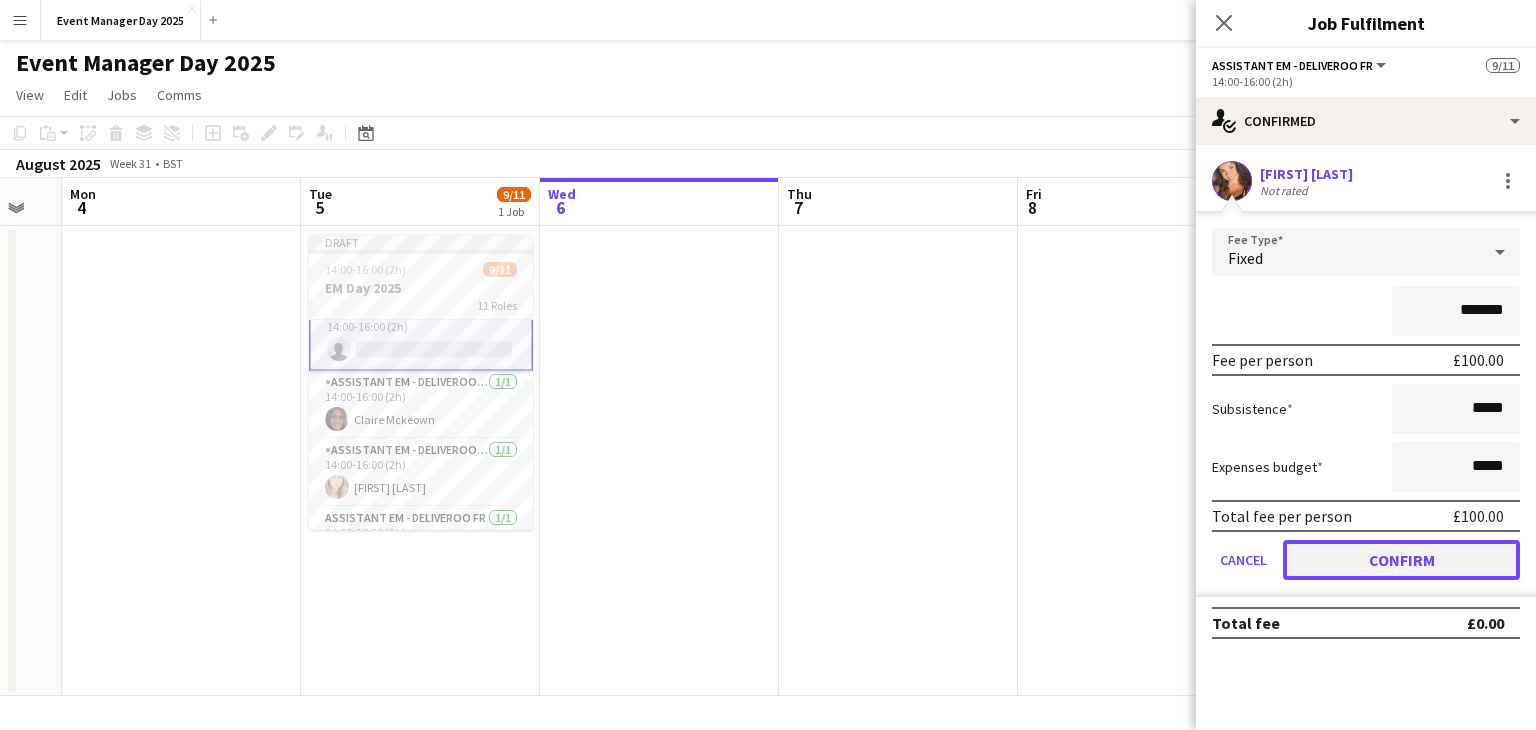 click on "Confirm" at bounding box center (1401, 560) 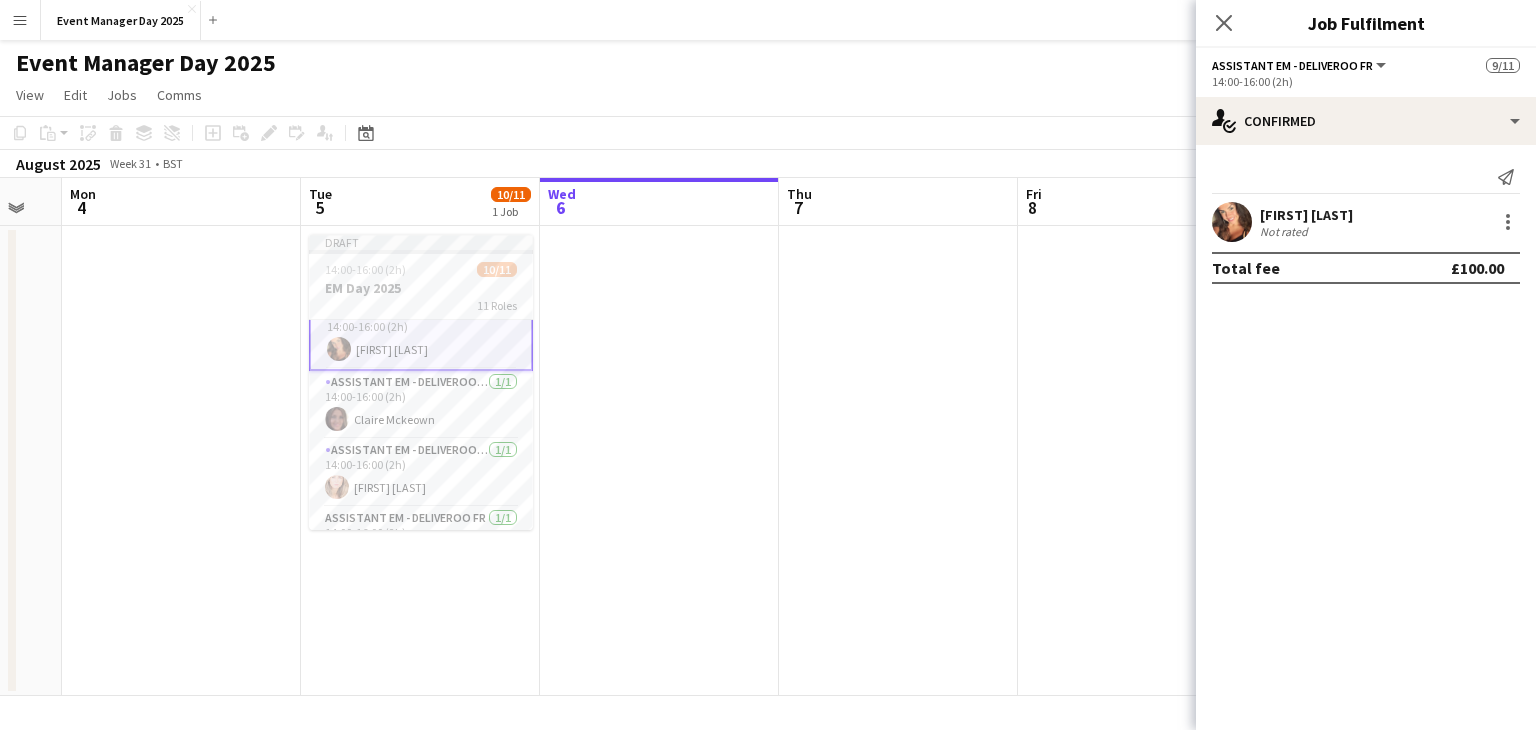click at bounding box center [1232, 222] 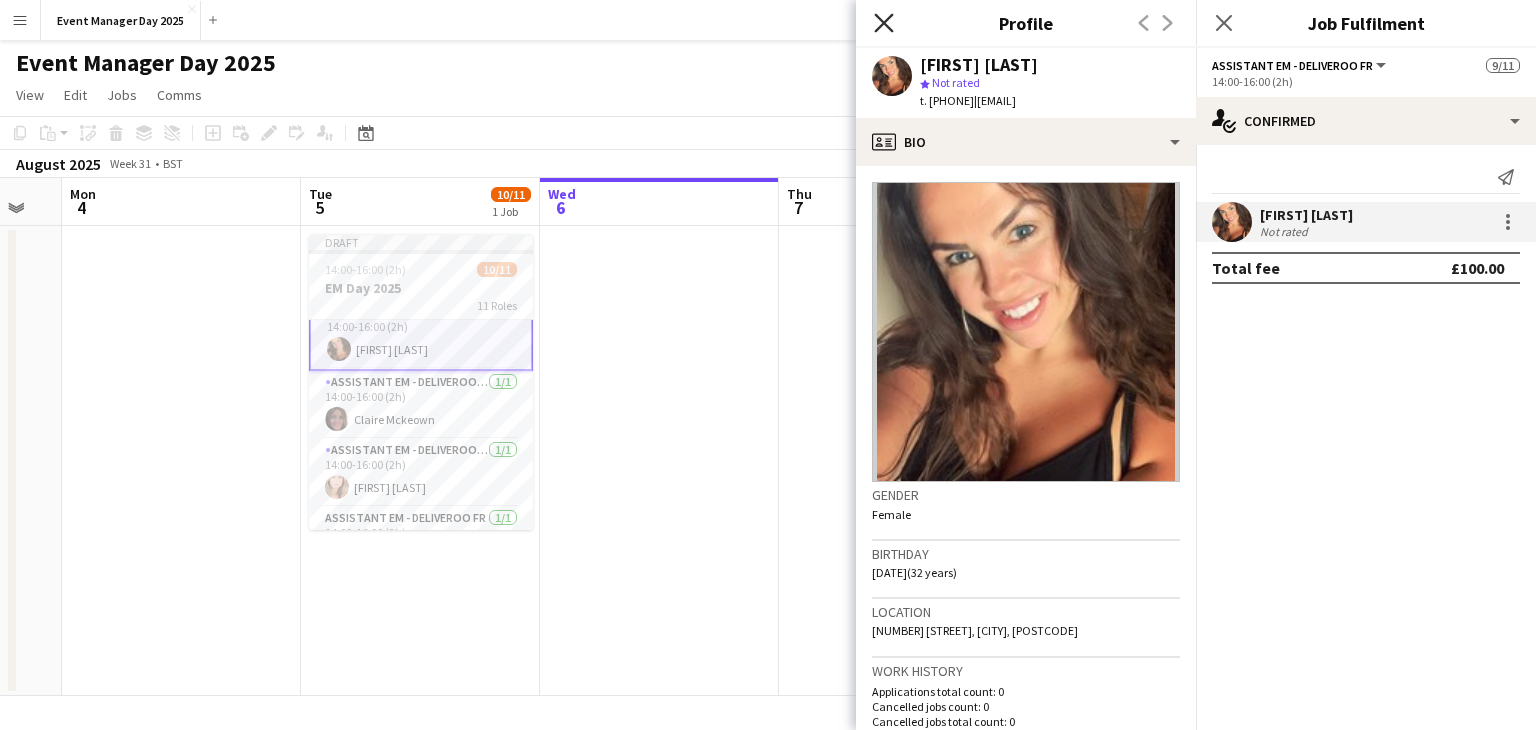 click on "Close pop-in" 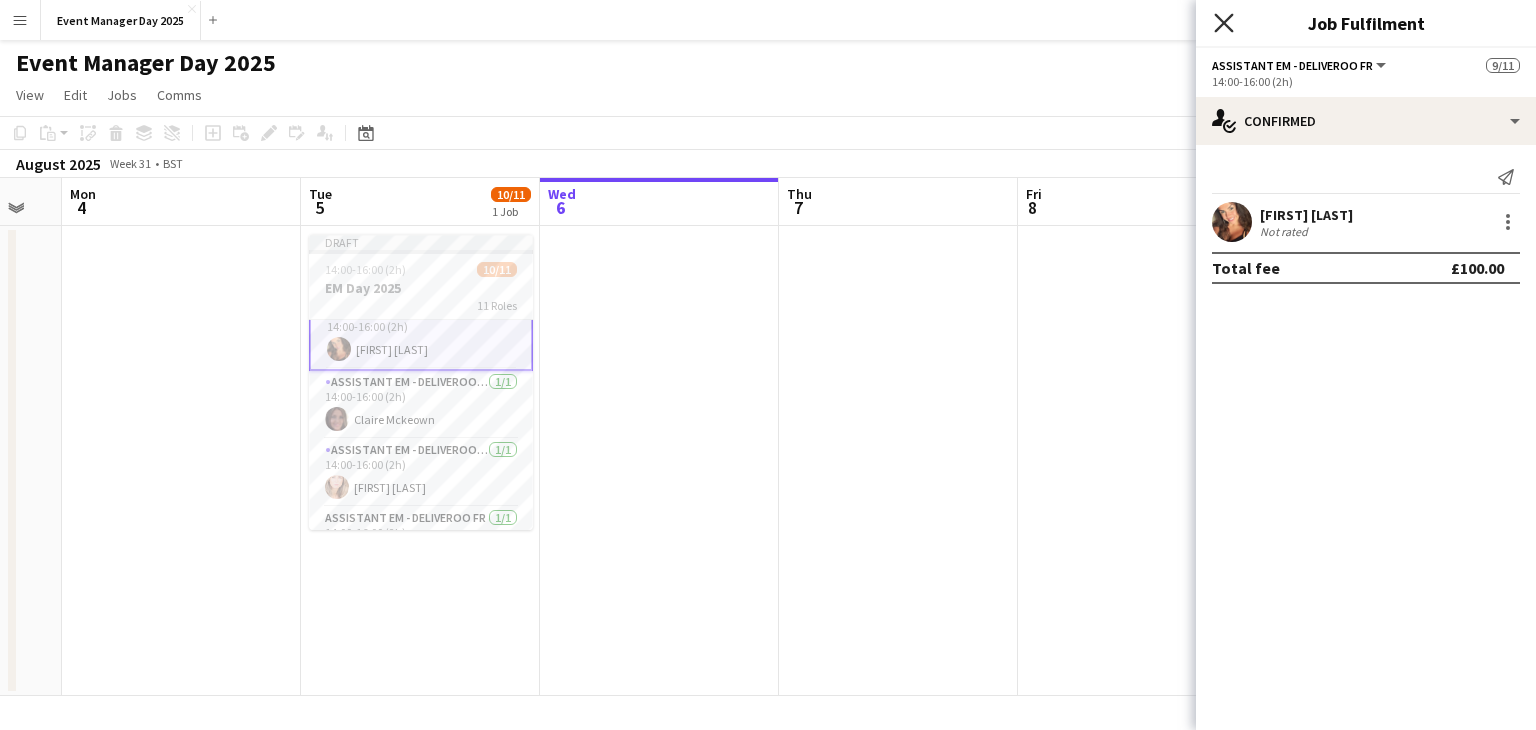 click on "Close pop-in" 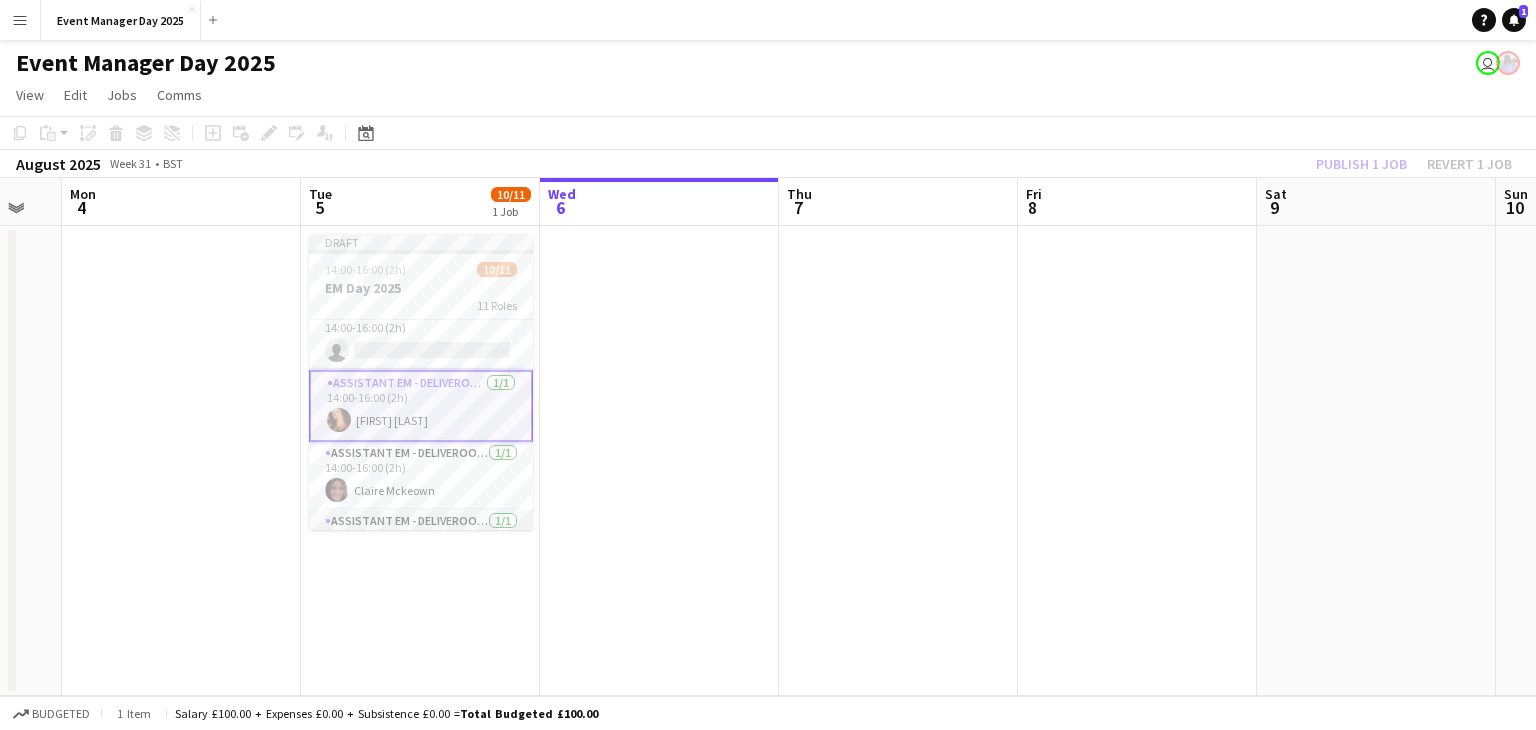 scroll, scrollTop: 0, scrollLeft: 0, axis: both 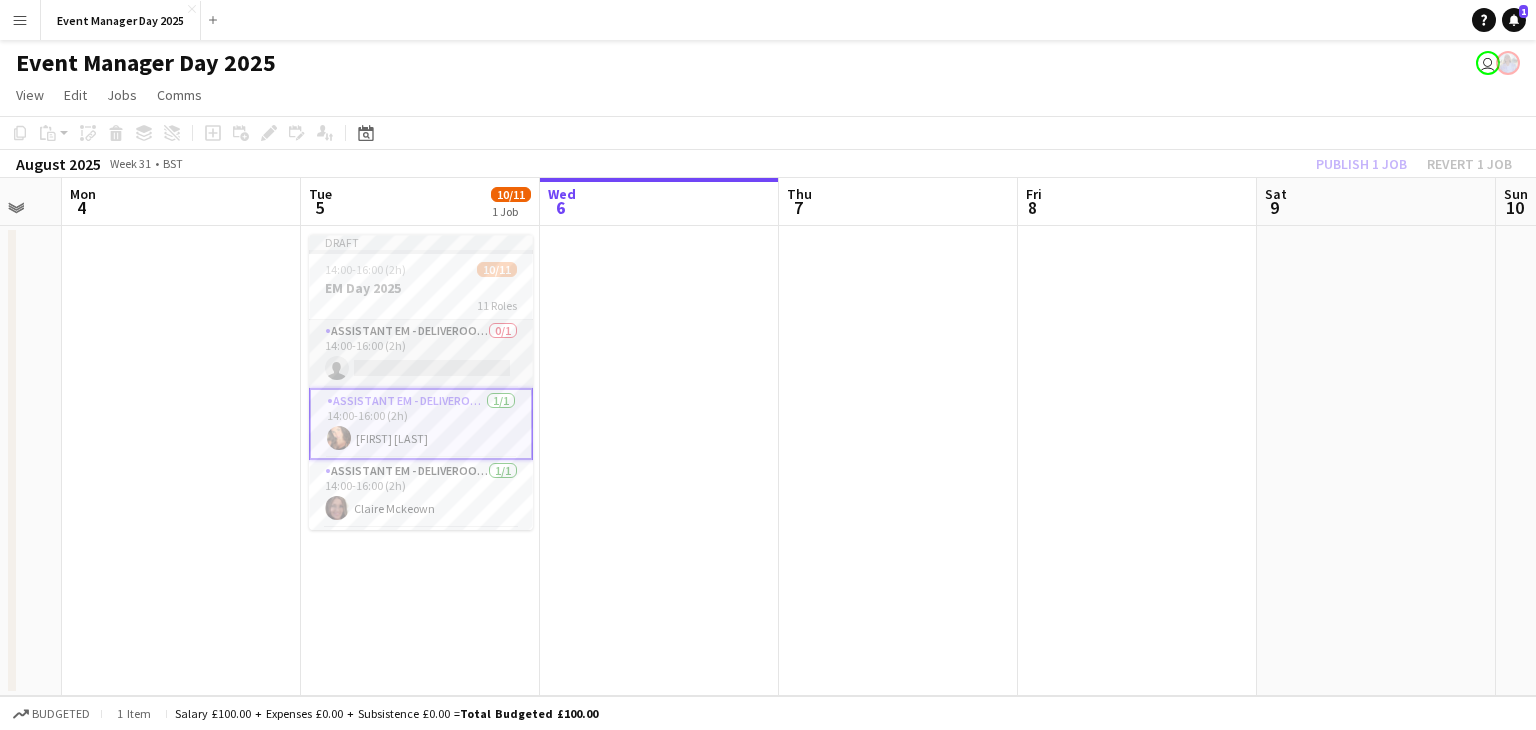 click on "Assistant EM - Deliveroo FR   0/1   14:00-16:00 (2h)
single-neutral-actions" at bounding box center (421, 354) 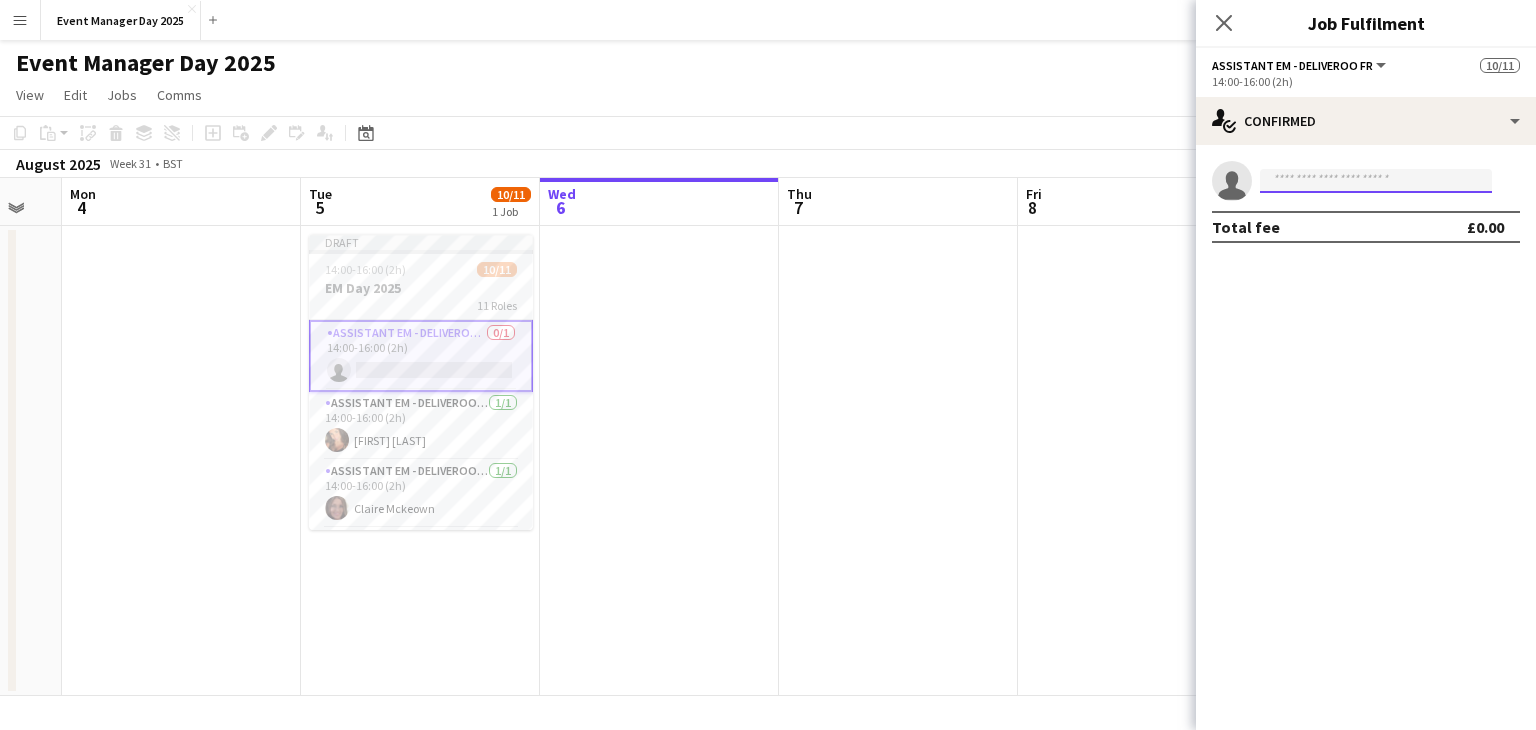 click at bounding box center [1376, 181] 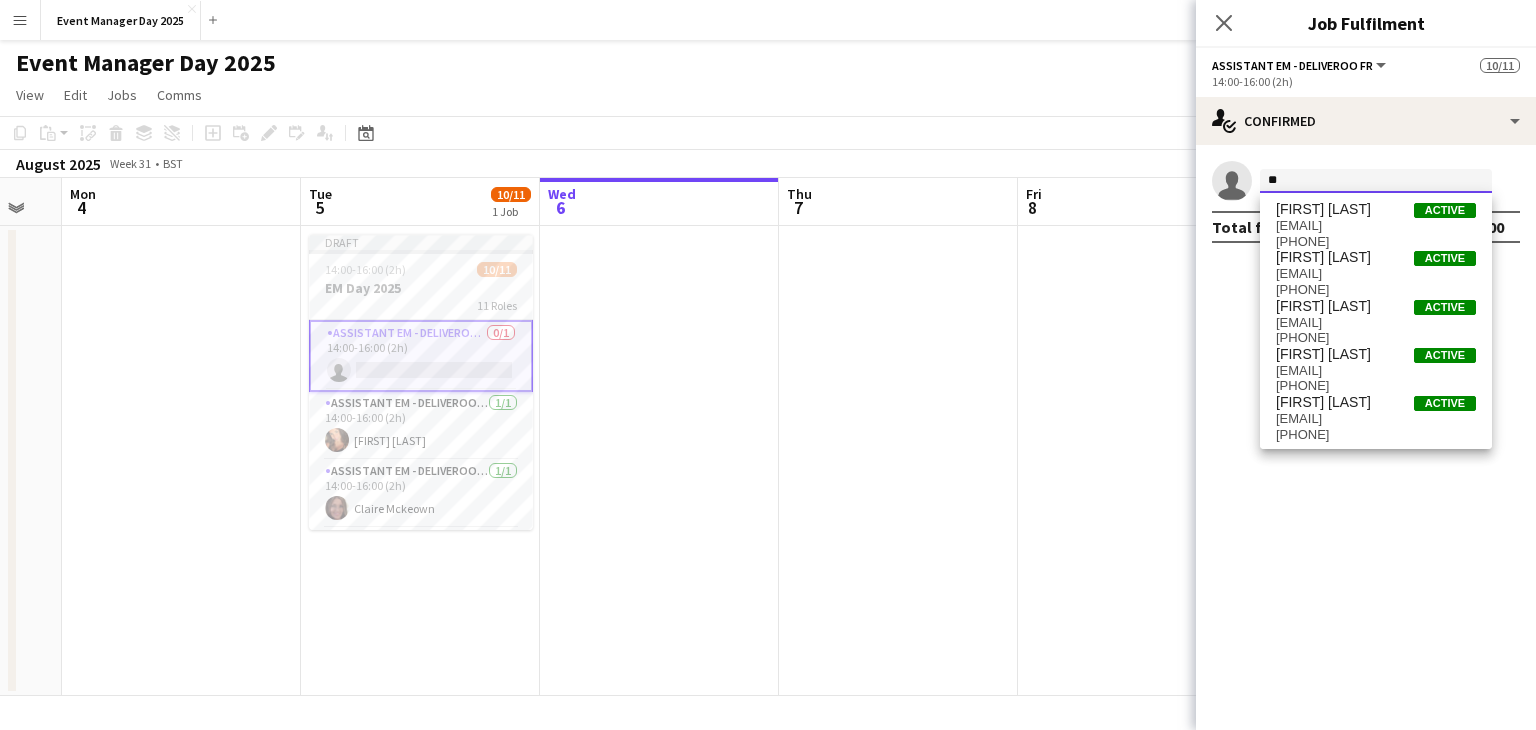 type on "*" 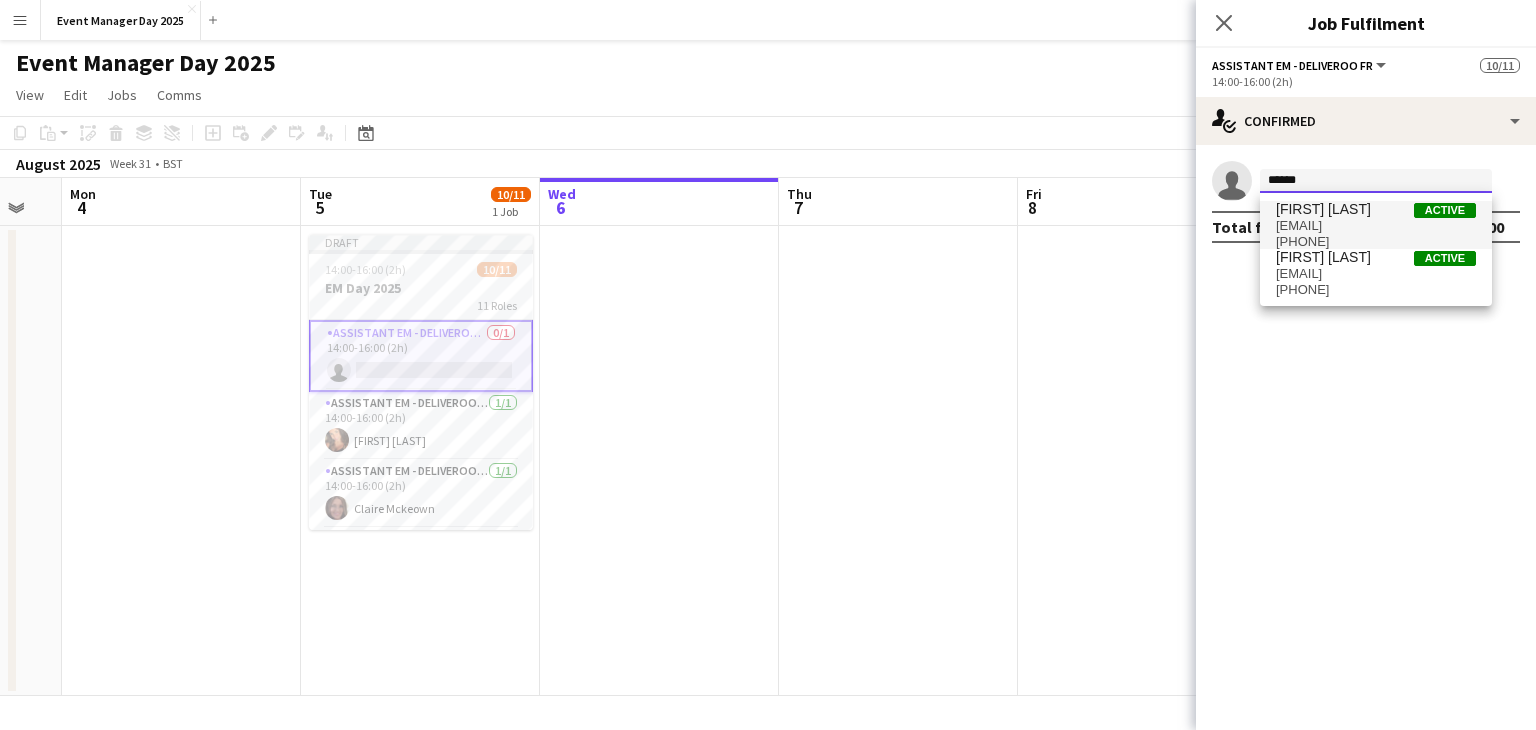 type on "******" 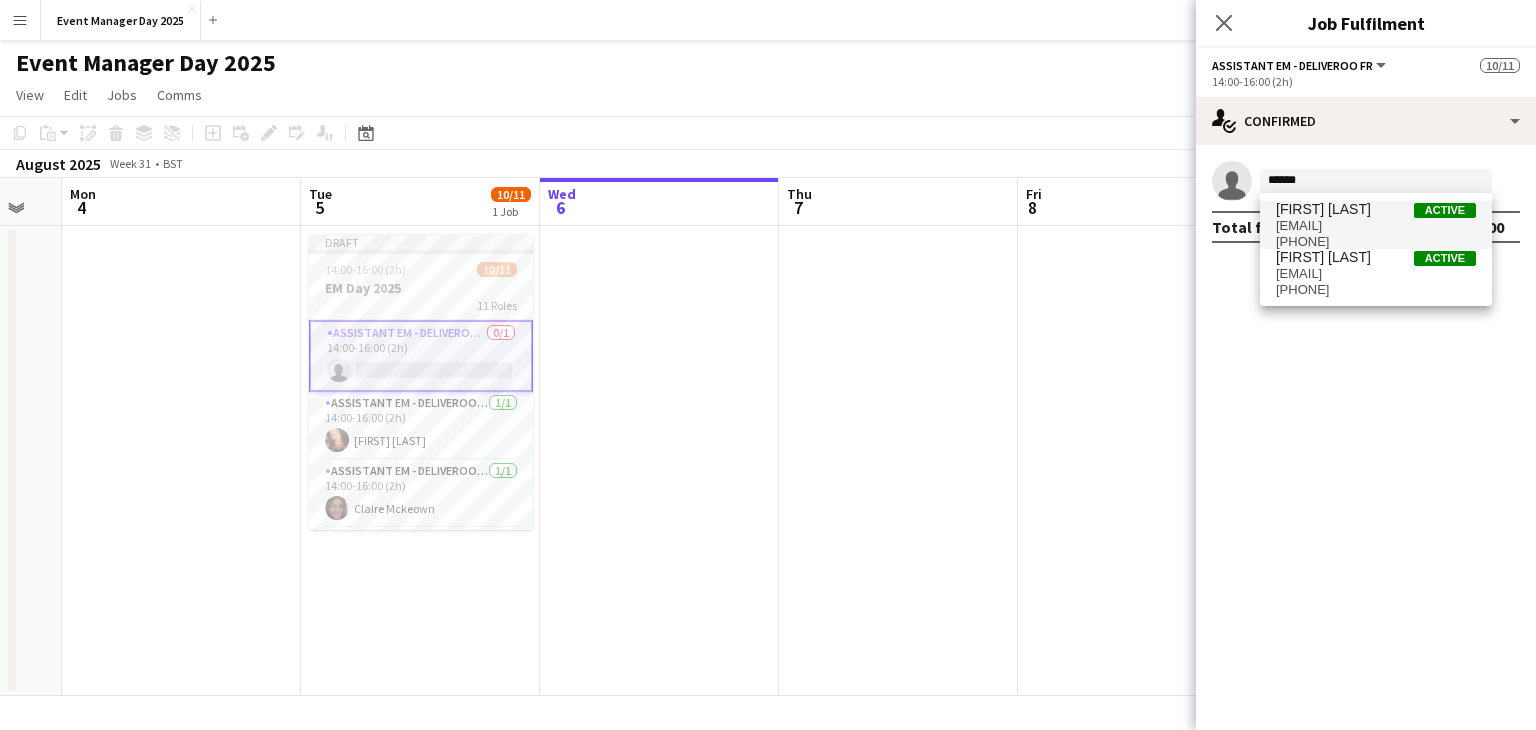 click on "[PHONE]" at bounding box center [1376, 242] 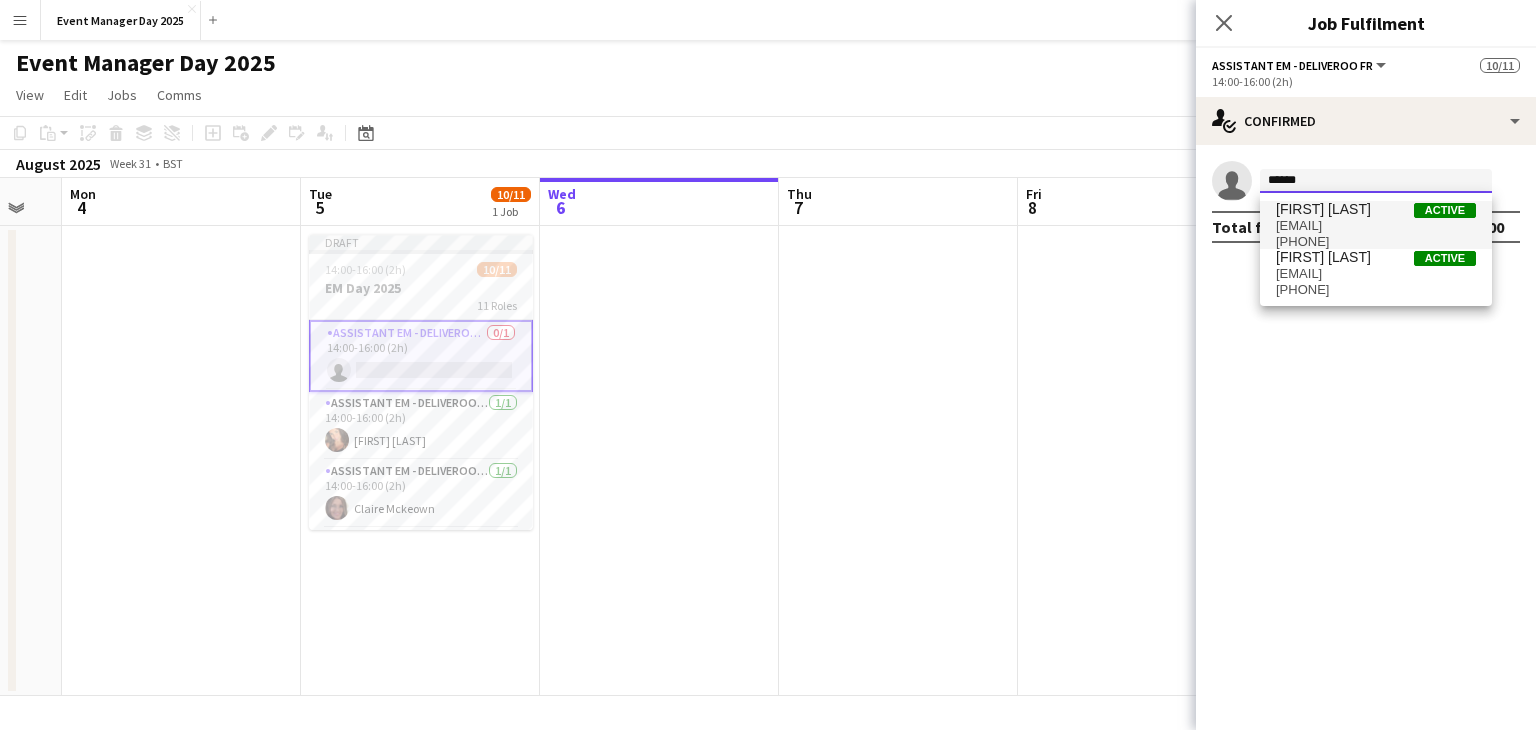type 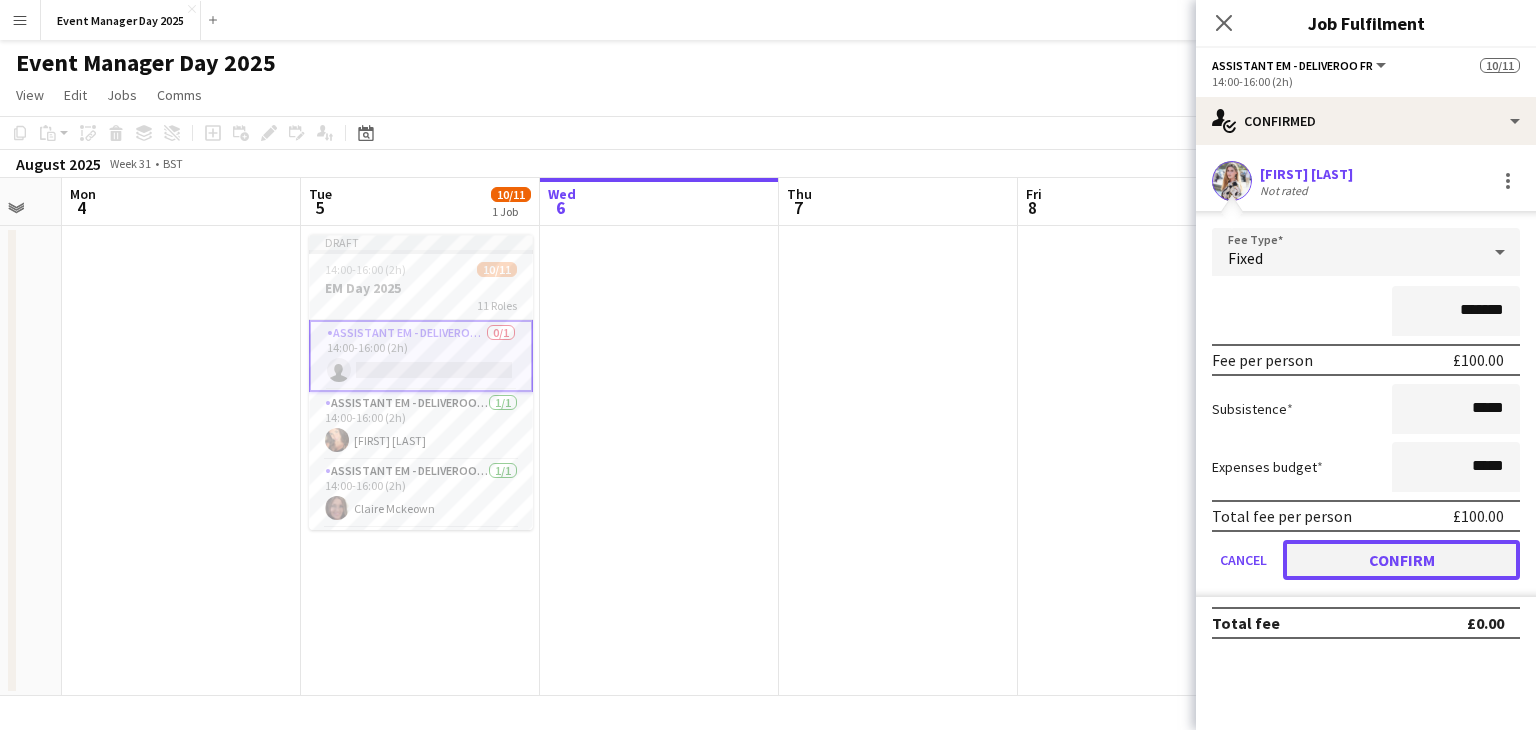 click on "Confirm" at bounding box center [1401, 560] 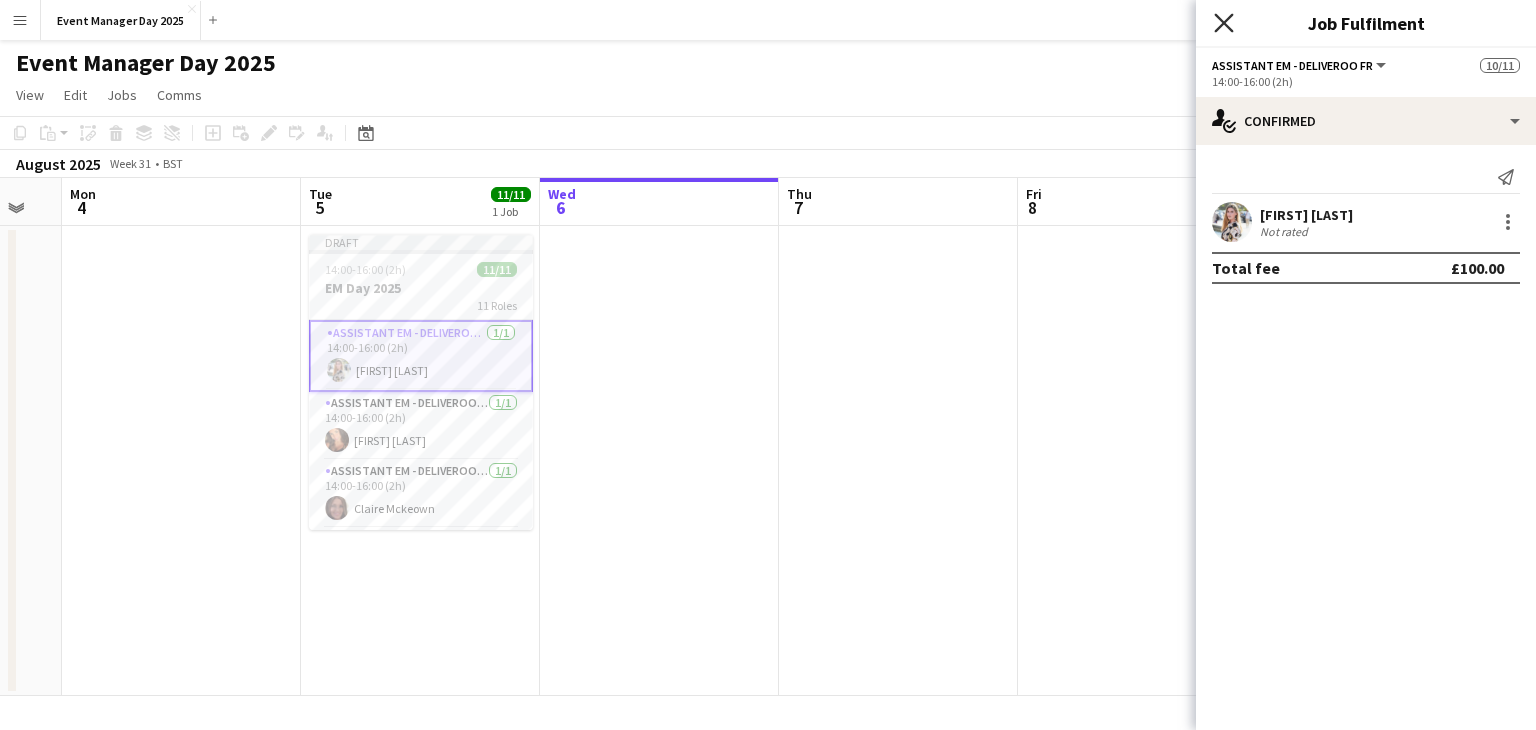 click on "Close pop-in" 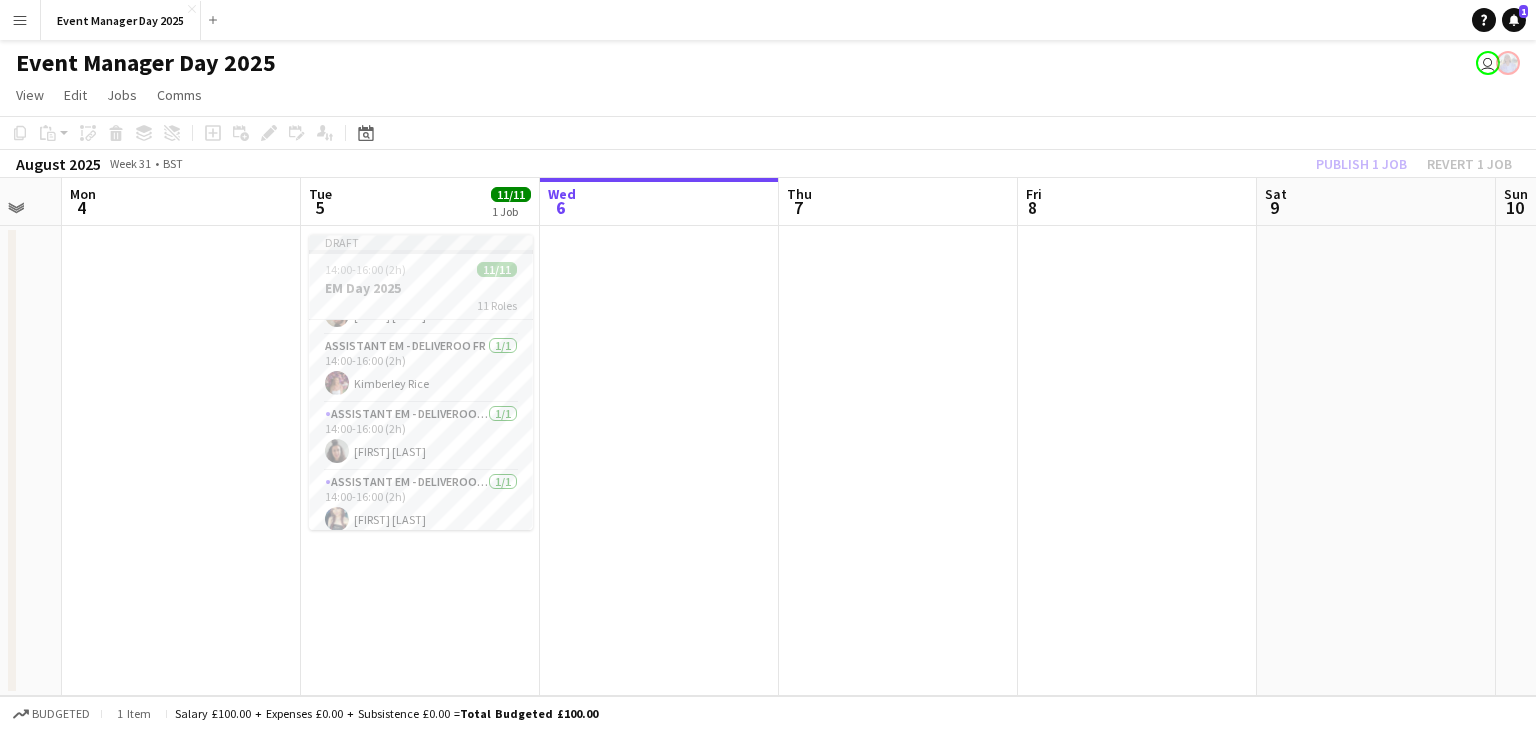 scroll, scrollTop: 0, scrollLeft: 0, axis: both 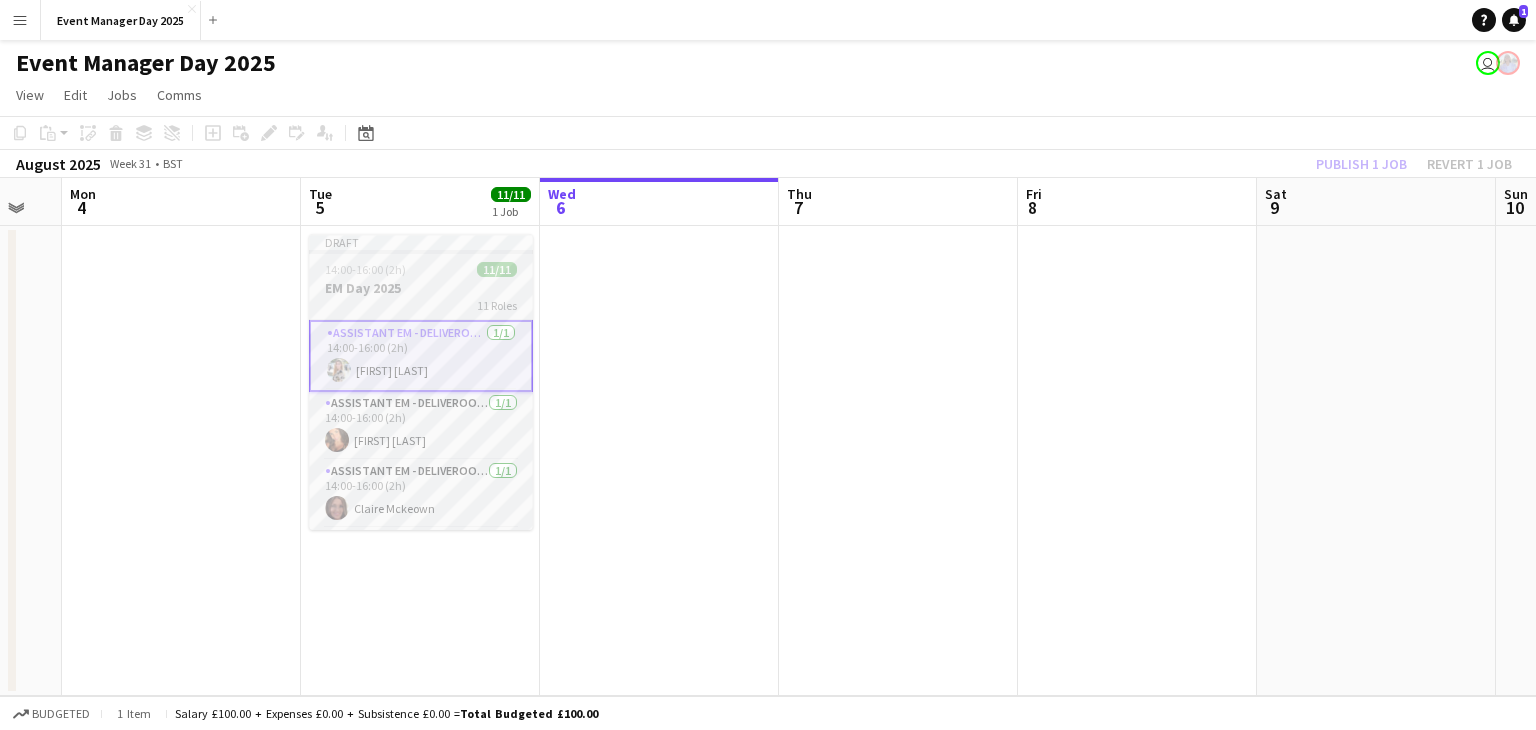 click on "EM Day 2025" at bounding box center [421, 288] 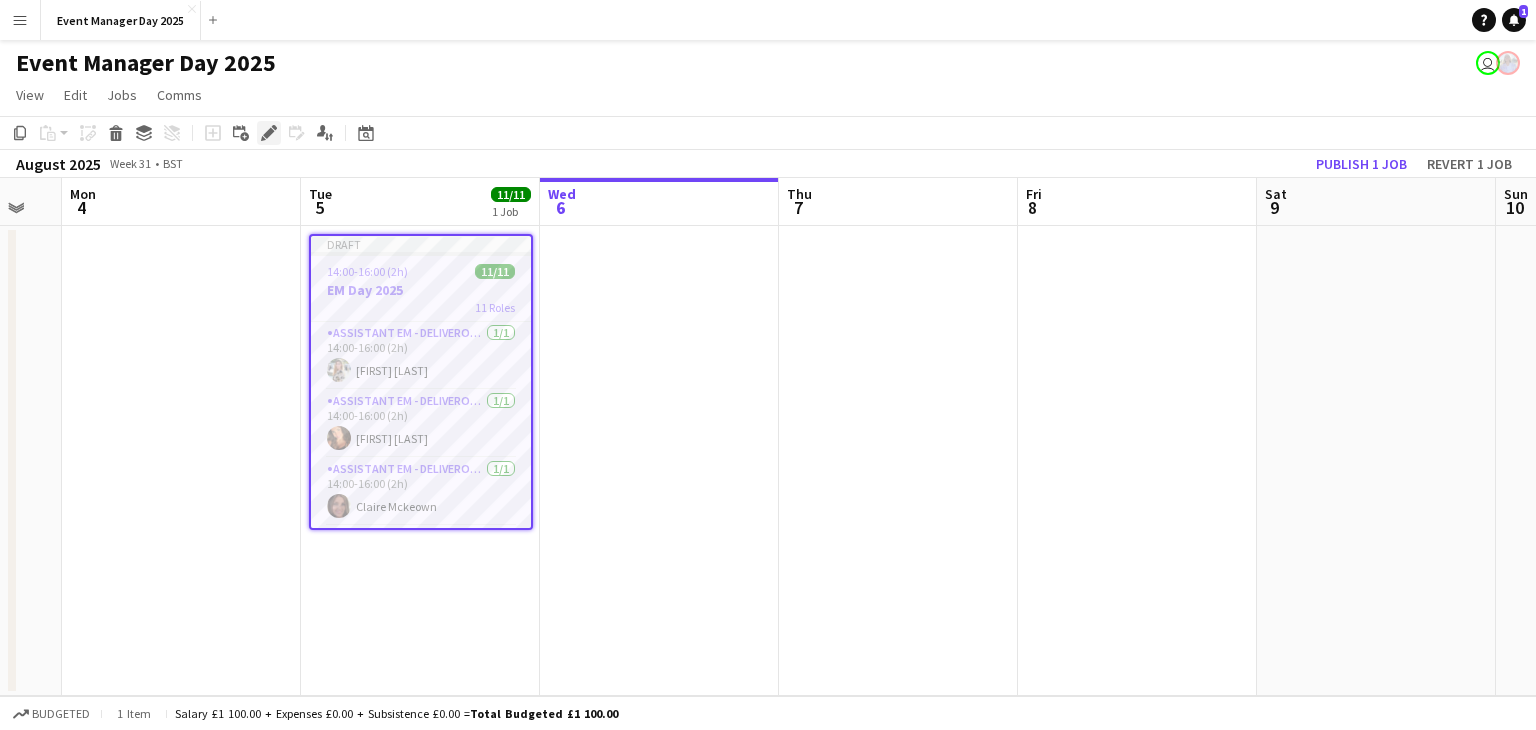 click on "Edit" 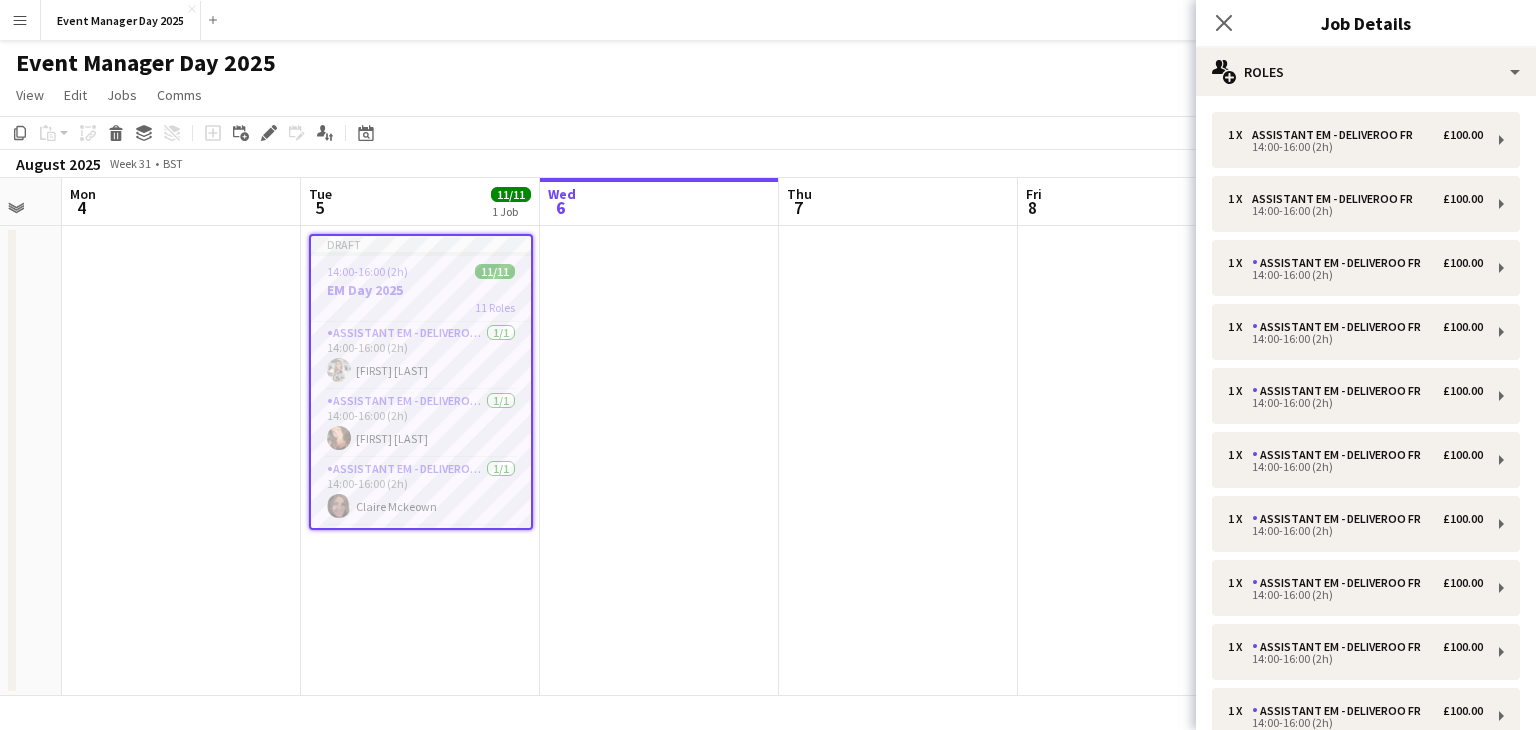 scroll, scrollTop: 279, scrollLeft: 0, axis: vertical 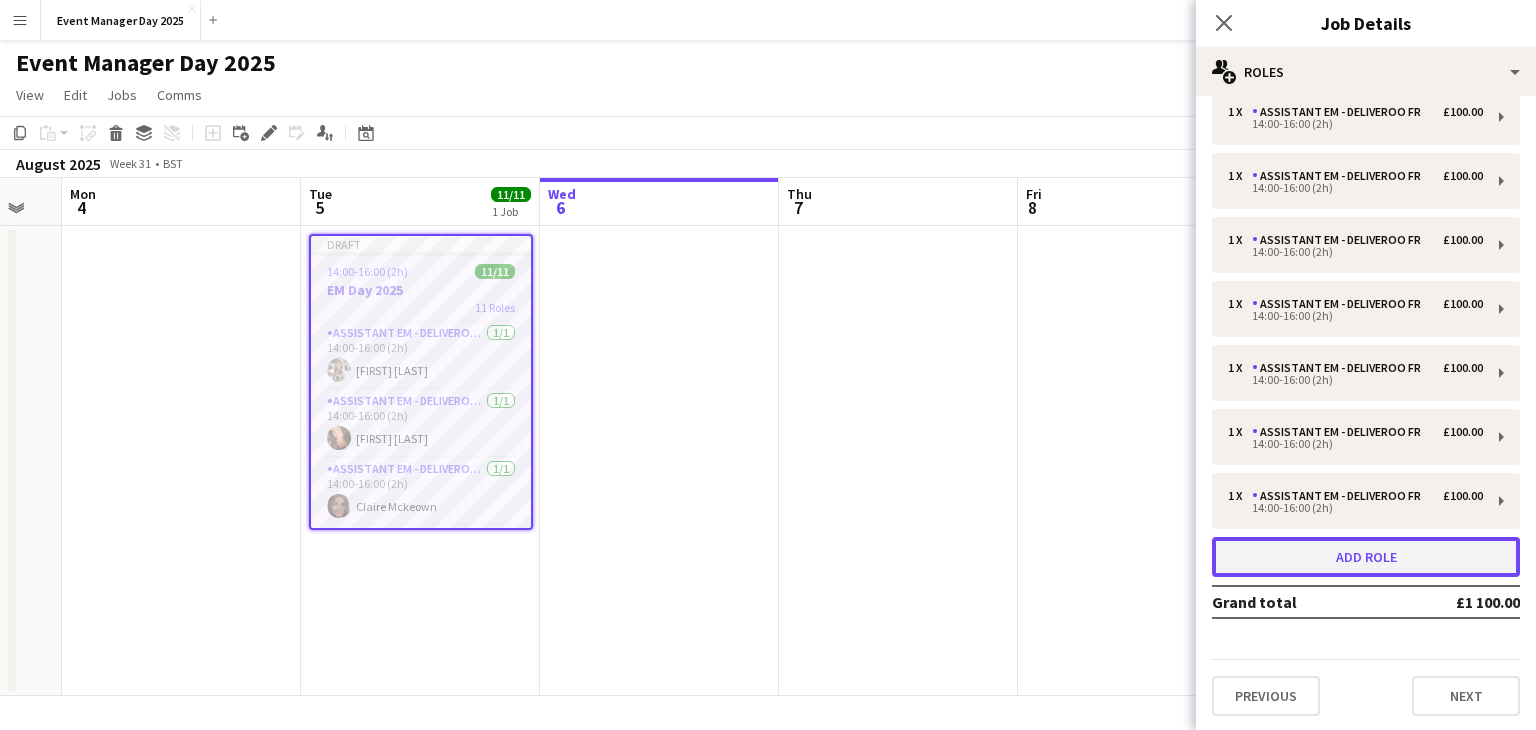 click on "Add role" at bounding box center [1366, 557] 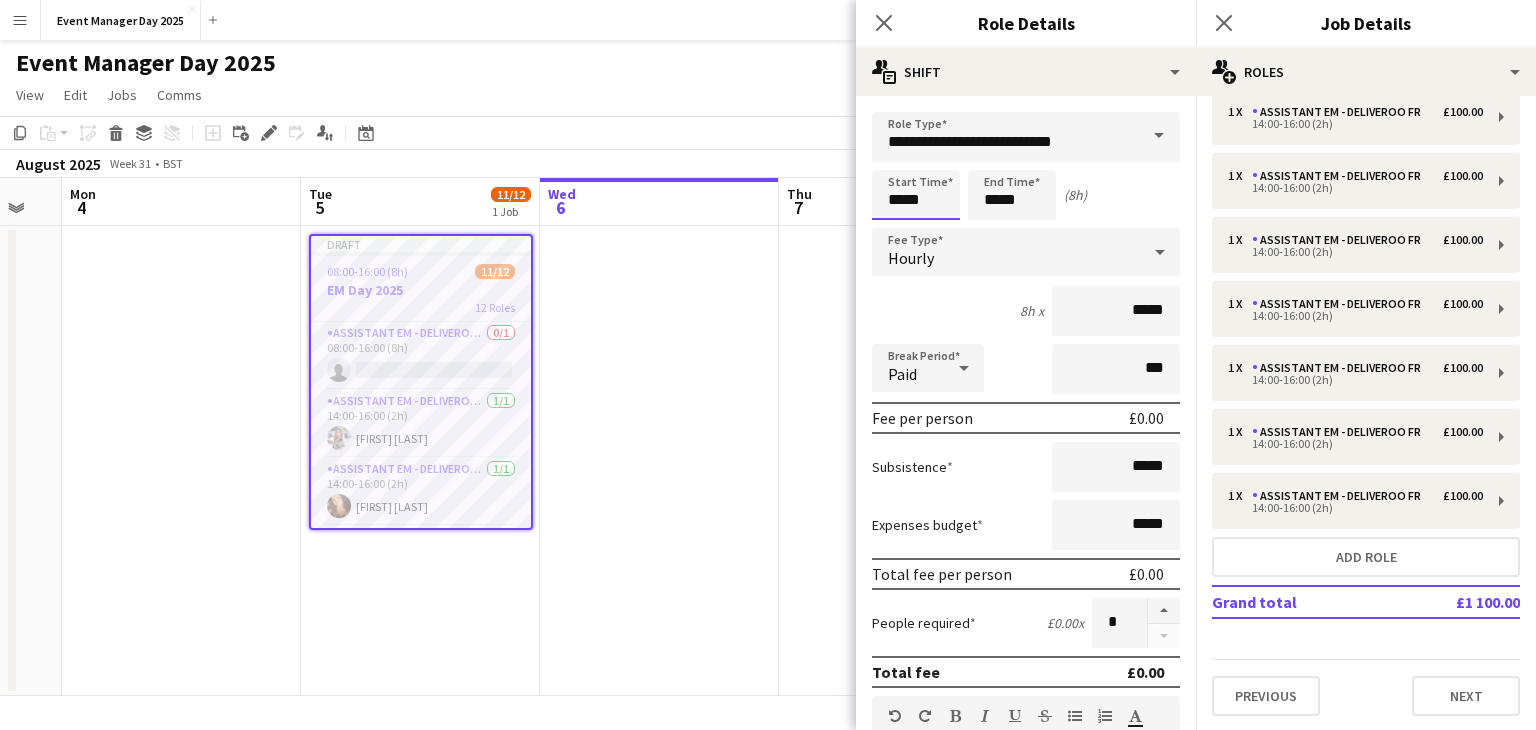 click on "*****" at bounding box center (916, 195) 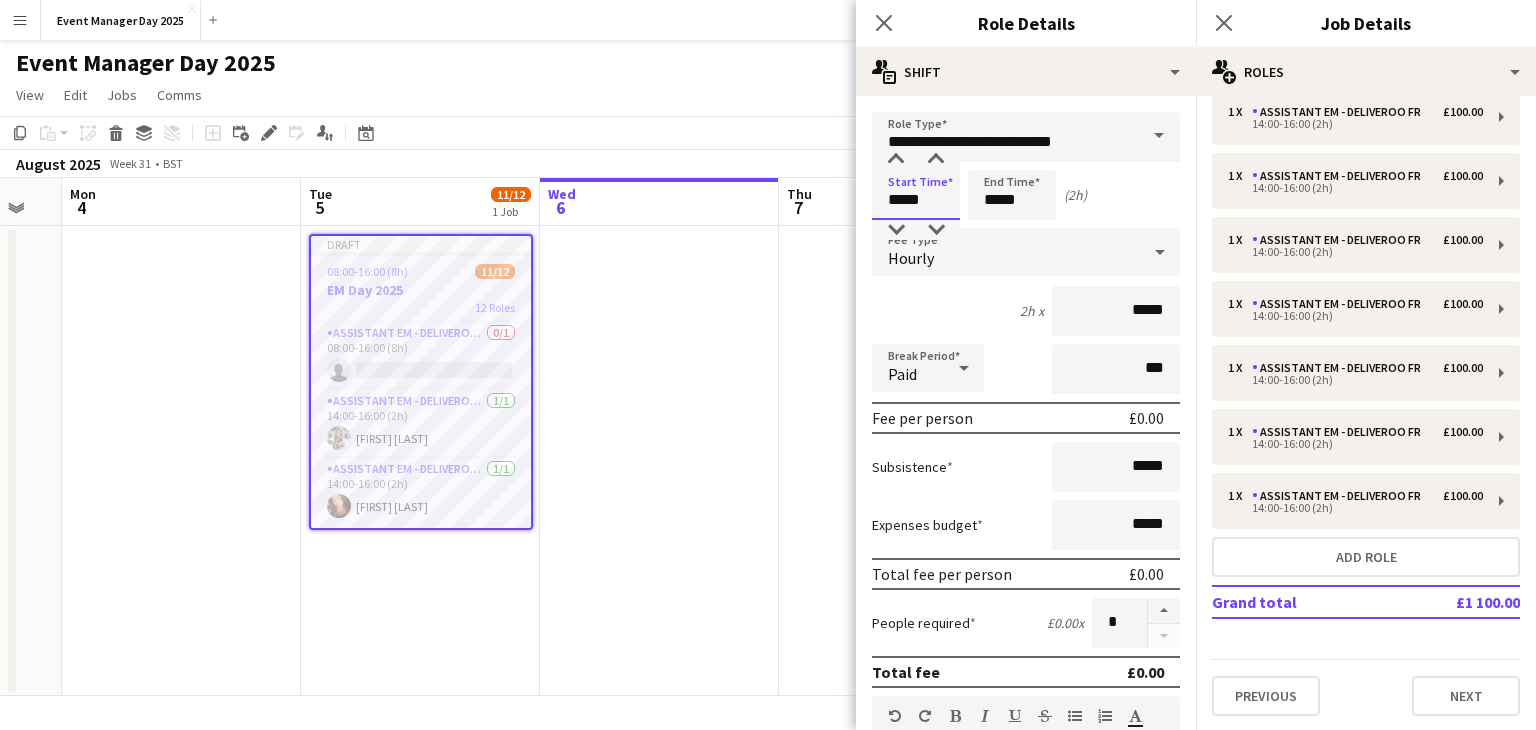 type on "*****" 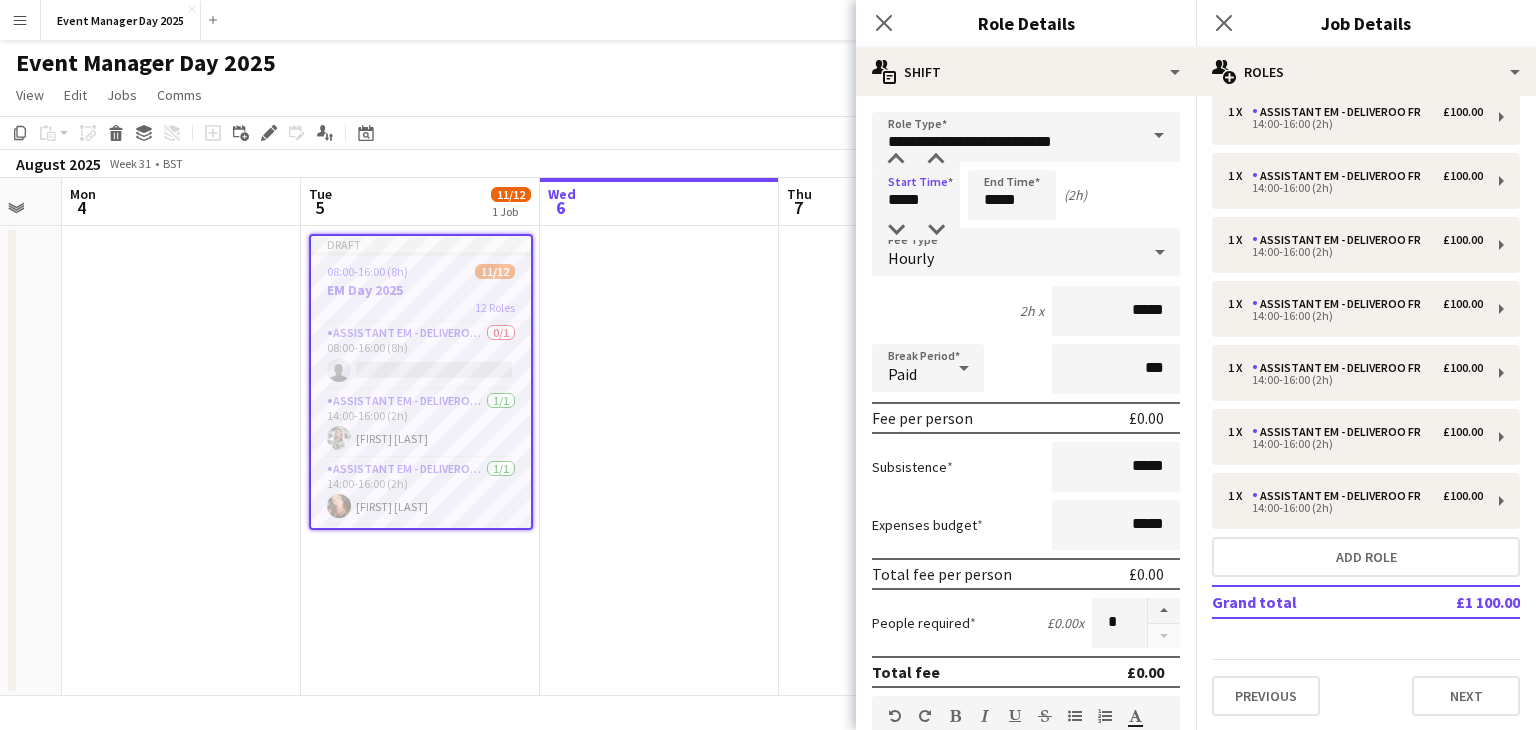 click on "Hourly" at bounding box center [1006, 252] 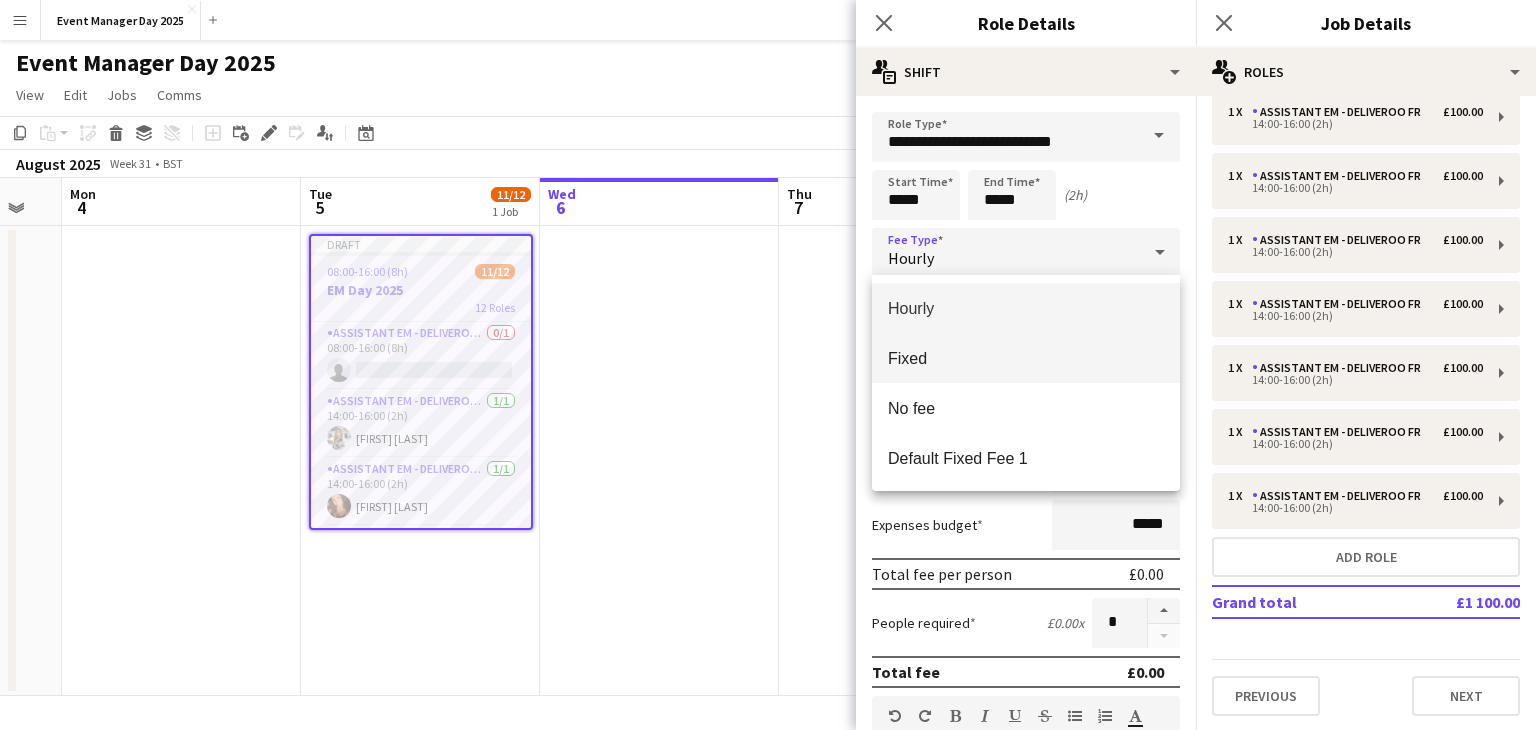 click on "Fixed" at bounding box center [1026, 358] 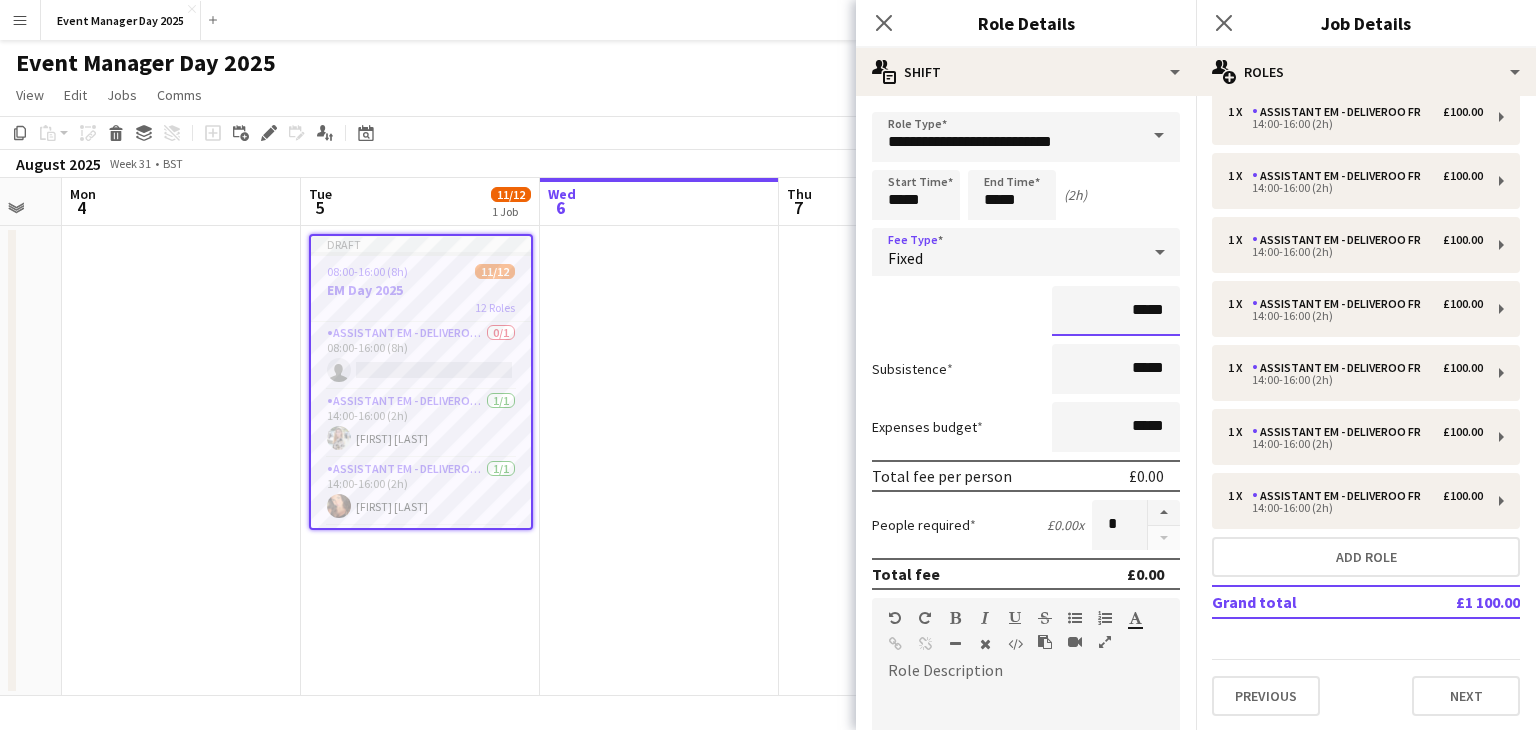click on "*****" at bounding box center (1116, 311) 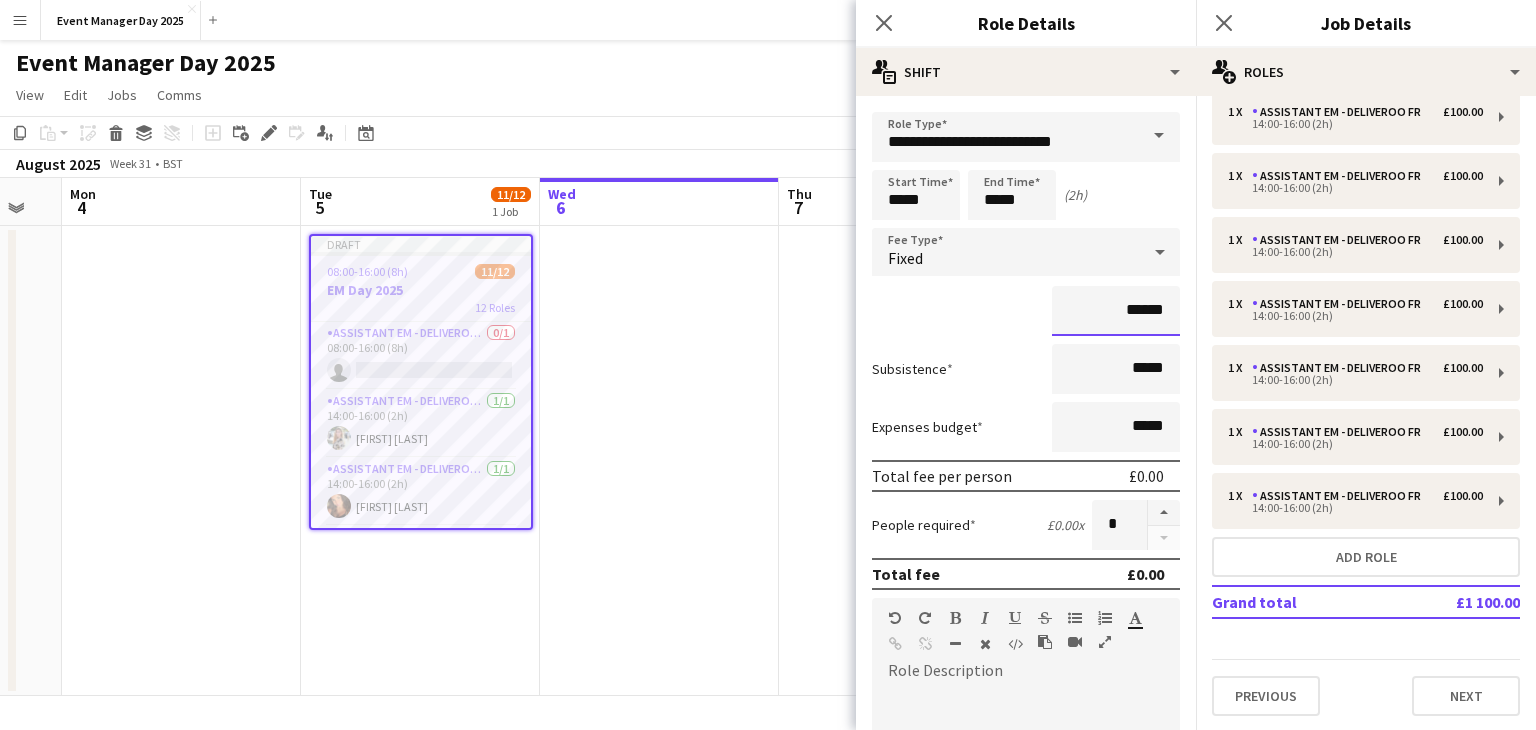 type on "*******" 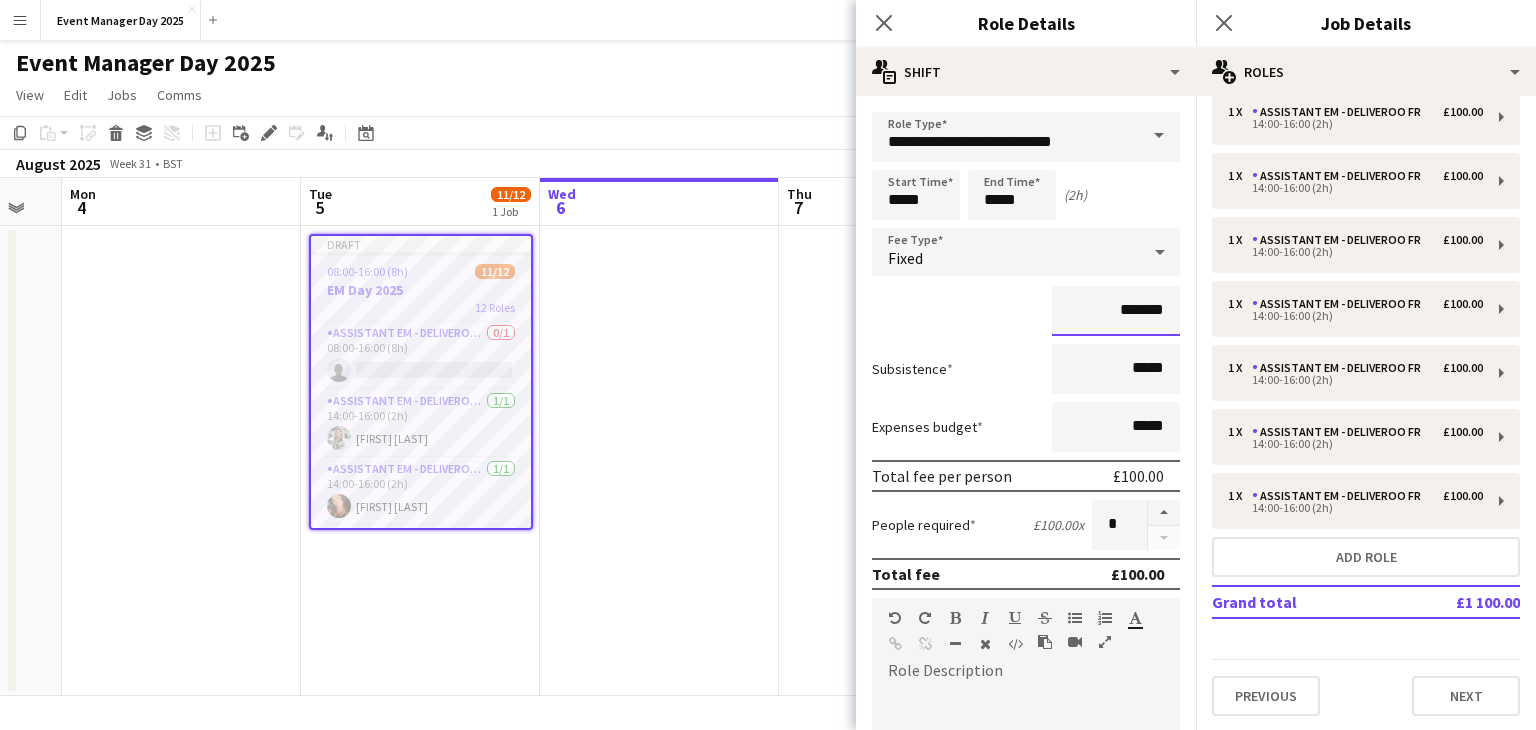 click on "Next" at bounding box center (1126, 1221) 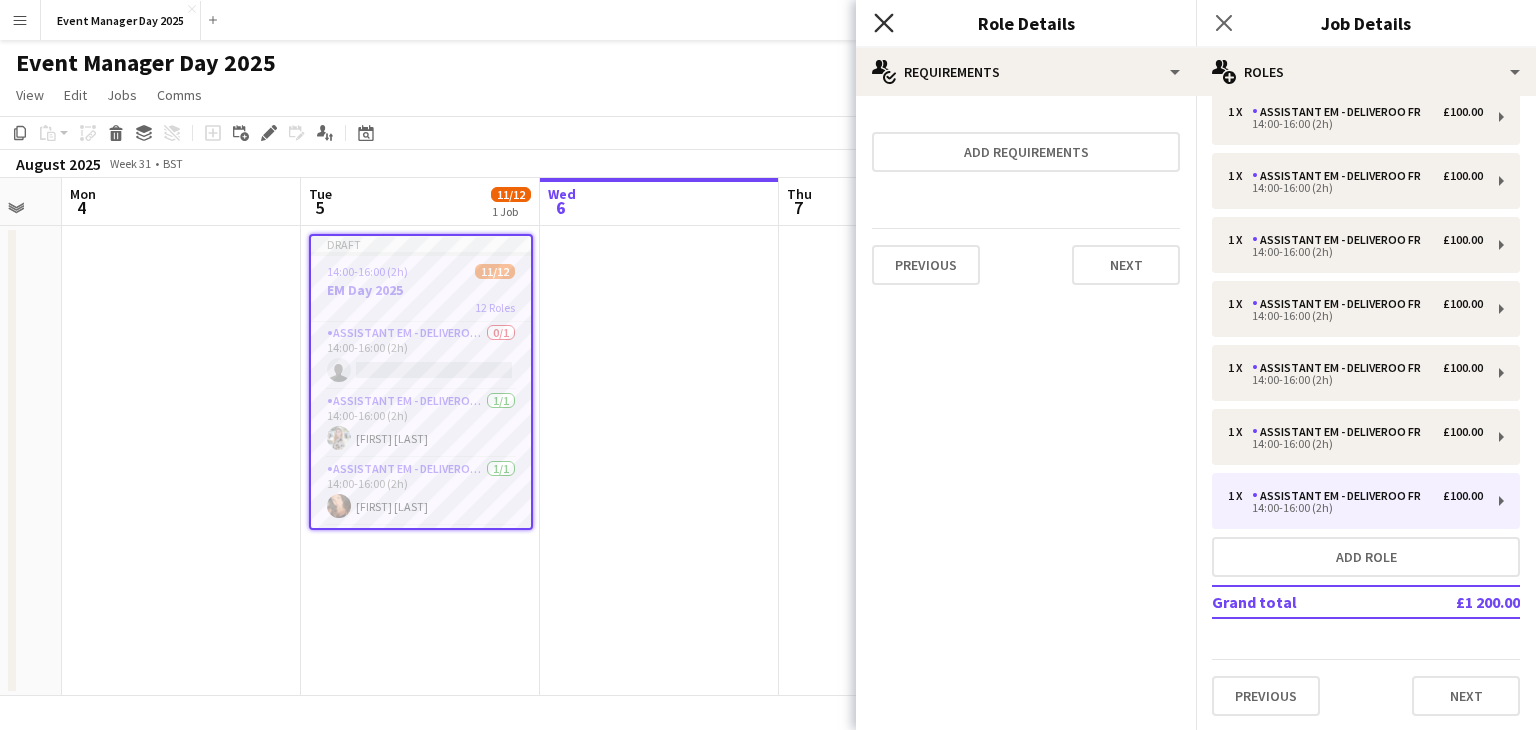 click on "Close pop-in" 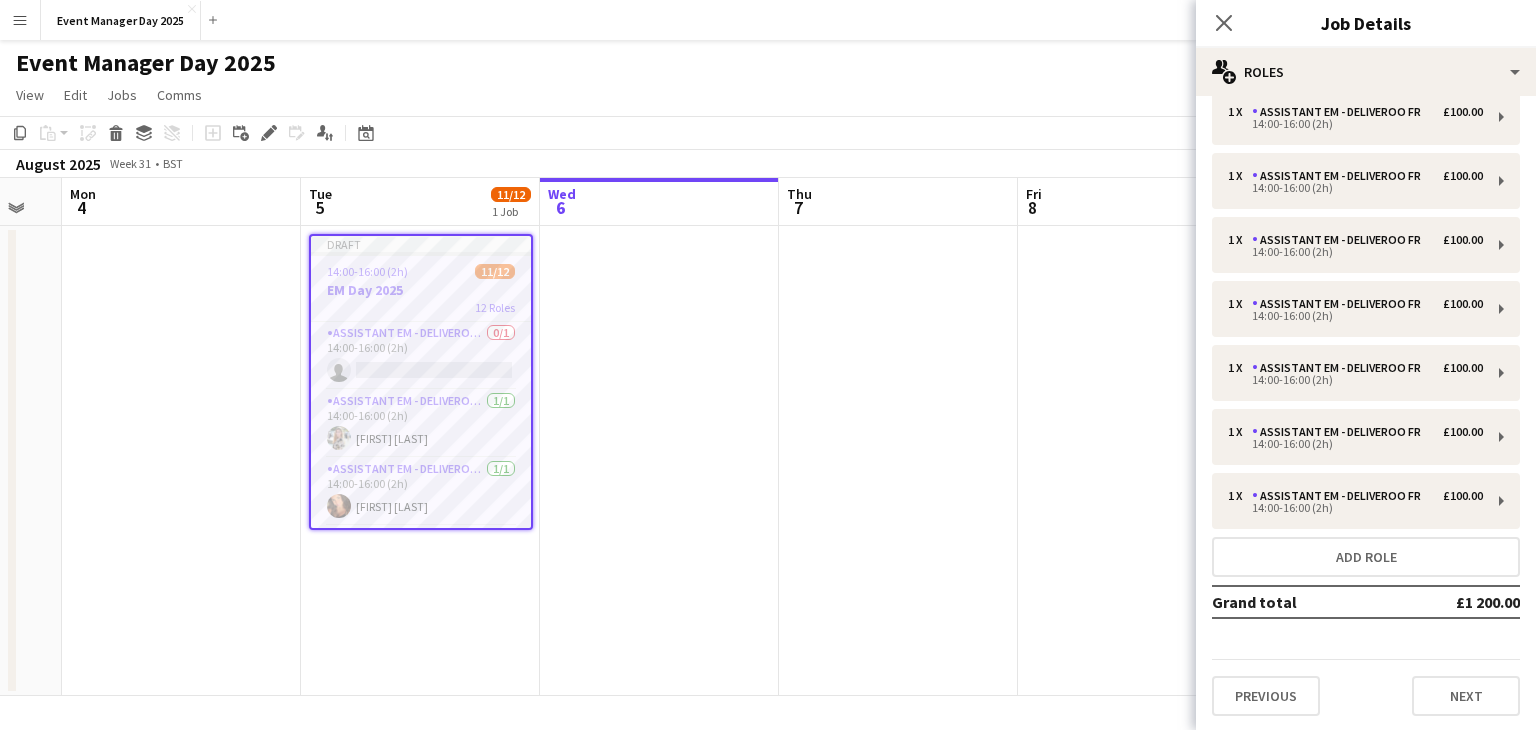 click on "Menu" at bounding box center (20, 20) 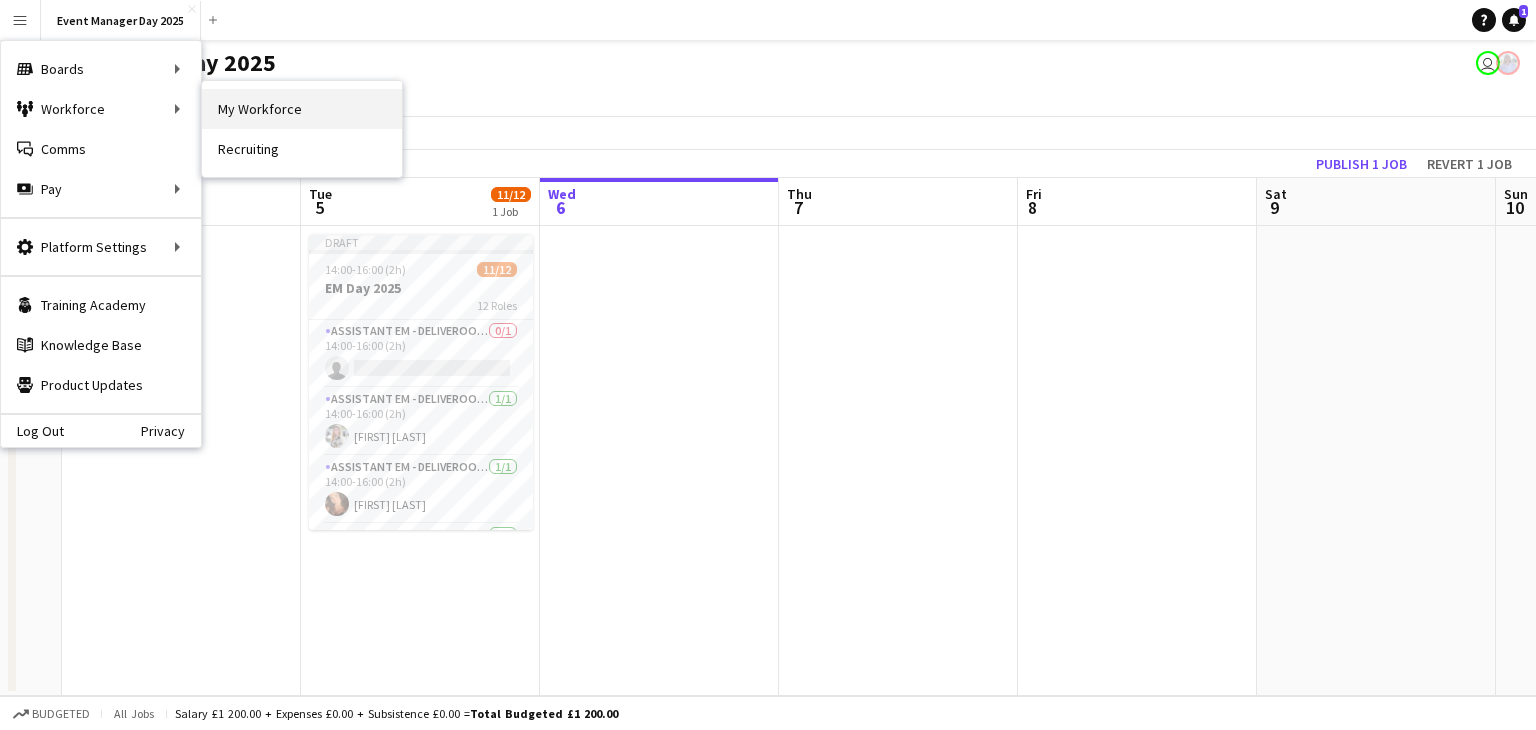 click on "My Workforce" at bounding box center [302, 109] 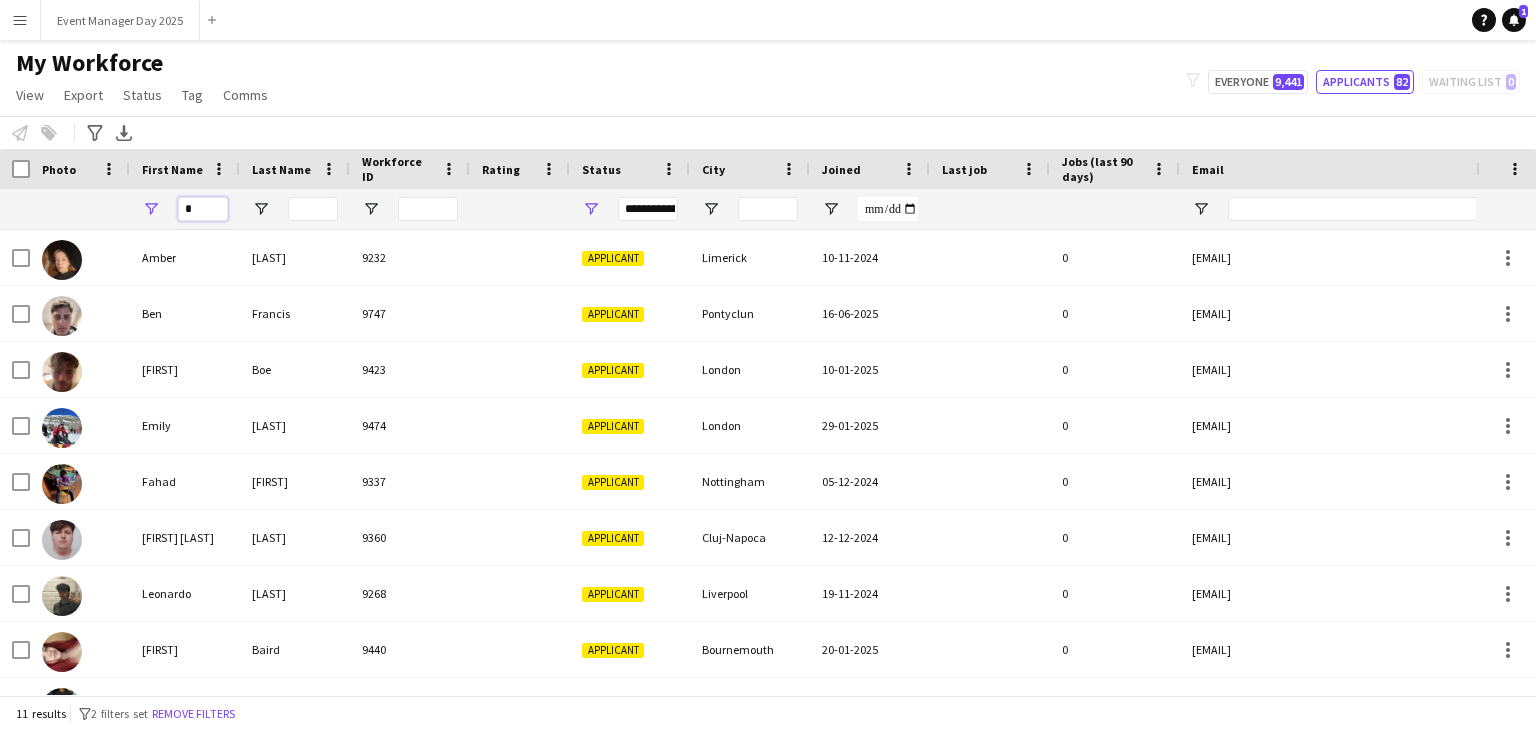 click at bounding box center (203, 209) 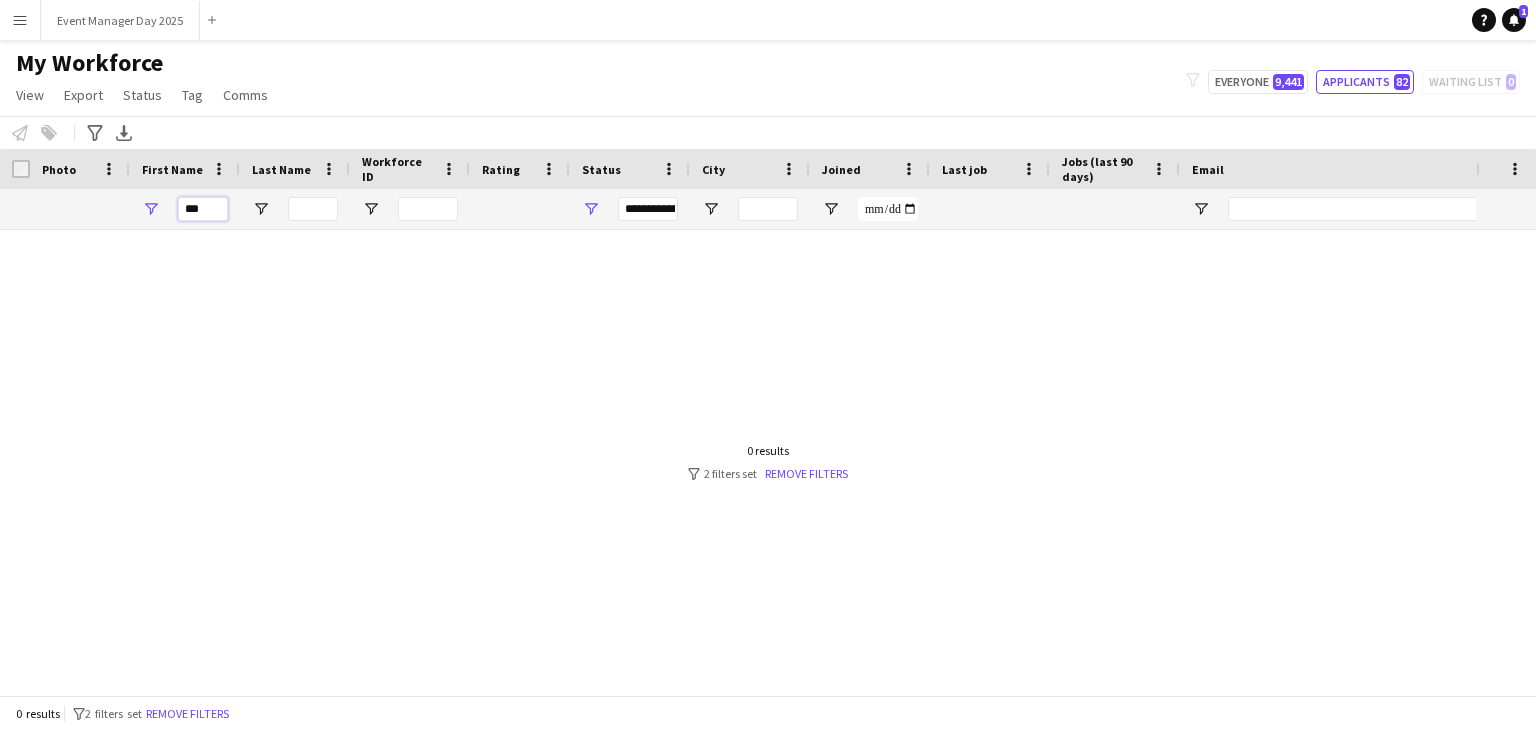 type on "*" 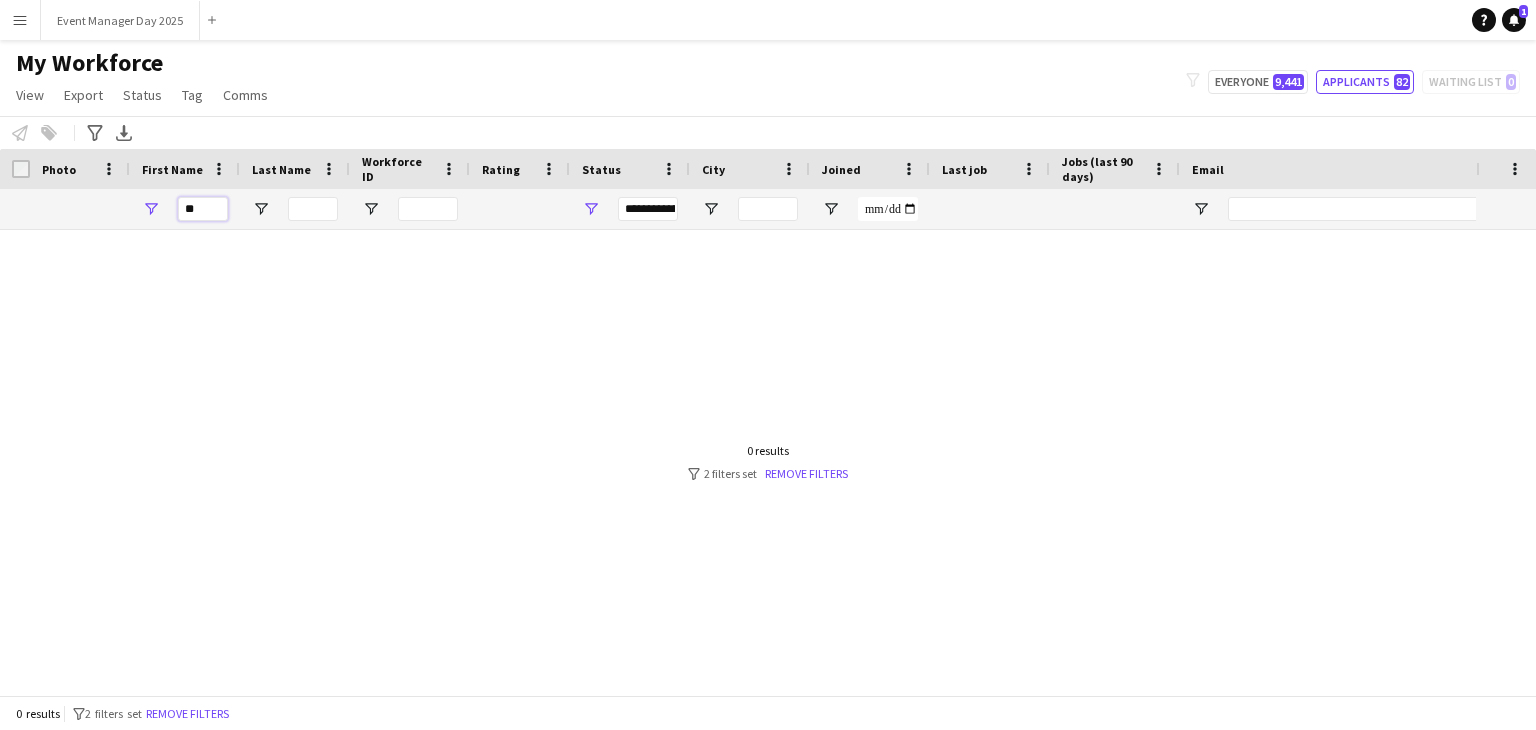 type 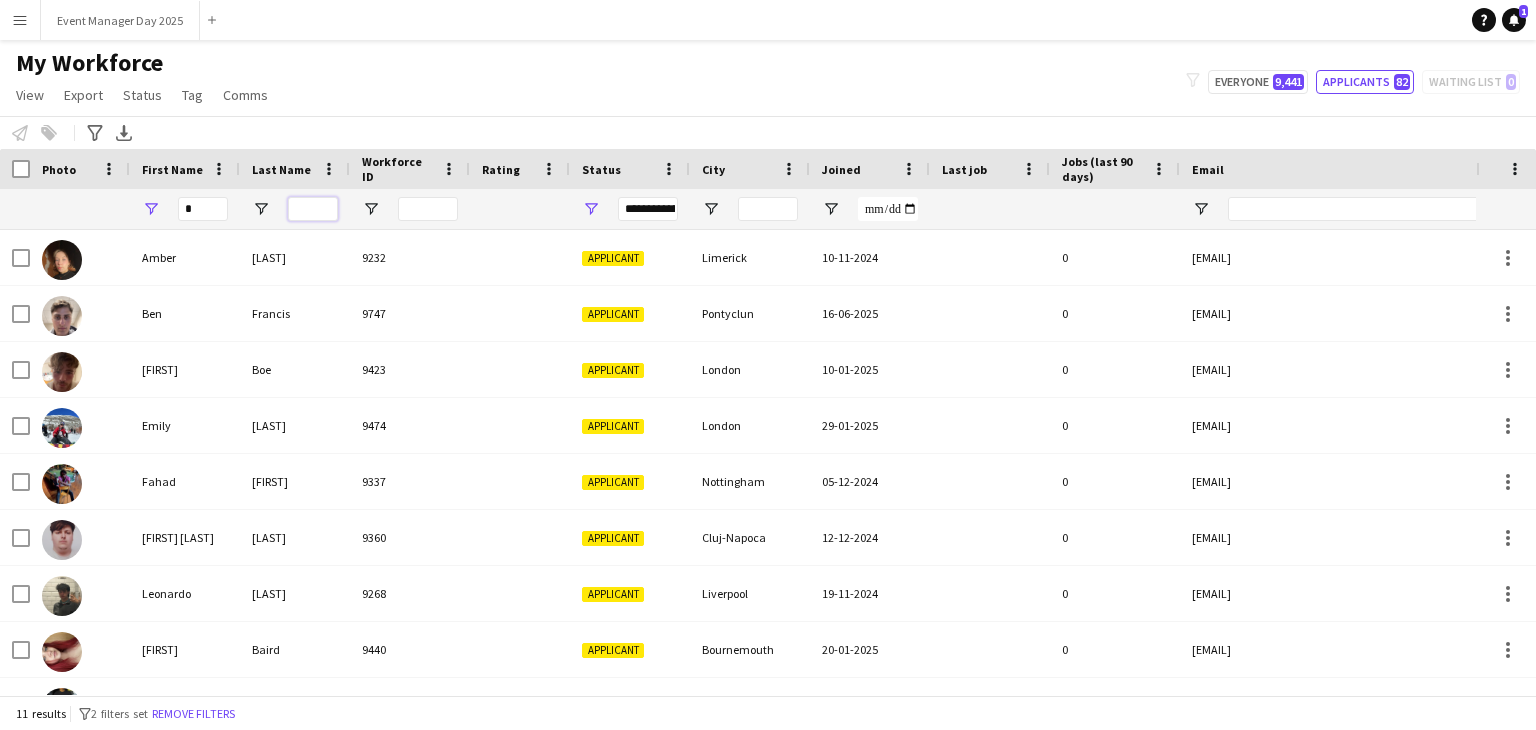 click at bounding box center [313, 209] 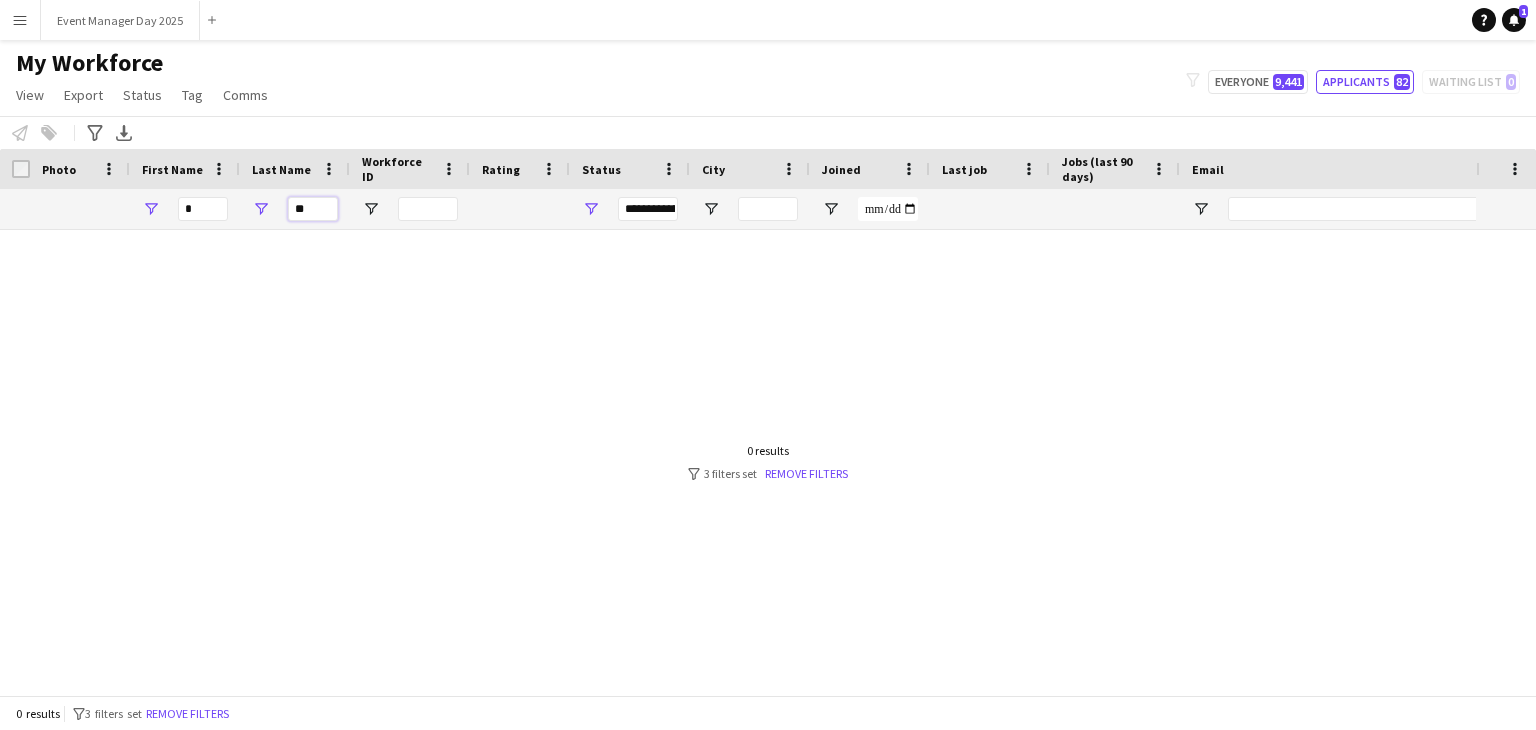 type on "*" 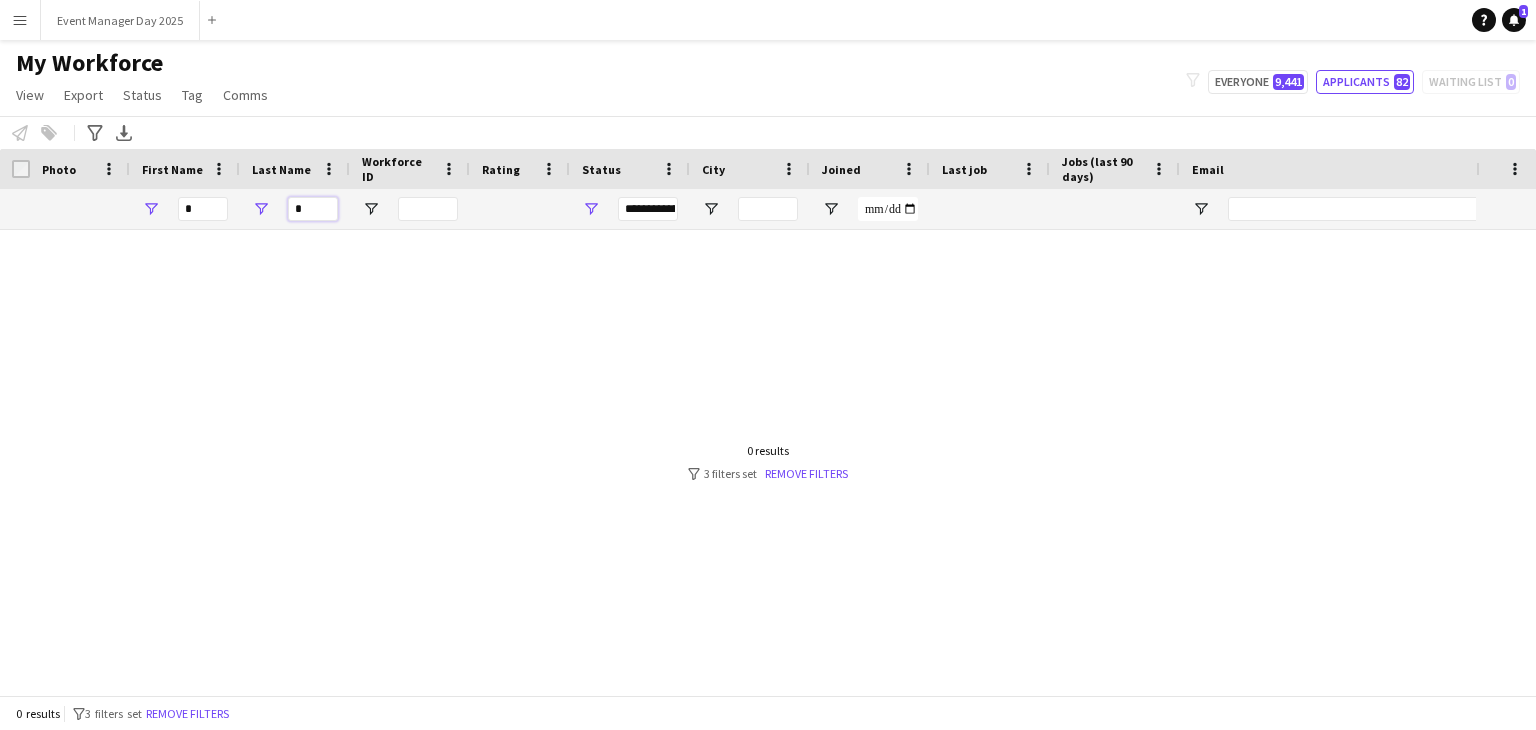 type 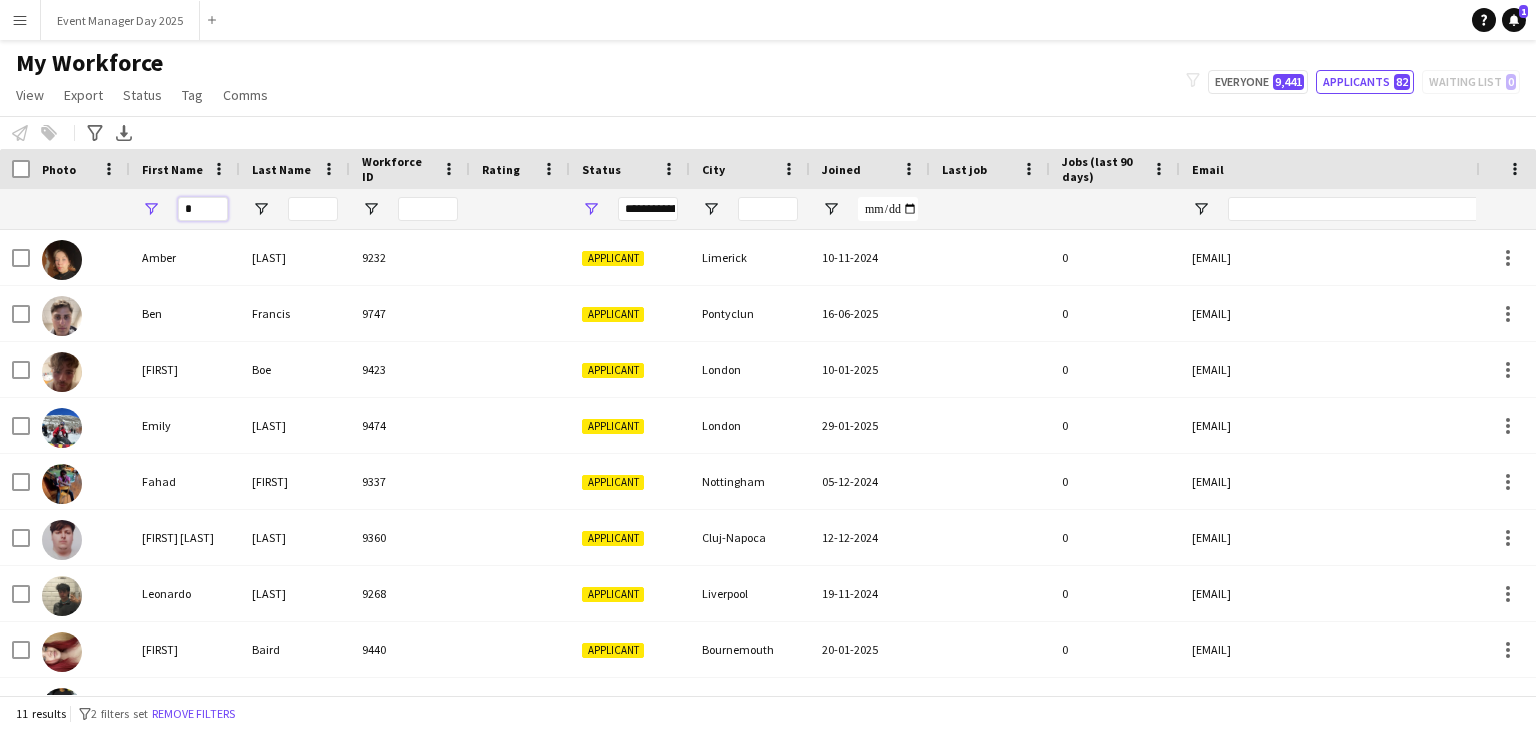 click at bounding box center (203, 209) 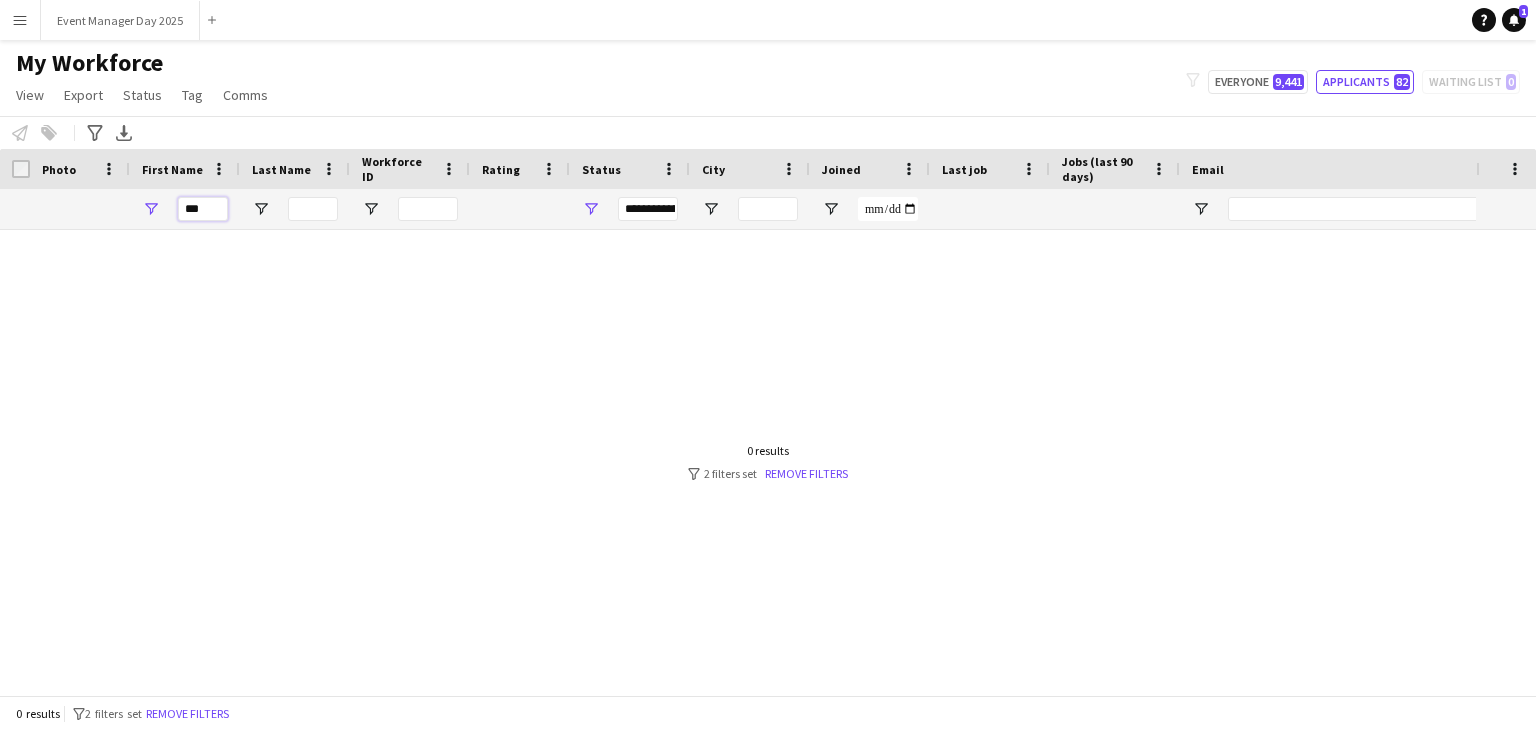 type on "*" 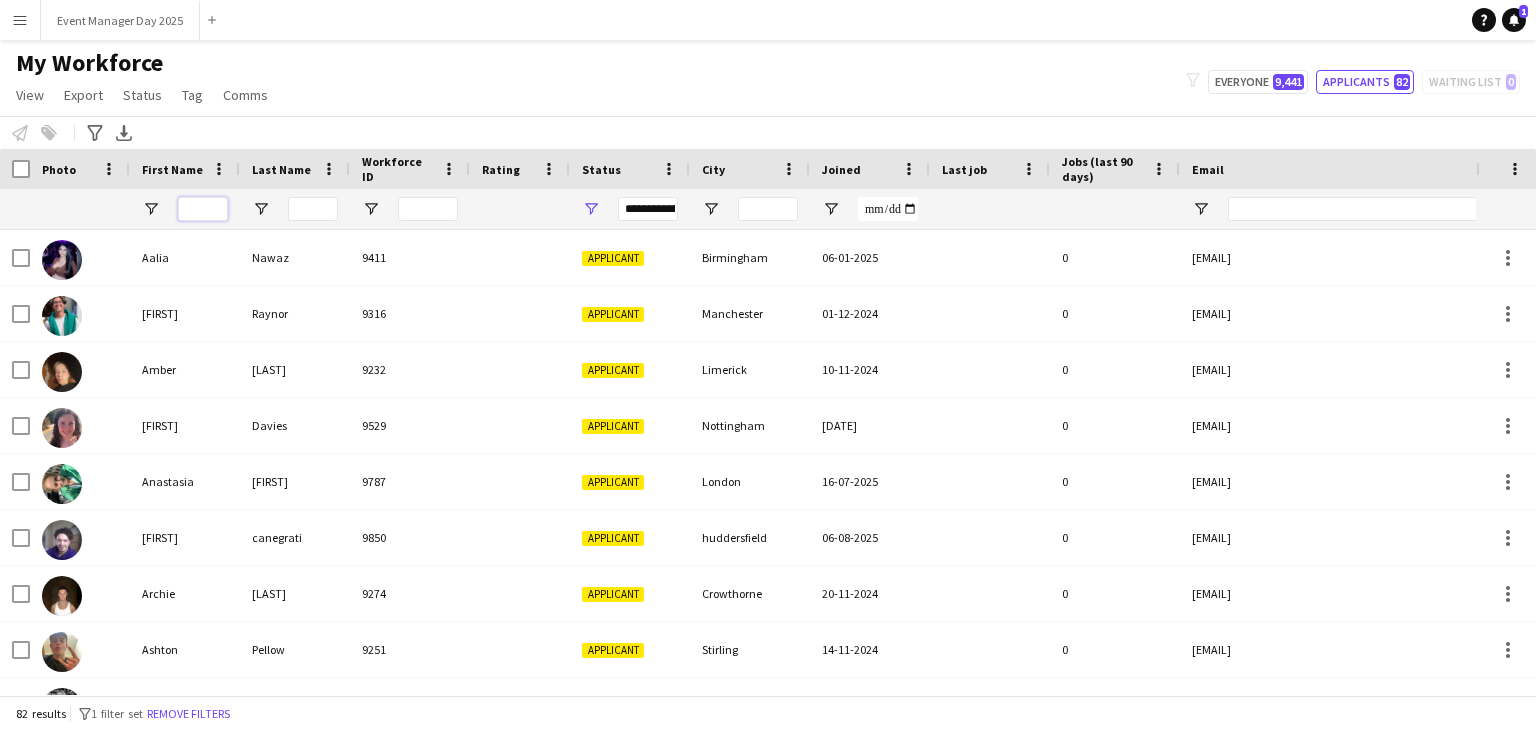 type 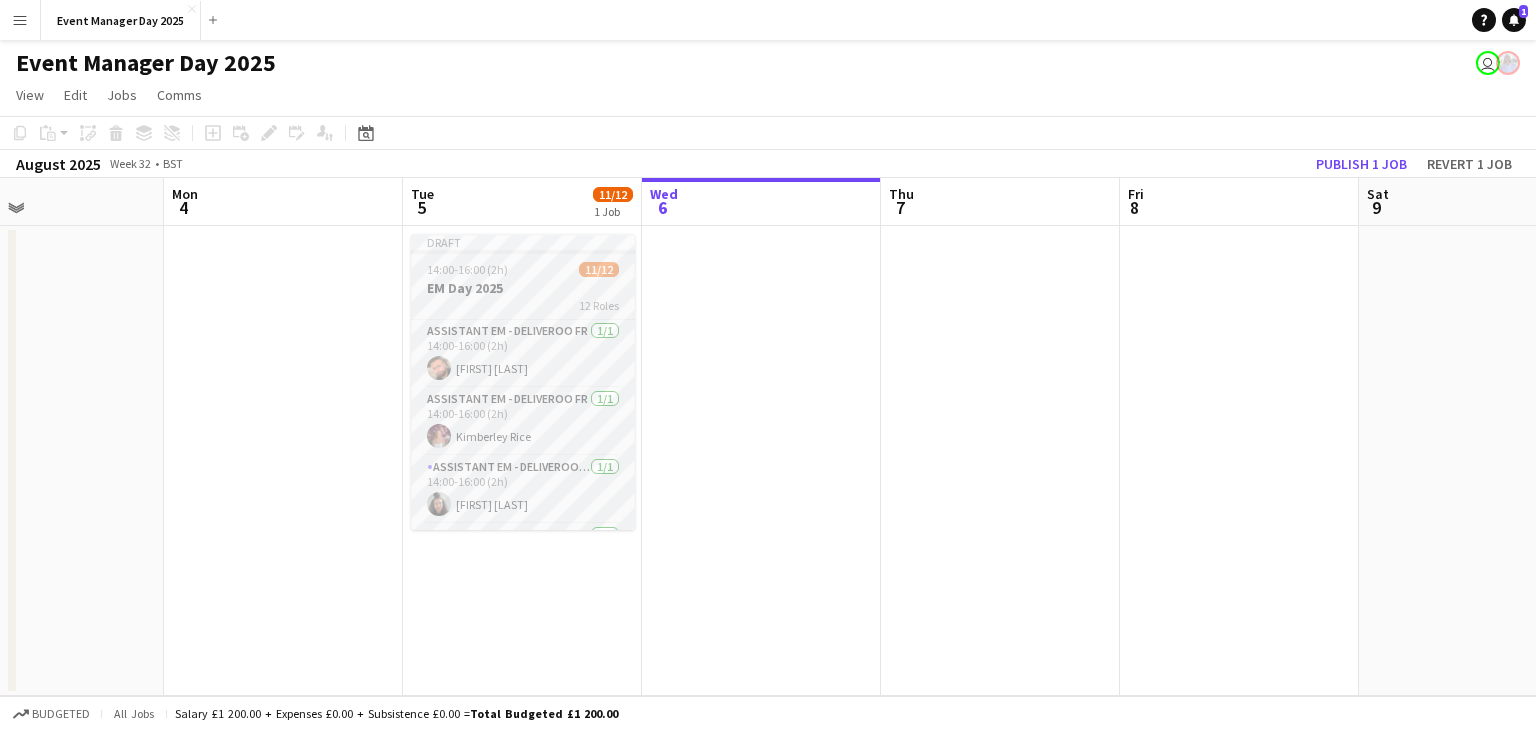 scroll, scrollTop: 0, scrollLeft: 554, axis: horizontal 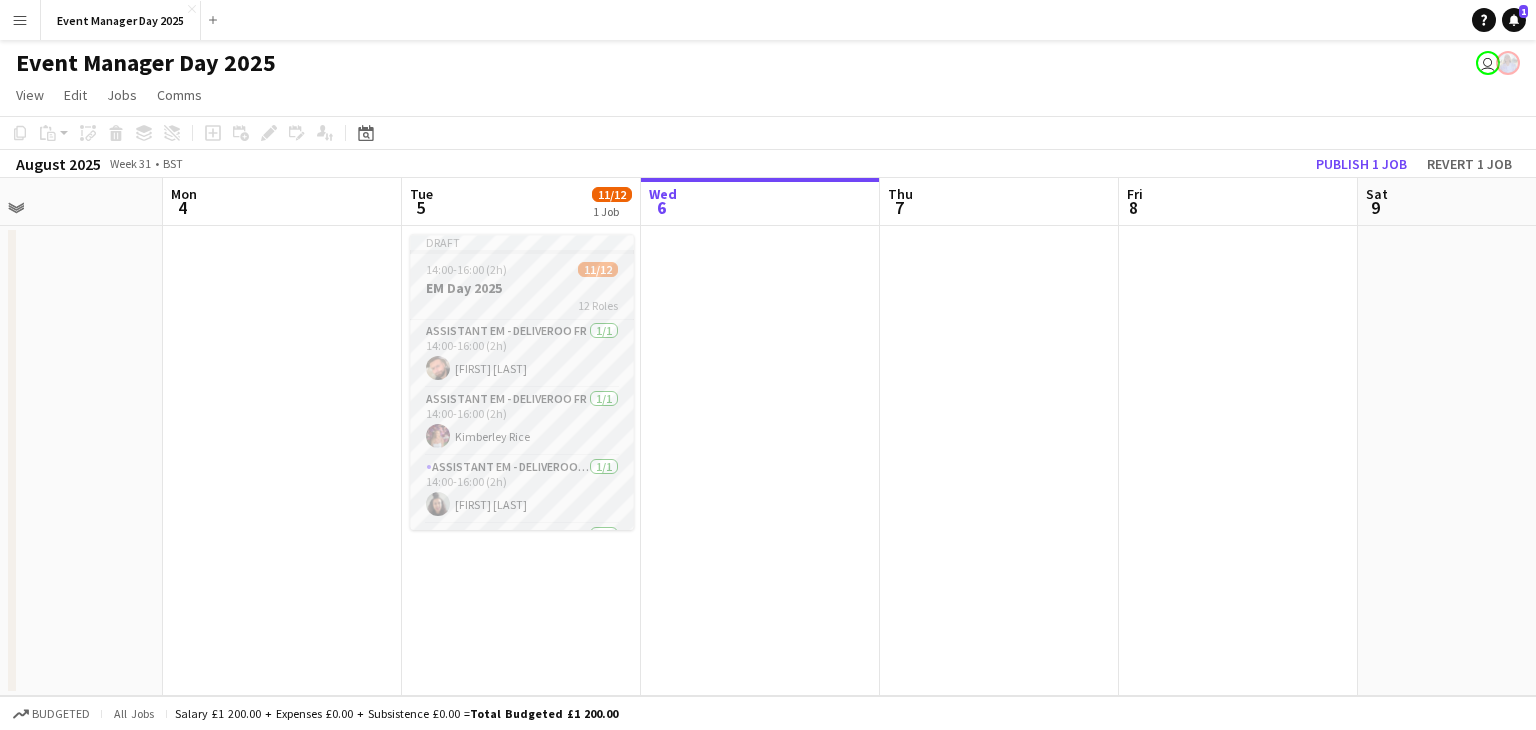 click on "12 Roles" at bounding box center (522, 305) 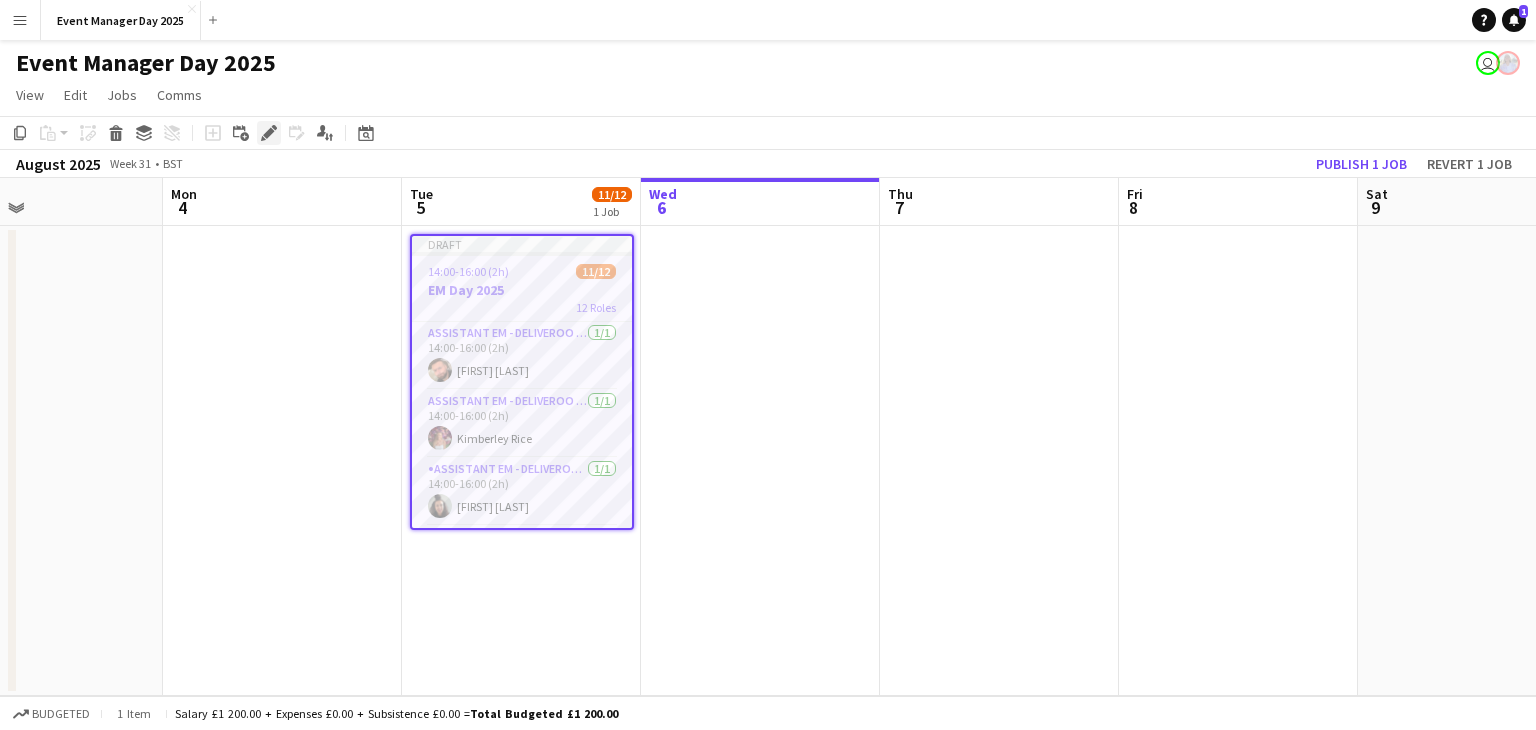 click on "Edit" 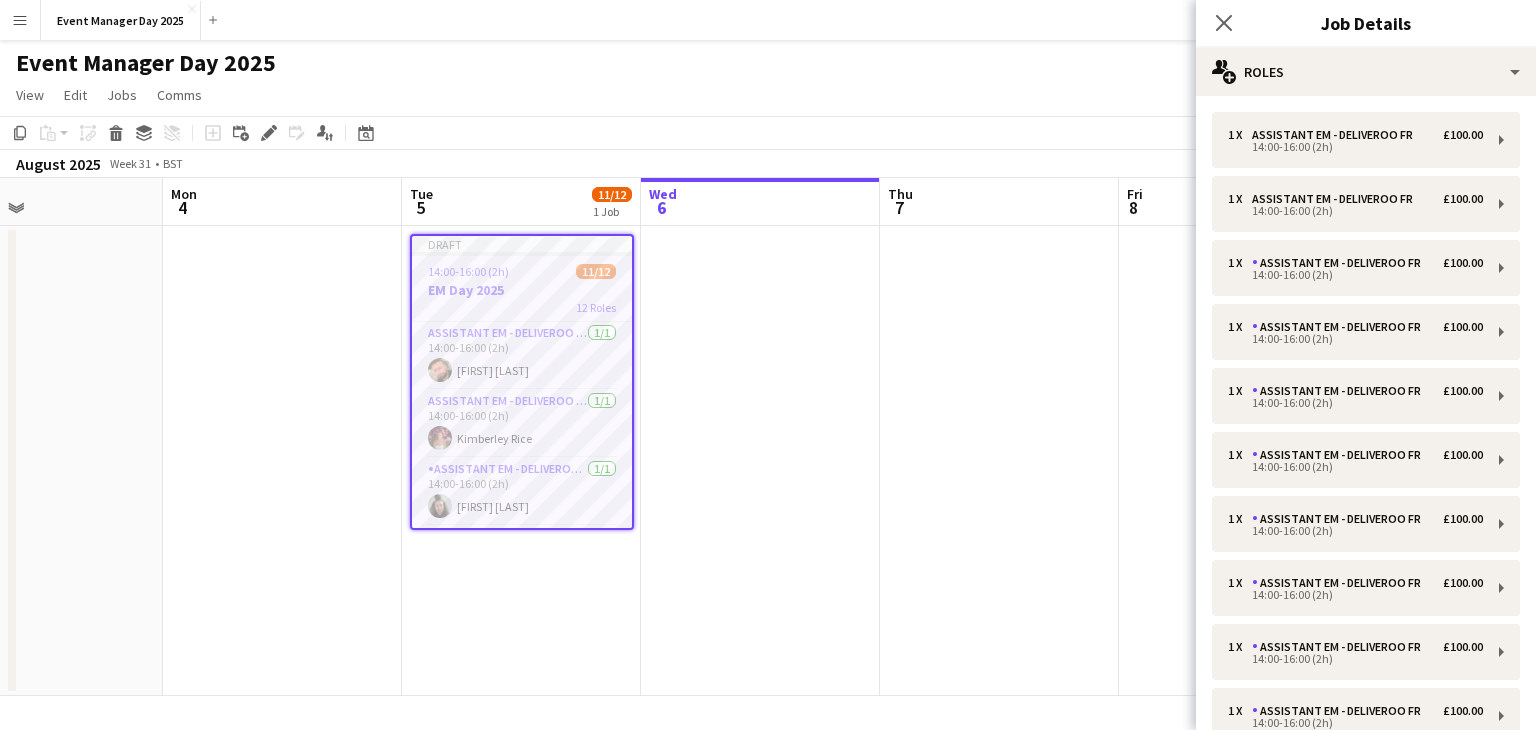 scroll, scrollTop: 343, scrollLeft: 0, axis: vertical 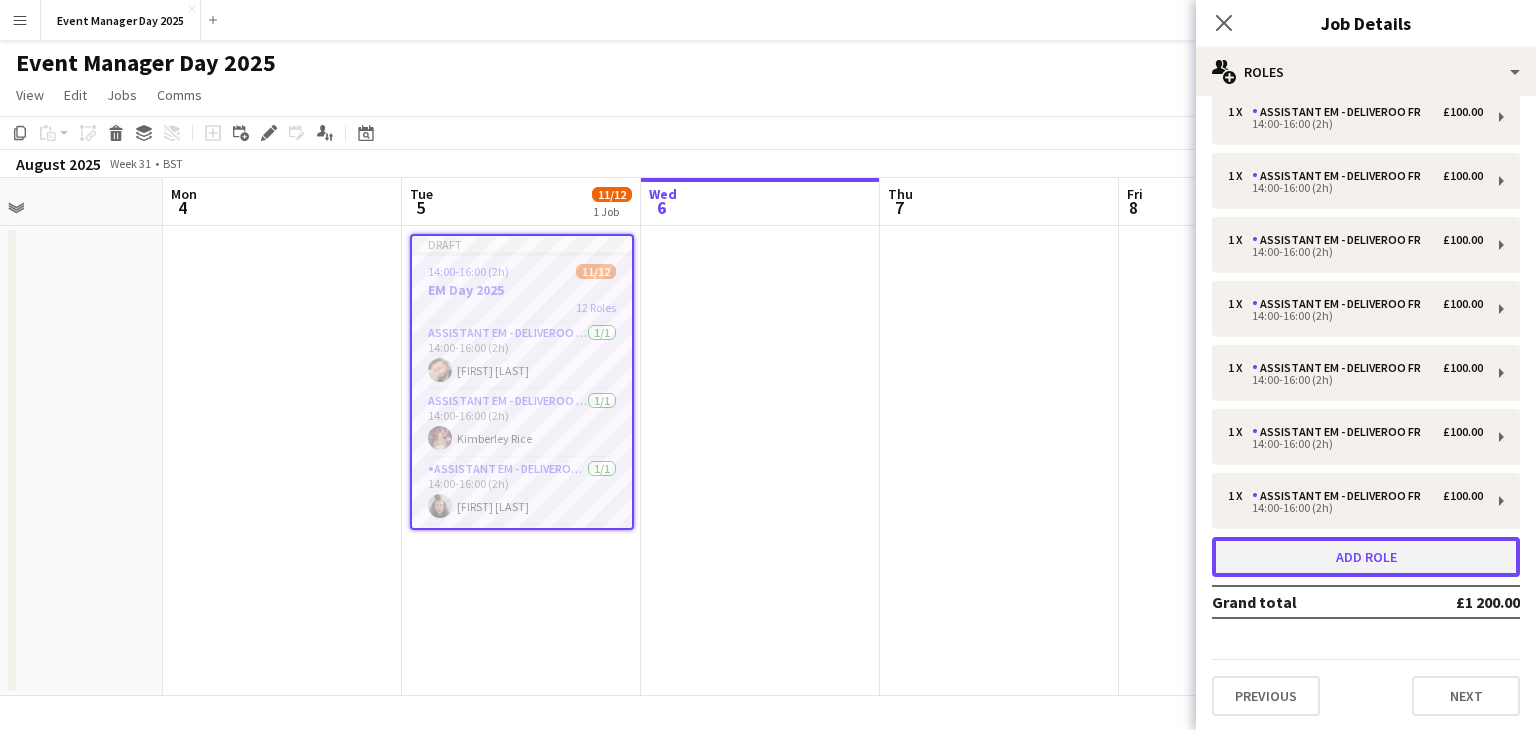 click on "Add role" at bounding box center [1366, 557] 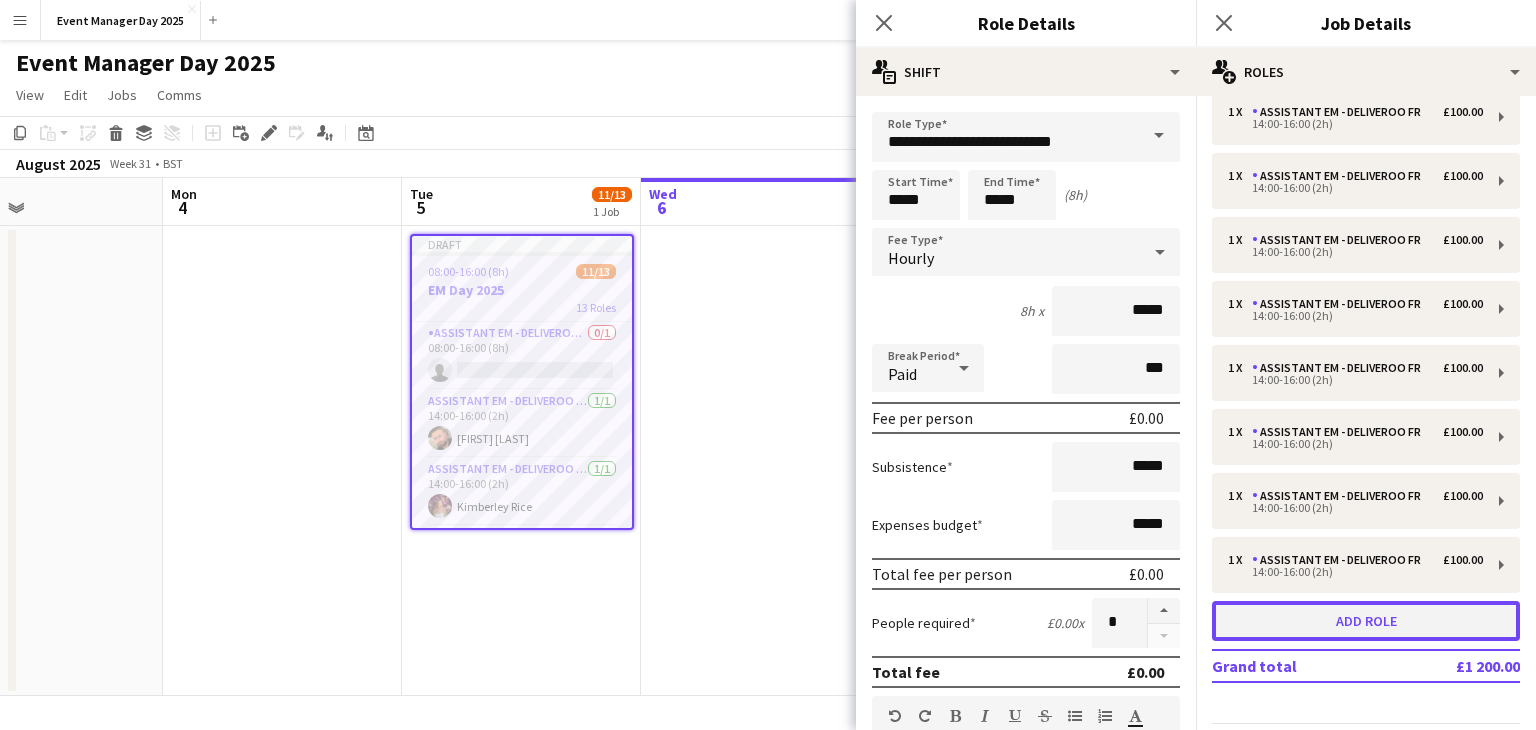 scroll, scrollTop: 407, scrollLeft: 0, axis: vertical 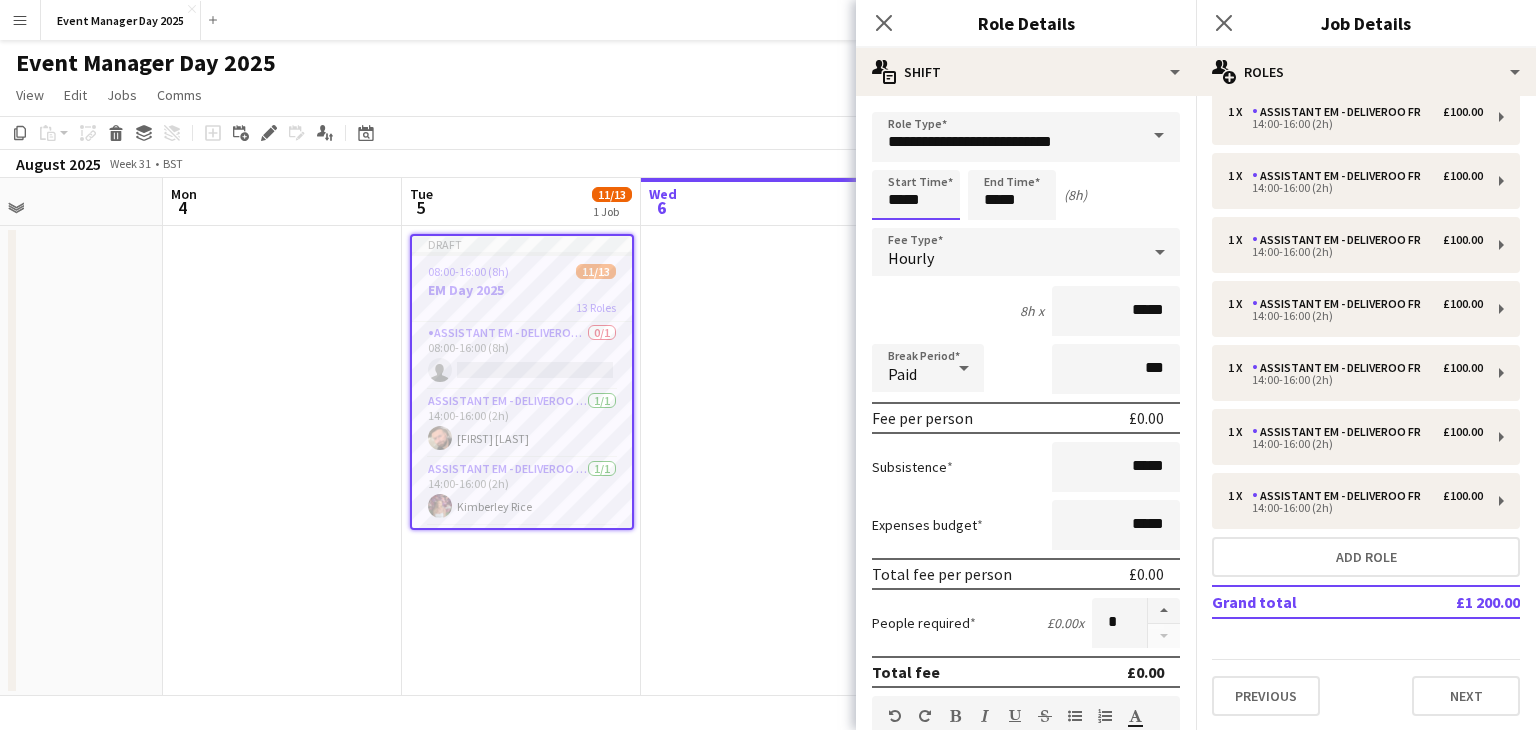 click on "*****" at bounding box center (916, 195) 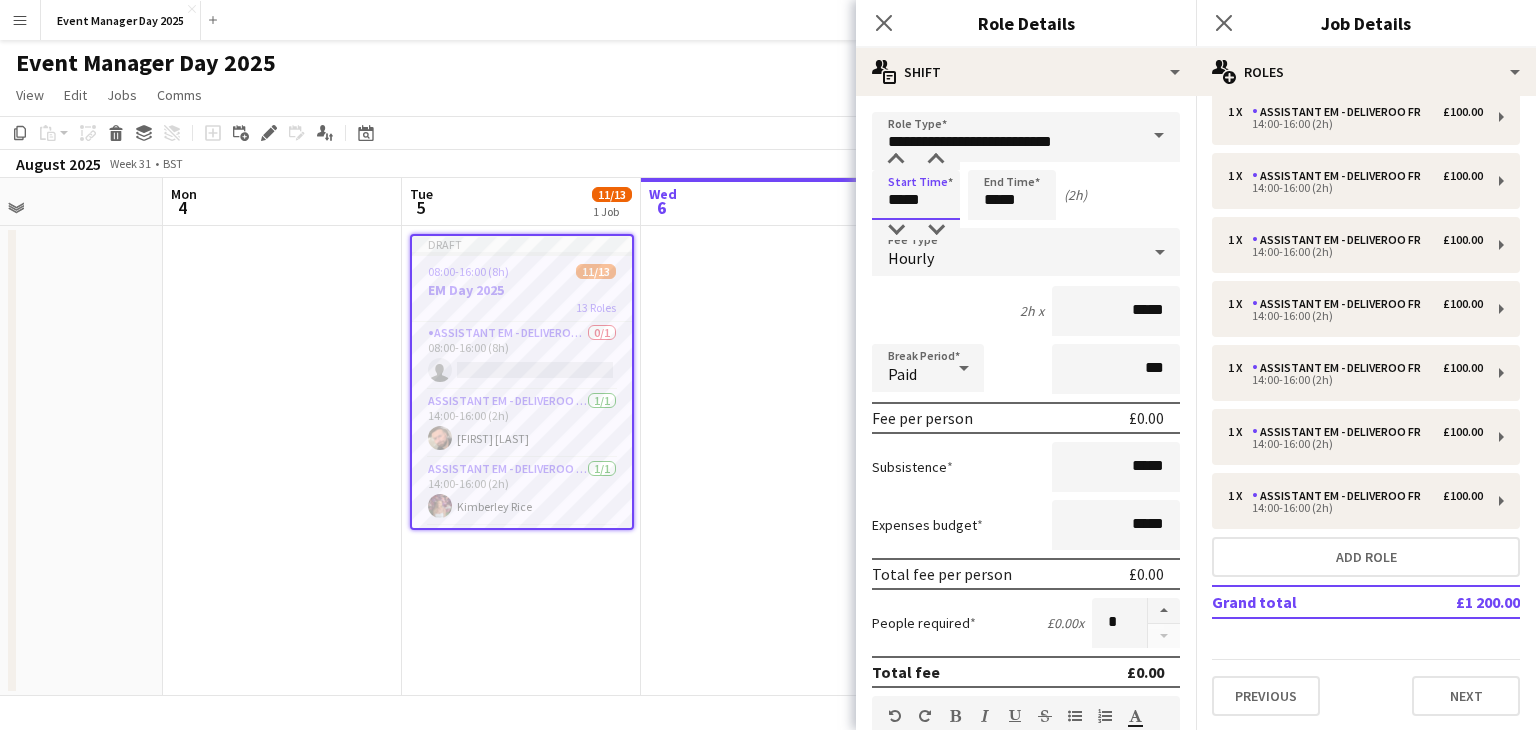 type on "*****" 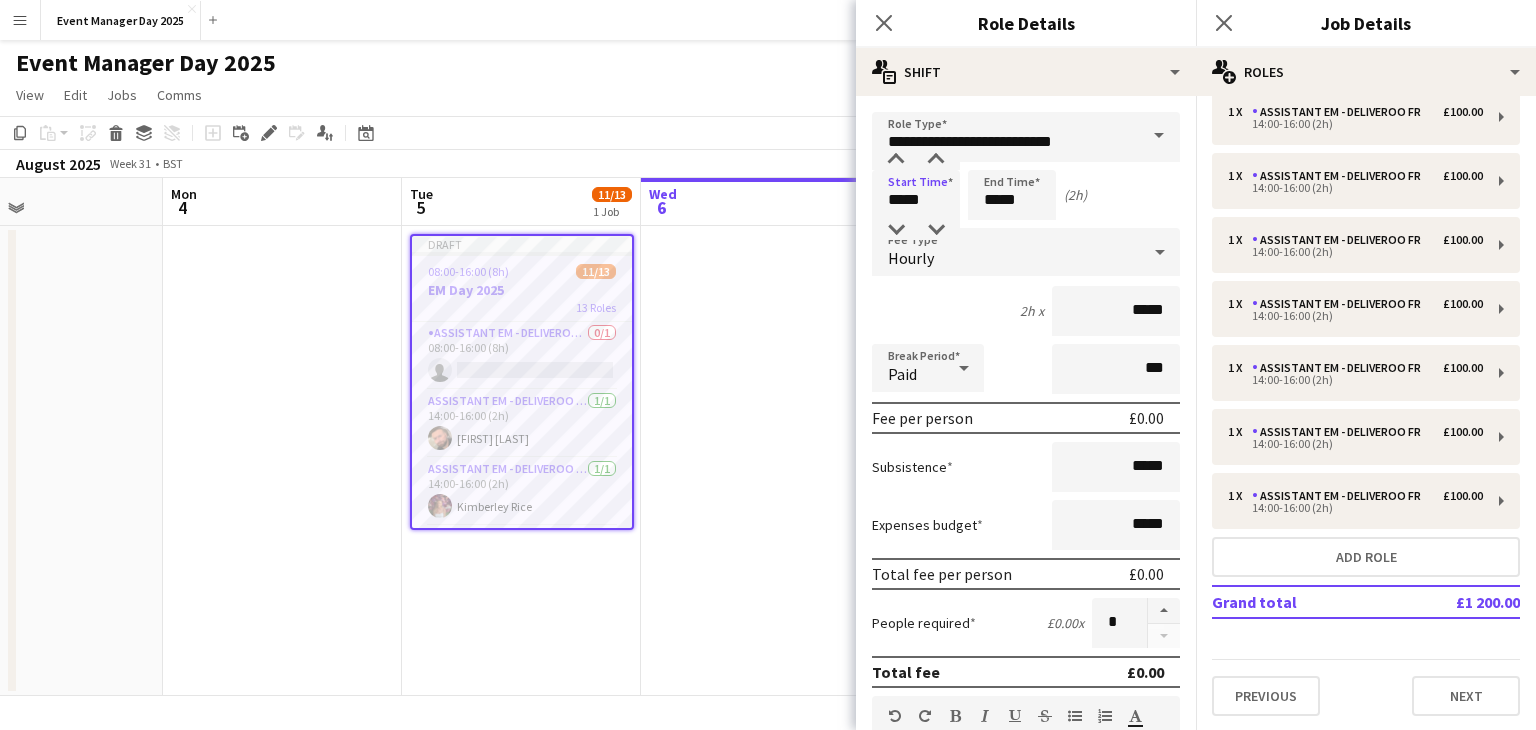 click on "Hourly" at bounding box center (1006, 252) 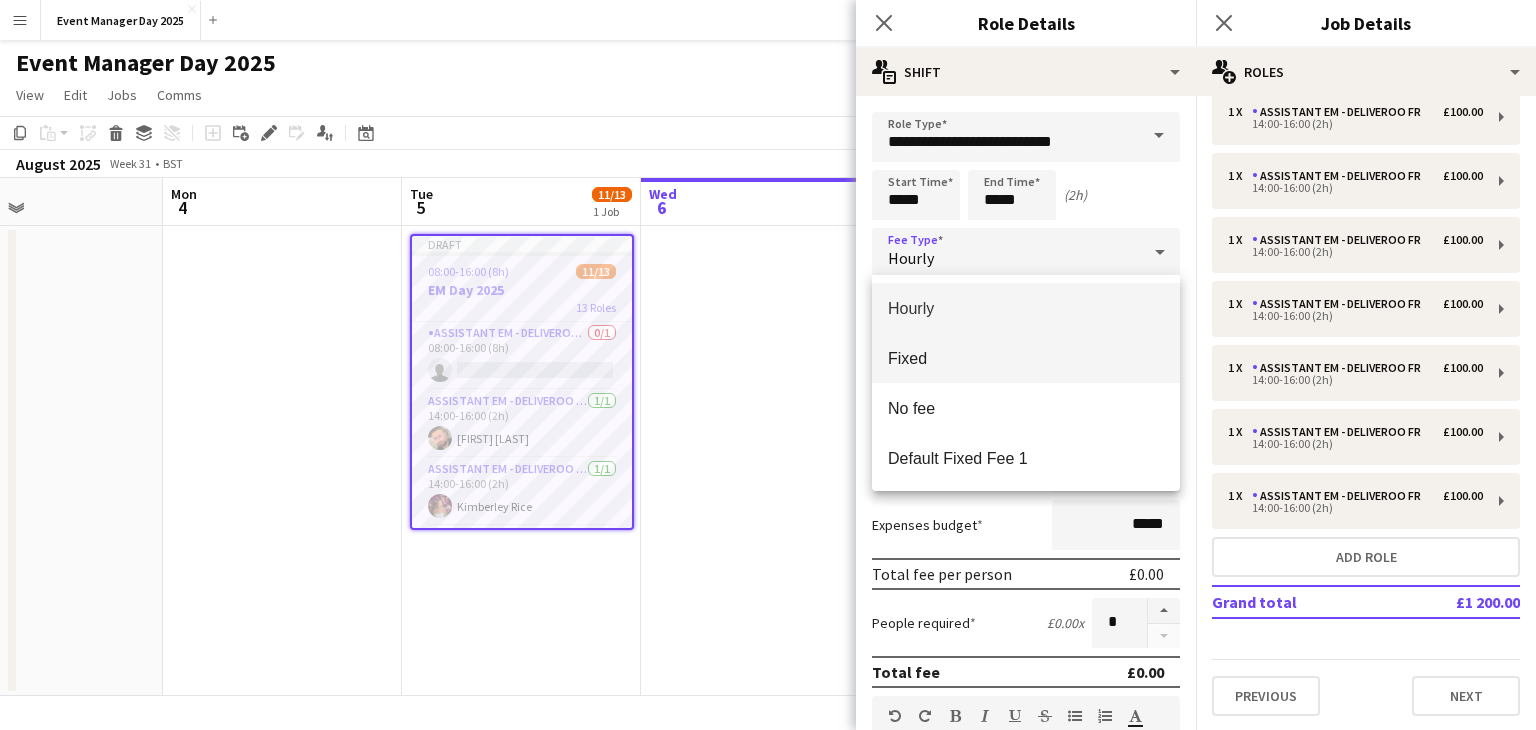 click on "Fixed" at bounding box center [1026, 358] 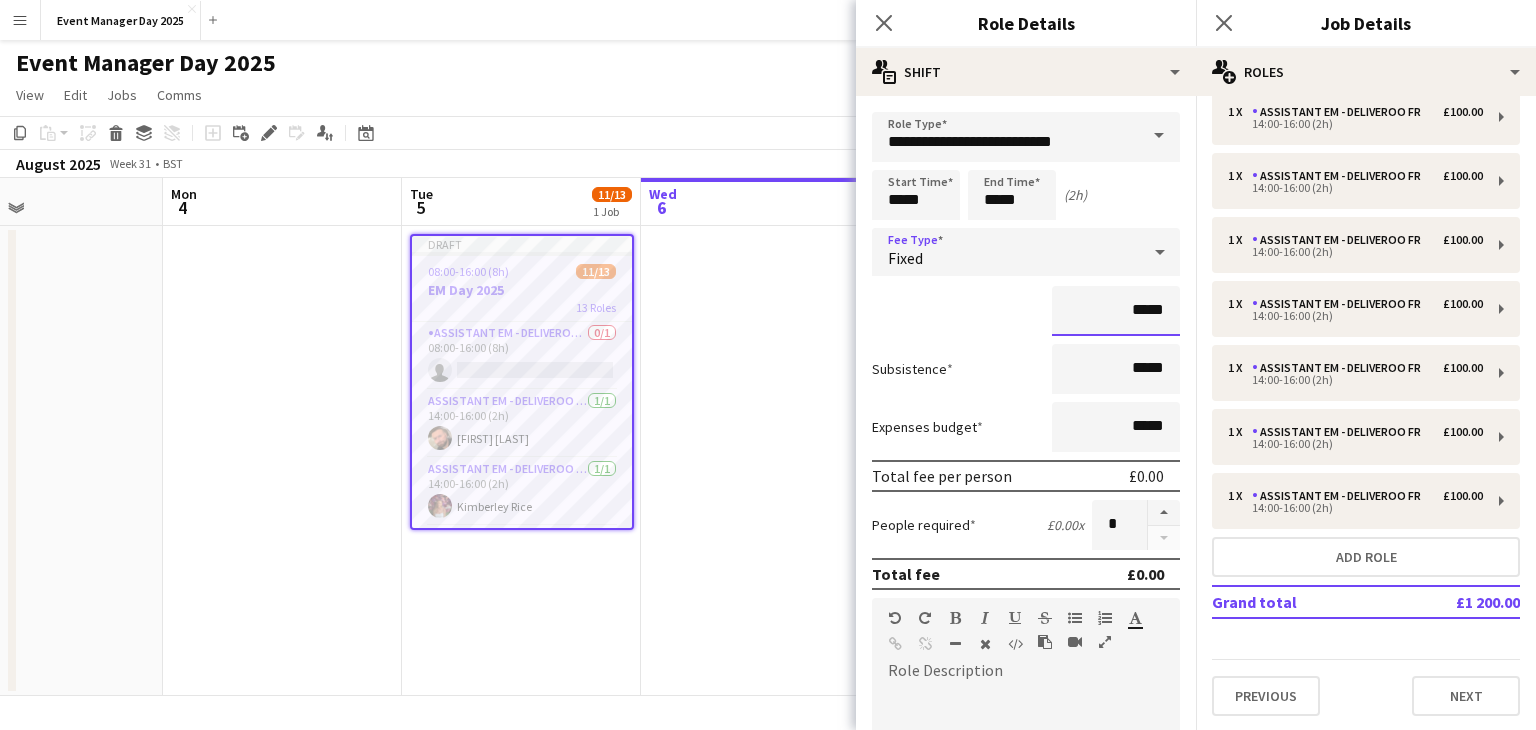 click on "*****" at bounding box center (1116, 311) 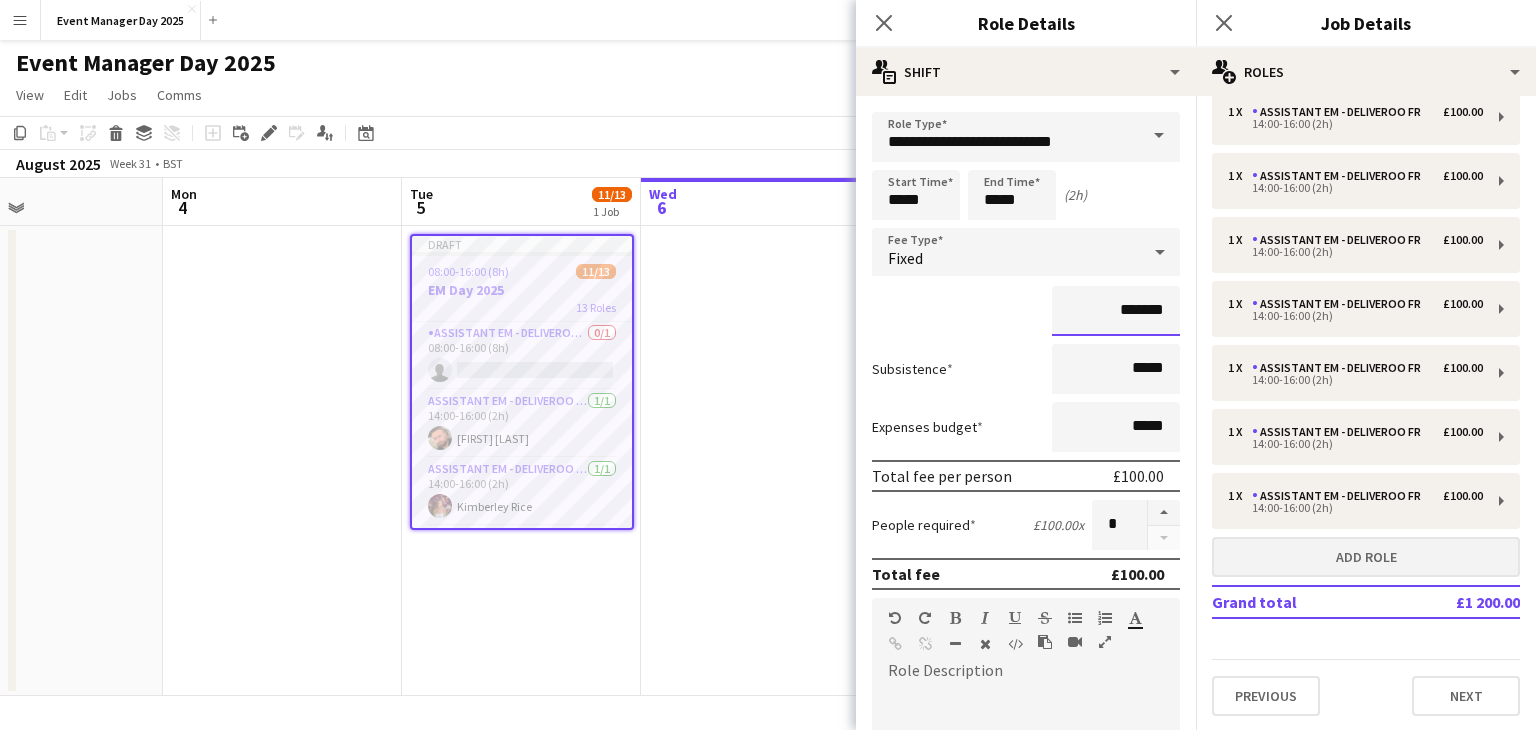 type on "*******" 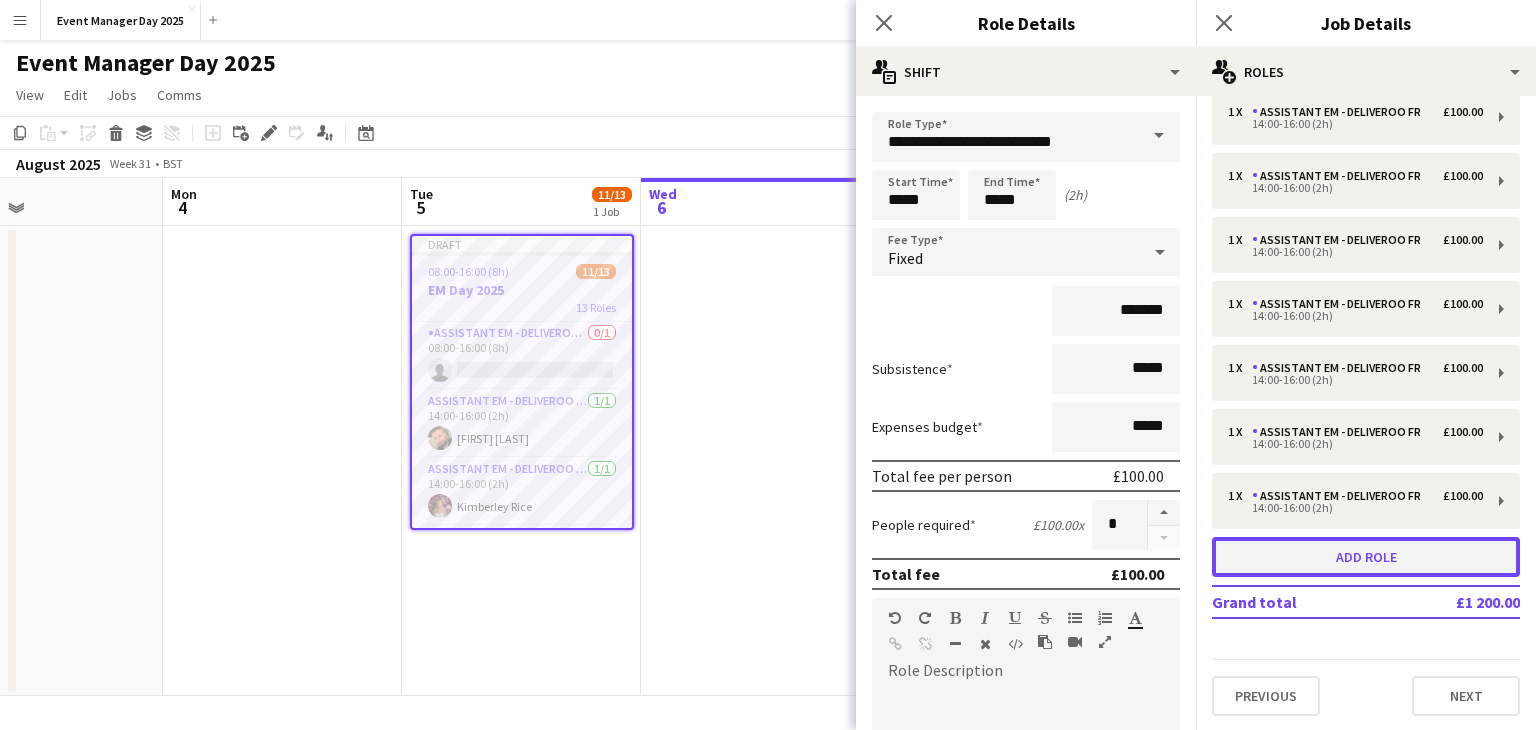 click on "Add role" at bounding box center [1366, 557] 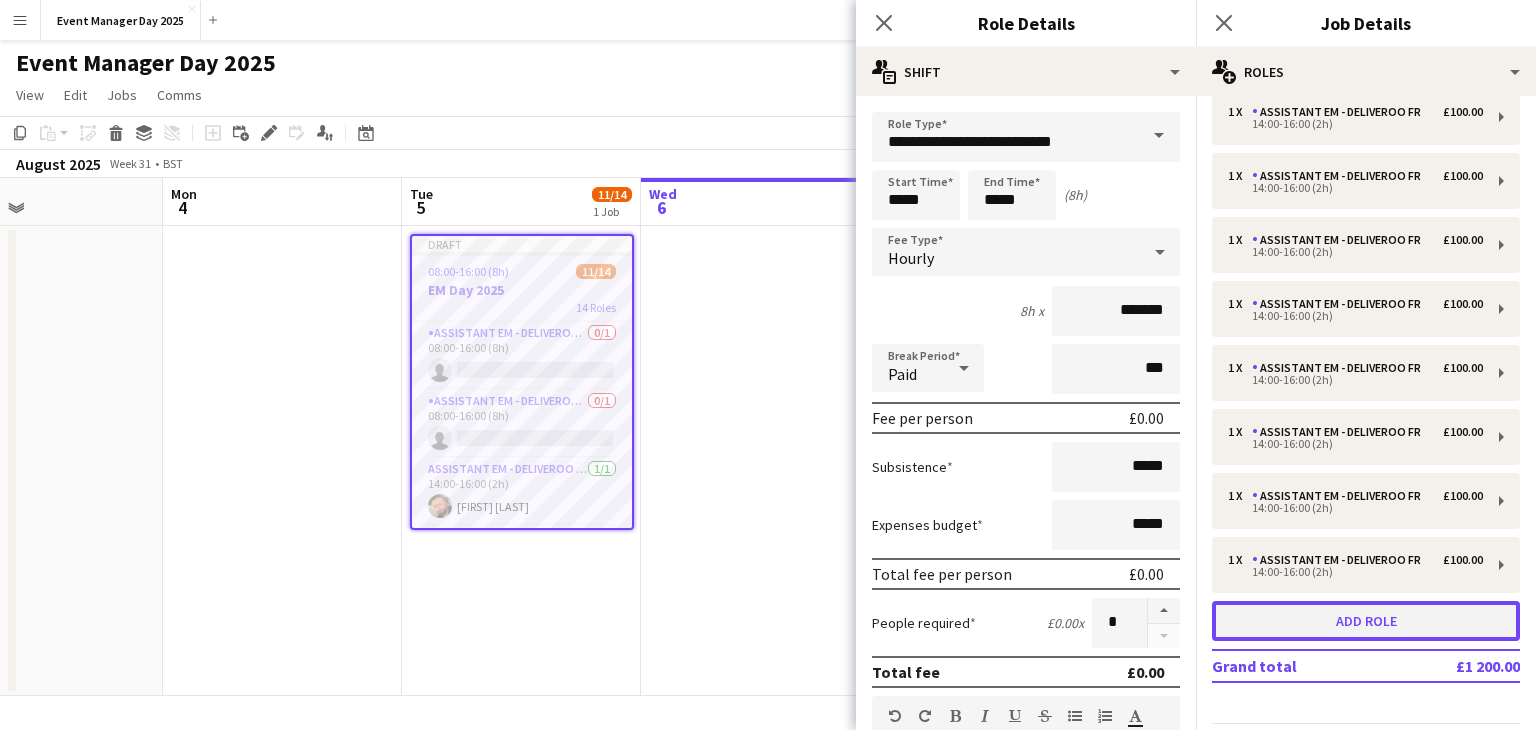 type on "*****" 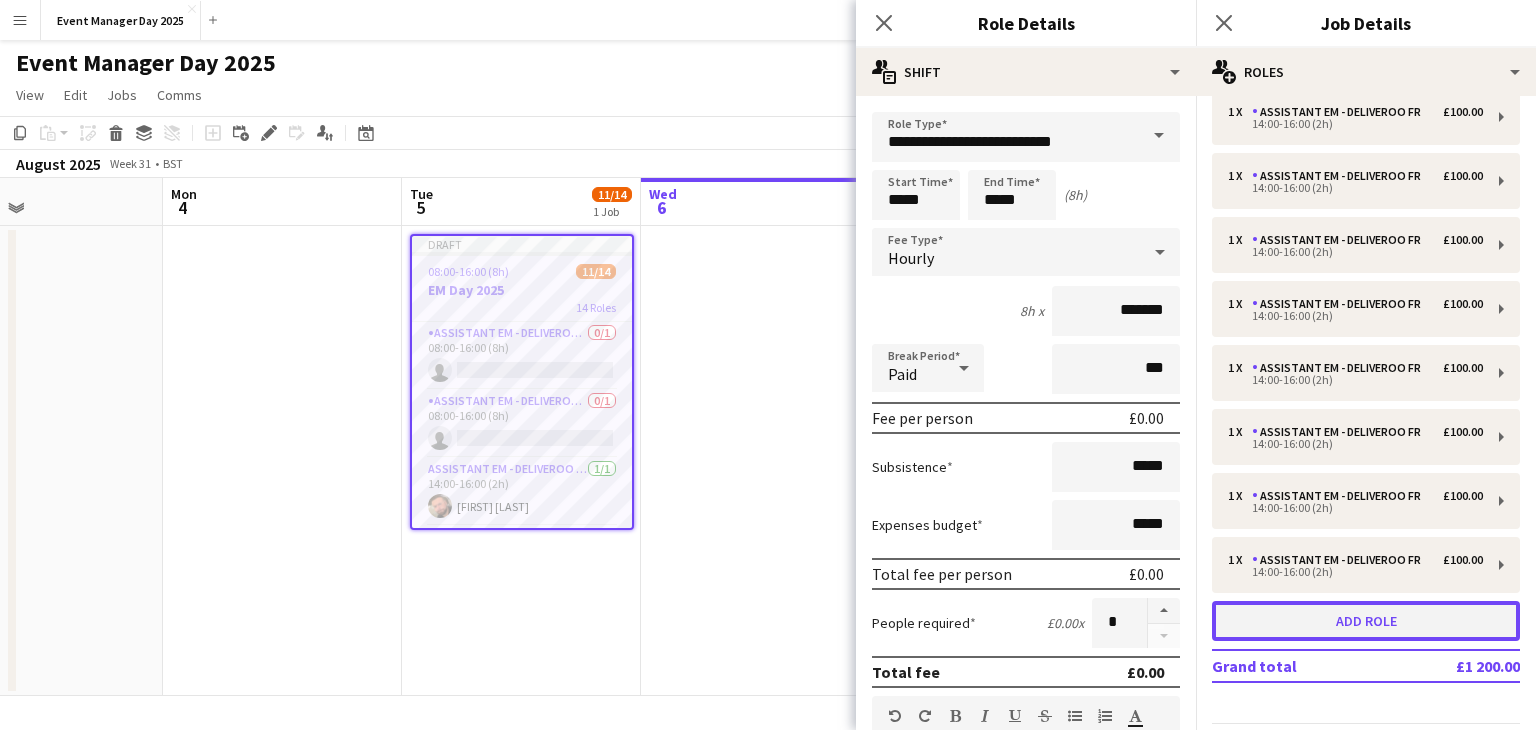 type on "*****" 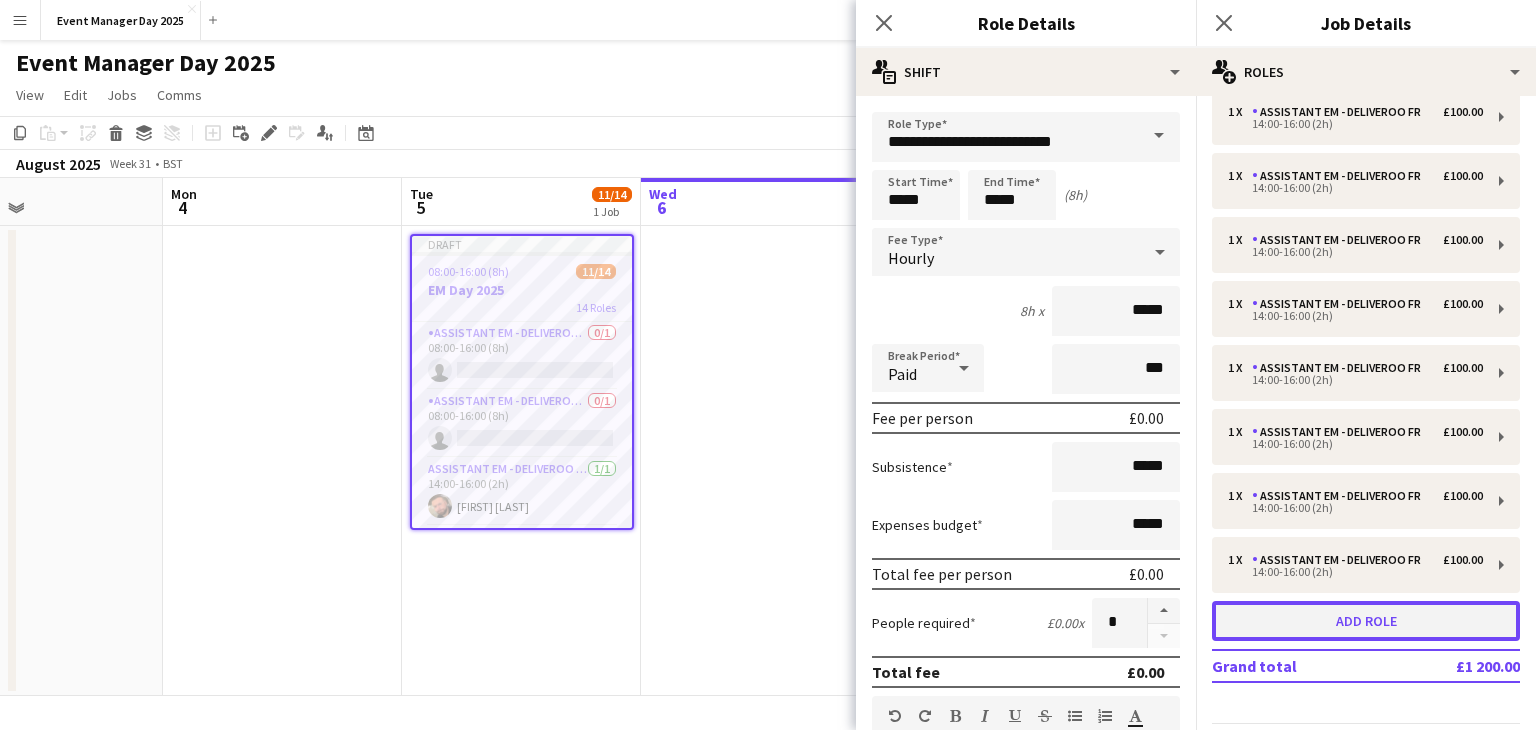 scroll, scrollTop: 471, scrollLeft: 0, axis: vertical 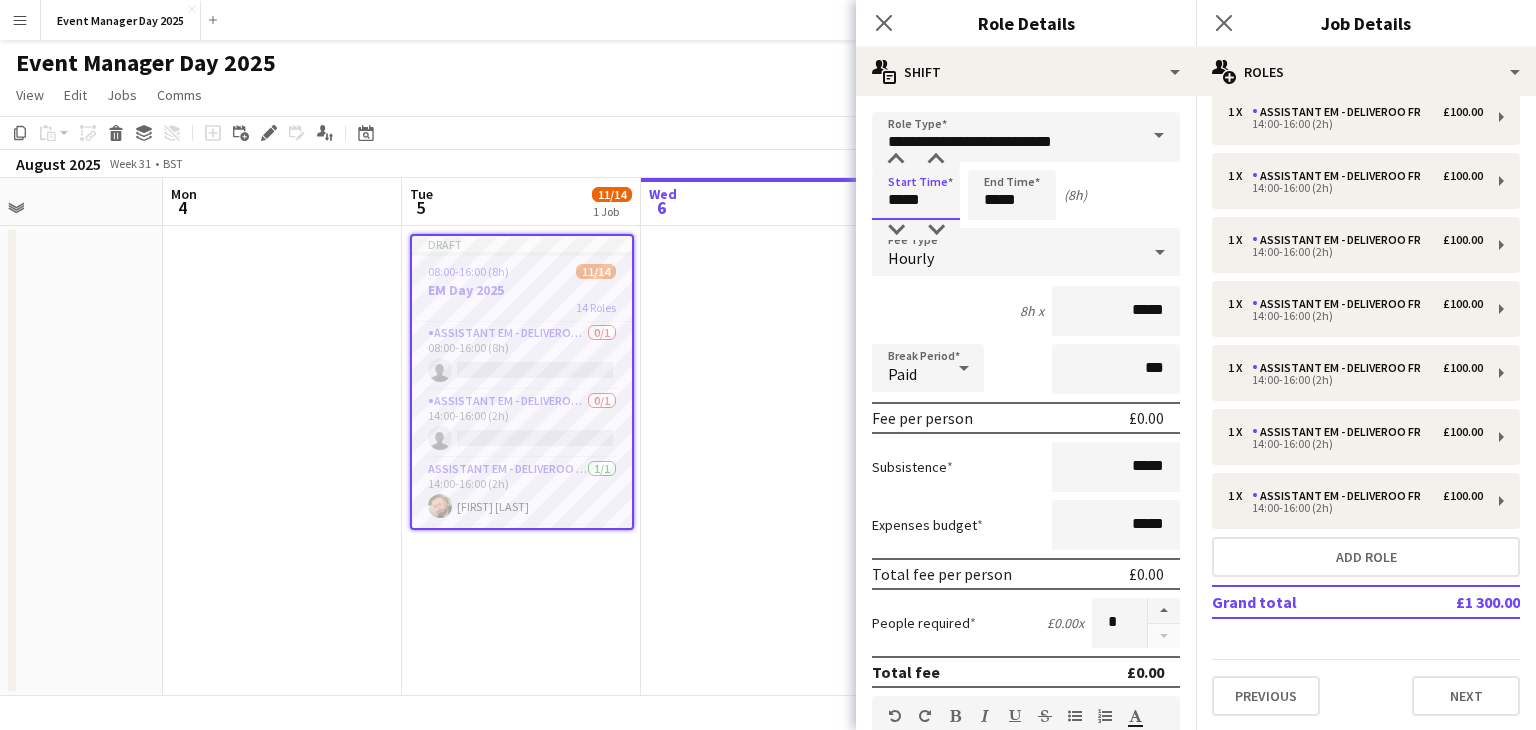 click on "*****" at bounding box center (916, 195) 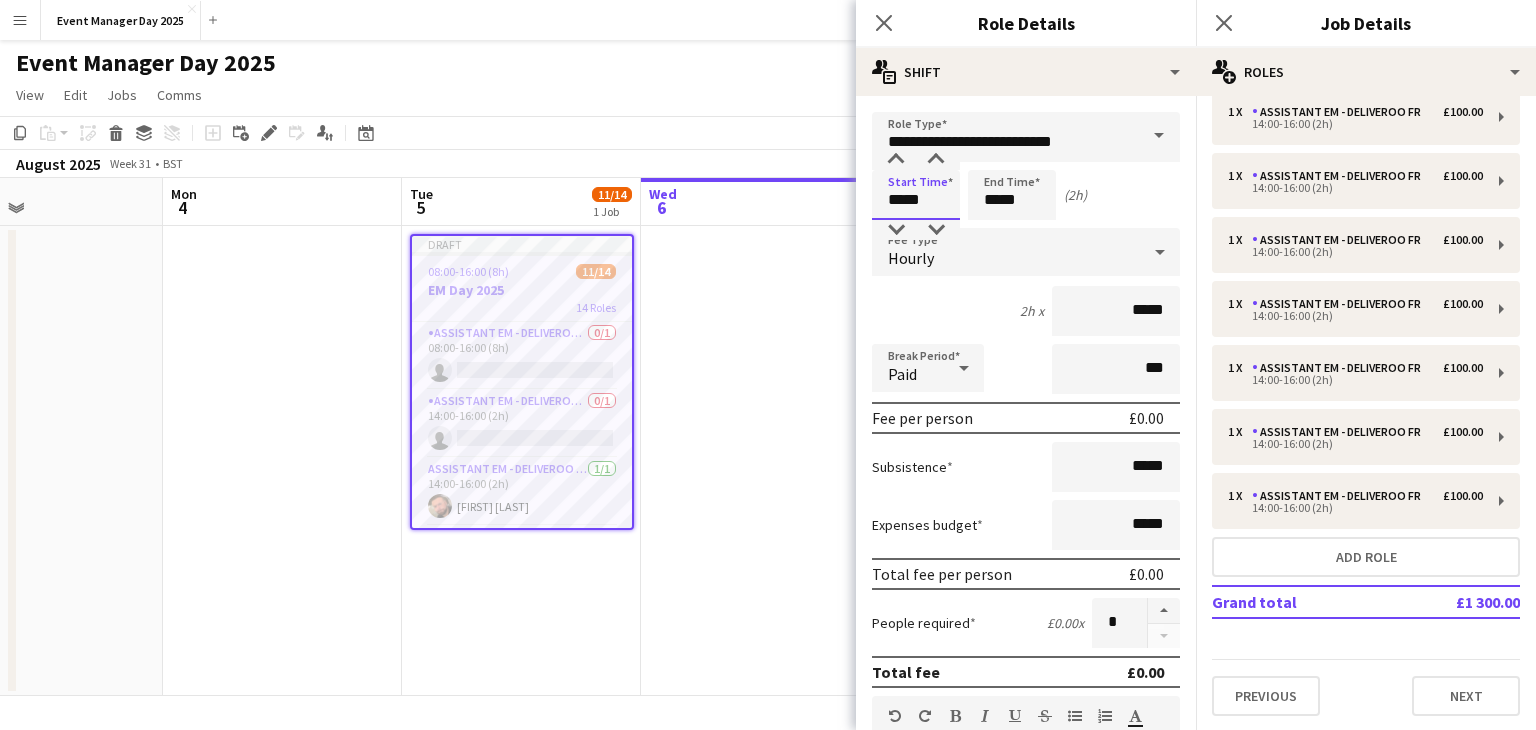 type on "*****" 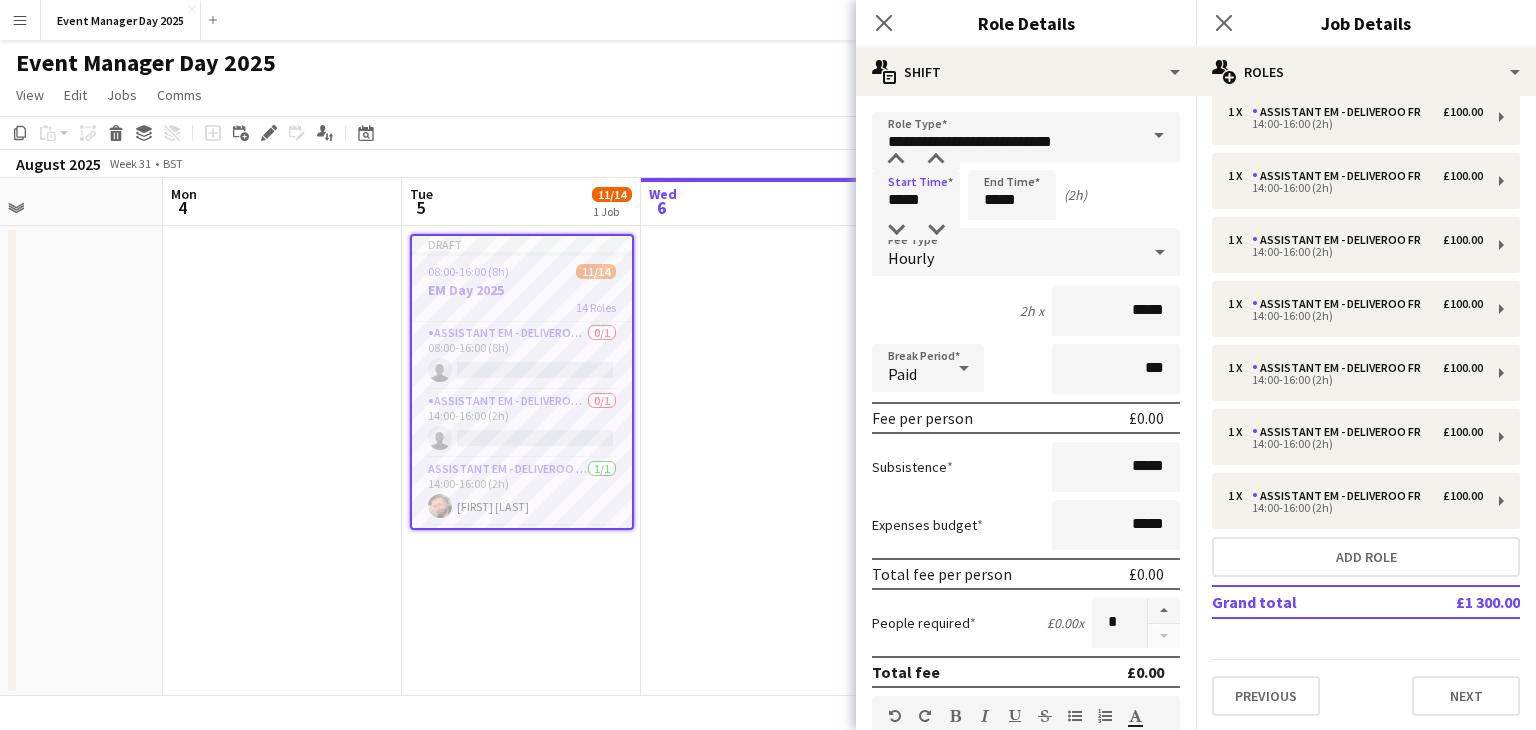 click on "Hourly" at bounding box center [1006, 252] 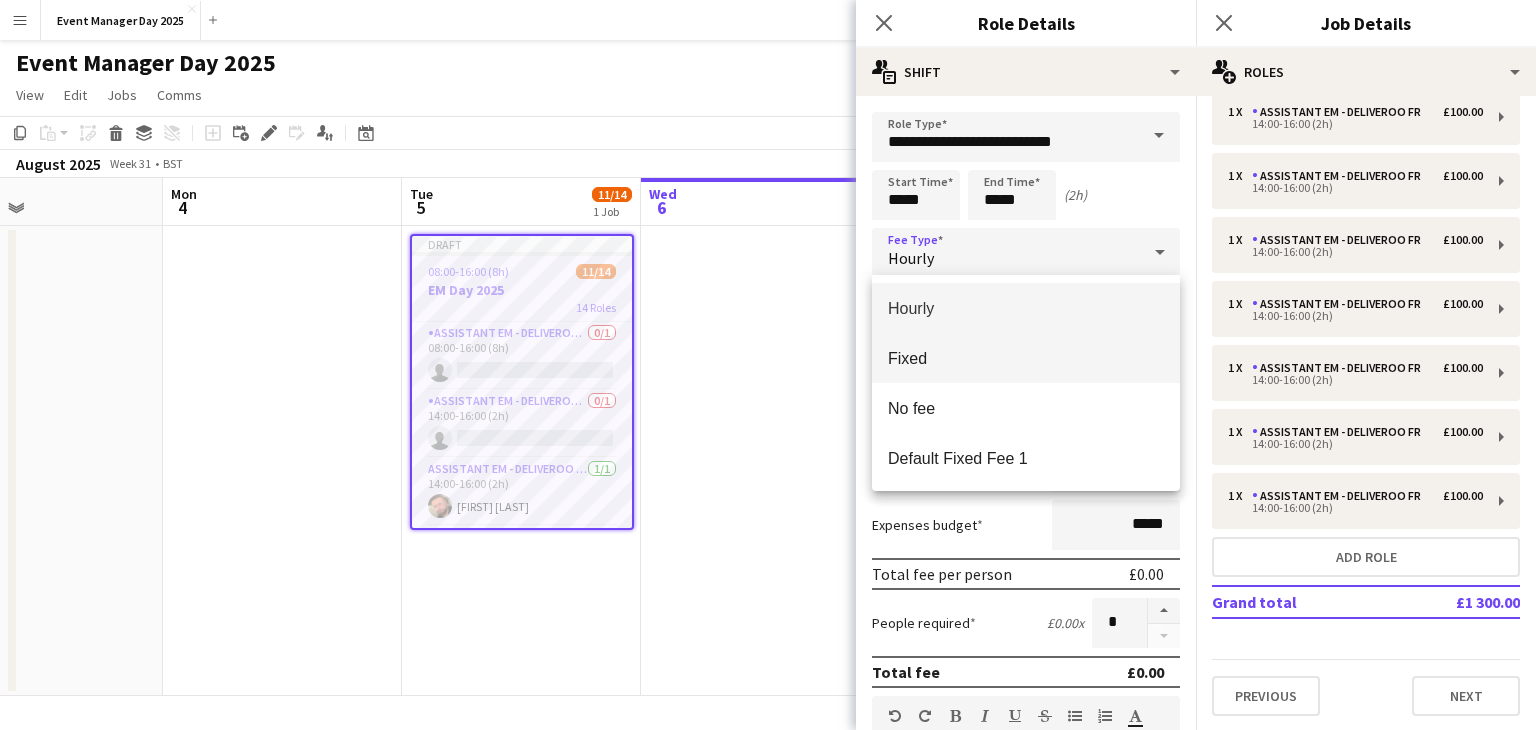 click on "Fixed" at bounding box center (1026, 358) 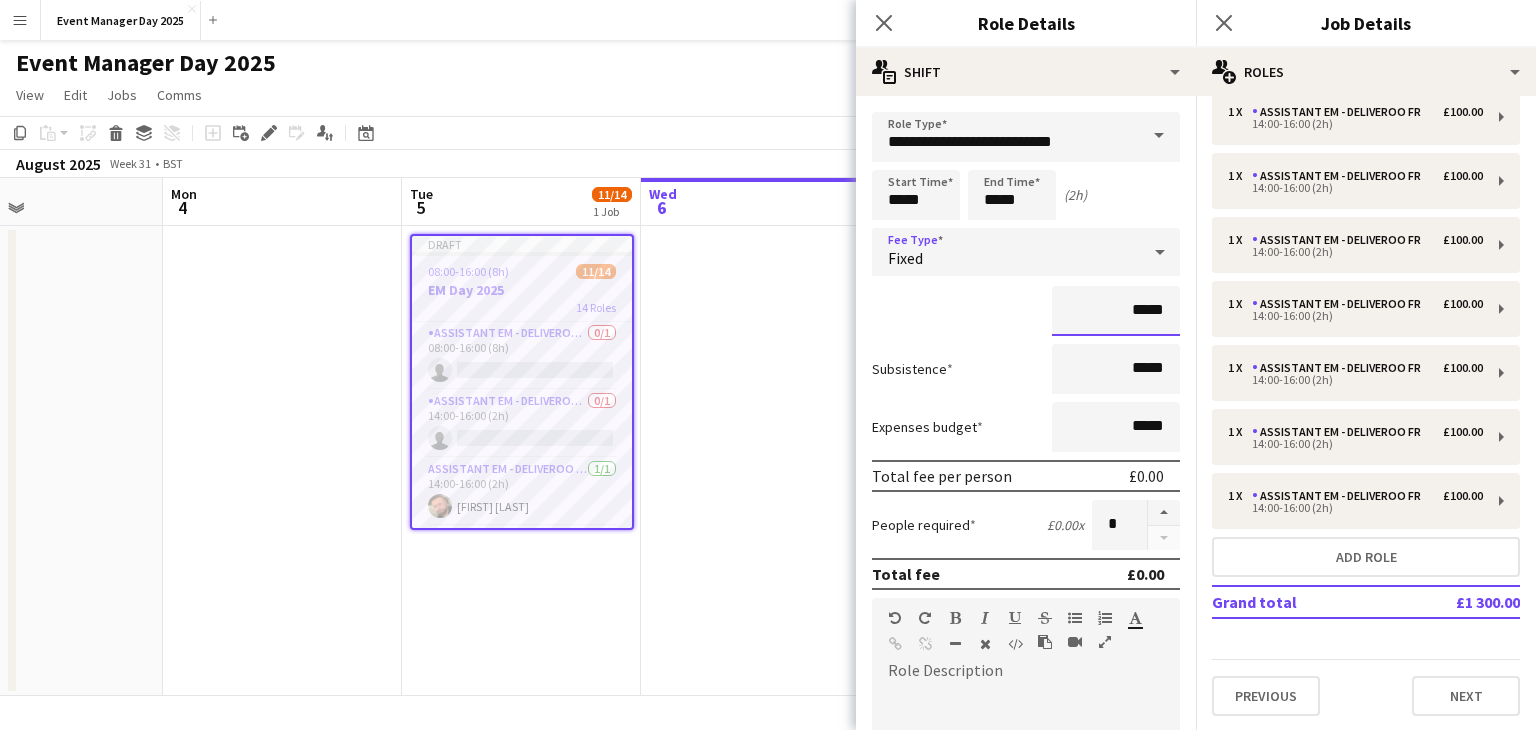 click on "*****" at bounding box center [1116, 311] 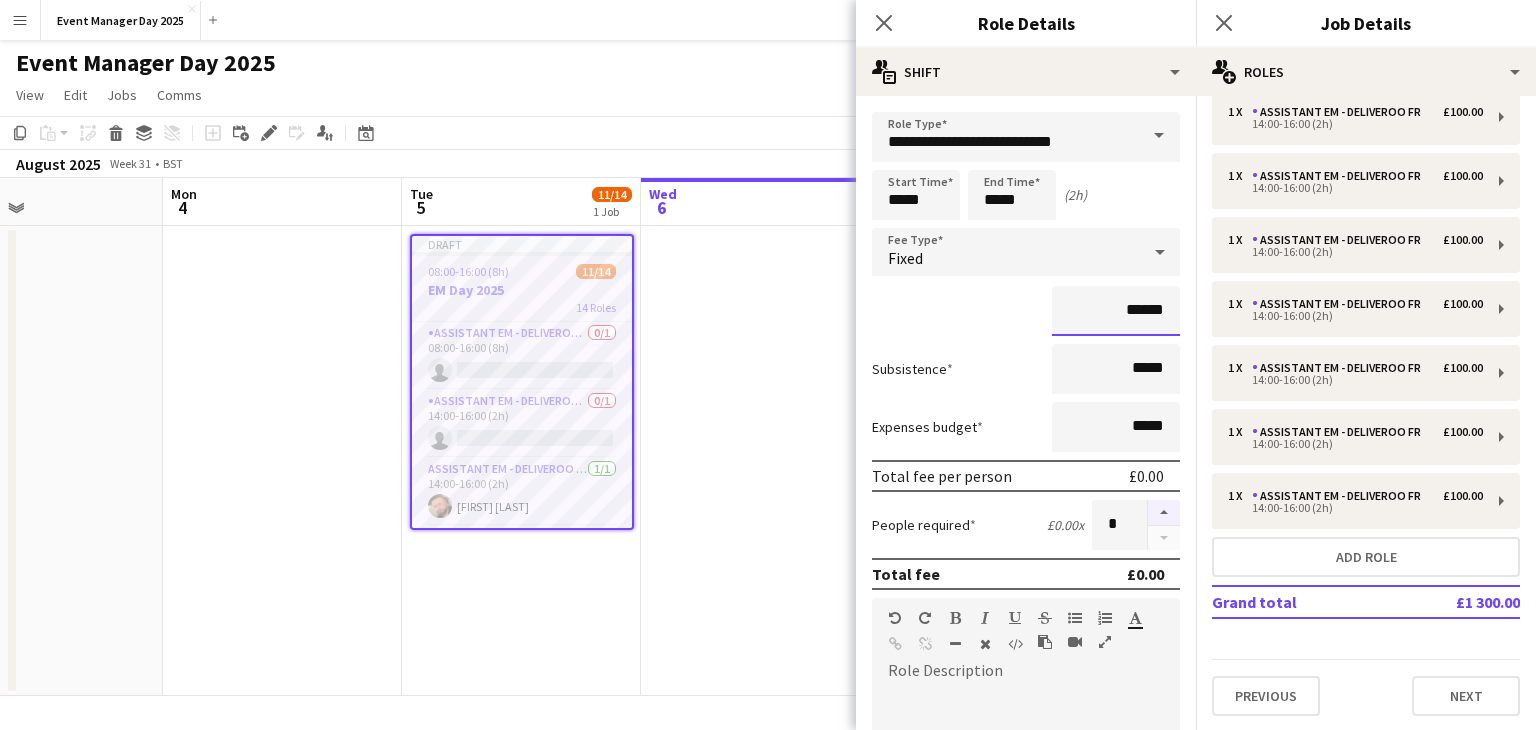 type on "*******" 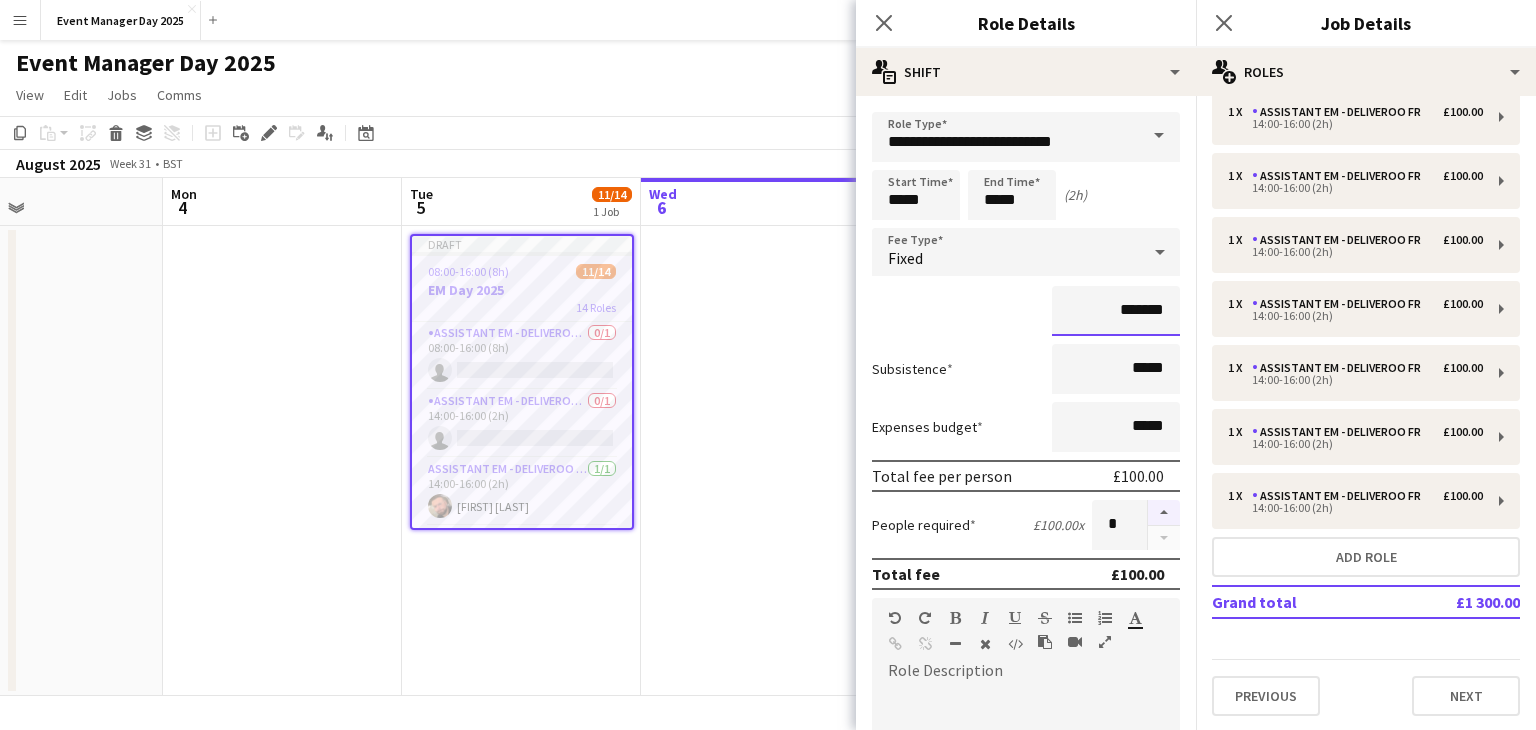 click on "Next" at bounding box center (1126, 1221) 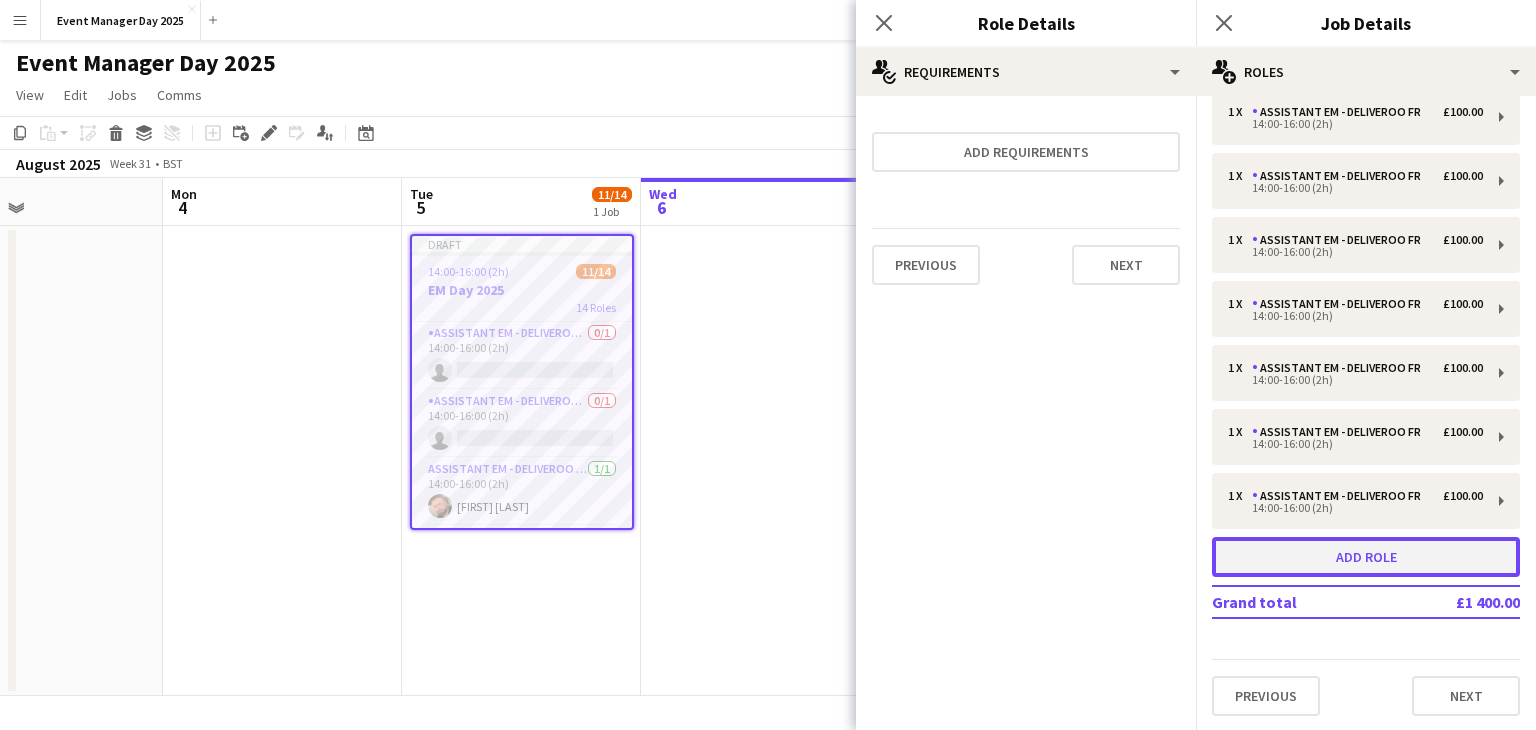 click on "Add role" at bounding box center (1366, 557) 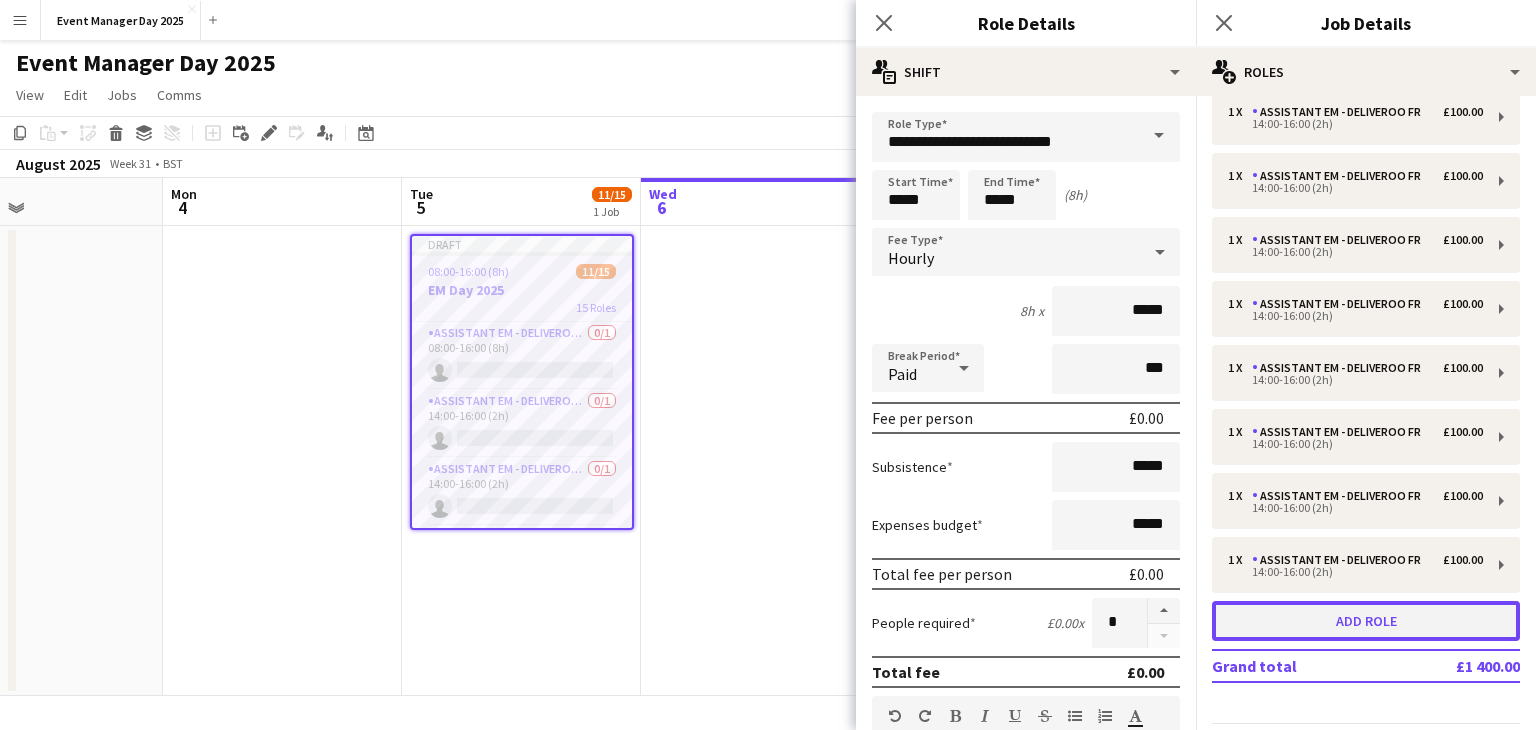 scroll, scrollTop: 535, scrollLeft: 0, axis: vertical 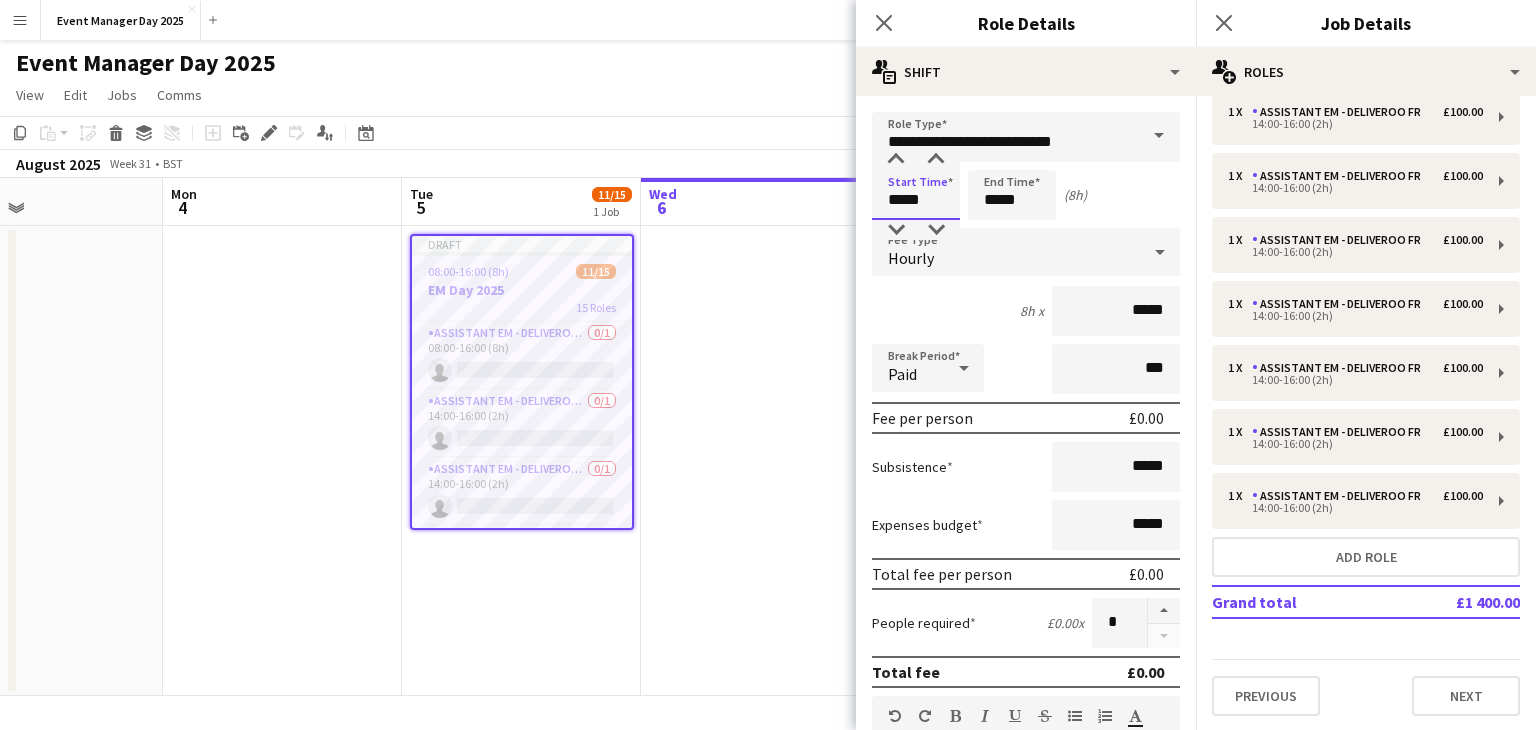 click on "*****" at bounding box center (916, 195) 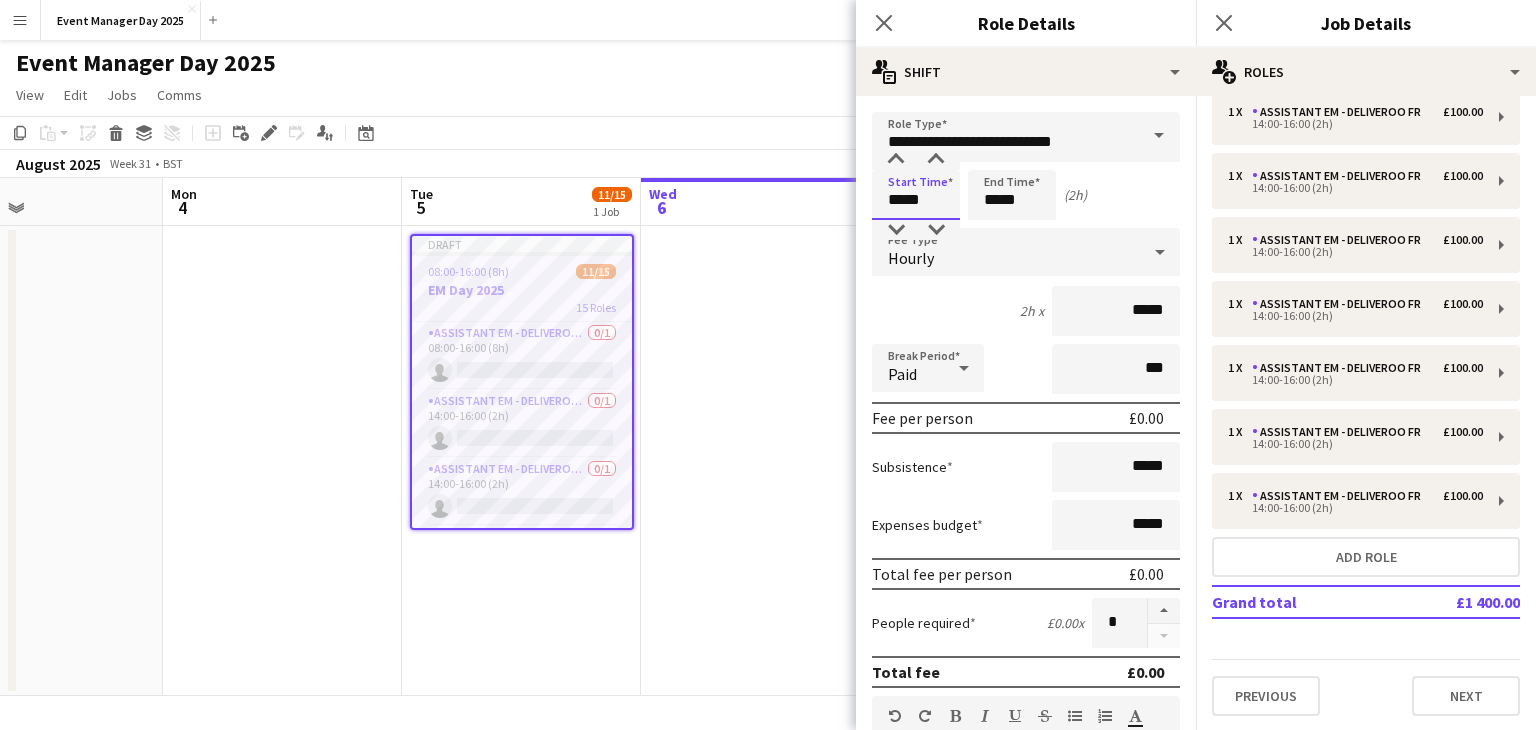 type on "*****" 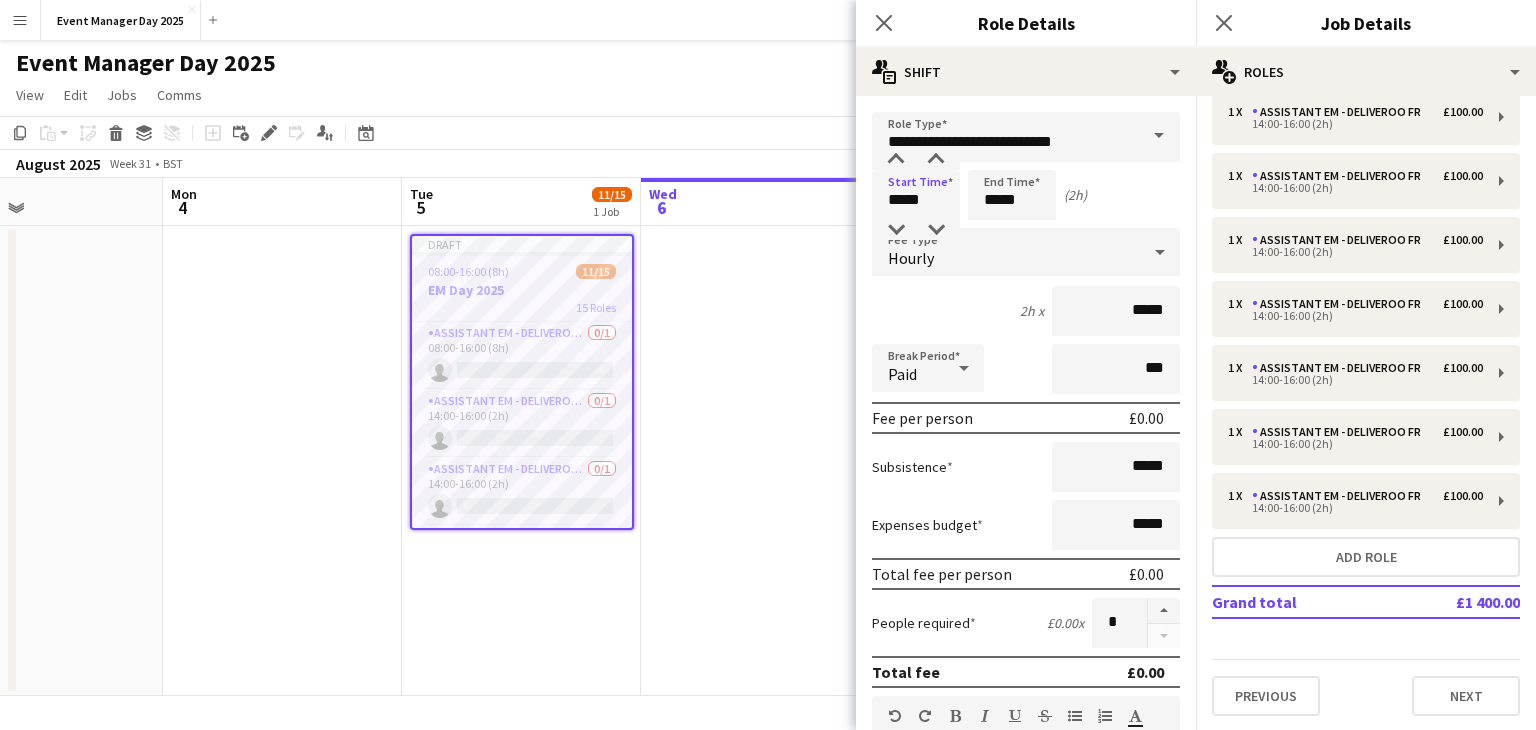 click on "Hourly" at bounding box center (1006, 252) 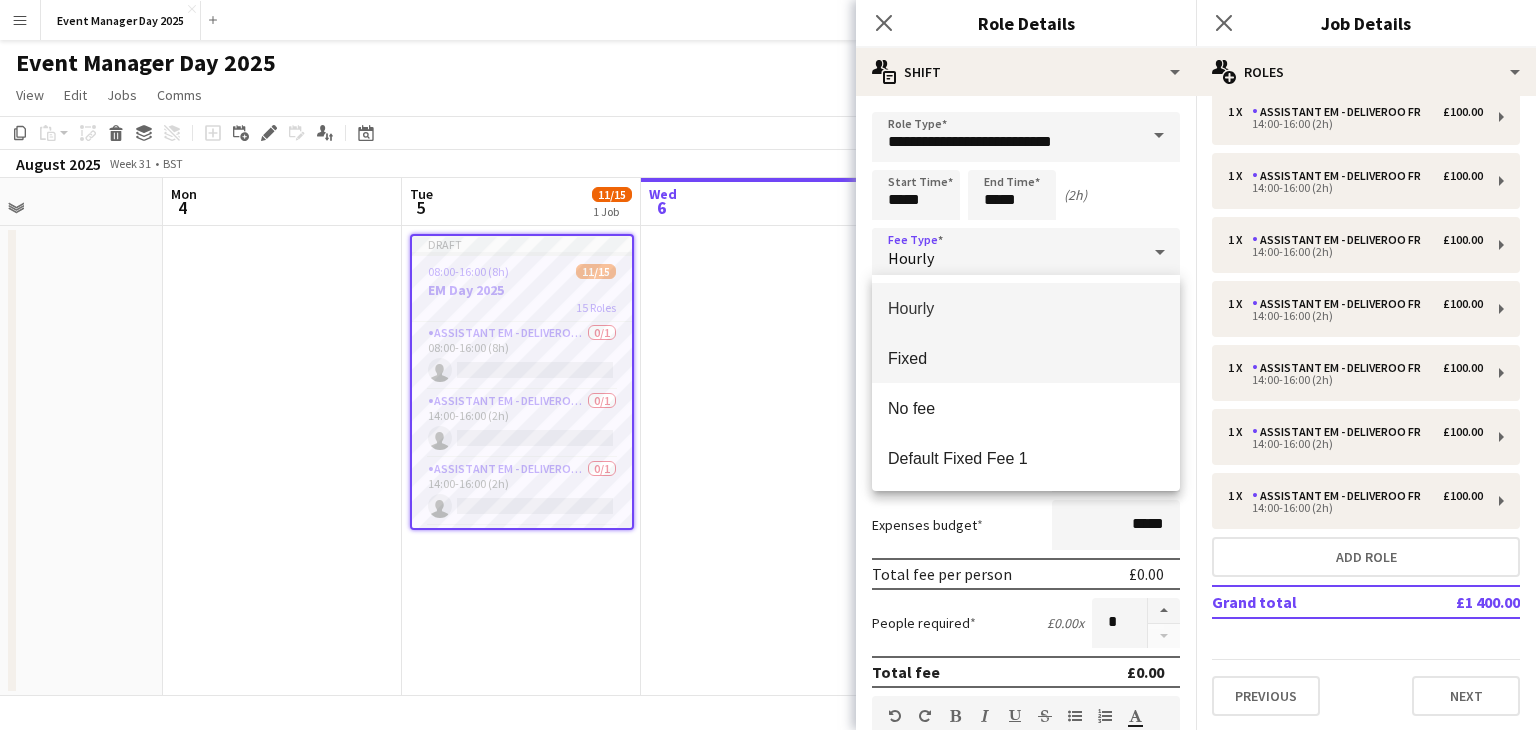 click on "Fixed" at bounding box center [1026, 358] 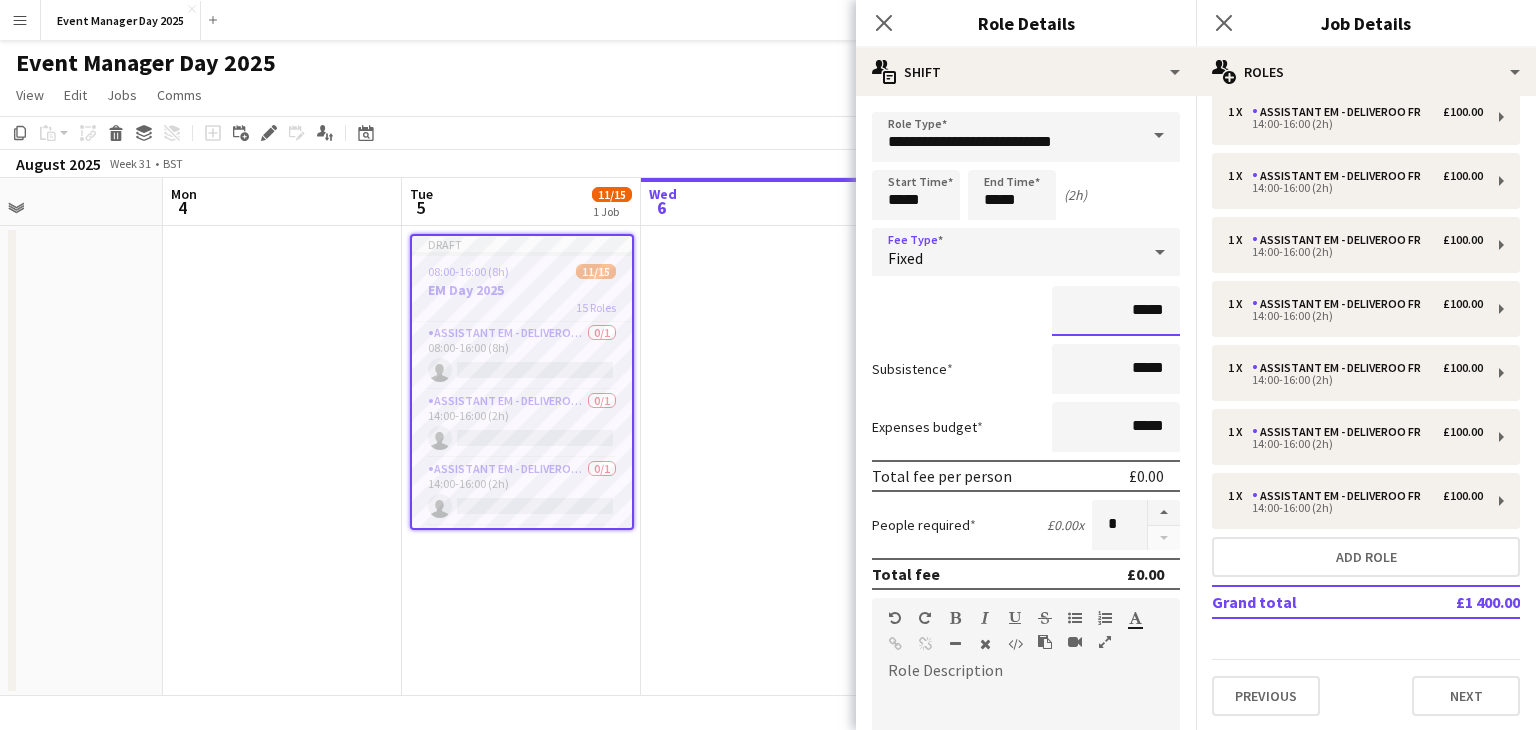 click on "*****" at bounding box center (1116, 311) 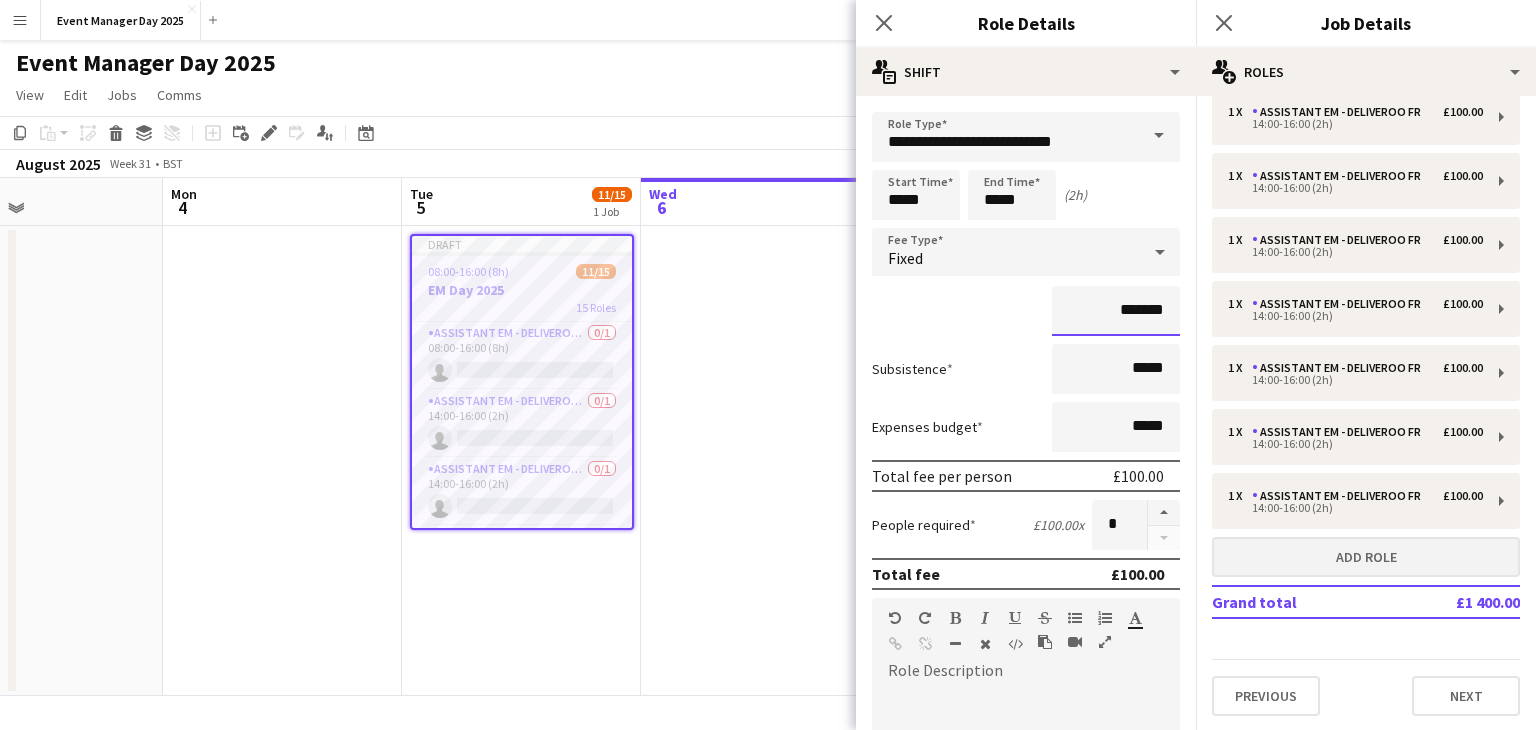 type on "*******" 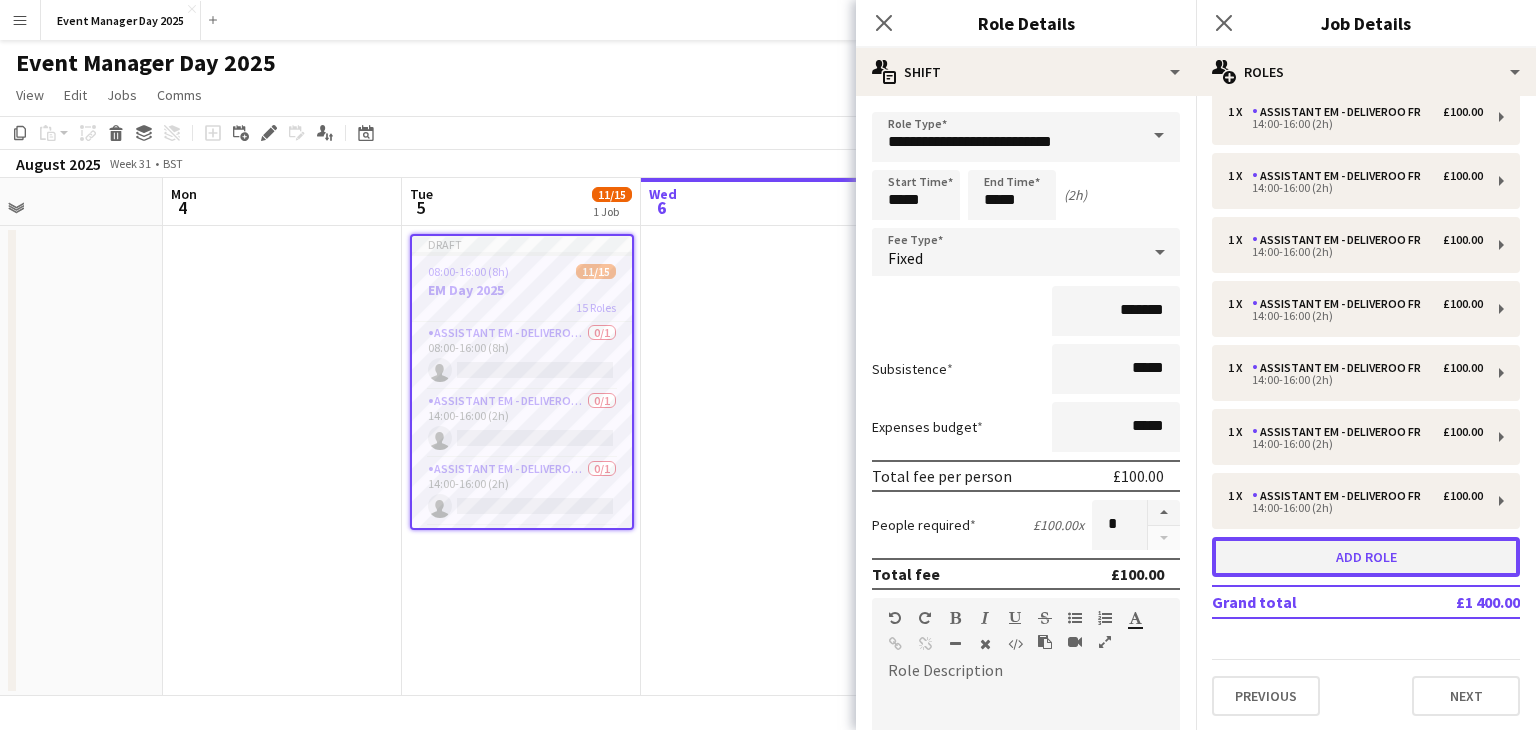 click on "Add role" at bounding box center (1366, 557) 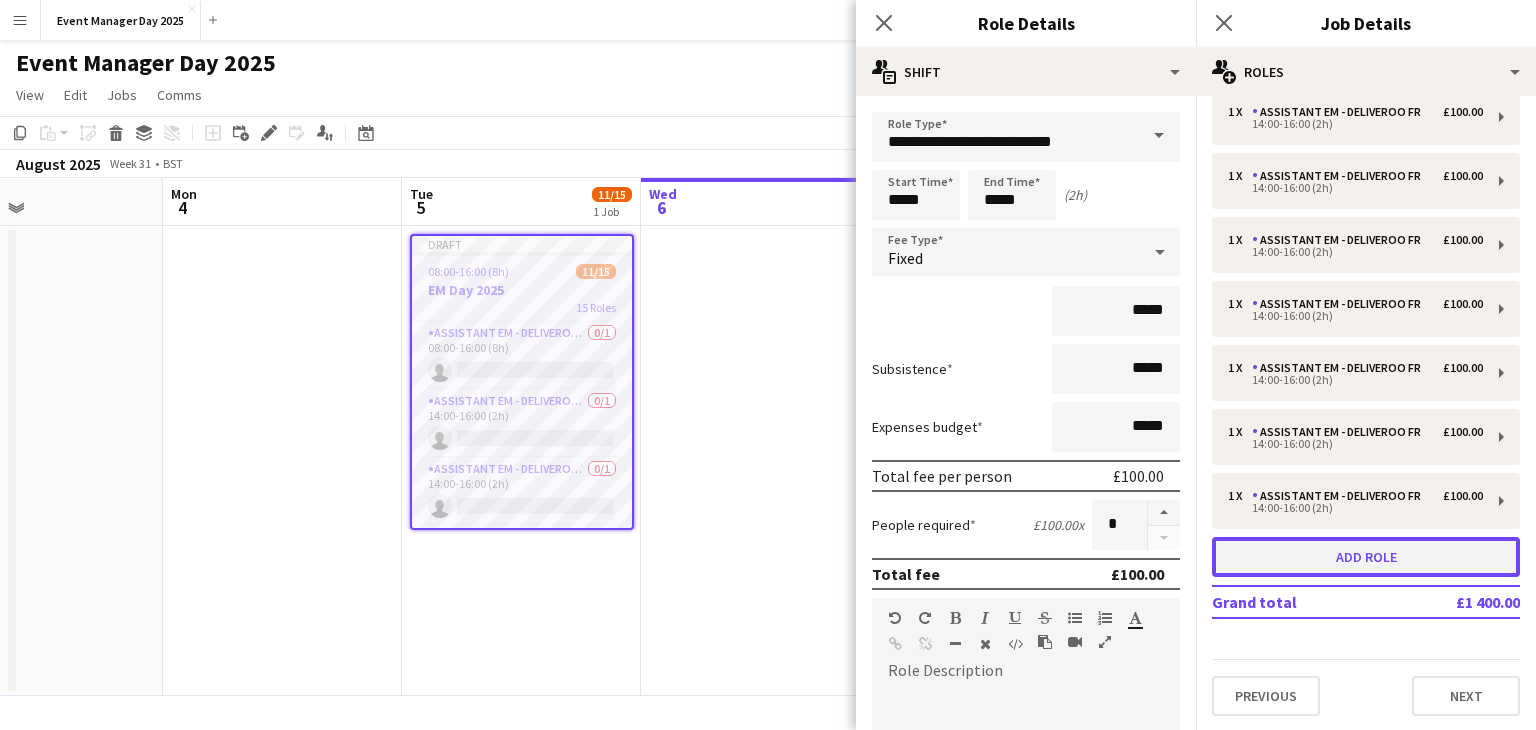 scroll, scrollTop: 599, scrollLeft: 0, axis: vertical 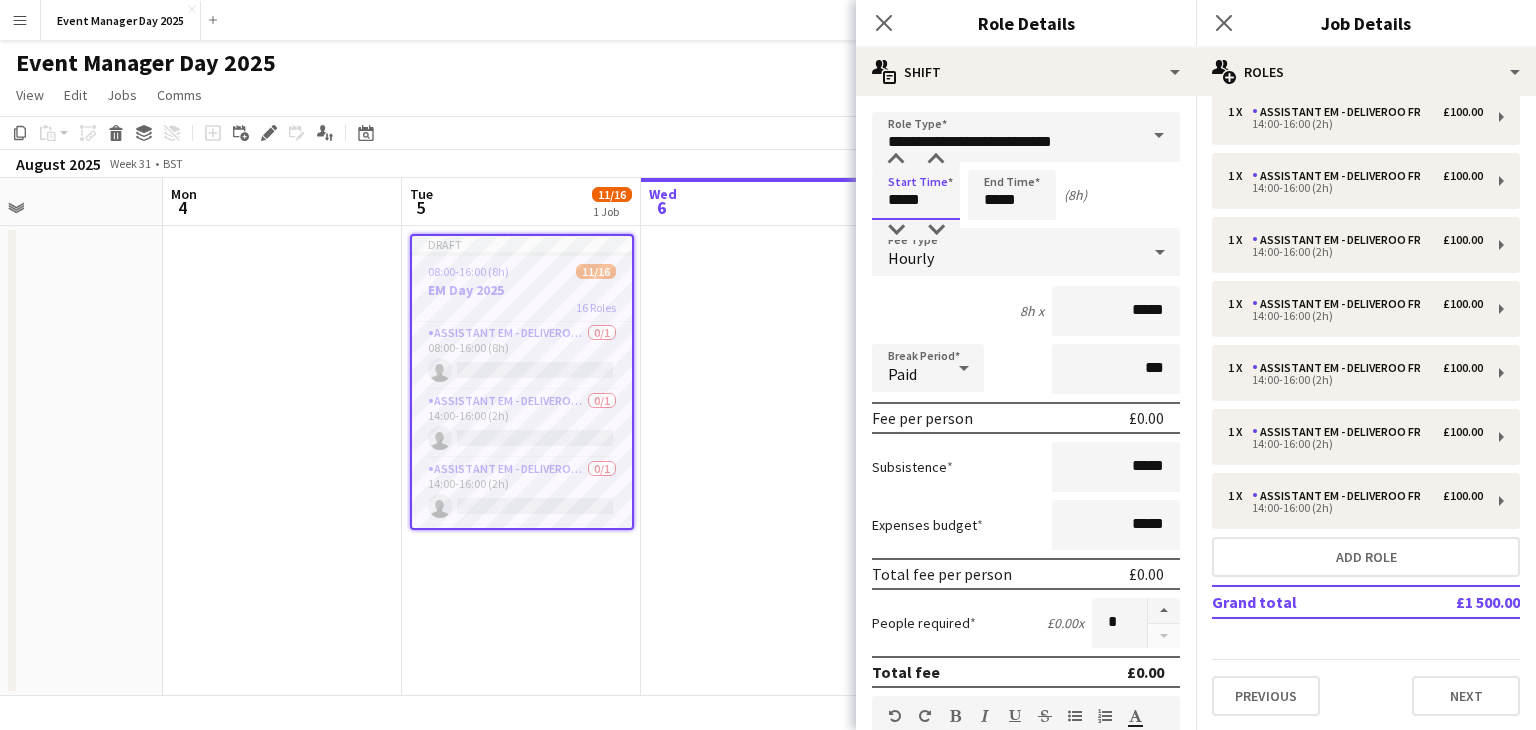 click on "*****" at bounding box center [916, 195] 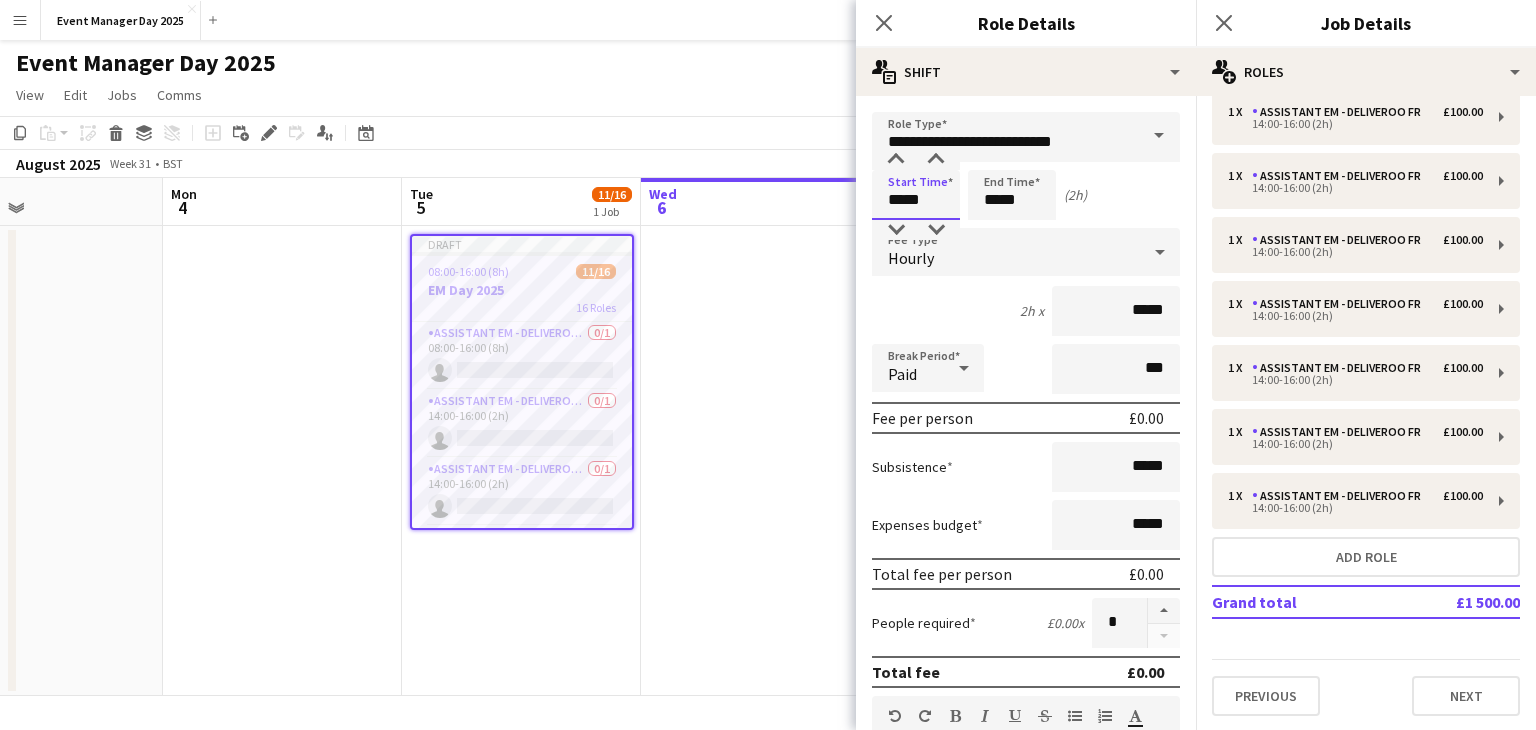 type on "*****" 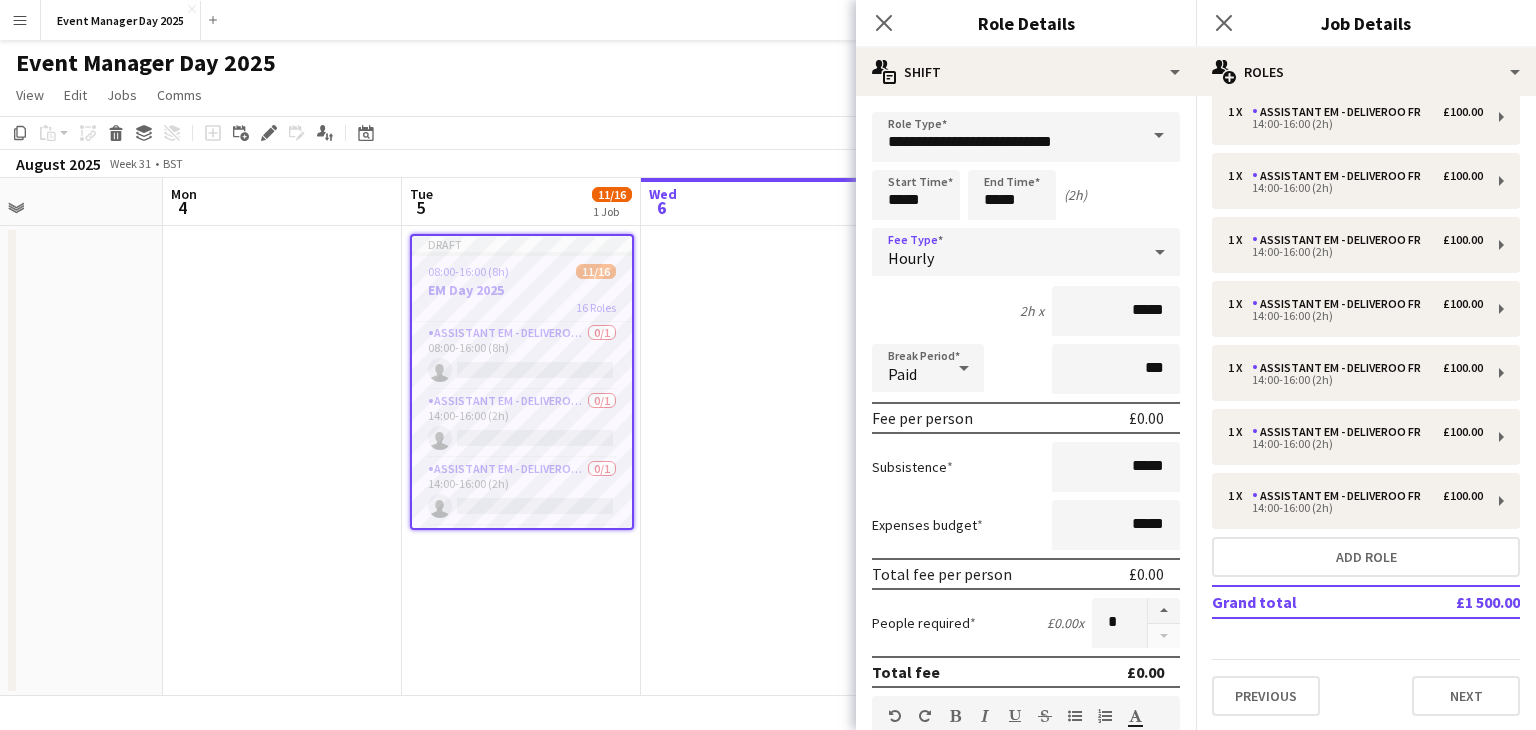 click on "Hourly" at bounding box center (1006, 252) 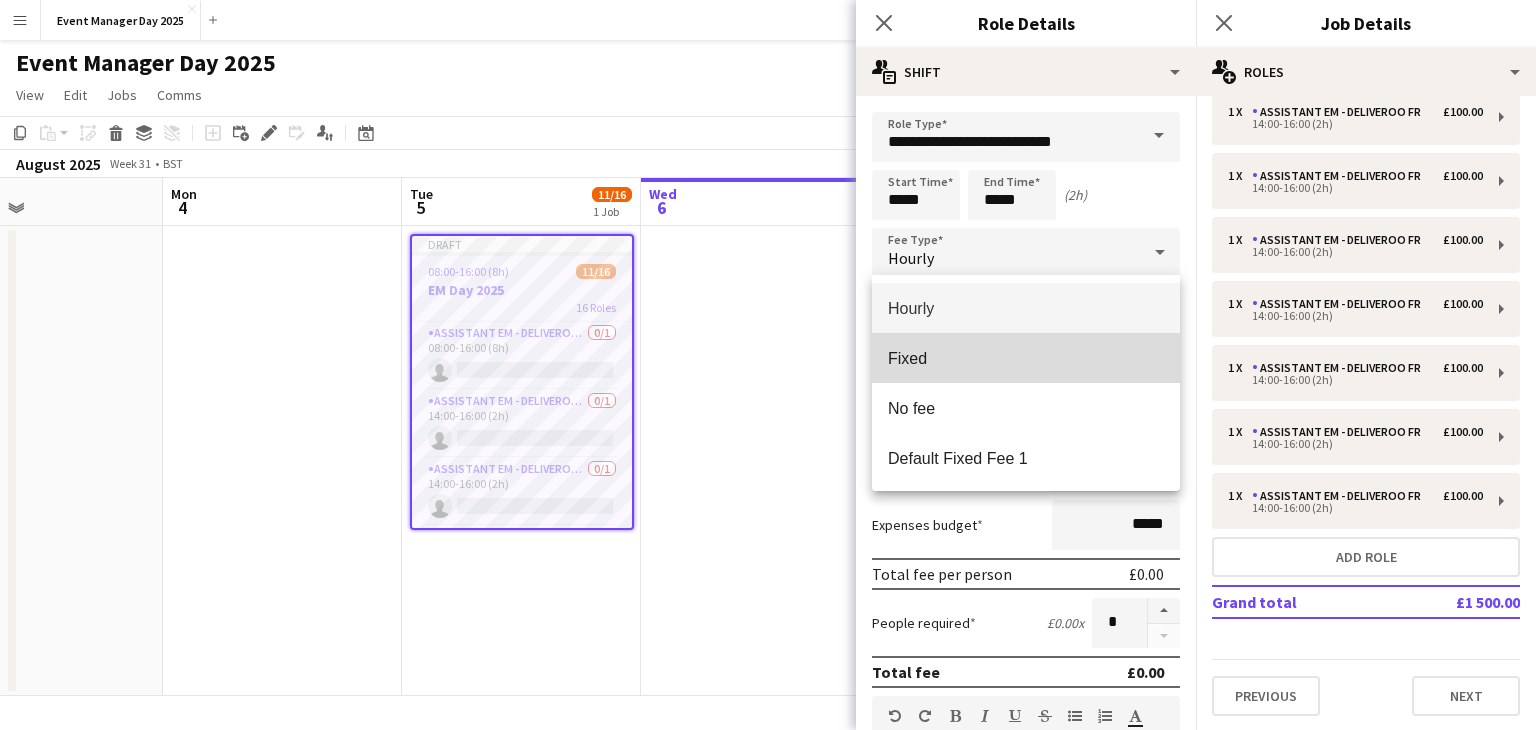 click on "Fixed" at bounding box center (1026, 358) 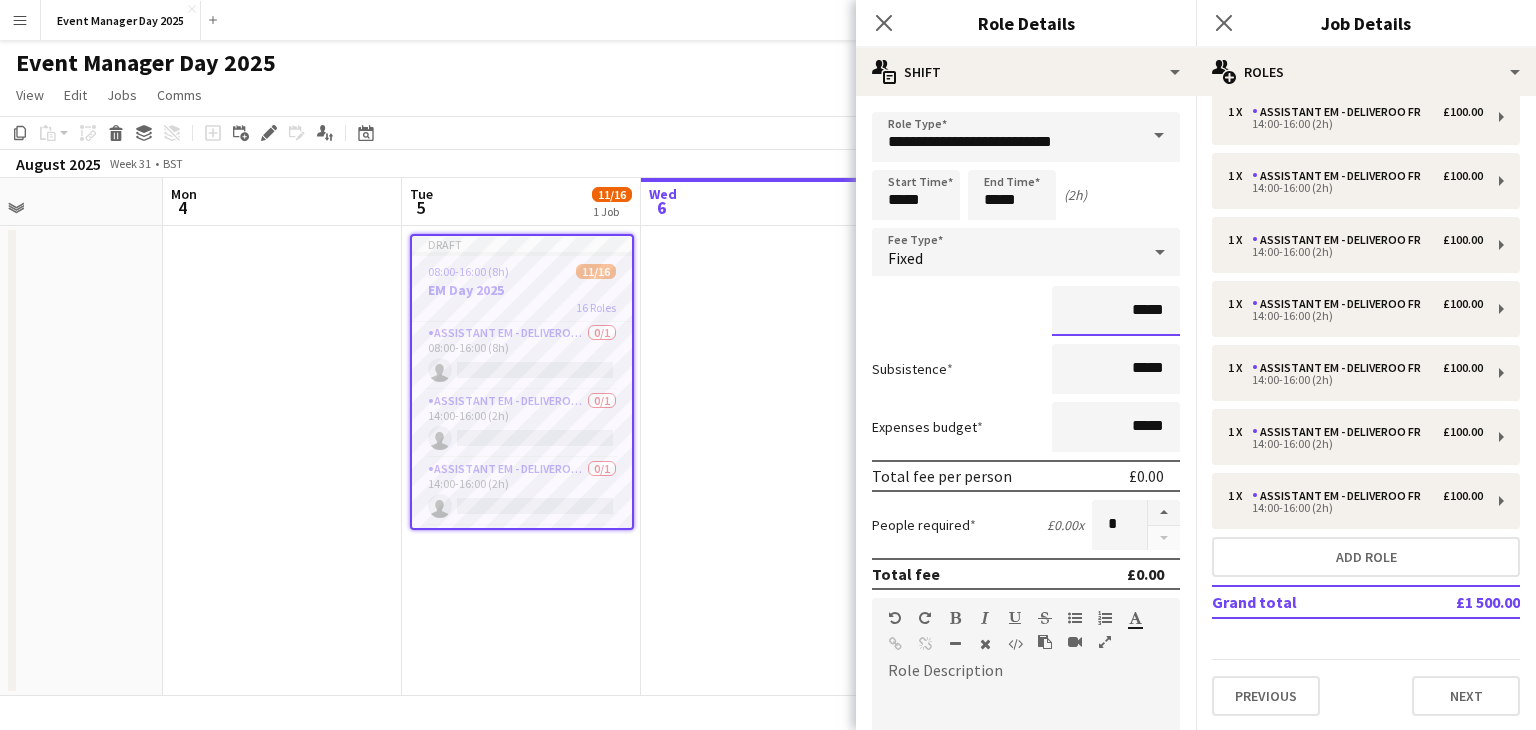 click on "*****" at bounding box center (1116, 311) 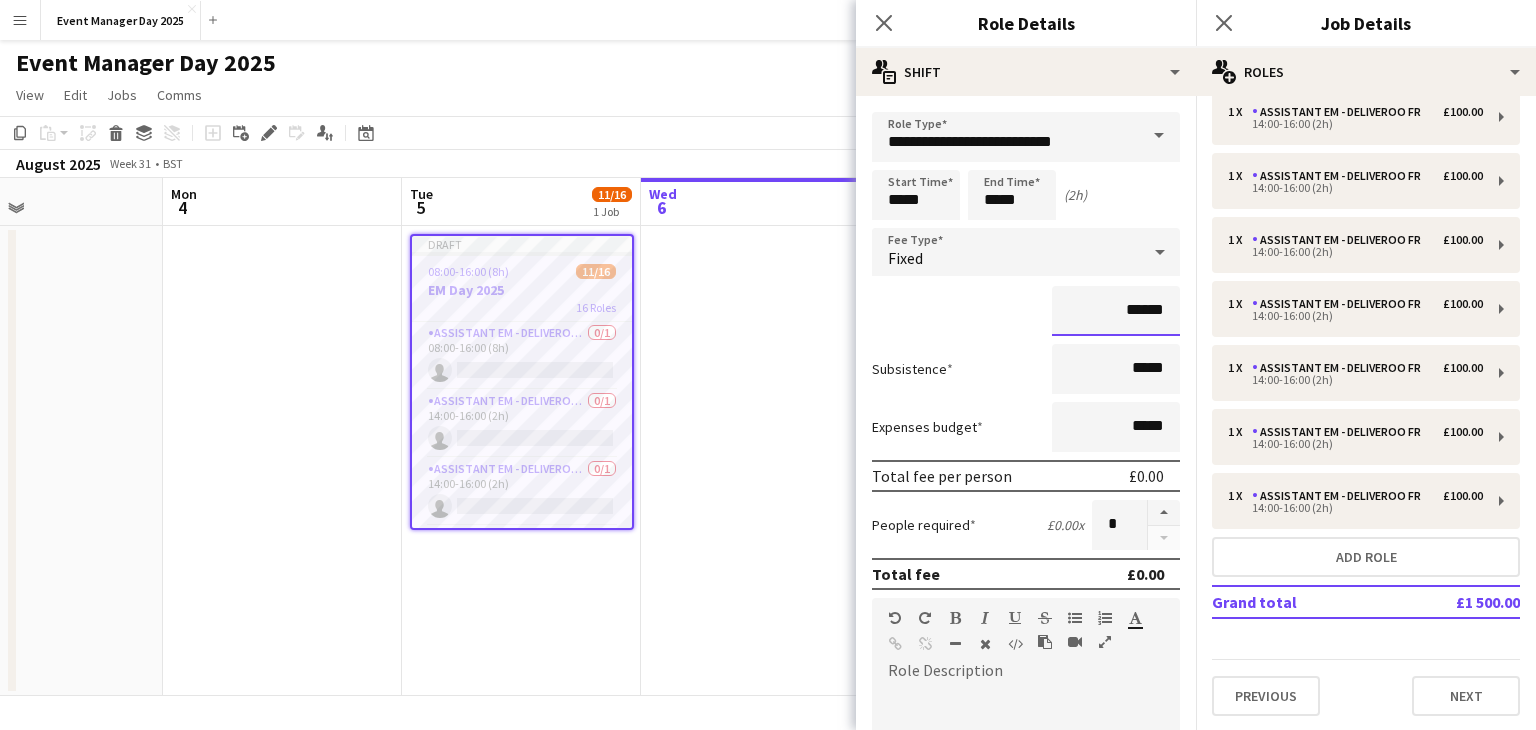 type on "*******" 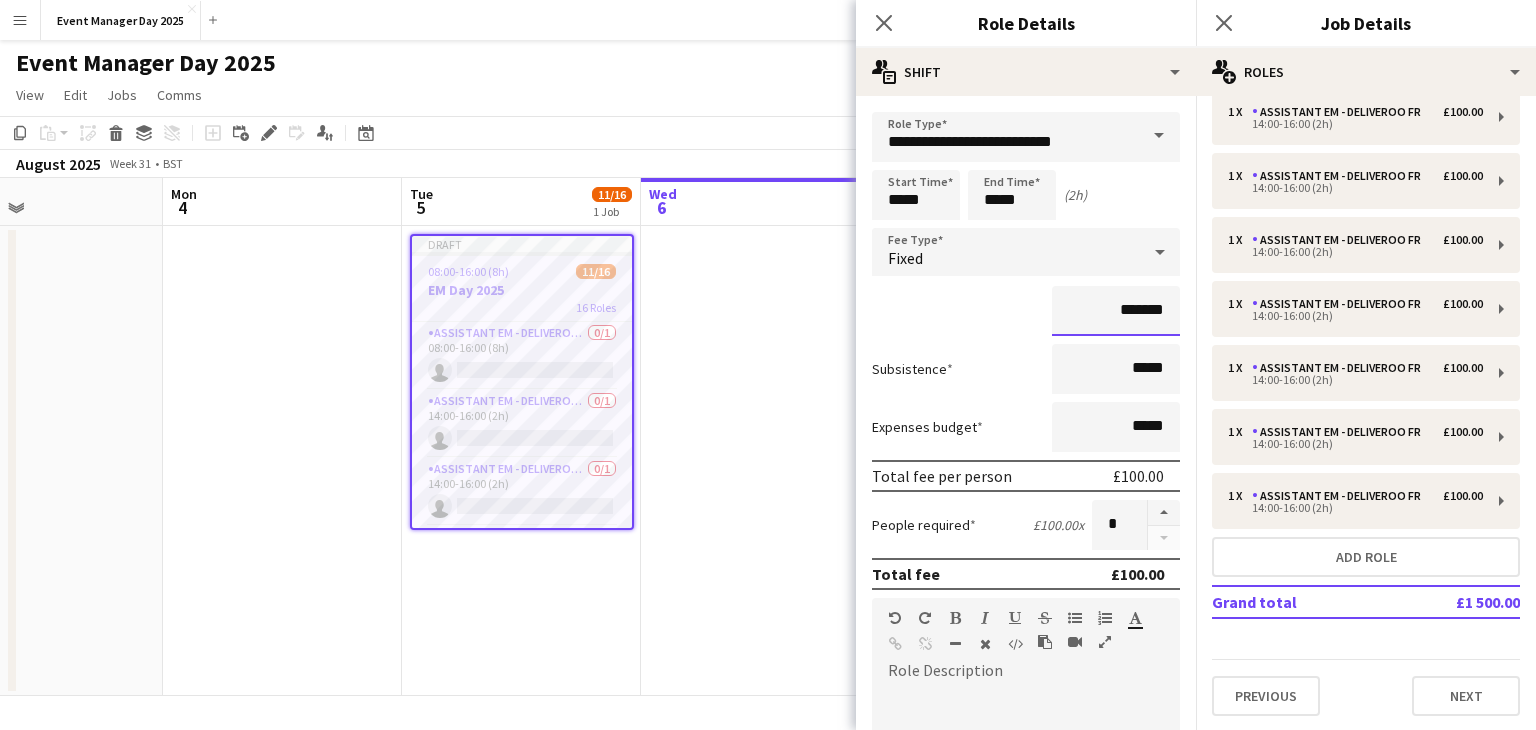 click on "Next" at bounding box center (1126, 1221) 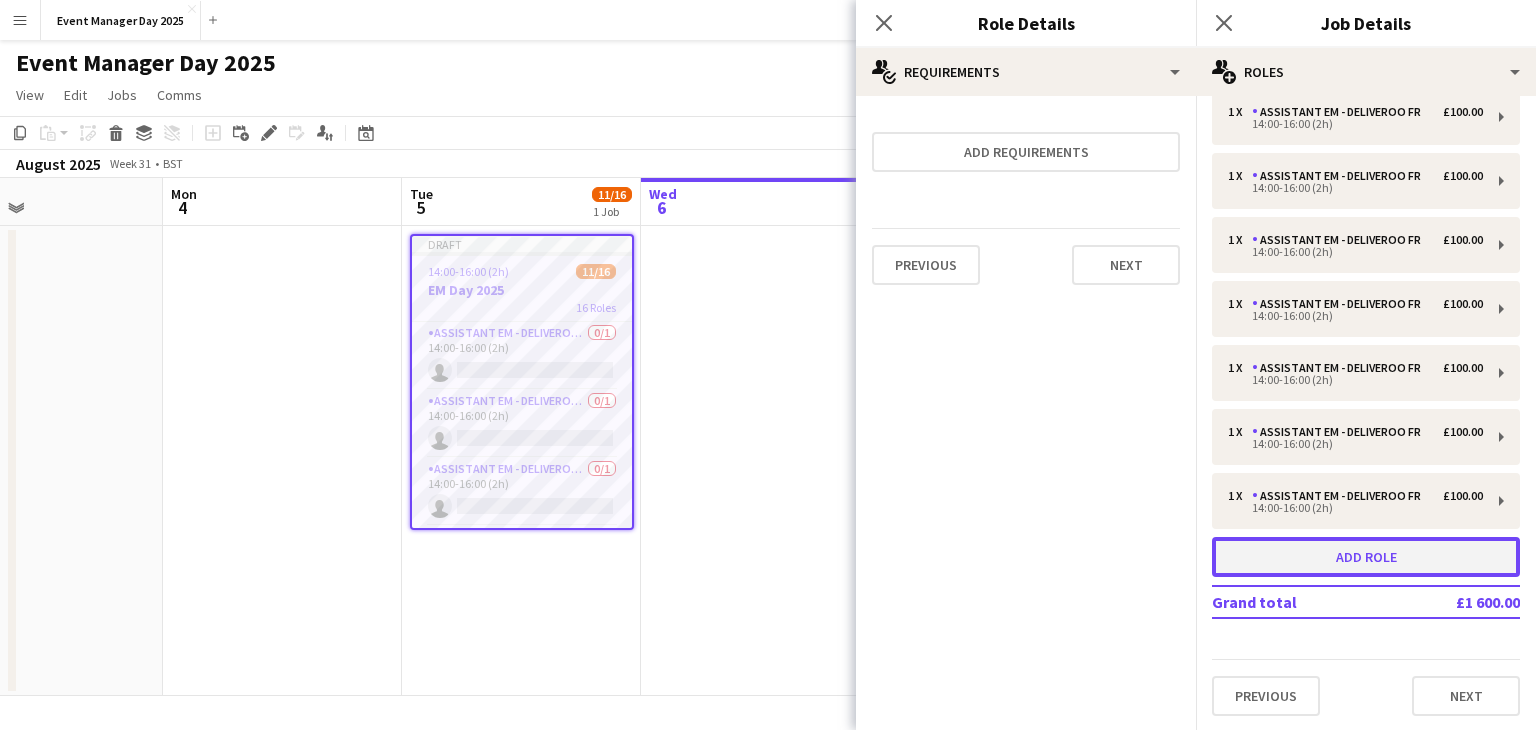 click on "Add role" at bounding box center (1366, 557) 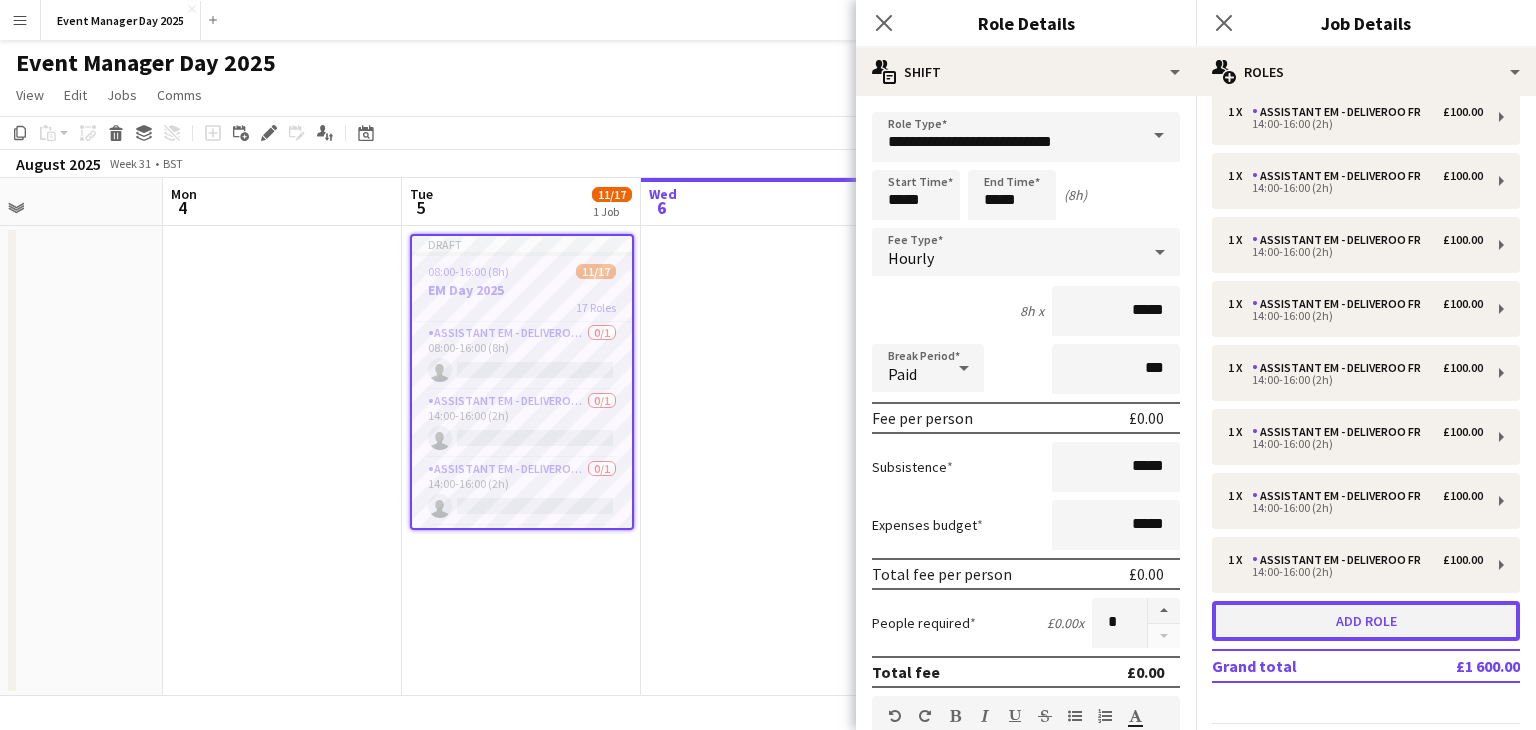 scroll, scrollTop: 663, scrollLeft: 0, axis: vertical 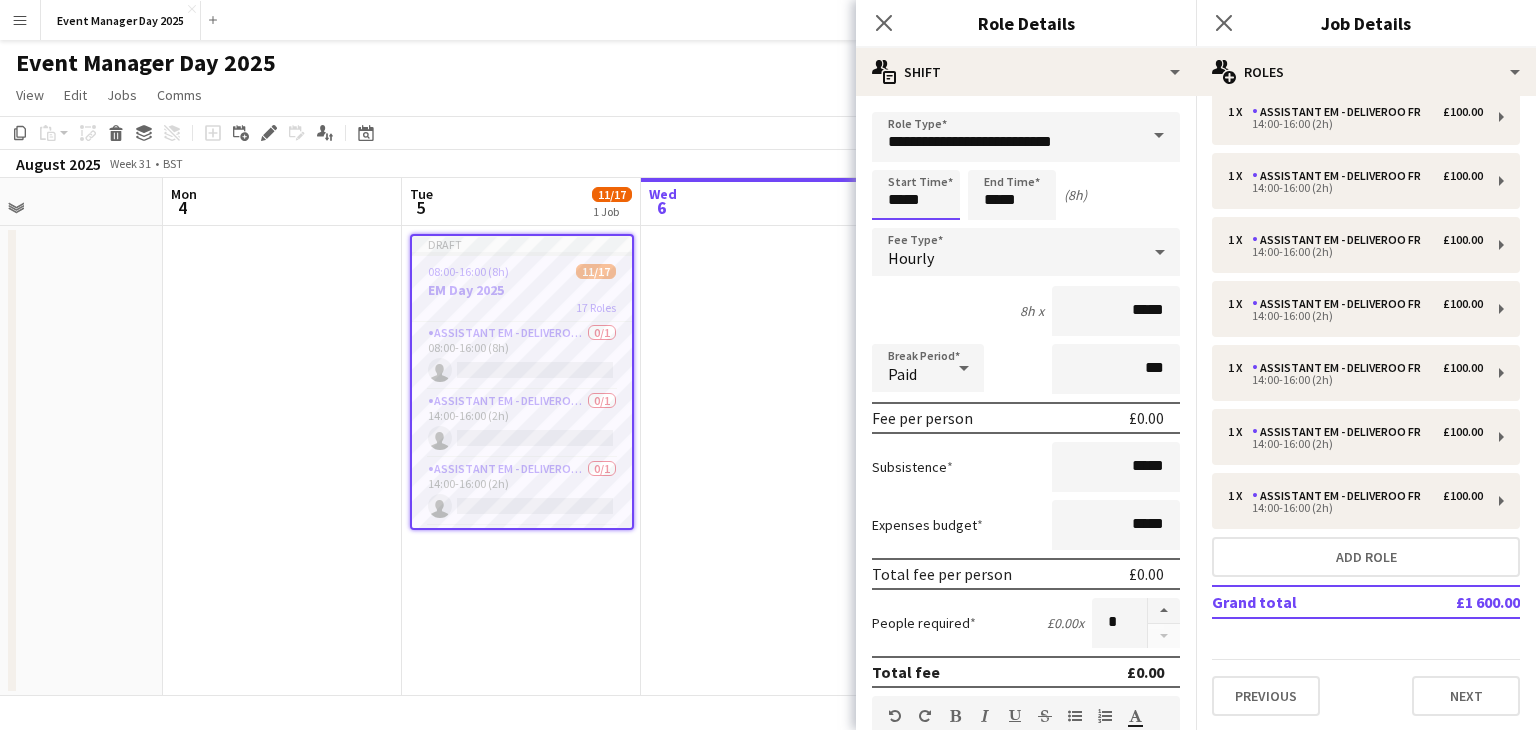 click on "*****" at bounding box center [916, 195] 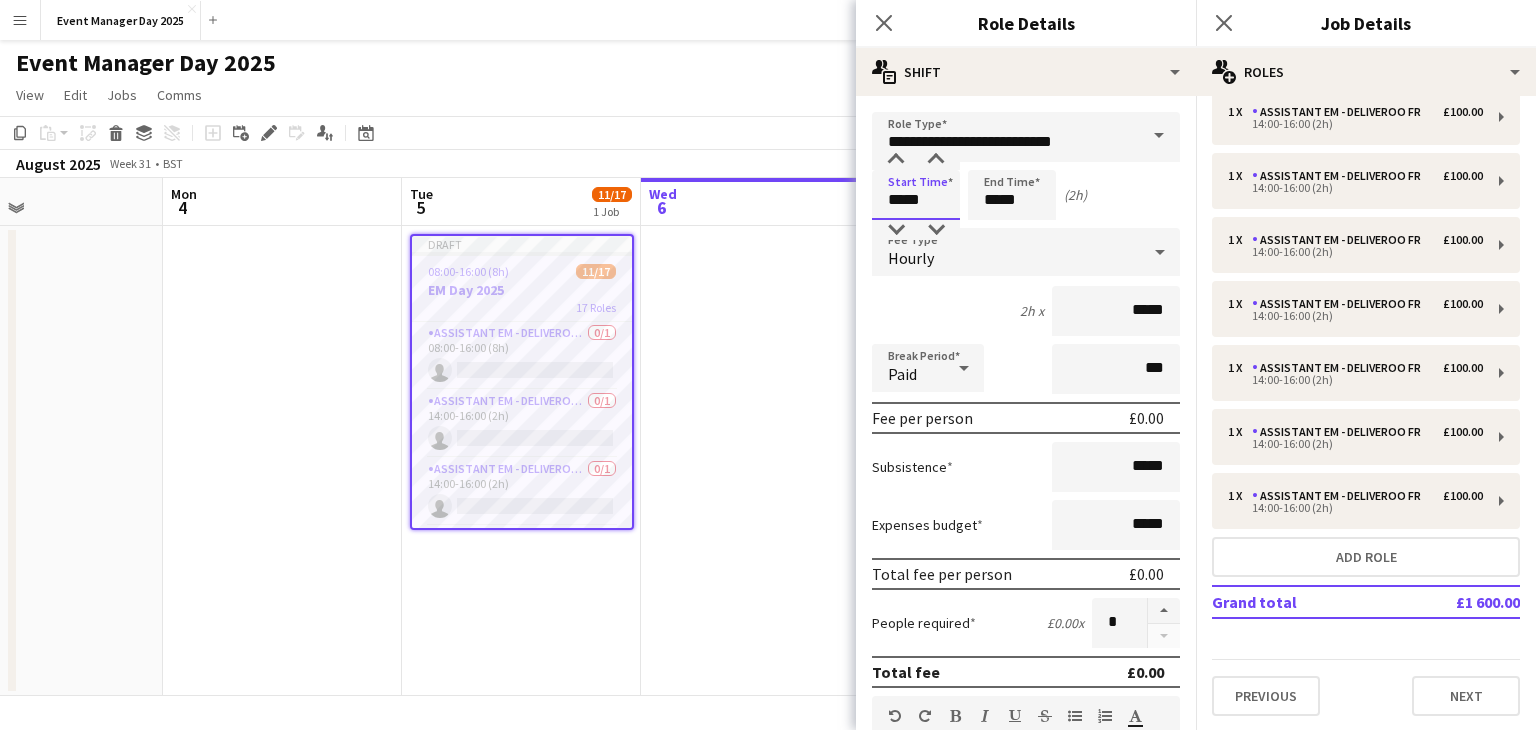 type on "*****" 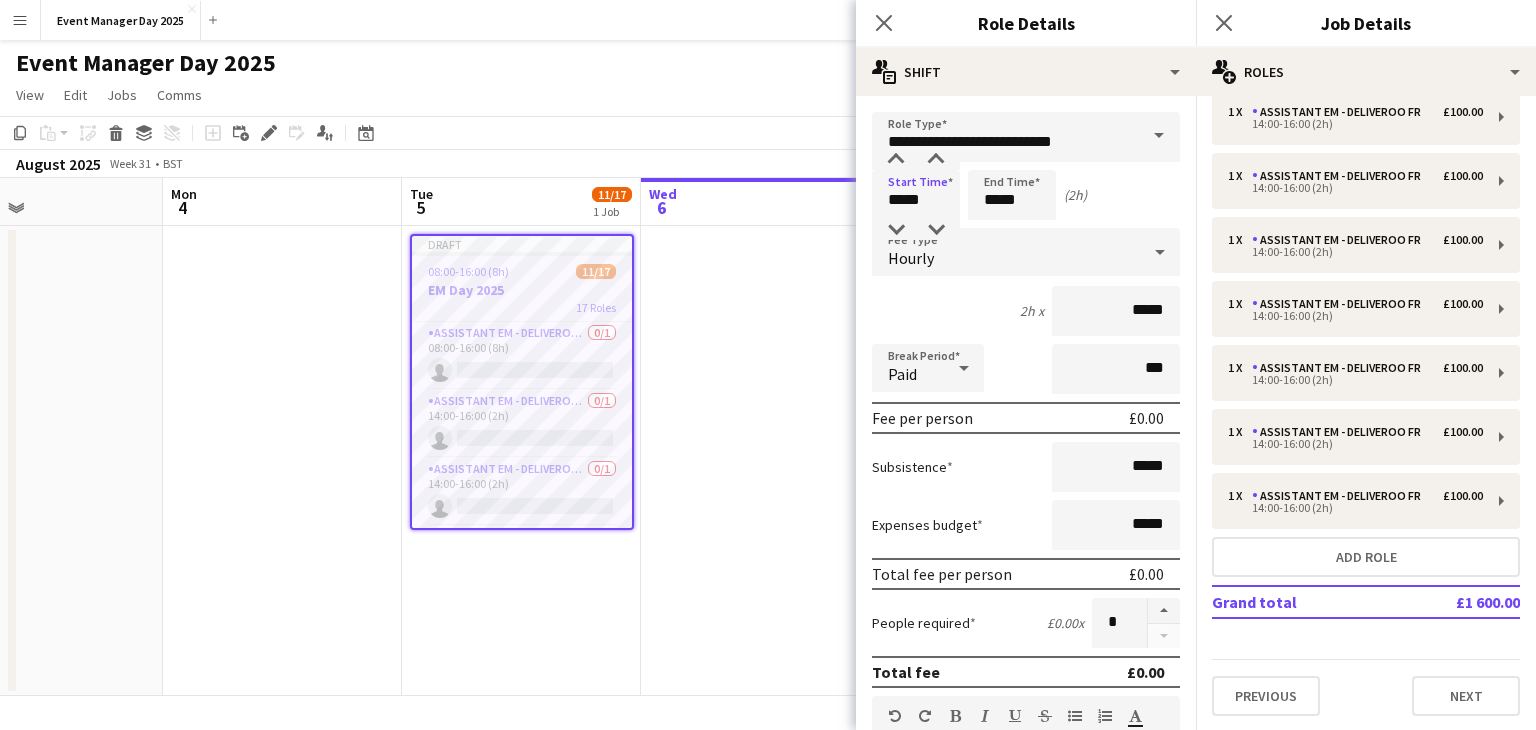 click on "Hourly" at bounding box center (1006, 252) 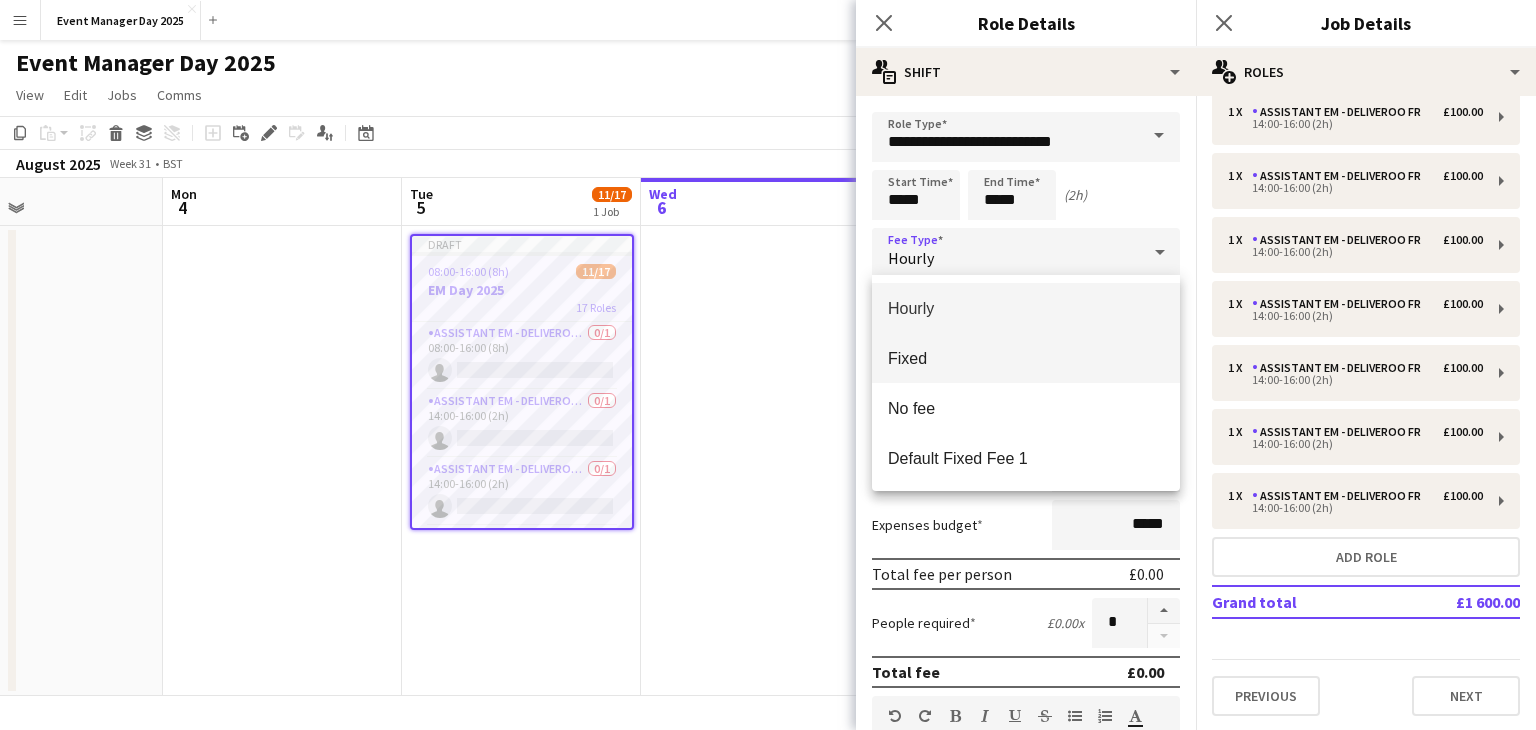 click on "Fixed" at bounding box center (1026, 358) 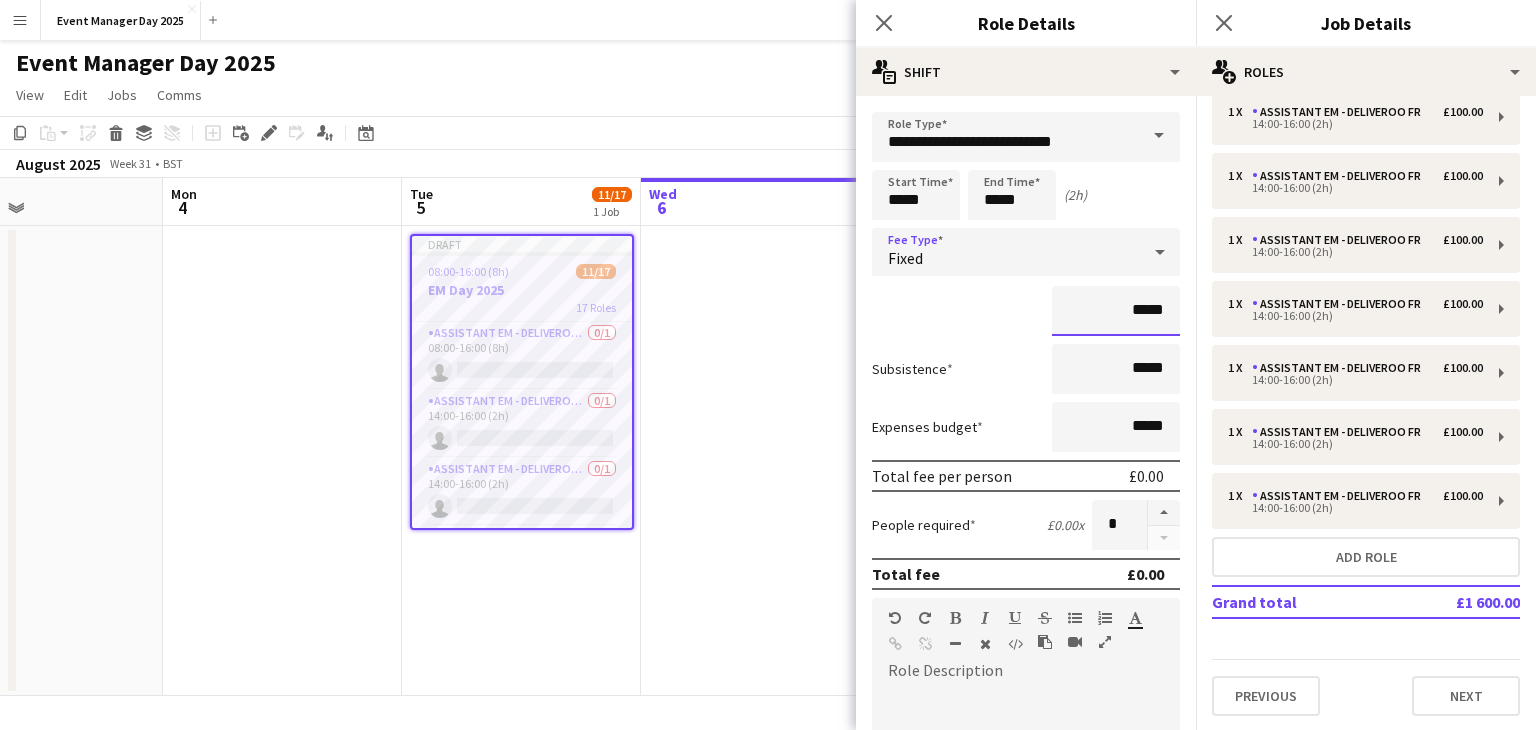 click on "*****" at bounding box center (1116, 311) 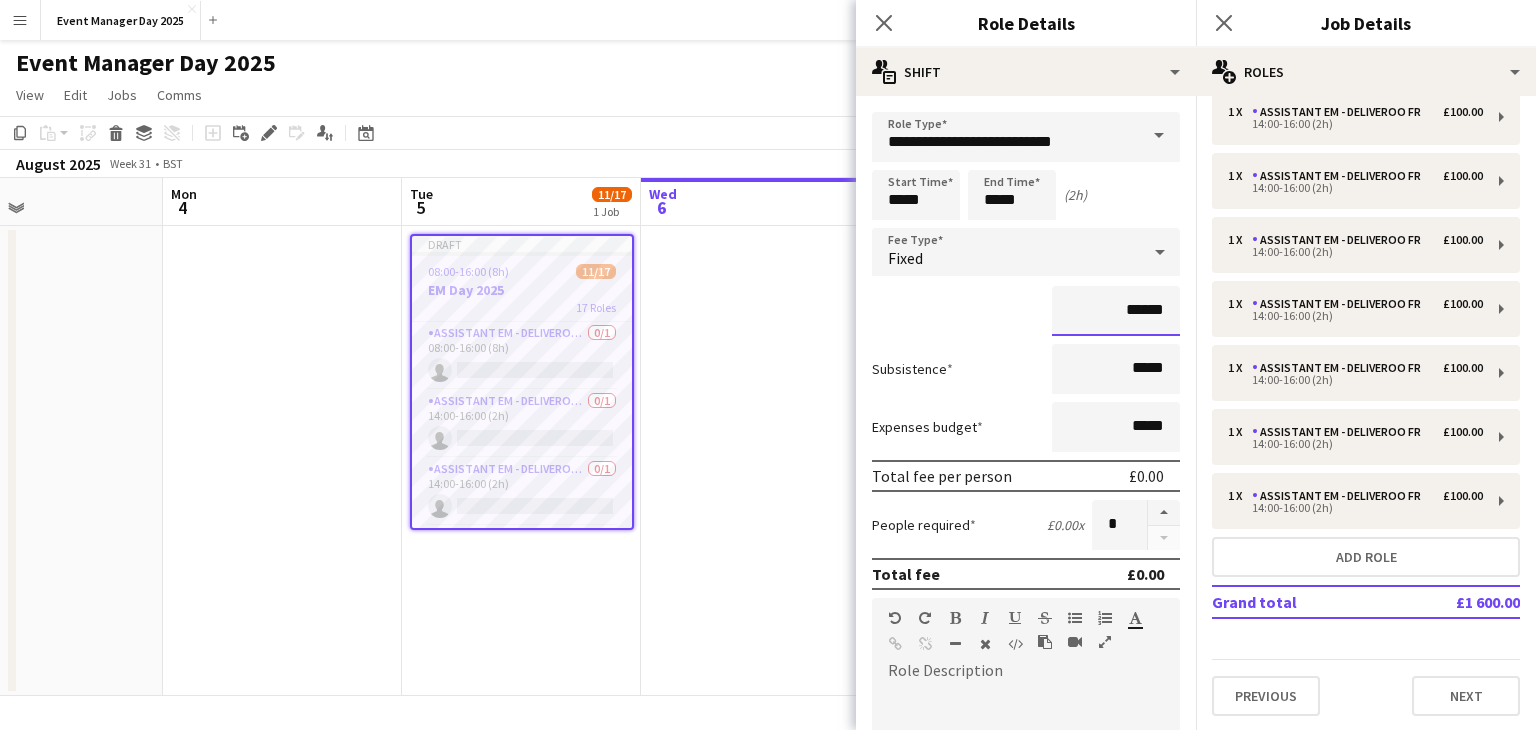 type on "*******" 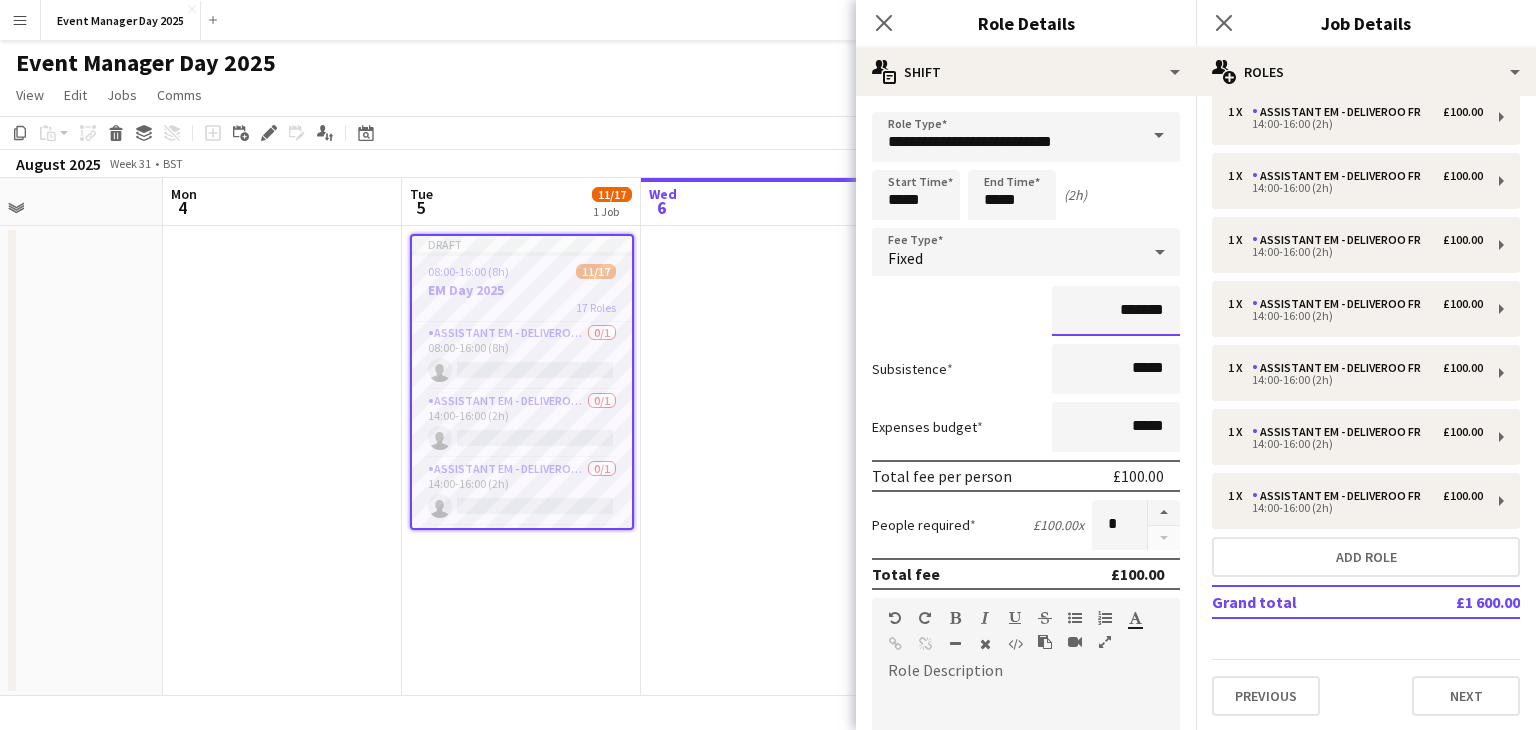 click on "Next" at bounding box center (1126, 1221) 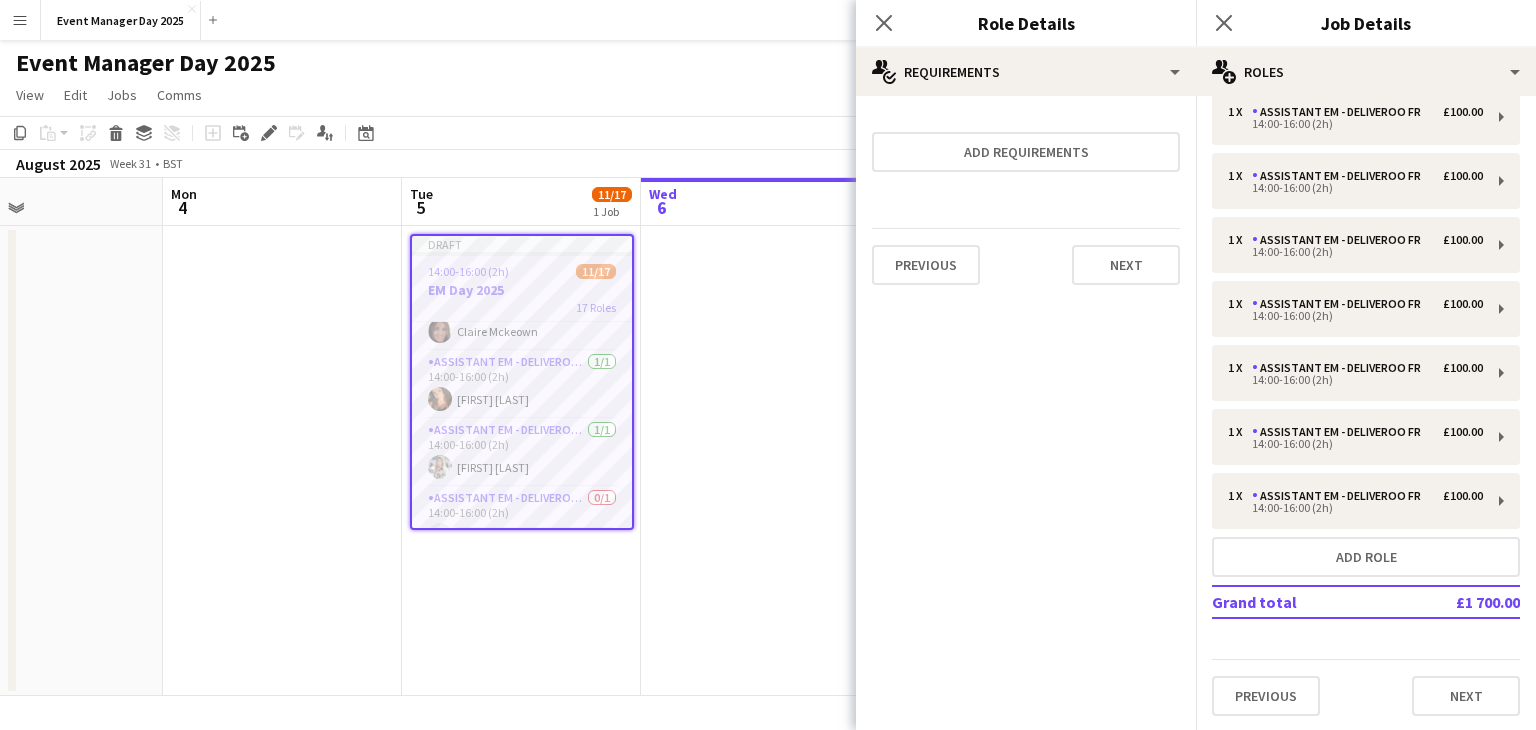 scroll, scrollTop: 948, scrollLeft: 0, axis: vertical 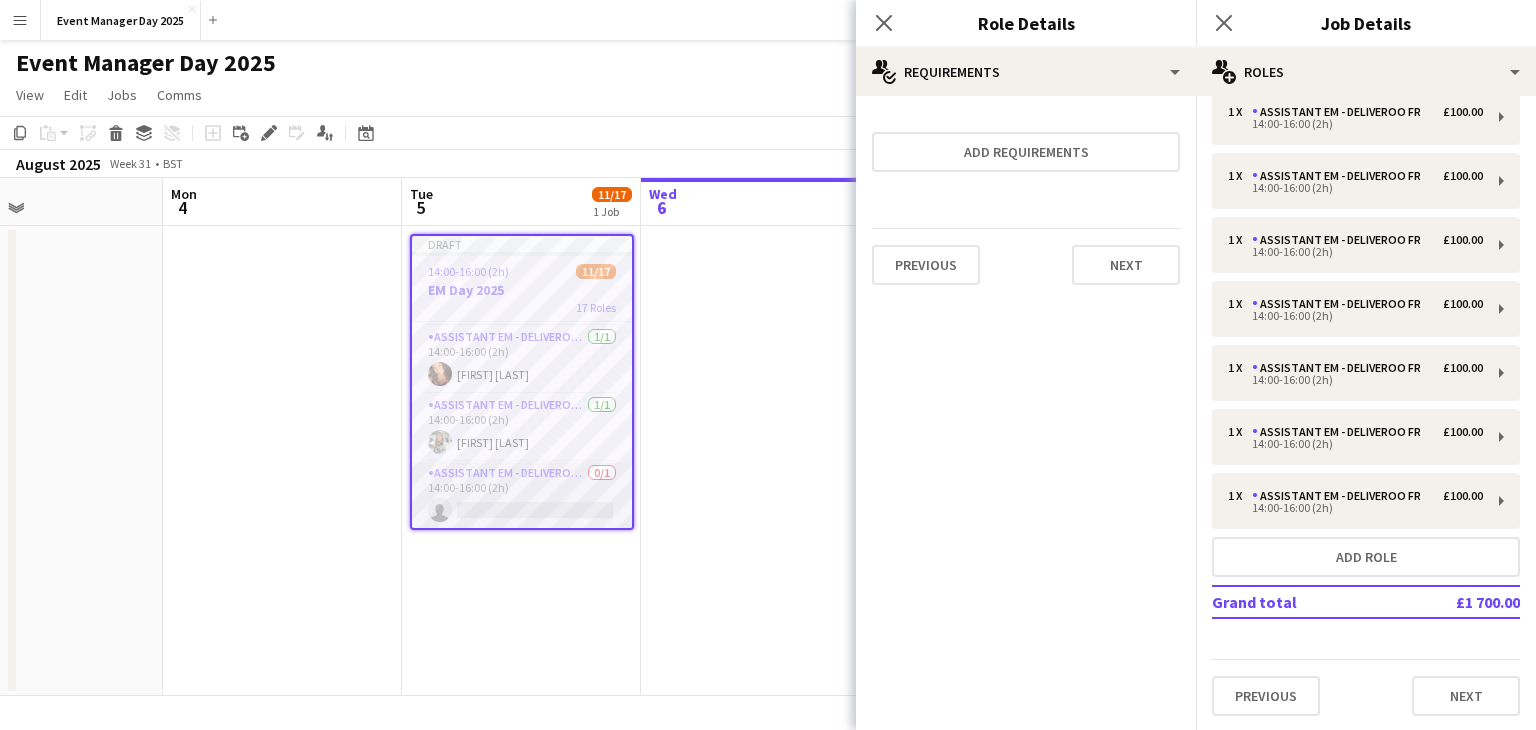 click on "Assistant EM - Deliveroo FR   0/1   14:00-16:00 (2h)
single-neutral-actions" at bounding box center (522, 496) 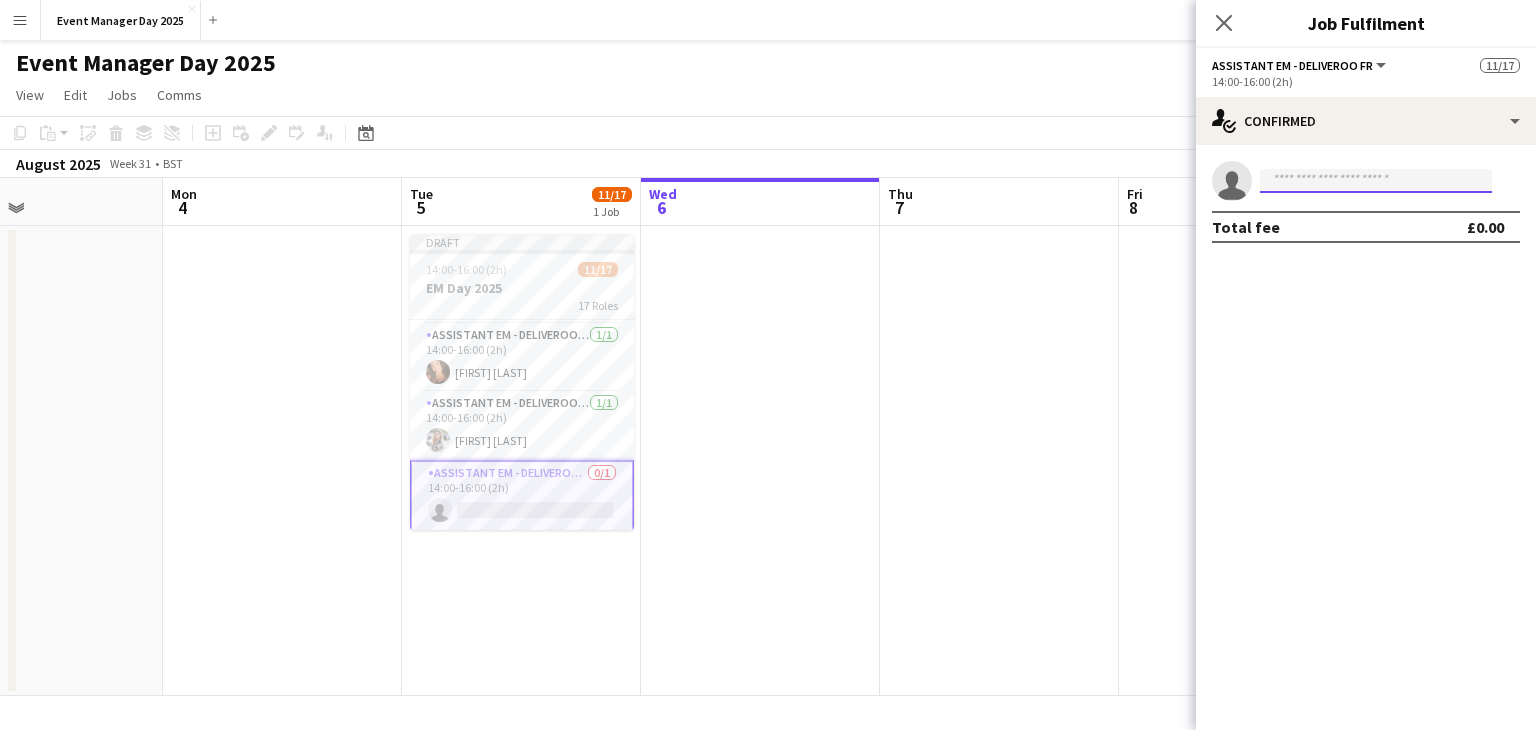 click at bounding box center (1376, 181) 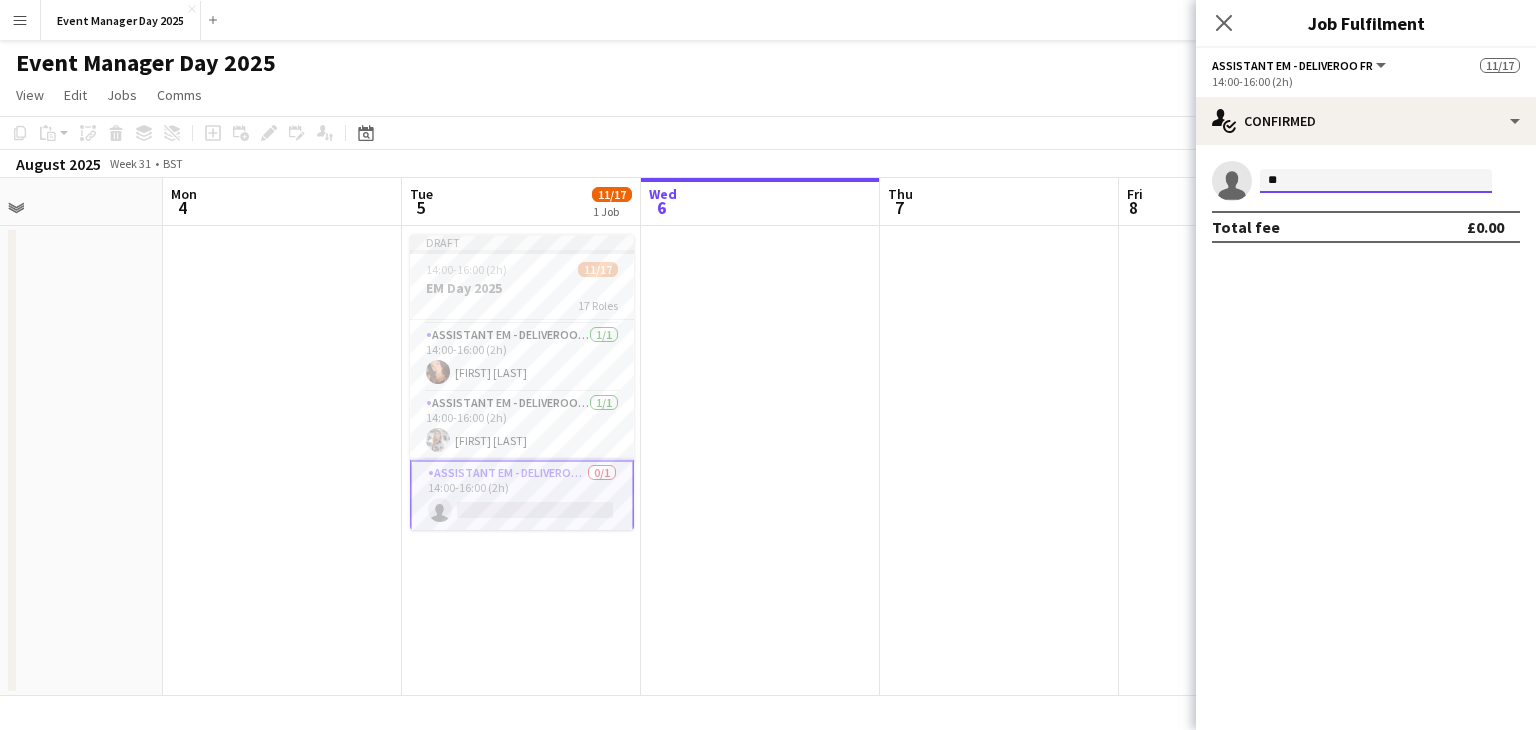 type on "*" 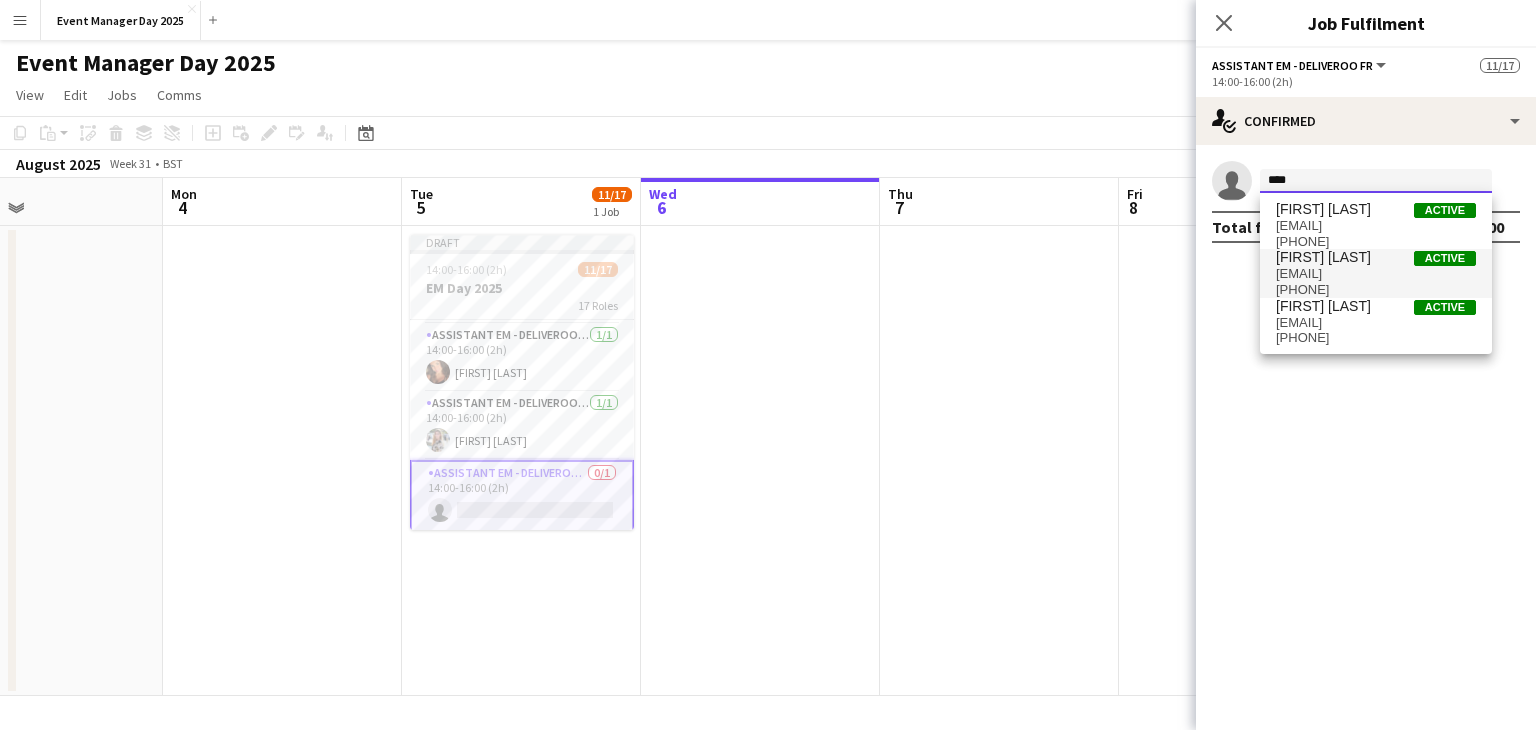 type on "****" 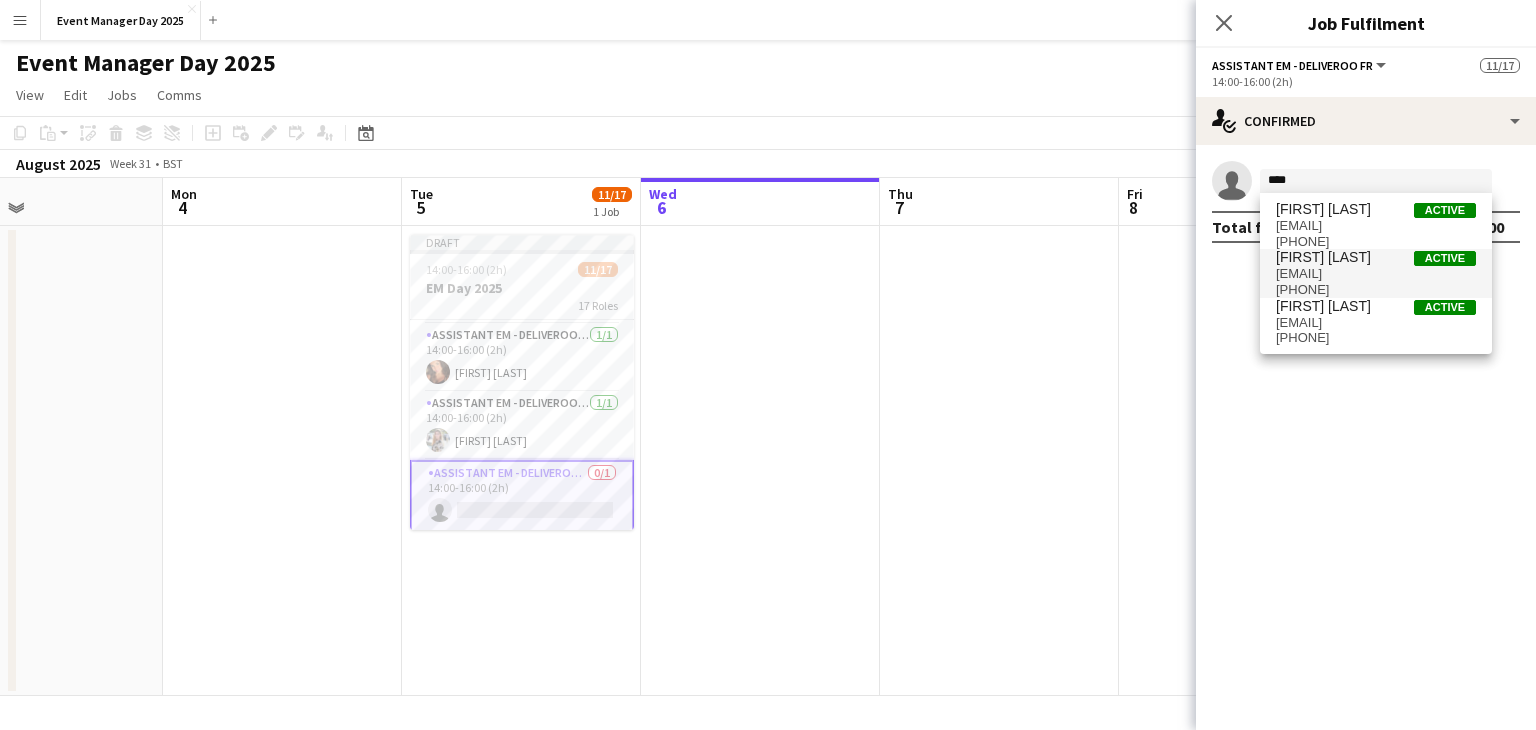click on "[EMAIL]" at bounding box center (1376, 274) 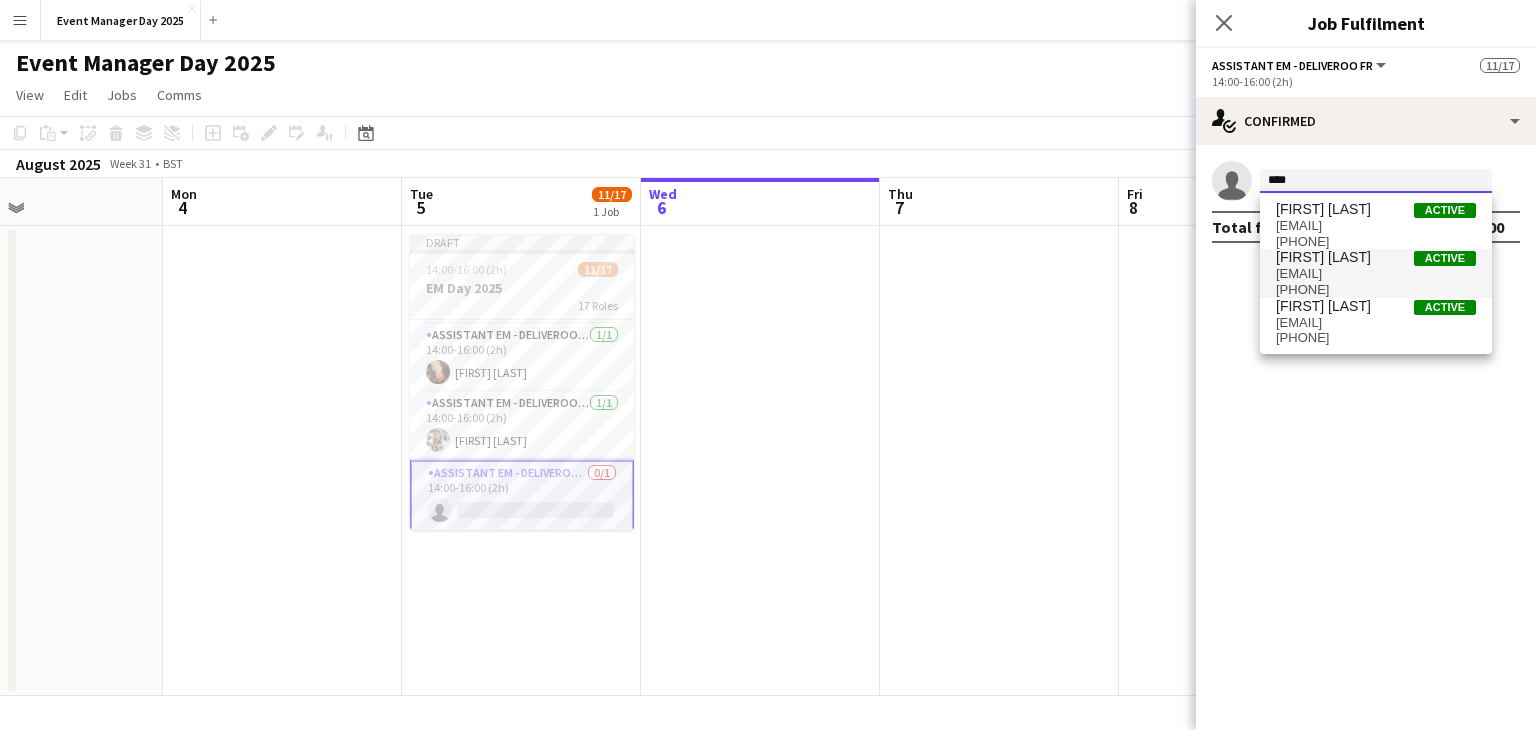 type 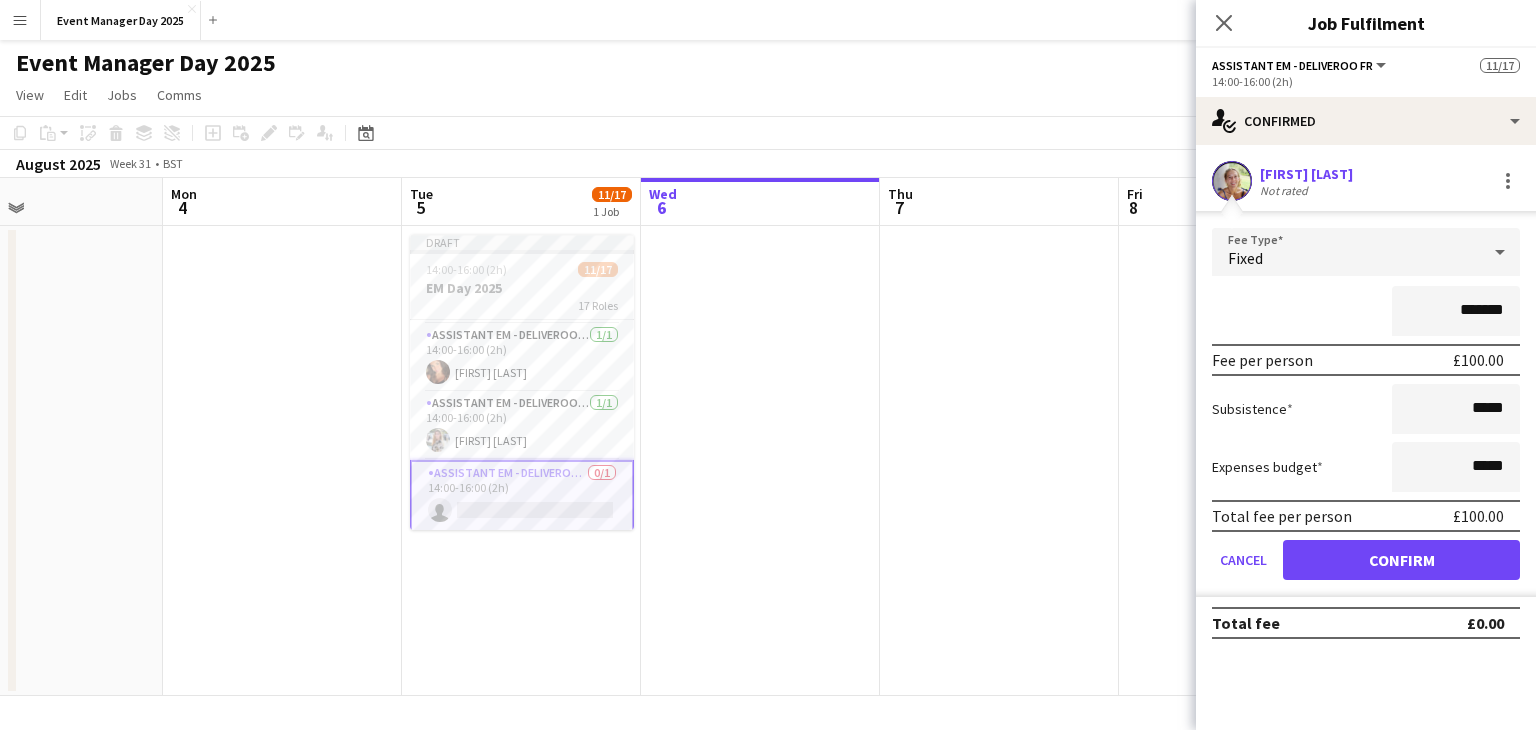 click at bounding box center (1232, 181) 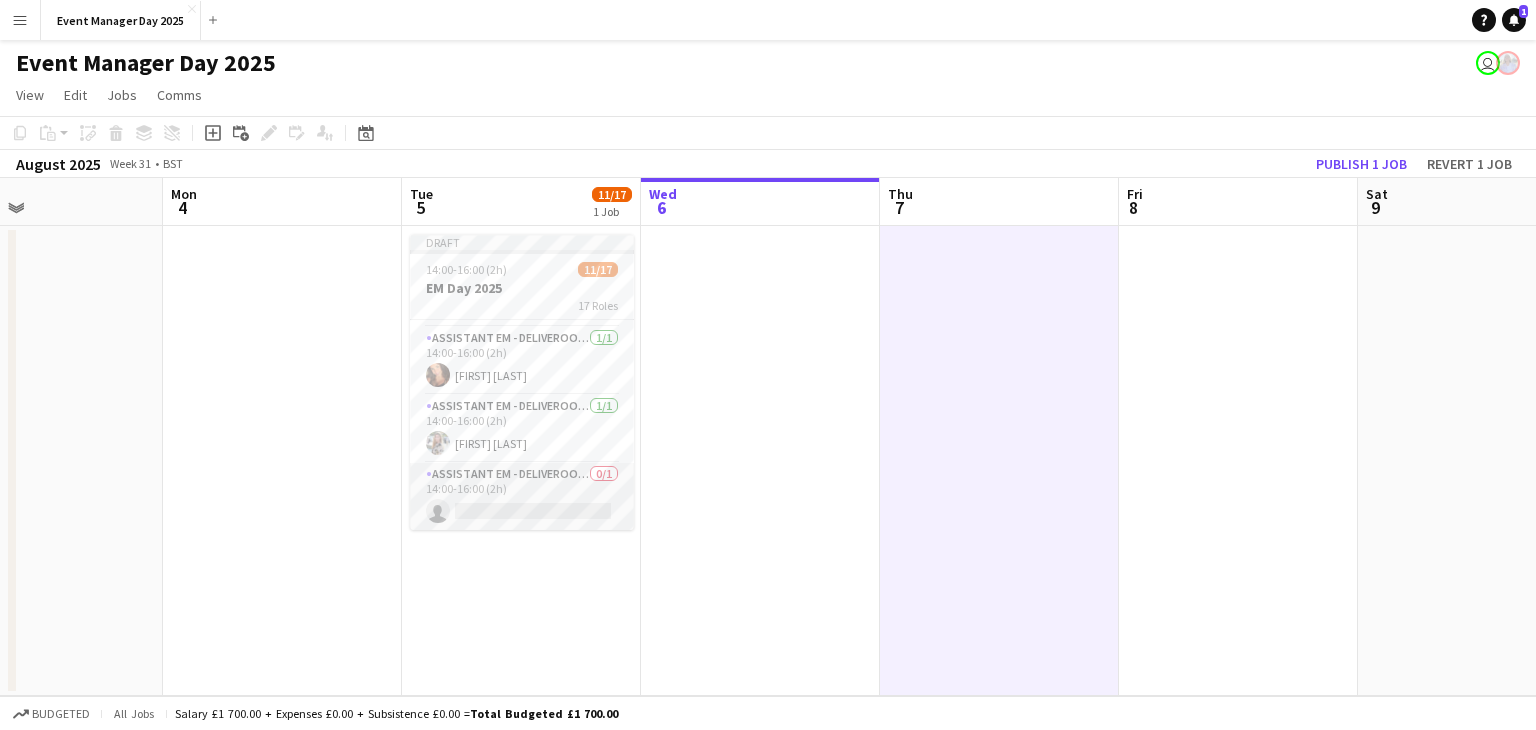 click on "Assistant EM - Deliveroo FR   0/1   14:00-16:00 (2h)
single-neutral-actions" at bounding box center [522, 497] 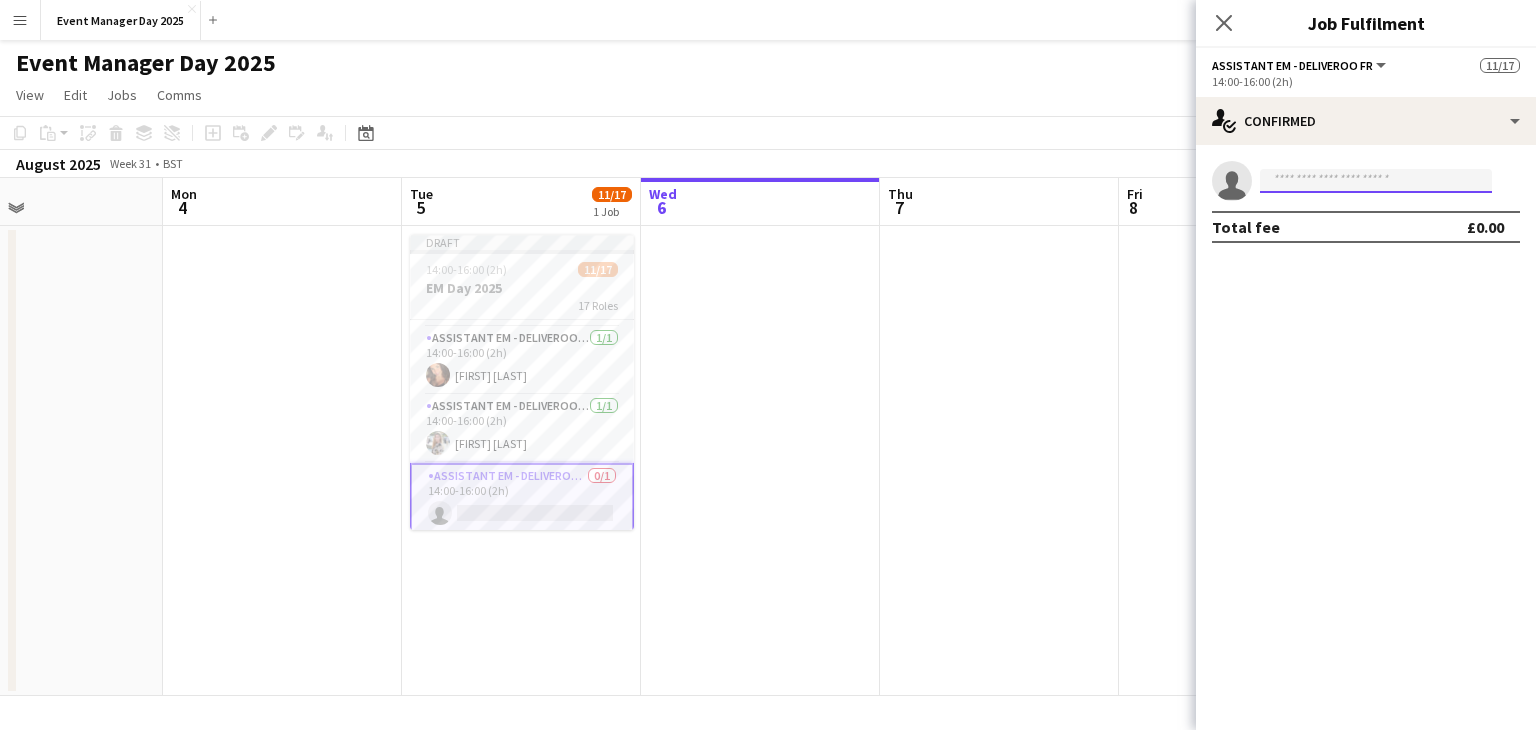 click at bounding box center [1376, 181] 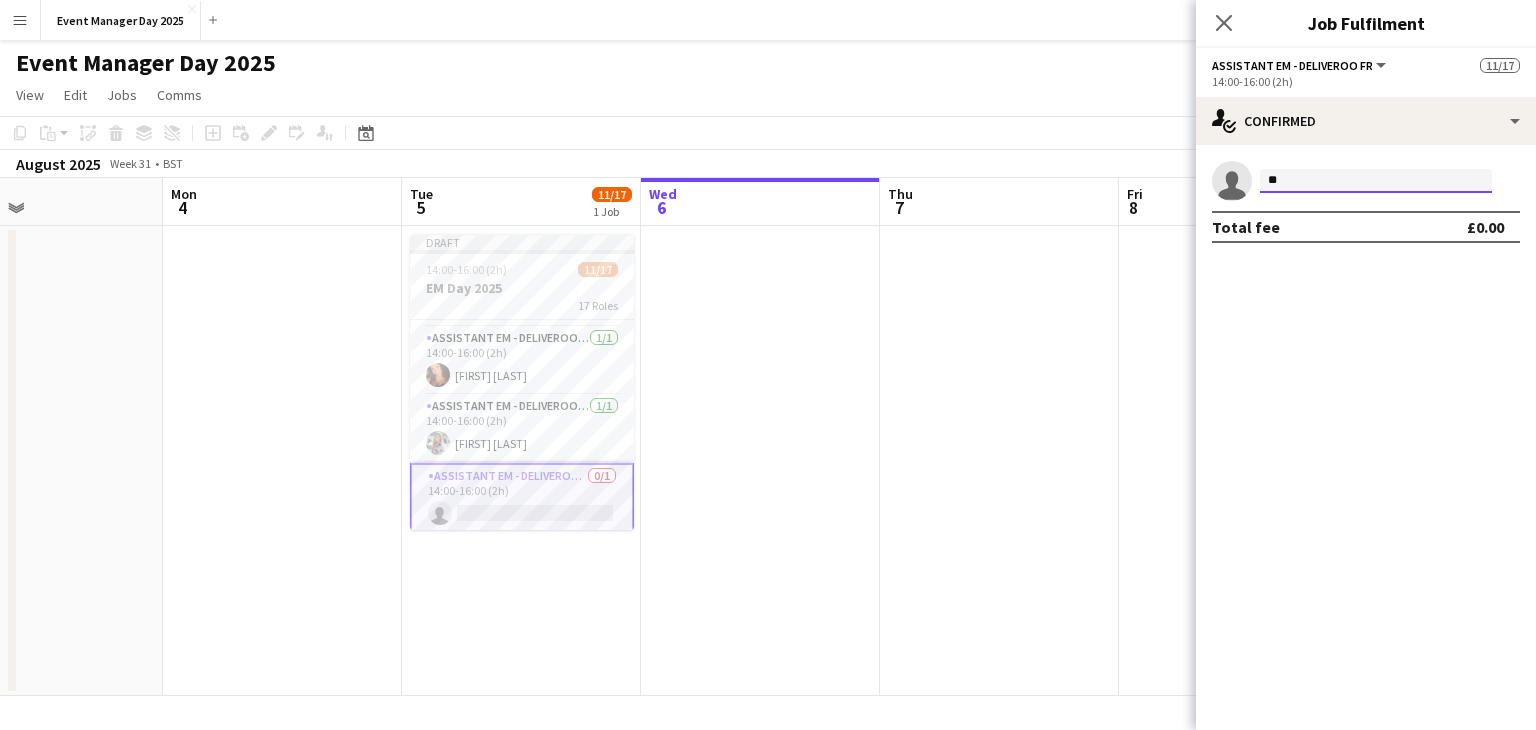 type on "*" 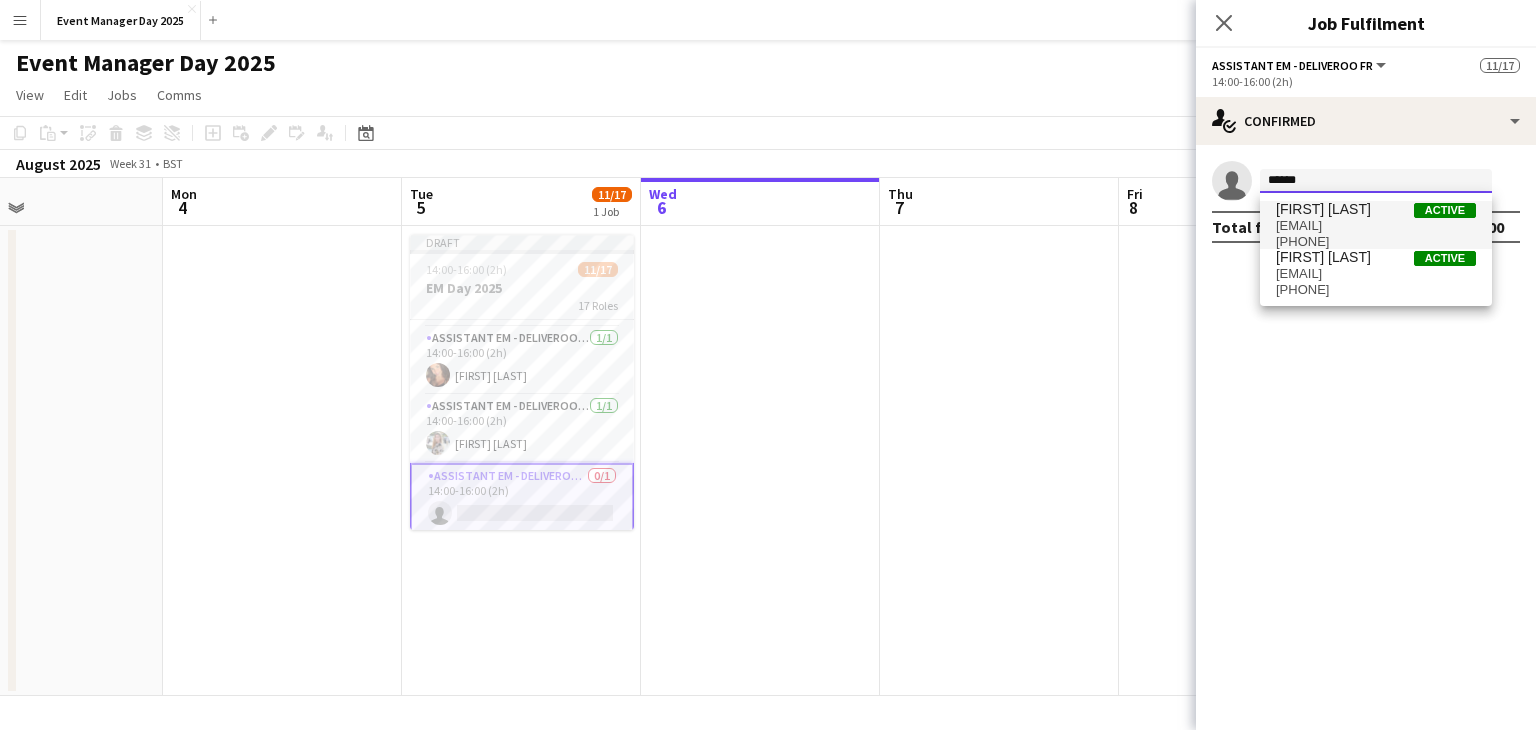 type on "******" 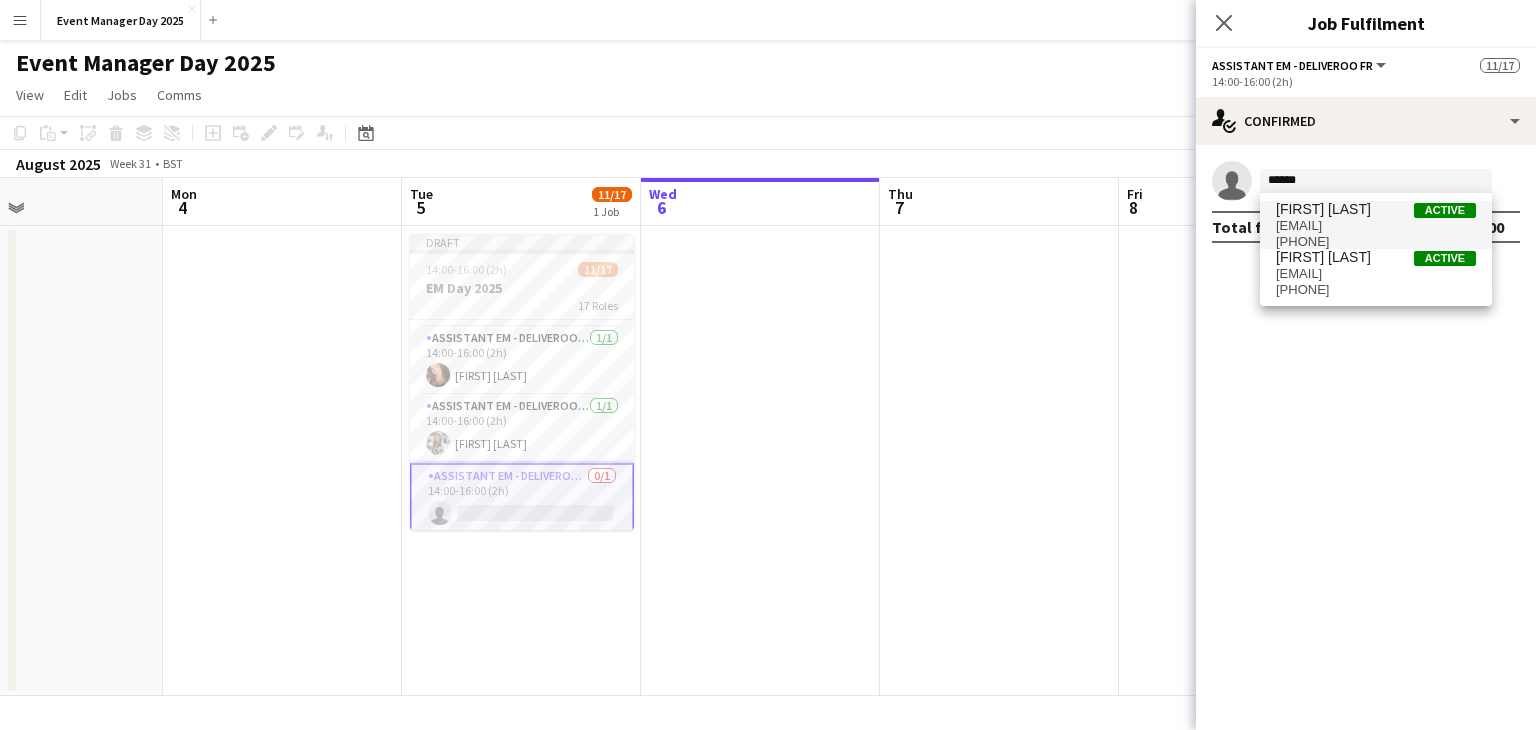 click on "[FIRST] [LAST]" at bounding box center (1323, 209) 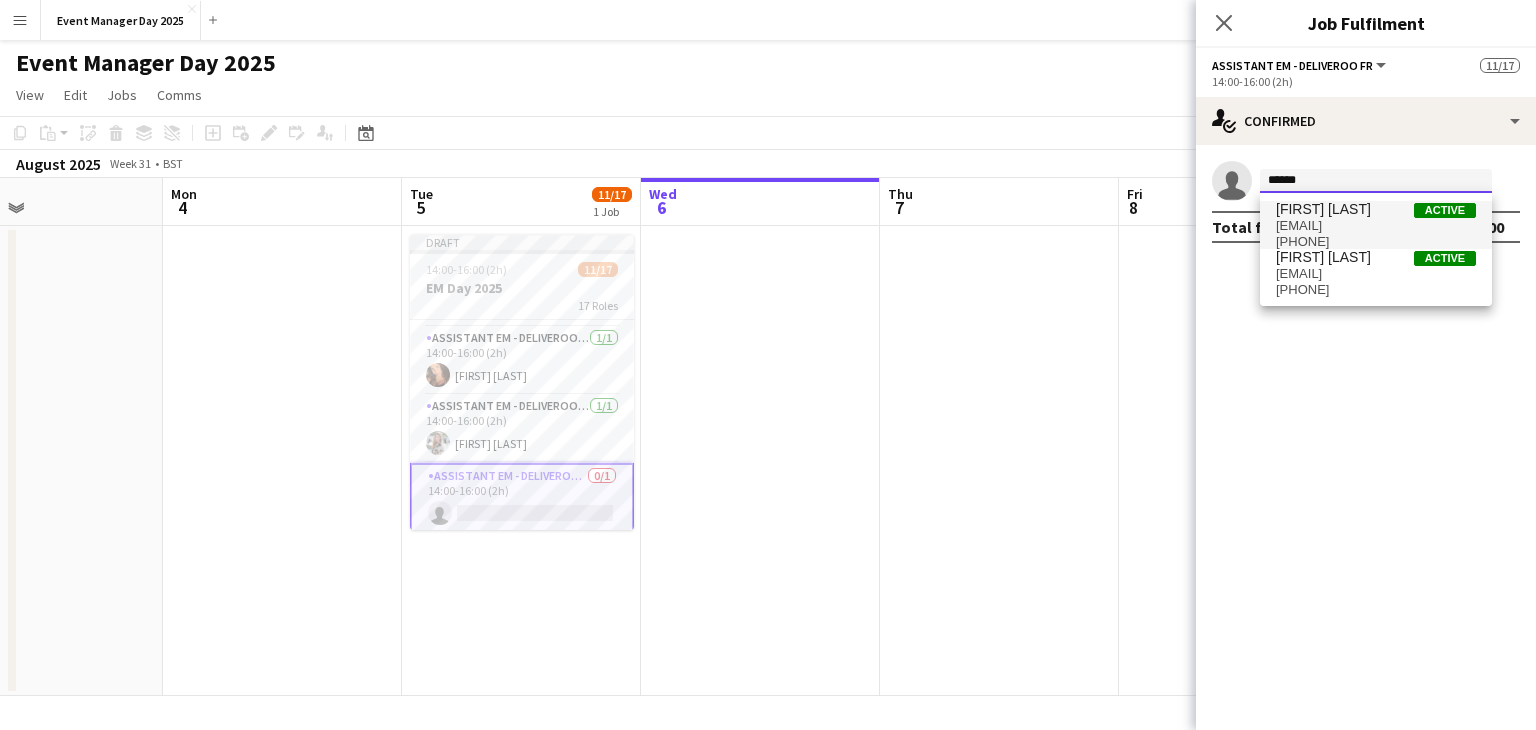 type 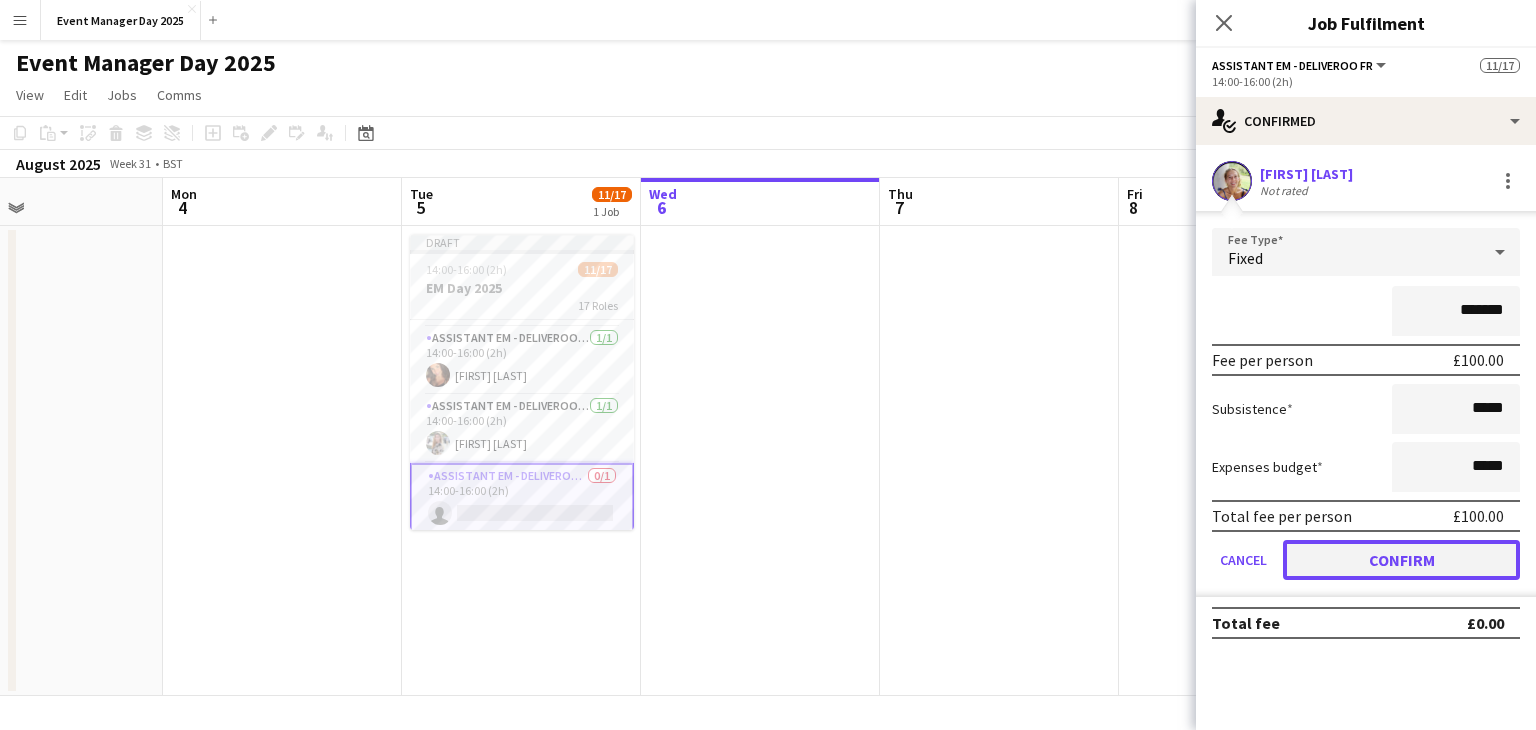 click on "Confirm" at bounding box center (1401, 560) 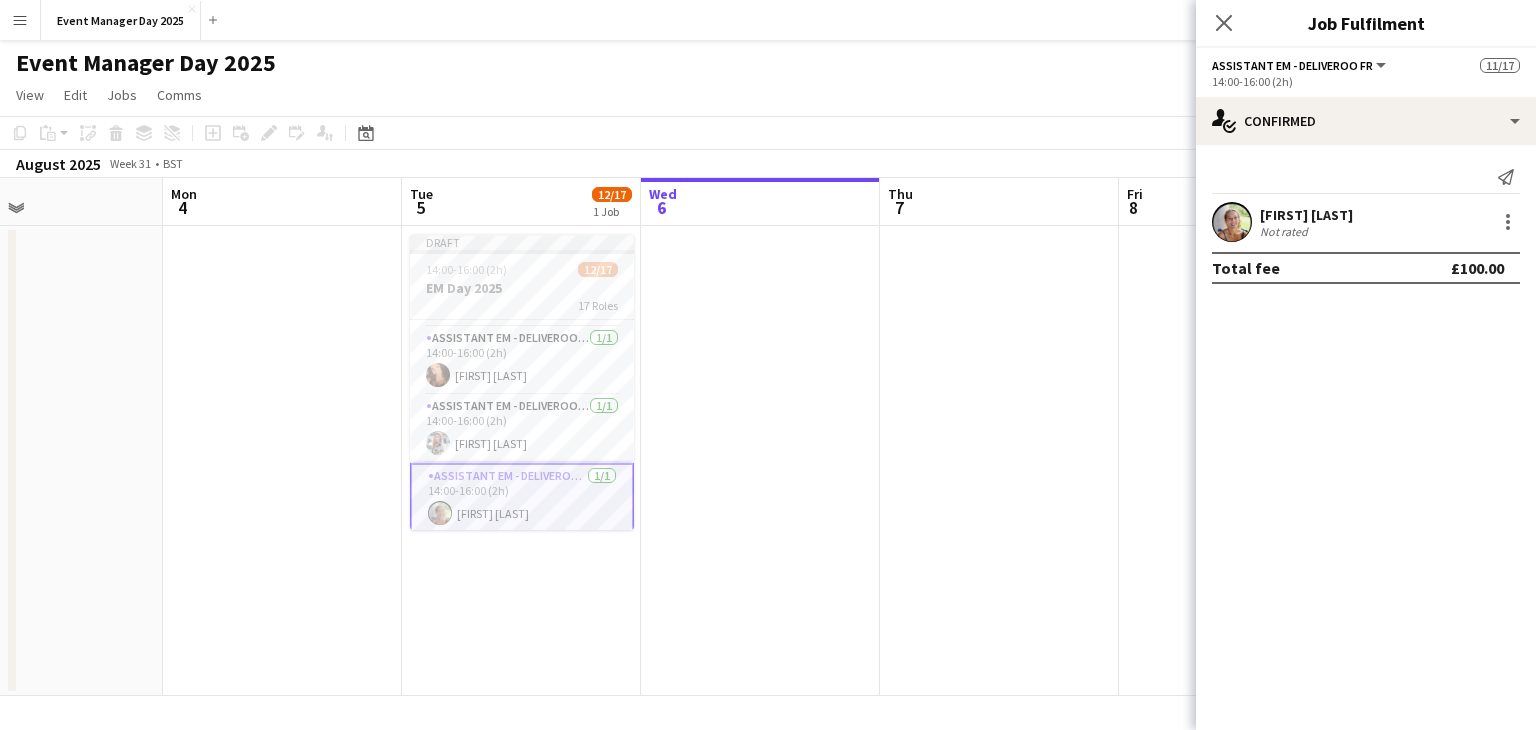 click at bounding box center [1232, 222] 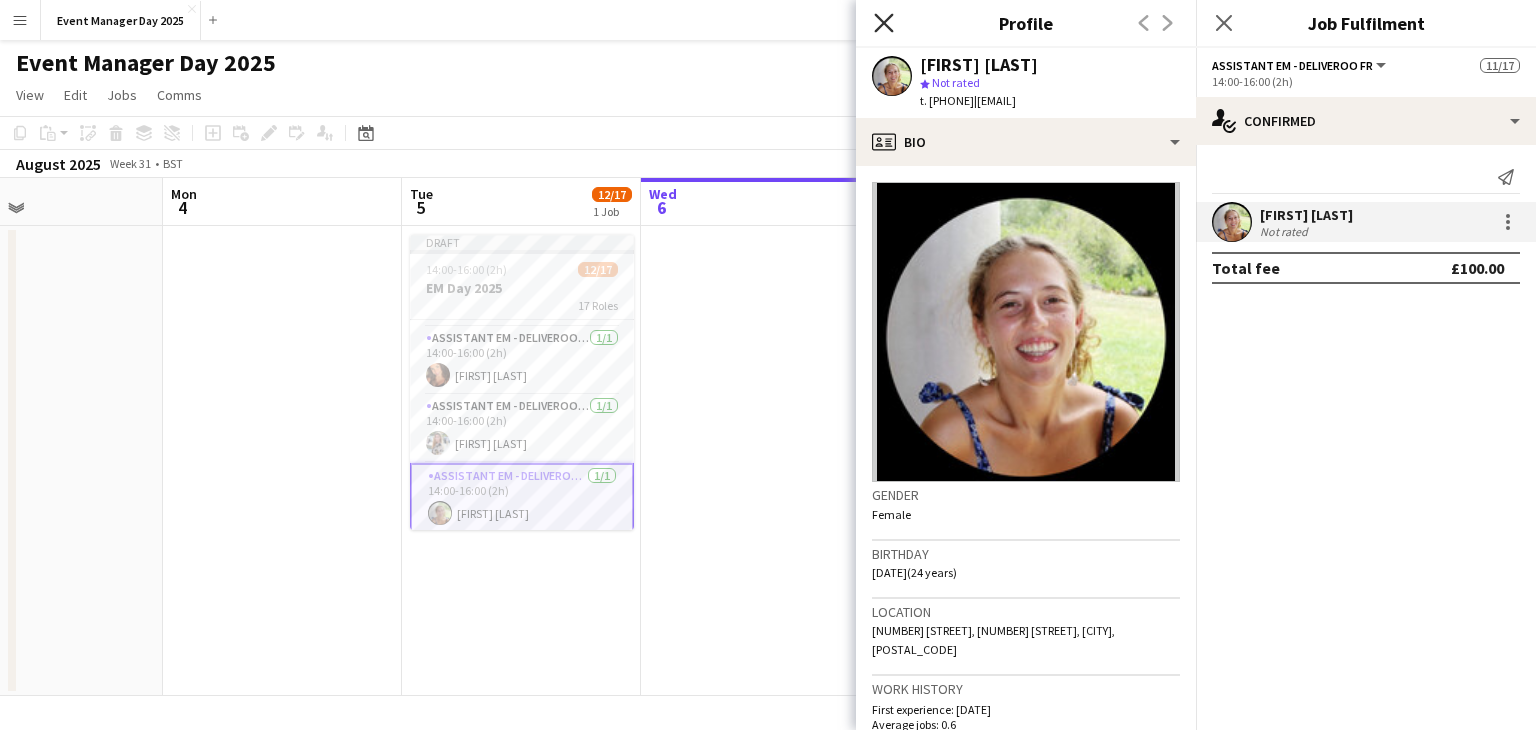 click on "Close pop-in" 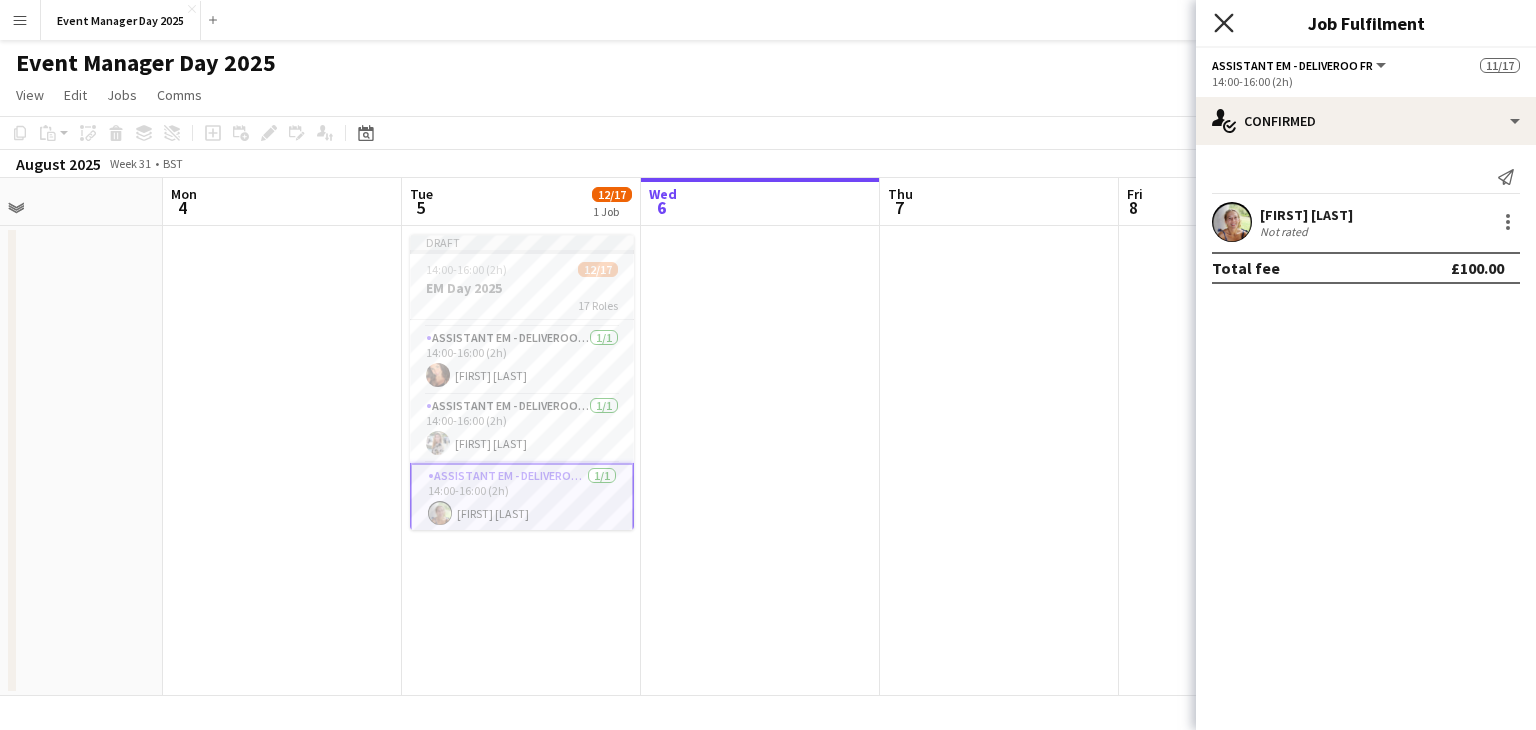 click 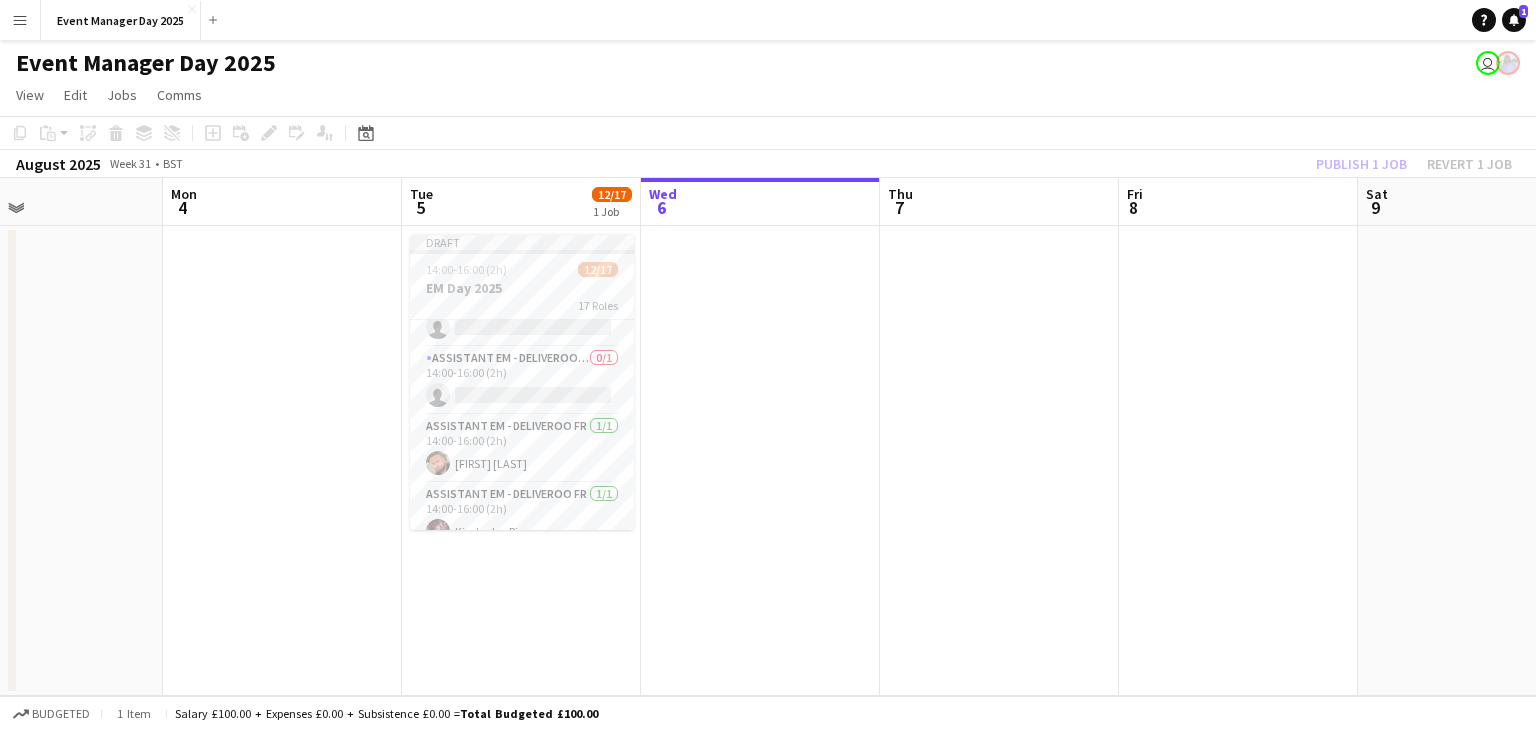 scroll, scrollTop: 246, scrollLeft: 0, axis: vertical 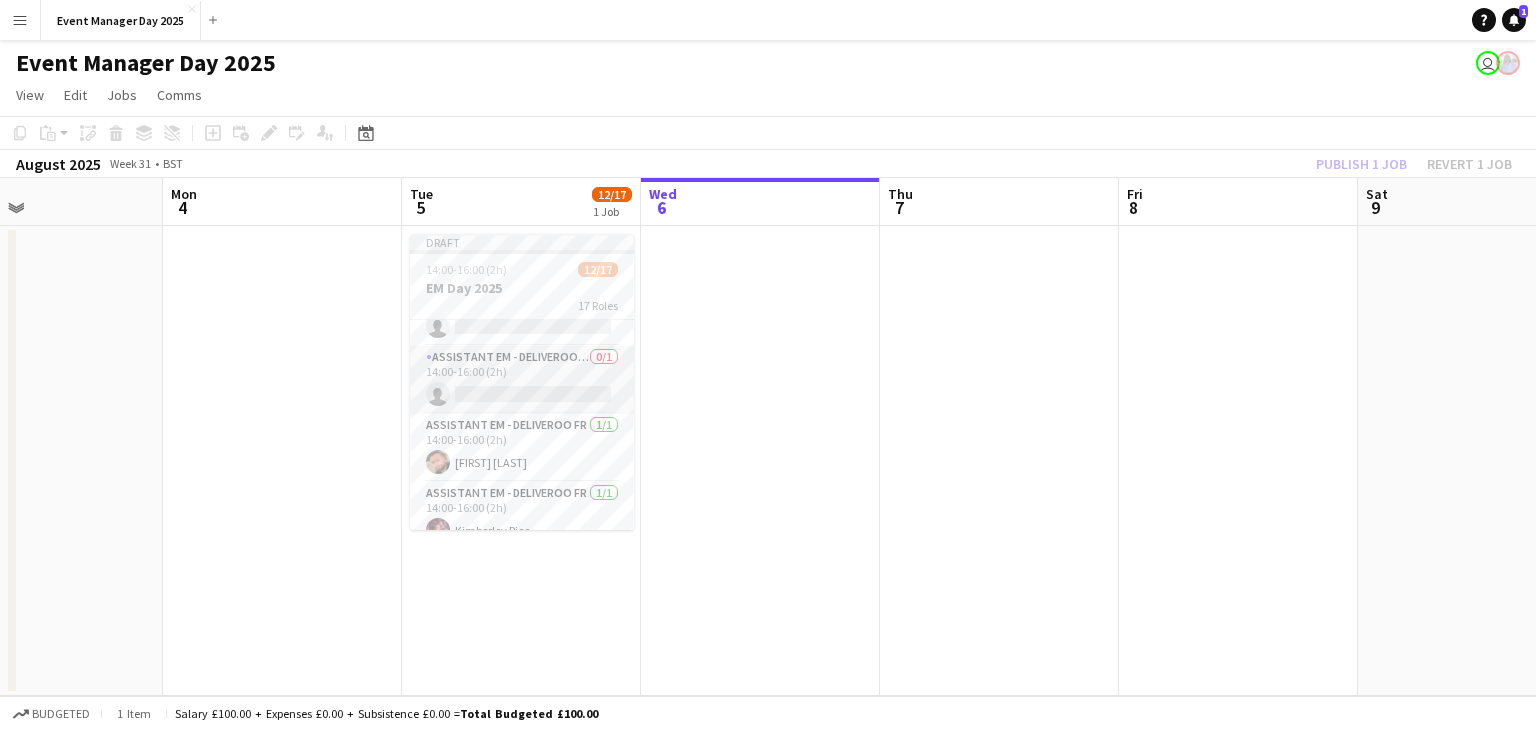 click on "Assistant EM - Deliveroo FR   0/1   14:00-16:00 (2h)
single-neutral-actions" at bounding box center [522, 380] 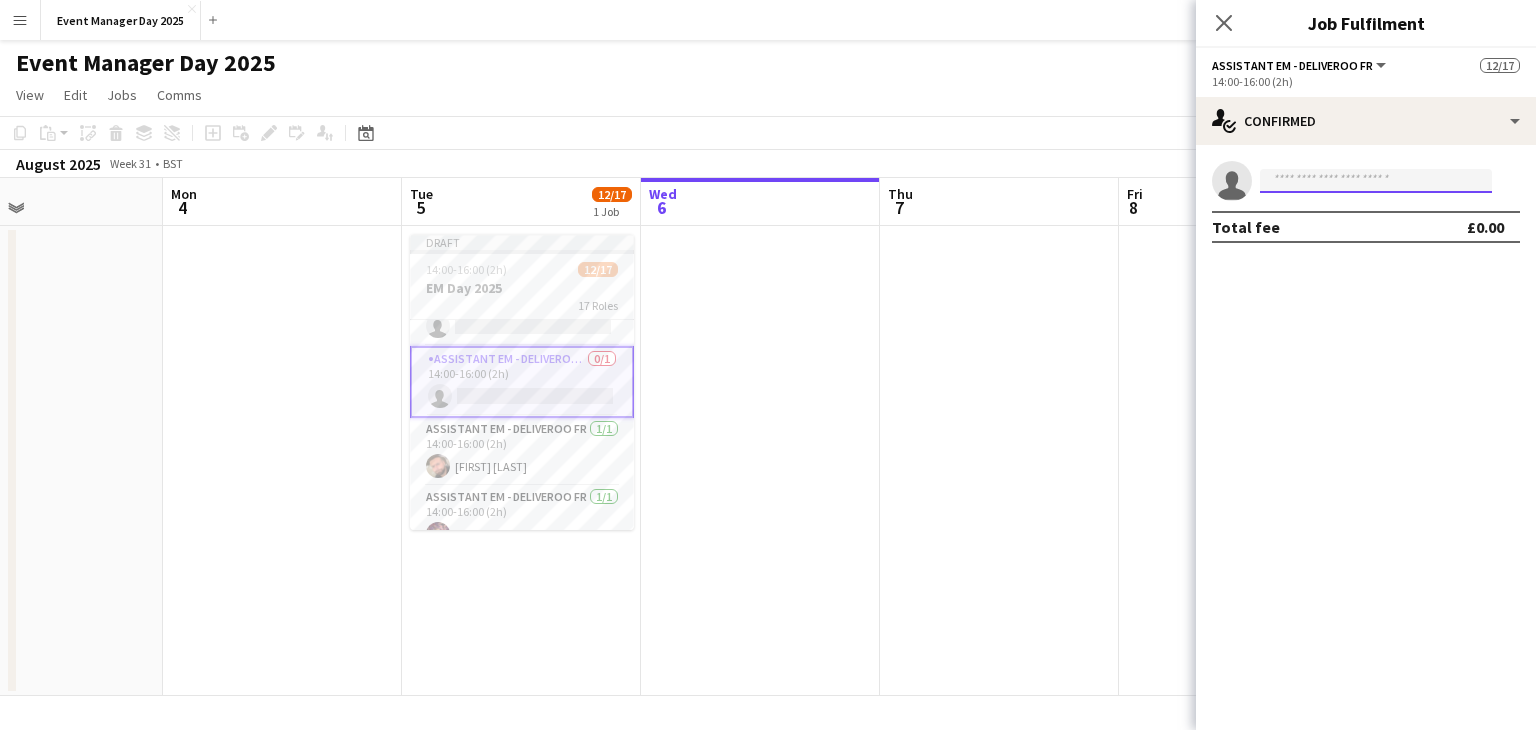 click at bounding box center [1376, 181] 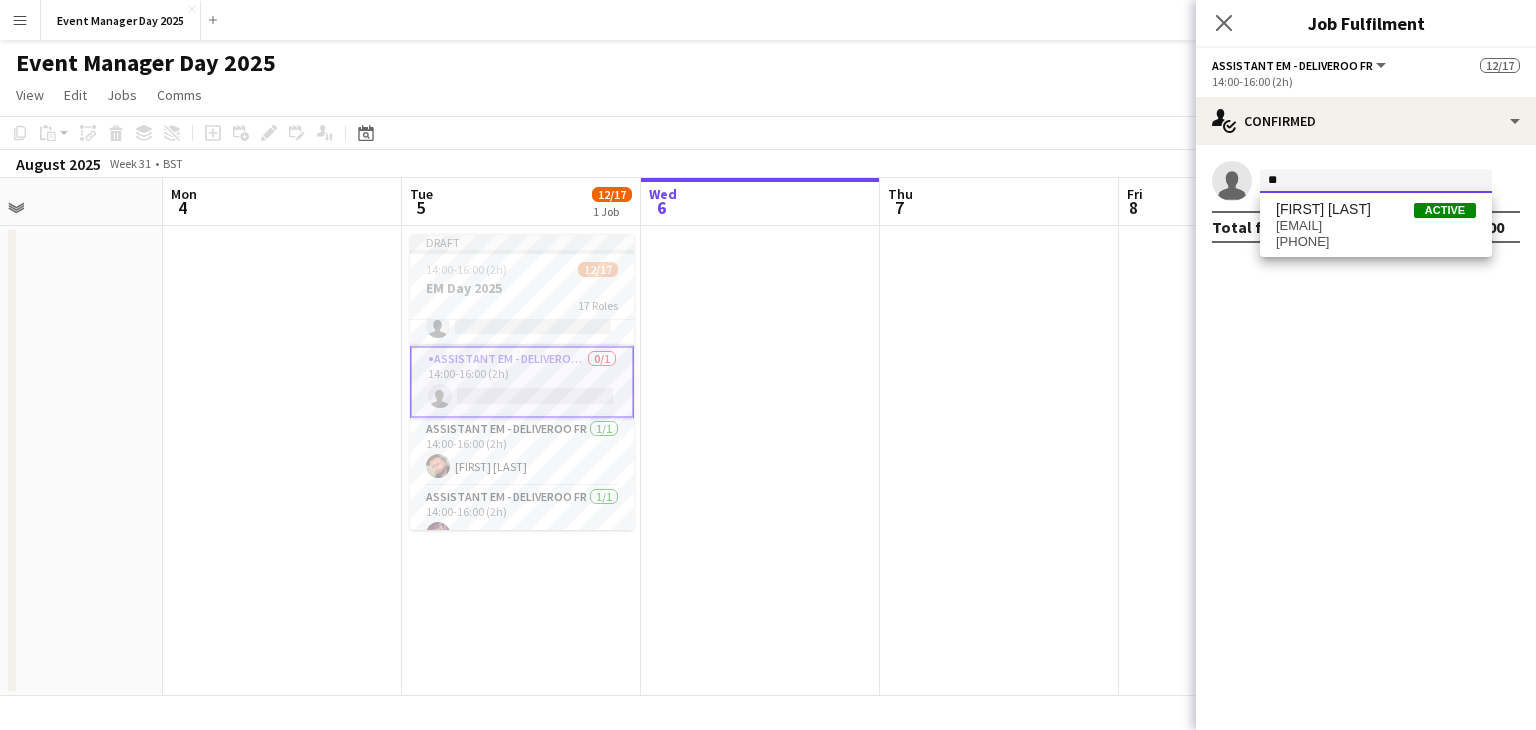type on "*" 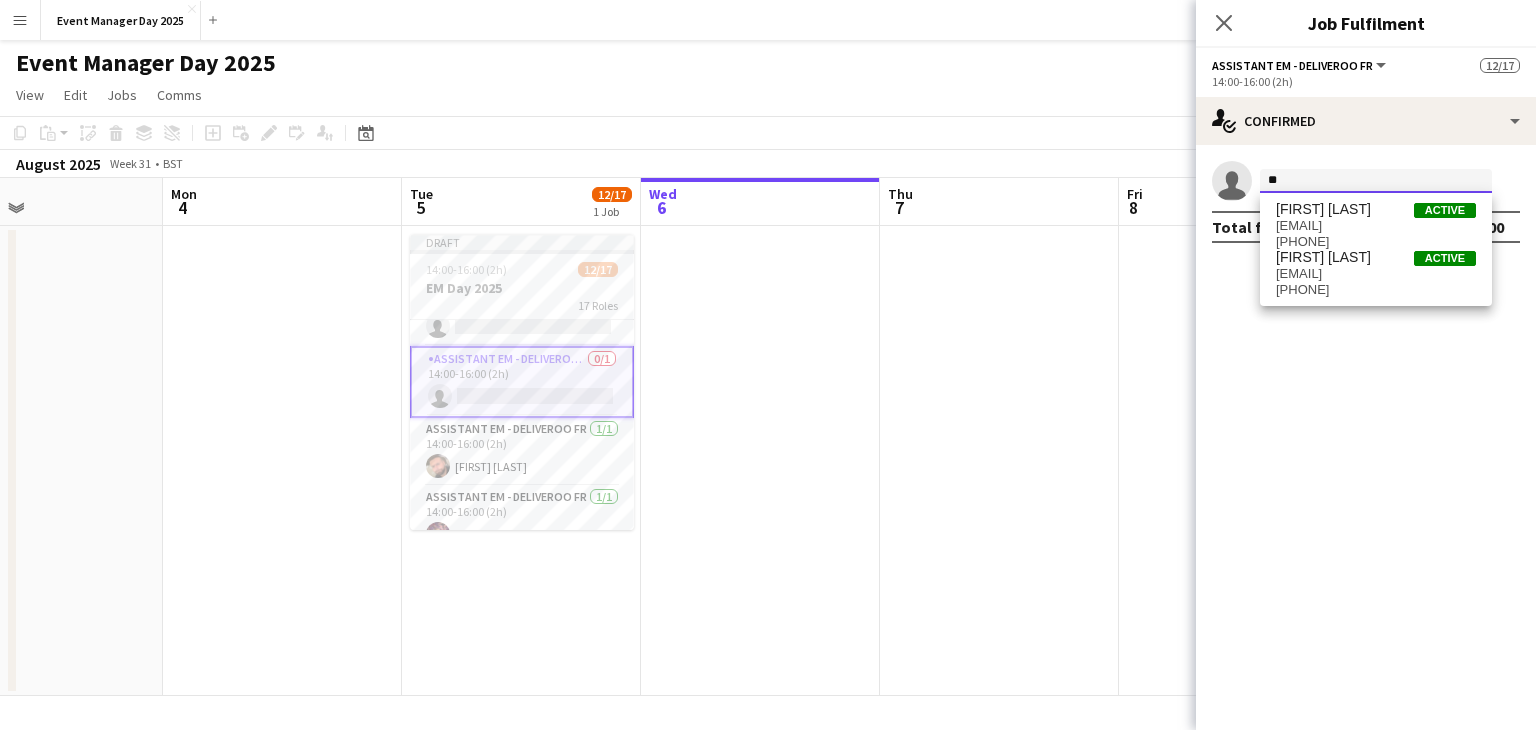 type on "*" 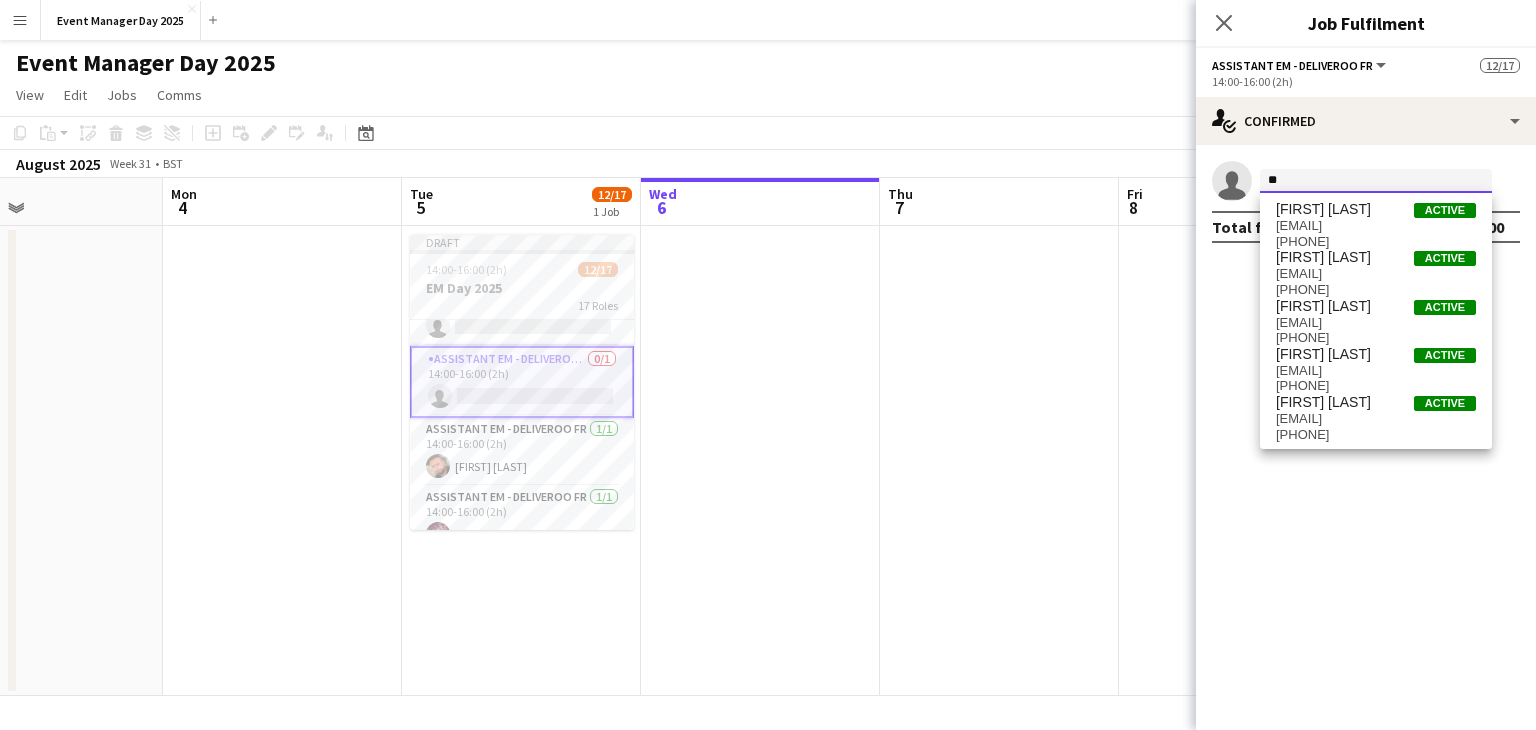 type on "*" 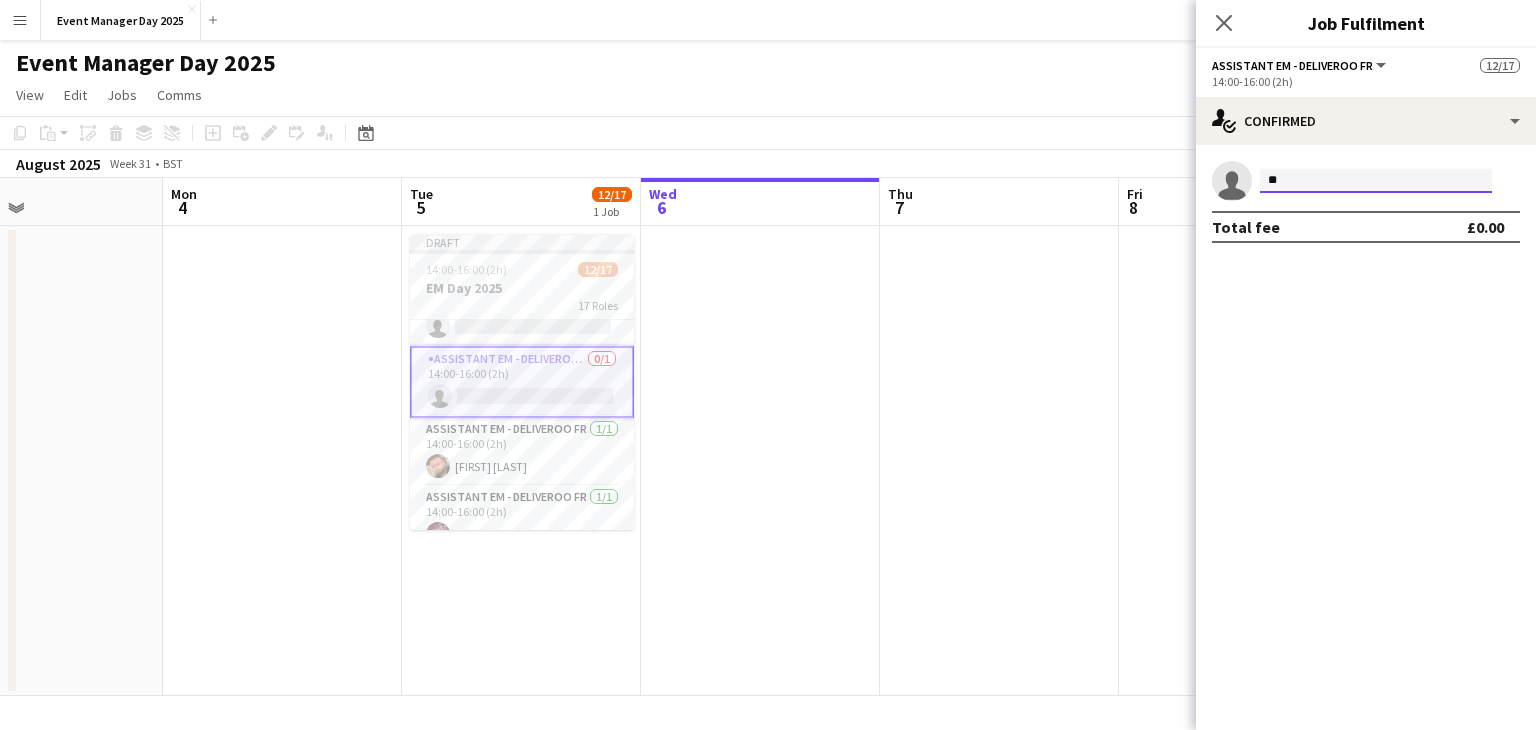 type on "*" 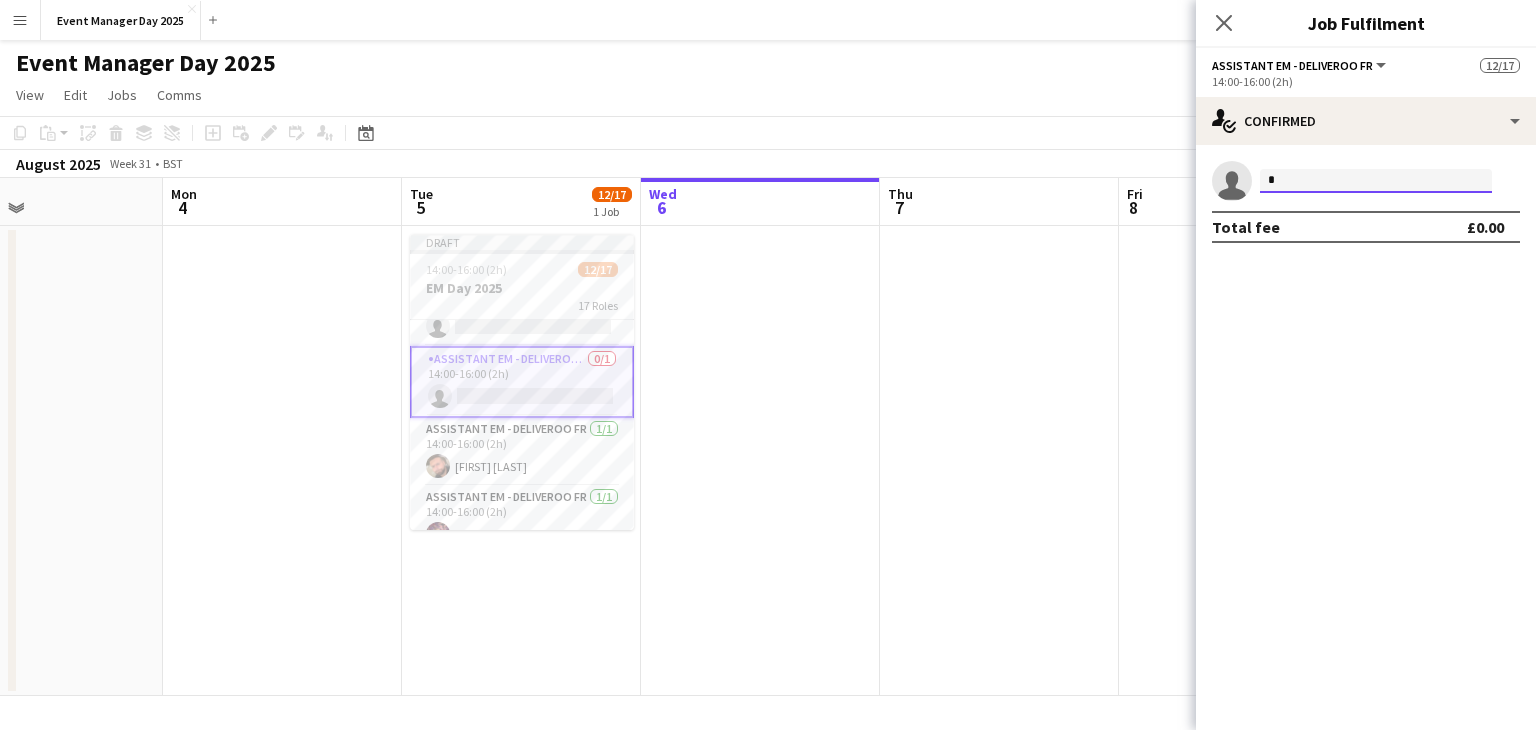 type 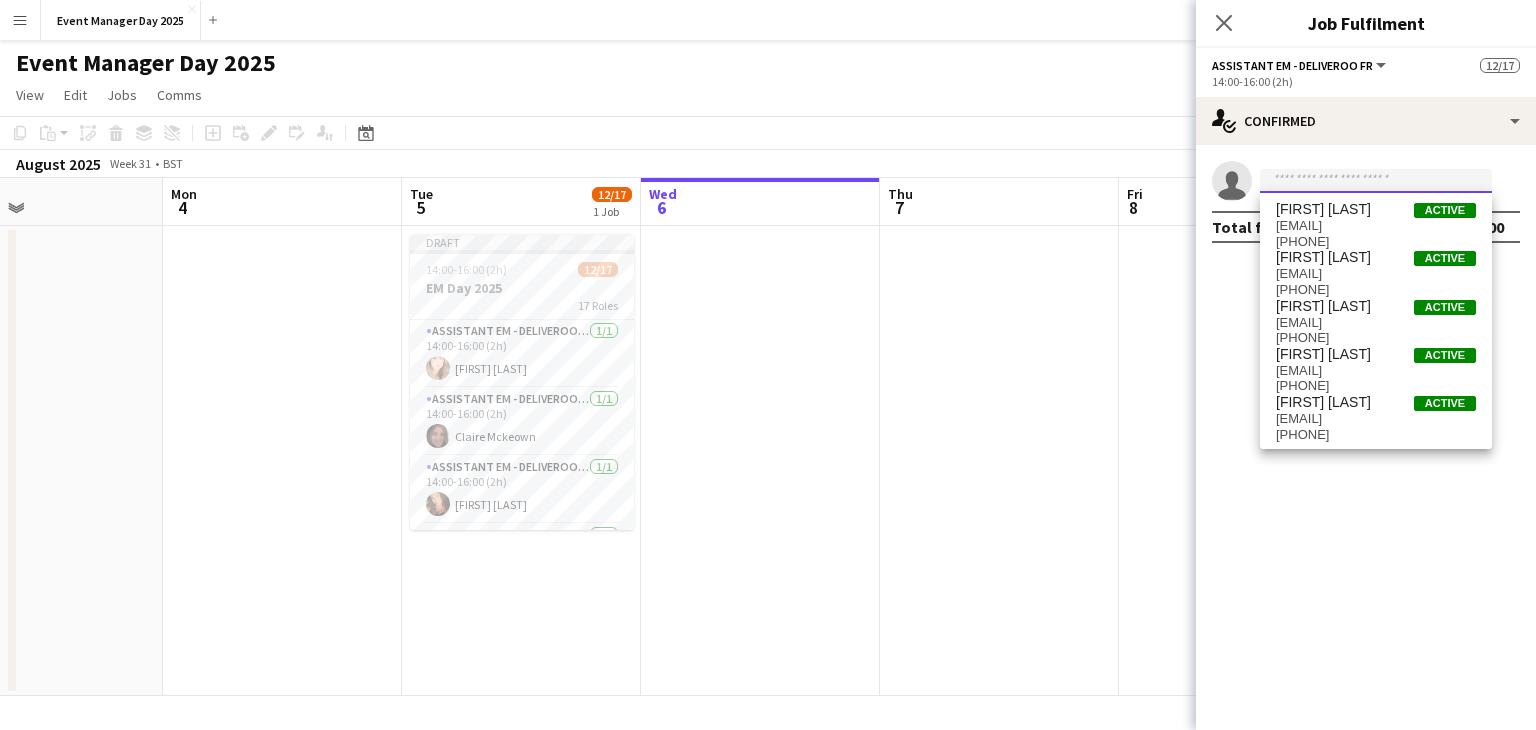 scroll, scrollTop: 850, scrollLeft: 0, axis: vertical 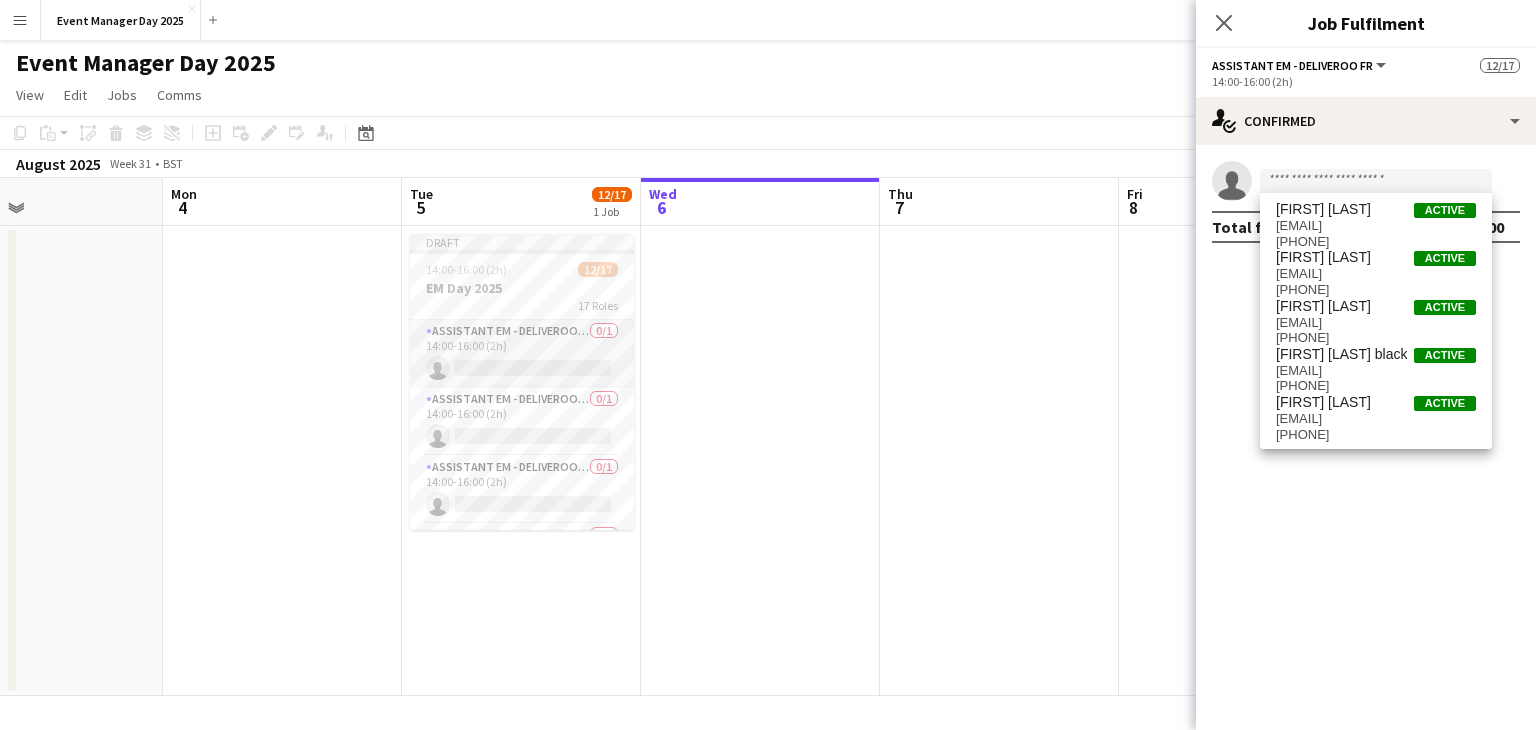 click on "Assistant EM - Deliveroo FR   0/1   14:00-16:00 (2h)
single-neutral-actions" at bounding box center [522, 354] 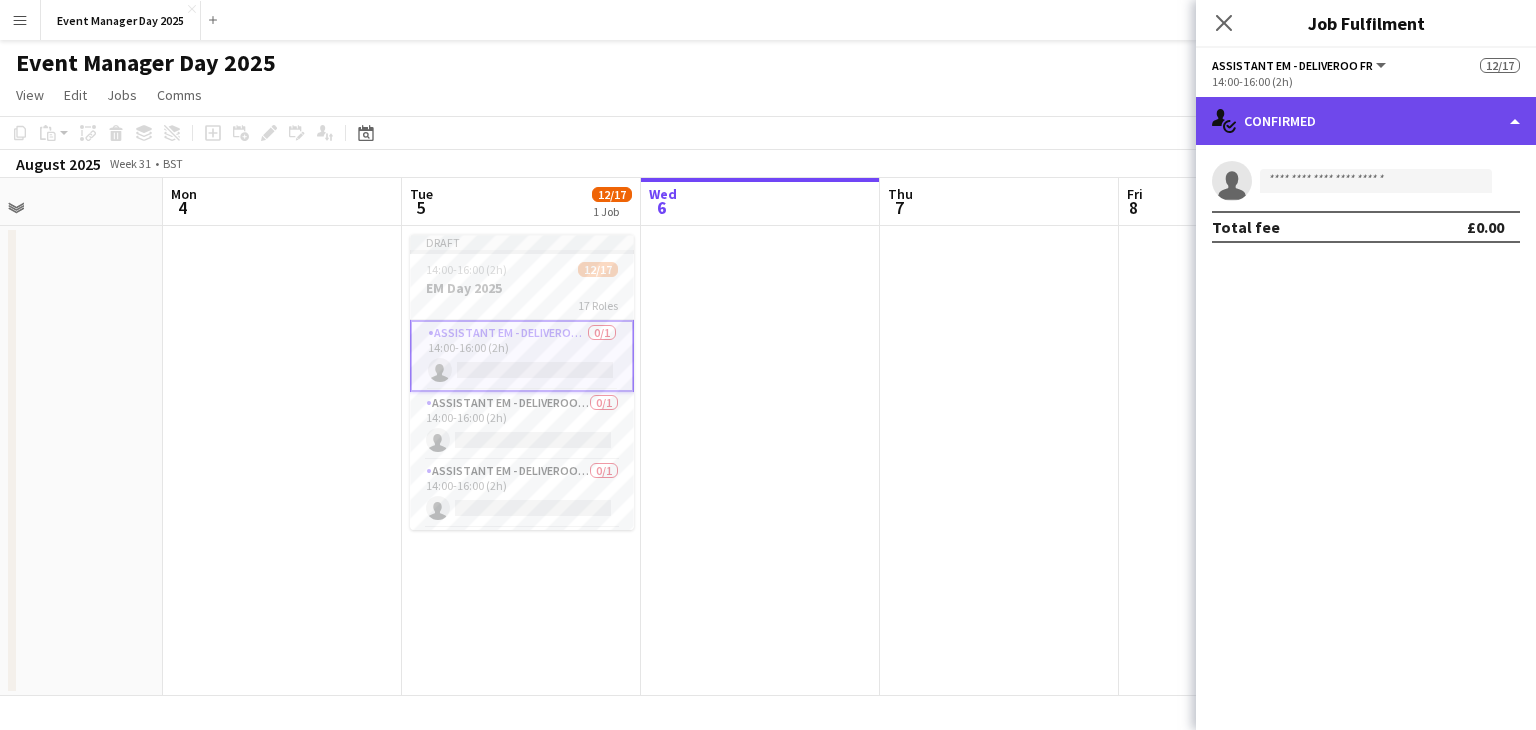 click on "single-neutral-actions-check-2
Confirmed" 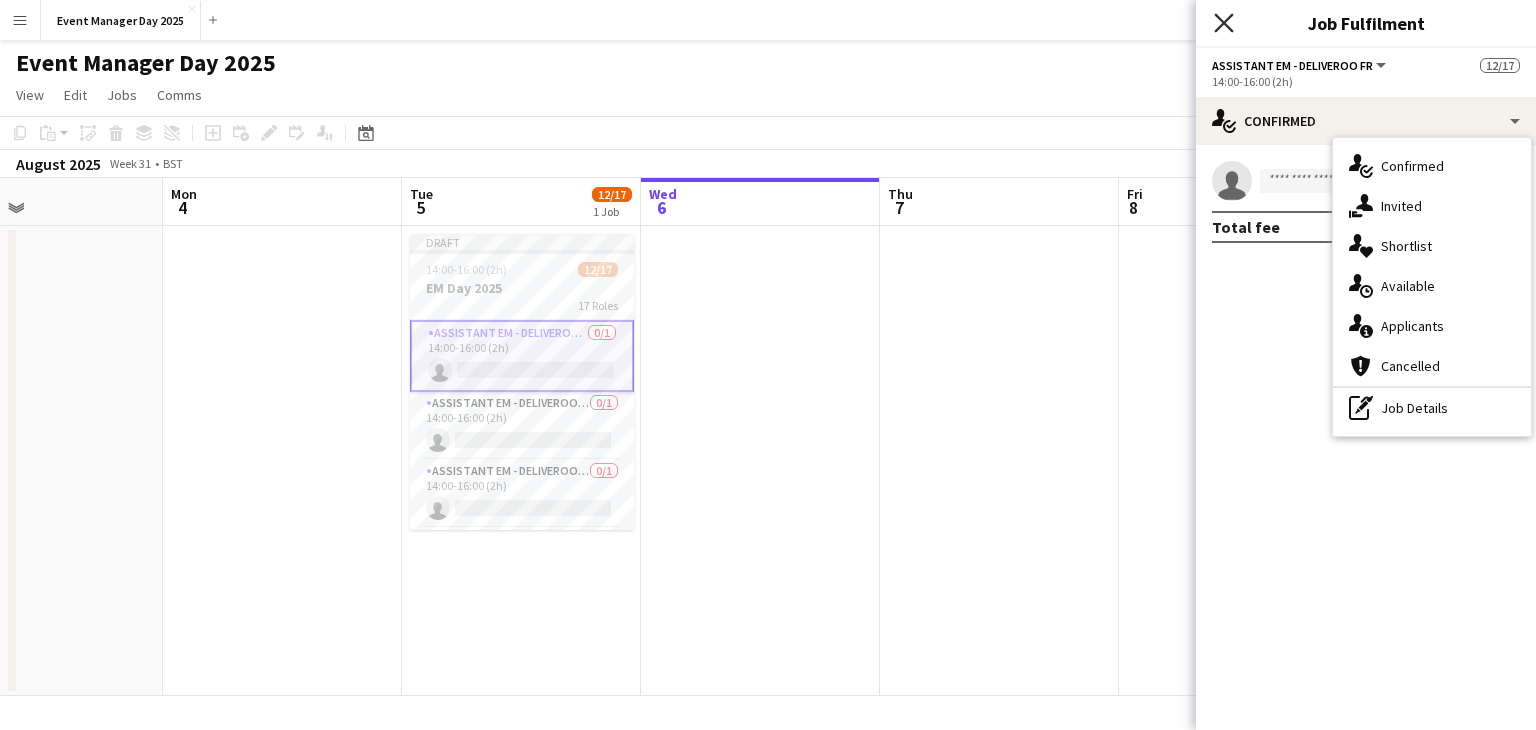 click on "Close pop-in" 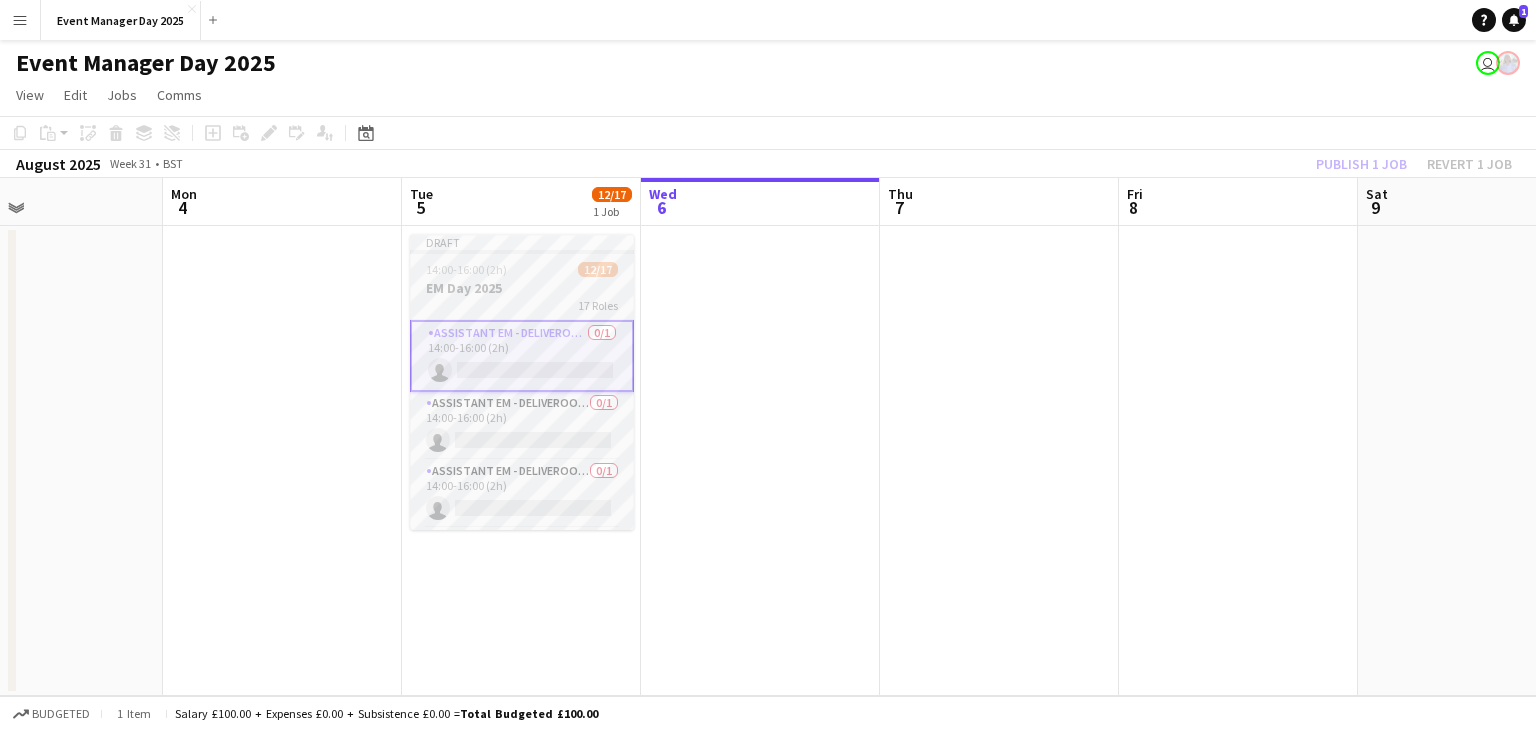 click on "14:00-16:00 (2h)    12/17" at bounding box center [522, 269] 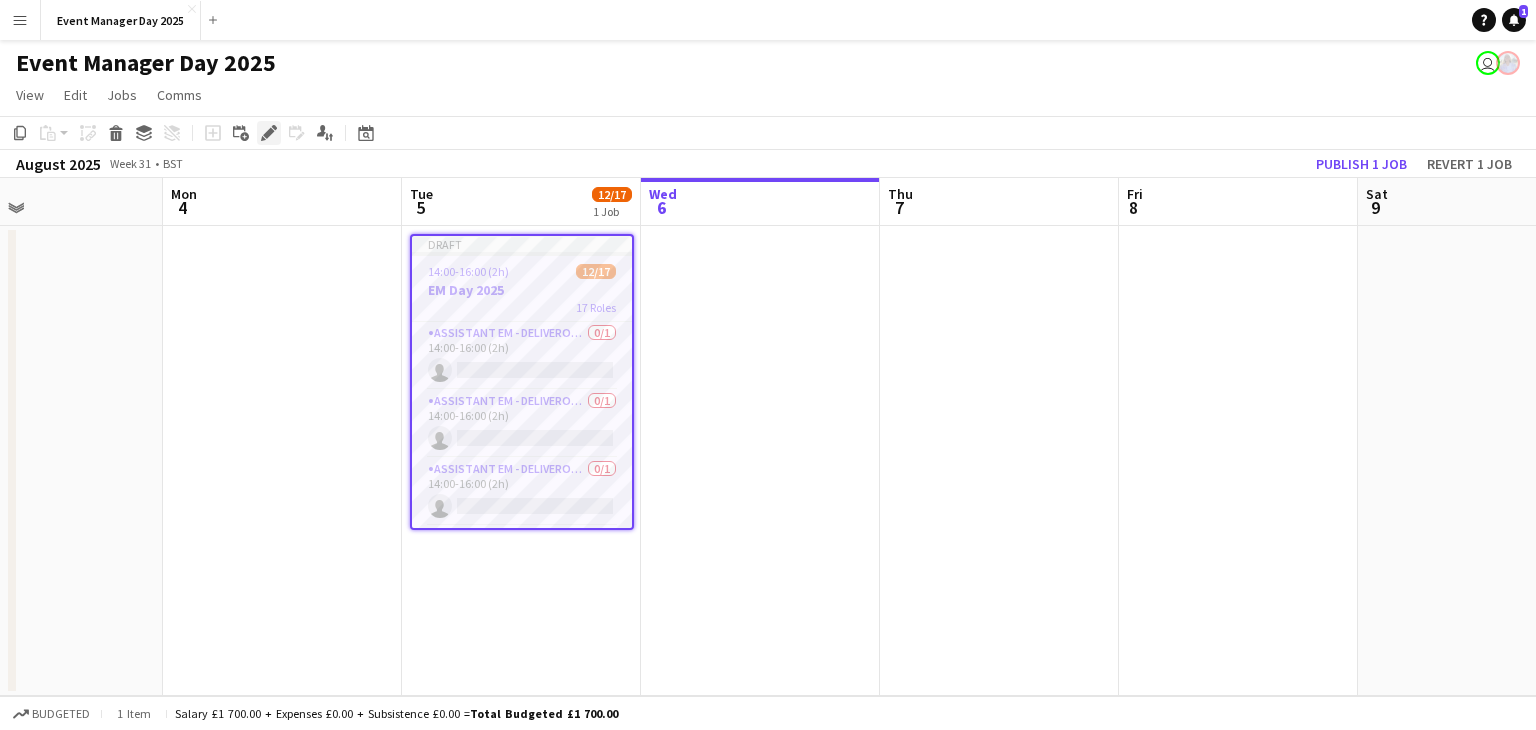 click 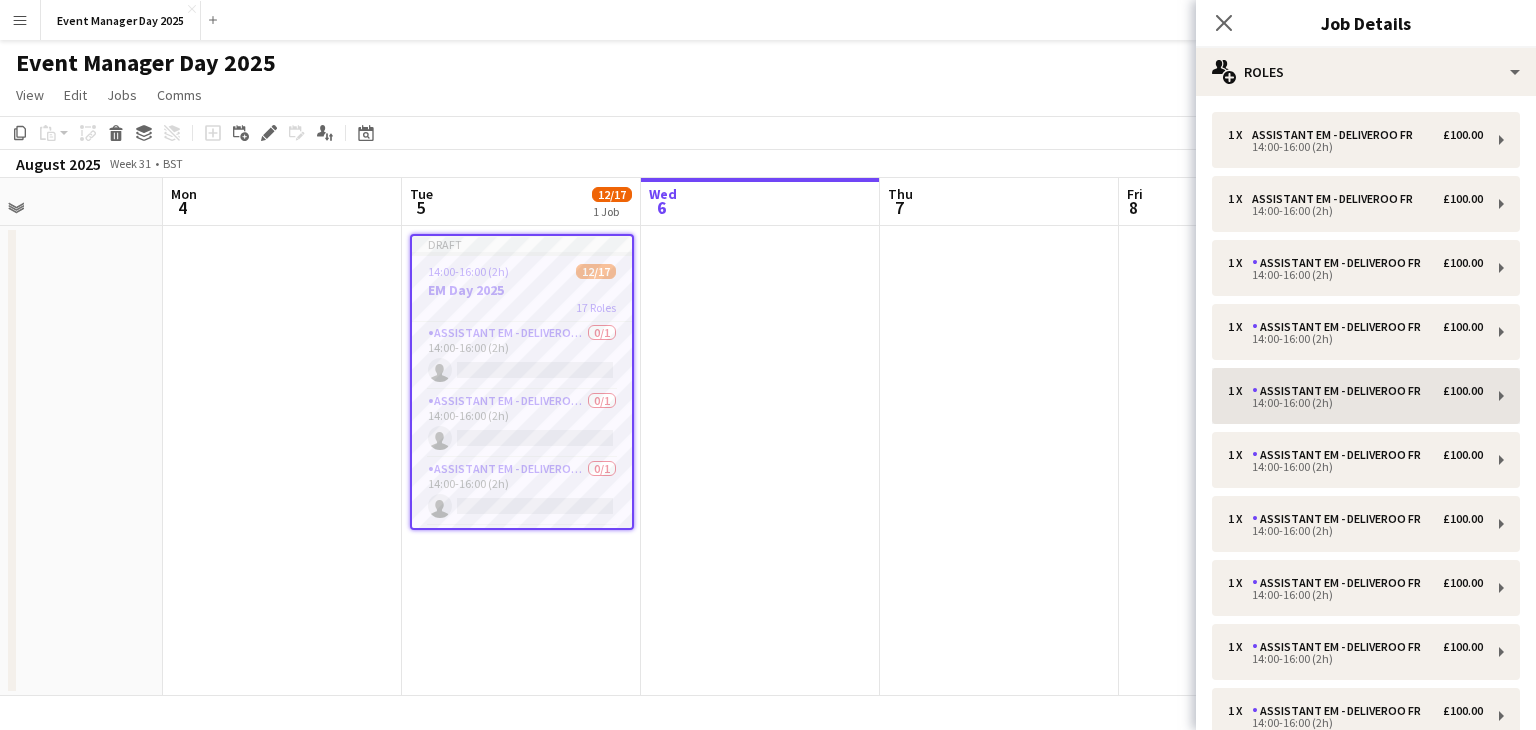 scroll, scrollTop: 663, scrollLeft: 0, axis: vertical 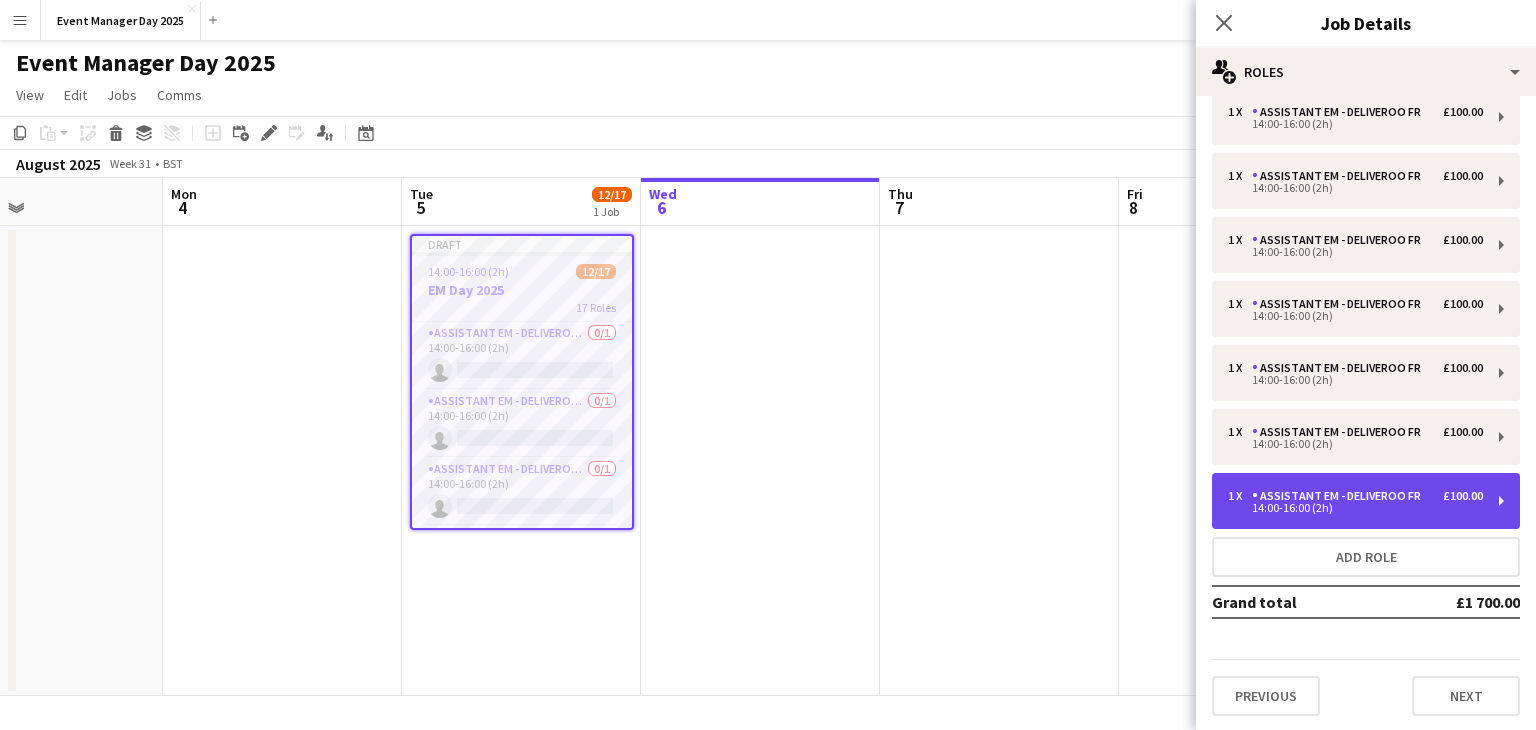 click on "£100.00" at bounding box center [1463, 496] 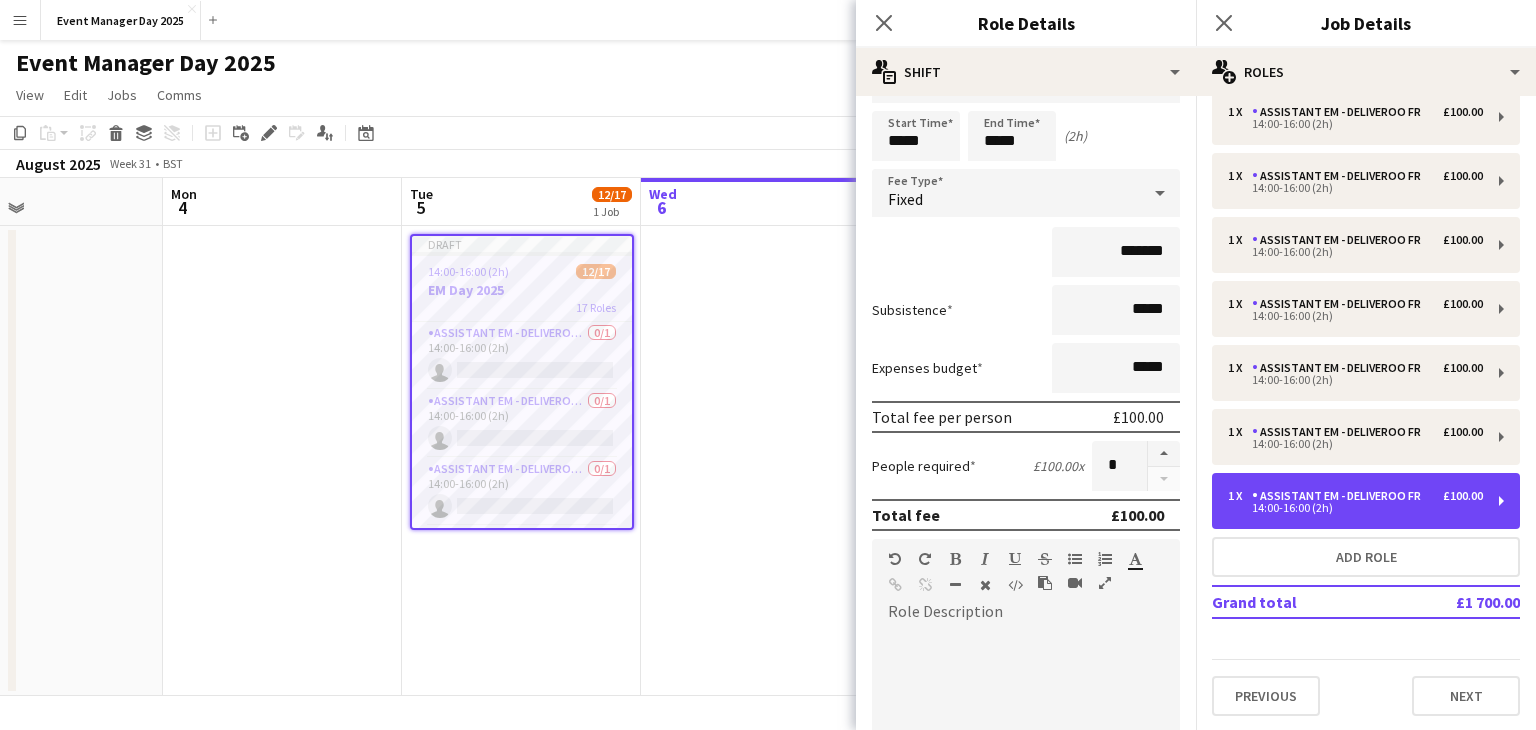 scroll, scrollTop: 0, scrollLeft: 0, axis: both 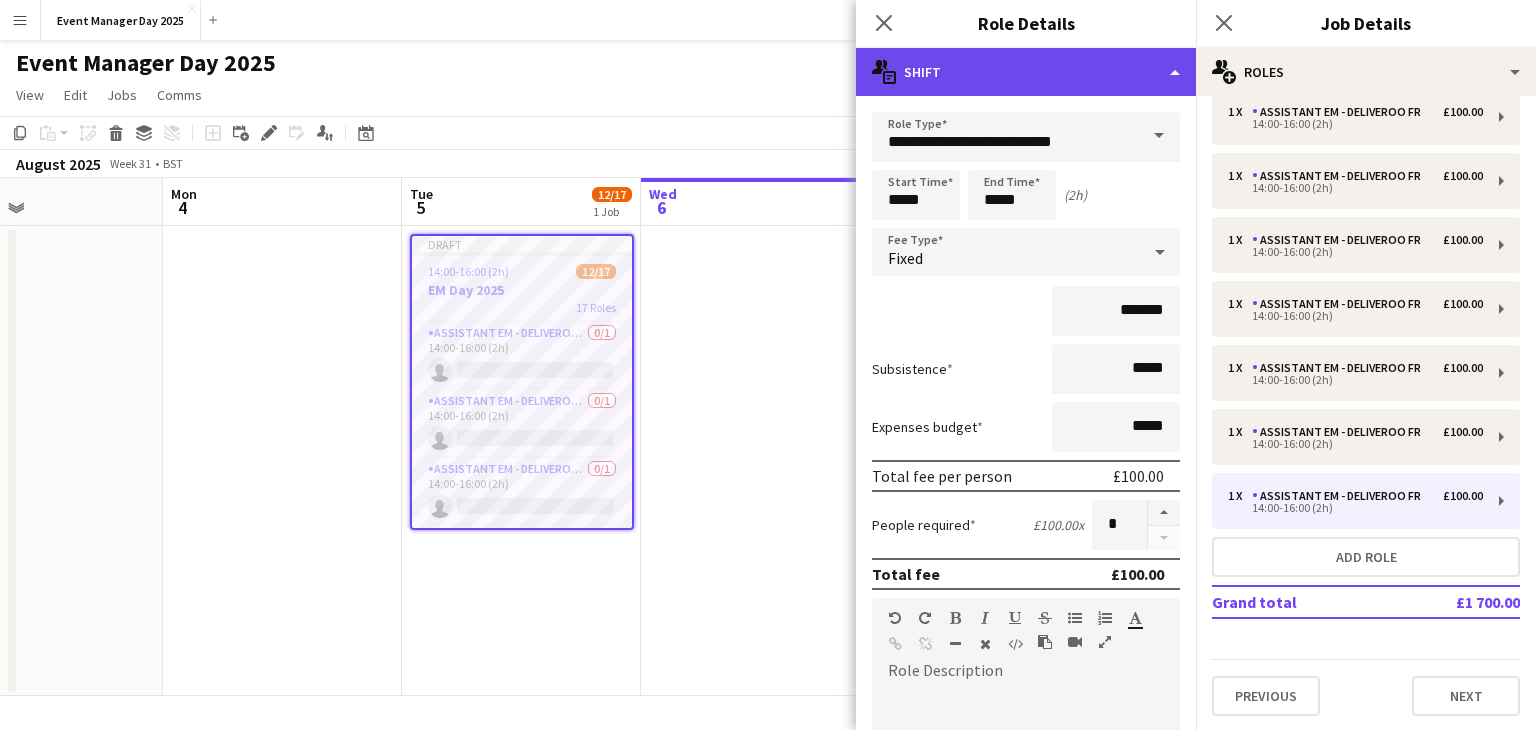 click on "multiple-actions-text
Shift" 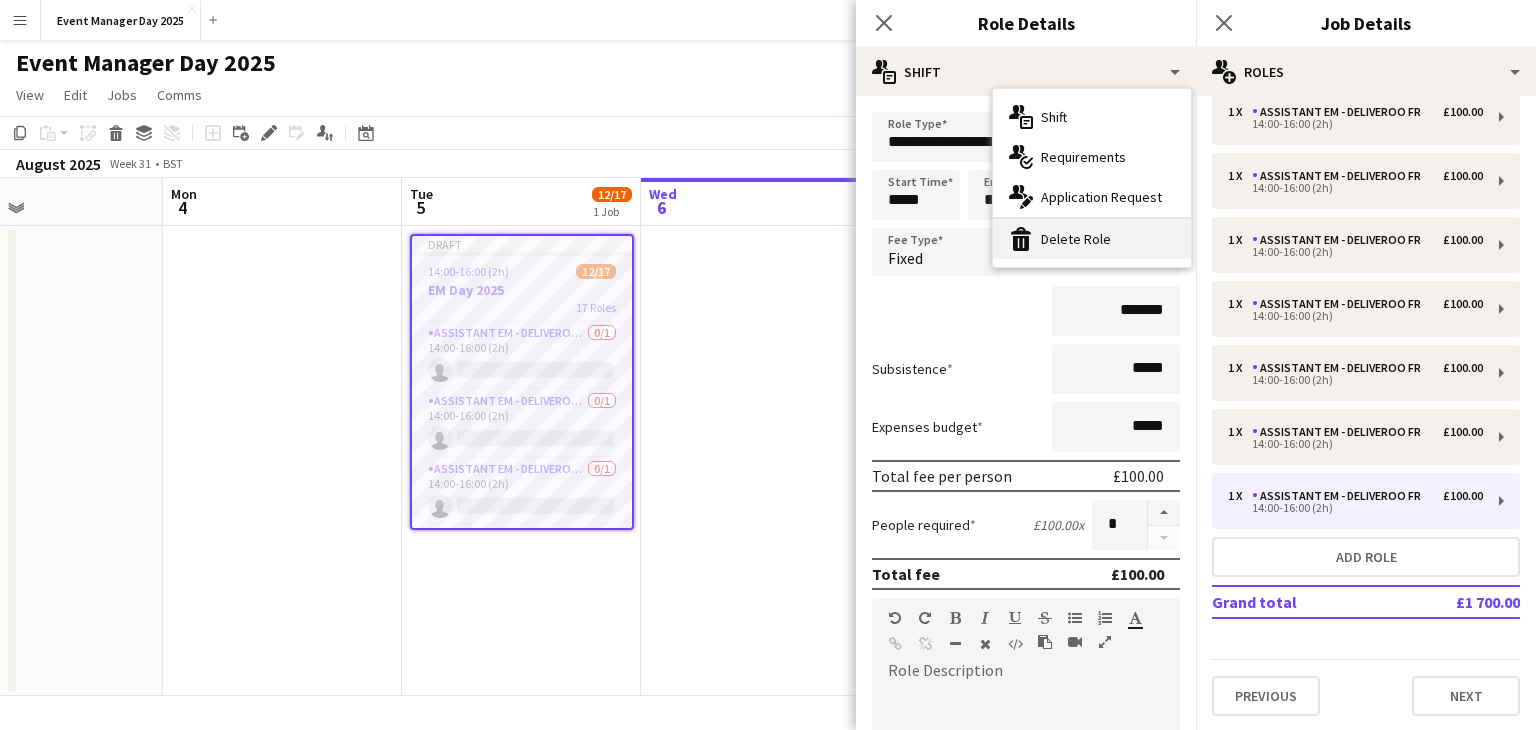click on "bin-2
Delete Role" at bounding box center (1092, 239) 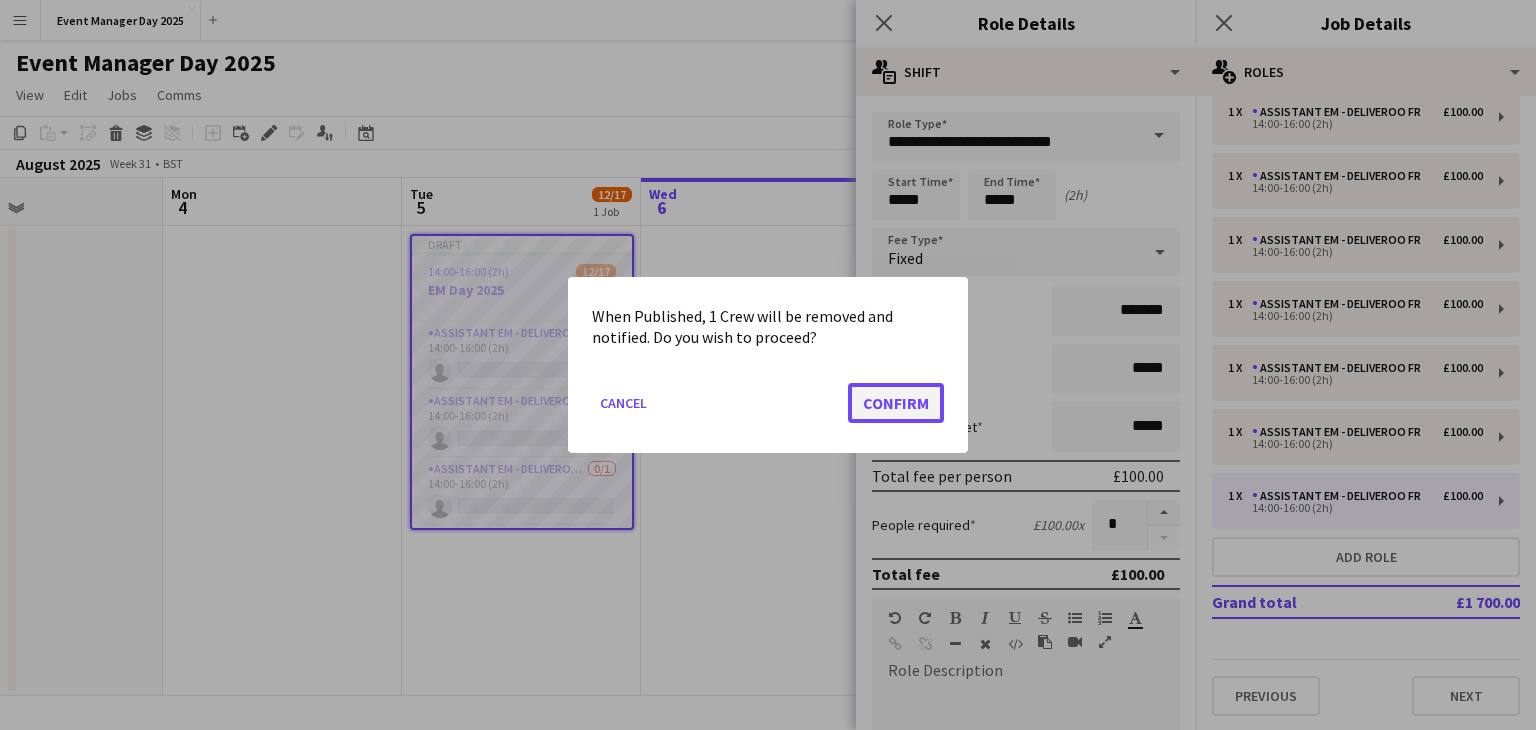 click on "Confirm" 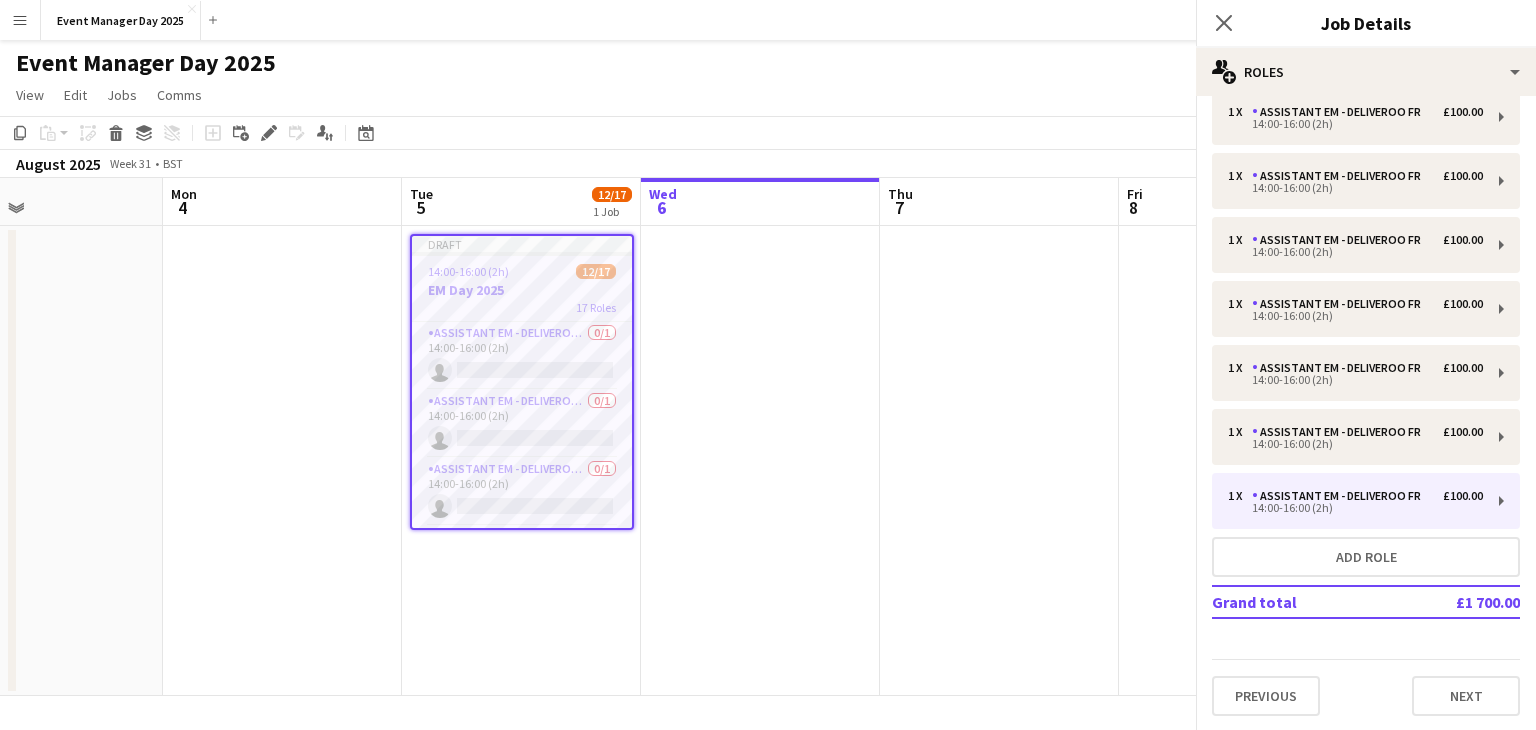 scroll, scrollTop: 599, scrollLeft: 0, axis: vertical 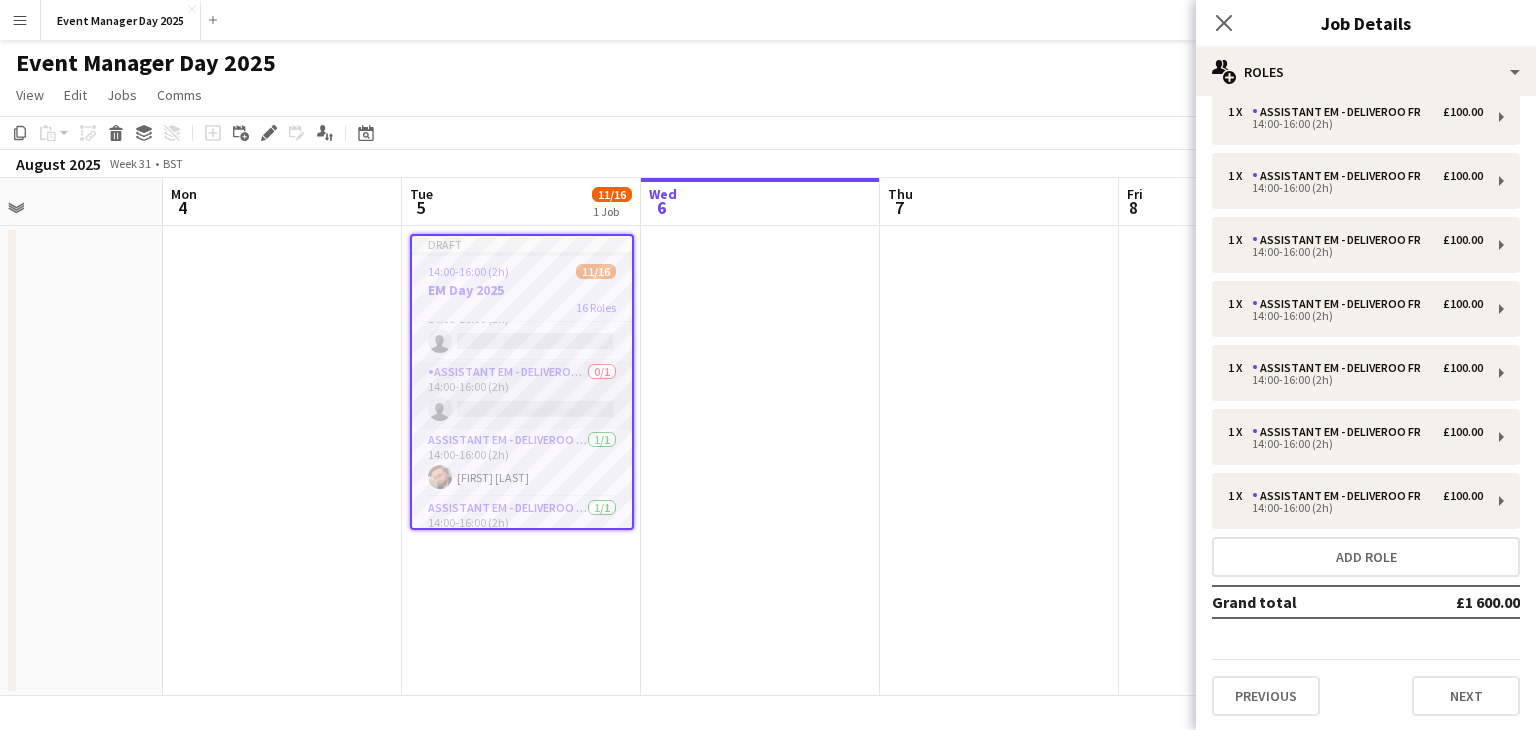 click on "Assistant EM - Deliveroo FR   0/1   14:00-16:00 (2h)
single-neutral-actions" at bounding box center [522, 395] 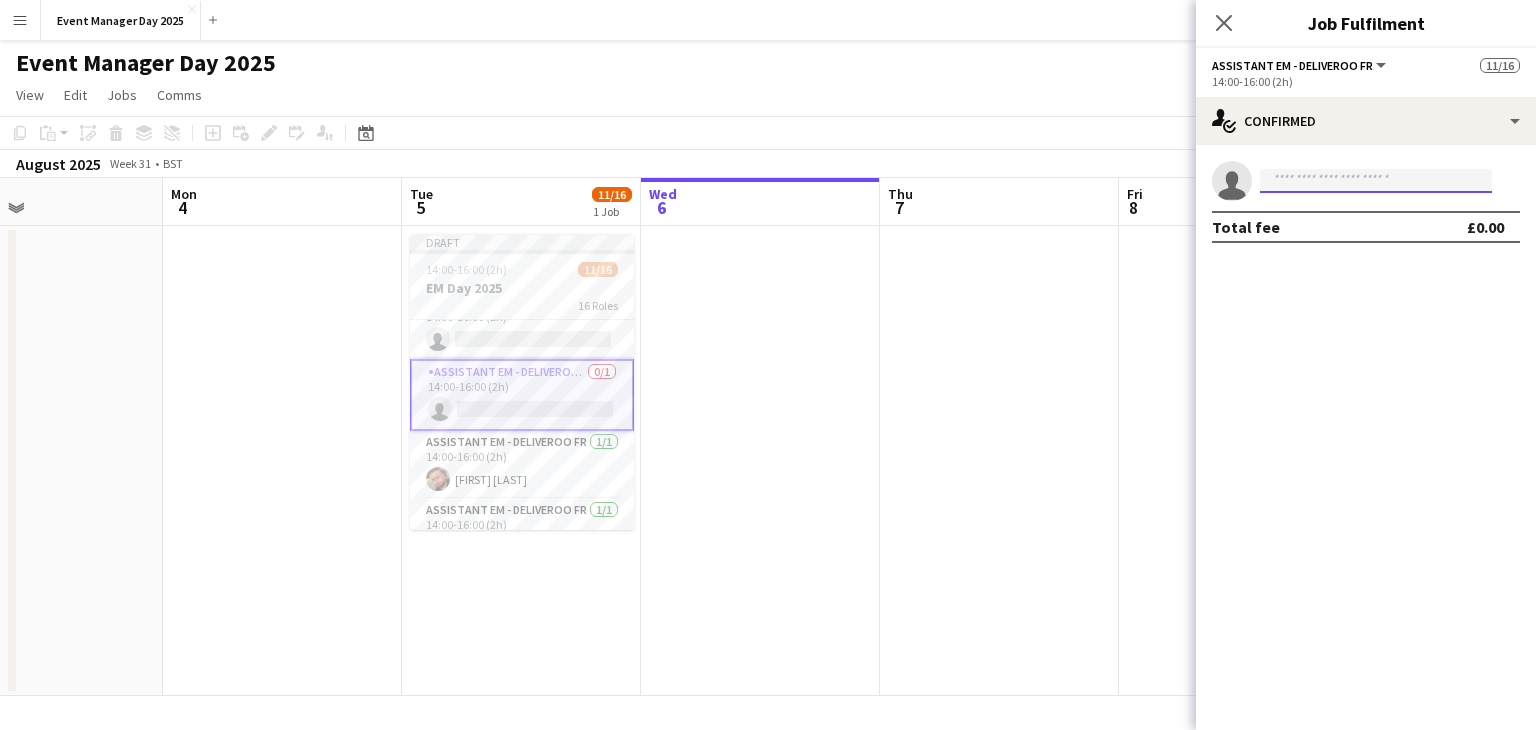 click at bounding box center [1376, 181] 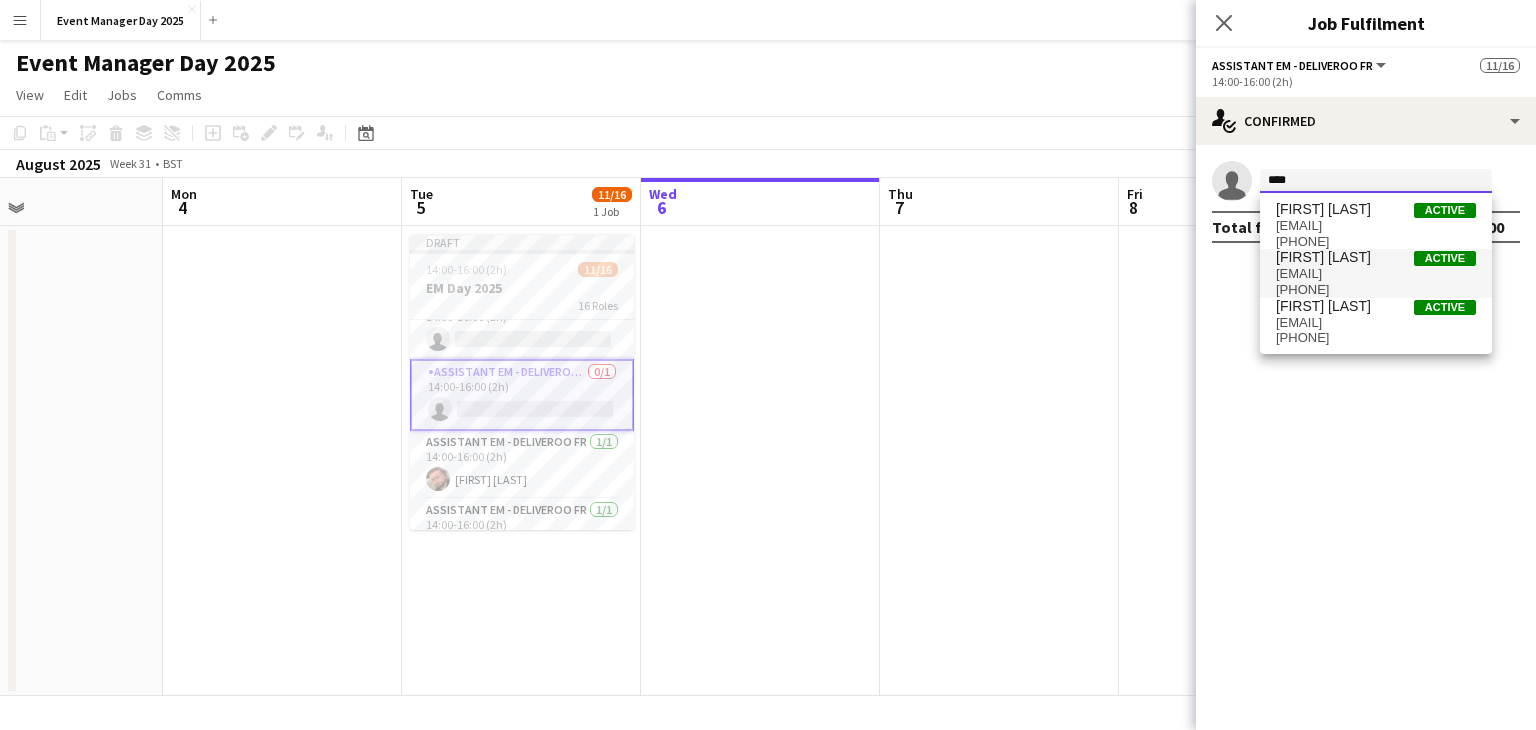 type on "****" 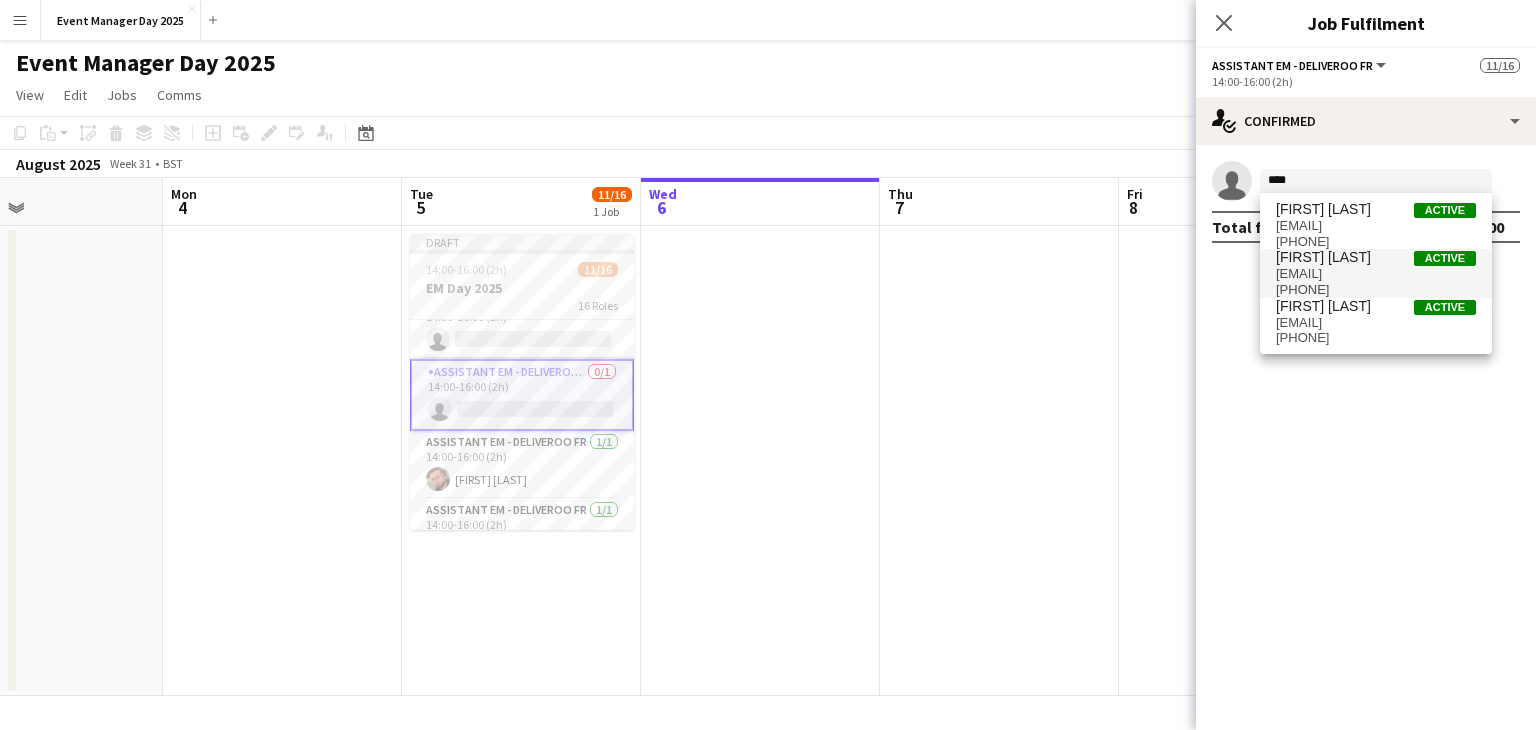 click on "[EMAIL]" at bounding box center (1376, 274) 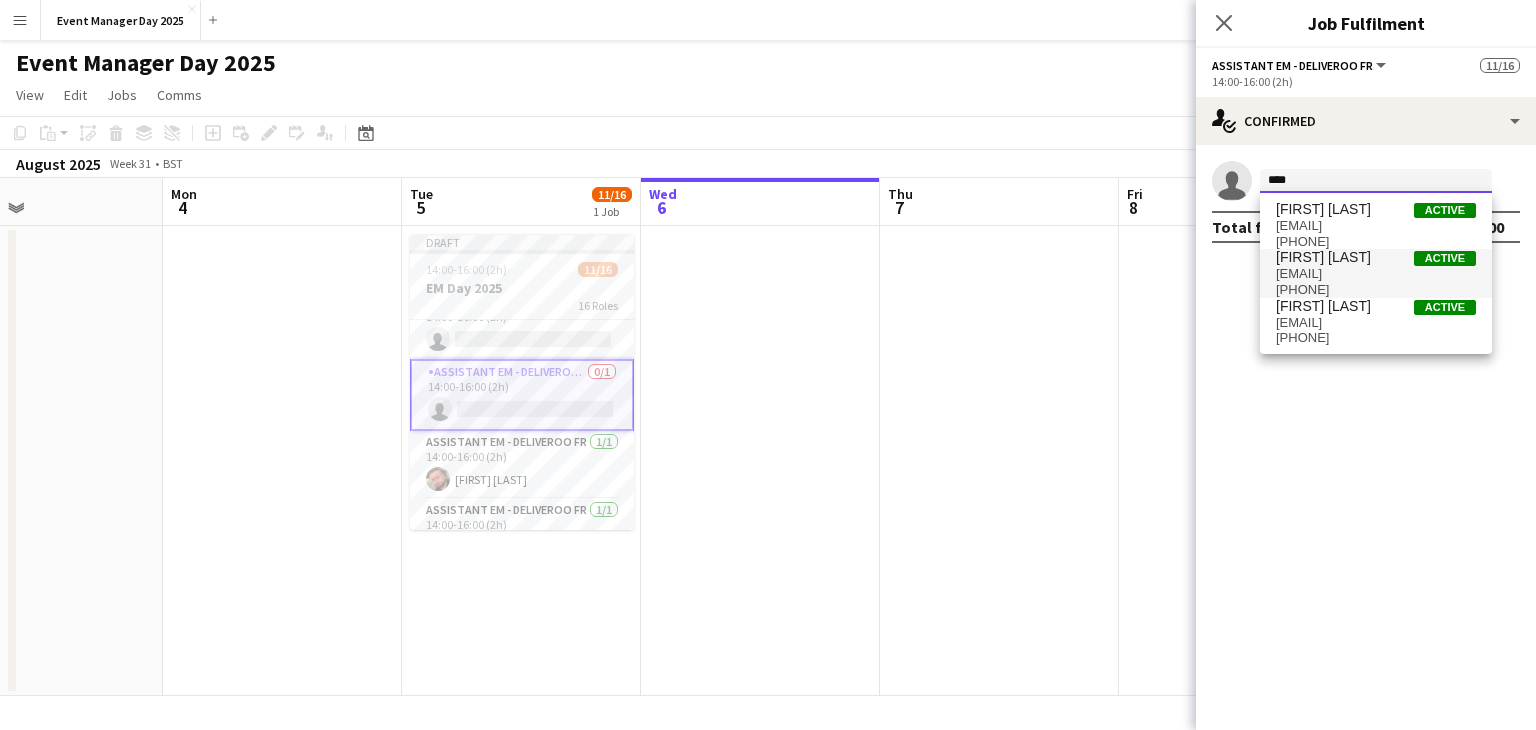 type 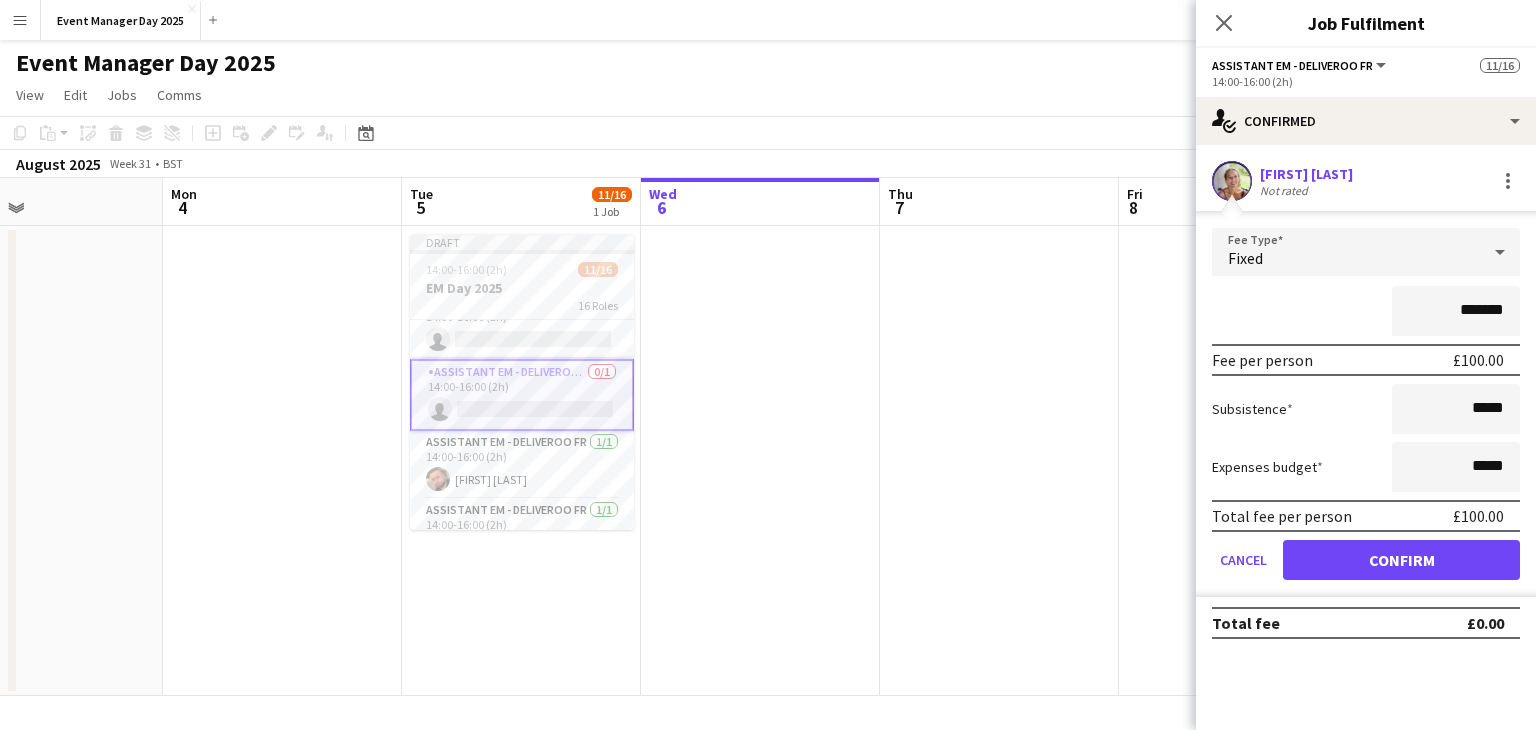 click on "Fixed" at bounding box center [1346, 252] 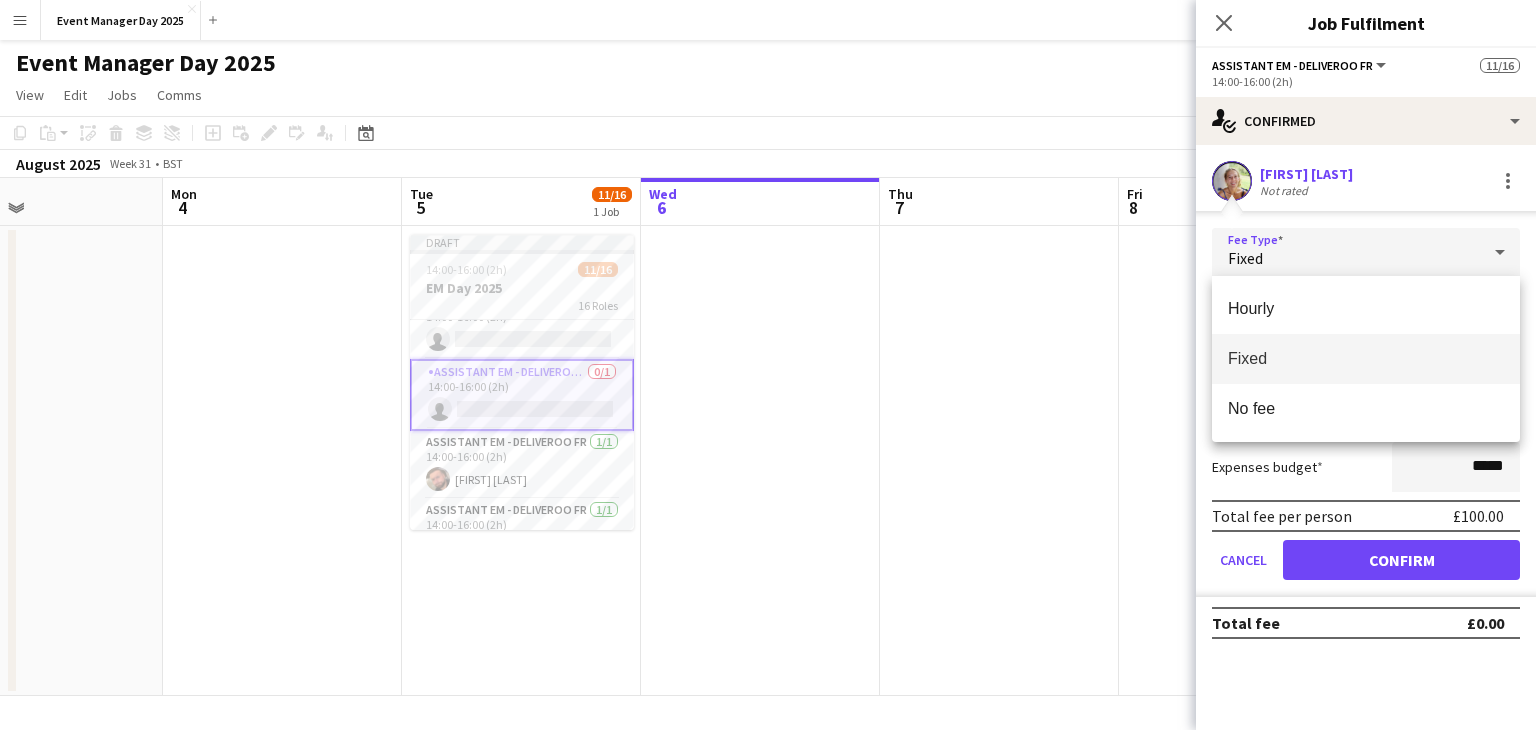 click on "Fixed" at bounding box center [1366, 358] 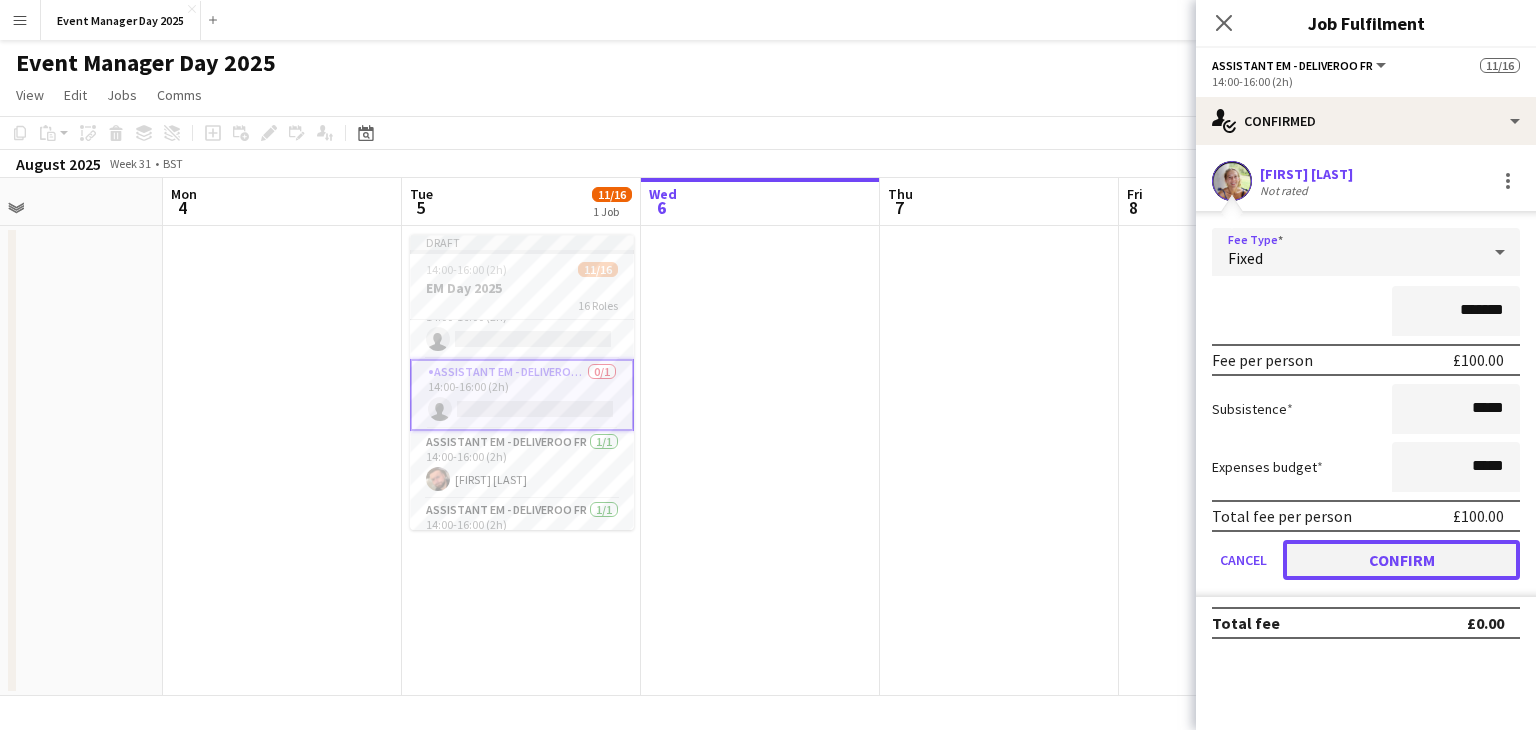 click on "Confirm" at bounding box center [1401, 560] 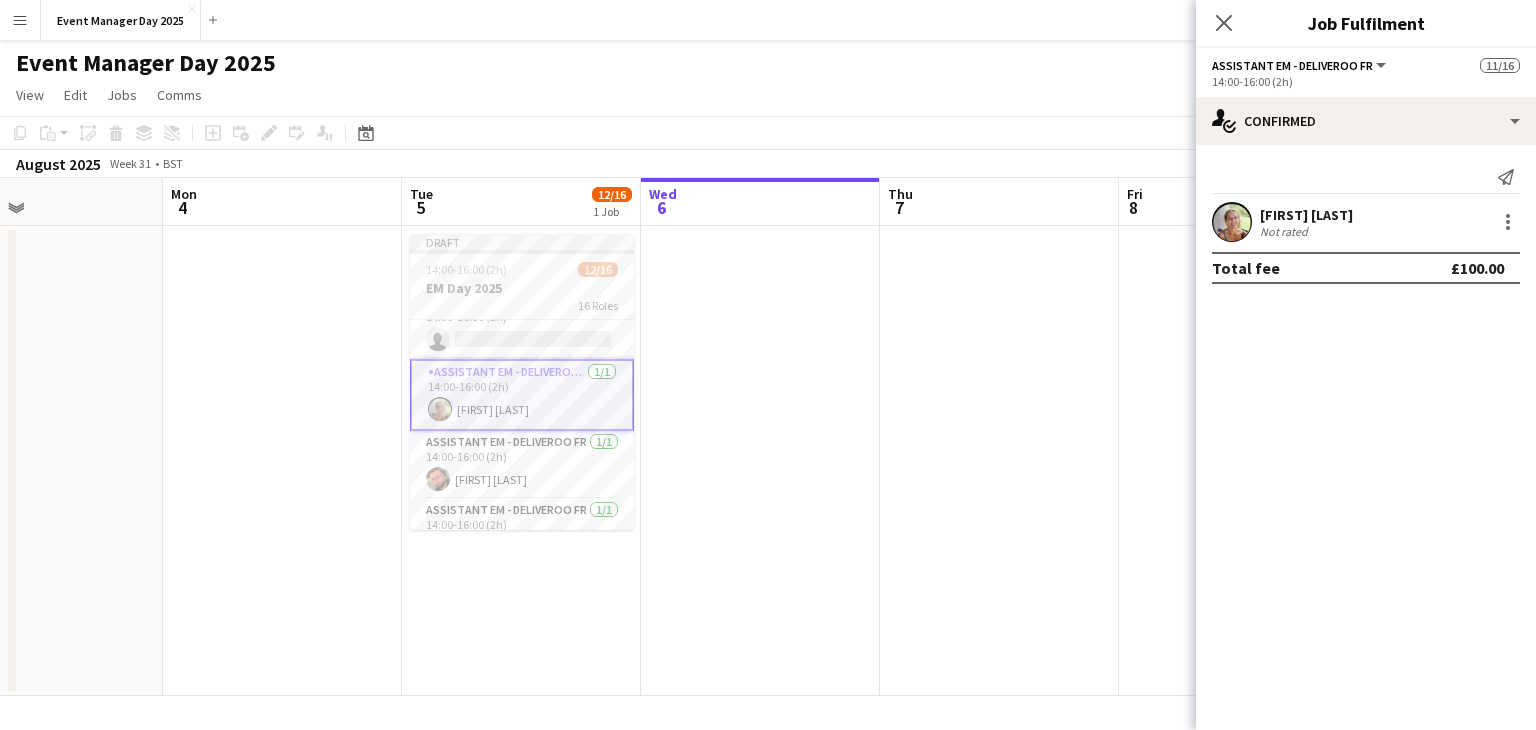 click at bounding box center (760, 461) 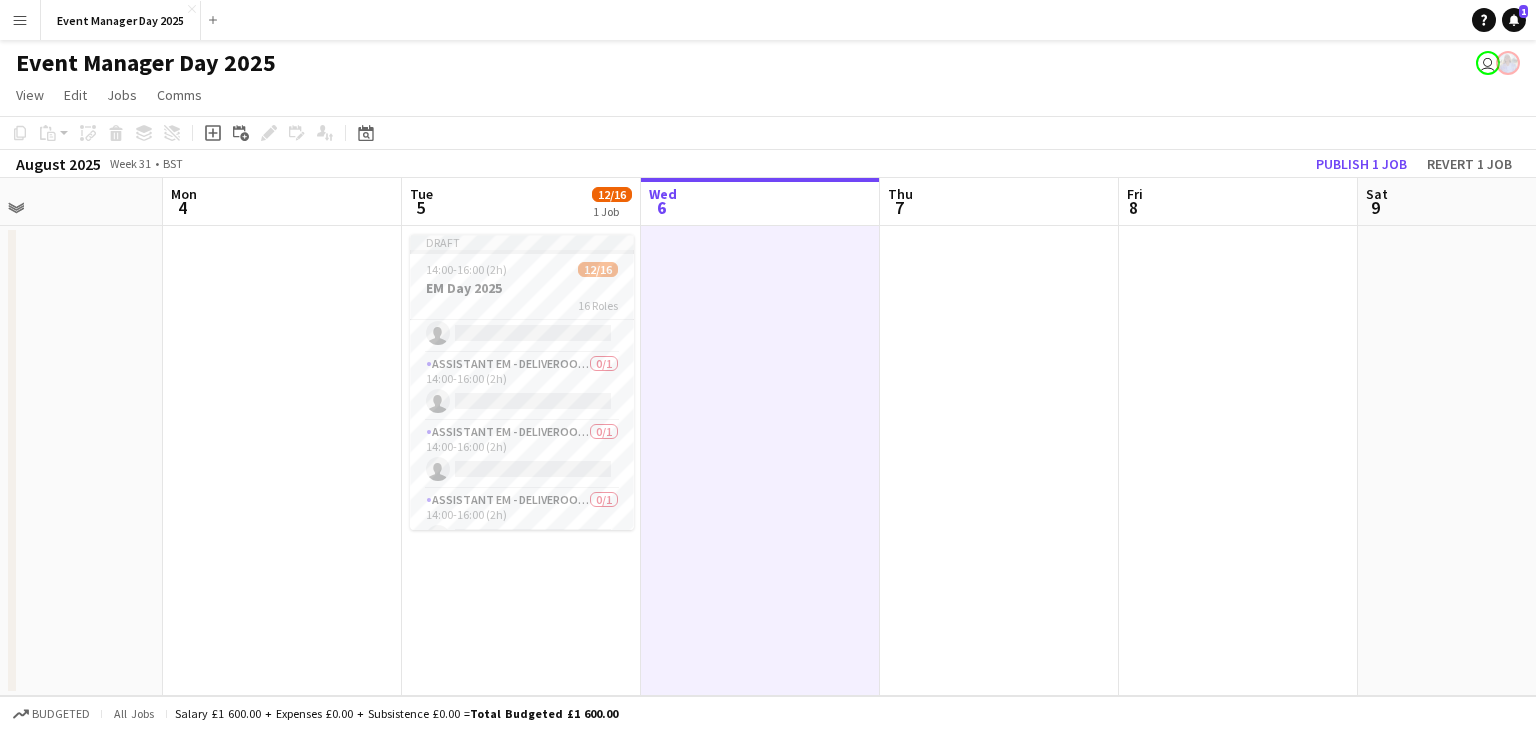 scroll, scrollTop: 38, scrollLeft: 0, axis: vertical 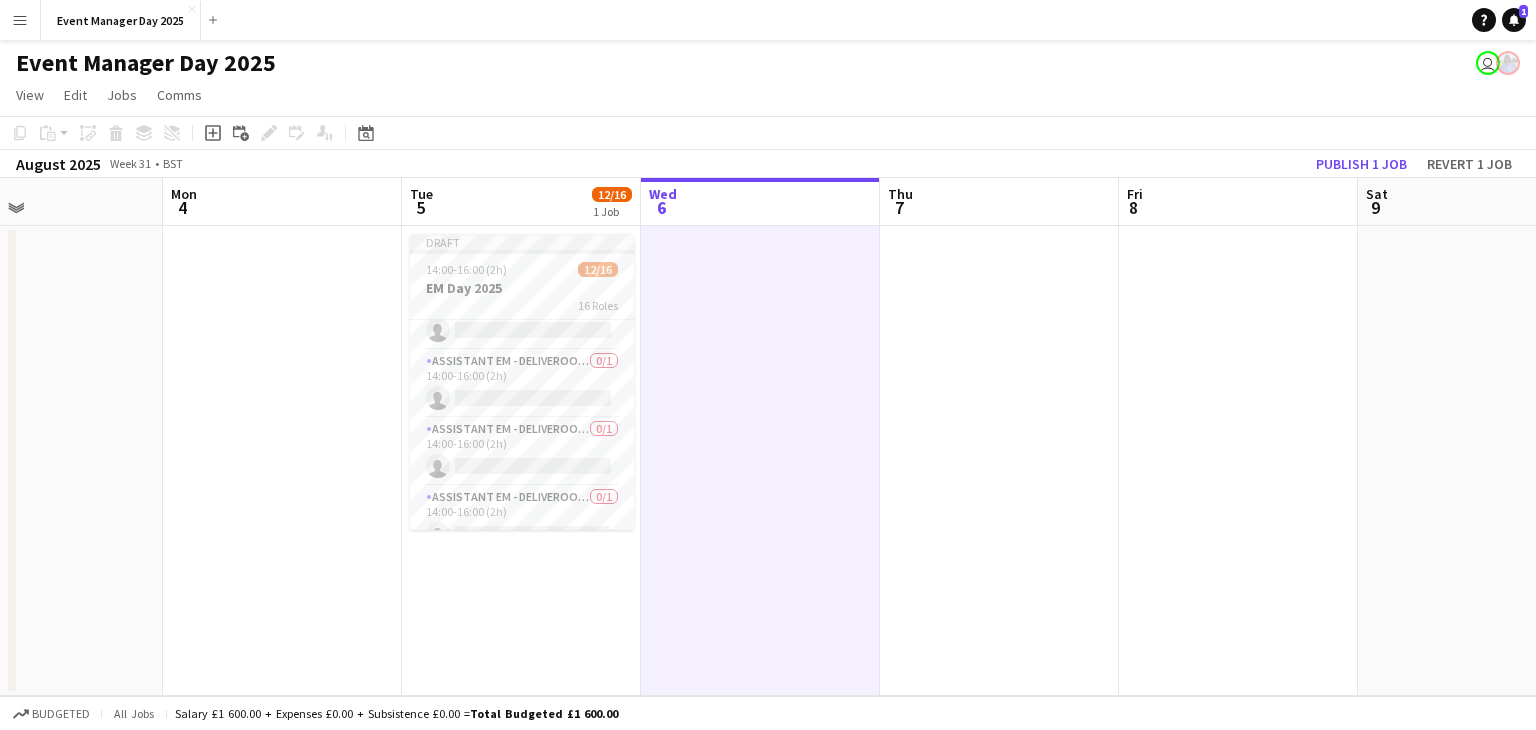 click at bounding box center [760, 461] 